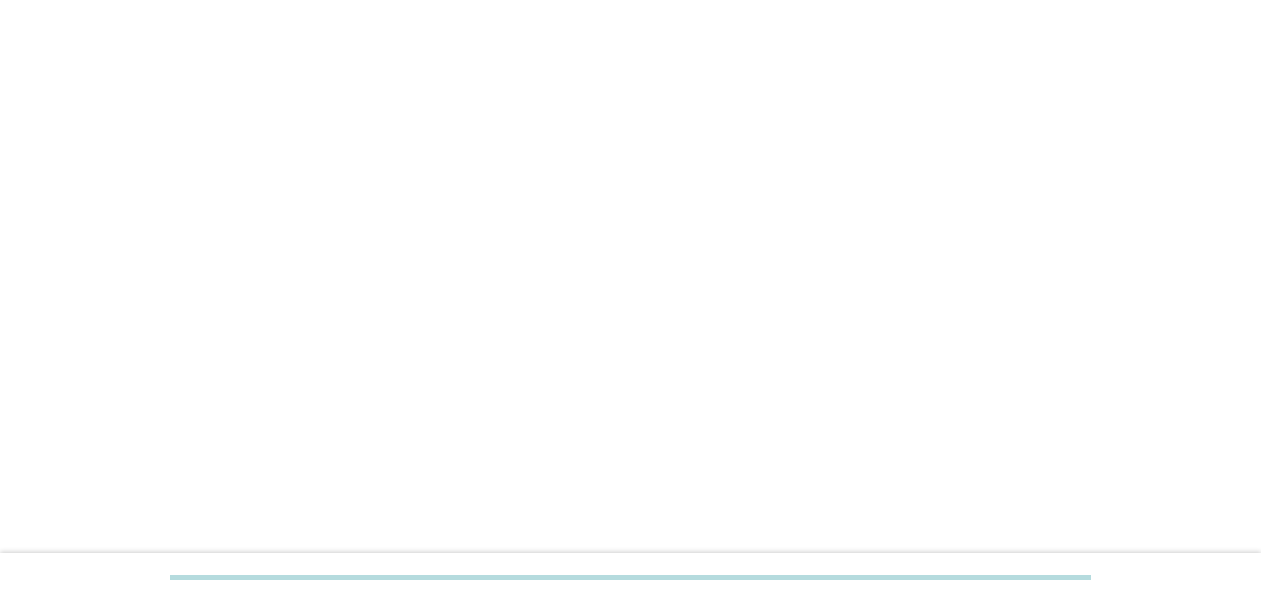 scroll, scrollTop: 0, scrollLeft: 0, axis: both 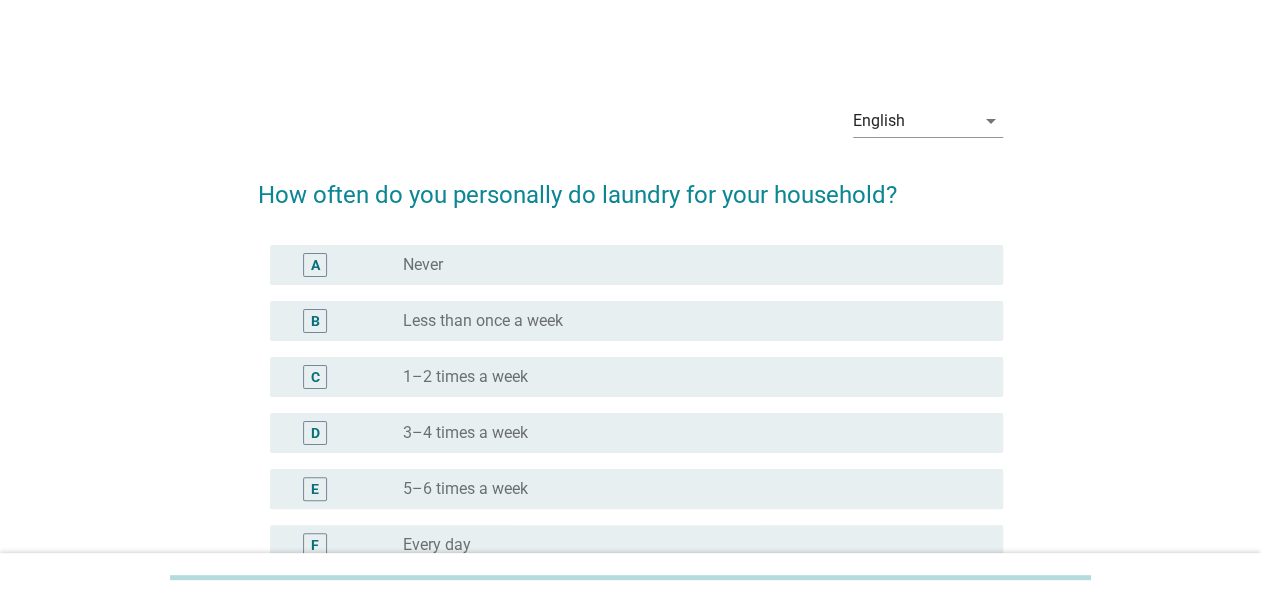 click on "English arrow_drop_down" at bounding box center [630, 123] 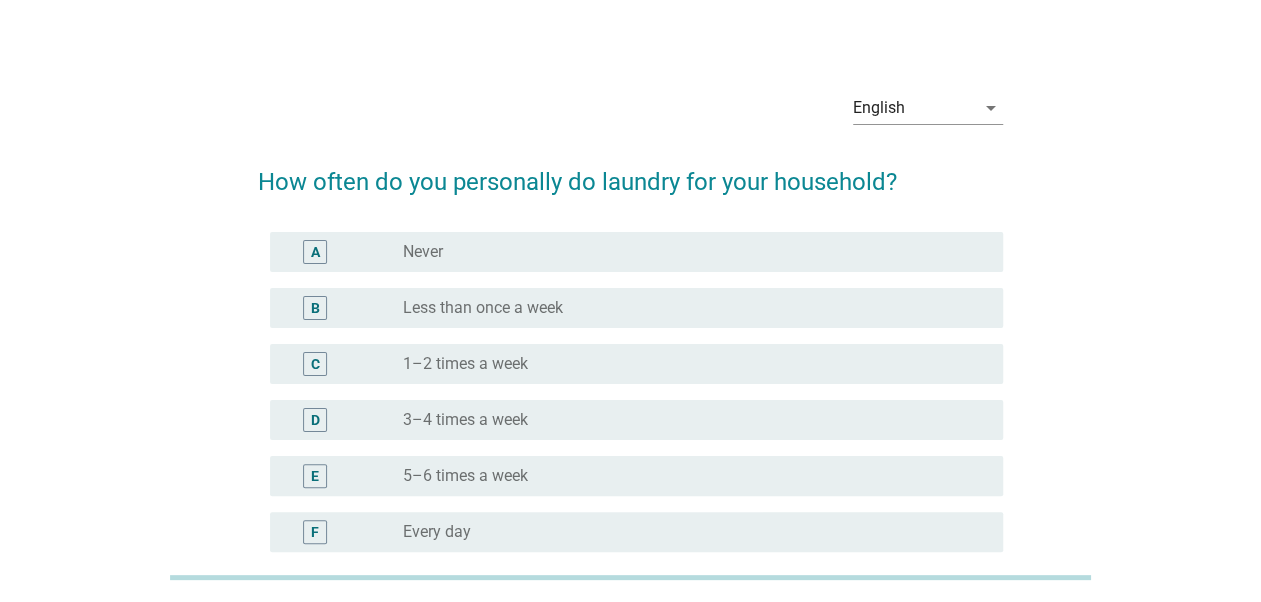 scroll, scrollTop: 0, scrollLeft: 0, axis: both 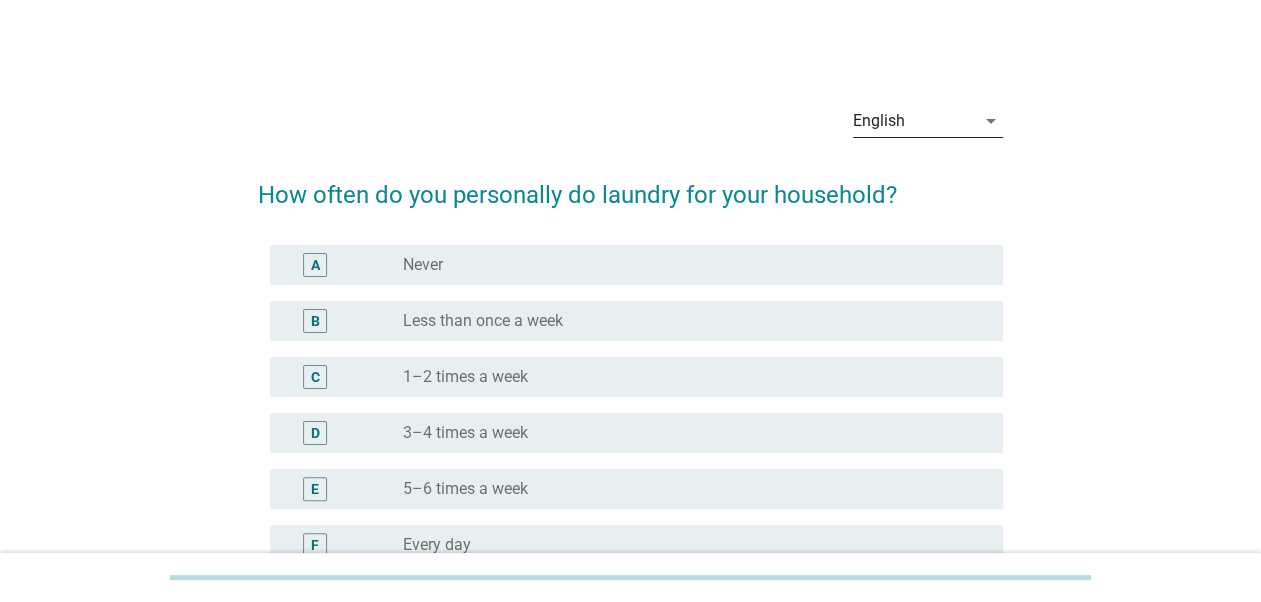 click on "English" at bounding box center [914, 121] 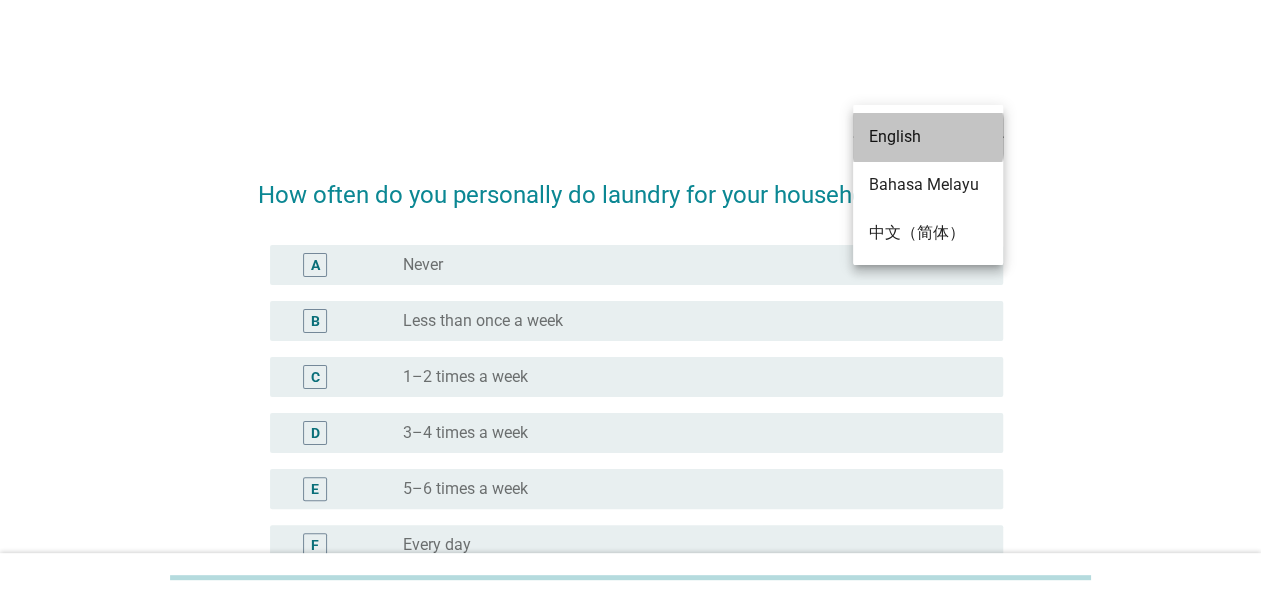 click on "English" at bounding box center (928, 137) 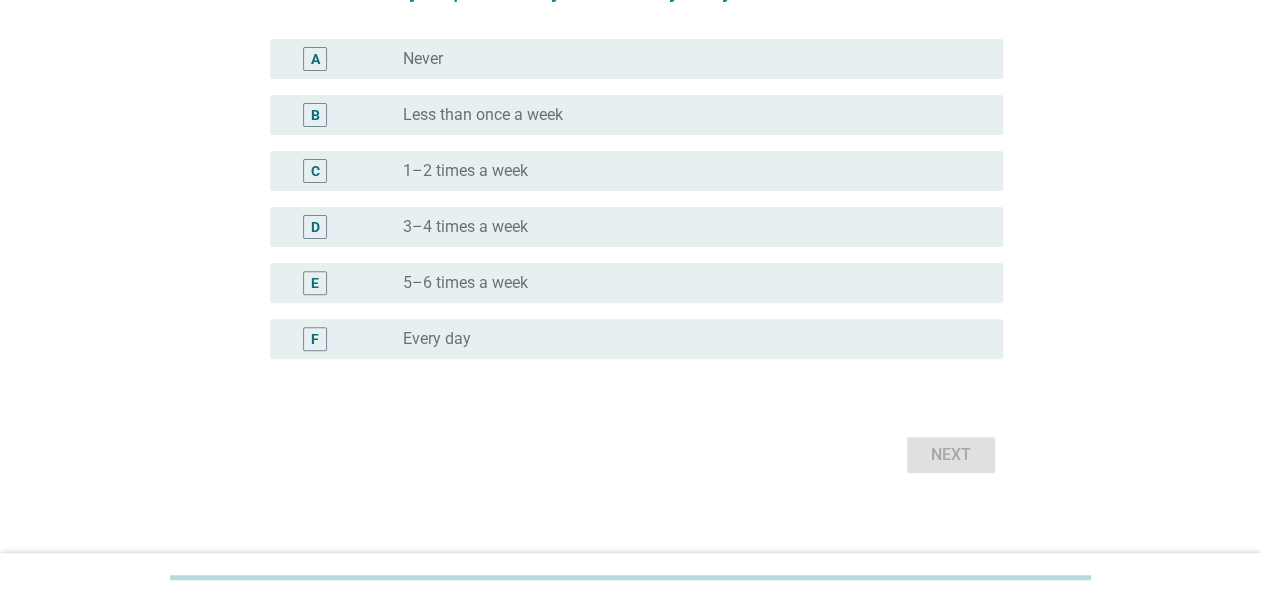 scroll, scrollTop: 220, scrollLeft: 0, axis: vertical 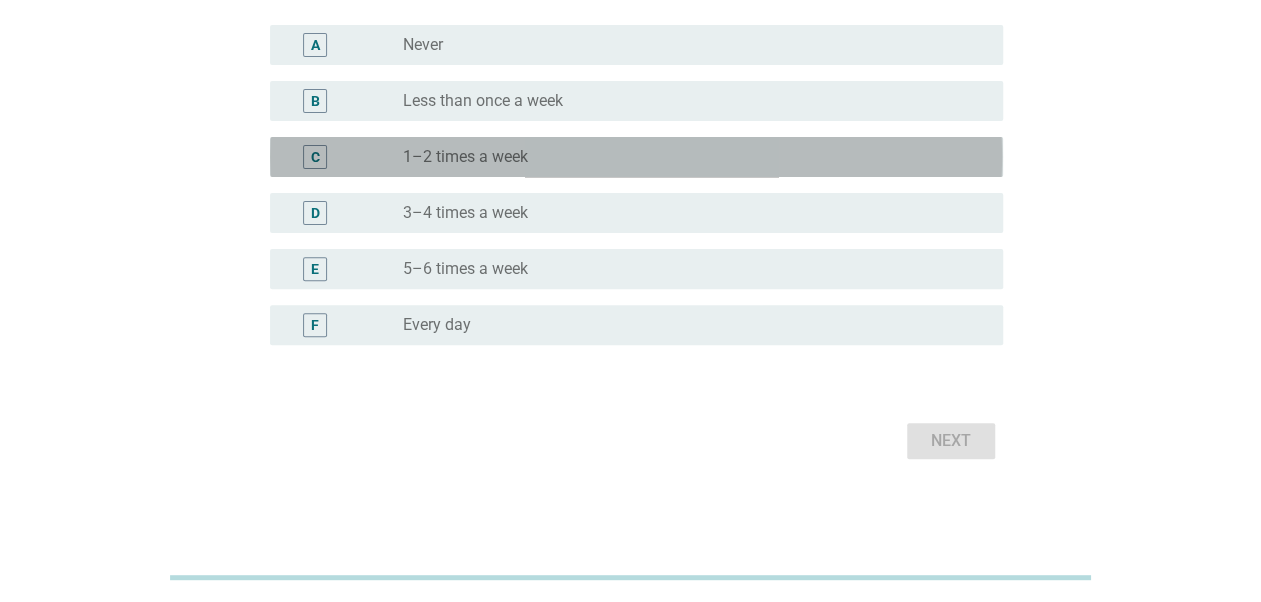 click on "radio_button_unchecked 1–2 times a week" at bounding box center [687, 157] 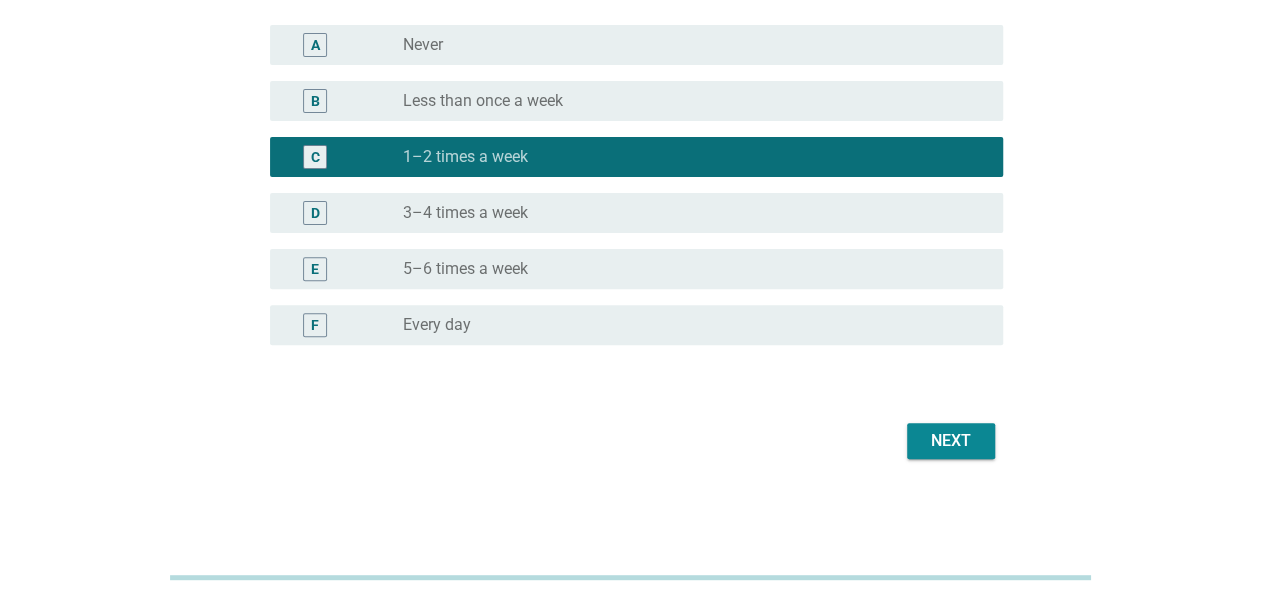 click on "Next" at bounding box center [951, 441] 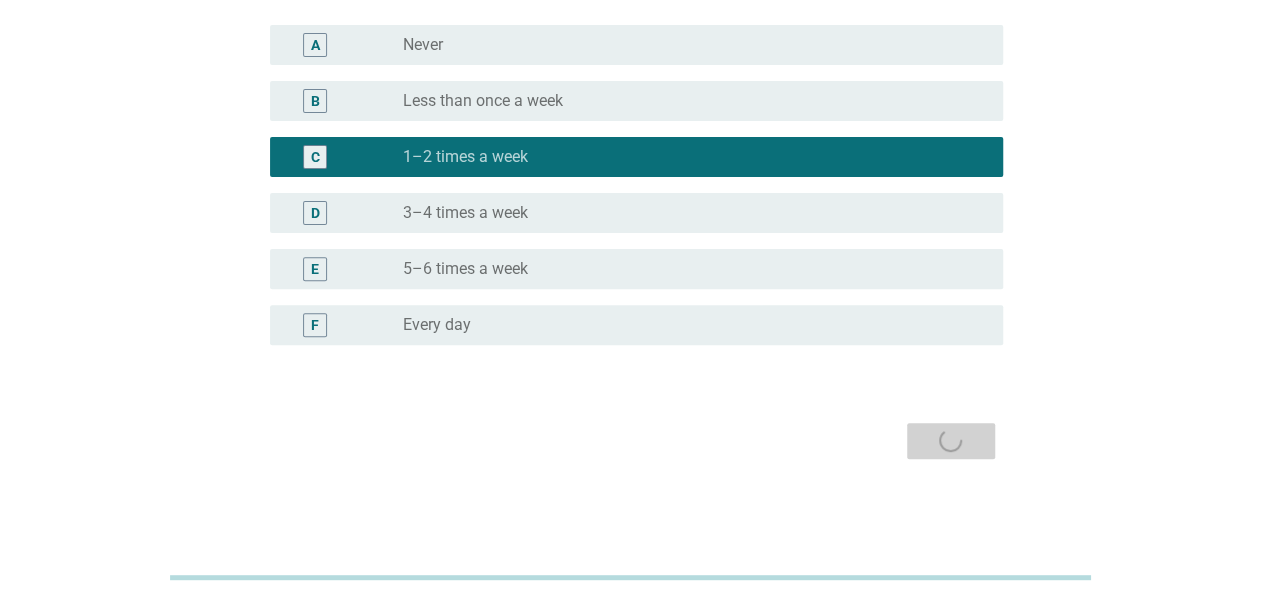 scroll, scrollTop: 0, scrollLeft: 0, axis: both 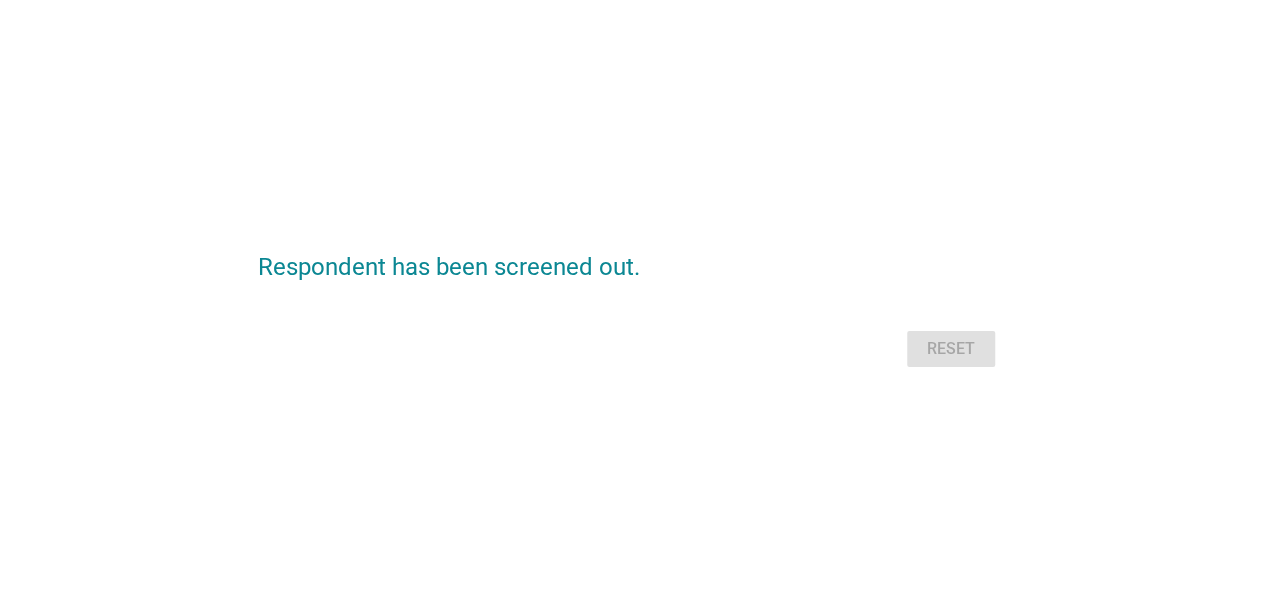 click on "Reset" at bounding box center (630, 349) 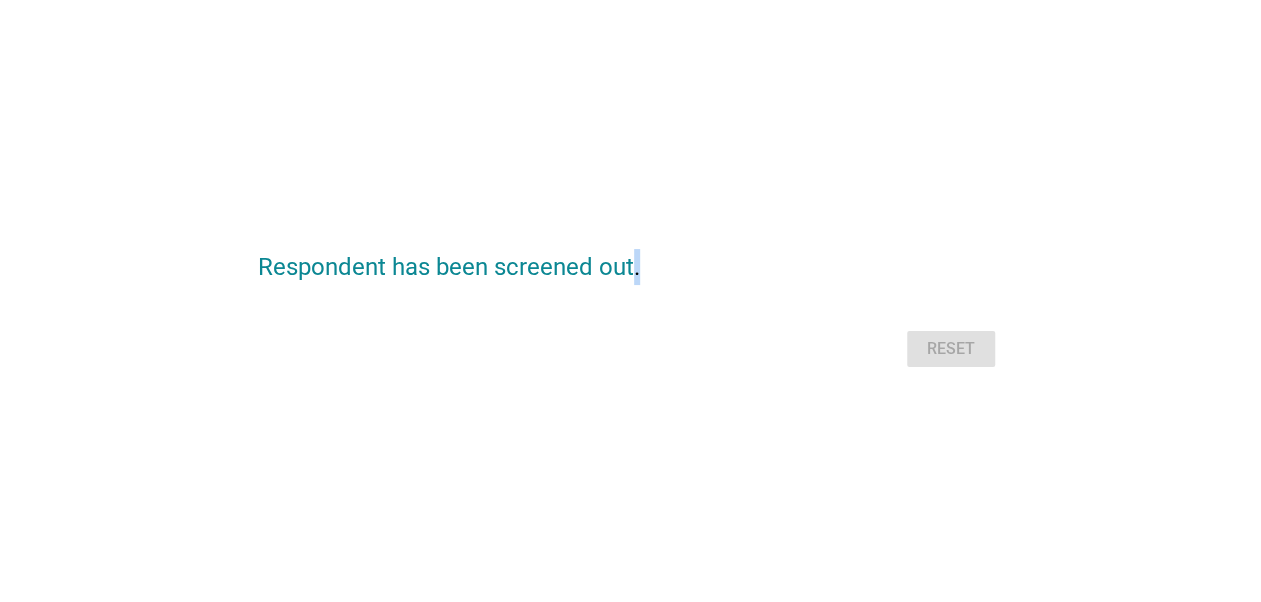 click on "Reset" at bounding box center [630, 349] 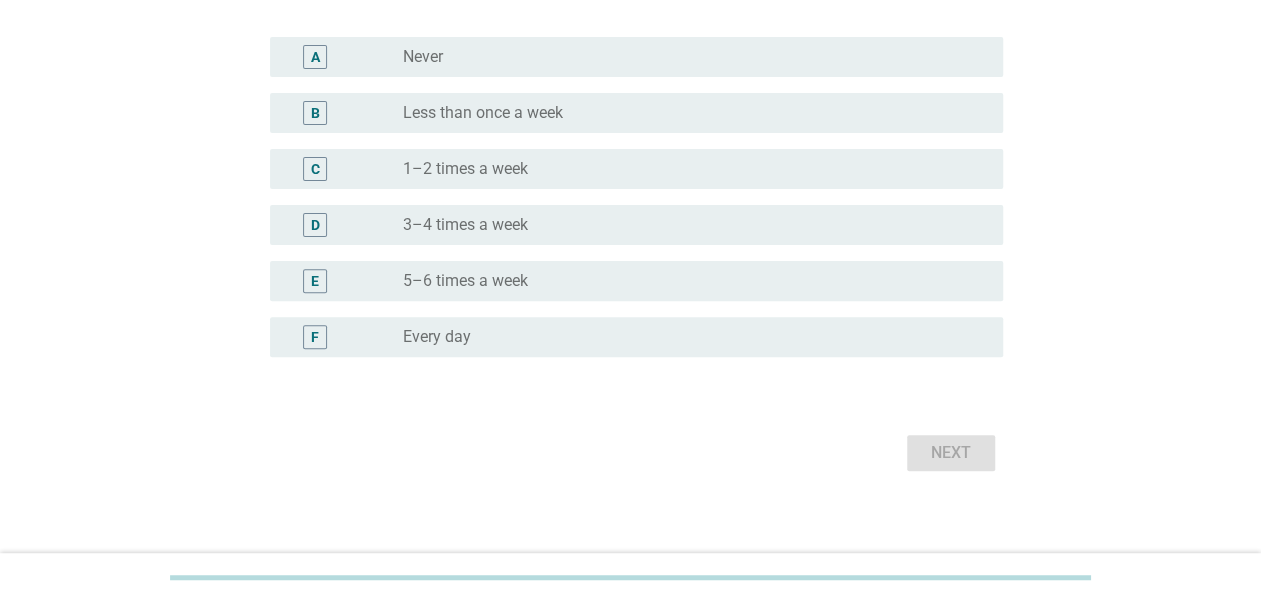 scroll, scrollTop: 220, scrollLeft: 0, axis: vertical 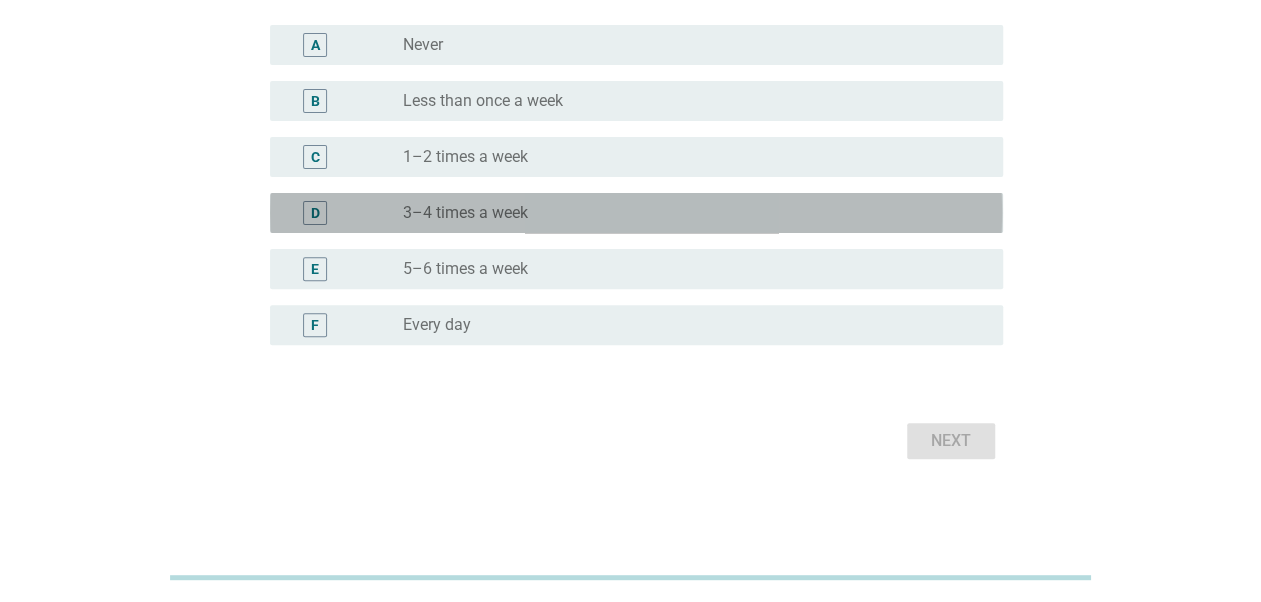 click on "3–4 times a week" at bounding box center (465, 213) 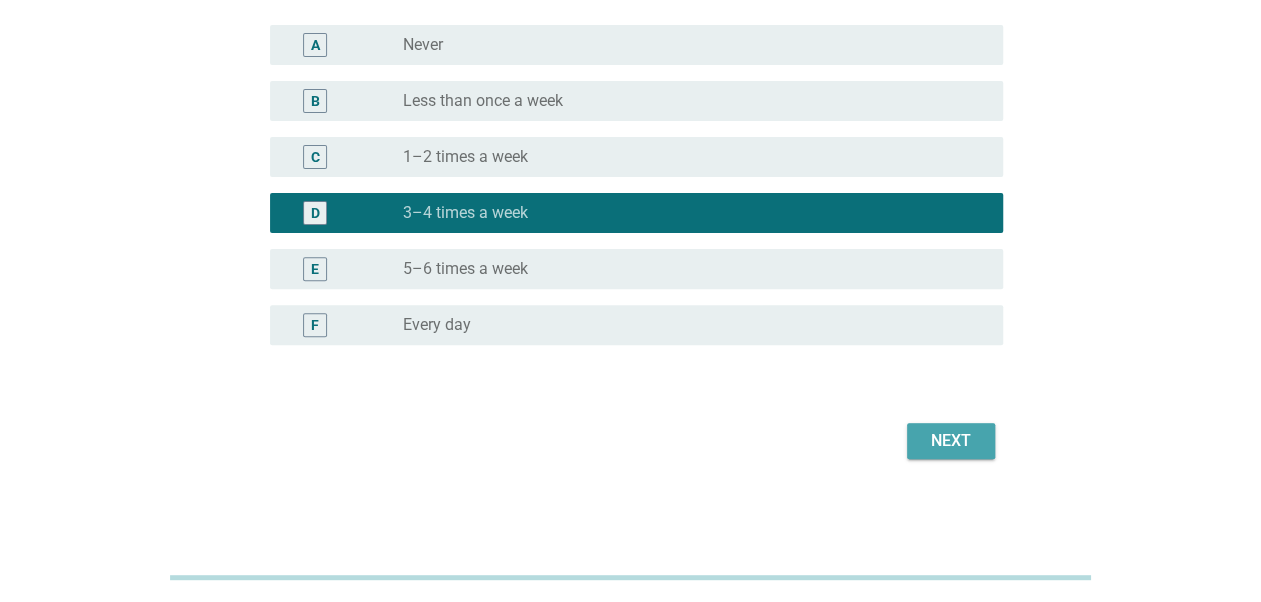 click on "Next" at bounding box center (951, 441) 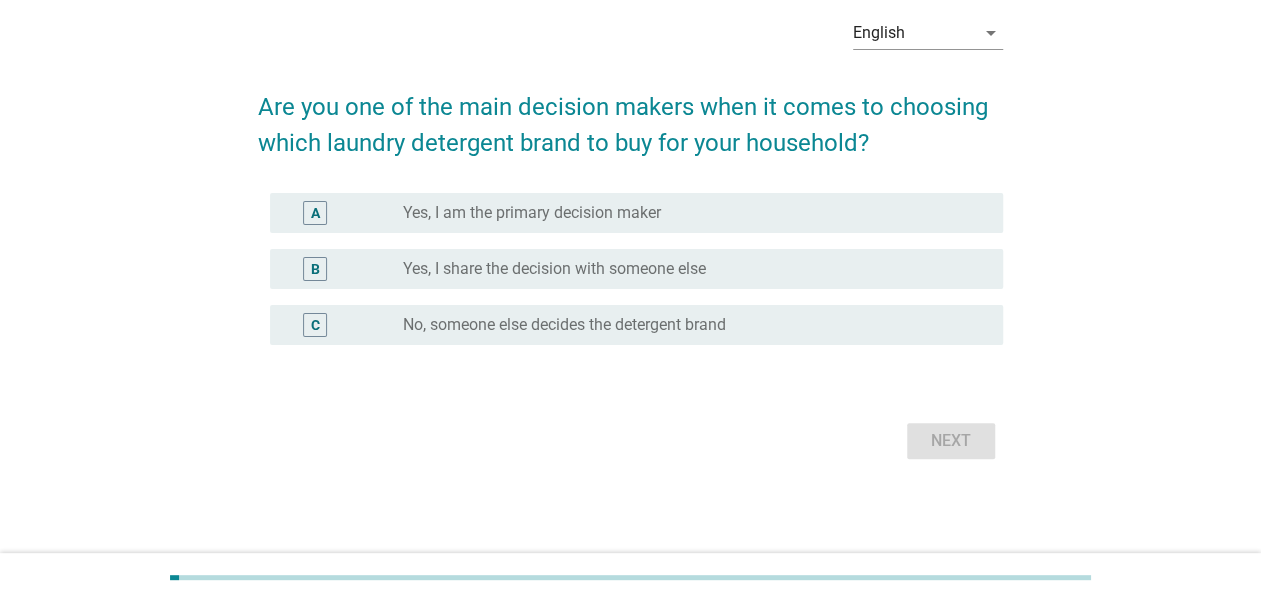 scroll, scrollTop: 0, scrollLeft: 0, axis: both 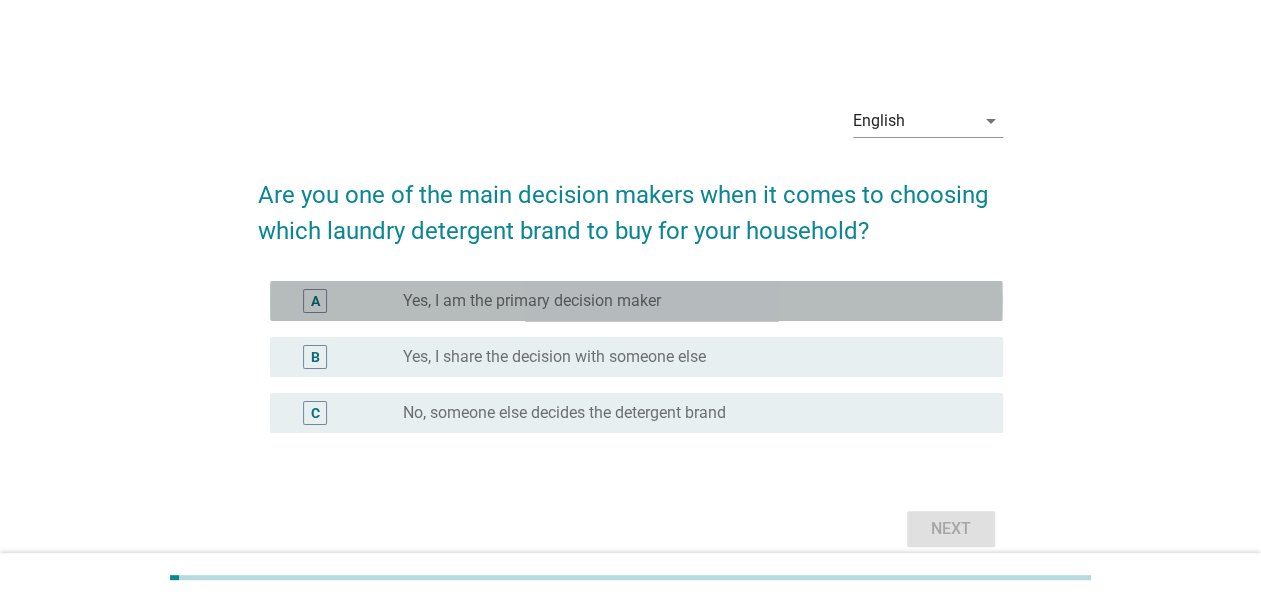 click on "Yes, I am the primary decision maker" at bounding box center [532, 301] 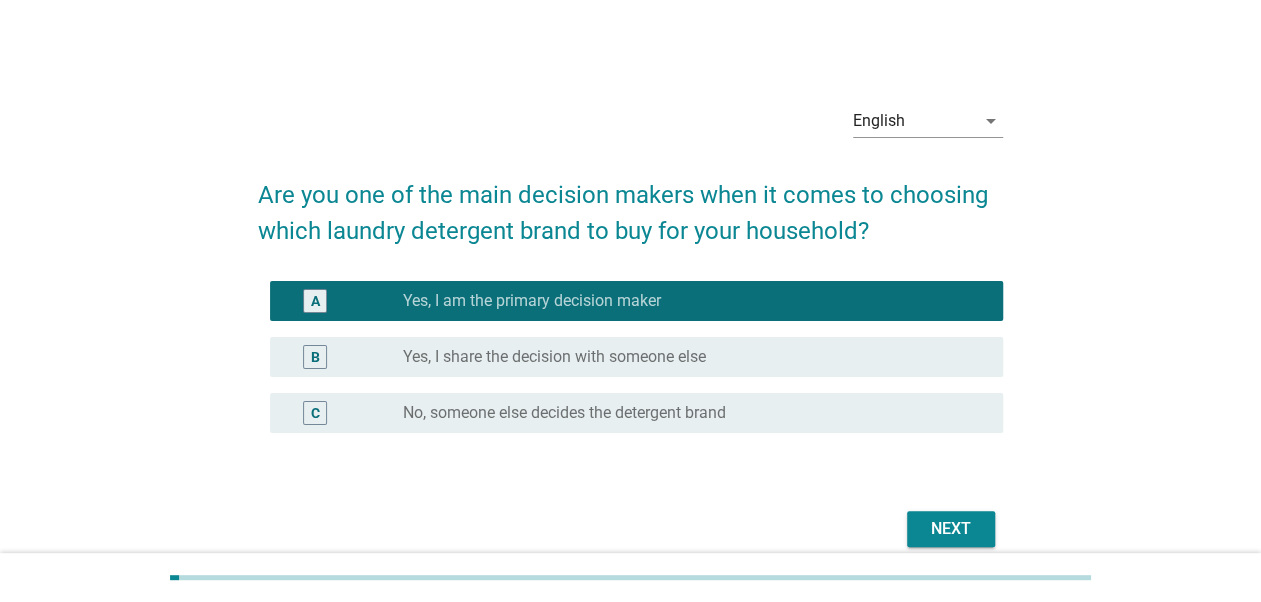 click on "Next" at bounding box center [951, 529] 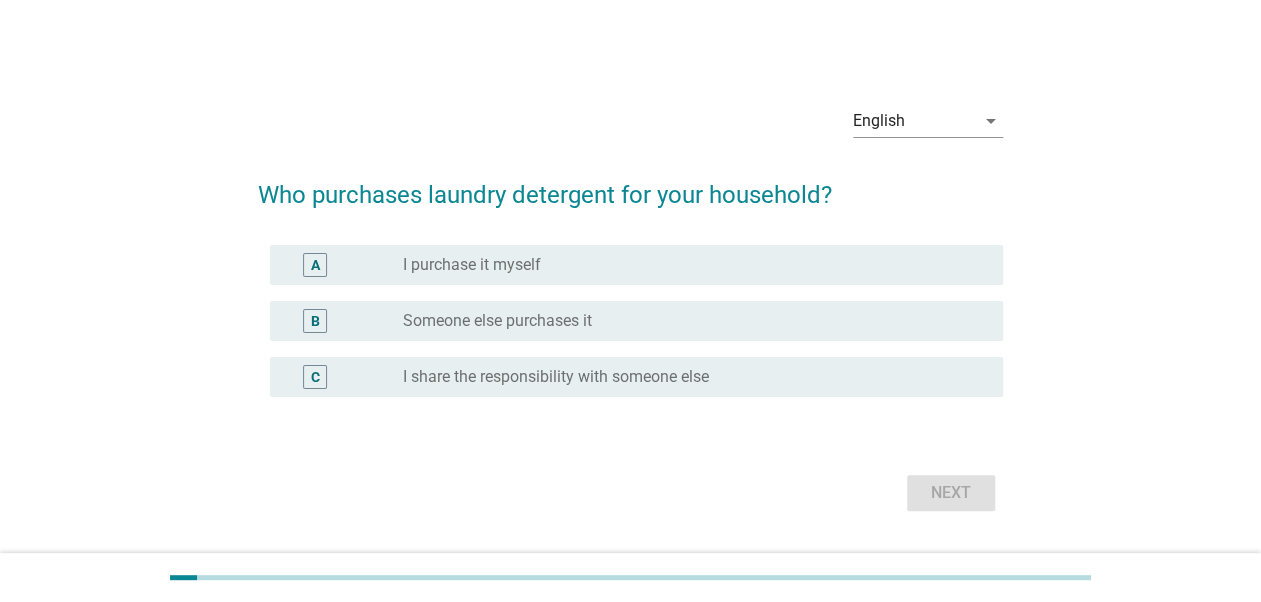 click on "radio_button_unchecked I purchase it myself" at bounding box center (687, 265) 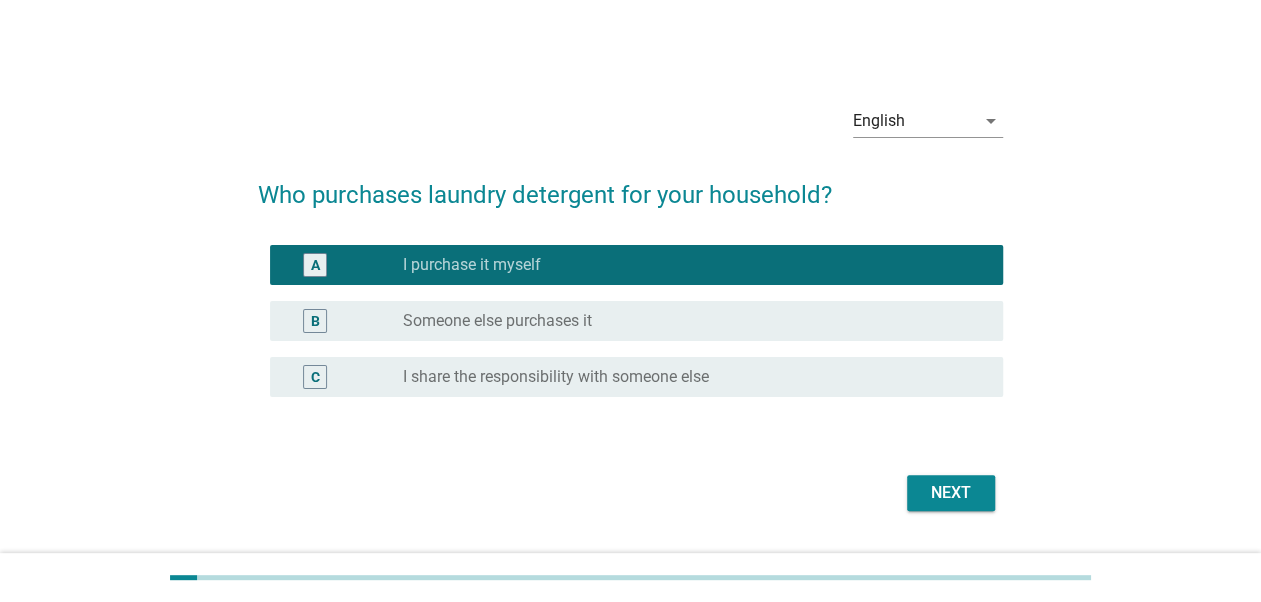 click on "Next" at bounding box center [951, 493] 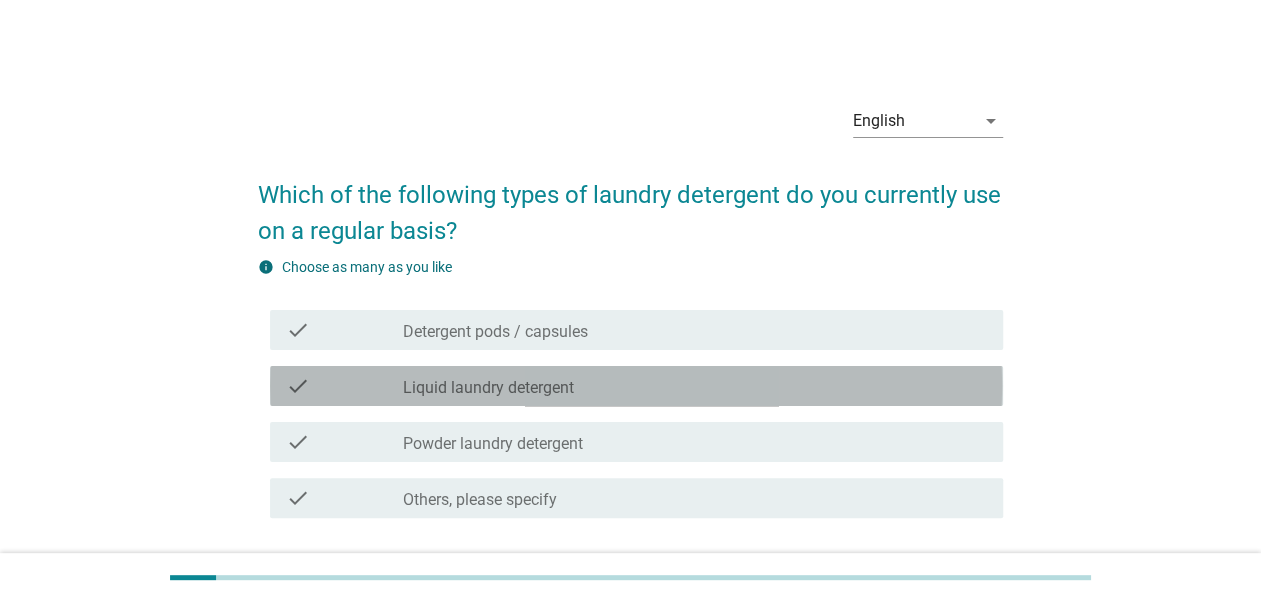 click on "check_box_outline_blank Liquid laundry detergent" at bounding box center (695, 386) 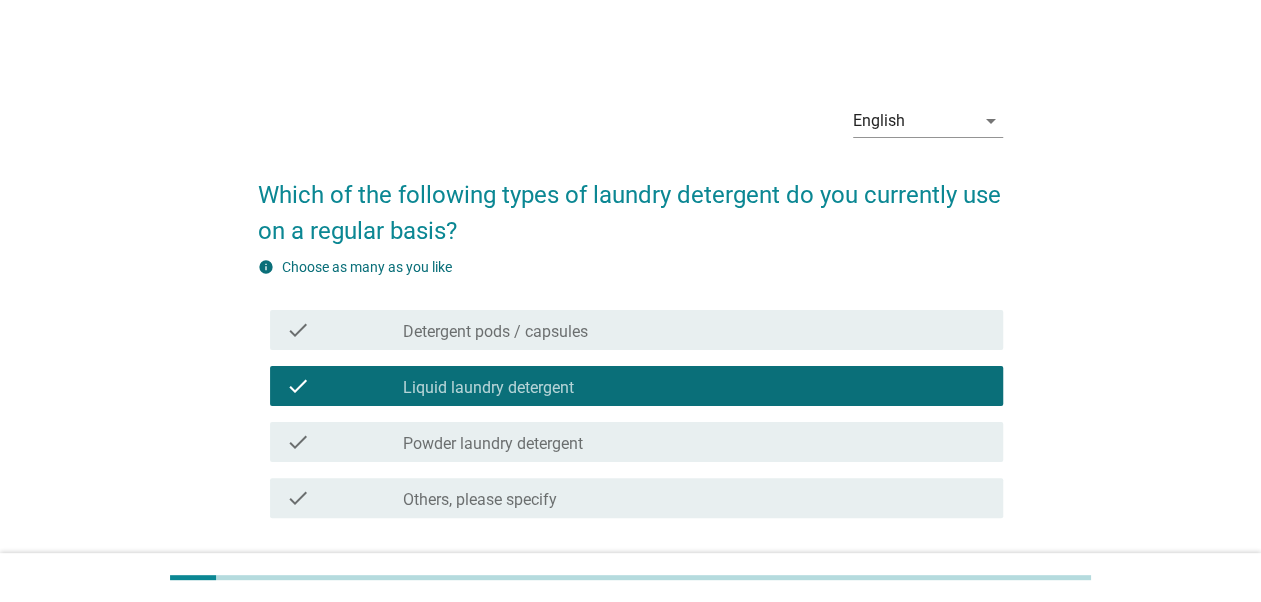 click on "check     check_box_outline_blank Powder laundry detergent" at bounding box center [636, 442] 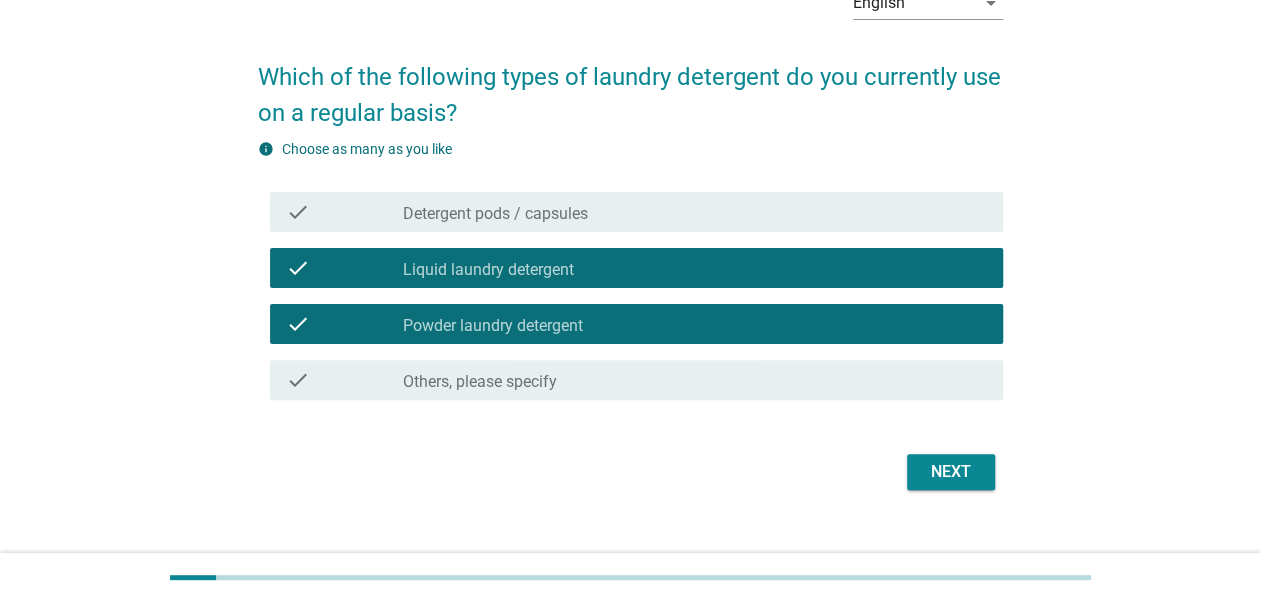 scroll, scrollTop: 149, scrollLeft: 0, axis: vertical 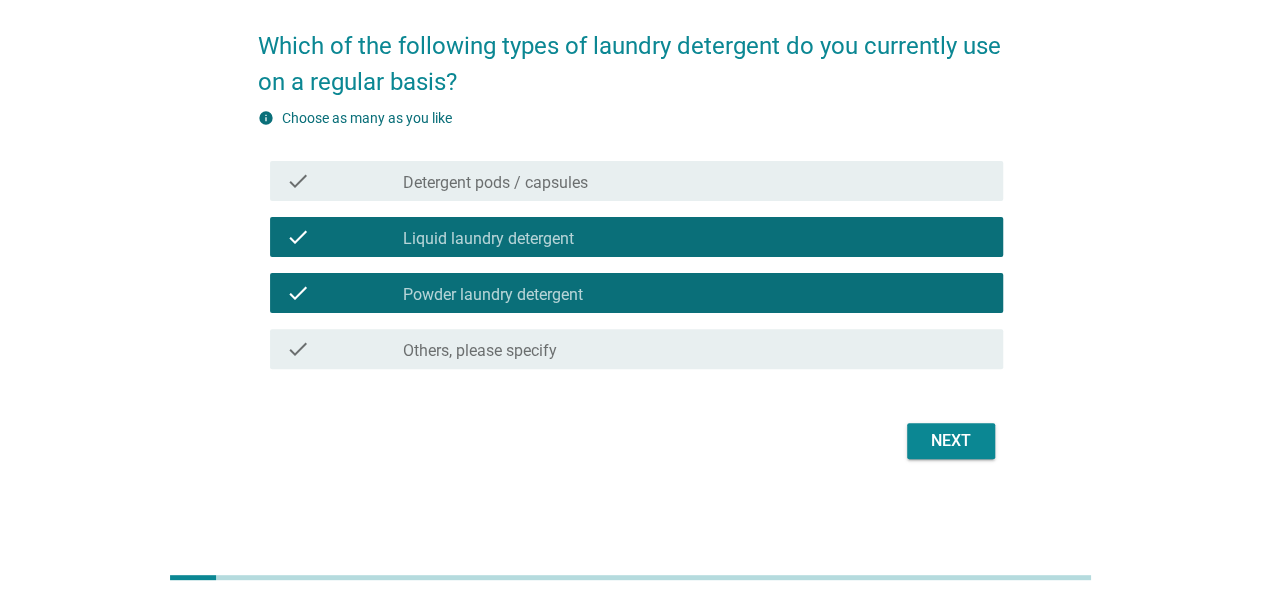 click on "Next" at bounding box center (951, 441) 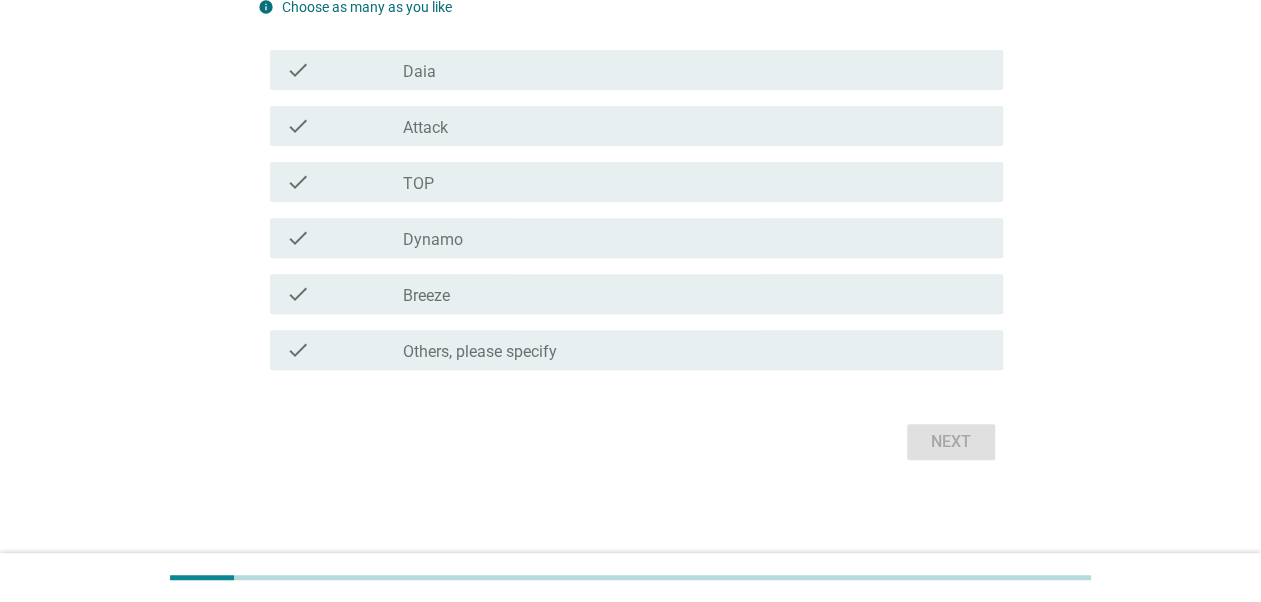 scroll, scrollTop: 261, scrollLeft: 0, axis: vertical 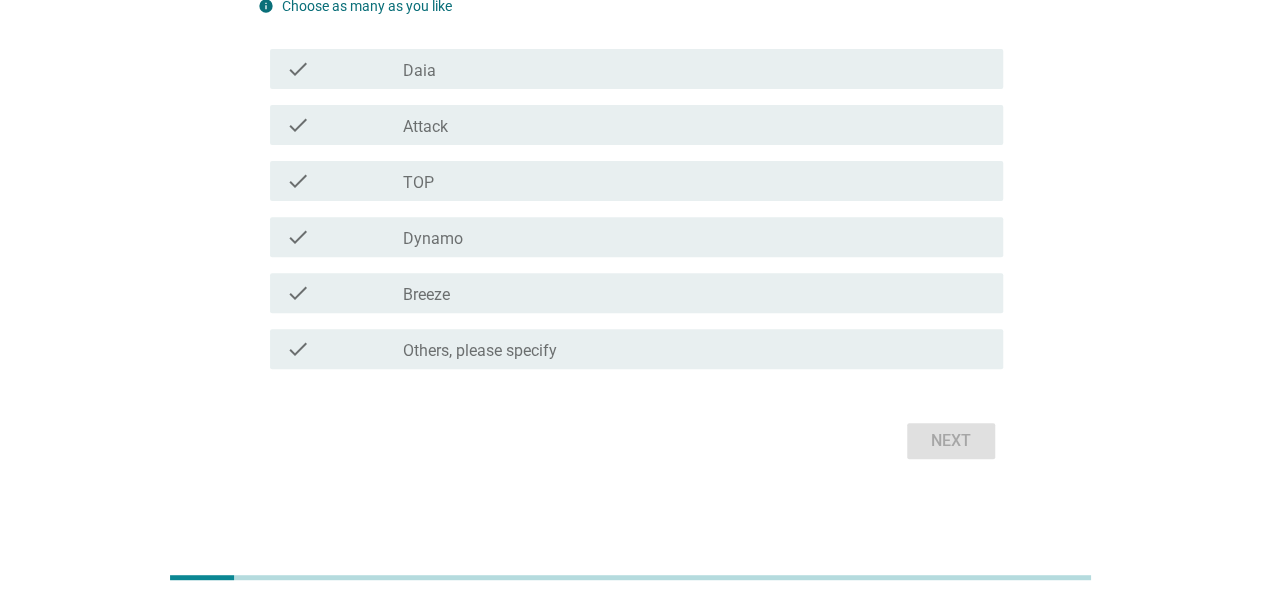 click on "Attack" at bounding box center (425, 127) 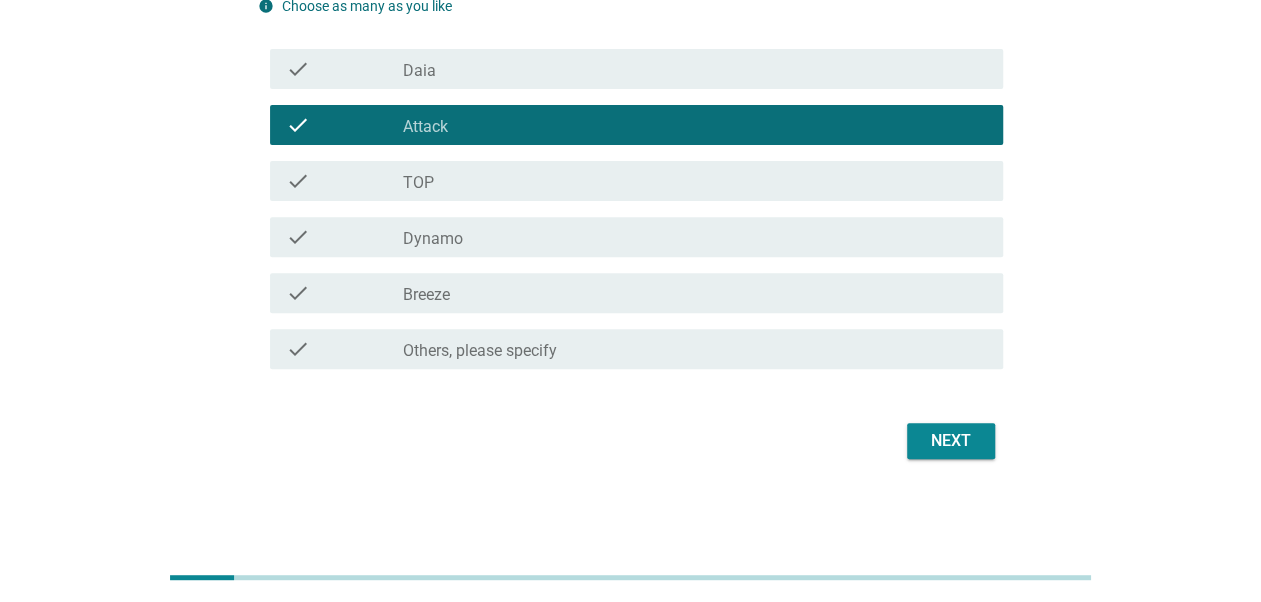 click on "check_box_outline_blank Daia" at bounding box center (695, 69) 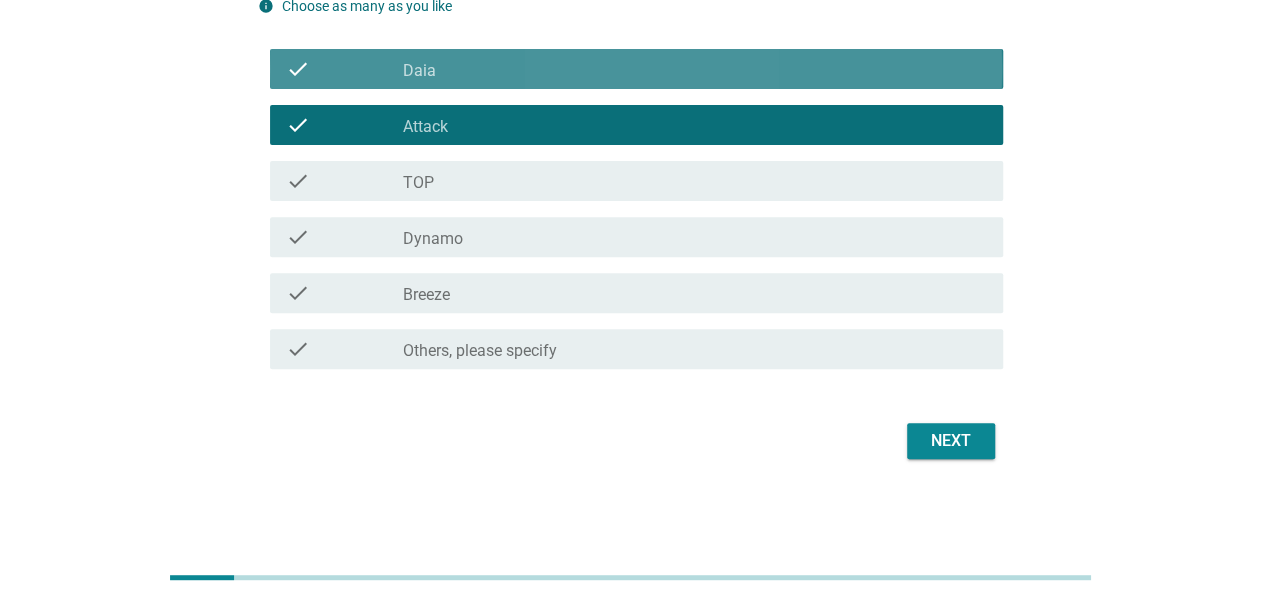 click on "check_box_outline_blank Daia" at bounding box center [695, 69] 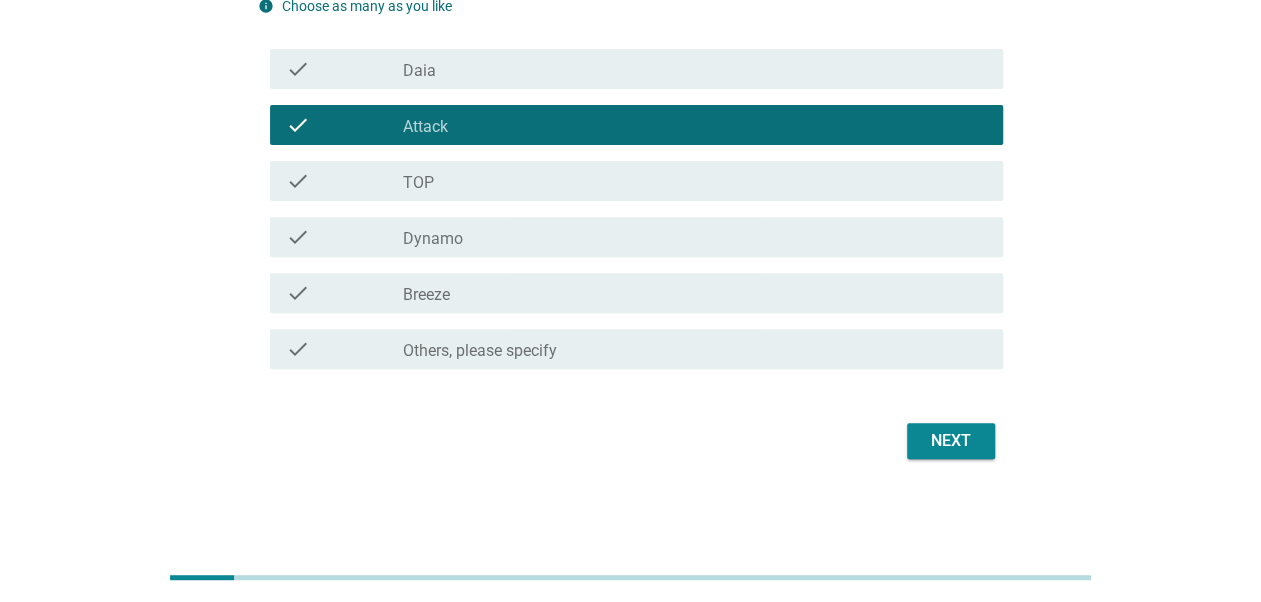 click on "check_box_outline_blank TOP" at bounding box center (695, 181) 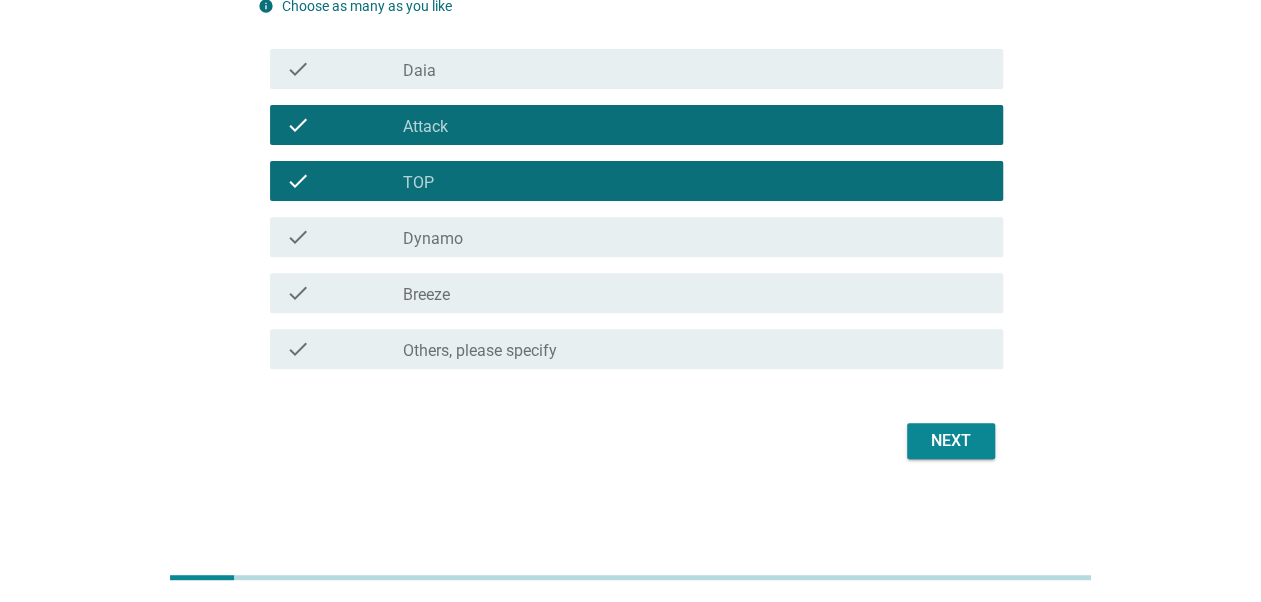 click on "check     check_box_outline_blank Breeze" at bounding box center [630, 293] 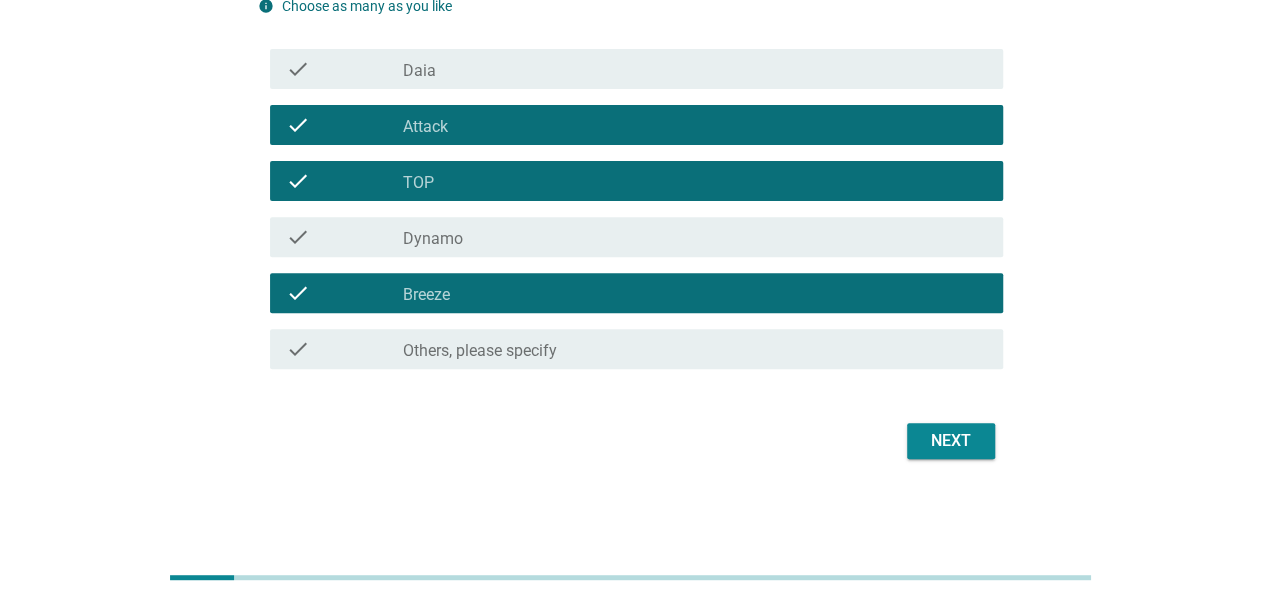 click on "Next" at bounding box center [951, 441] 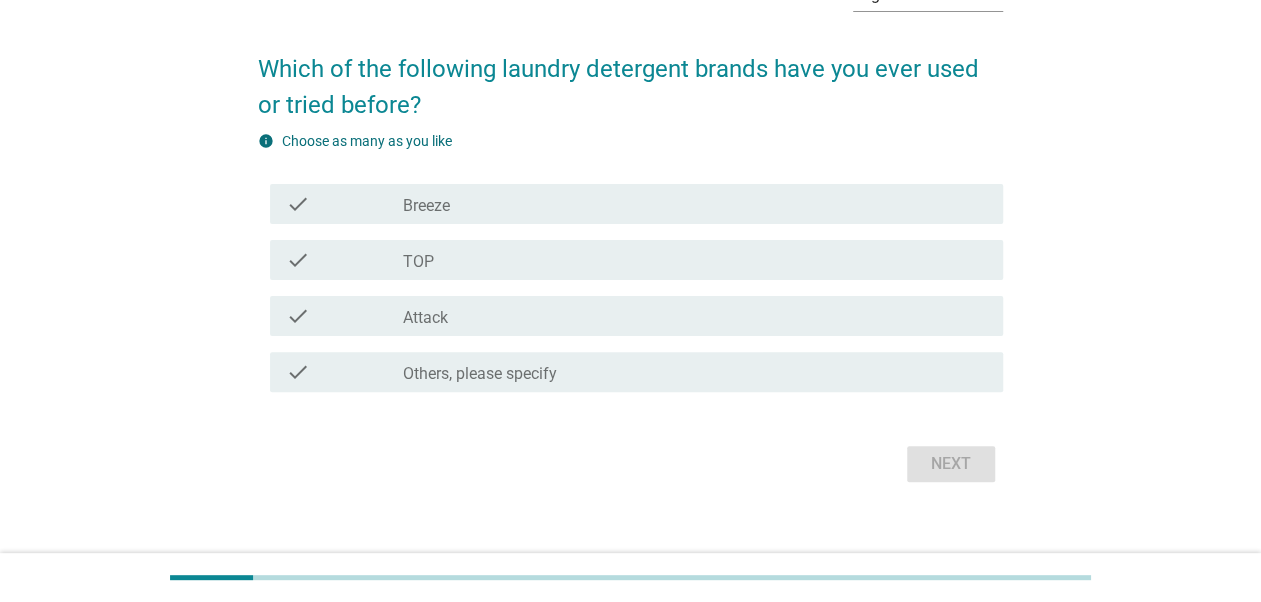 scroll, scrollTop: 149, scrollLeft: 0, axis: vertical 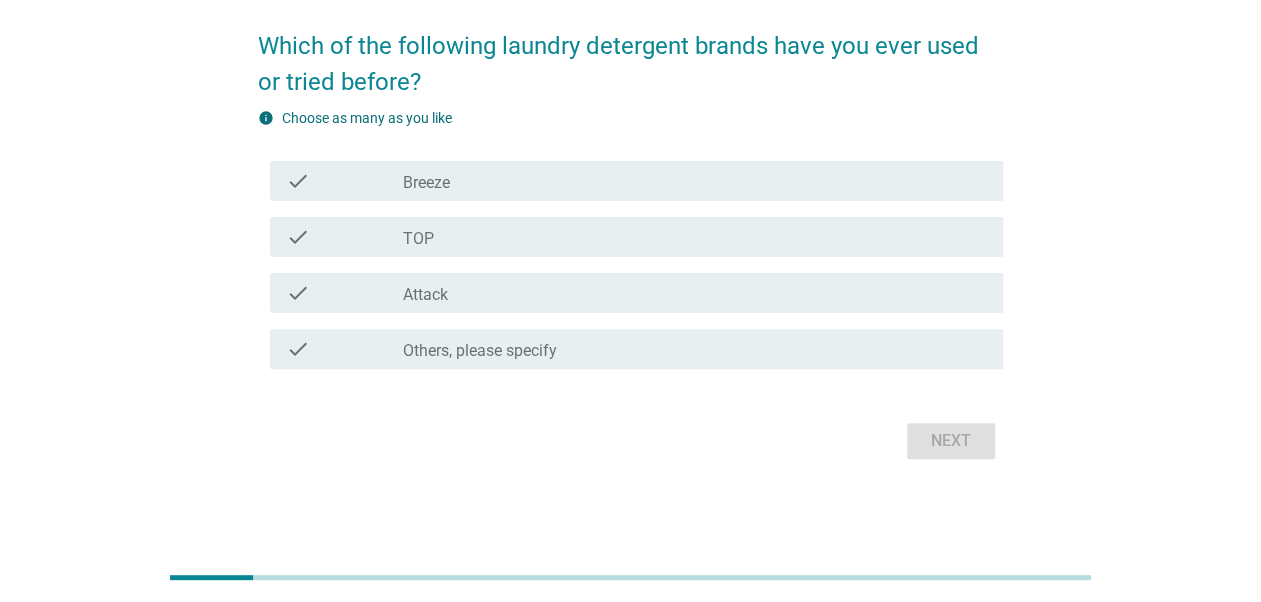 click on "check     check_box_outline_blank TOP" at bounding box center [630, 237] 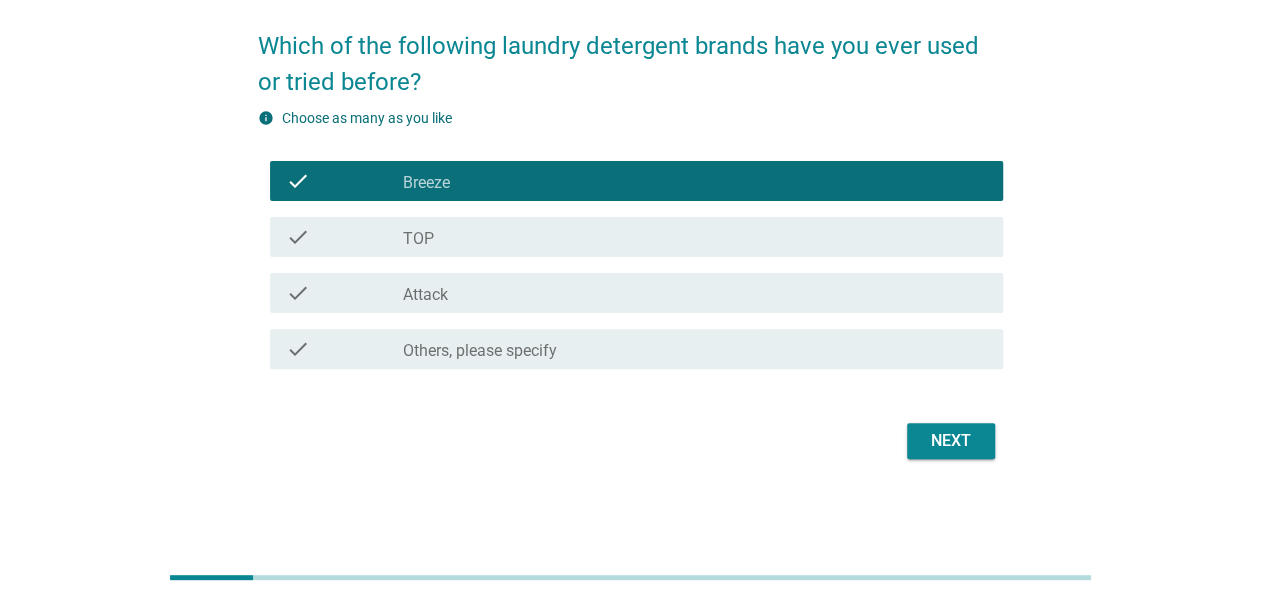 click on "check_box_outline_blank TOP" at bounding box center (695, 237) 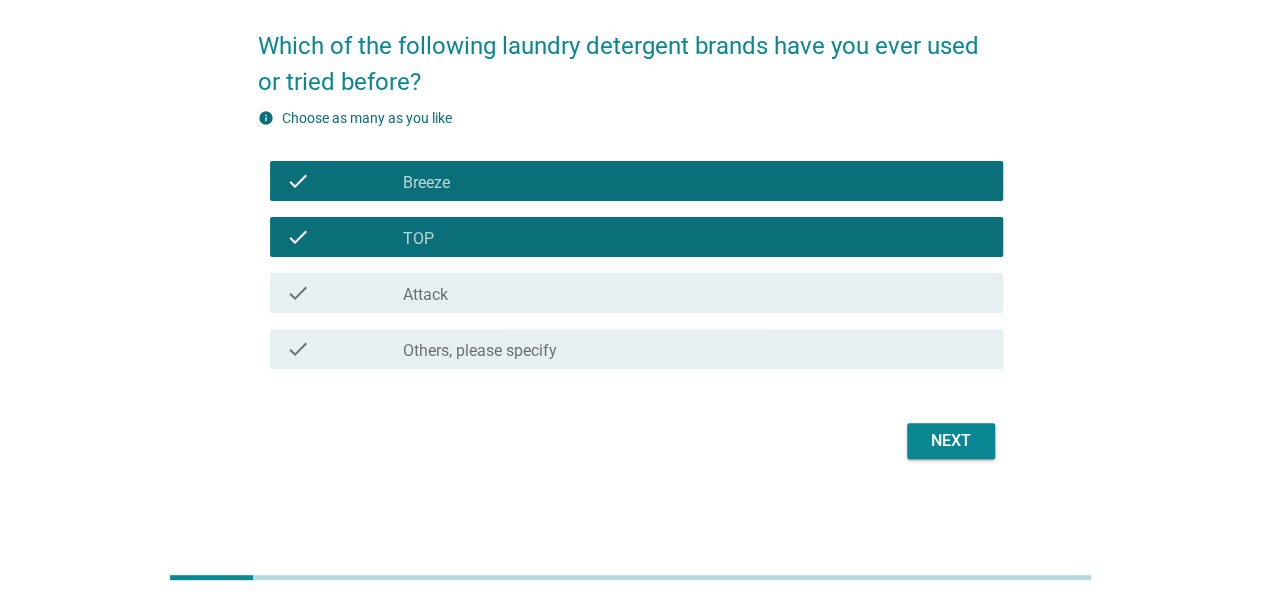 click on "check_box_outline_blank Attack" at bounding box center [695, 293] 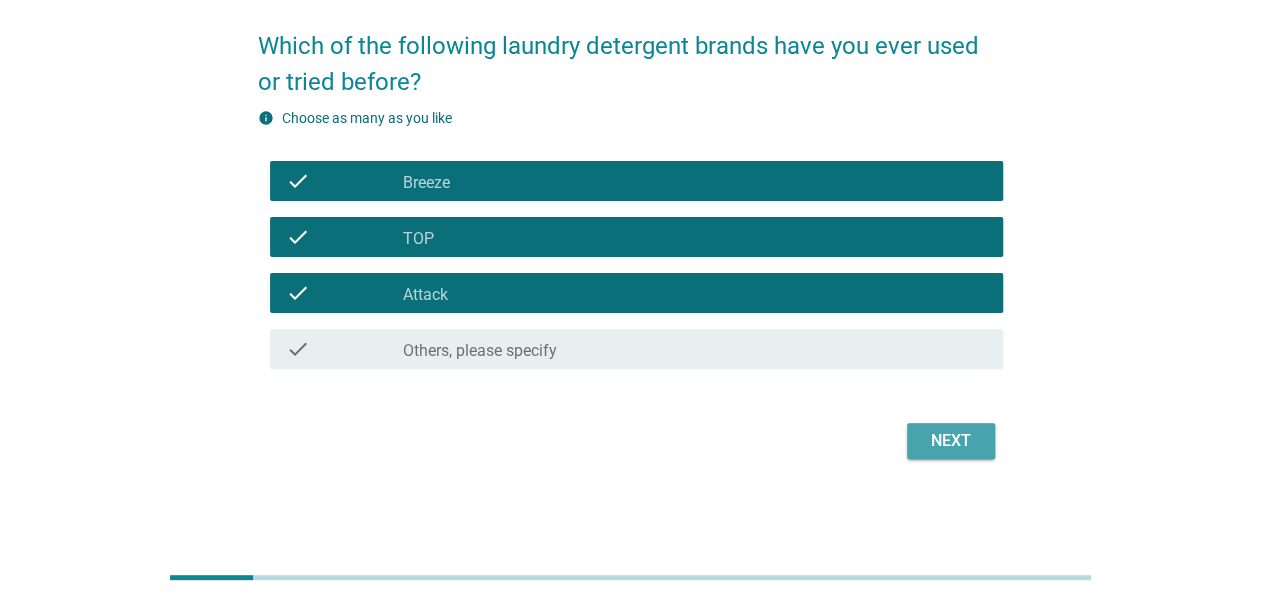 click on "Next" at bounding box center (951, 441) 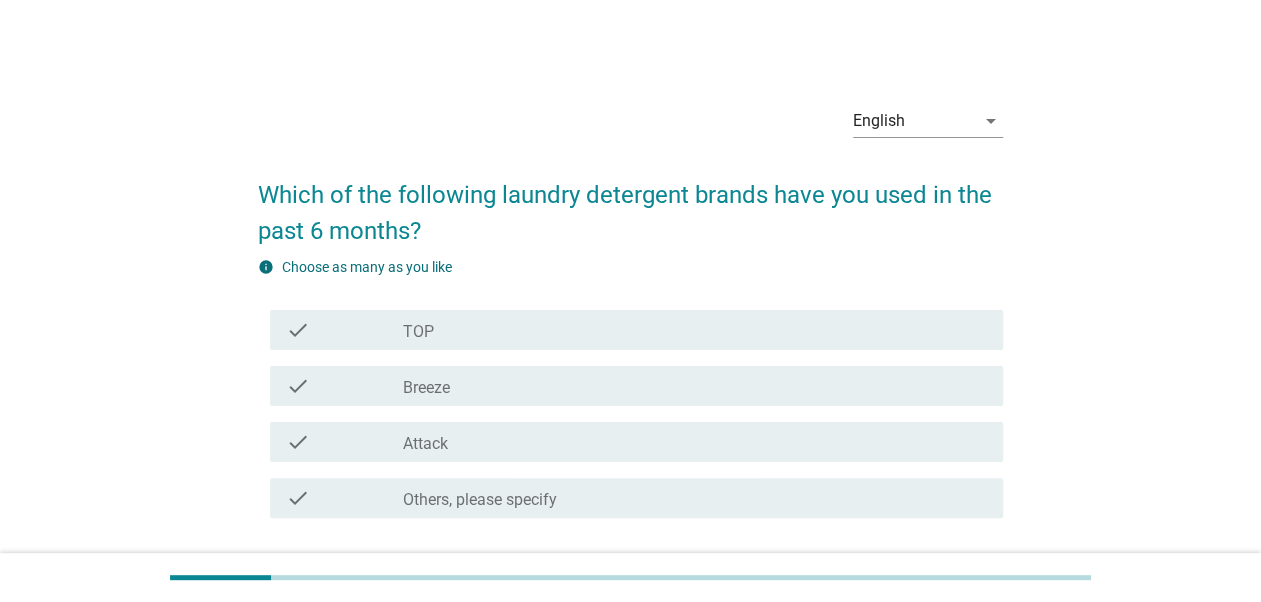 scroll, scrollTop: 149, scrollLeft: 0, axis: vertical 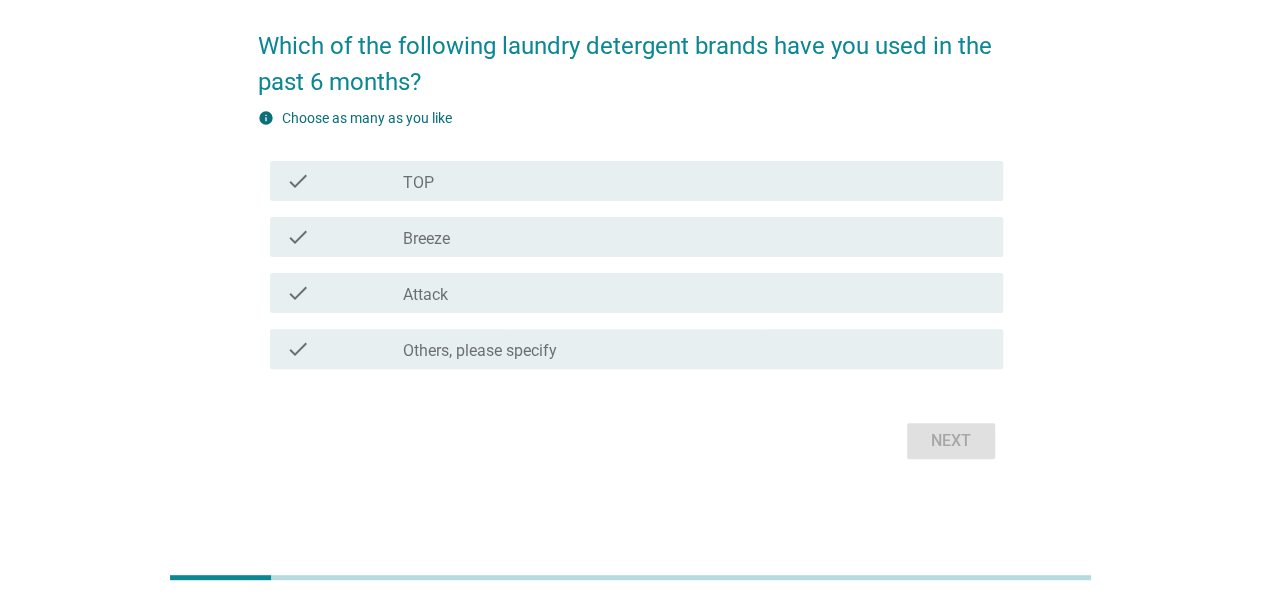 click on "check_box_outline_blank Attack" at bounding box center (695, 293) 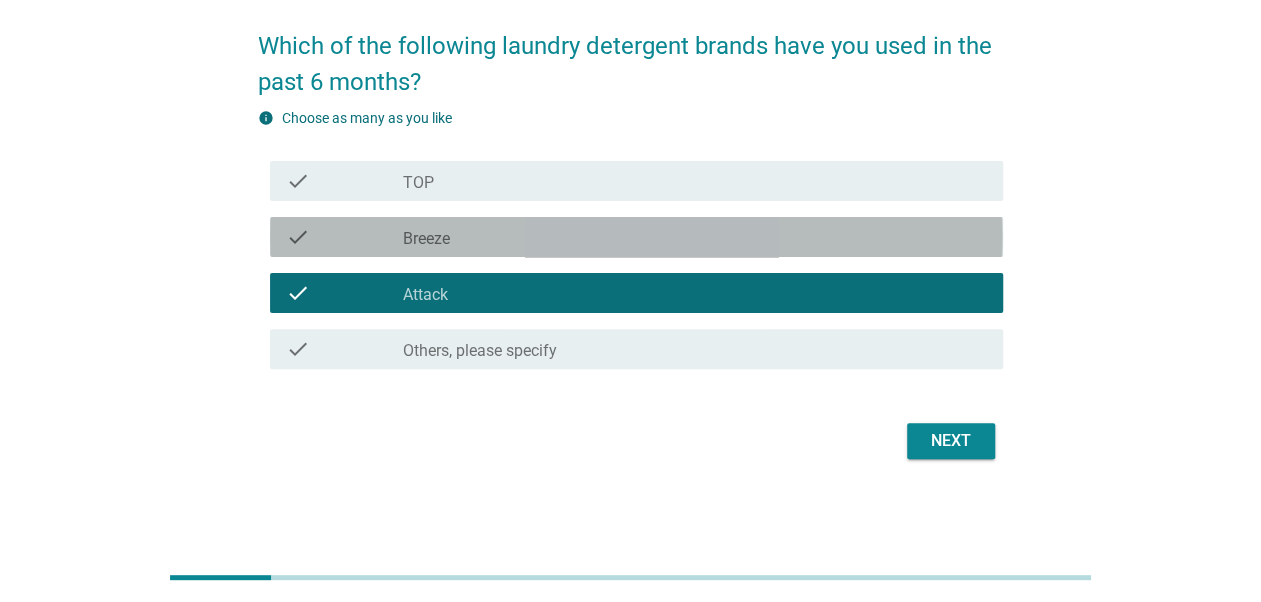 click on "check_box Breeze" at bounding box center (695, 237) 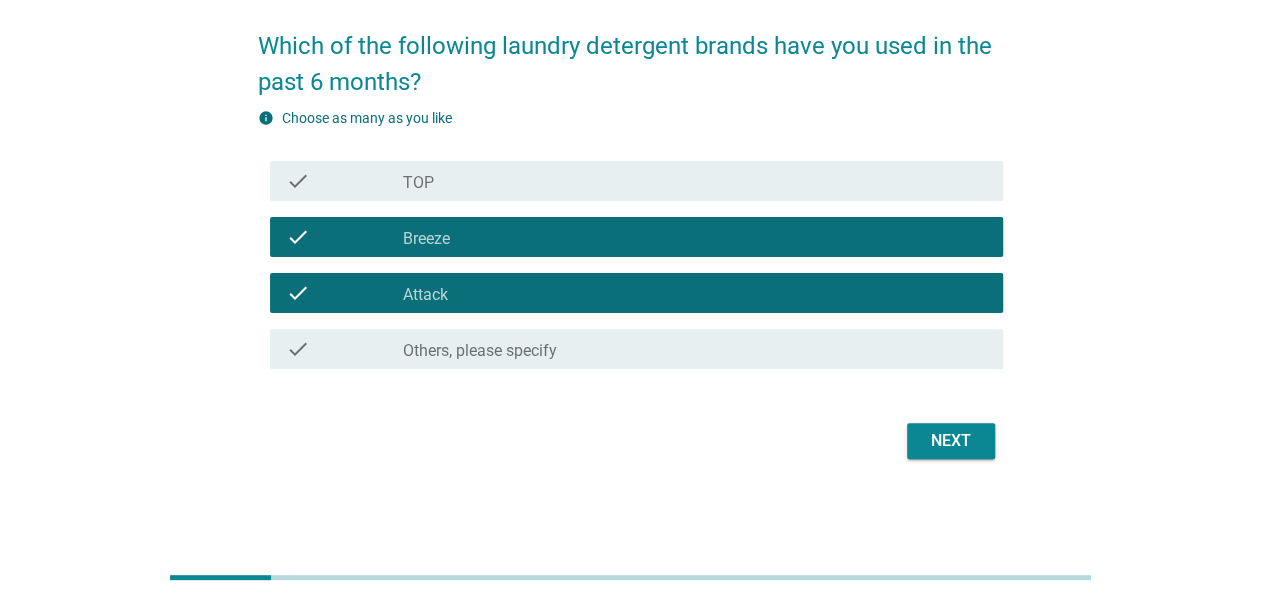 click on "Next" at bounding box center [951, 441] 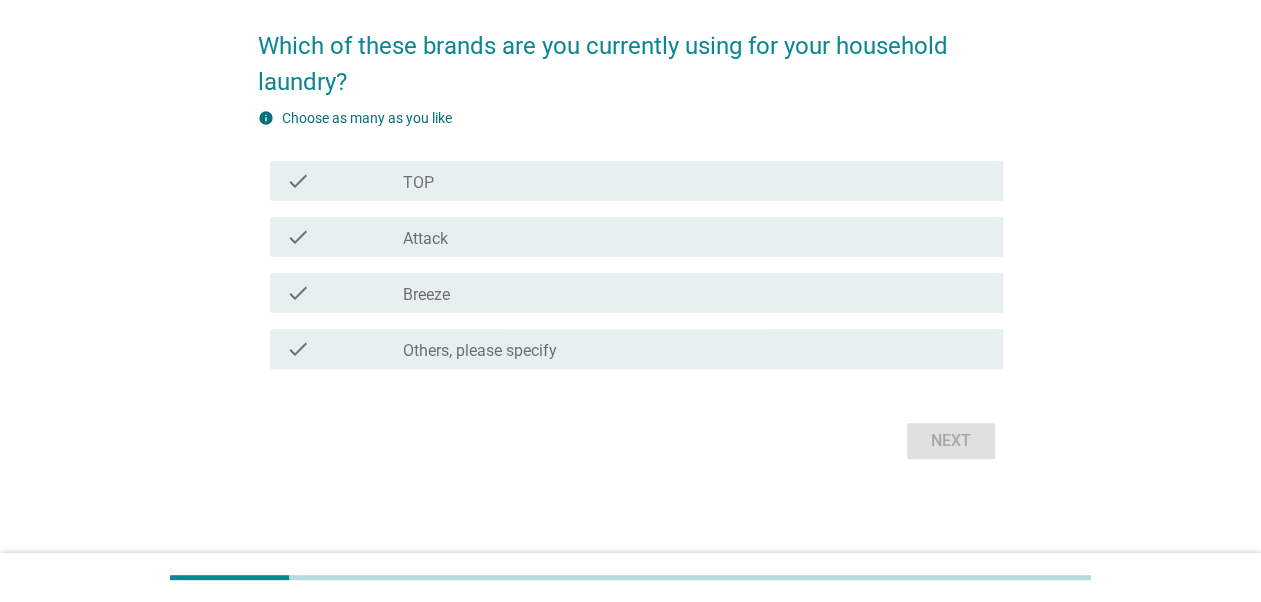 scroll, scrollTop: 0, scrollLeft: 0, axis: both 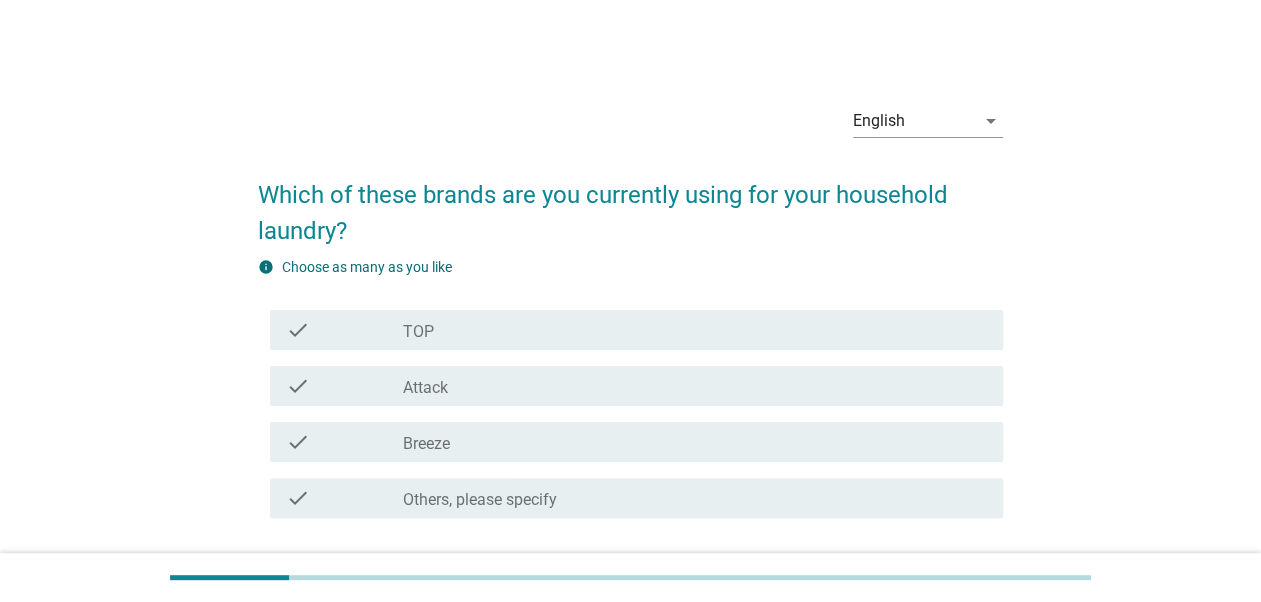 click on "check_box Attack" at bounding box center (695, 386) 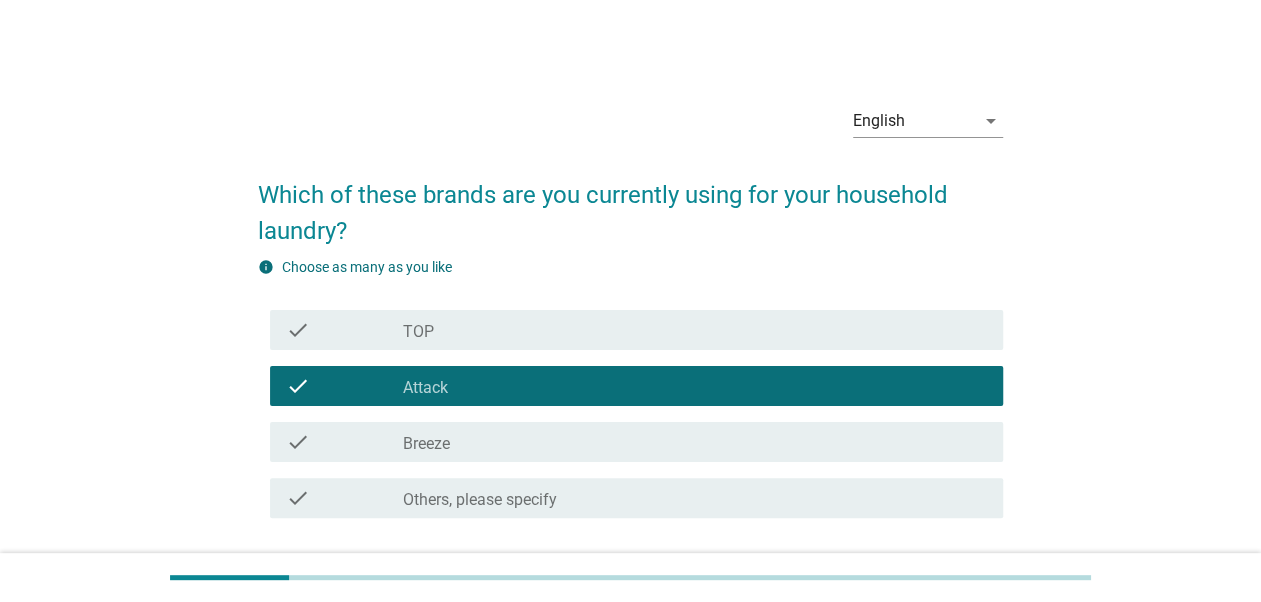 scroll, scrollTop: 149, scrollLeft: 0, axis: vertical 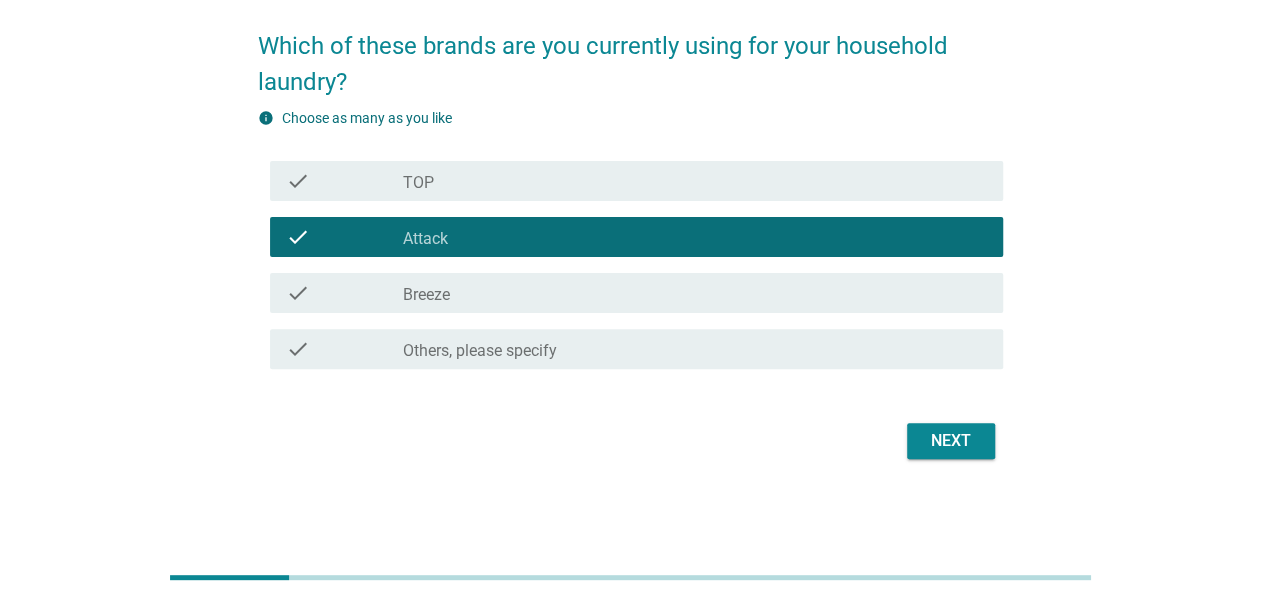 click on "Next" at bounding box center [630, 441] 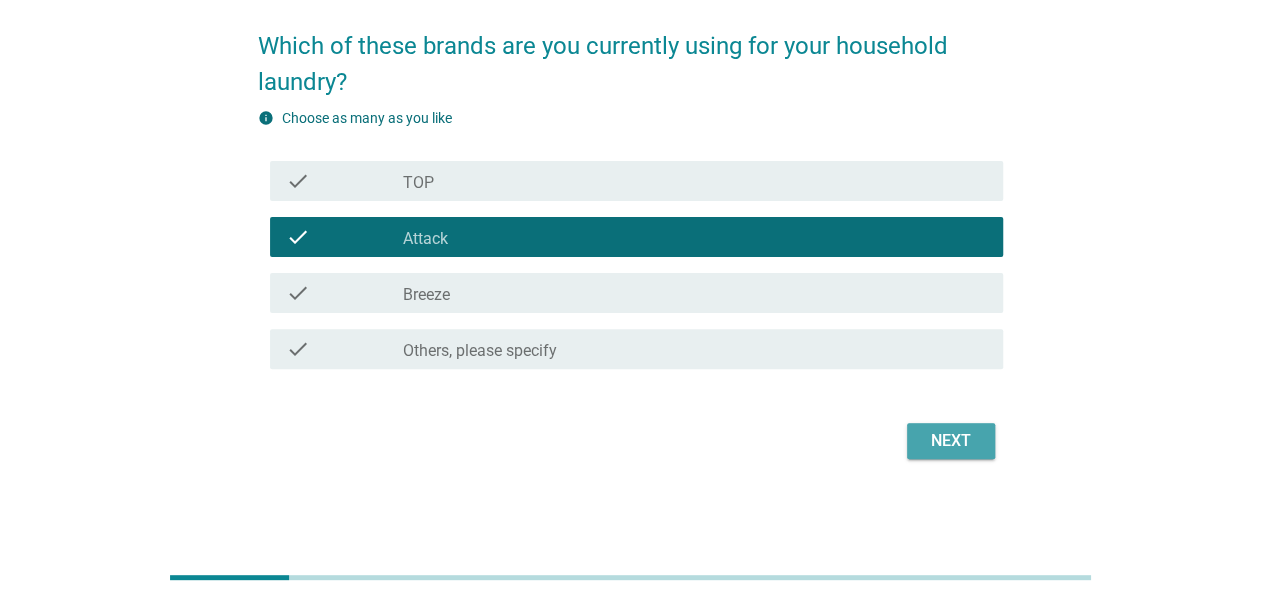 click on "Next" at bounding box center [951, 441] 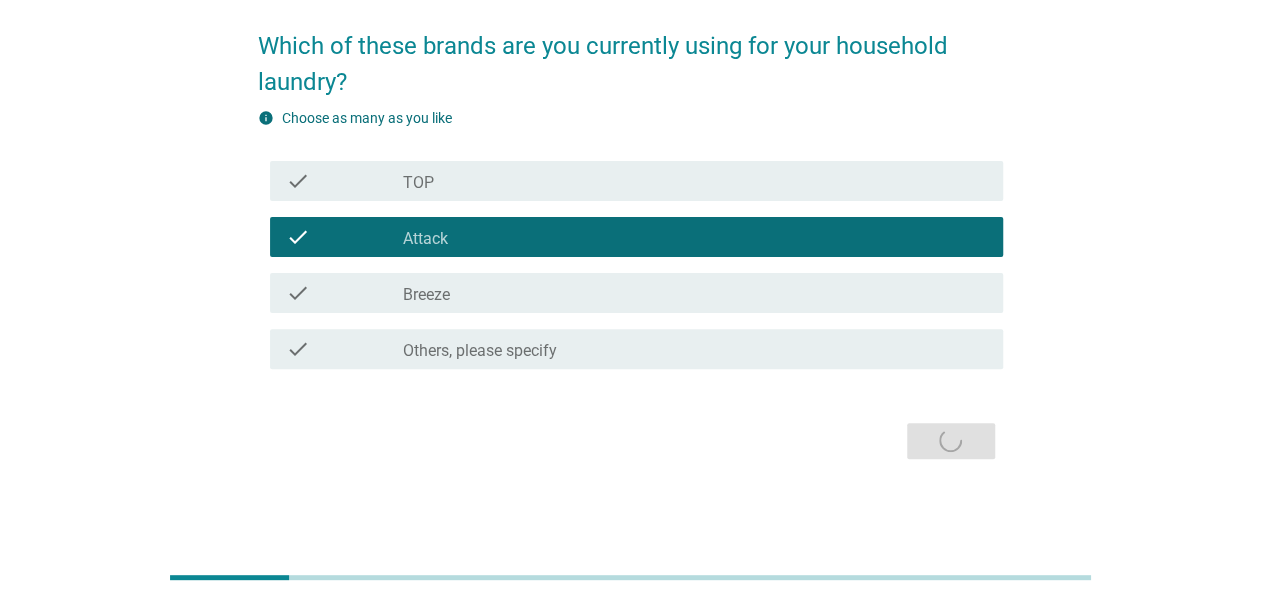 scroll, scrollTop: 0, scrollLeft: 0, axis: both 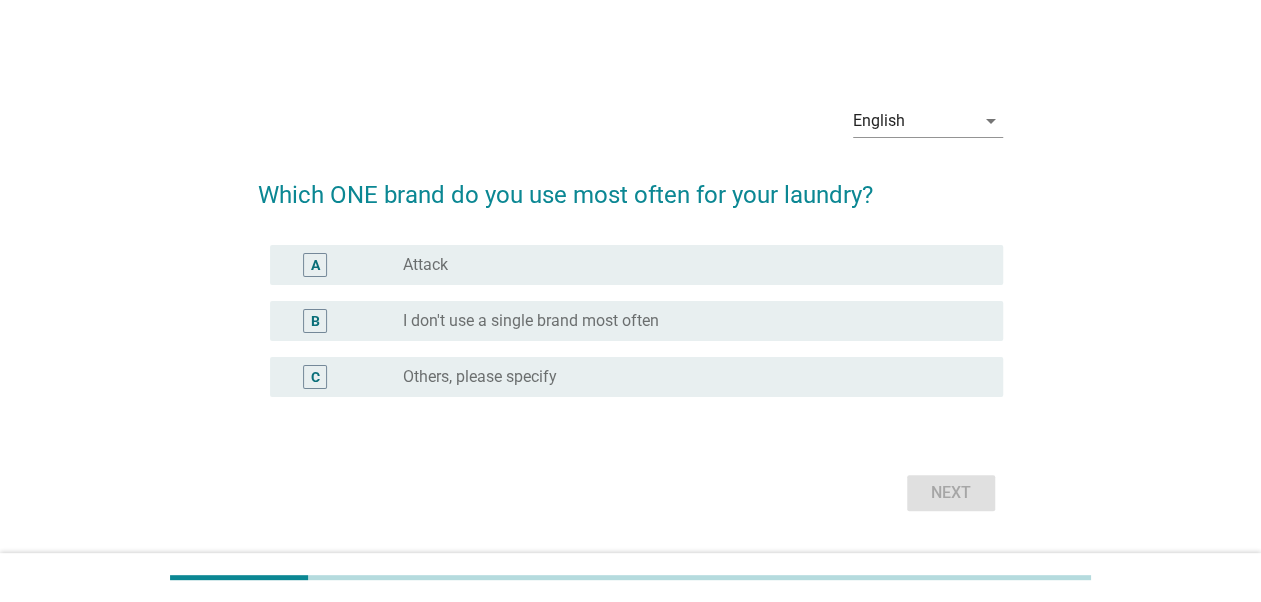 click on "radio_button_unchecked Attack" at bounding box center [687, 265] 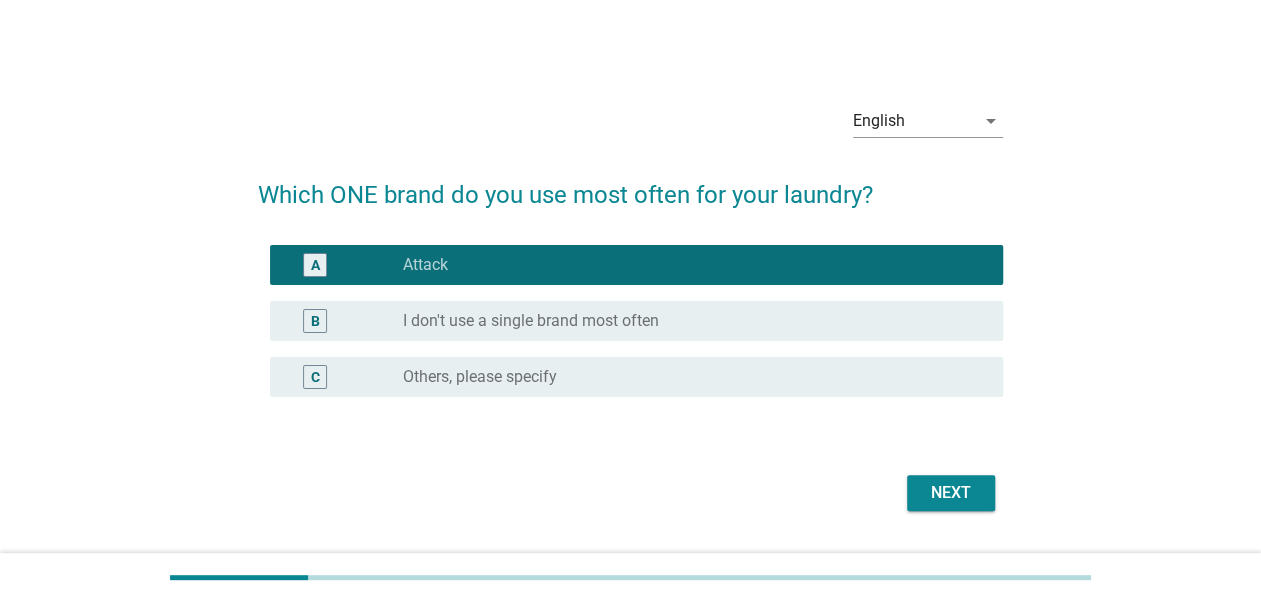 click on "Next" at bounding box center (951, 493) 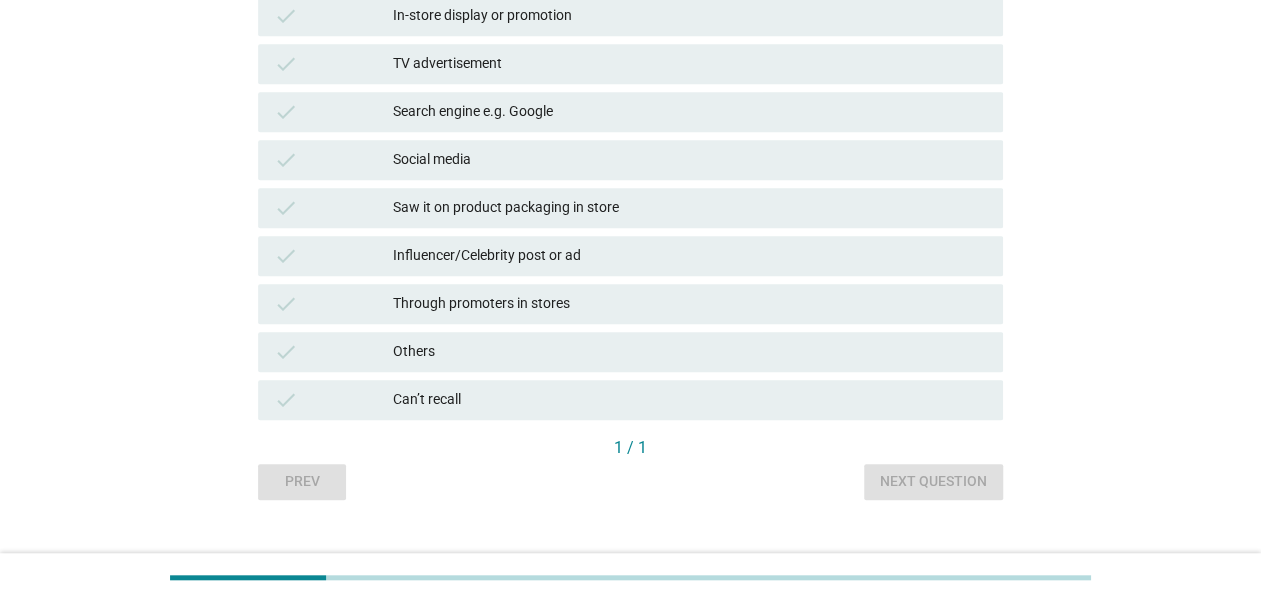 scroll, scrollTop: 533, scrollLeft: 0, axis: vertical 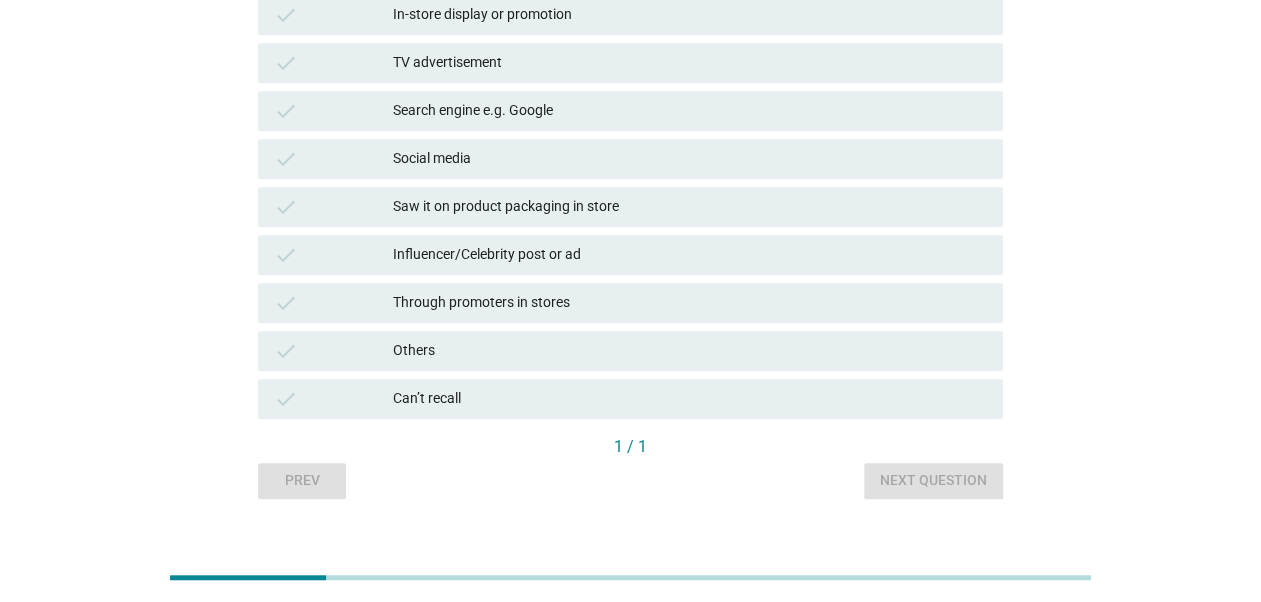 click on "Through promoters in stores" at bounding box center (690, 303) 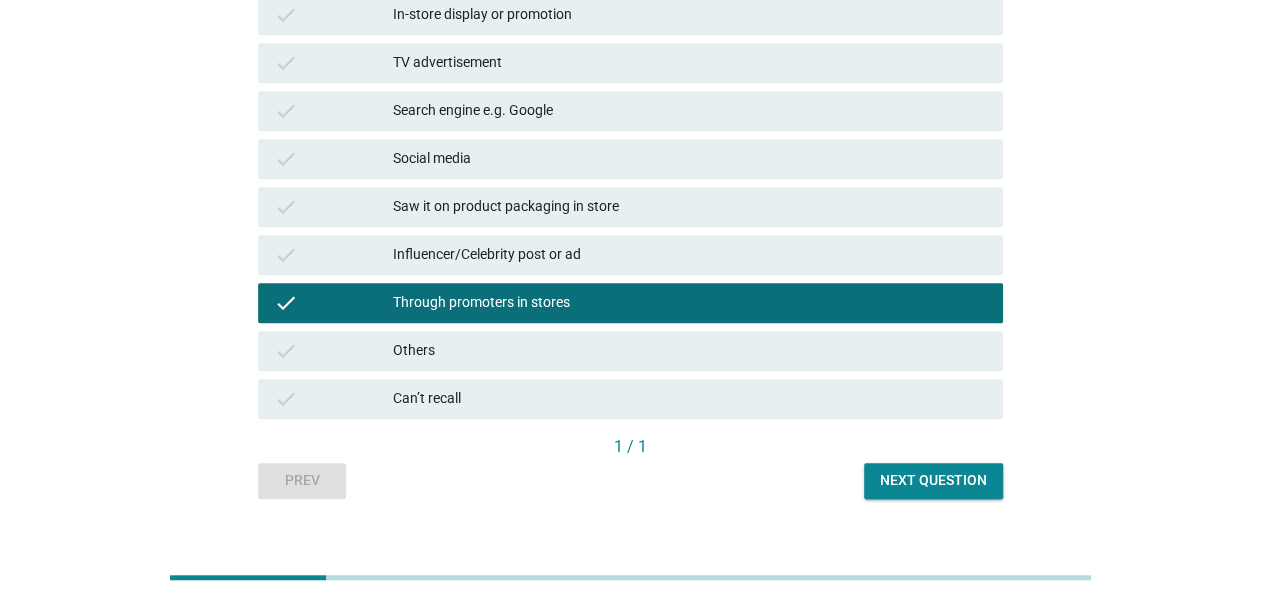 click on "1 / 1" at bounding box center (630, 447) 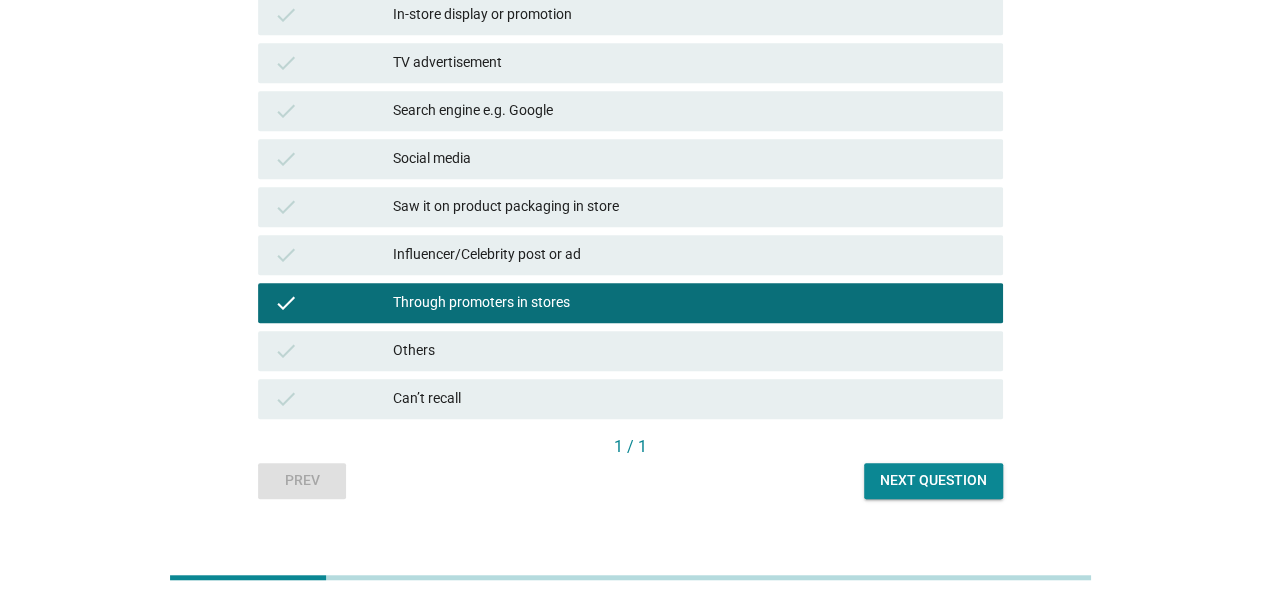 click on "1 / 1" at bounding box center [630, 449] 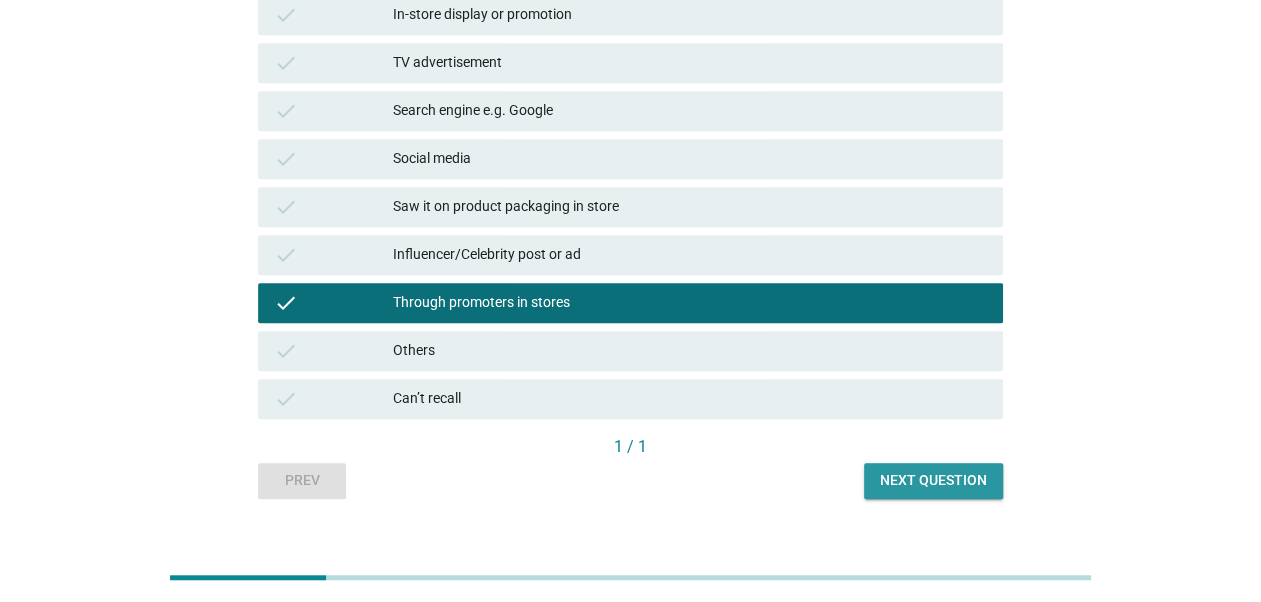click on "Next question" at bounding box center (933, 481) 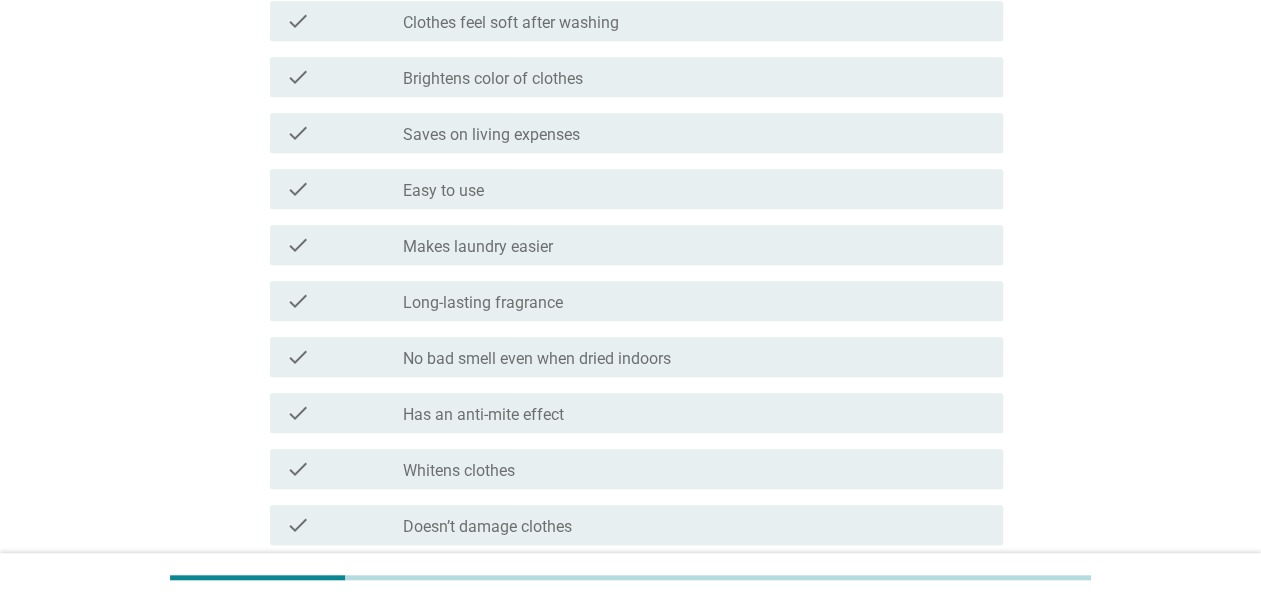 scroll, scrollTop: 0, scrollLeft: 0, axis: both 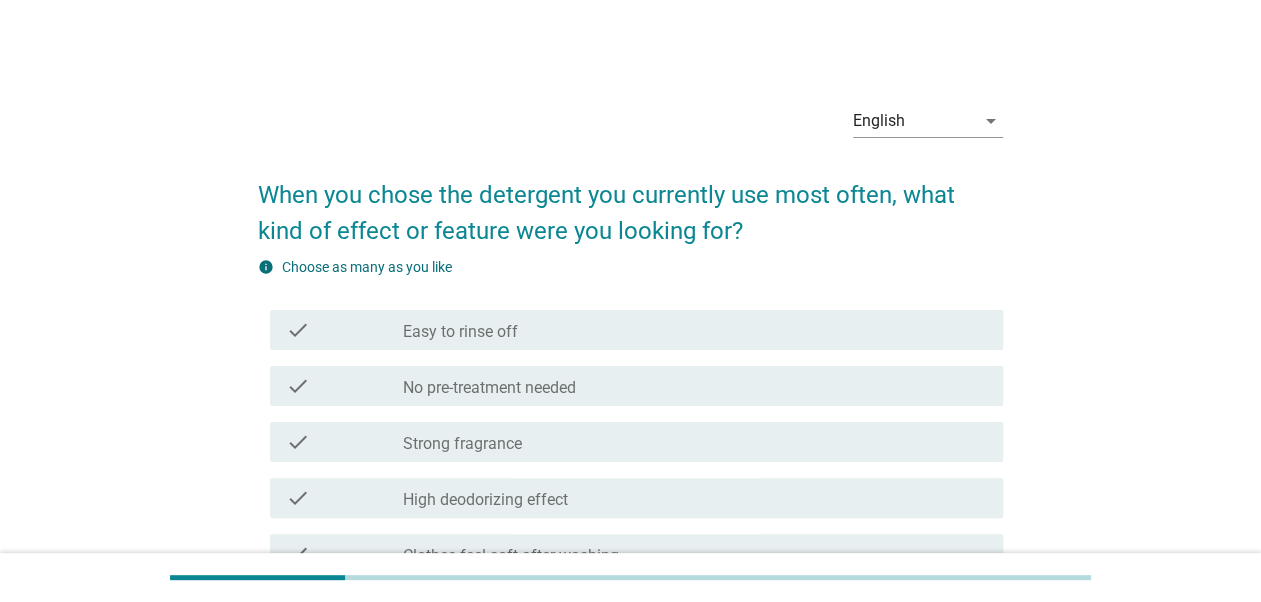 click on "check_box_outline_blank Easy to rinse off" at bounding box center [695, 330] 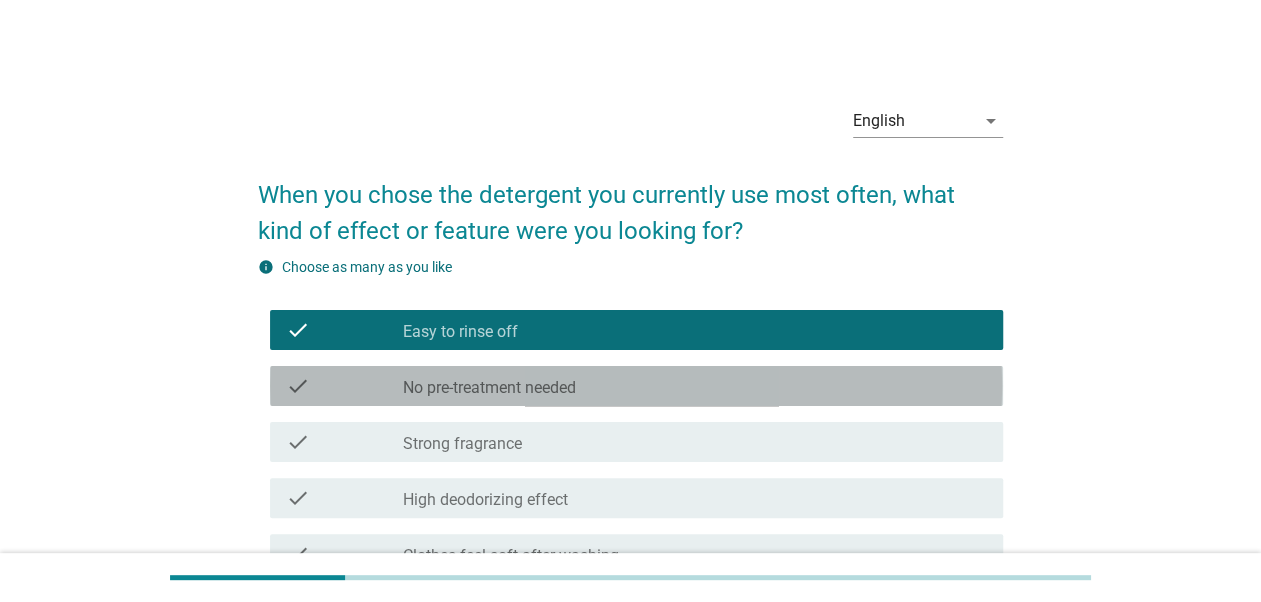 click on "No pre-treatment needed" at bounding box center [489, 388] 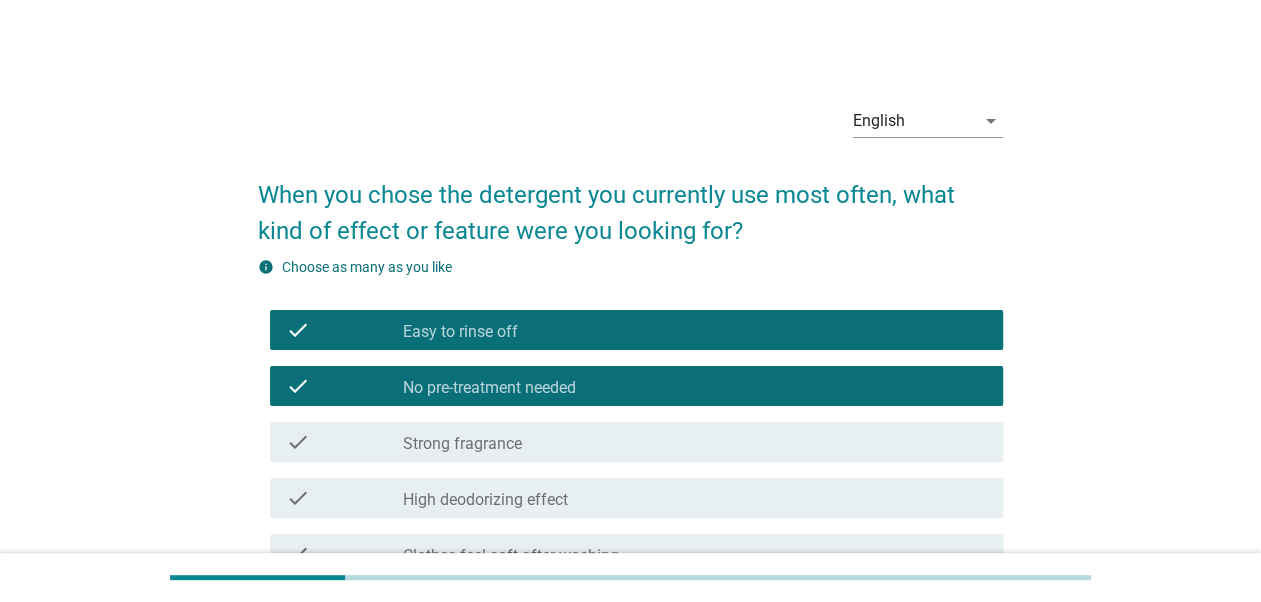 click on "High deodorizing effect" at bounding box center (485, 500) 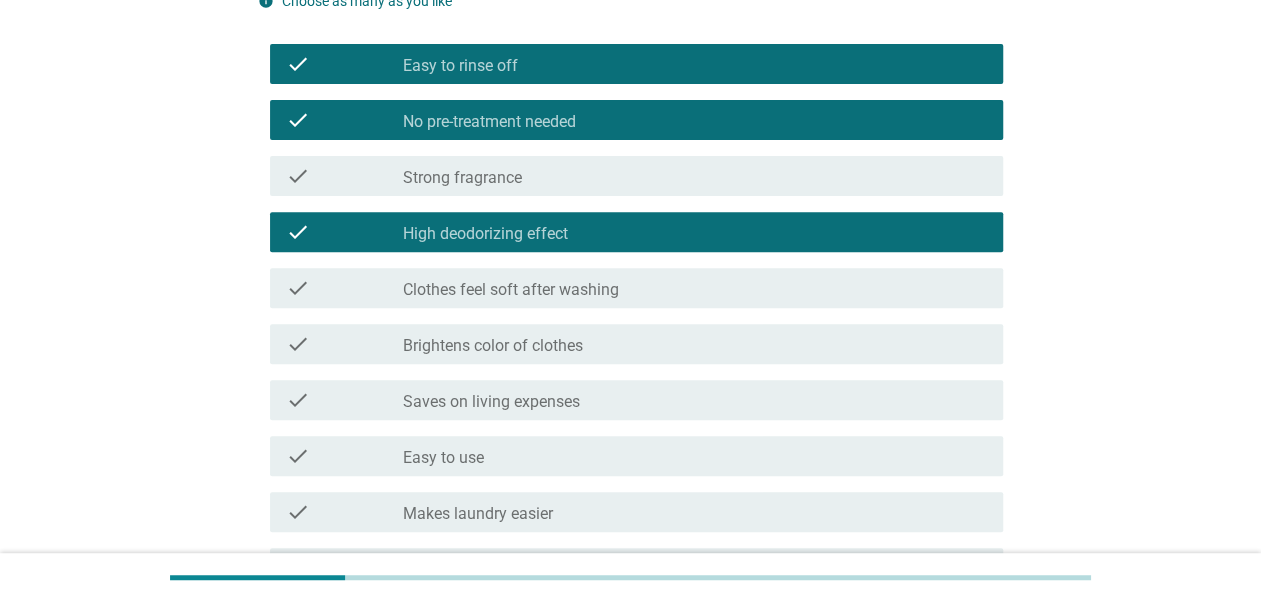 click on "Makes laundry easier" at bounding box center [478, 514] 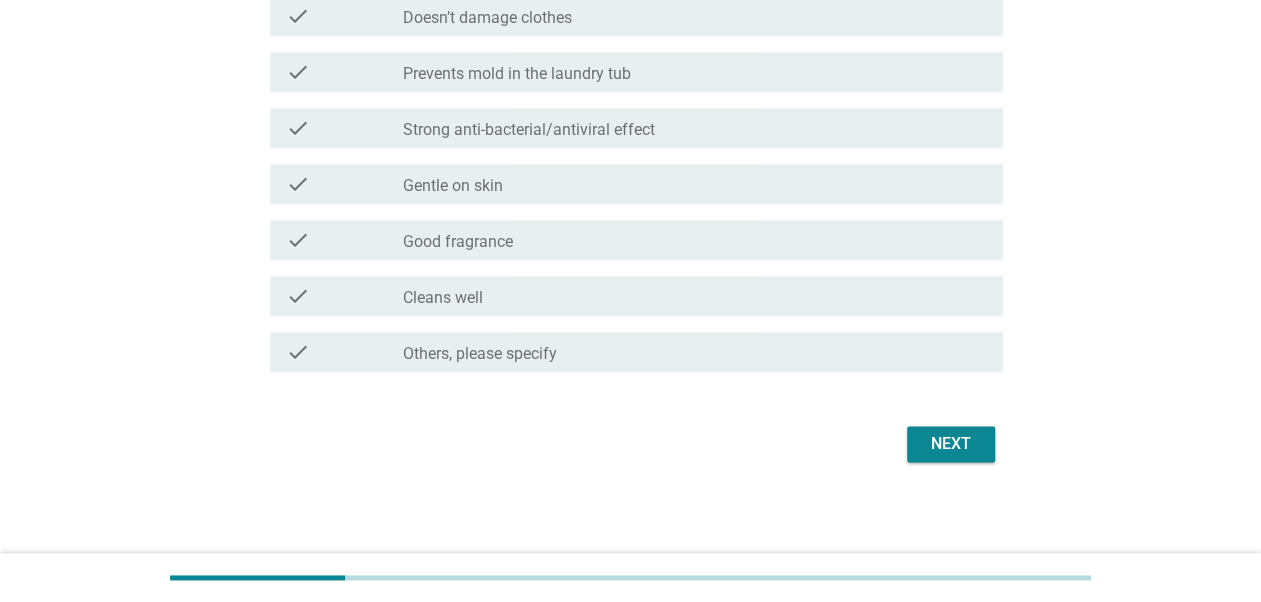scroll, scrollTop: 1045, scrollLeft: 0, axis: vertical 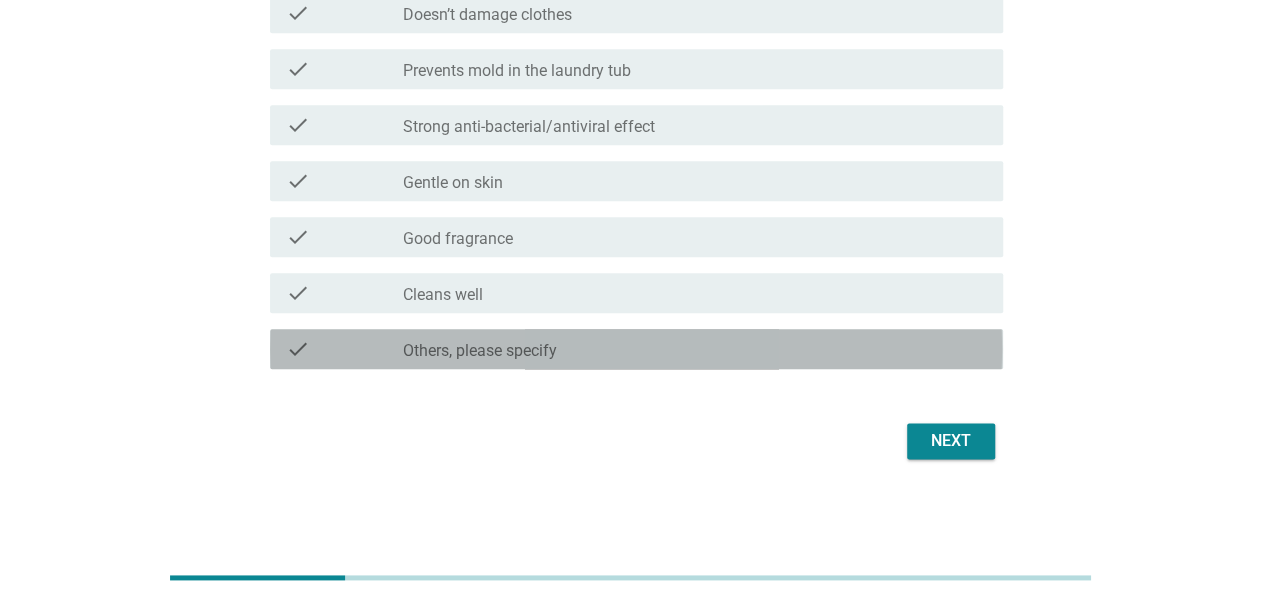 click on "check_box_outline_blank Others, please specify" at bounding box center (695, 349) 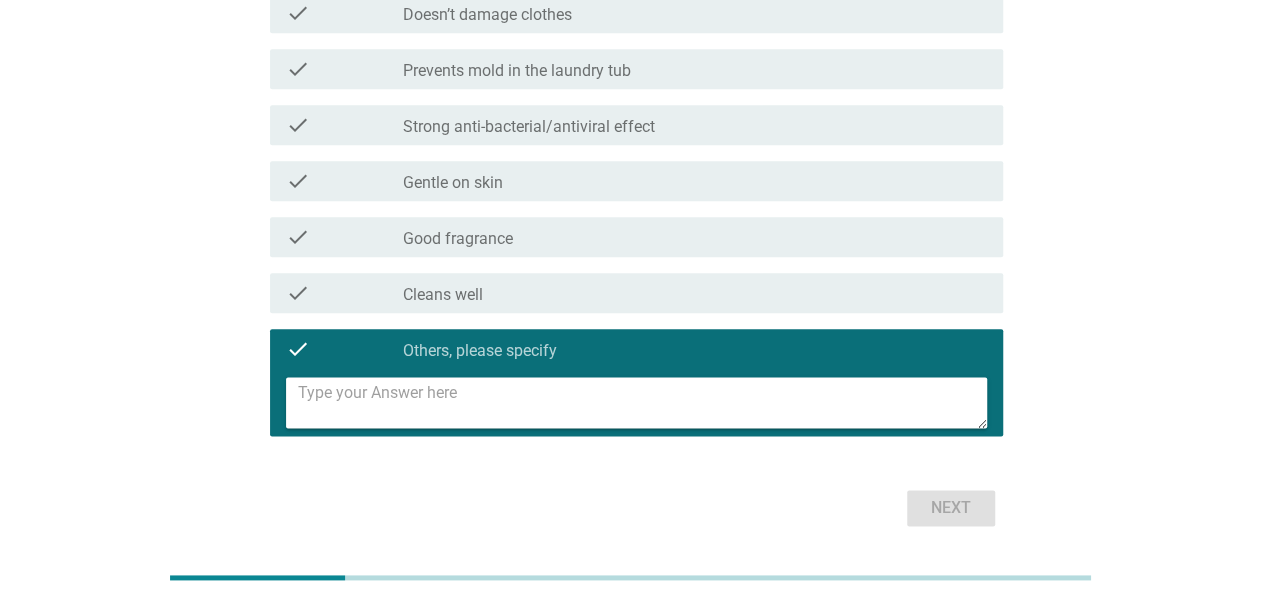 click on "check     check_box_outline_blank Good fragrance" at bounding box center (636, 237) 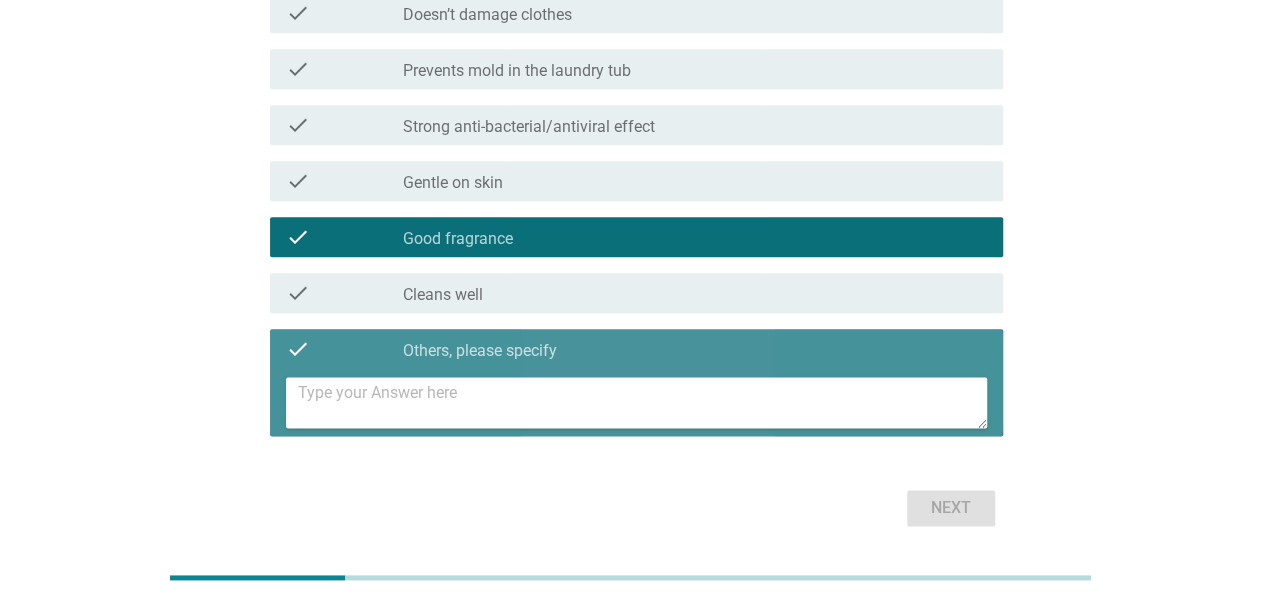 click on "Others, please specify" at bounding box center (480, 351) 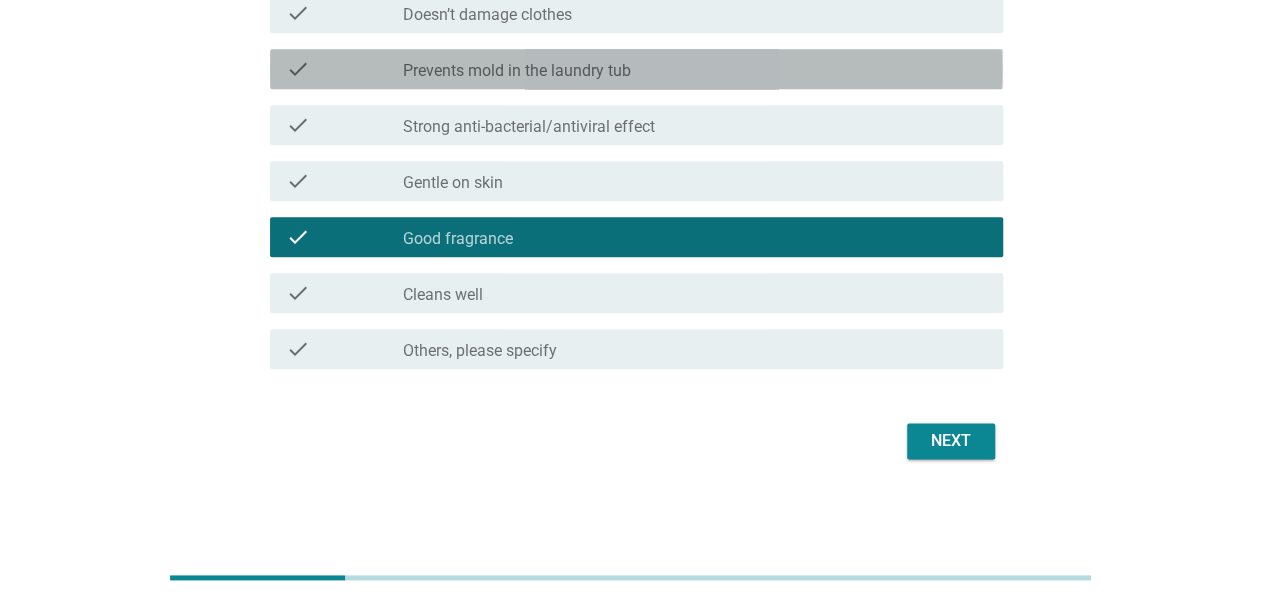 click on "check_box_outline_blank Prevents mold in the laundry tub" at bounding box center [695, 69] 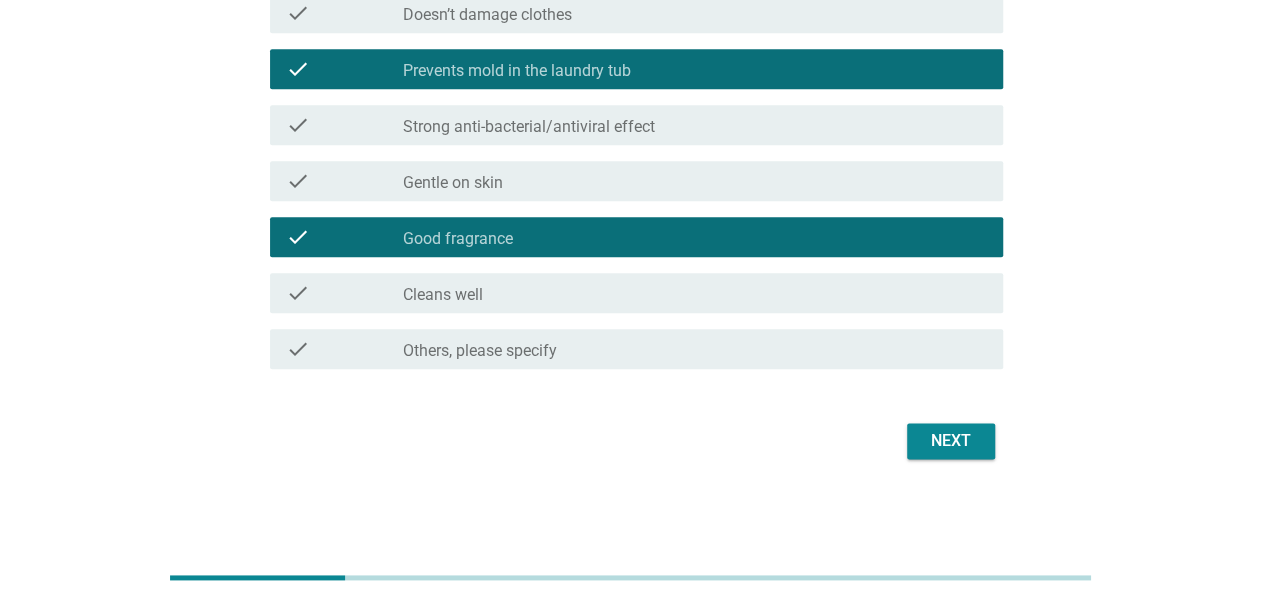 click on "check_box_outline_blank Doesn’t damage clothes" at bounding box center [695, 13] 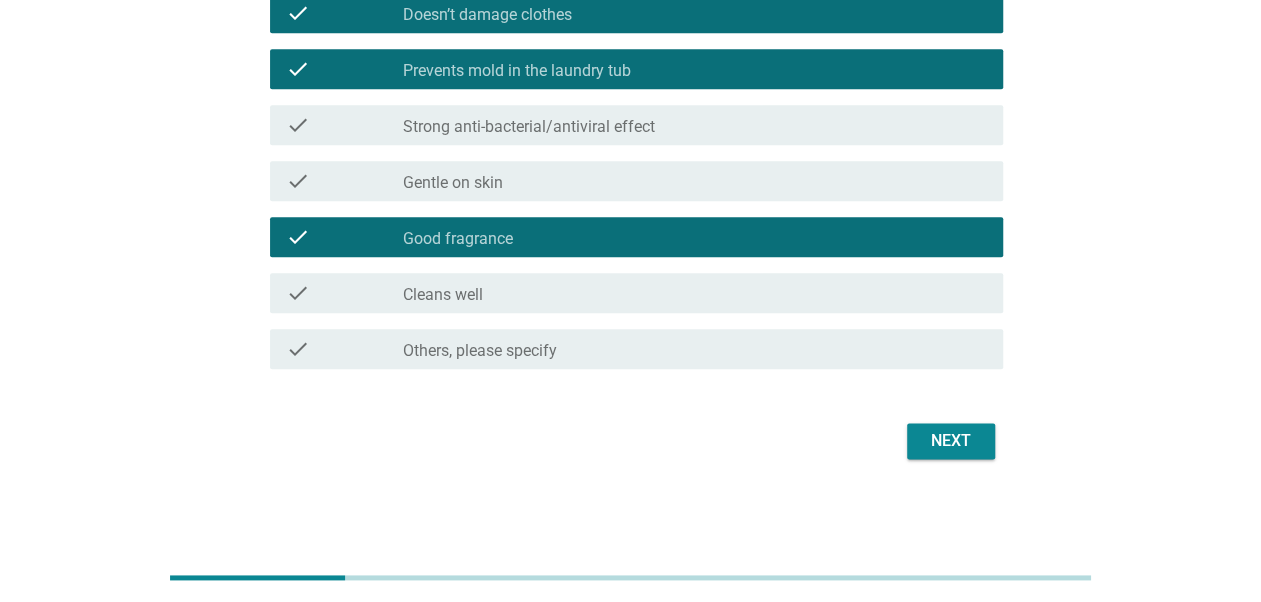 click on "Strong anti-bacterial/antiviral effect" at bounding box center (529, 127) 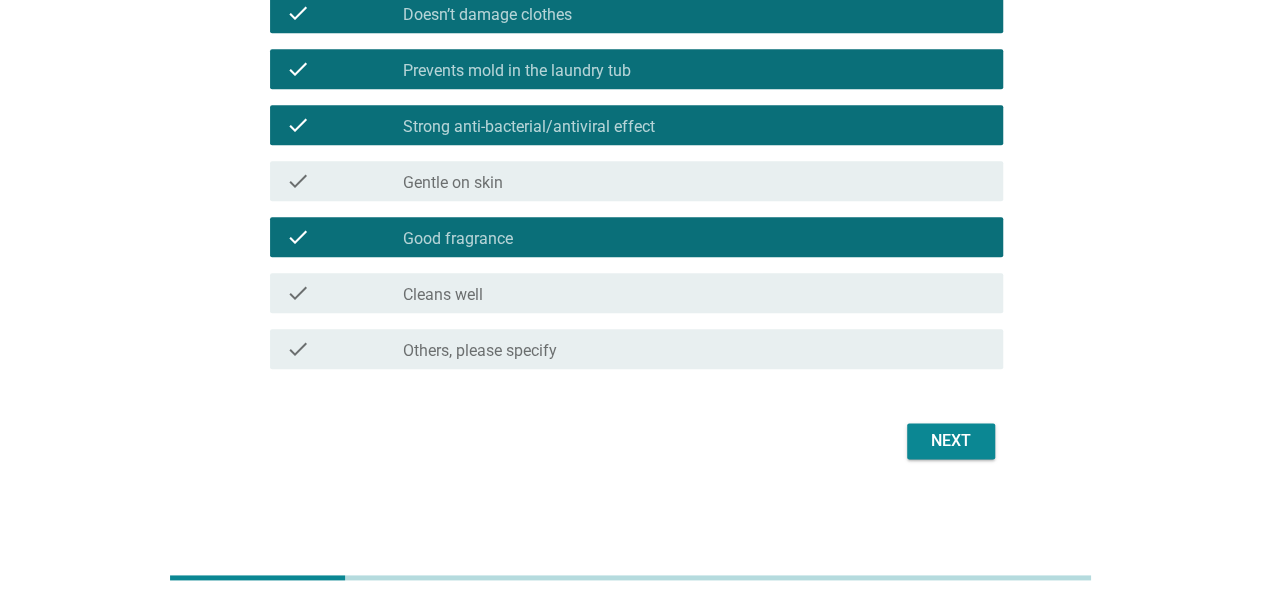 click on "Next" at bounding box center [951, 441] 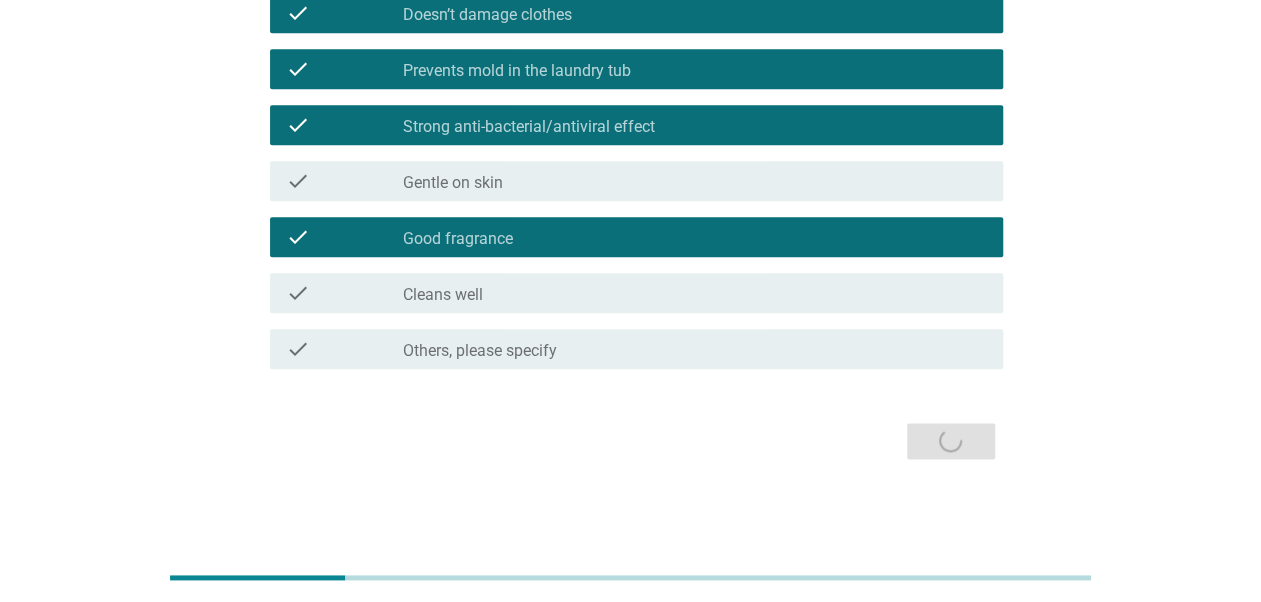 scroll, scrollTop: 0, scrollLeft: 0, axis: both 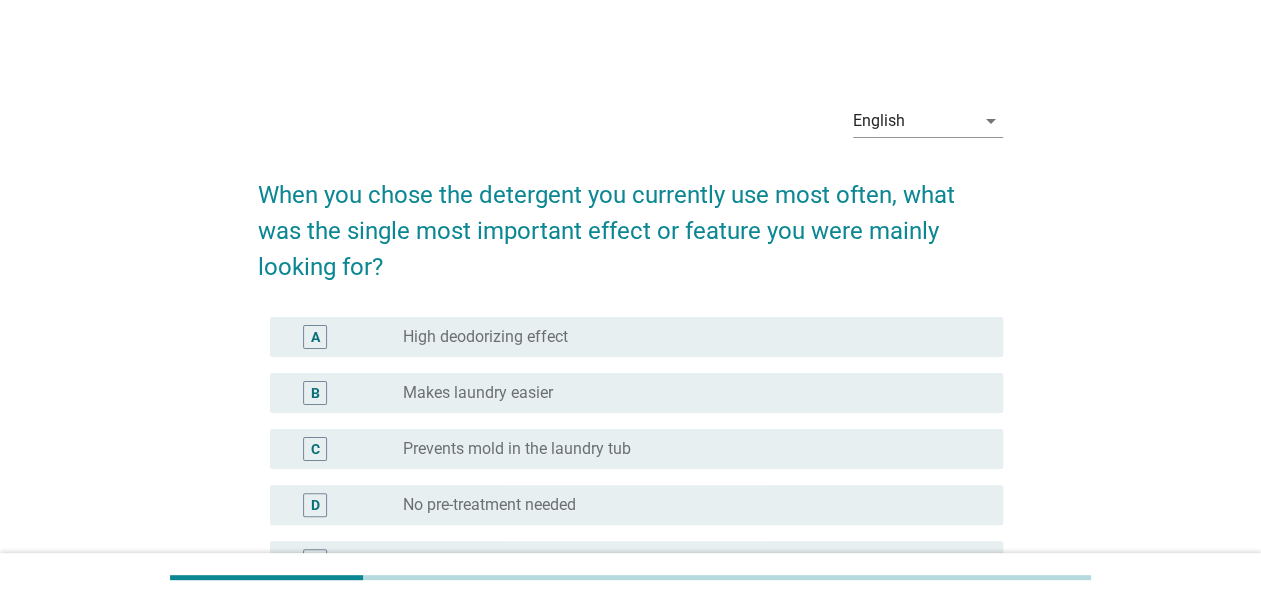click on "radio_button_unchecked High deodorizing effect" at bounding box center (687, 337) 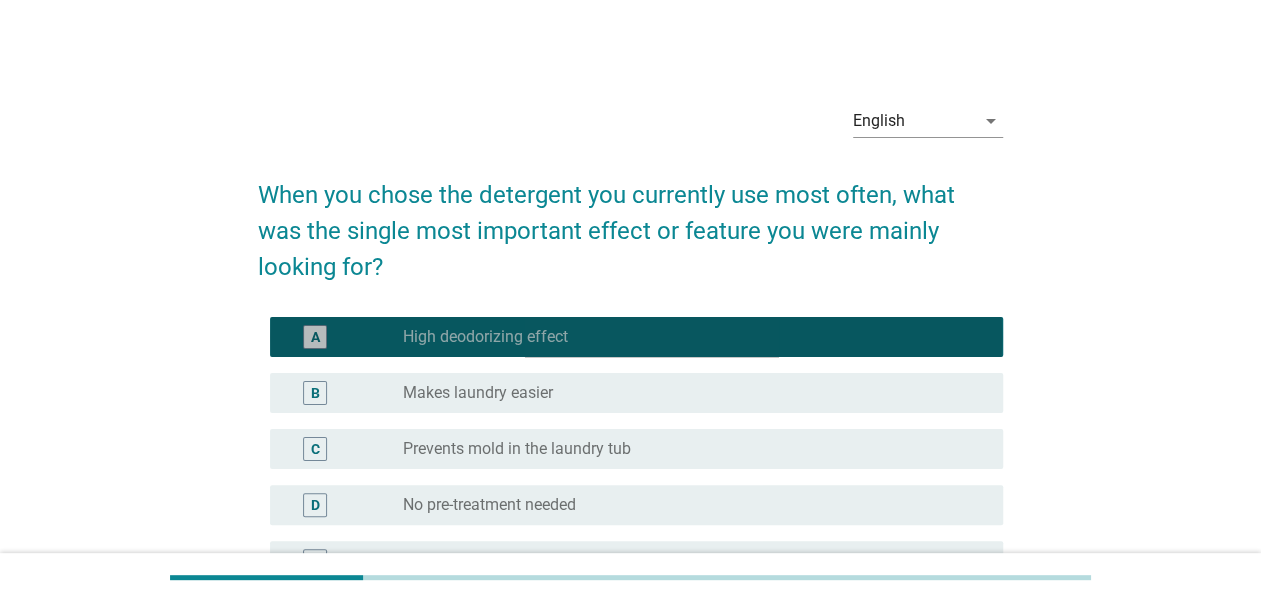 click on "radio_button_unchecked Makes laundry easier" at bounding box center (687, 393) 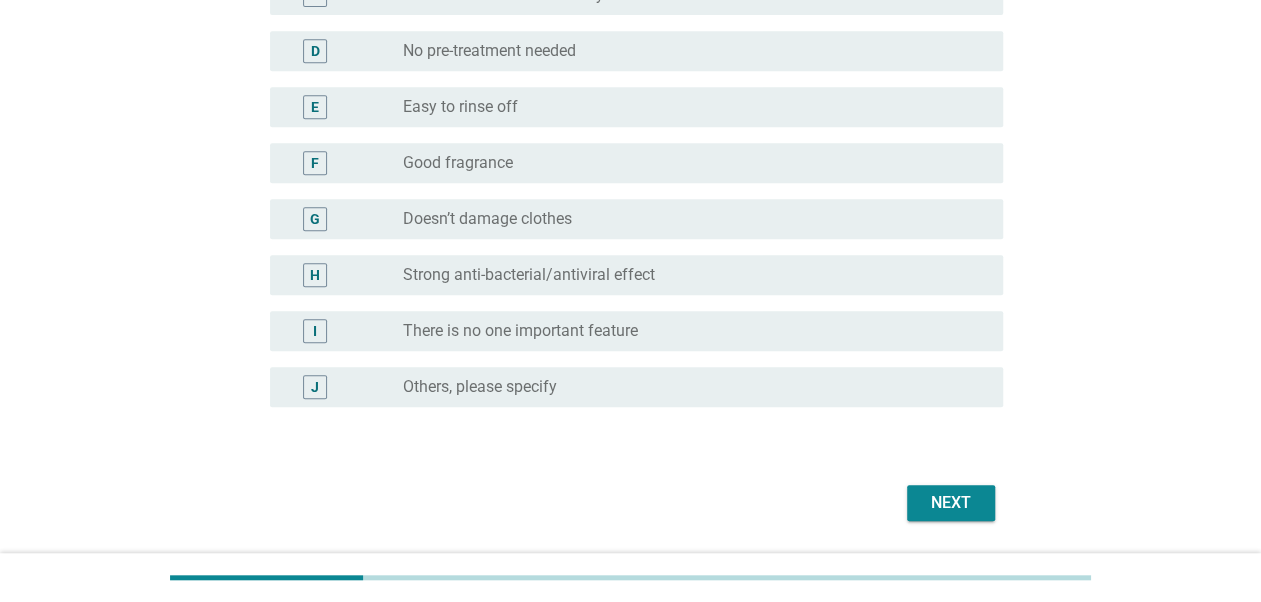 scroll, scrollTop: 516, scrollLeft: 0, axis: vertical 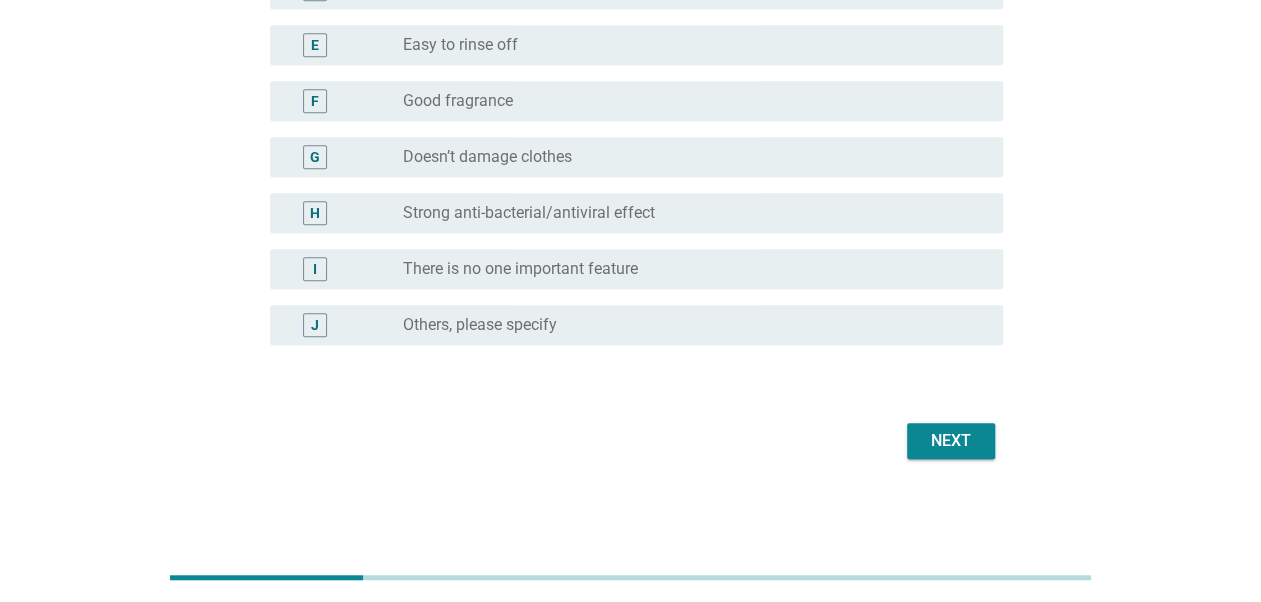 click on "I     radio_button_unchecked There is no one important feature" at bounding box center [636, 269] 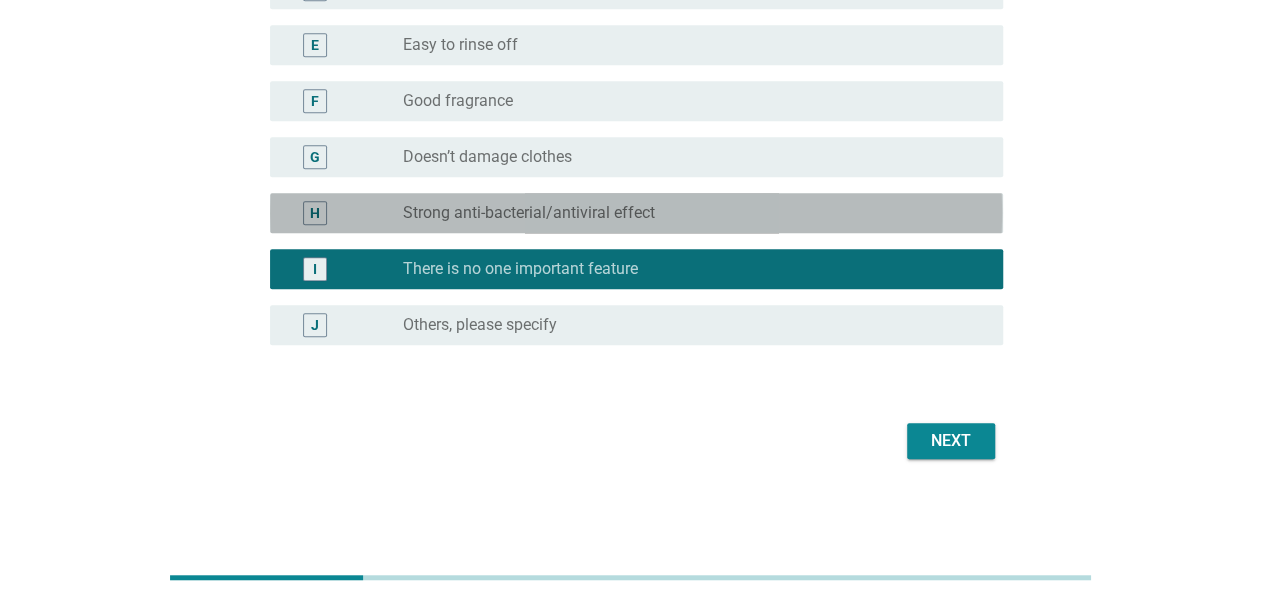 click on "H     radio_button_unchecked Strong anti-bacterial/antiviral effect" at bounding box center [636, 213] 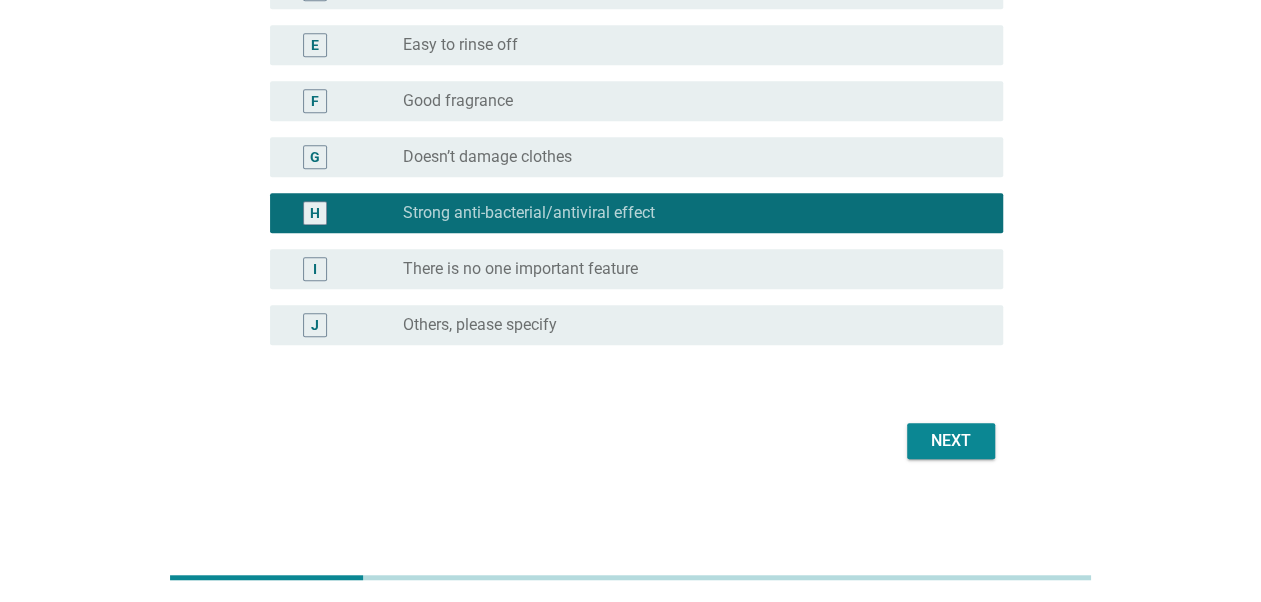click on "Next" at bounding box center (951, 441) 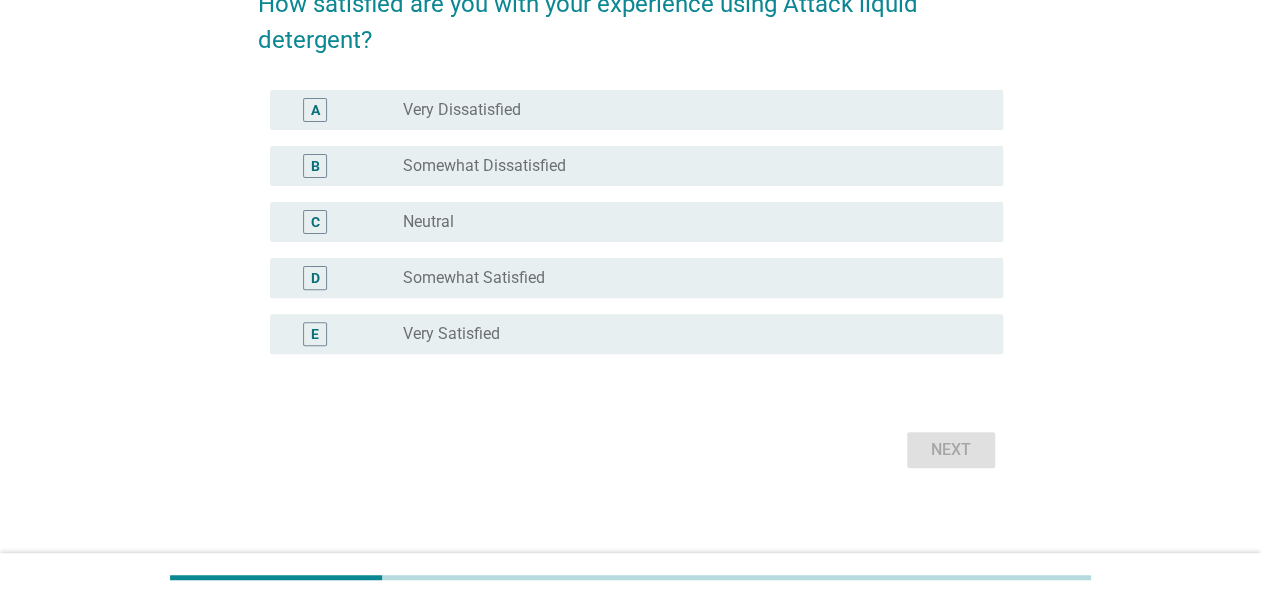 scroll, scrollTop: 200, scrollLeft: 0, axis: vertical 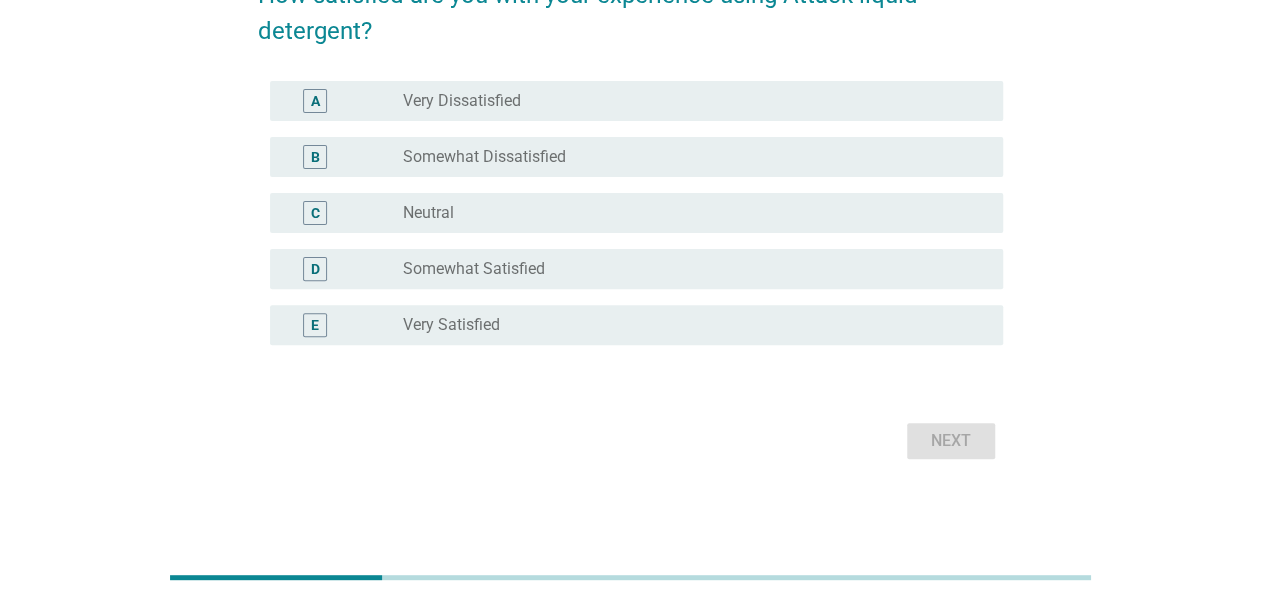 click on "radio_button_unchecked Neutral" at bounding box center [687, 213] 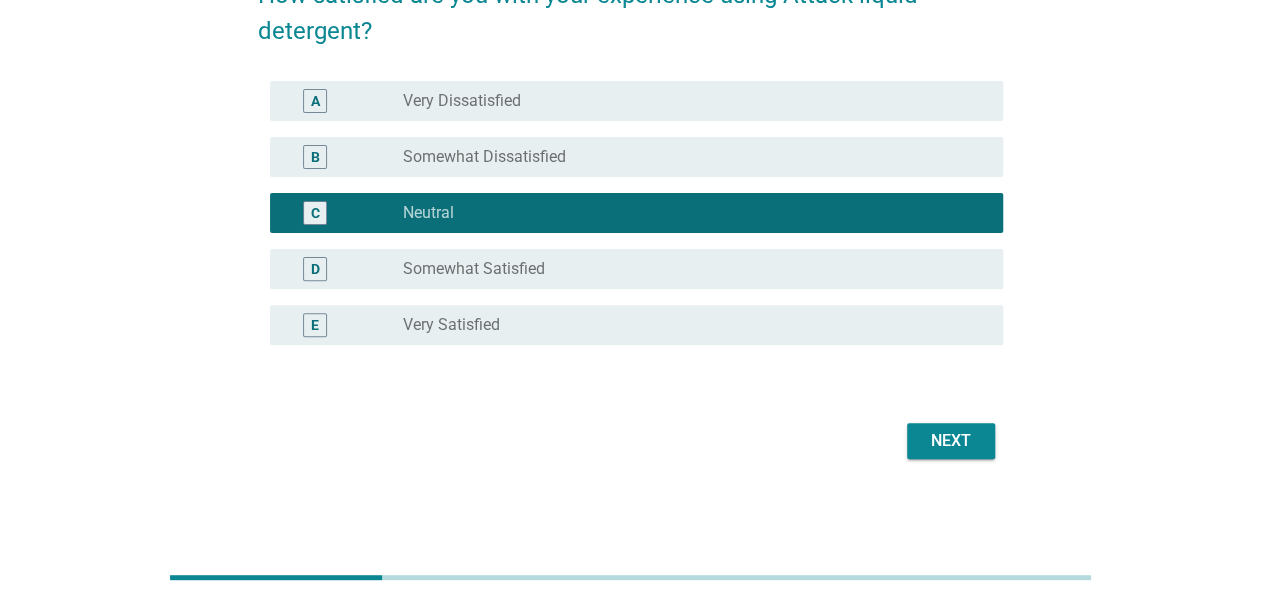 click on "Next" at bounding box center [951, 441] 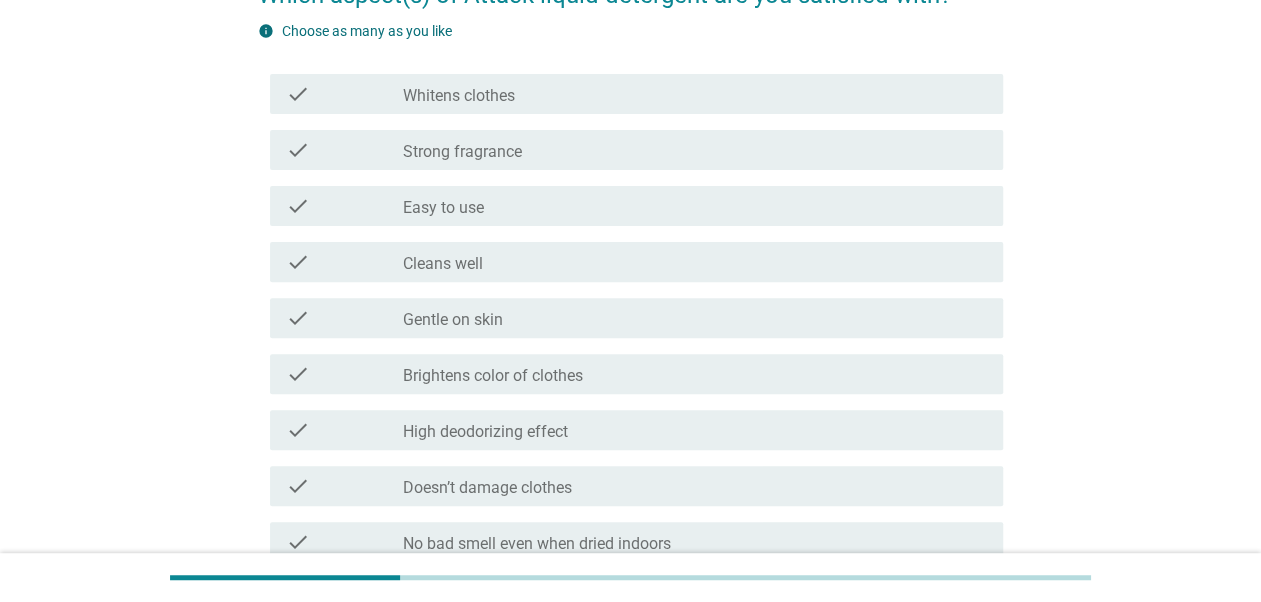 scroll, scrollTop: 0, scrollLeft: 0, axis: both 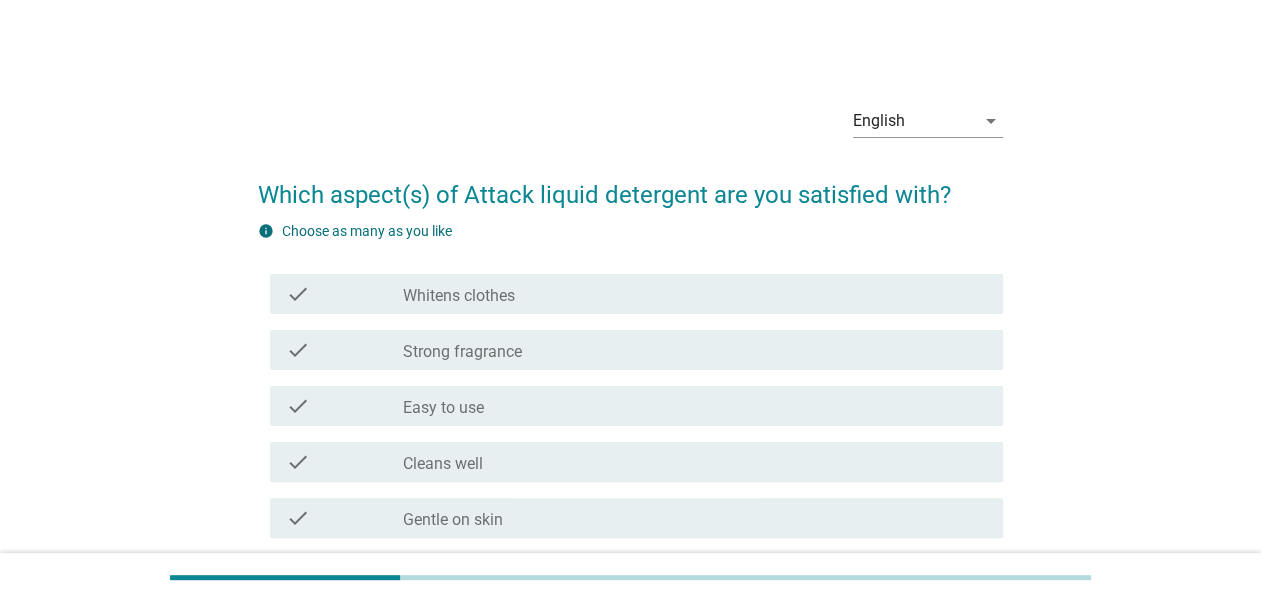 click on "check_box_outline_blank Cleans well" at bounding box center [695, 462] 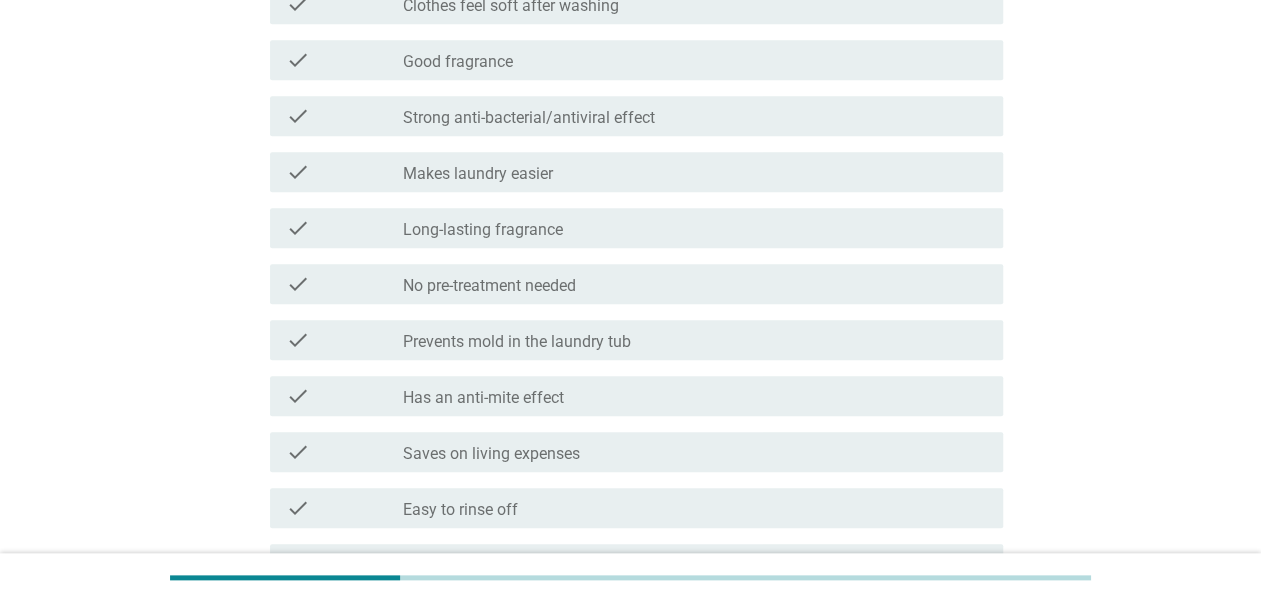 scroll, scrollTop: 800, scrollLeft: 0, axis: vertical 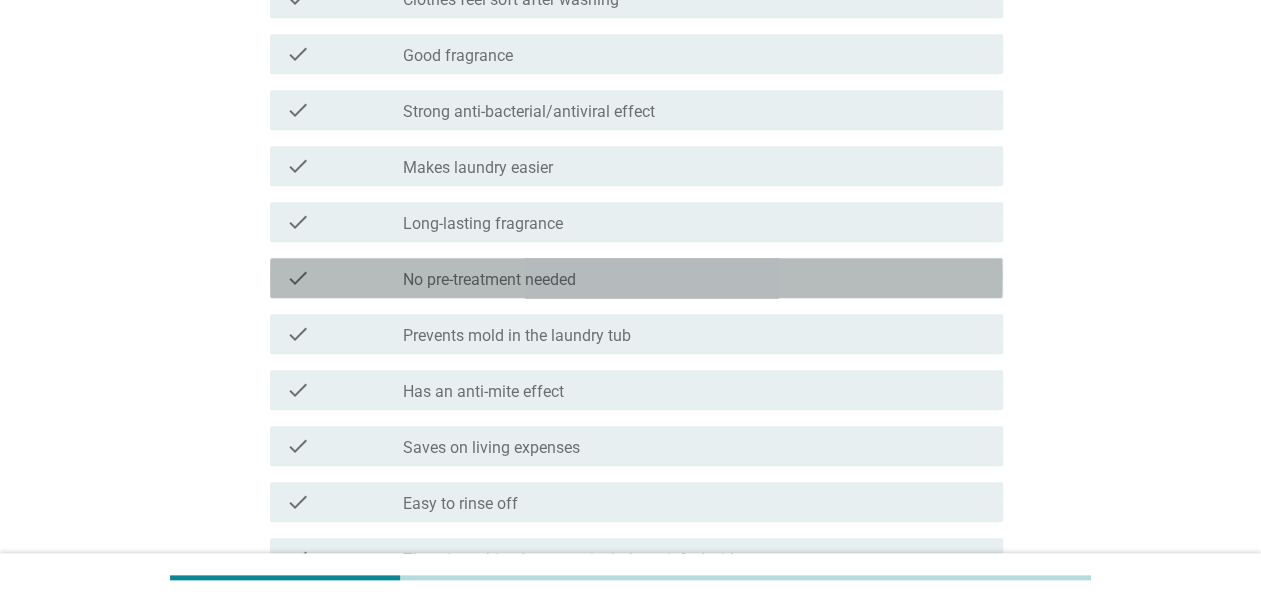click on "check     check_box_outline_blank No pre-treatment needed" at bounding box center (636, 278) 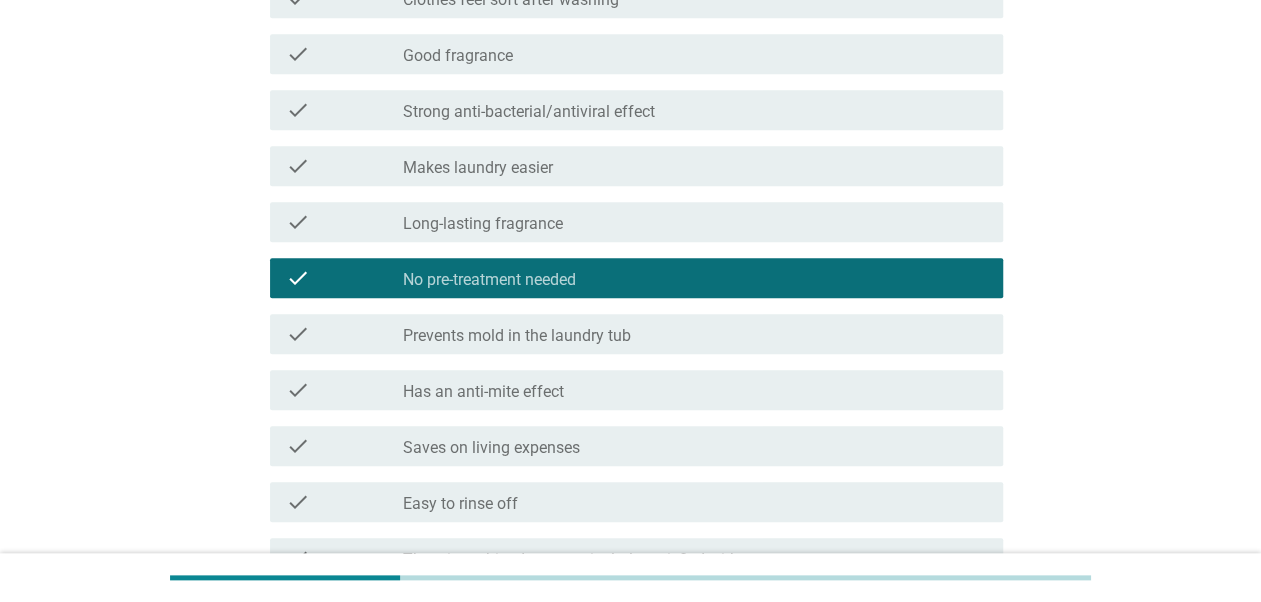 scroll, scrollTop: 1065, scrollLeft: 0, axis: vertical 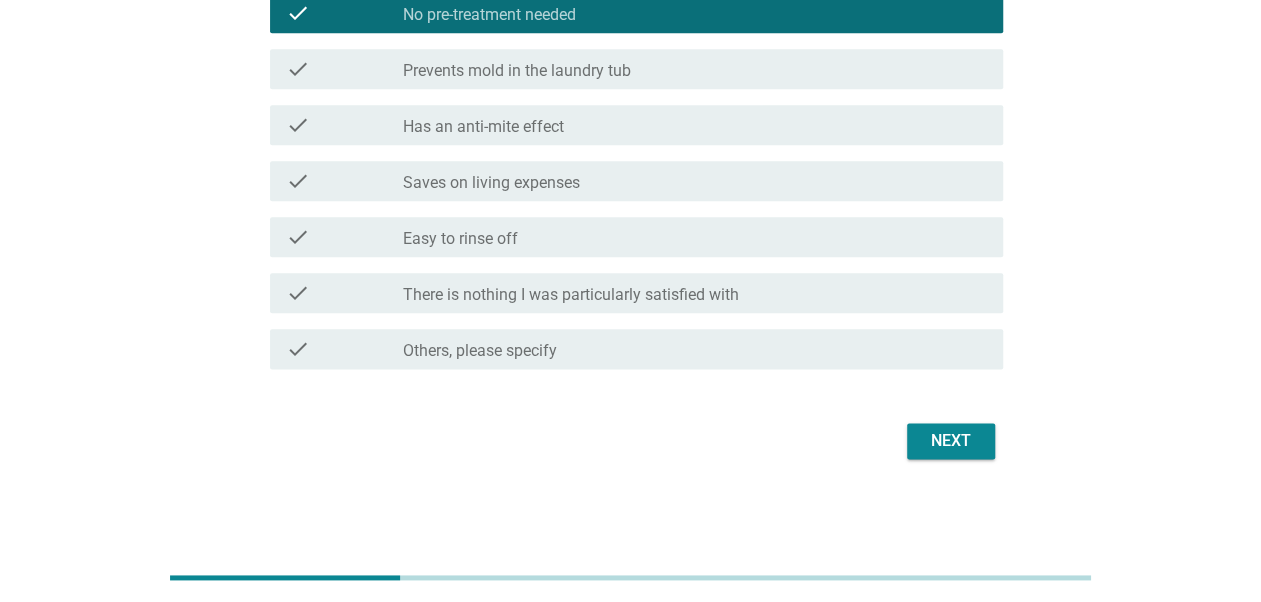 click on "check_box_outline_blank Easy to rinse off" at bounding box center (695, 237) 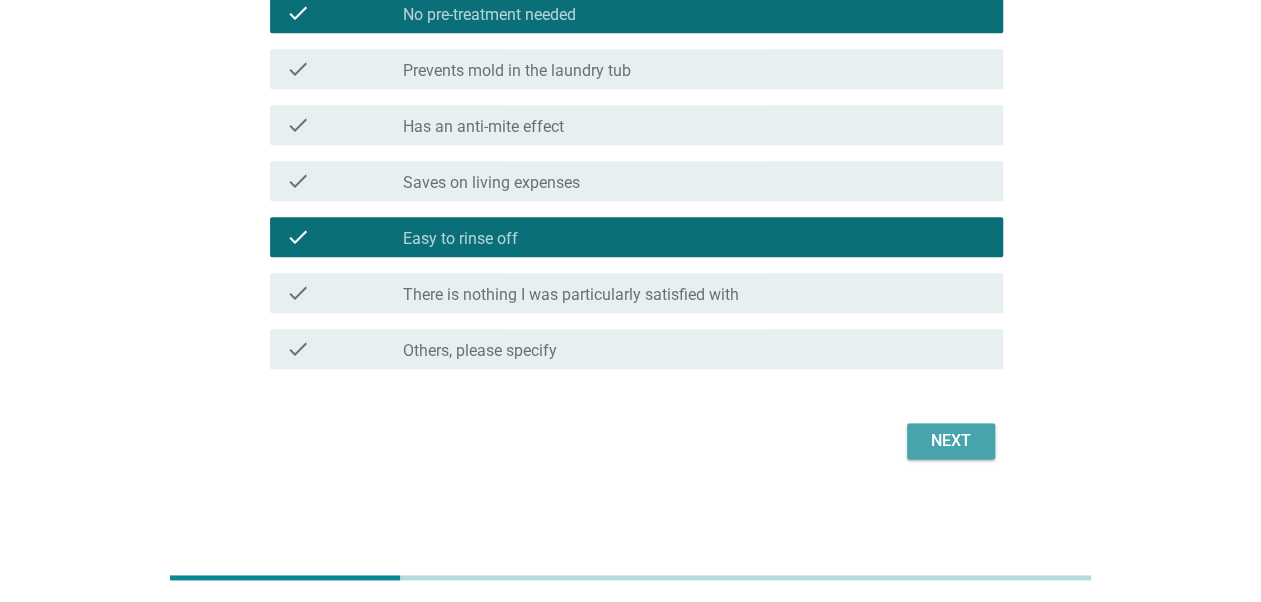 click on "Next" at bounding box center [951, 441] 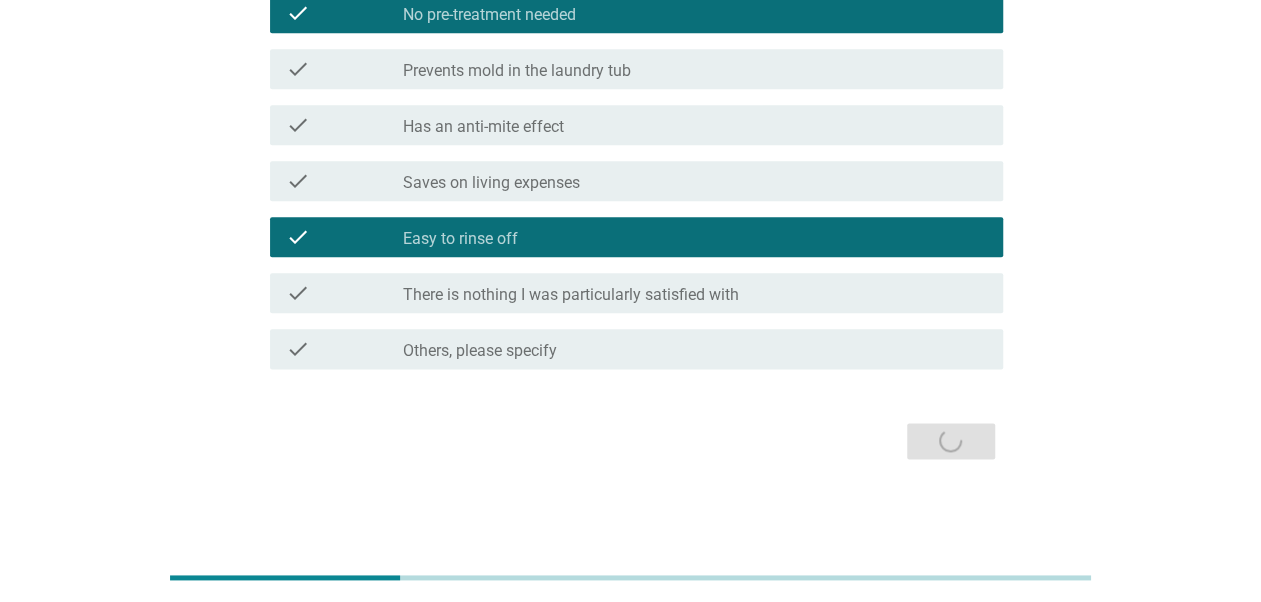 scroll, scrollTop: 0, scrollLeft: 0, axis: both 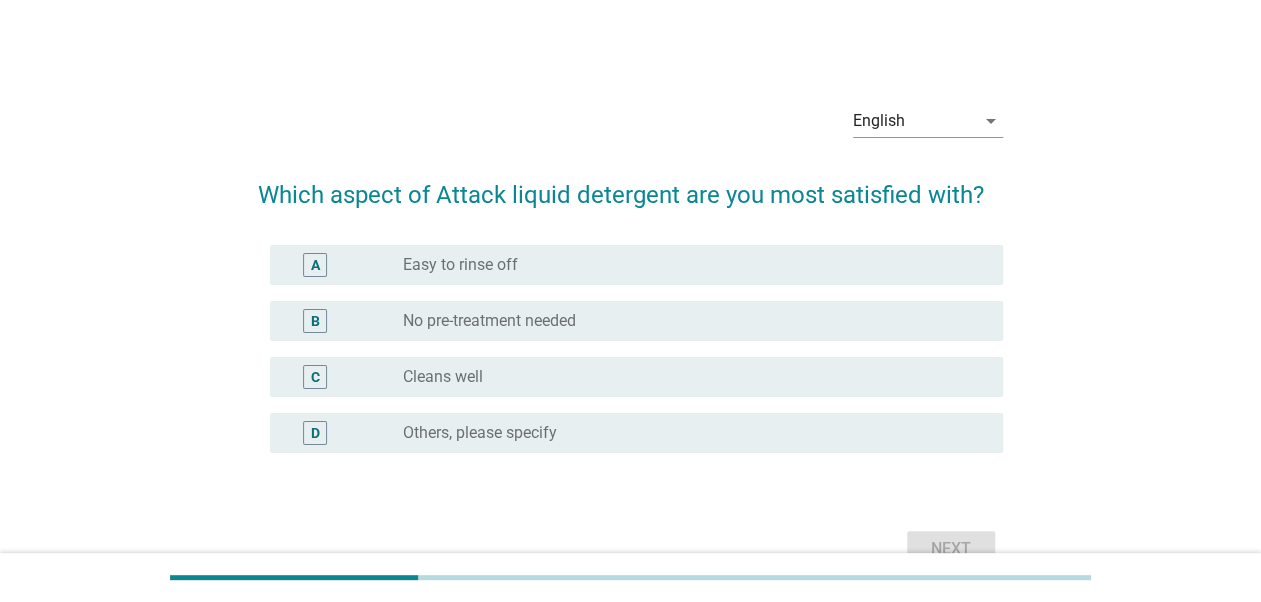 click on "radio_button_unchecked Easy to rinse off" at bounding box center (687, 265) 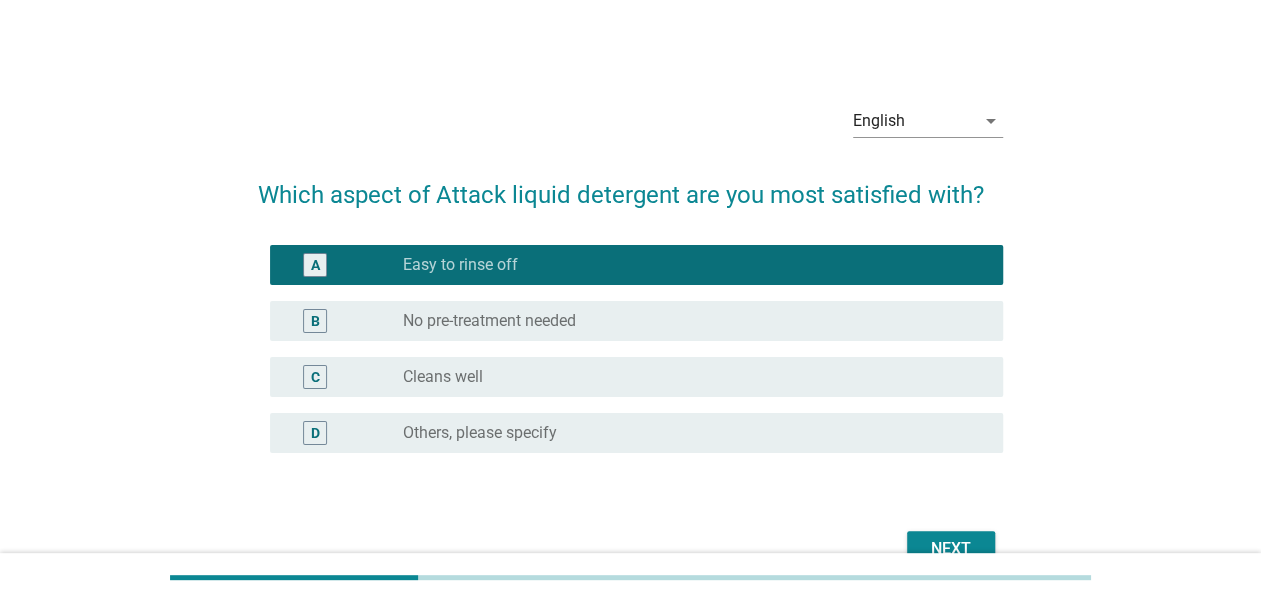 click on "B     radio_button_unchecked No pre-treatment needed" at bounding box center [636, 321] 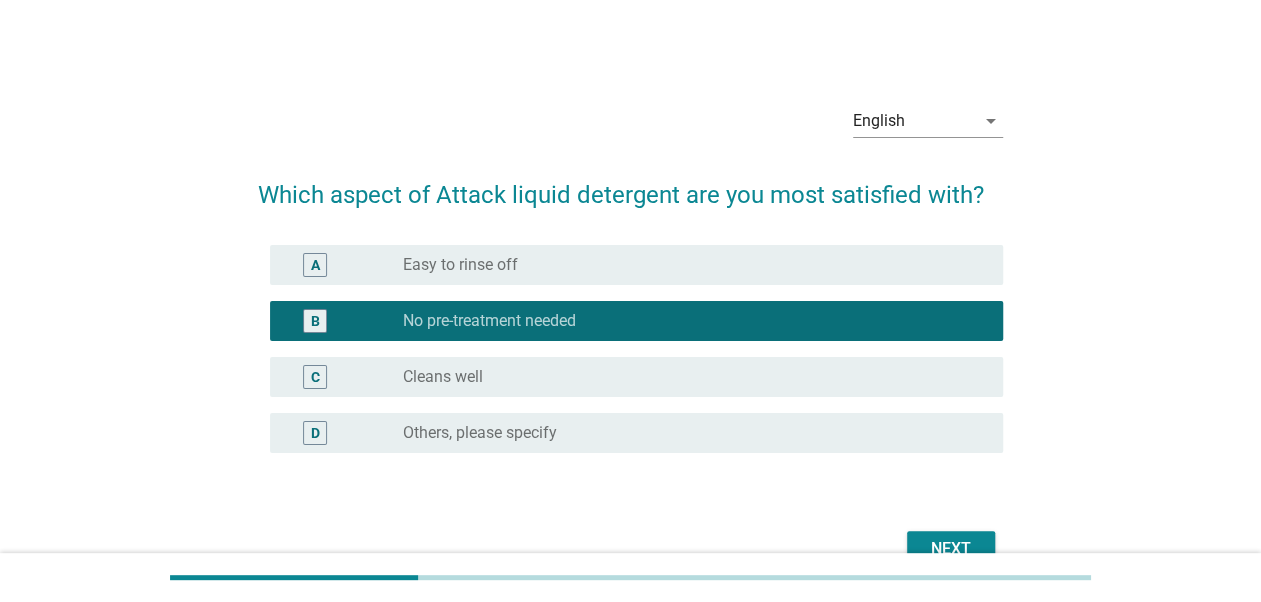 click on "radio_button_unchecked Cleans well" at bounding box center (687, 377) 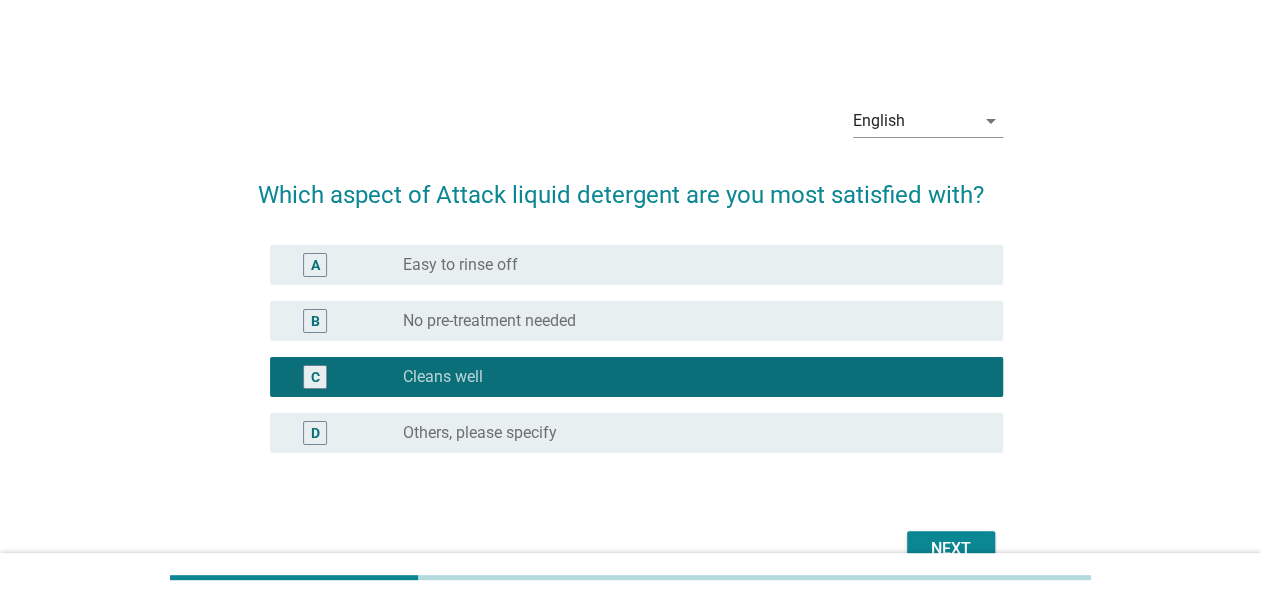 click on "Next" at bounding box center [951, 549] 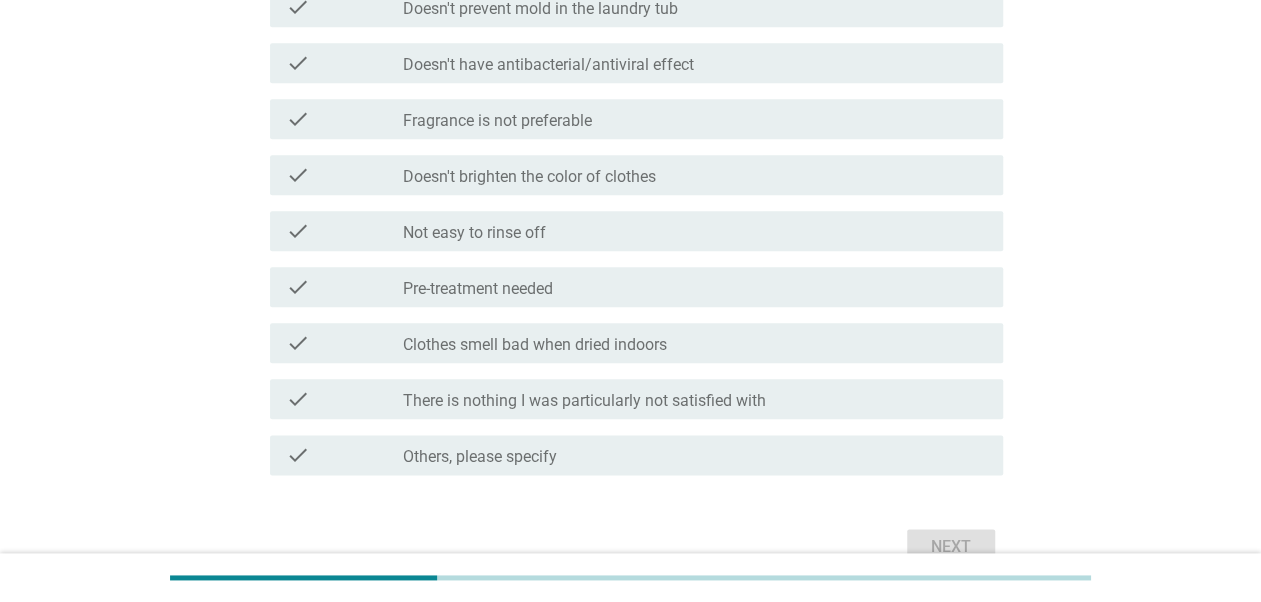 scroll, scrollTop: 1101, scrollLeft: 0, axis: vertical 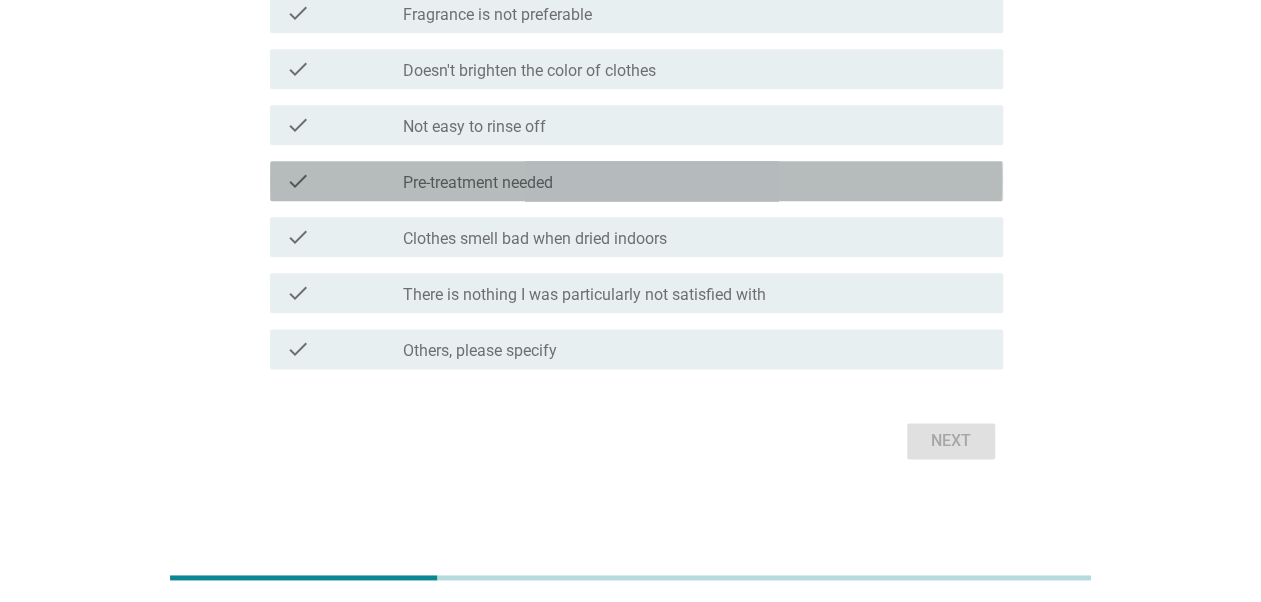 click on "check_box_outline_blank Pre-treatment needed" at bounding box center [695, 181] 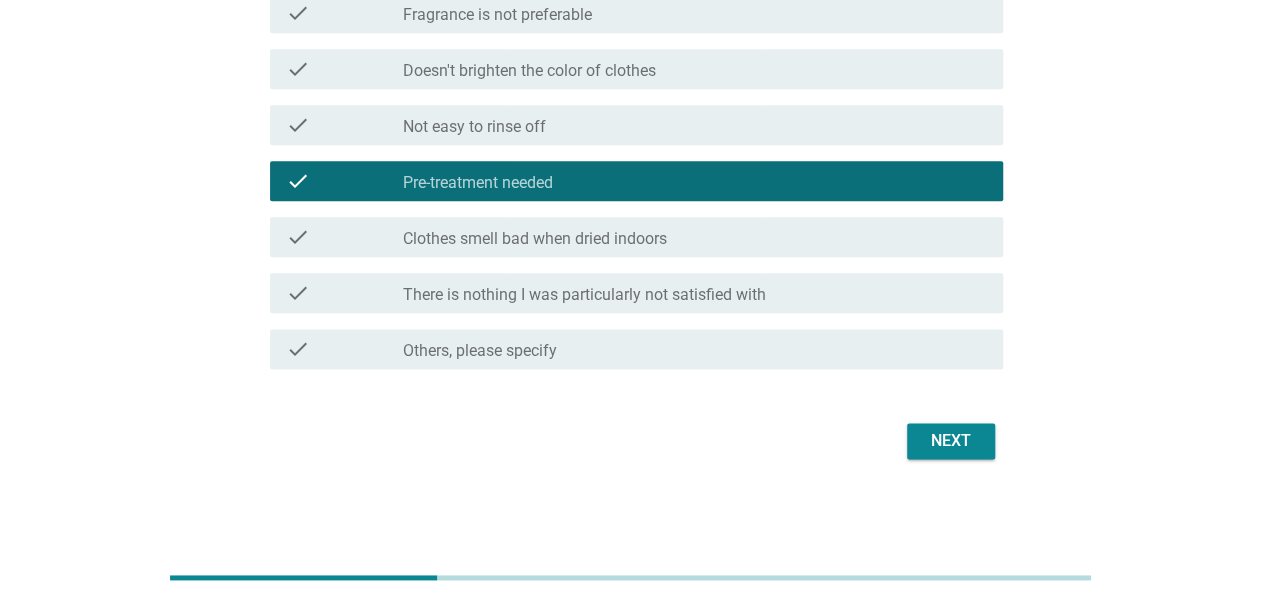 click on "Doesn't brighten the color of clothes" at bounding box center [529, 71] 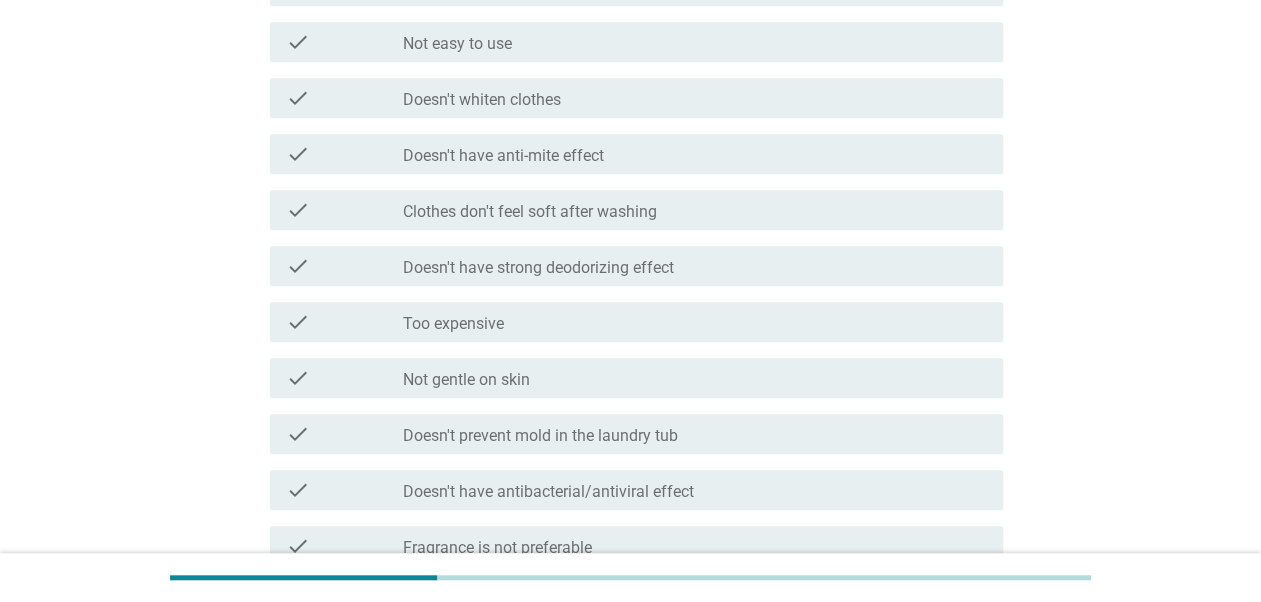 click on "check     check_box_outline_blank Doesn't have anti-mite effect" at bounding box center [630, 154] 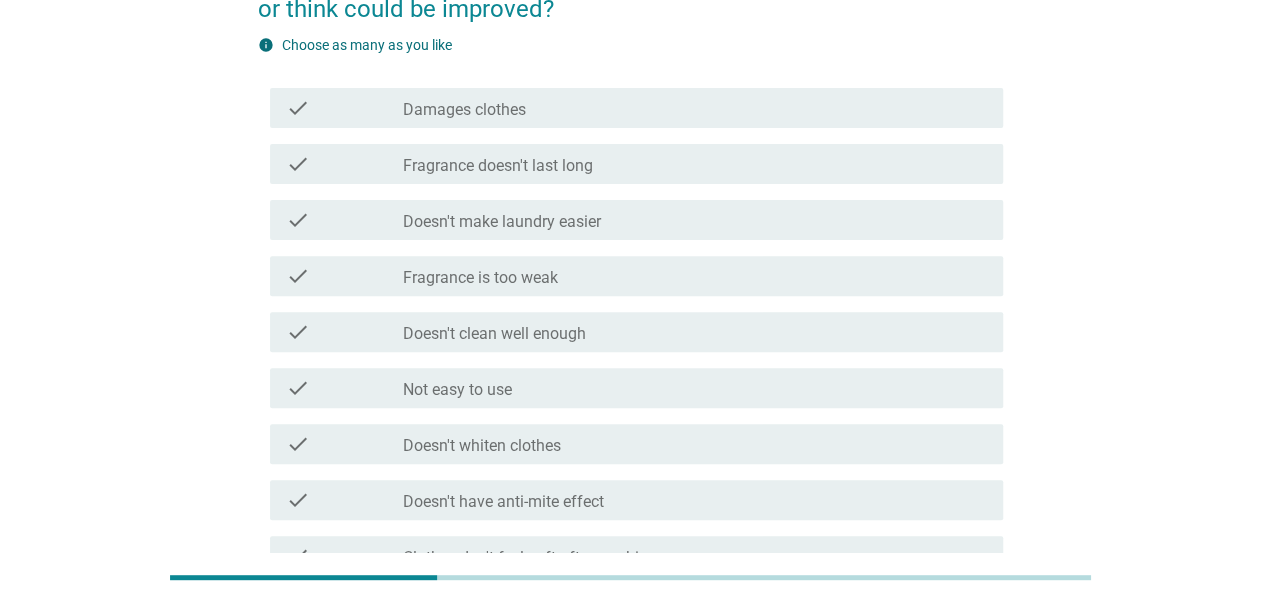 scroll, scrollTop: 34, scrollLeft: 0, axis: vertical 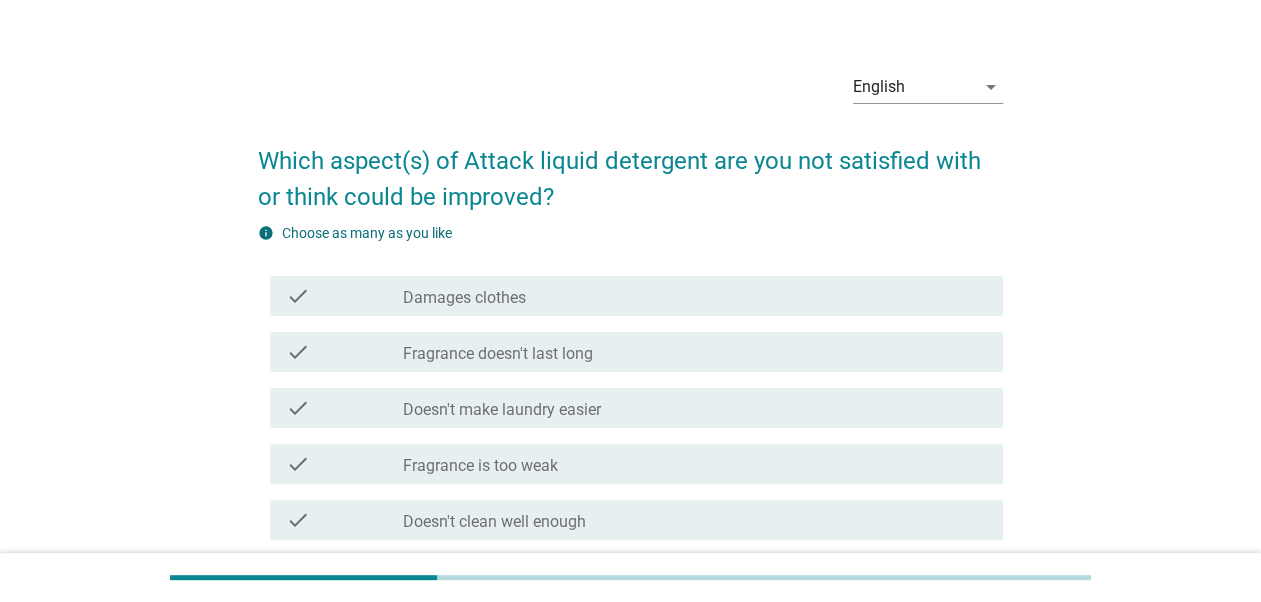 click on "info   Choose as many as you like" at bounding box center (630, 233) 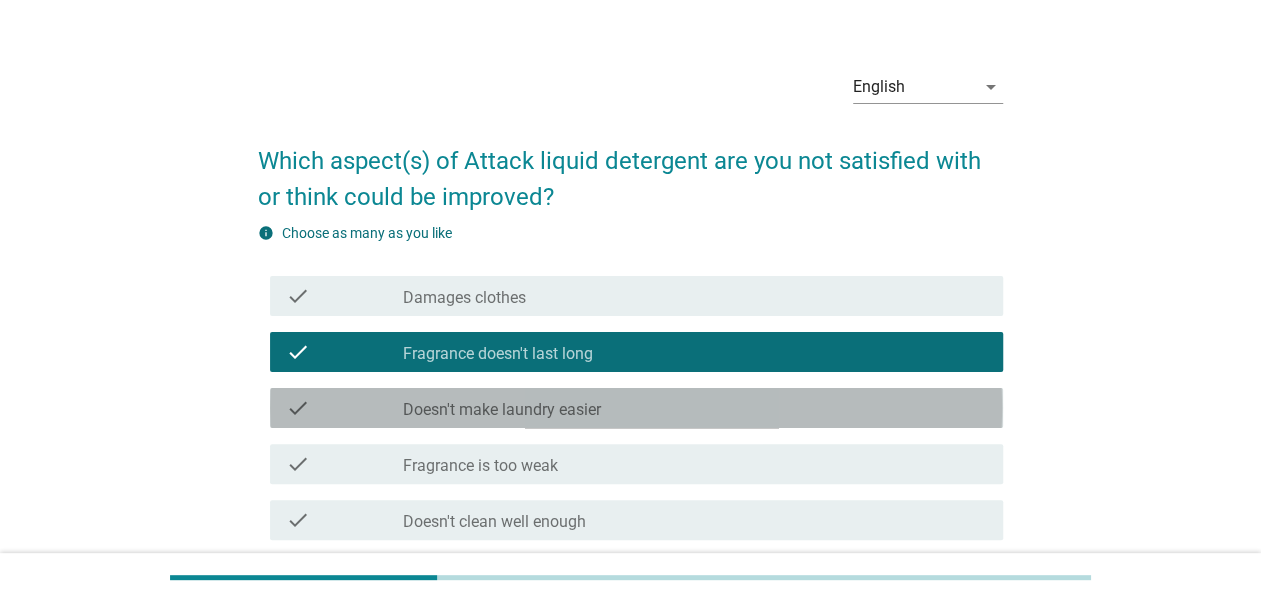 click on "check     check_box_outline_blank Doesn't make laundry easier" at bounding box center (636, 408) 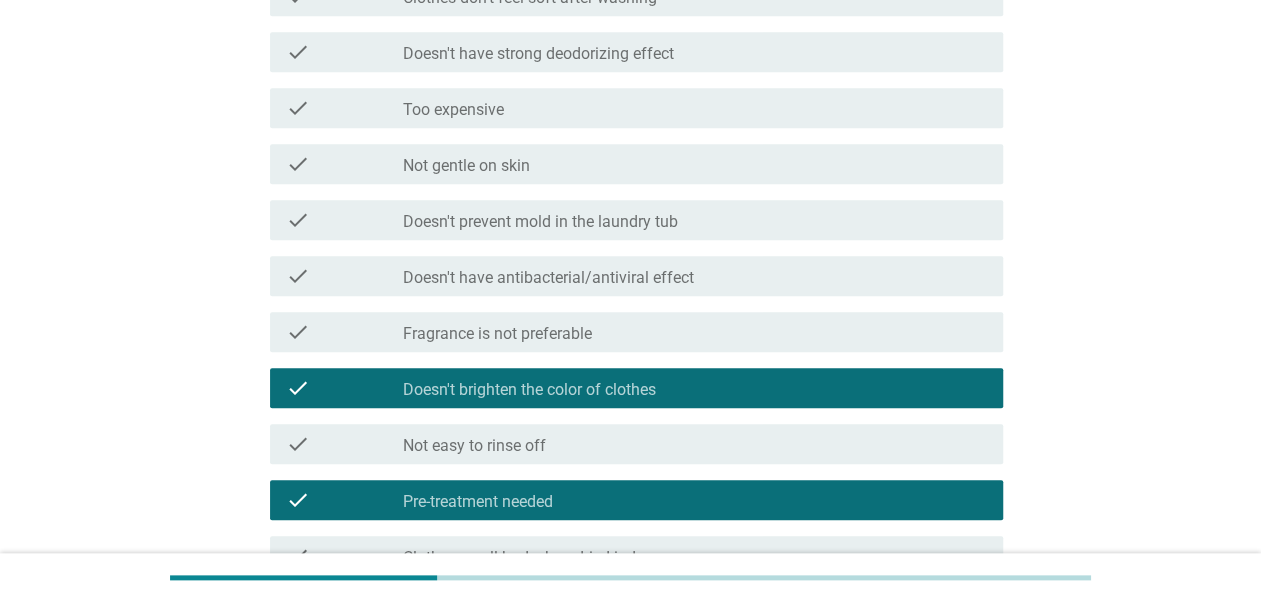 scroll, scrollTop: 1101, scrollLeft: 0, axis: vertical 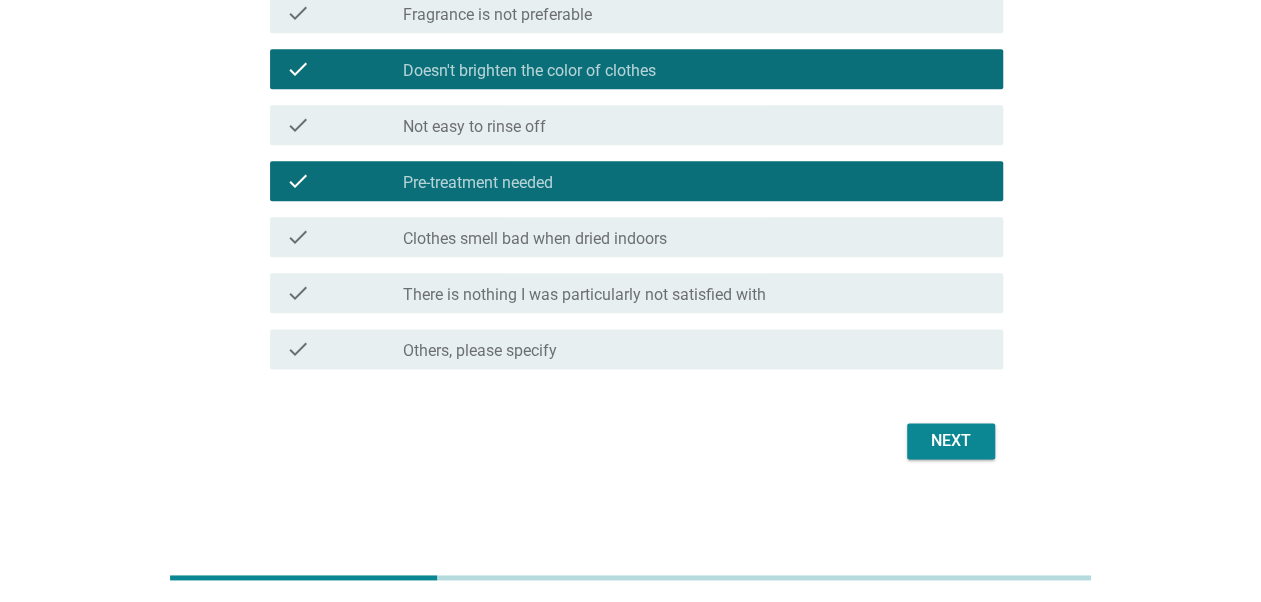 click on "Next" at bounding box center [951, 441] 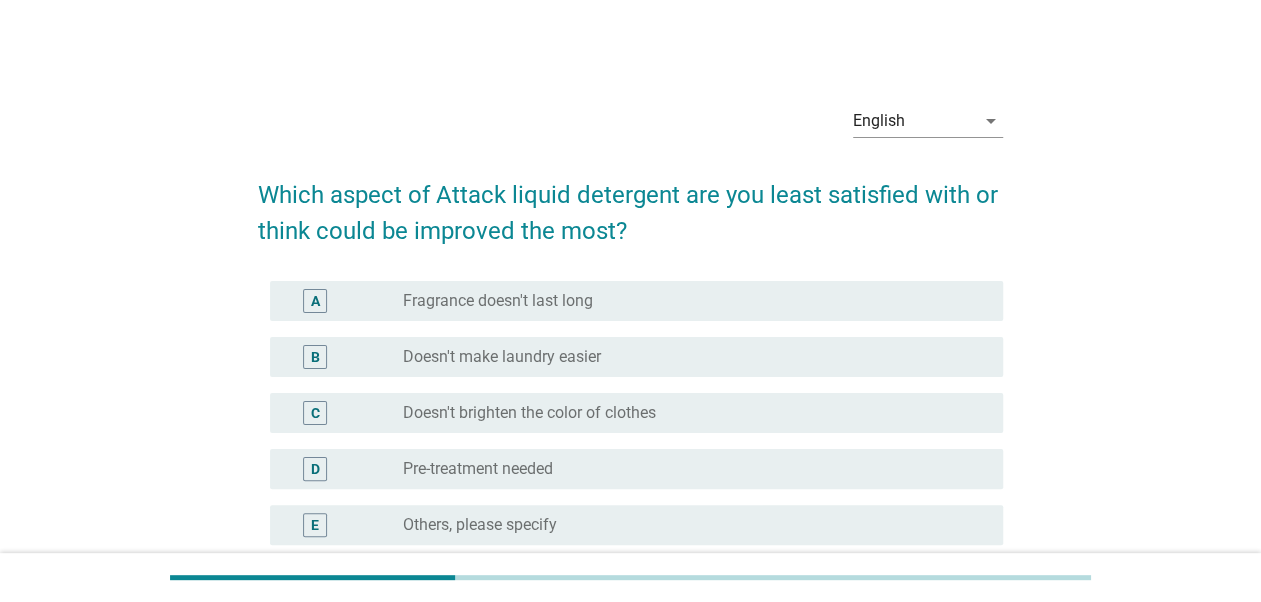 scroll, scrollTop: 200, scrollLeft: 0, axis: vertical 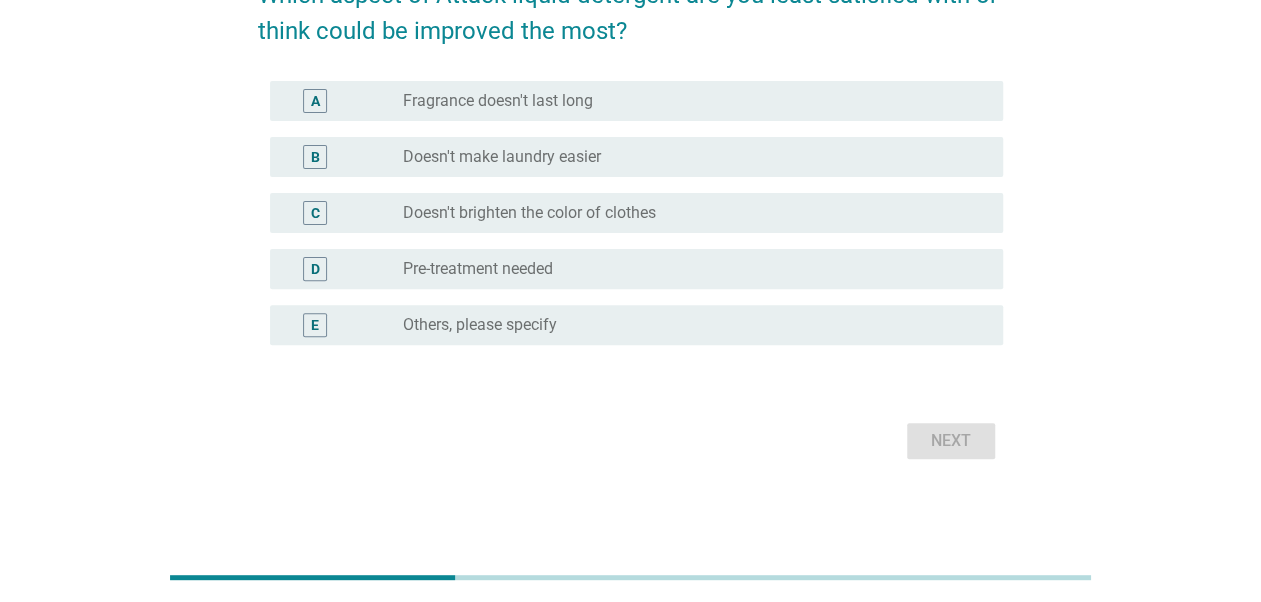 click on "Doesn't brighten the color of clothes" at bounding box center (529, 213) 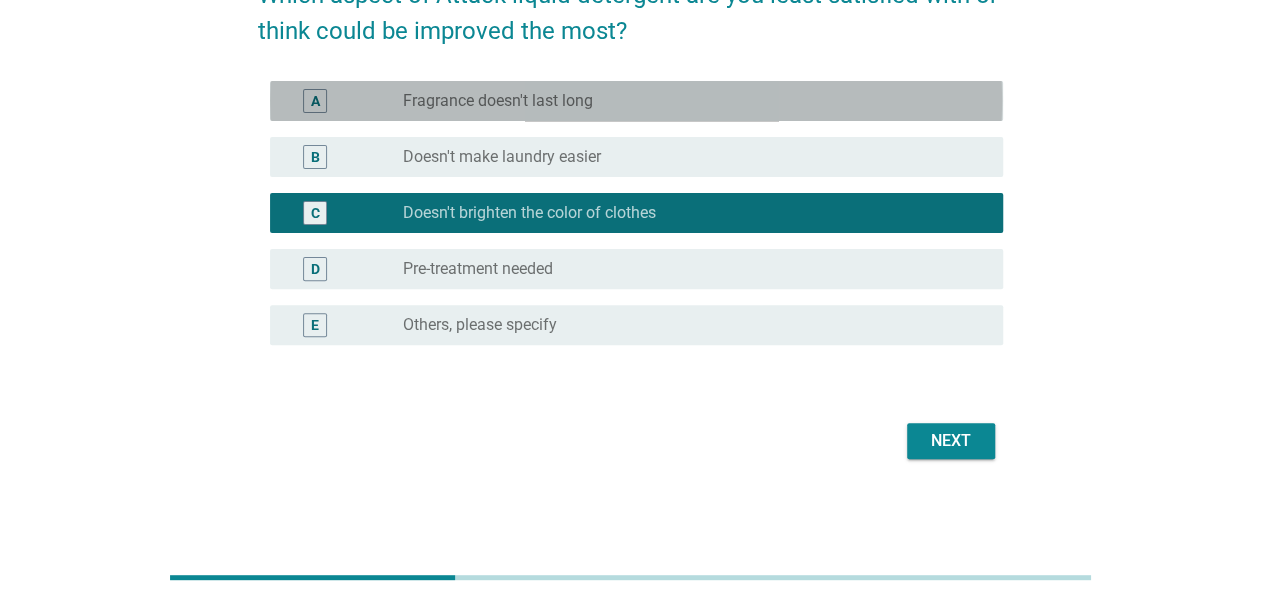click on "Fragrance doesn't last long" at bounding box center [498, 101] 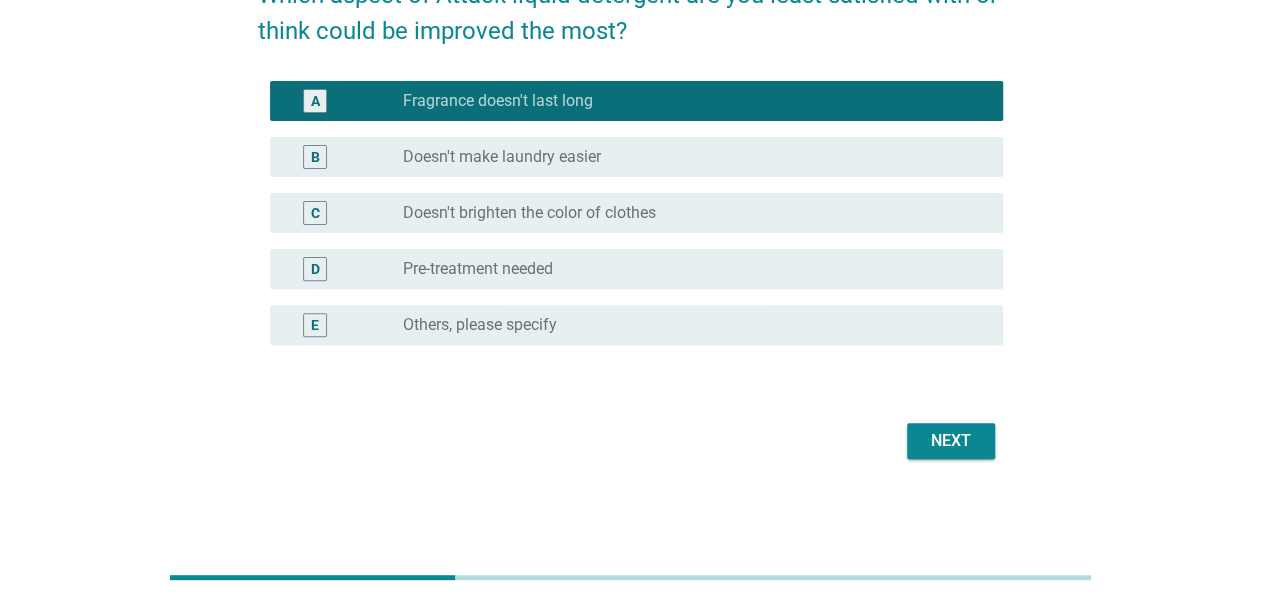 click on "Next" at bounding box center [951, 441] 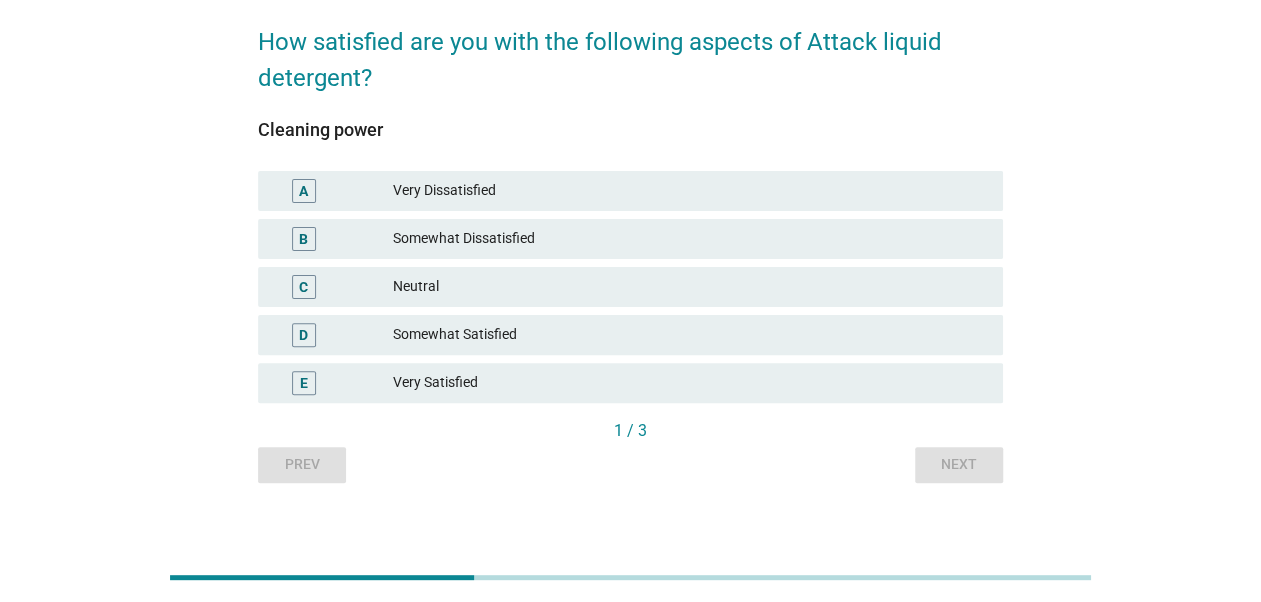 scroll, scrollTop: 171, scrollLeft: 0, axis: vertical 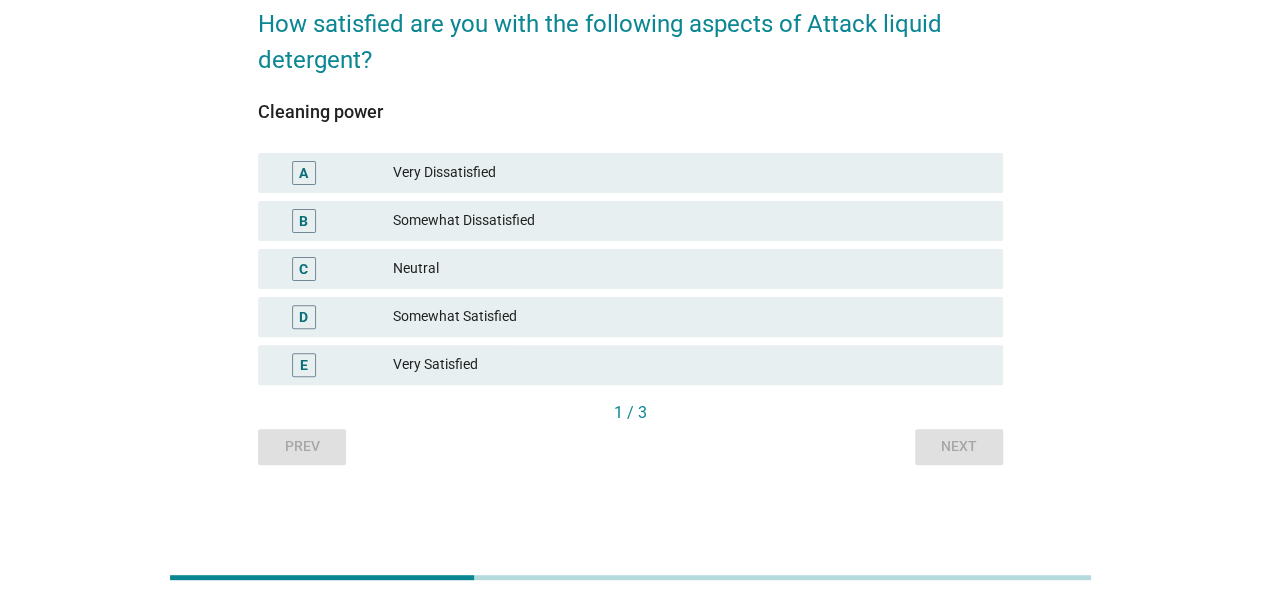 click on "Neutral" at bounding box center [690, 269] 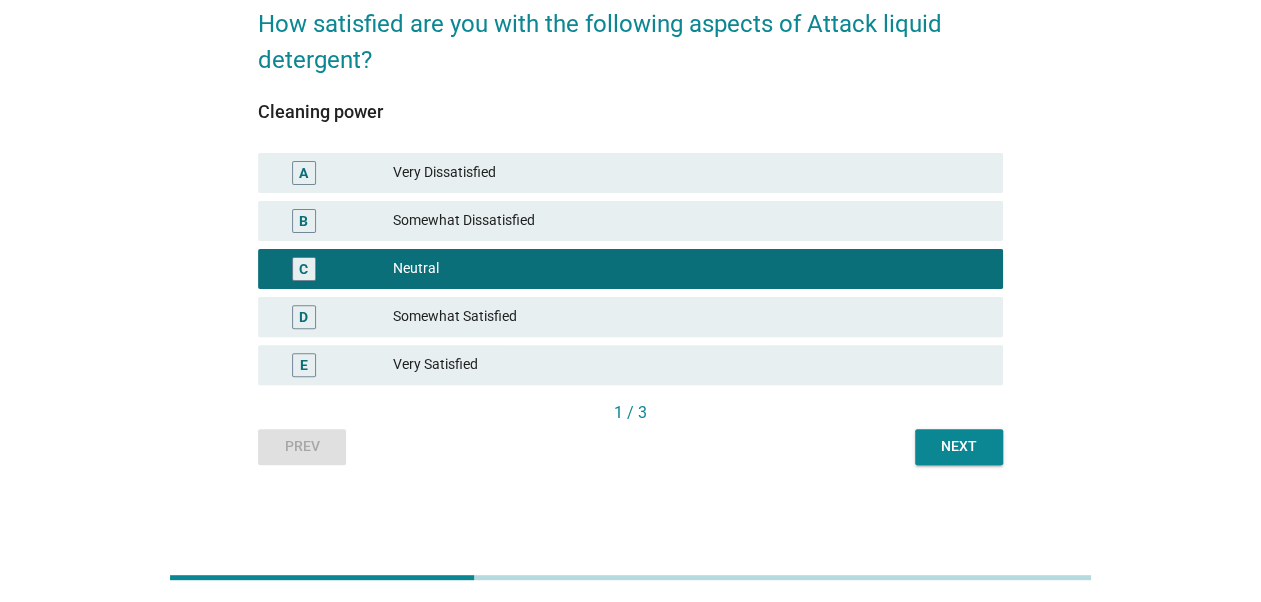 click on "English arrow_drop_down   How satisfied are you with the following aspects of Attack liquid detergent?
Cleaning power
A   Very Dissatisfied B   Somewhat Dissatisfied C   Neutral D   Somewhat Satisfied E   Very Satisfied
1 / 3
Prev   Next" at bounding box center (630, 191) 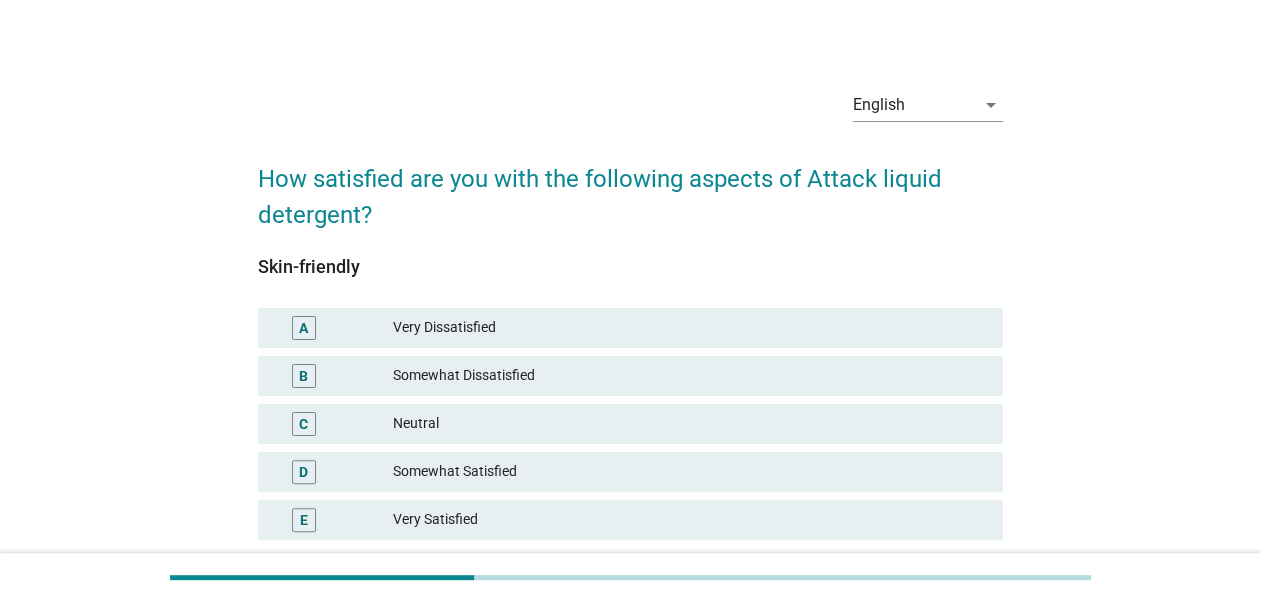 scroll, scrollTop: 171, scrollLeft: 0, axis: vertical 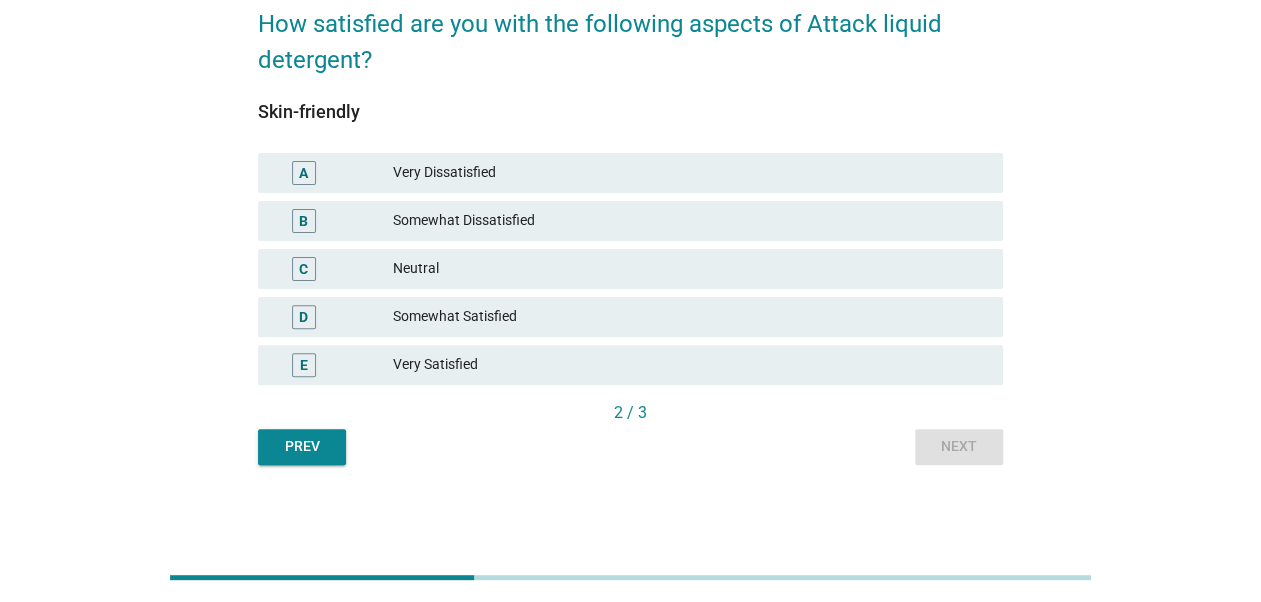 click on "Neutral" at bounding box center (690, 269) 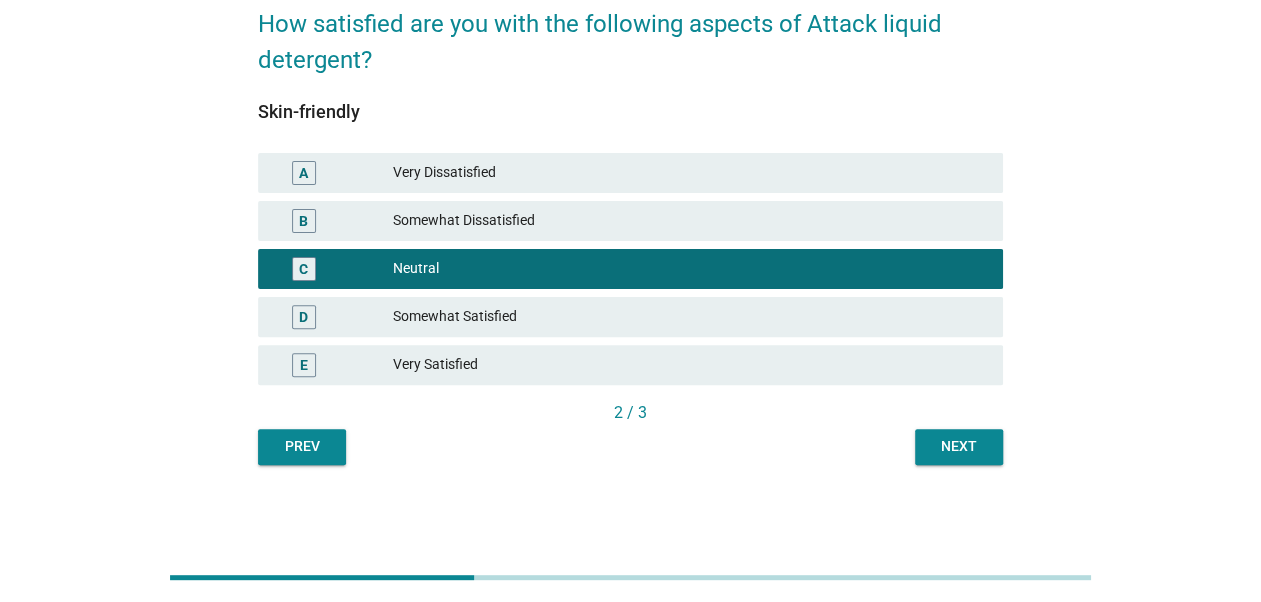 click on "Somewhat Satisfied" at bounding box center (690, 317) 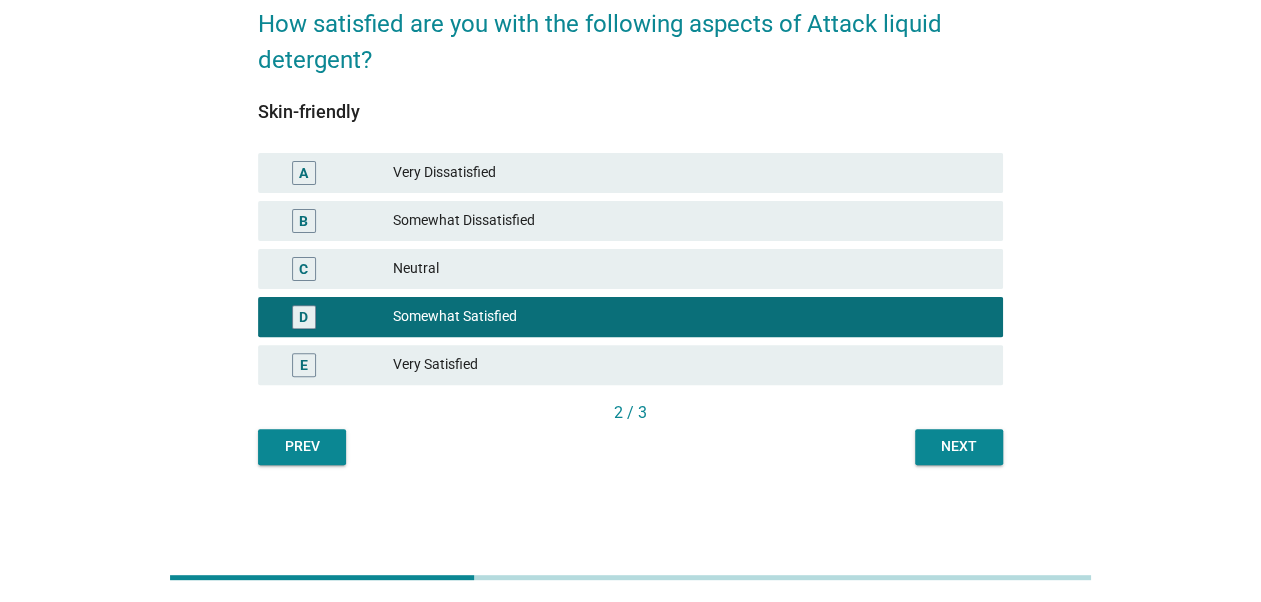 click on "Next" at bounding box center [959, 446] 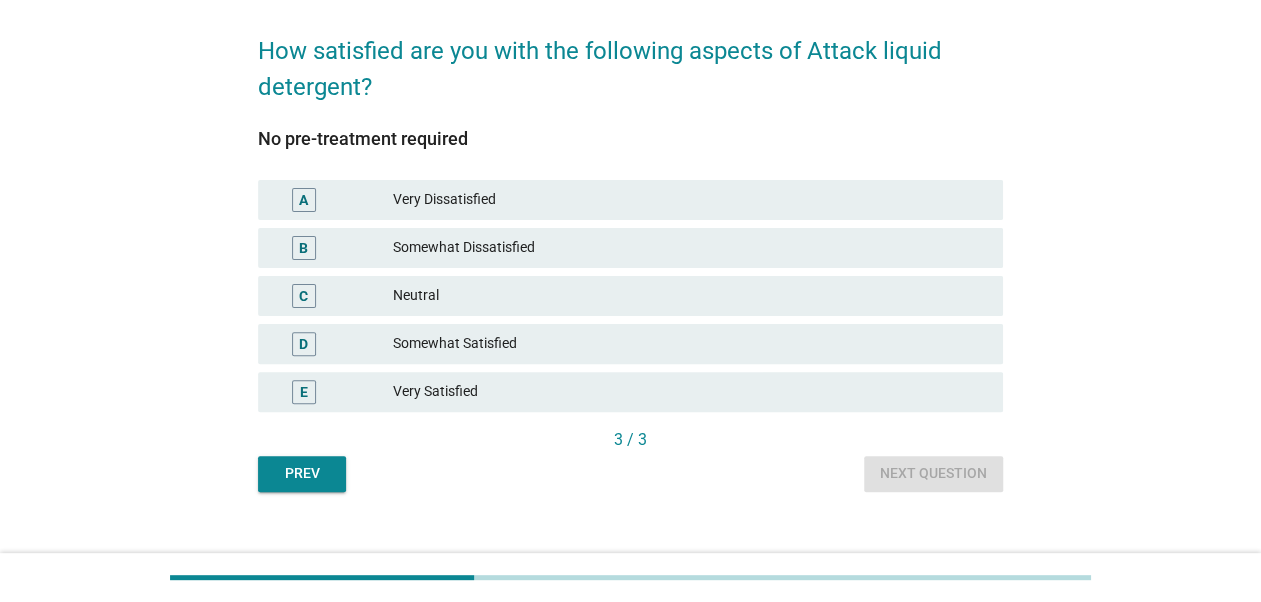 scroll, scrollTop: 171, scrollLeft: 0, axis: vertical 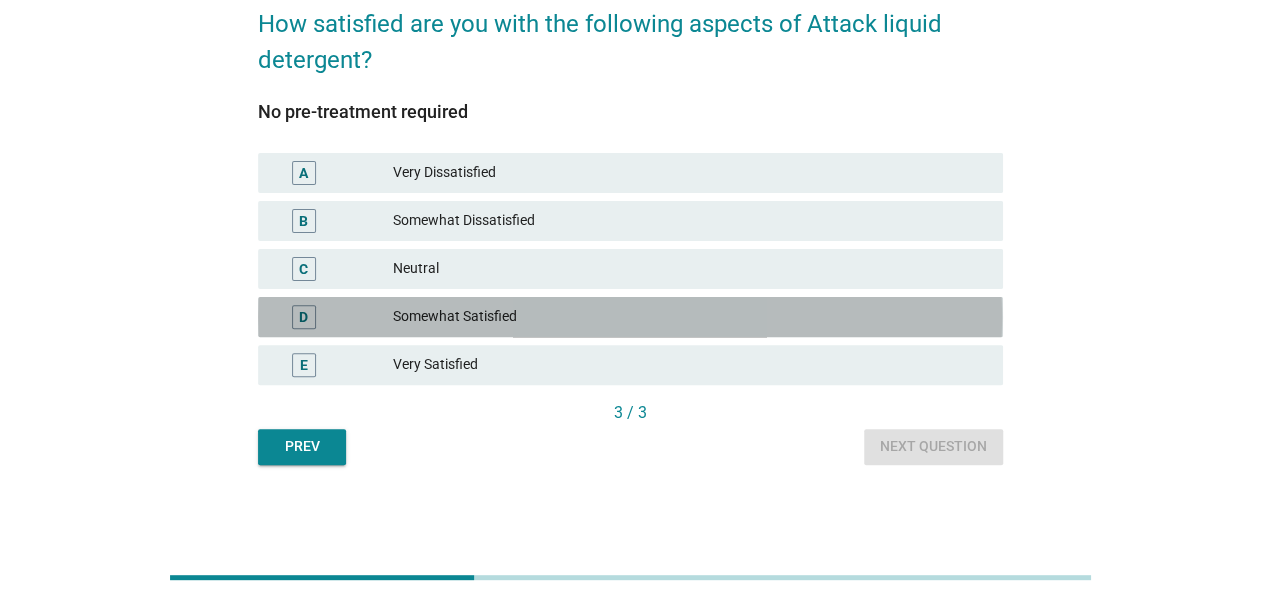 click on "Somewhat Satisfied" at bounding box center (690, 317) 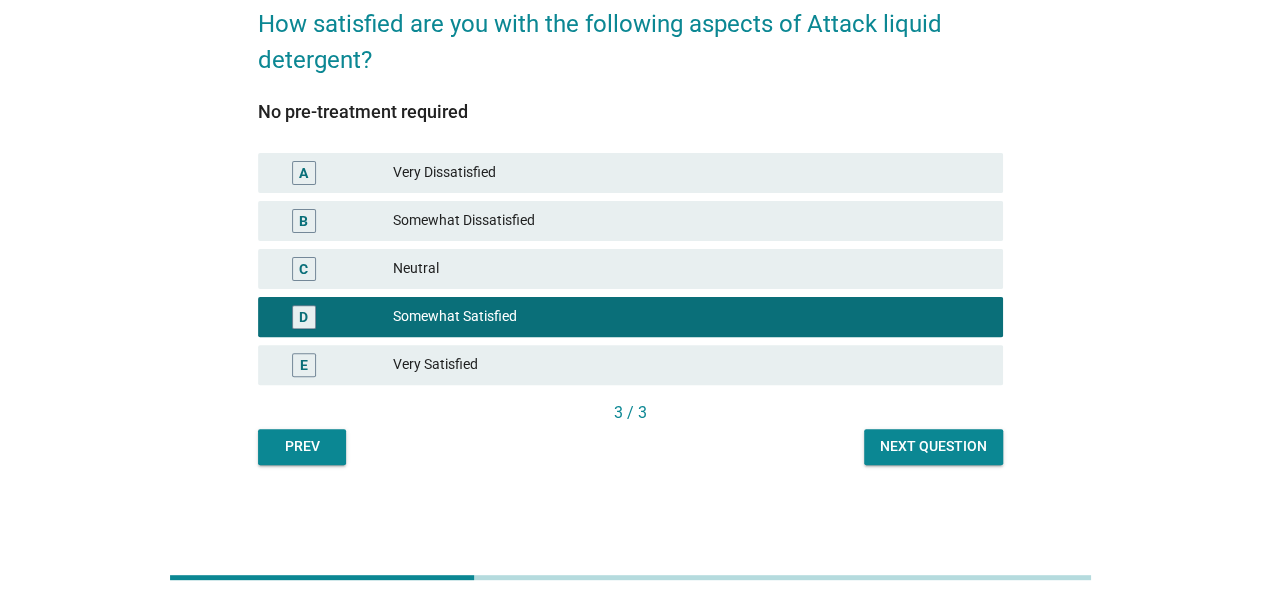 click on "Next question" at bounding box center (933, 446) 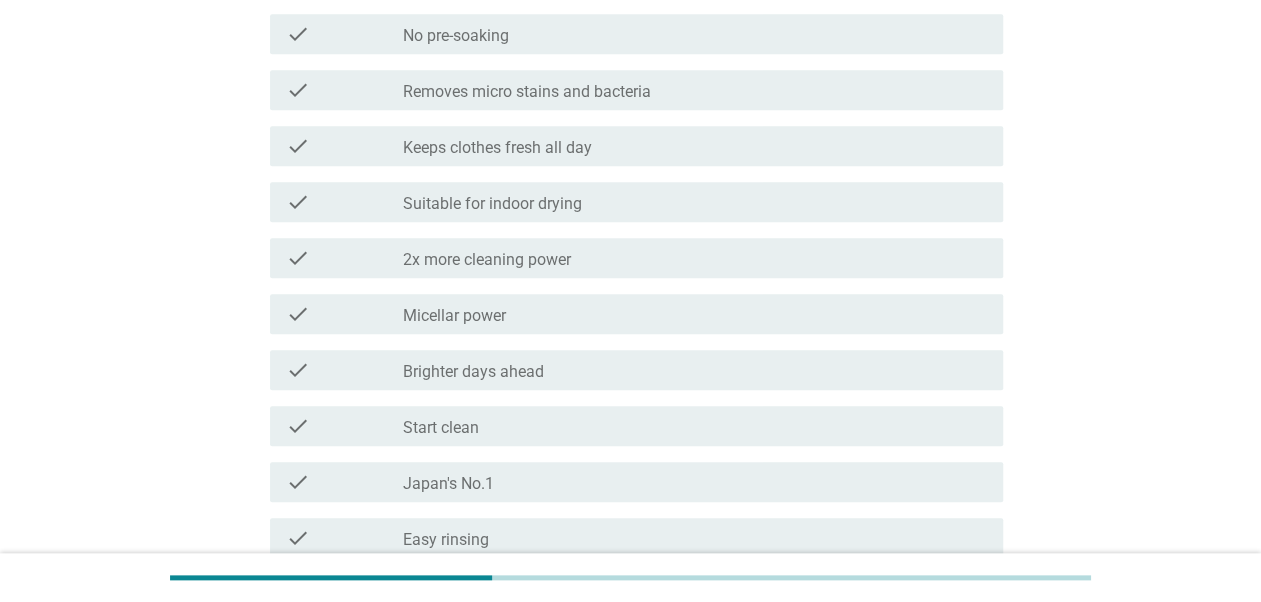 scroll, scrollTop: 1066, scrollLeft: 0, axis: vertical 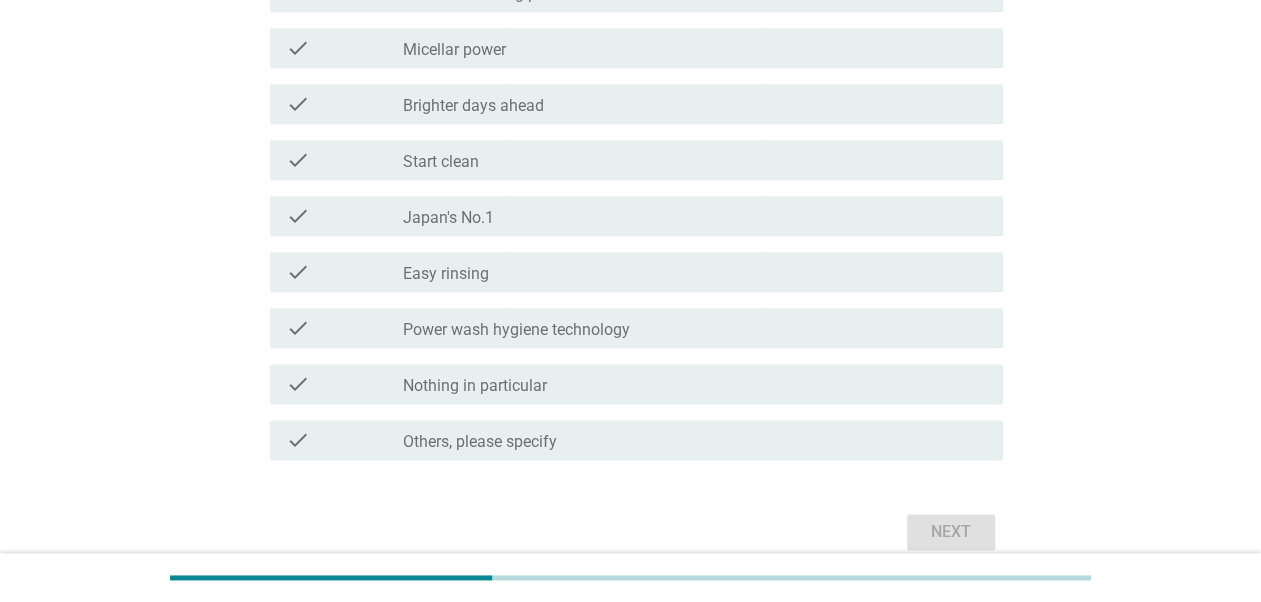 click on "check_box_outline_blank Nothing in particular" at bounding box center (695, 384) 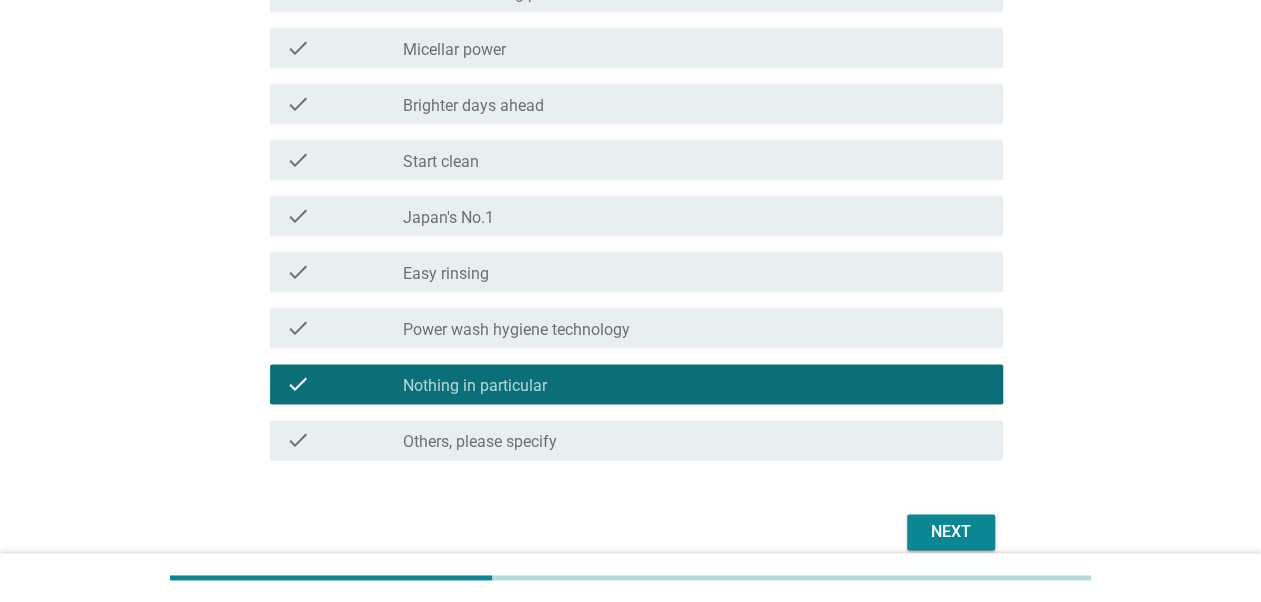 click on "check     check_box_outline_blank Nothing in particular" at bounding box center (630, 384) 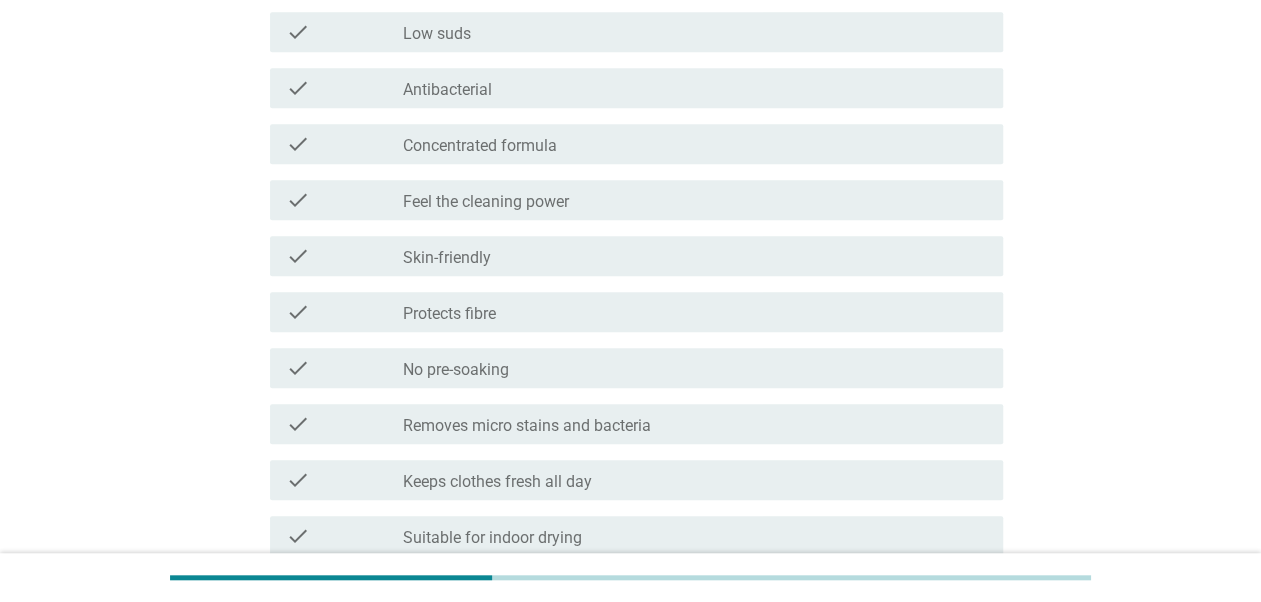 scroll, scrollTop: 266, scrollLeft: 0, axis: vertical 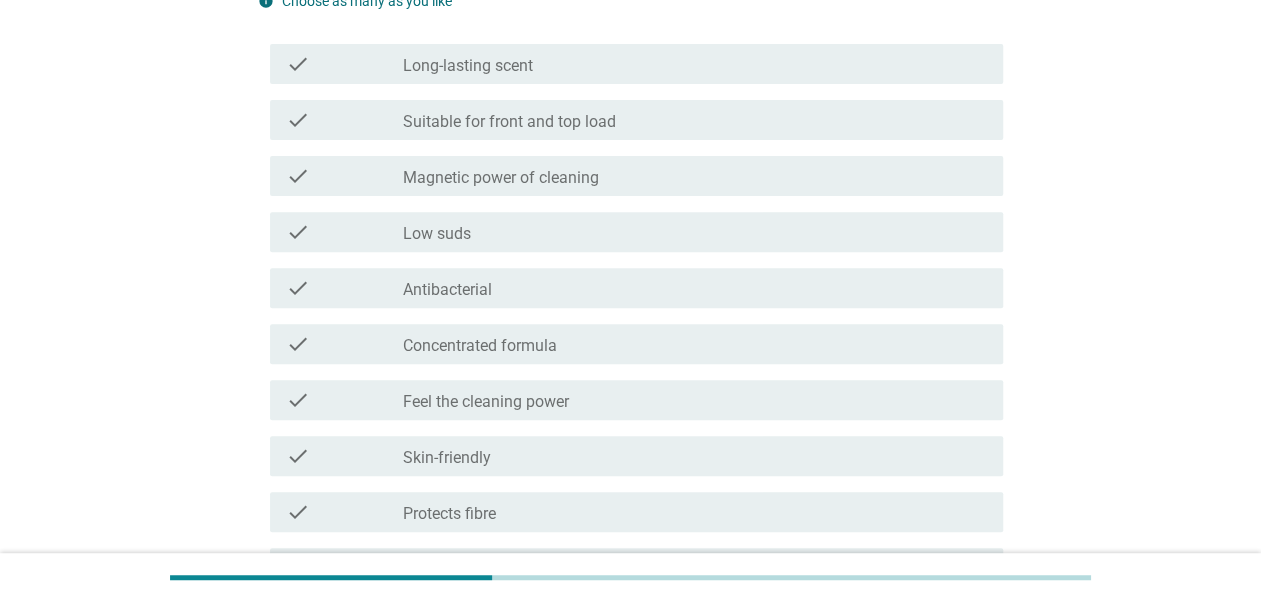 click on "check     check_box_outline_blank Feel the cleaning power" at bounding box center [636, 400] 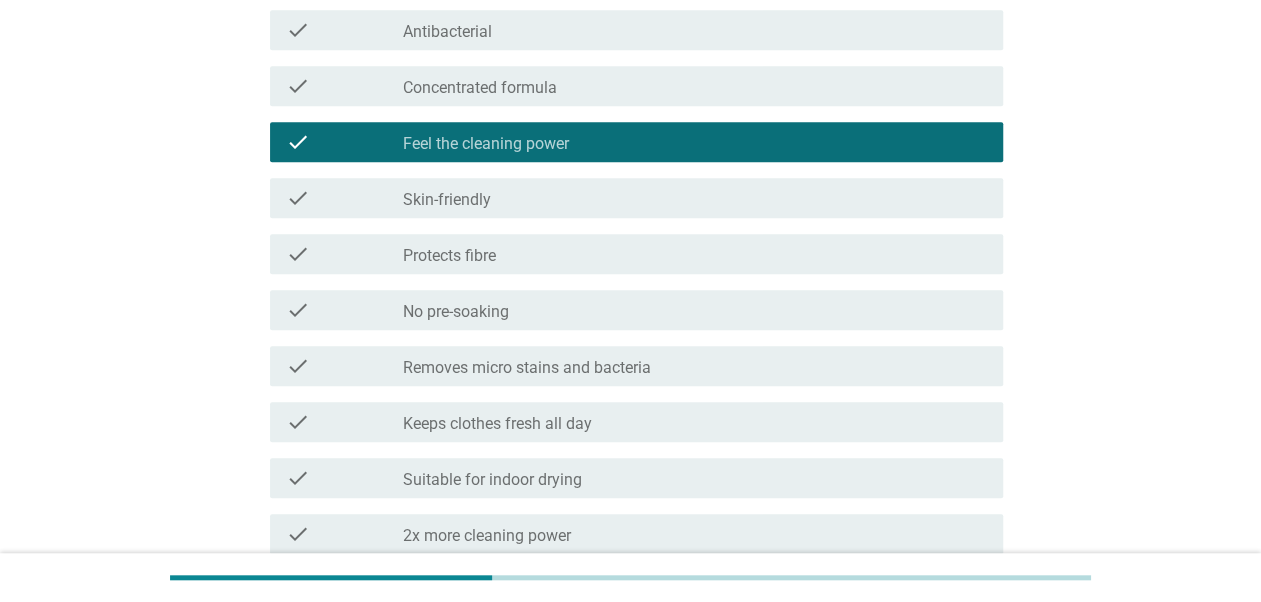 scroll, scrollTop: 266, scrollLeft: 0, axis: vertical 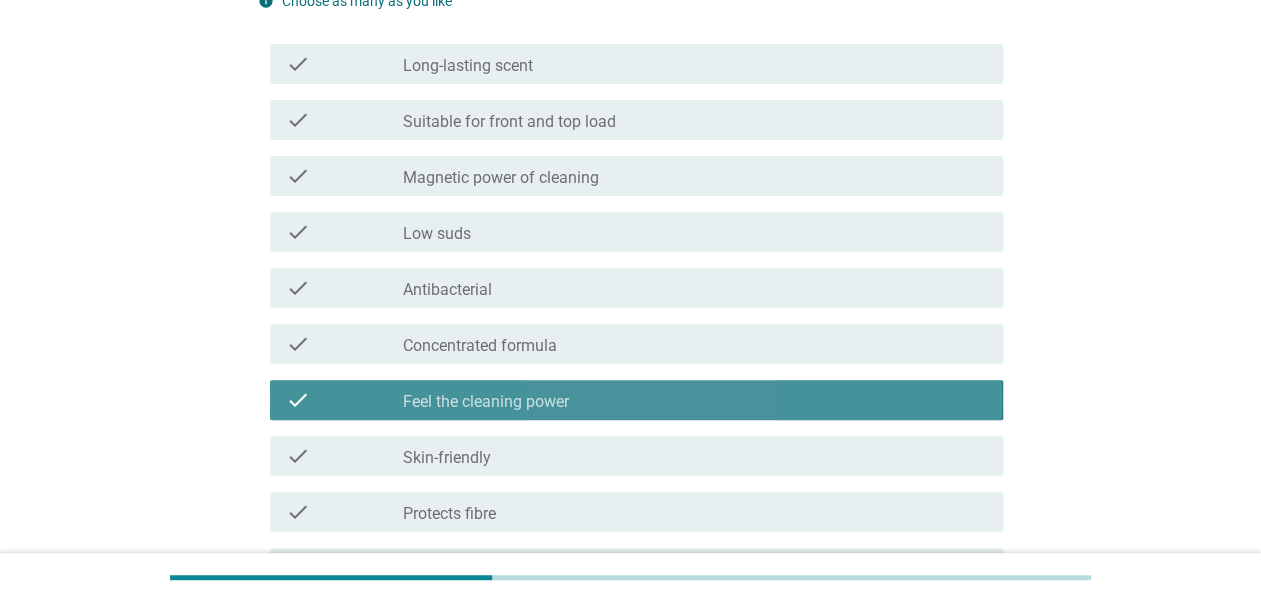click on "check_box_outline_blank Feel the cleaning power" at bounding box center (695, 400) 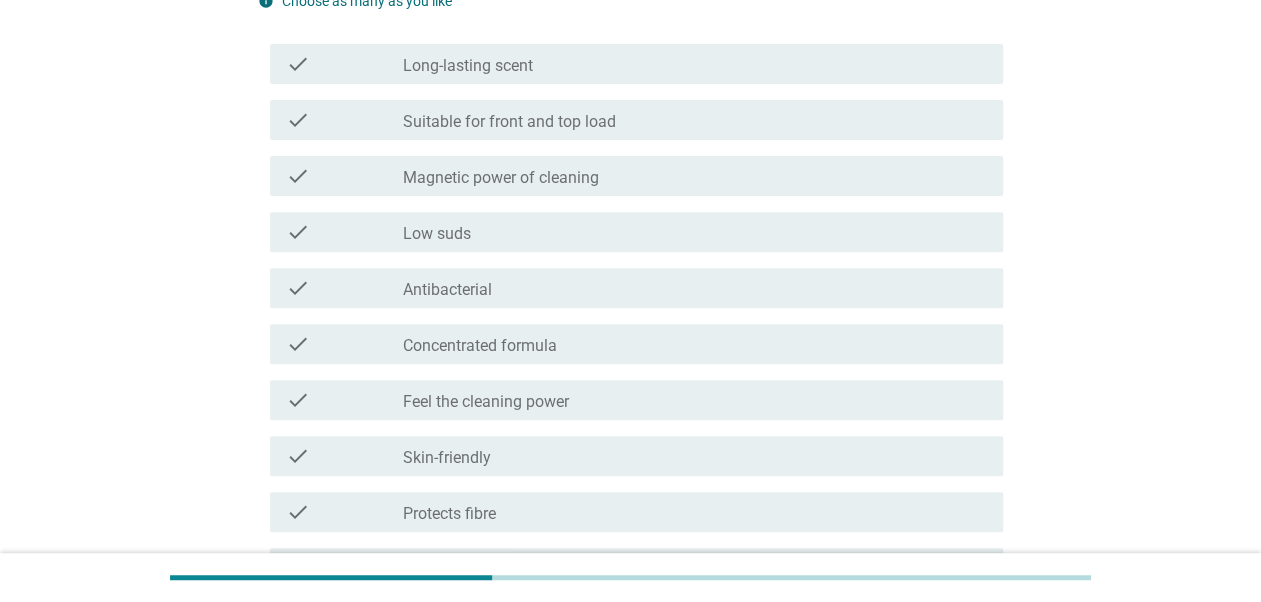 click on "Suitable for front and top load" at bounding box center (509, 122) 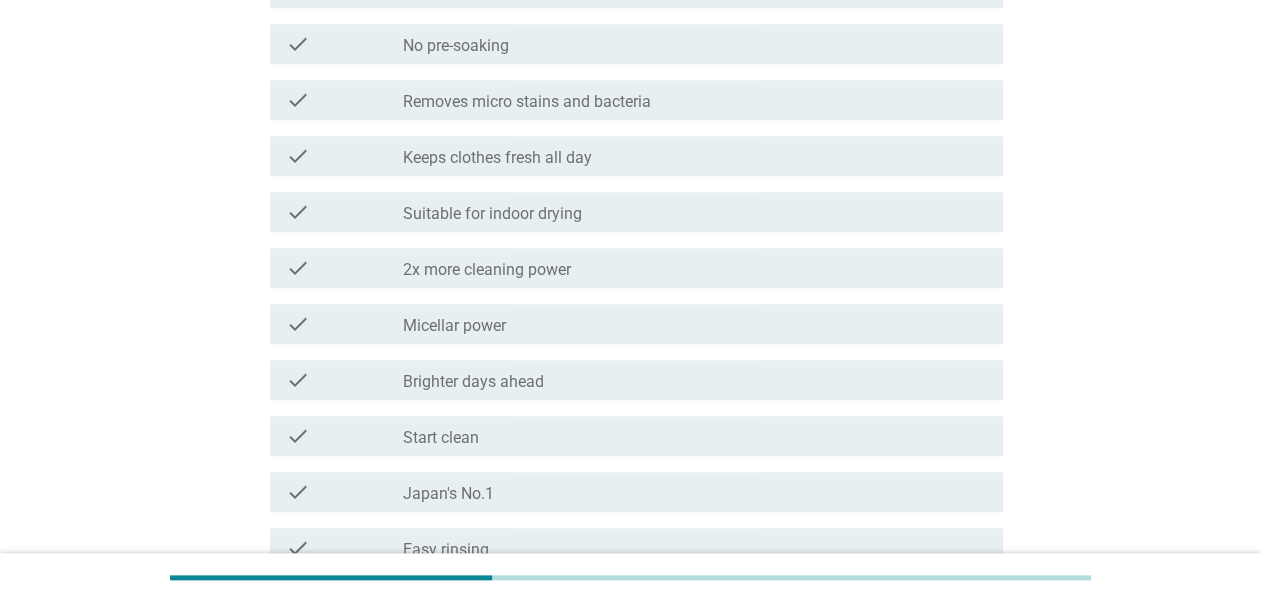 scroll, scrollTop: 1066, scrollLeft: 0, axis: vertical 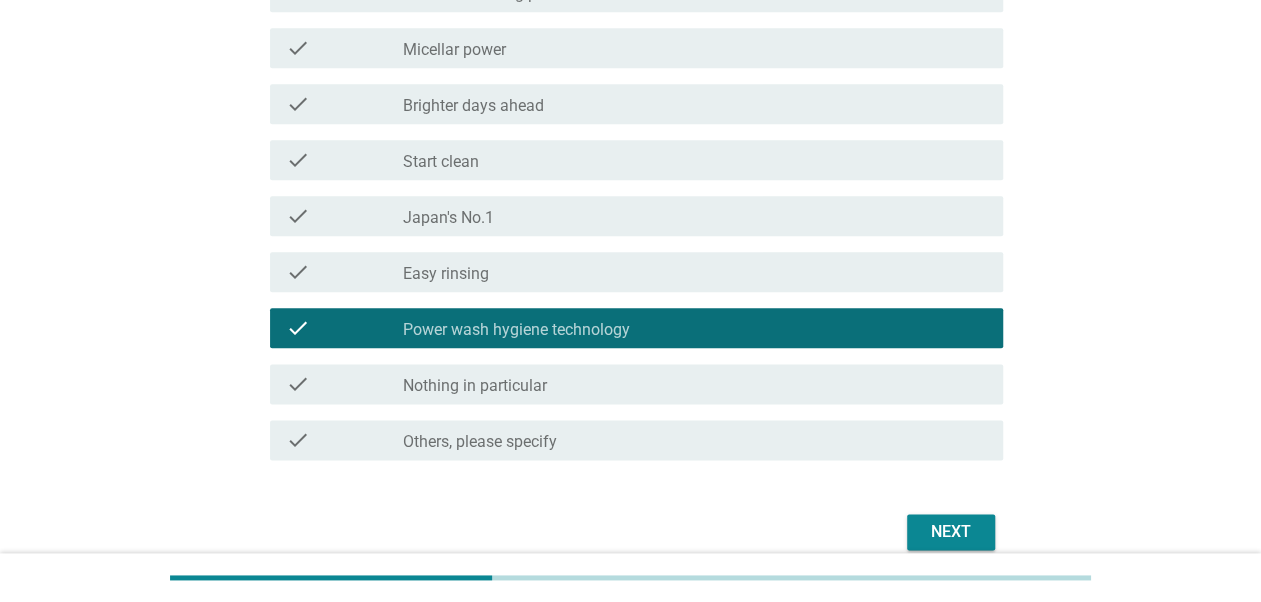 click on "check_box_outline_blank Japan's No.1" at bounding box center [695, 216] 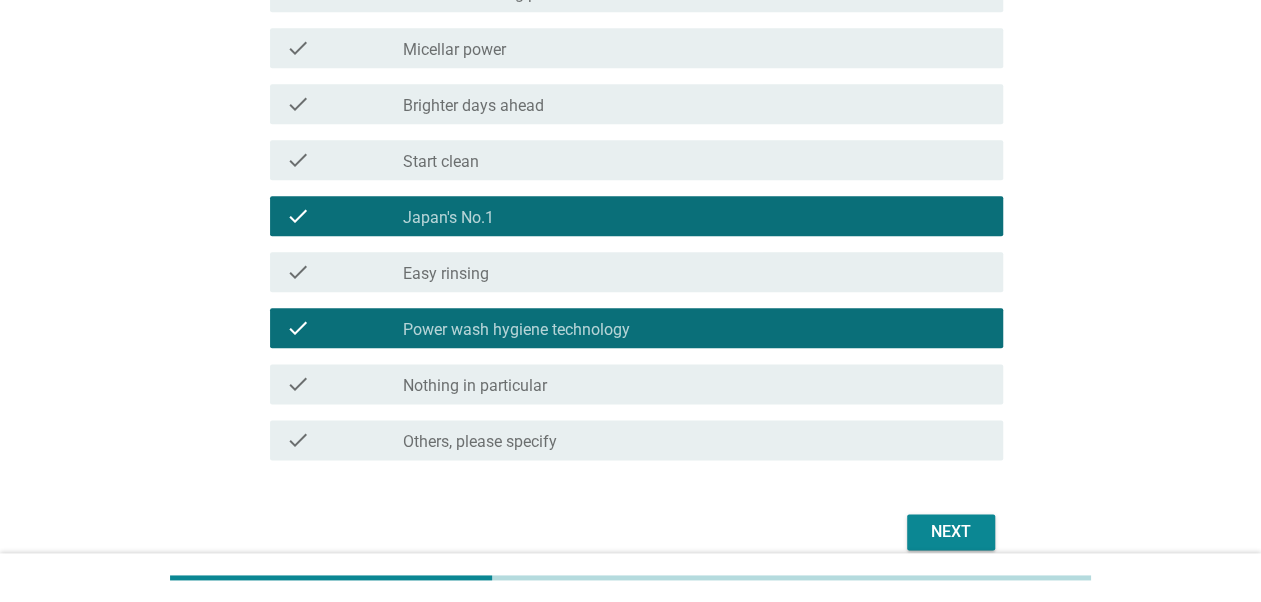 click on "Next" at bounding box center (630, 532) 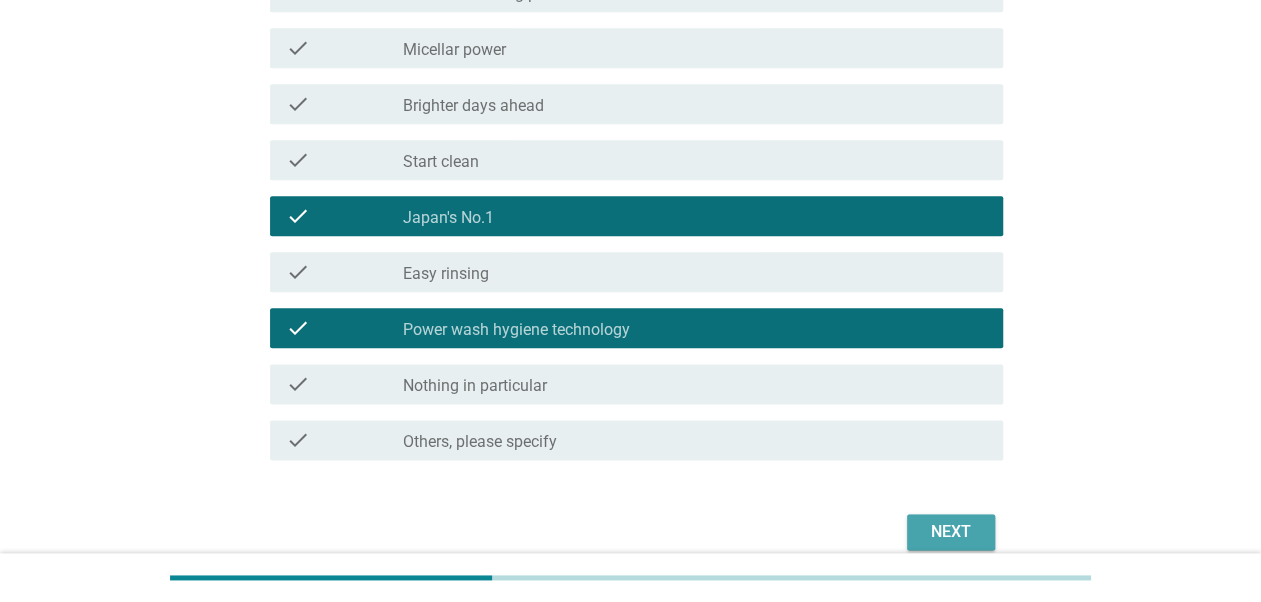 click on "Next" at bounding box center (951, 532) 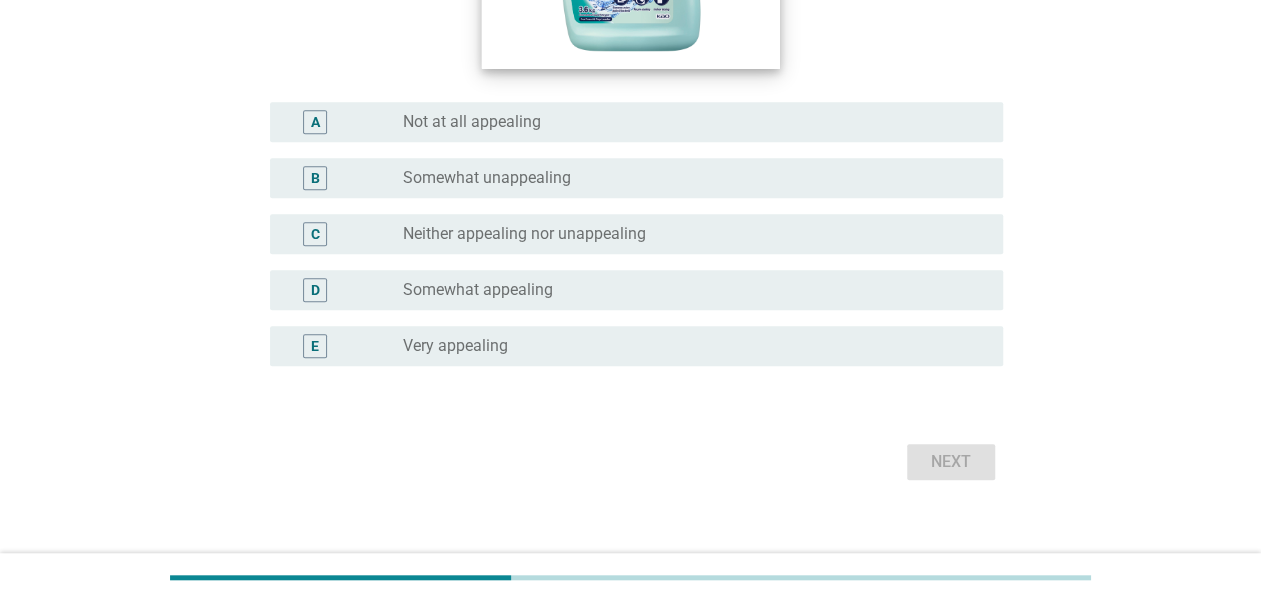 scroll, scrollTop: 533, scrollLeft: 0, axis: vertical 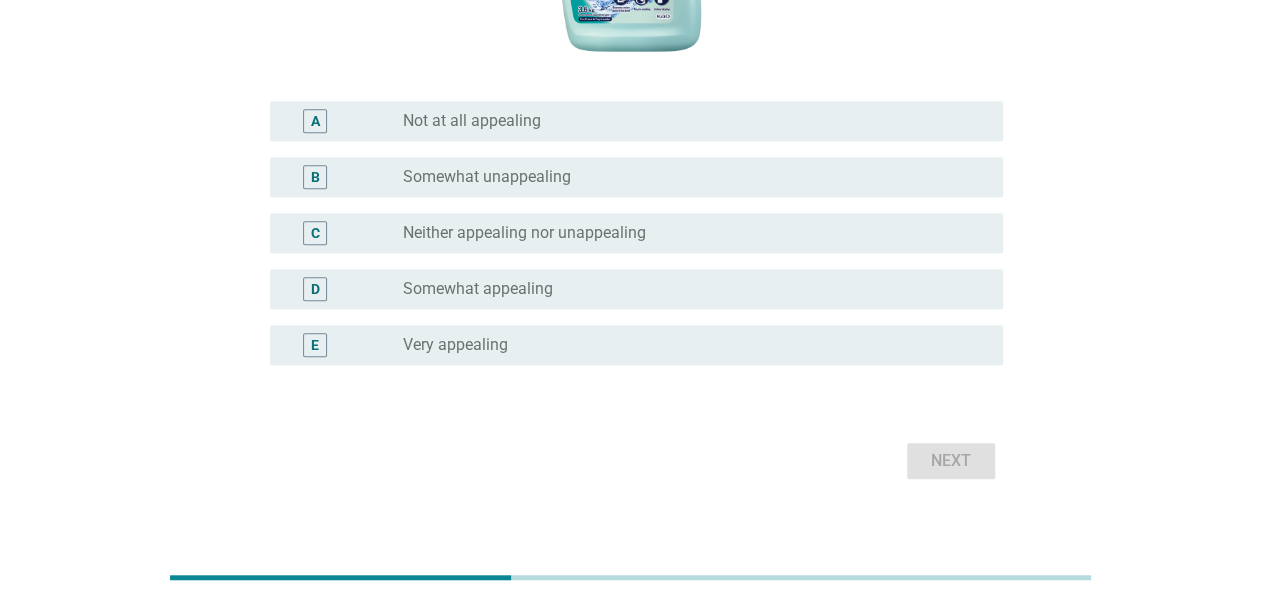 click on "radio_button_unchecked Somewhat appealing" at bounding box center [695, 289] 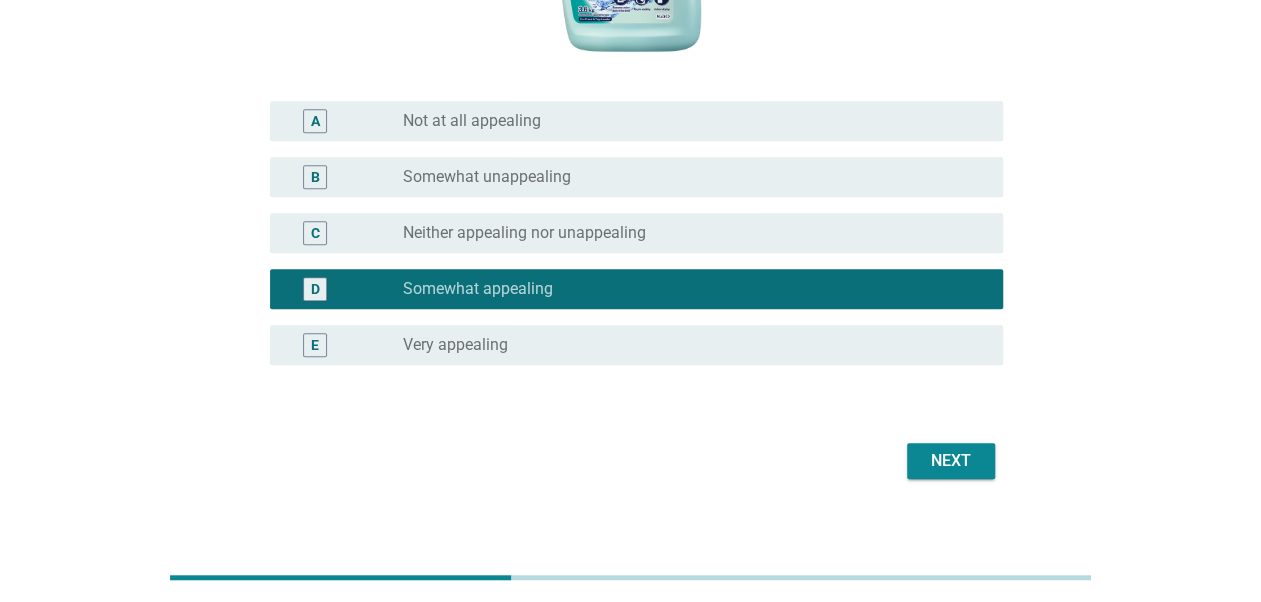 click on "Next" at bounding box center [951, 461] 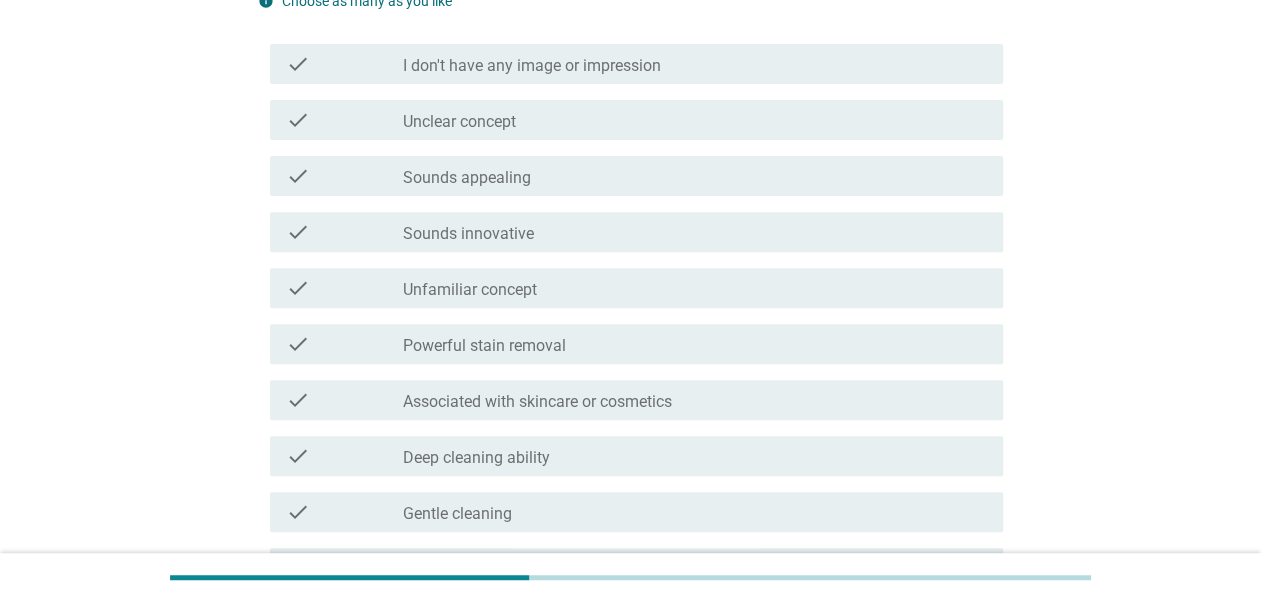 scroll, scrollTop: 266, scrollLeft: 0, axis: vertical 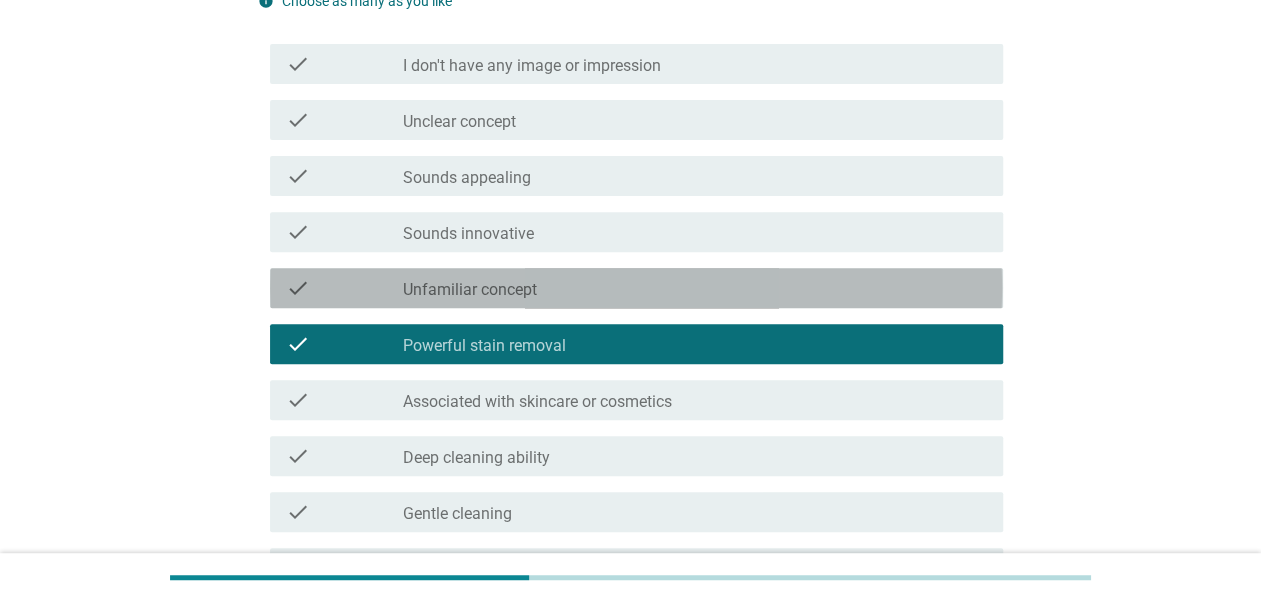 click on "check_box_outline_blank Unfamiliar concept" at bounding box center (695, 288) 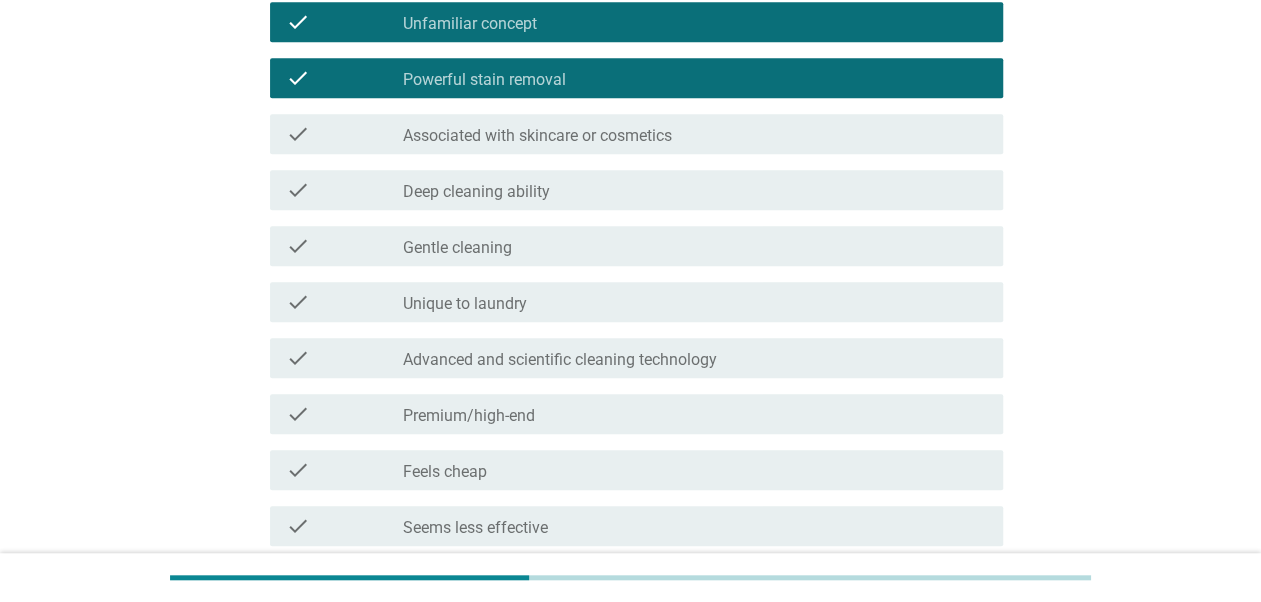 scroll, scrollTop: 533, scrollLeft: 0, axis: vertical 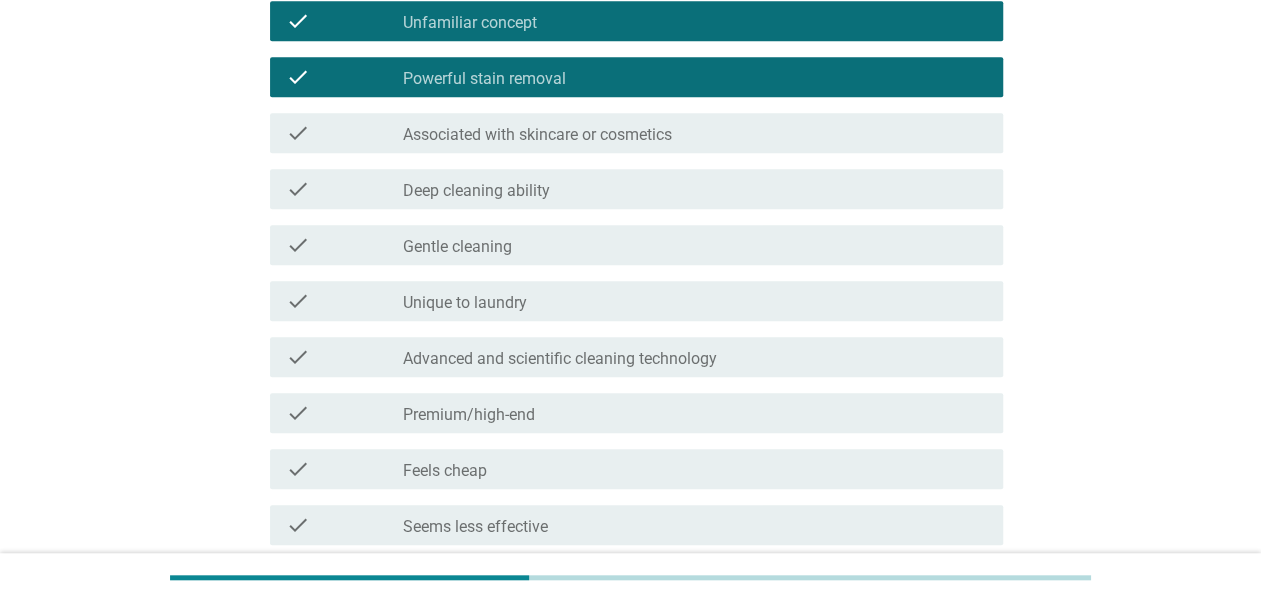 click on "check_box Powerful stain removal" at bounding box center (695, 77) 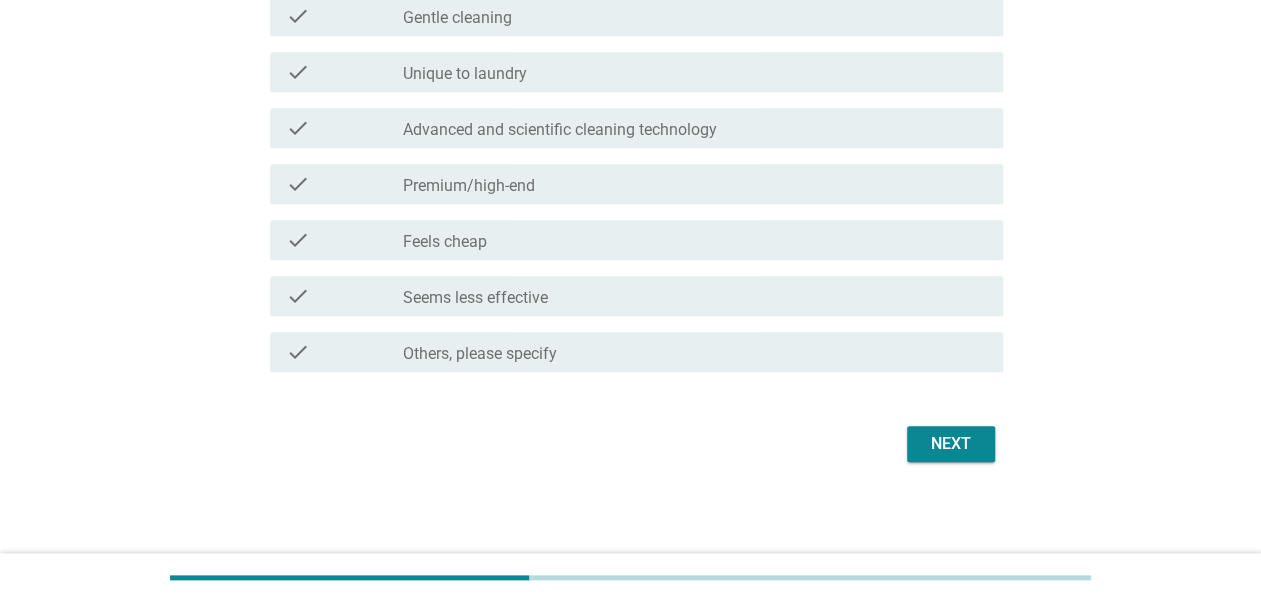 scroll, scrollTop: 765, scrollLeft: 0, axis: vertical 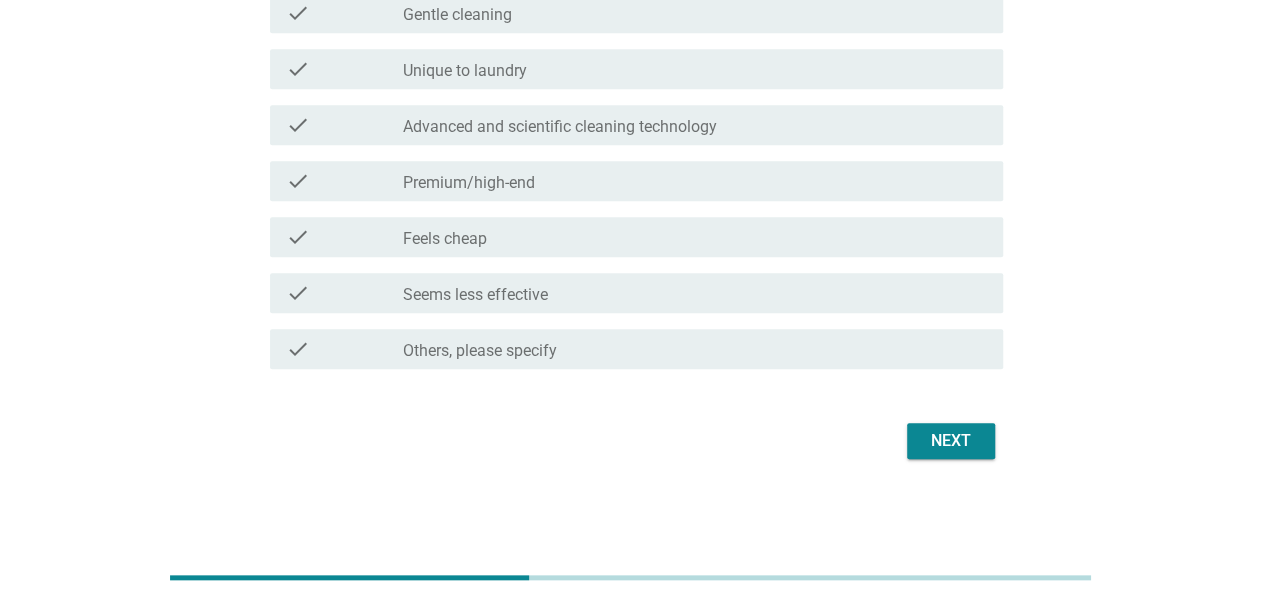 click on "Next" at bounding box center (951, 441) 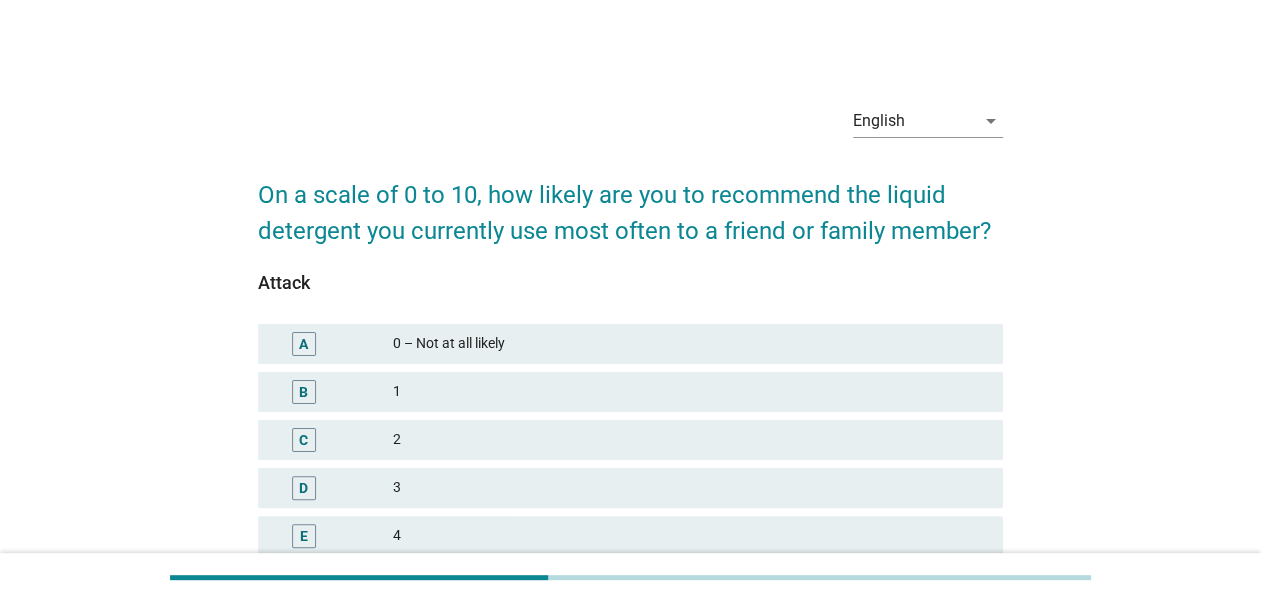 scroll, scrollTop: 266, scrollLeft: 0, axis: vertical 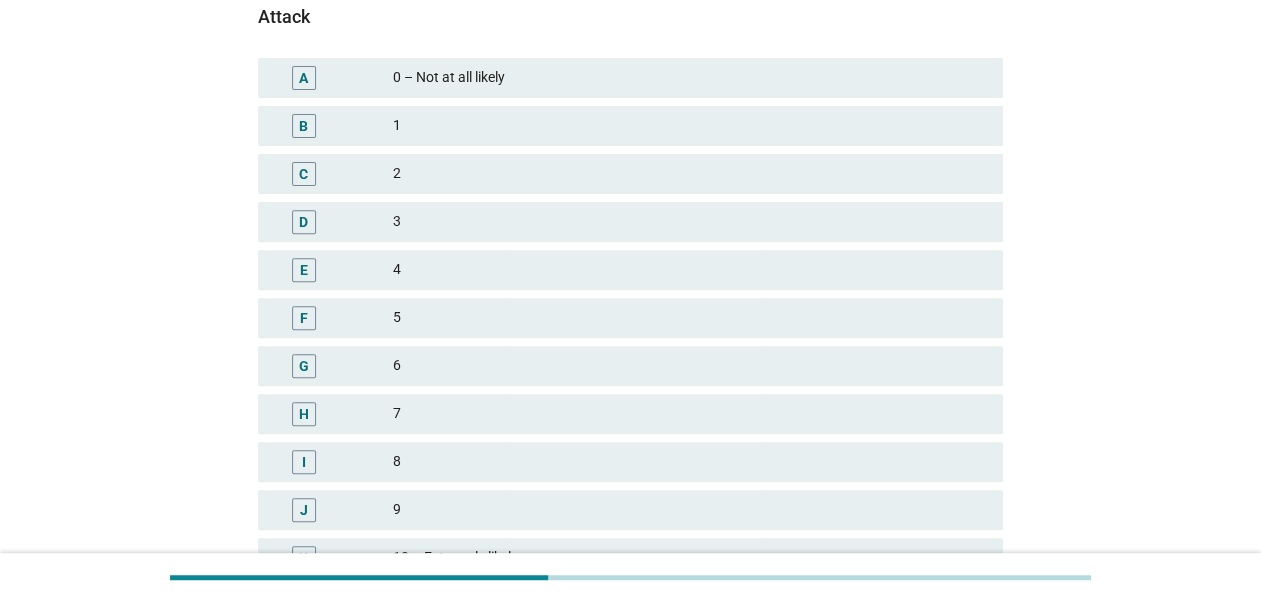 click on "F   5" at bounding box center (630, 318) 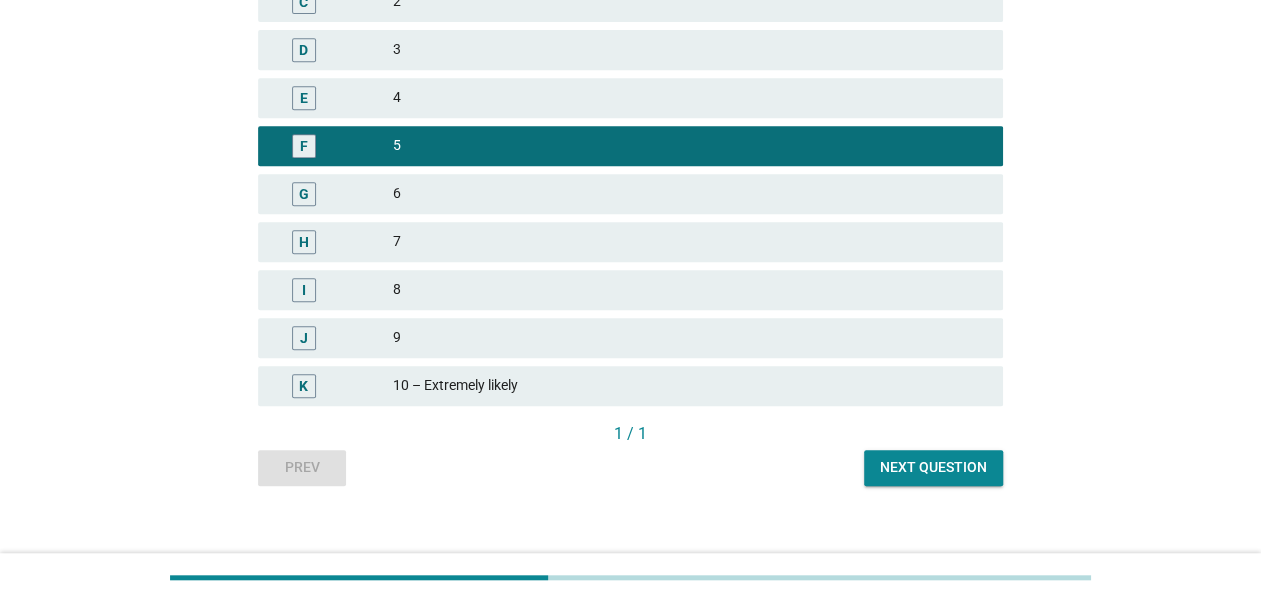 scroll, scrollTop: 459, scrollLeft: 0, axis: vertical 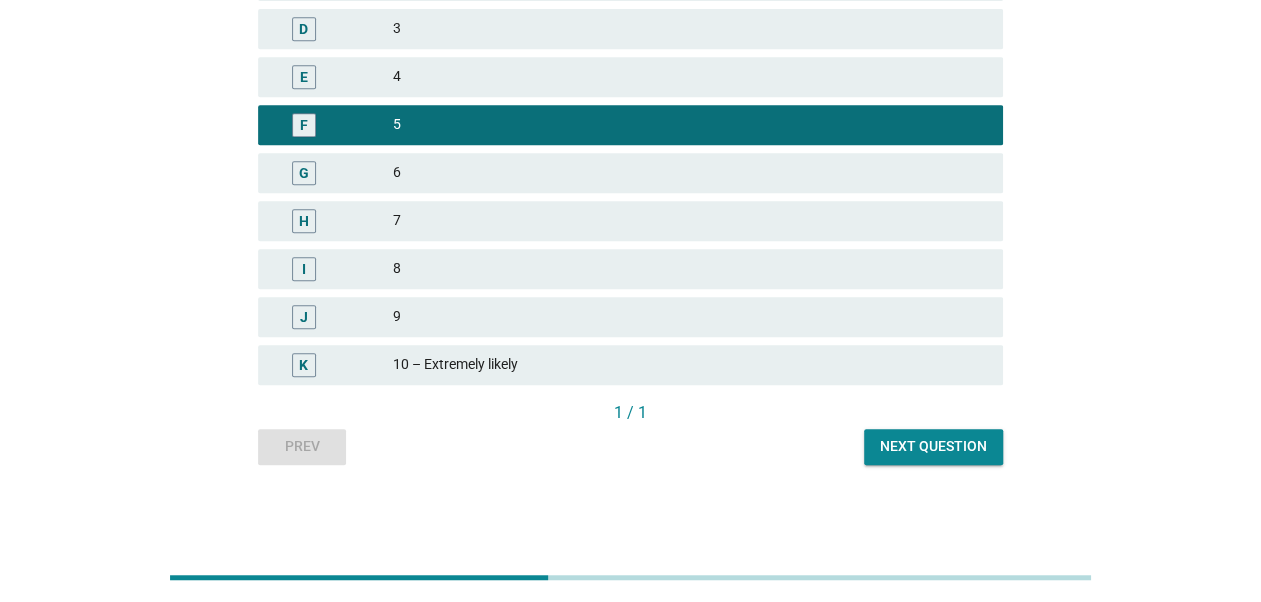 click on "Next question" at bounding box center (933, 447) 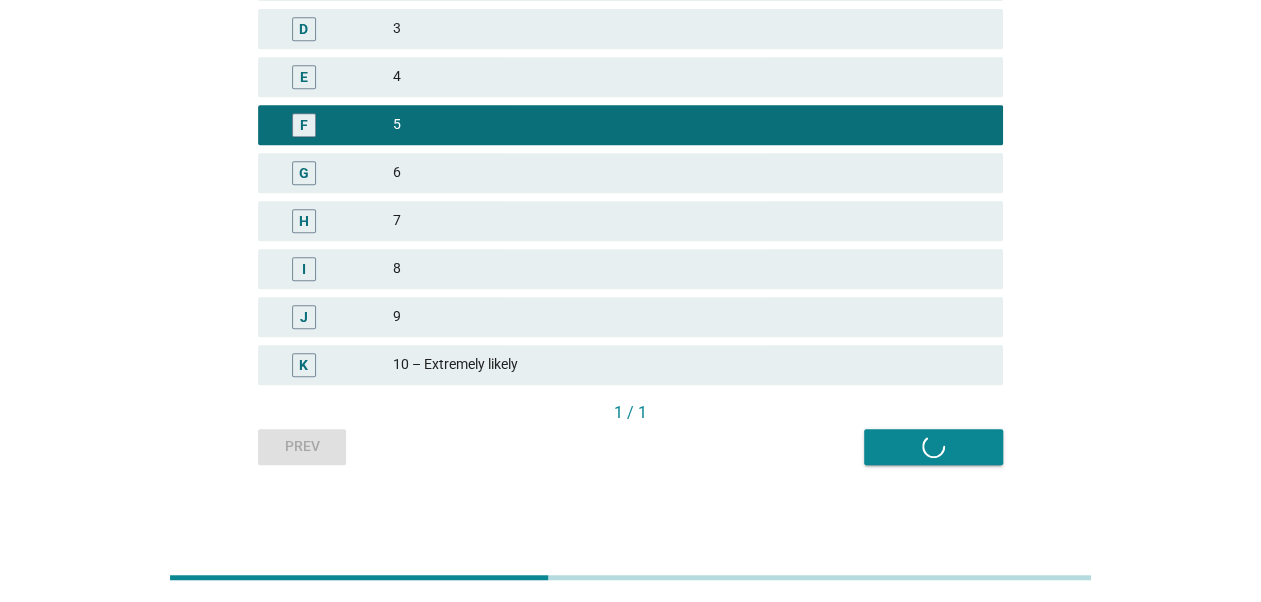 scroll, scrollTop: 0, scrollLeft: 0, axis: both 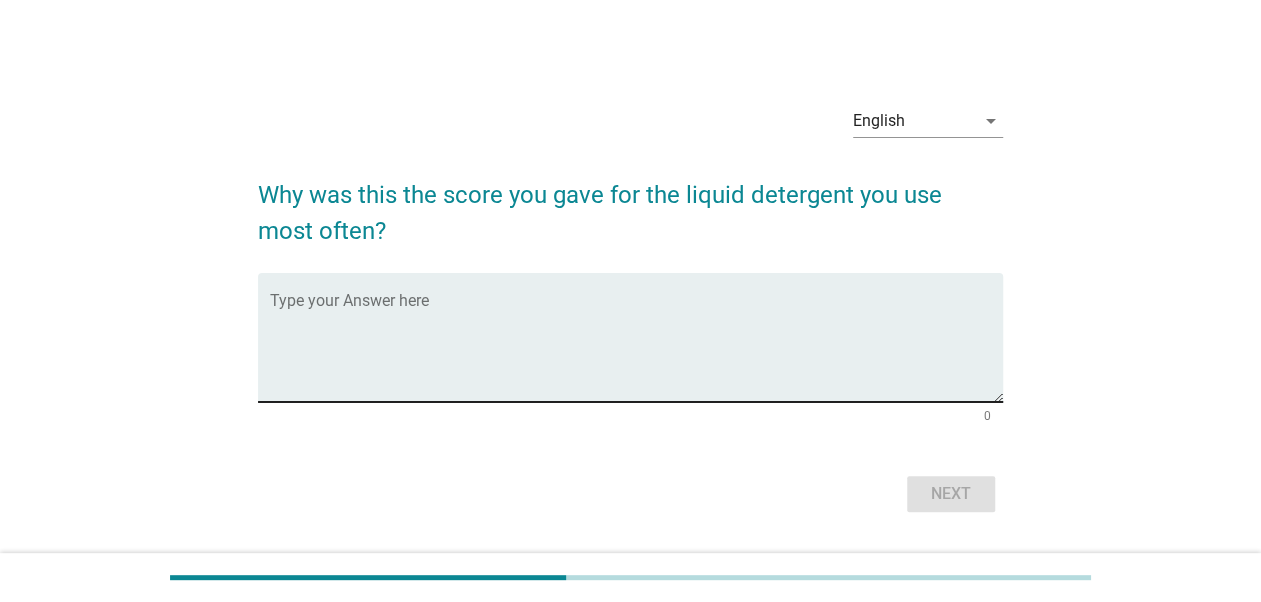 click on "Type your Answer here" at bounding box center [636, 337] 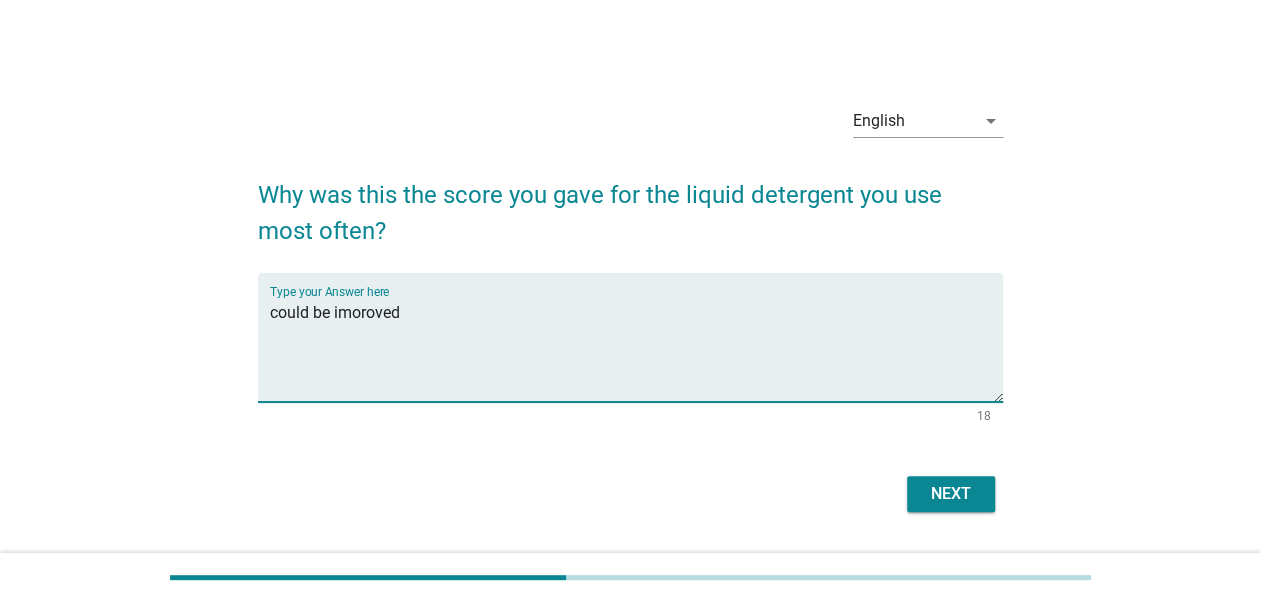 type on "could be imoroved" 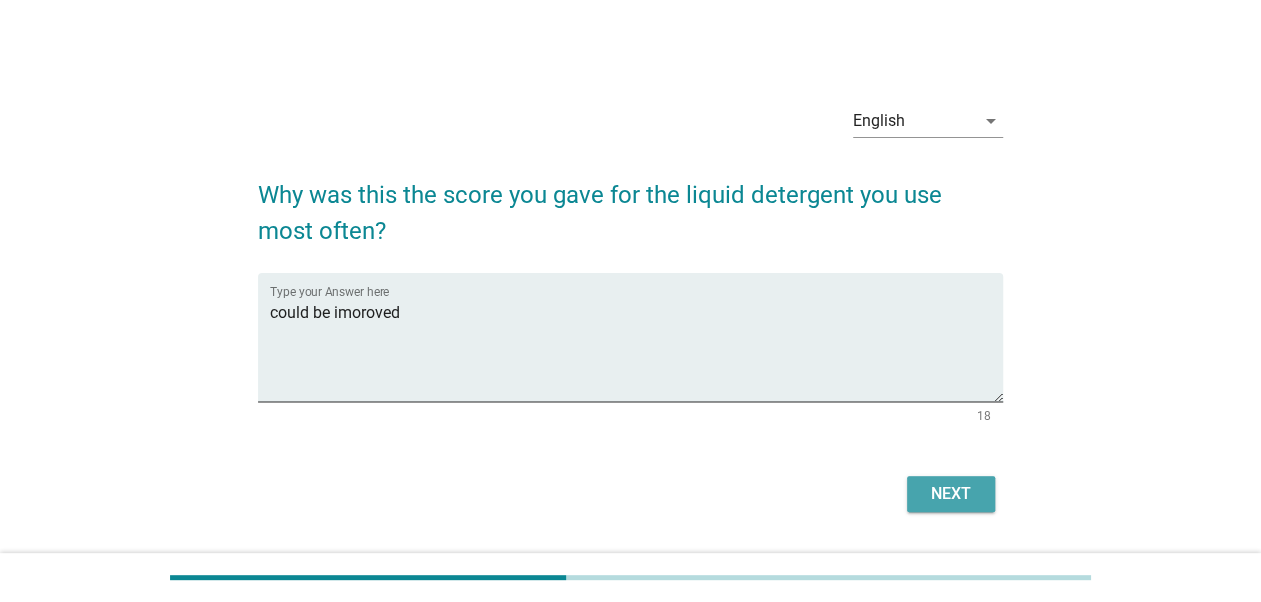 click on "Next" at bounding box center (951, 494) 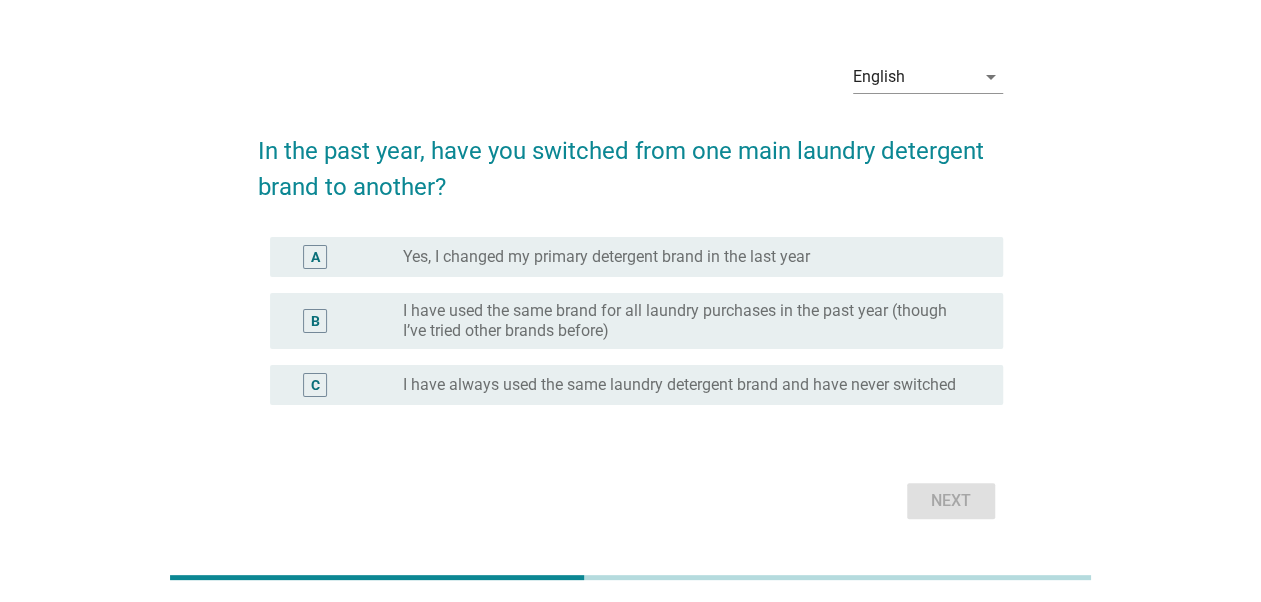 scroll, scrollTop: 0, scrollLeft: 0, axis: both 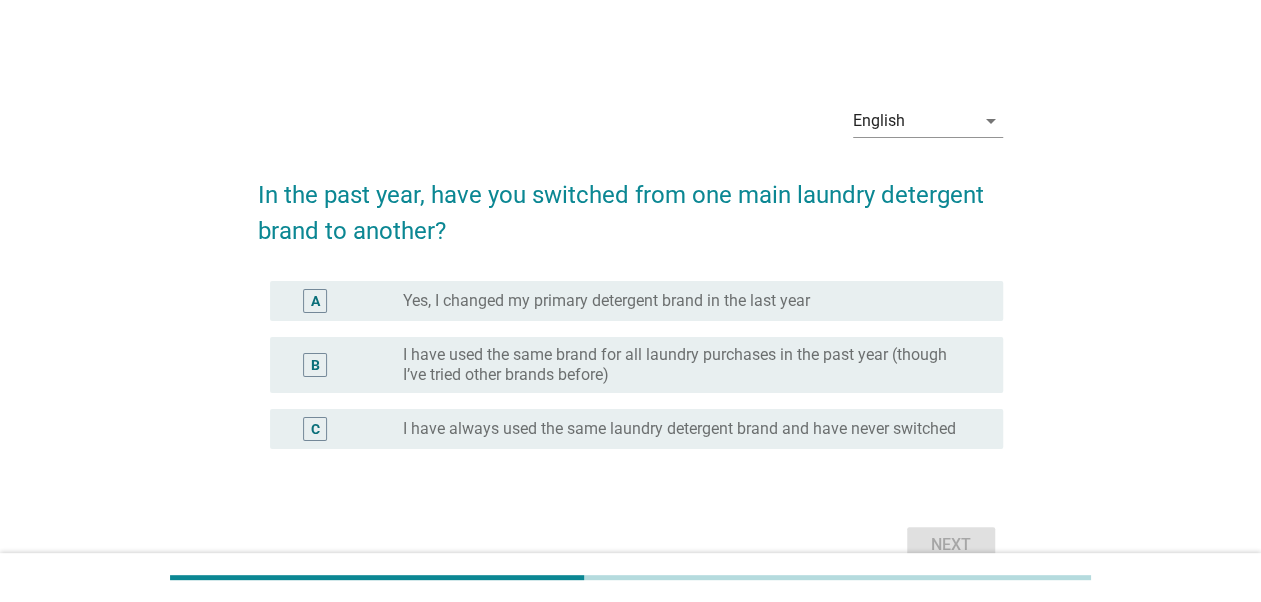 click on "I have used the same brand for all laundry purchases in the past year (though I’ve tried other brands before)" at bounding box center [687, 365] 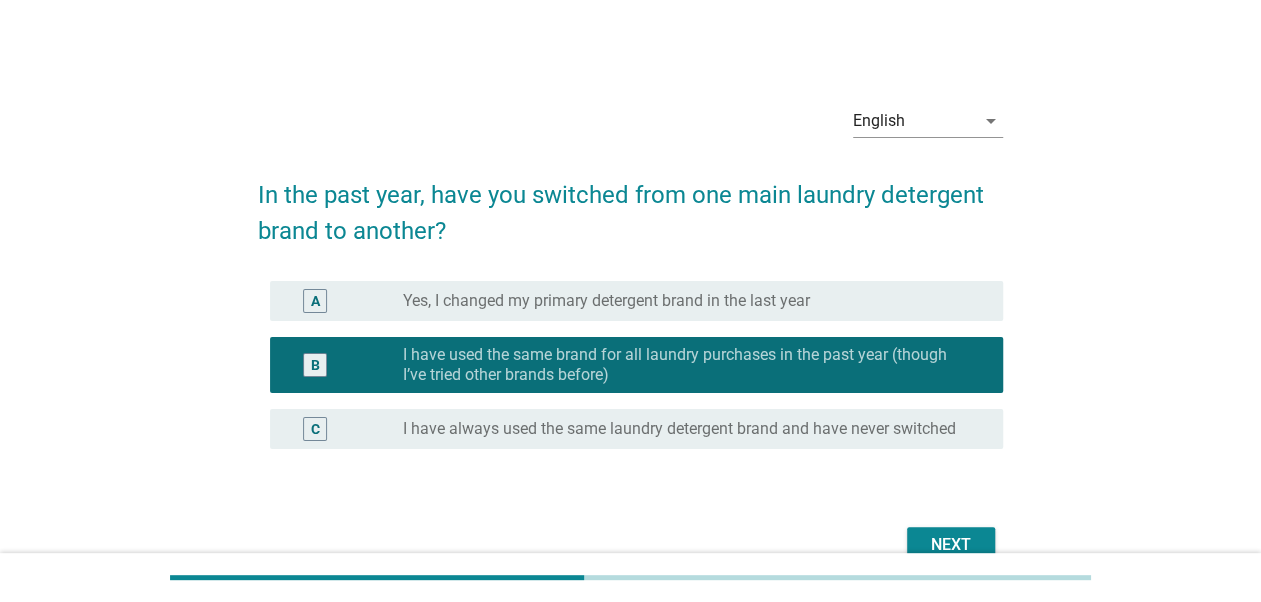 click on "Next" at bounding box center (951, 545) 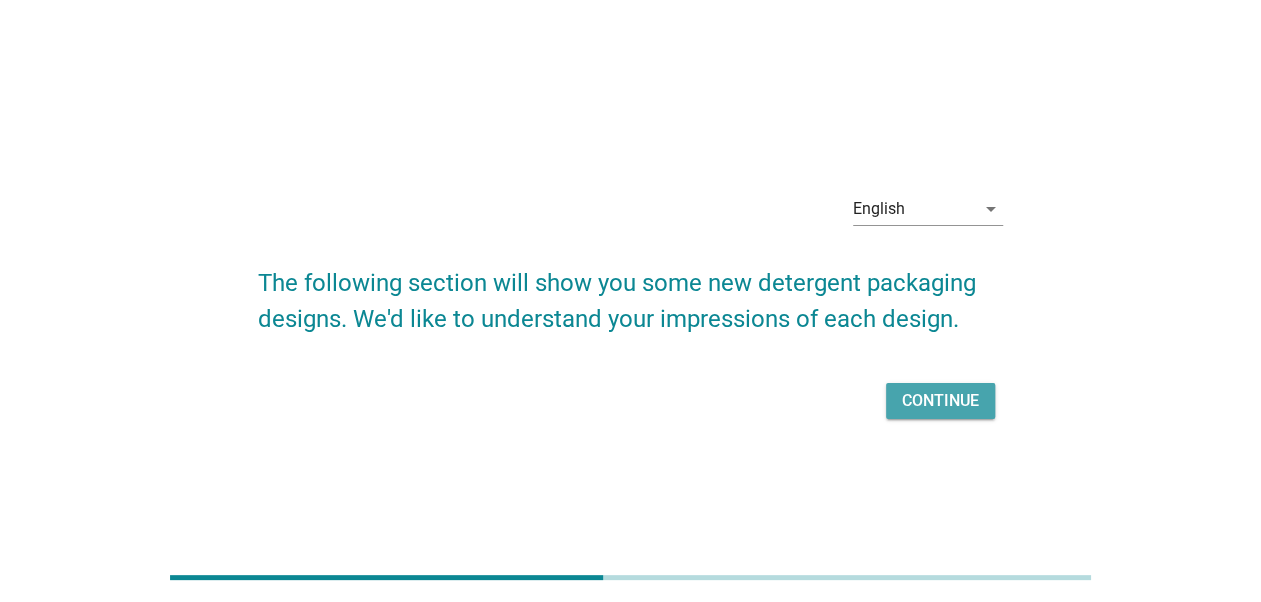 click on "Continue" at bounding box center [940, 401] 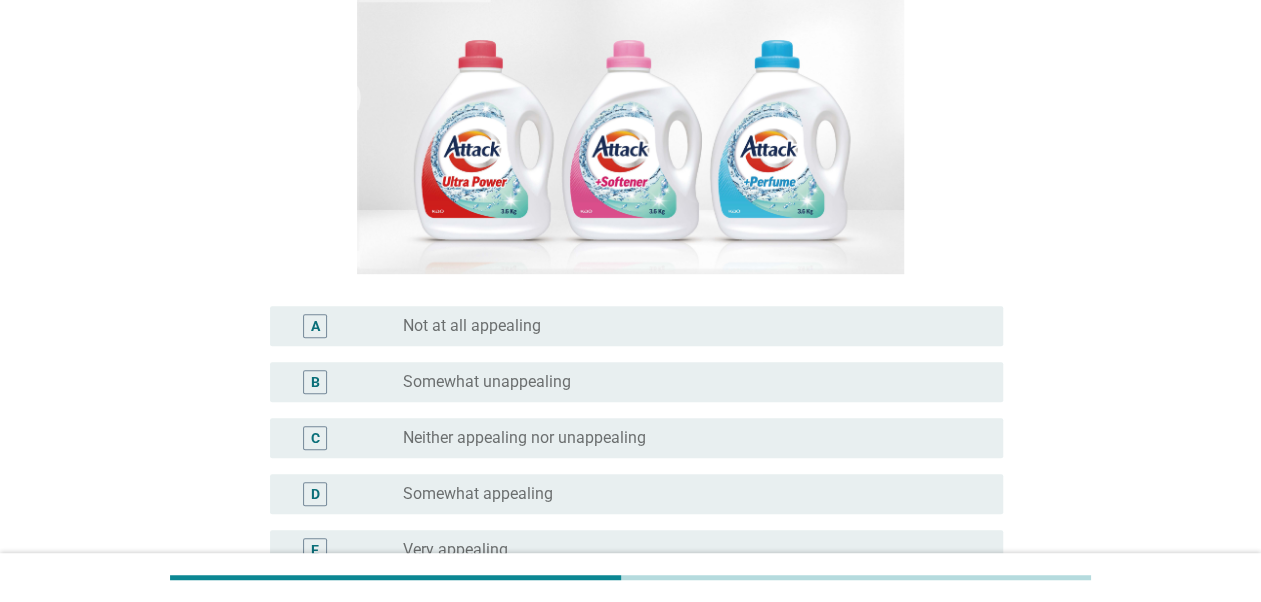 scroll, scrollTop: 266, scrollLeft: 0, axis: vertical 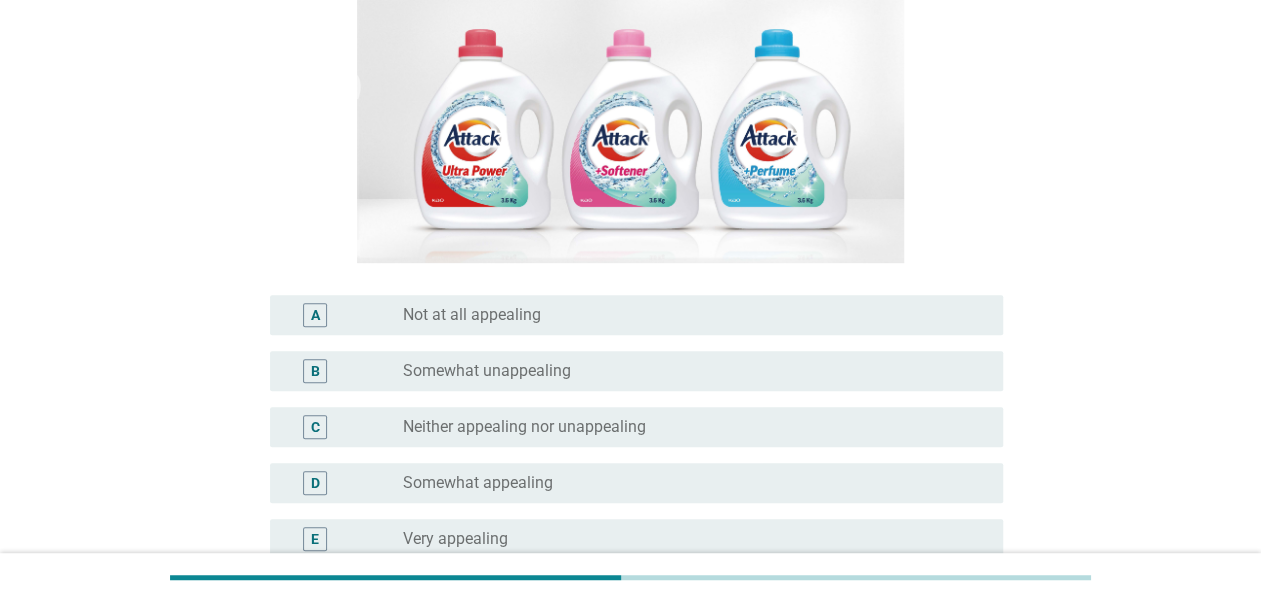 click on "Somewhat unappealing" at bounding box center (487, 371) 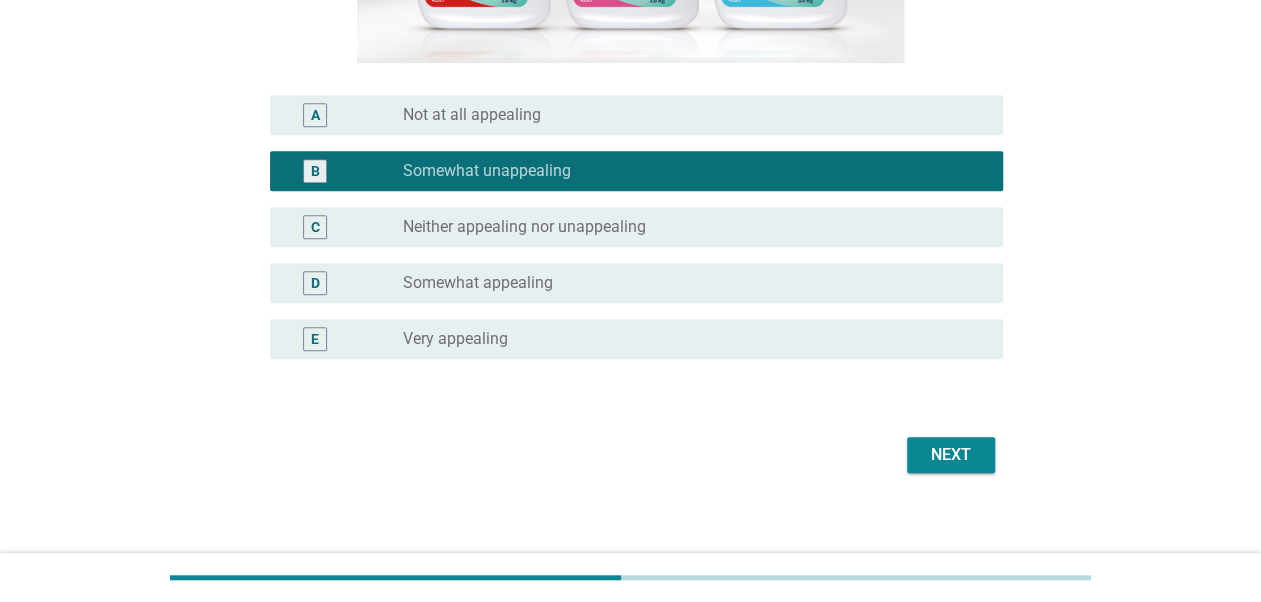 scroll, scrollTop: 480, scrollLeft: 0, axis: vertical 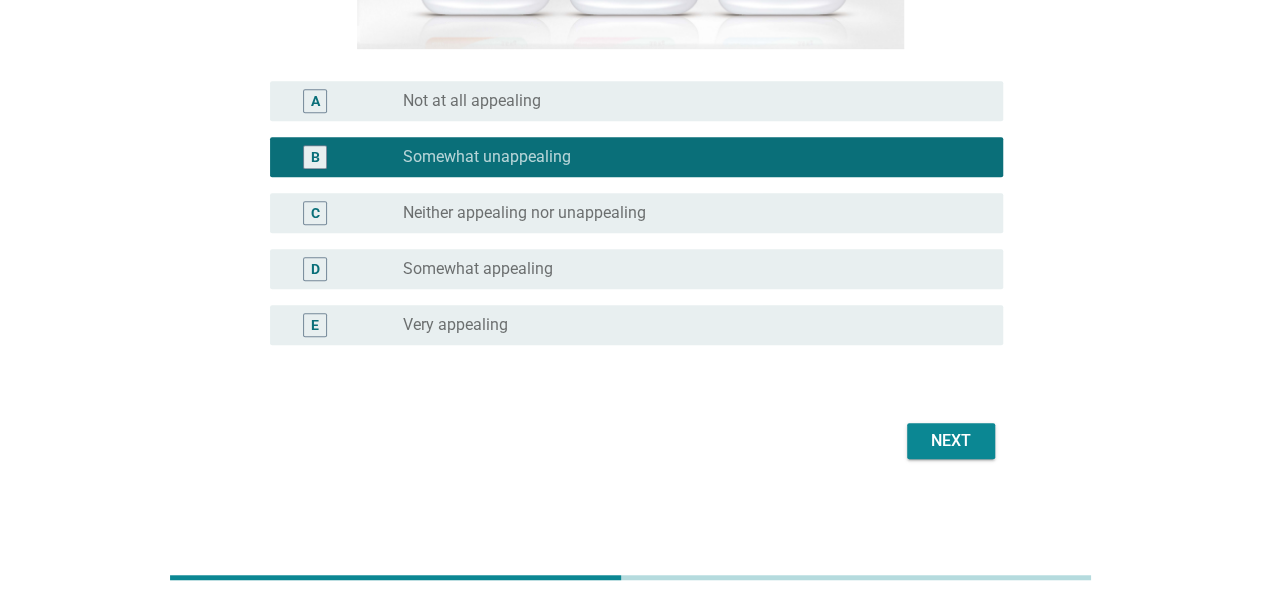 click on "Next" at bounding box center [951, 441] 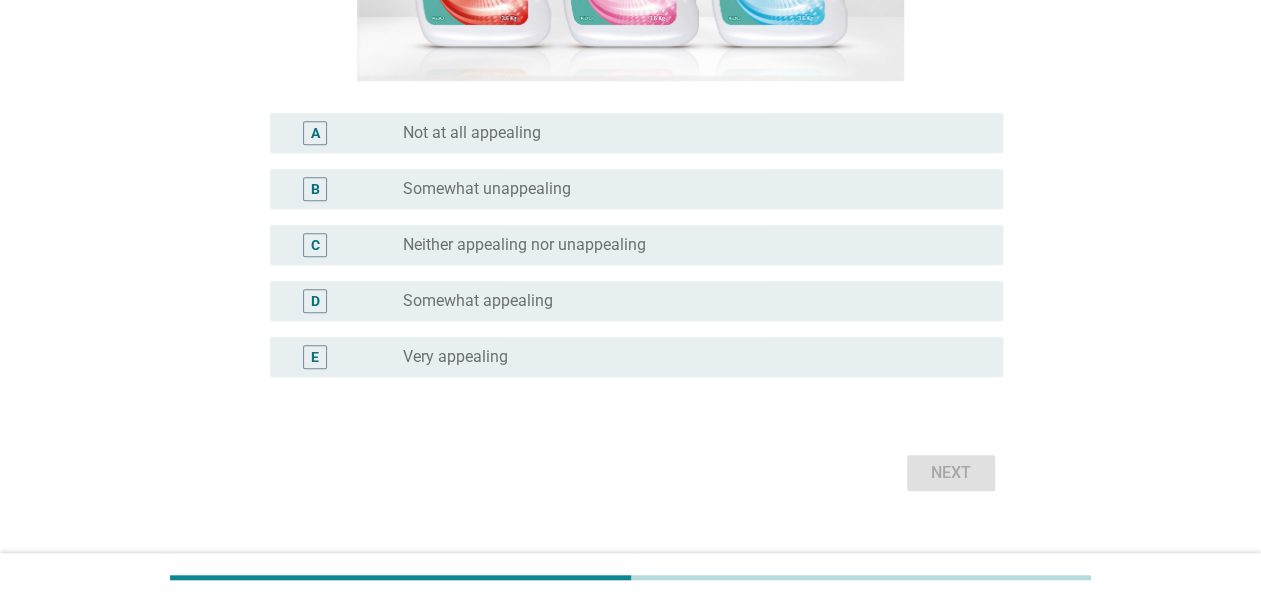 scroll, scrollTop: 480, scrollLeft: 0, axis: vertical 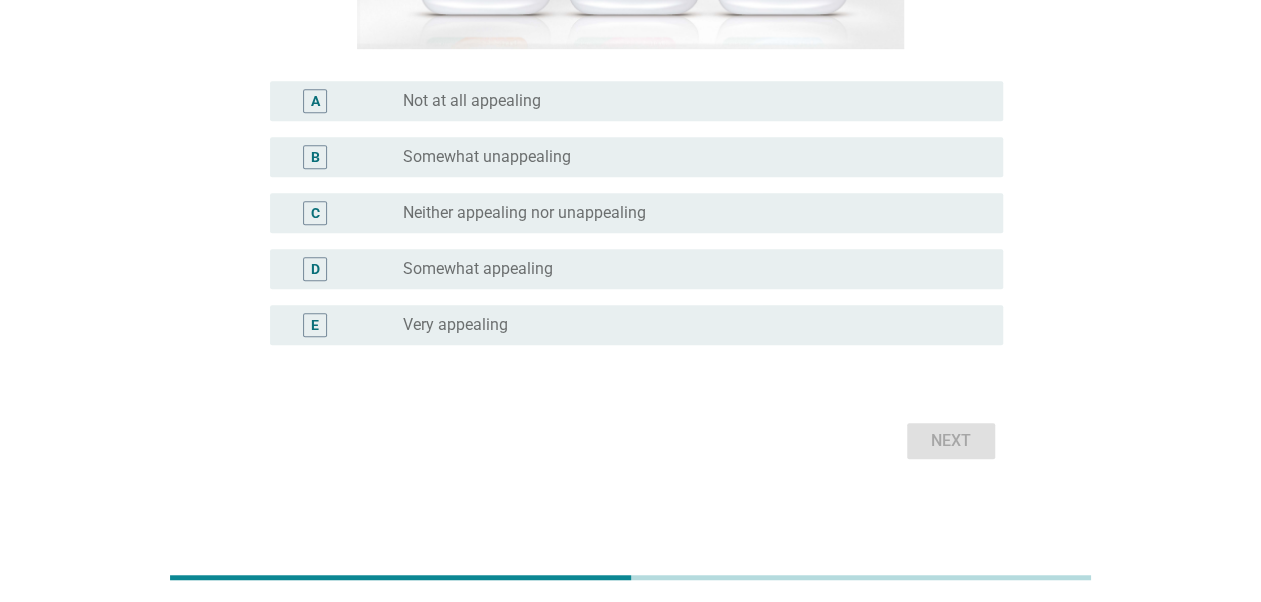 click on "B     radio_button_unchecked Somewhat unappealing" at bounding box center [636, 157] 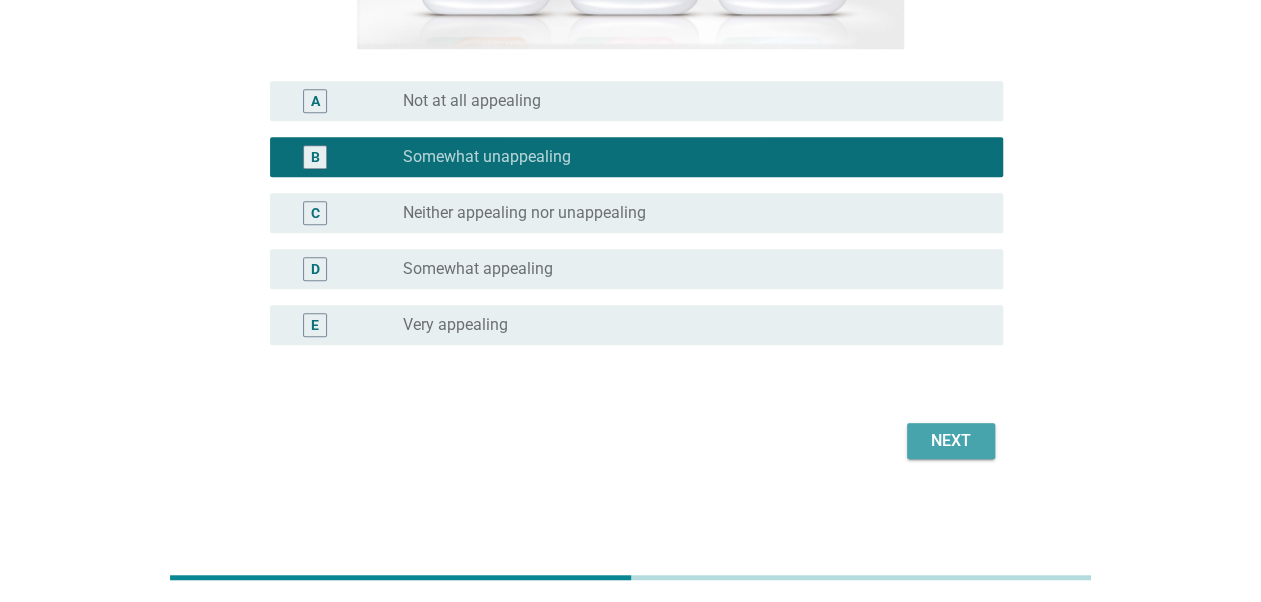 click on "Next" at bounding box center (951, 441) 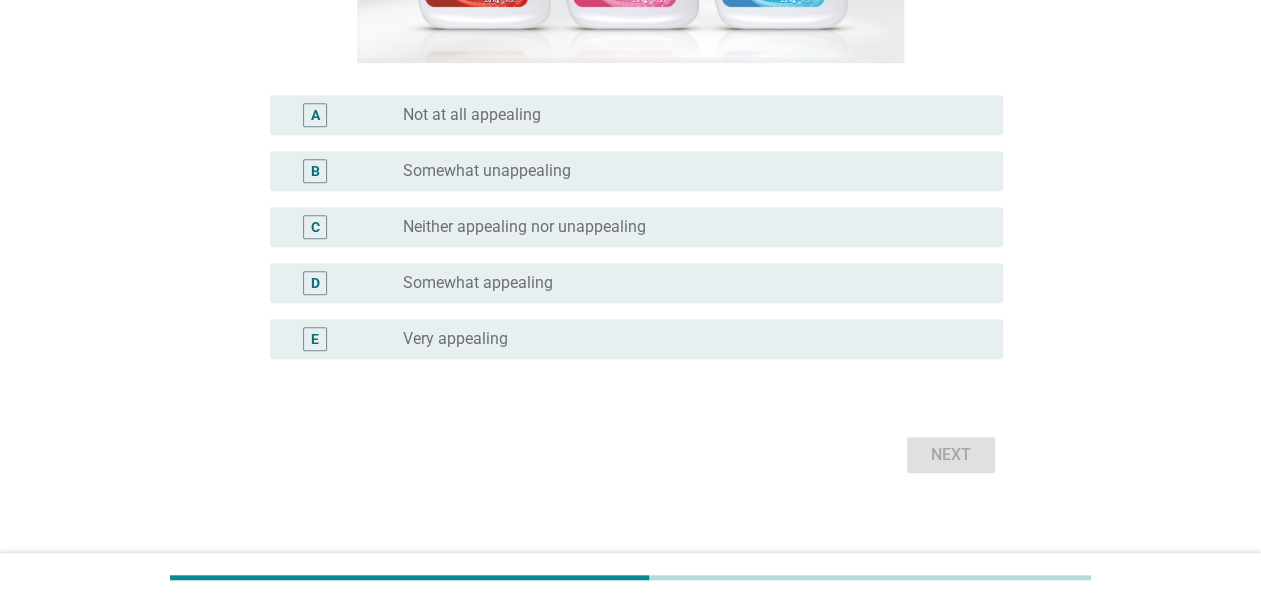 scroll, scrollTop: 480, scrollLeft: 0, axis: vertical 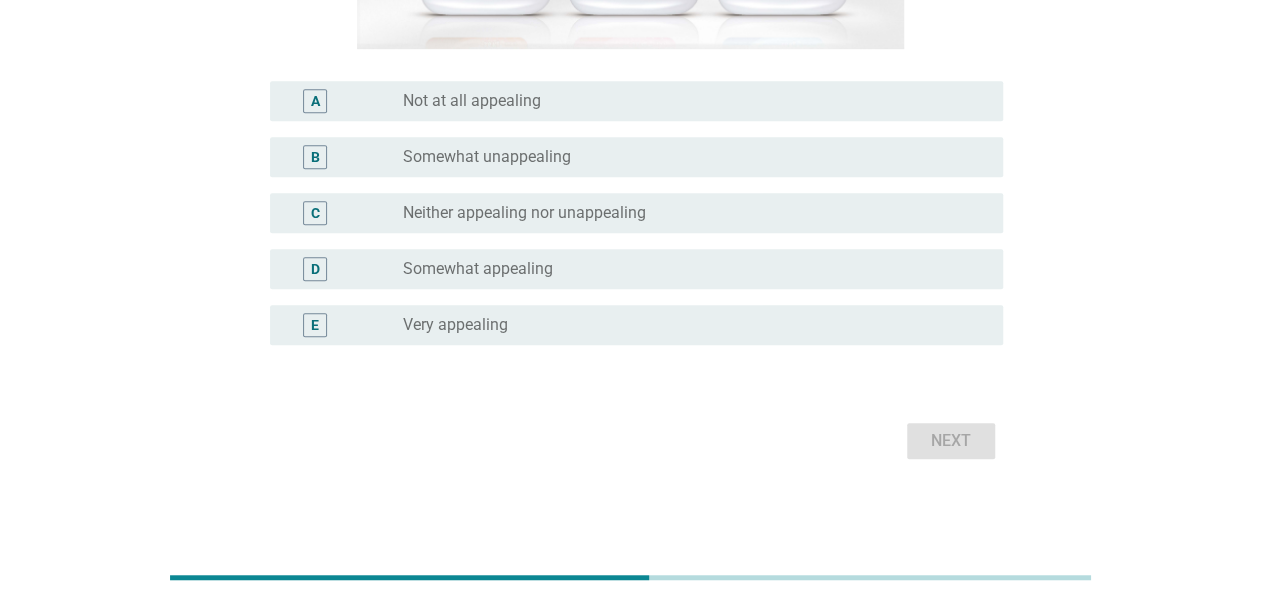 click on "radio_button_unchecked Somewhat appealing" at bounding box center [695, 269] 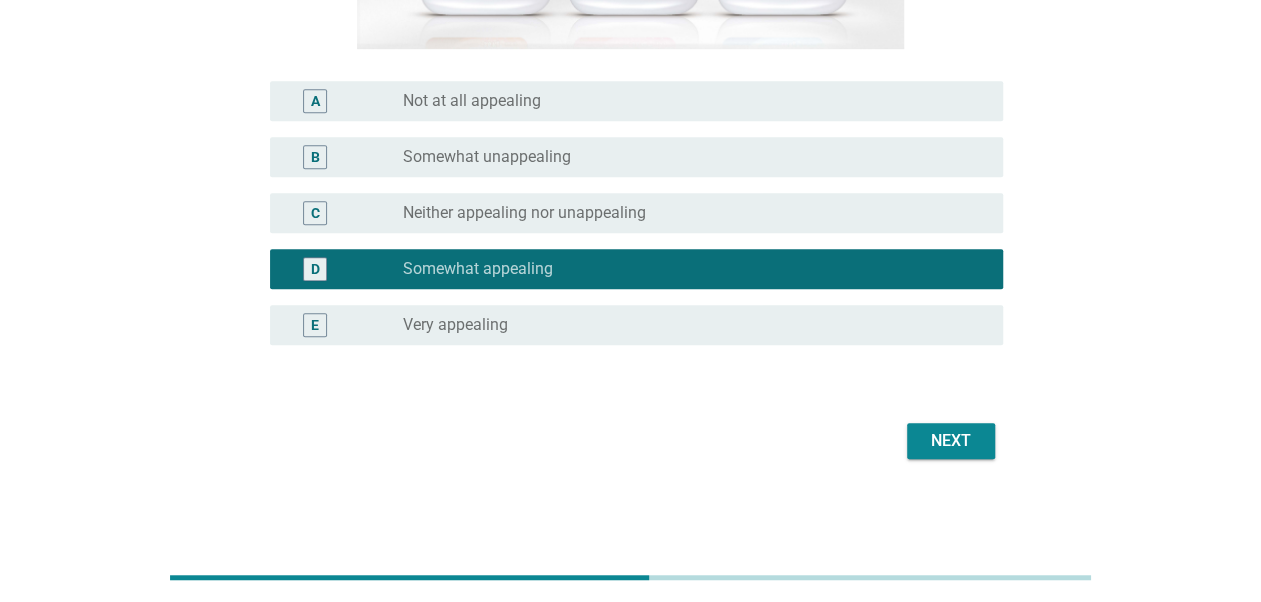 click on "Next" at bounding box center [951, 441] 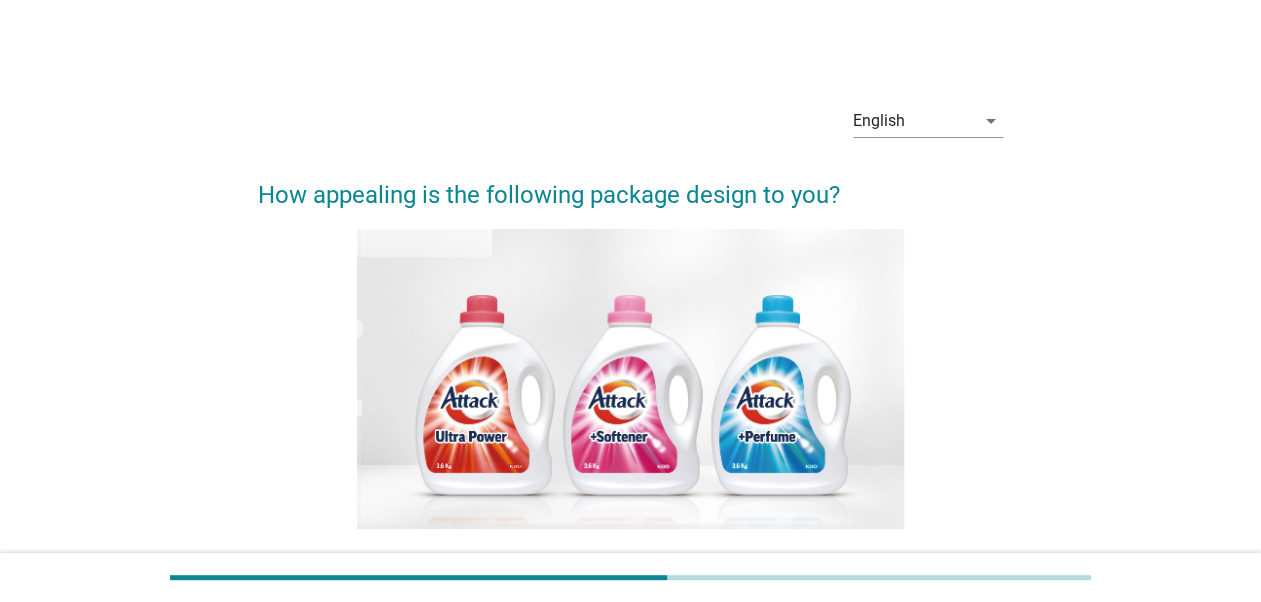 scroll, scrollTop: 266, scrollLeft: 0, axis: vertical 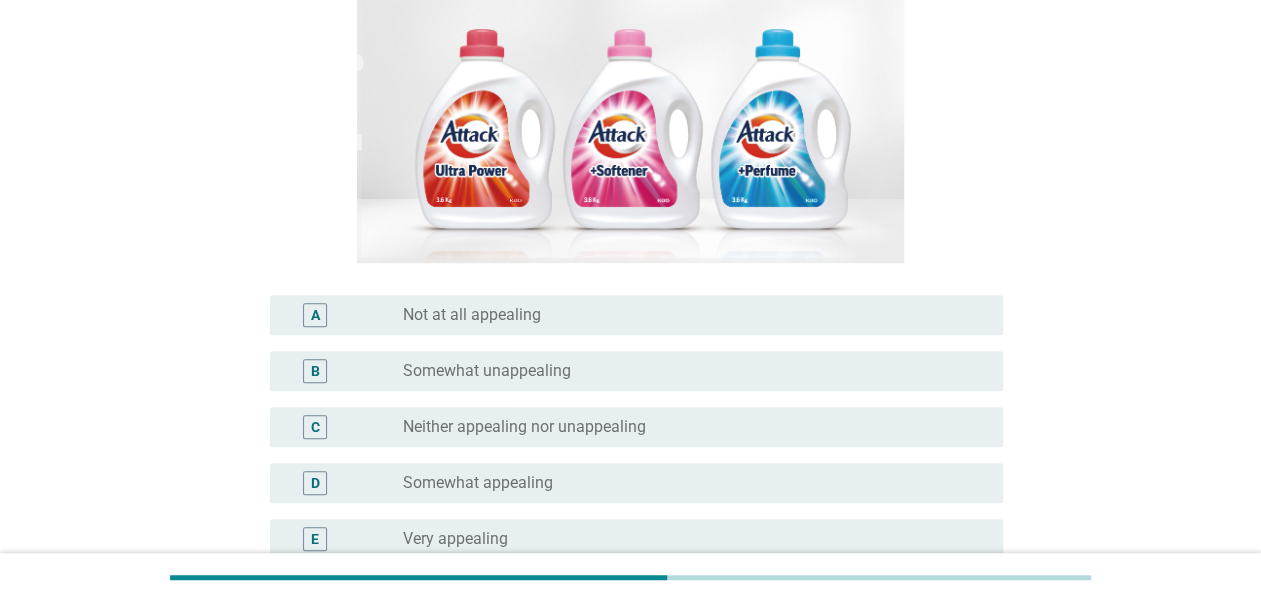 click on "Neither appealing nor unappealing" at bounding box center (524, 427) 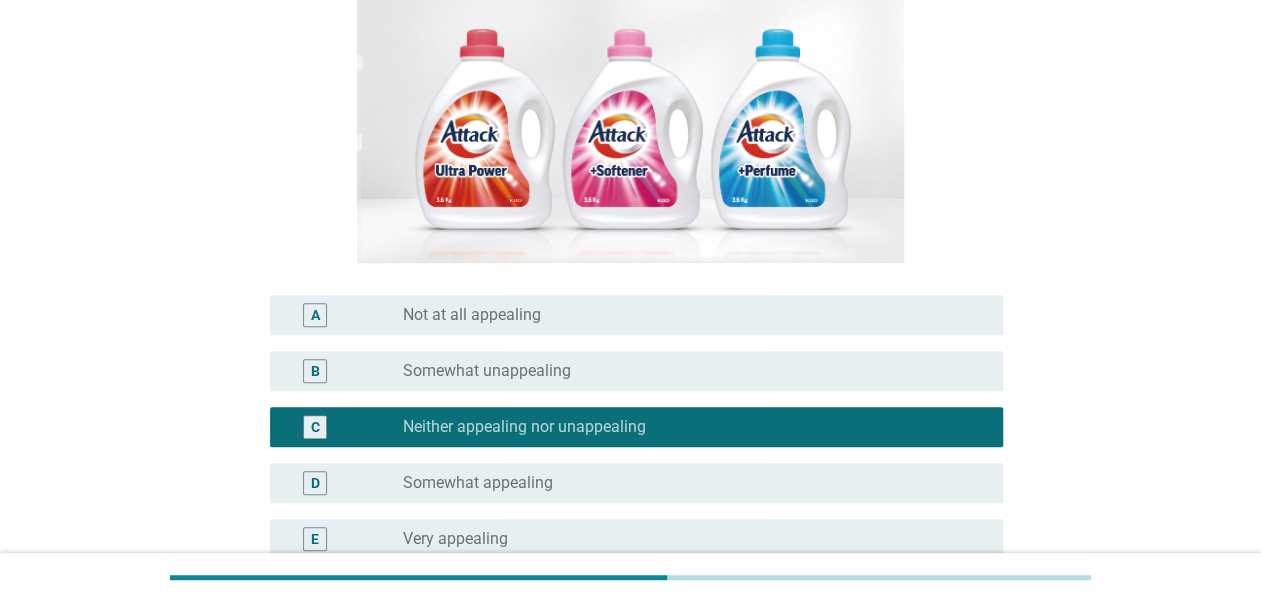 scroll, scrollTop: 480, scrollLeft: 0, axis: vertical 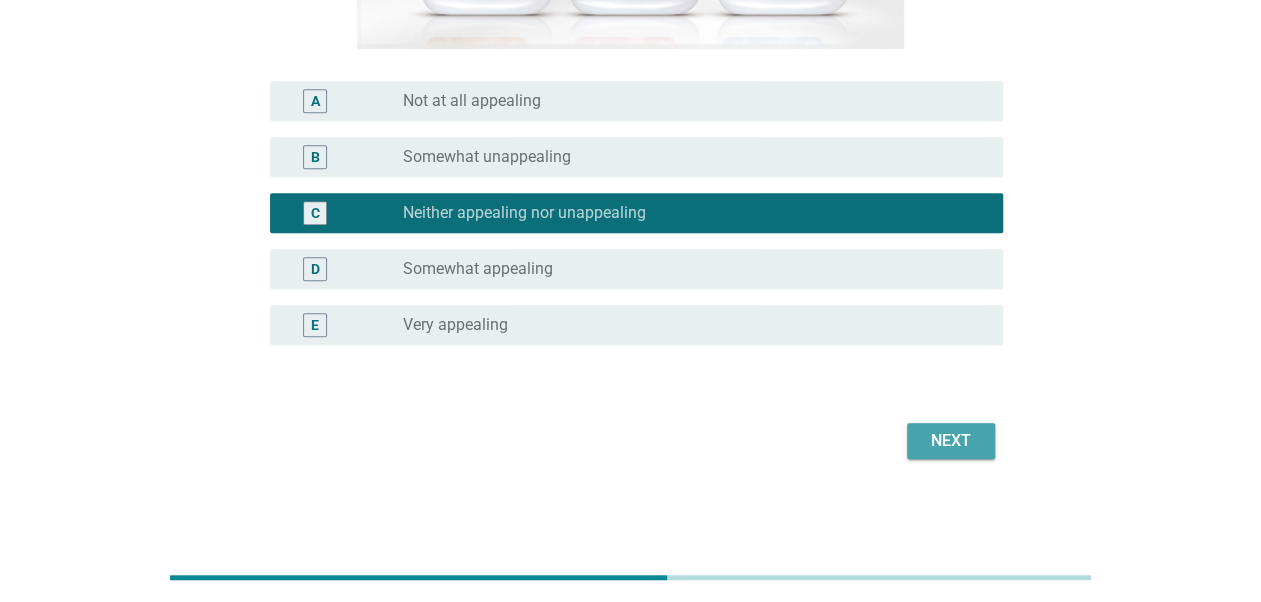 click on "Next" at bounding box center (951, 441) 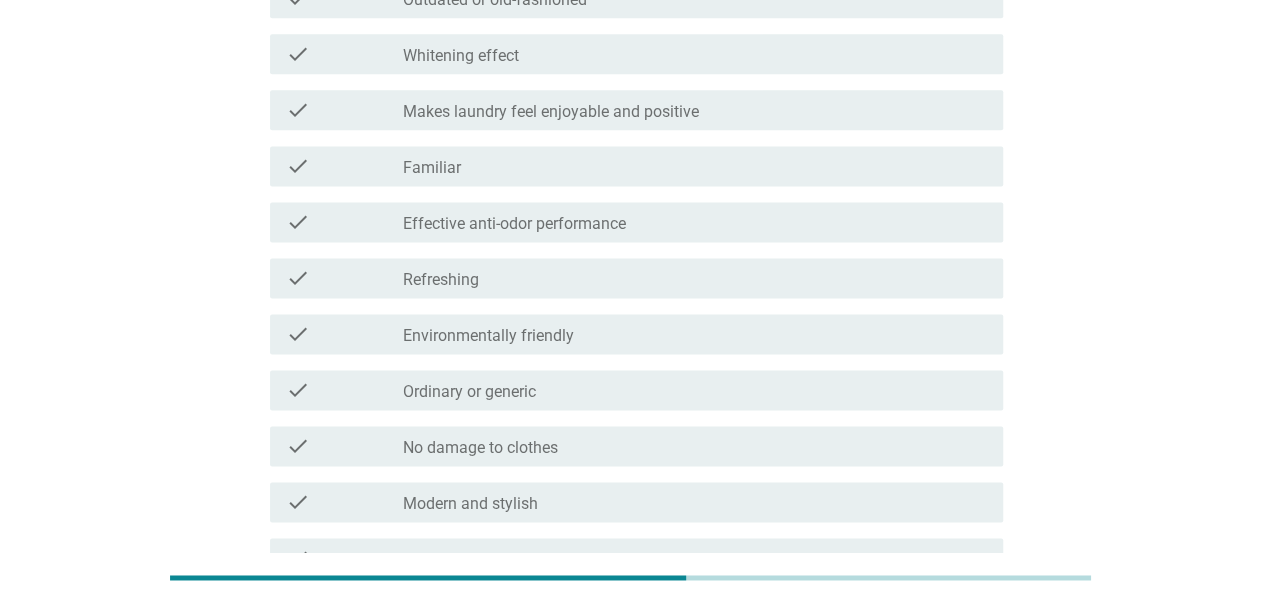 scroll, scrollTop: 1283, scrollLeft: 0, axis: vertical 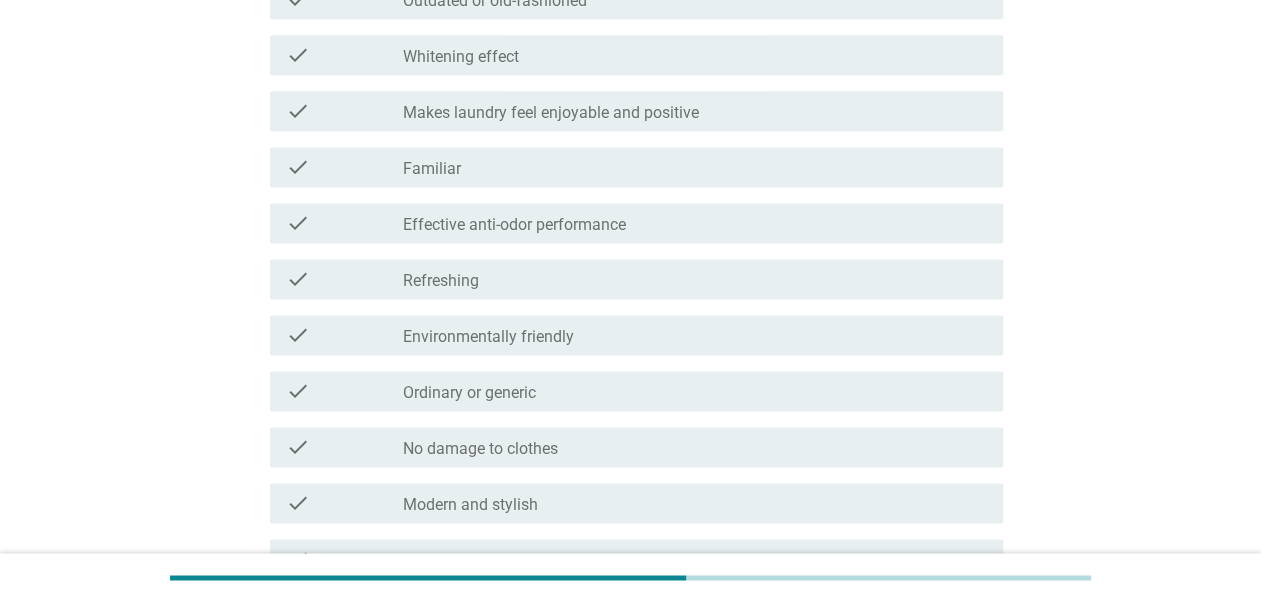 click on "check_box_outline_blank Ordinary or generic" at bounding box center (695, 391) 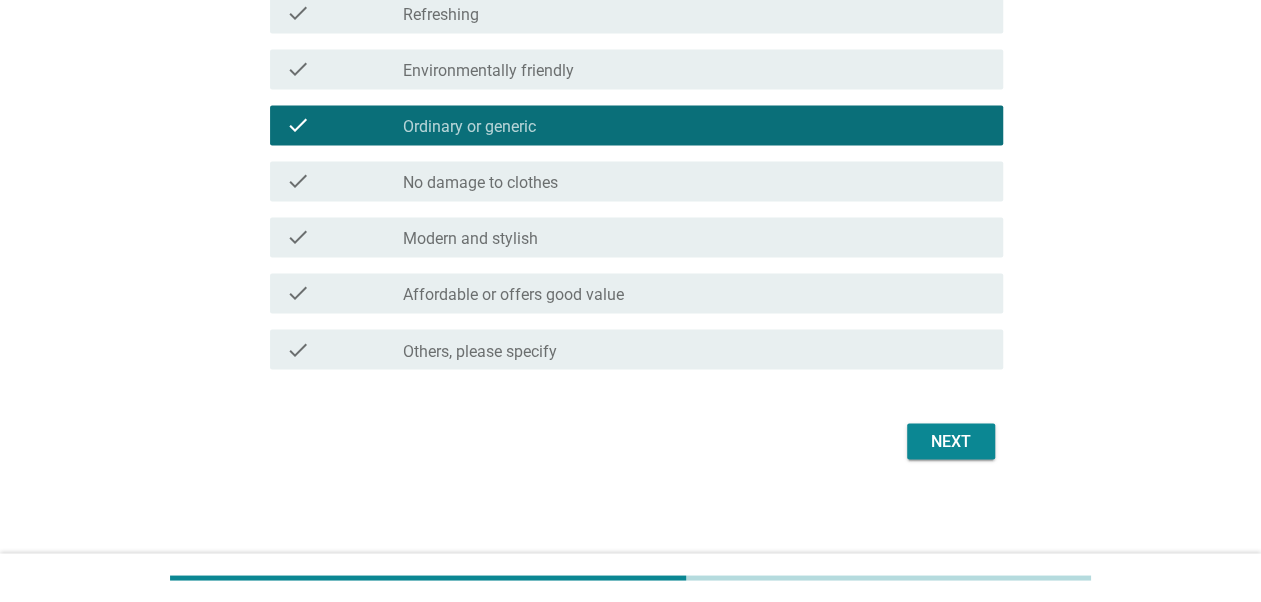 scroll, scrollTop: 1550, scrollLeft: 0, axis: vertical 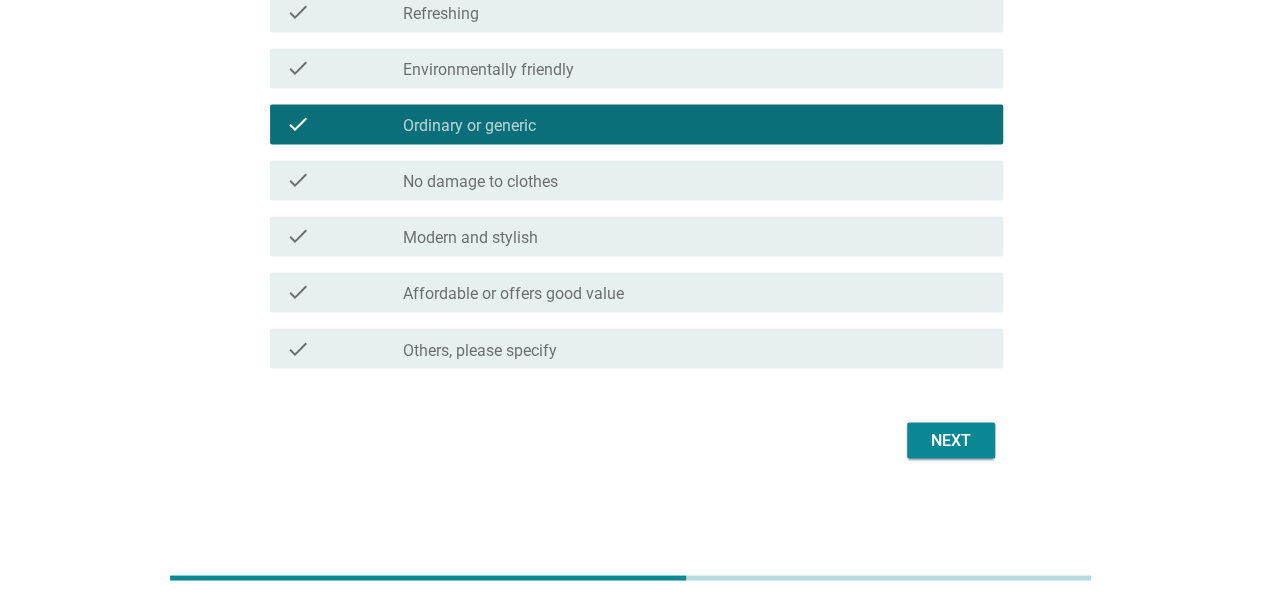 click on "Next" at bounding box center [951, 440] 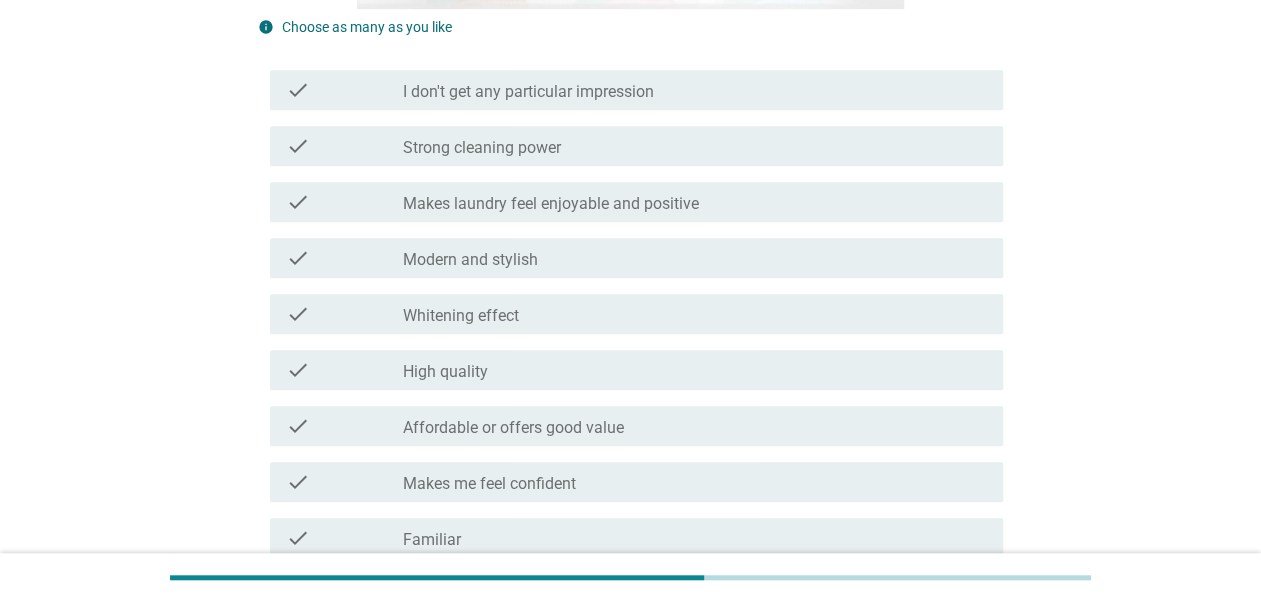 scroll, scrollTop: 533, scrollLeft: 0, axis: vertical 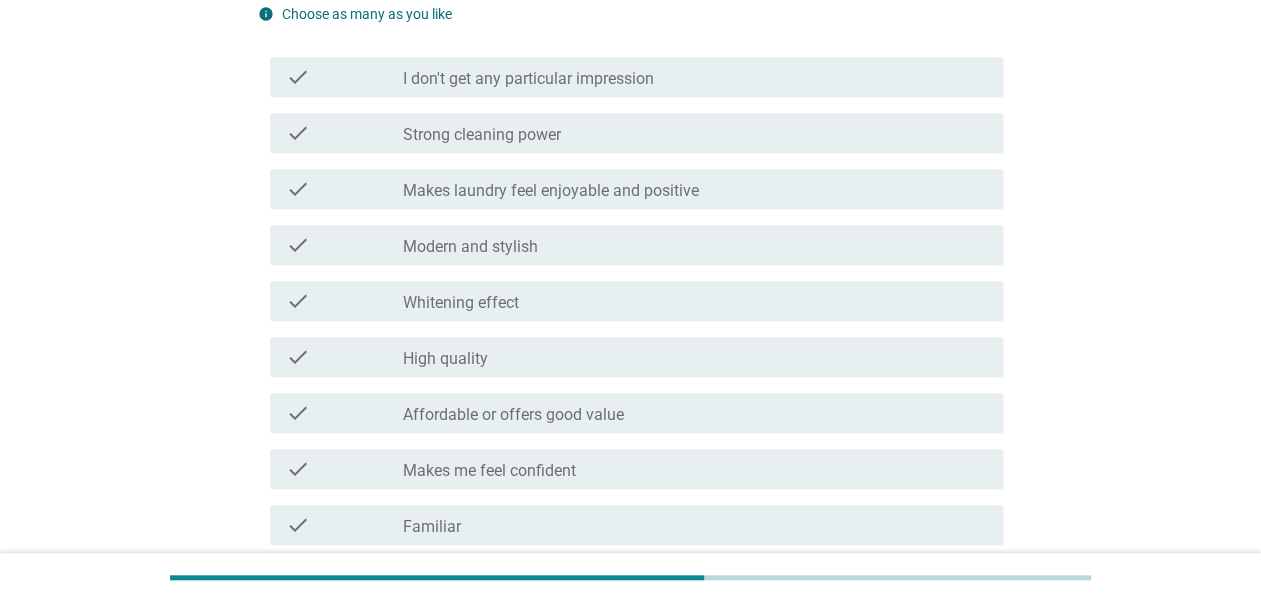 click on "I don't get any particular impression" at bounding box center [528, 79] 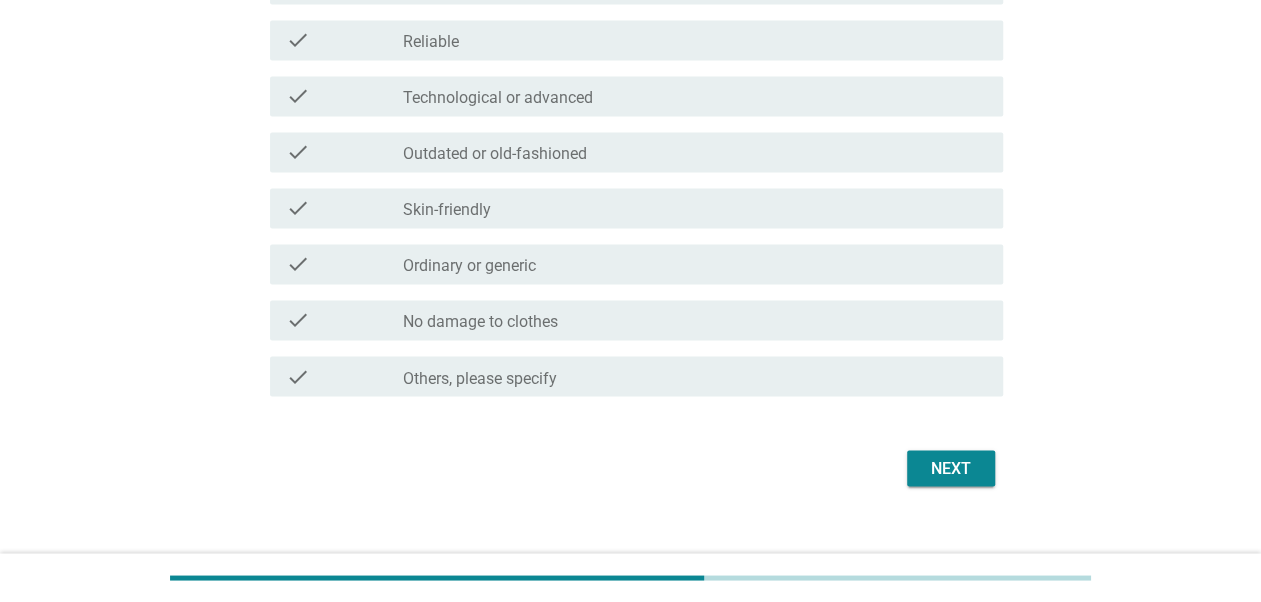 scroll, scrollTop: 1550, scrollLeft: 0, axis: vertical 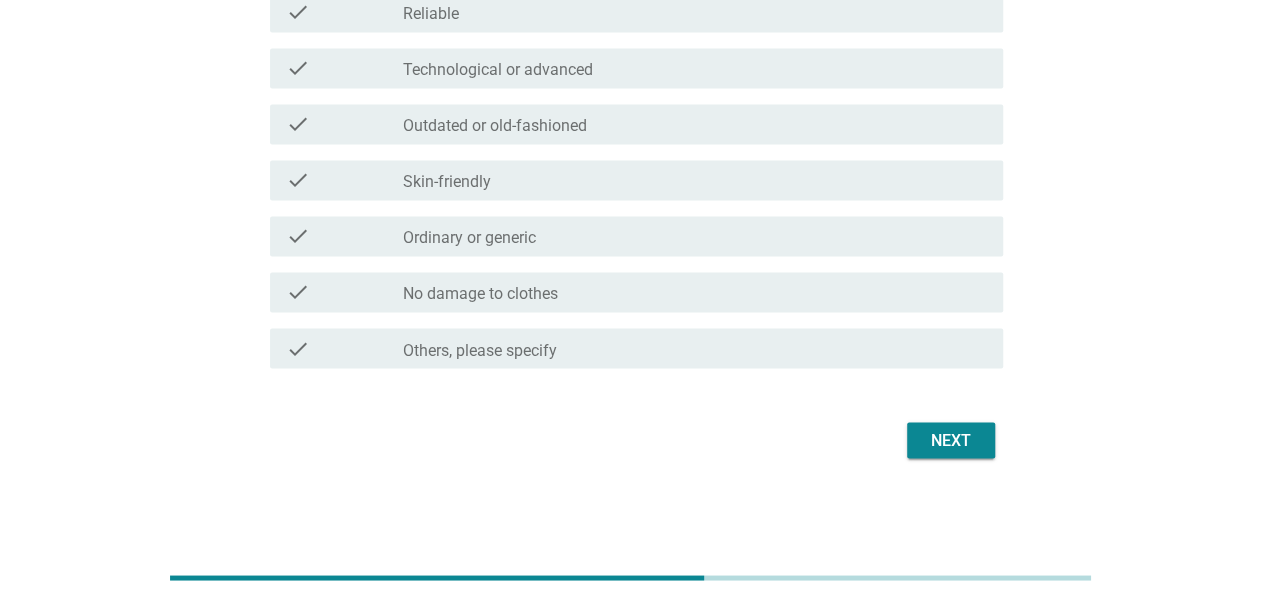 click on "Next" at bounding box center (630, 440) 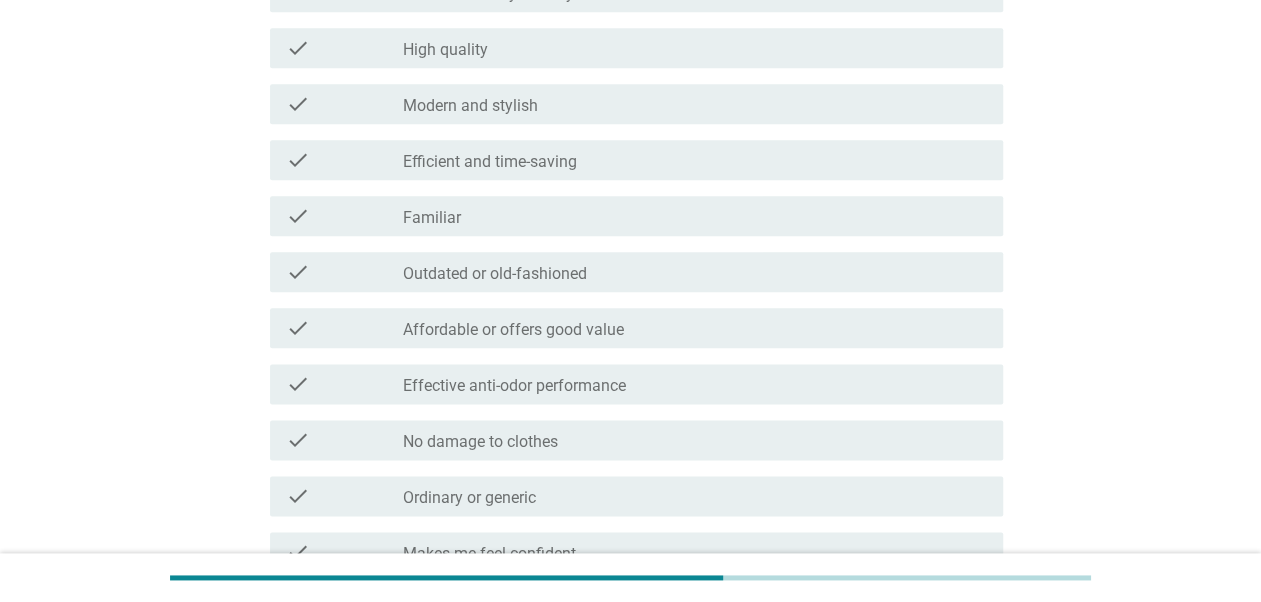 scroll, scrollTop: 1333, scrollLeft: 0, axis: vertical 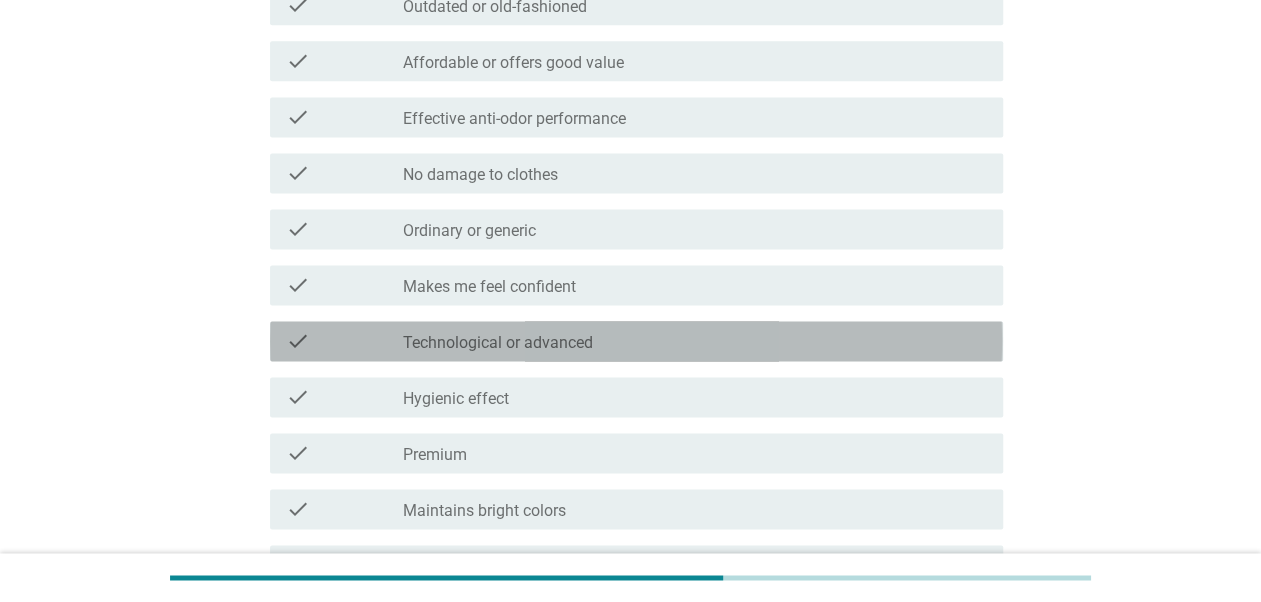 click on "Technological or advanced" at bounding box center (498, 343) 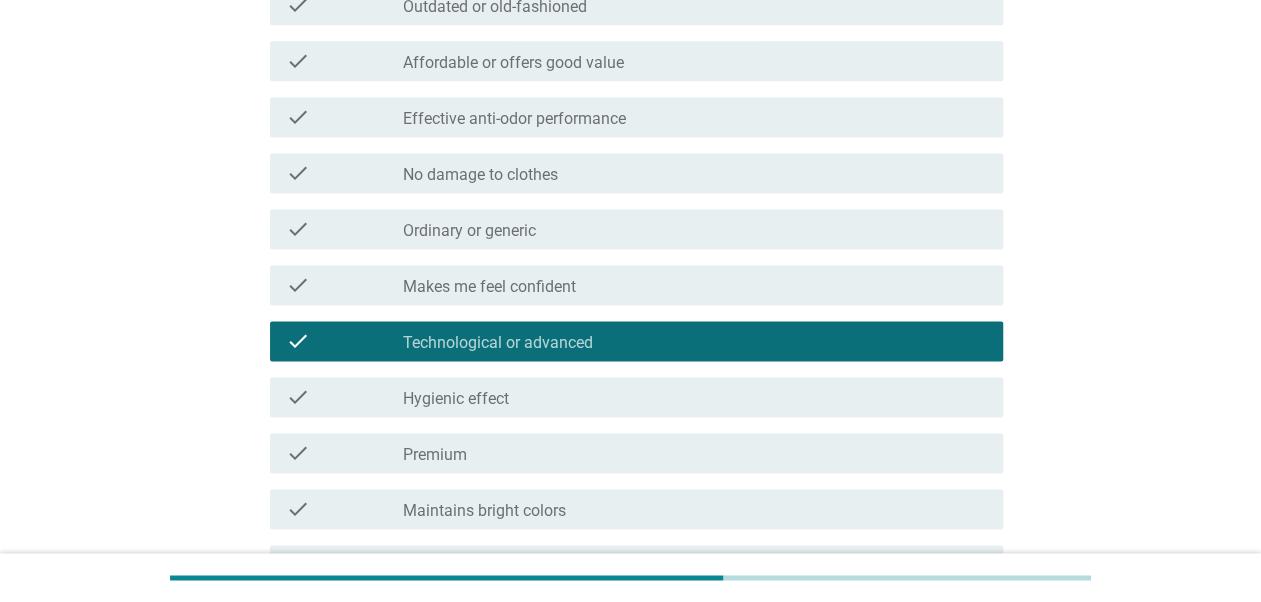 scroll, scrollTop: 1550, scrollLeft: 0, axis: vertical 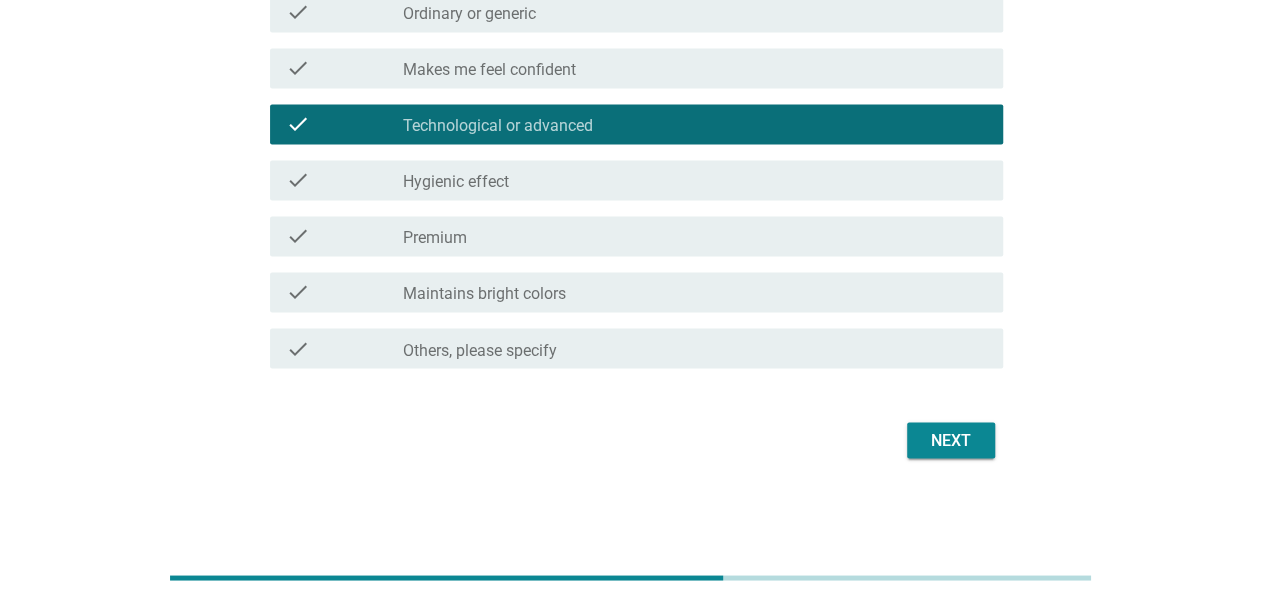 click on "Maintains bright colors" at bounding box center (484, 294) 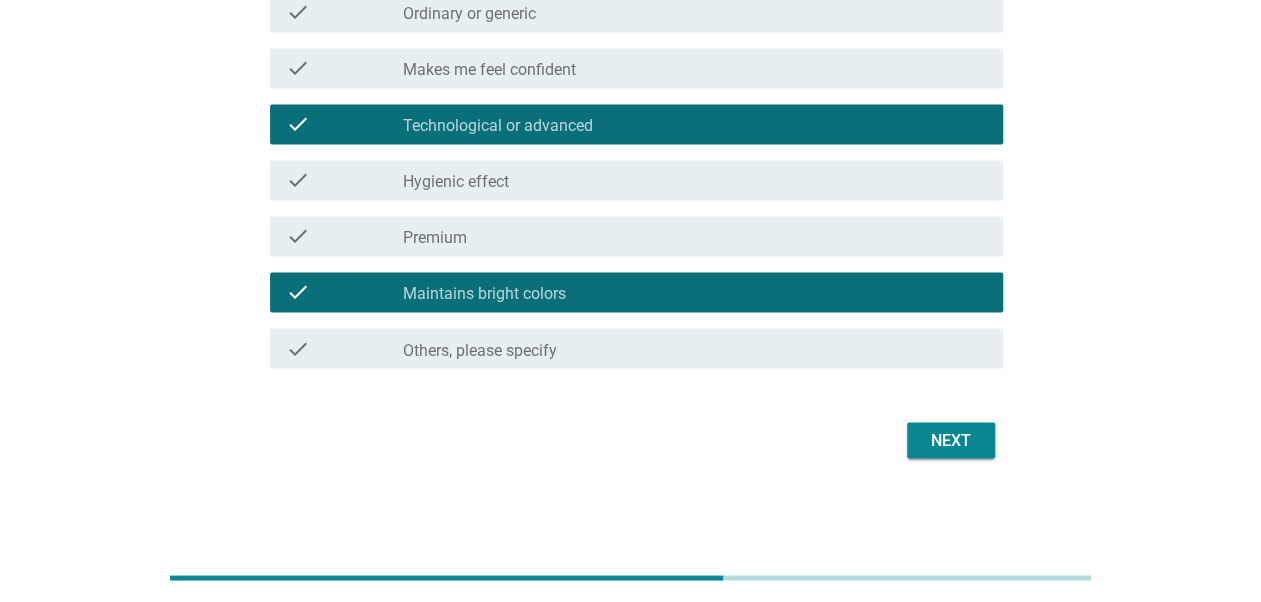 click on "Next" at bounding box center [951, 440] 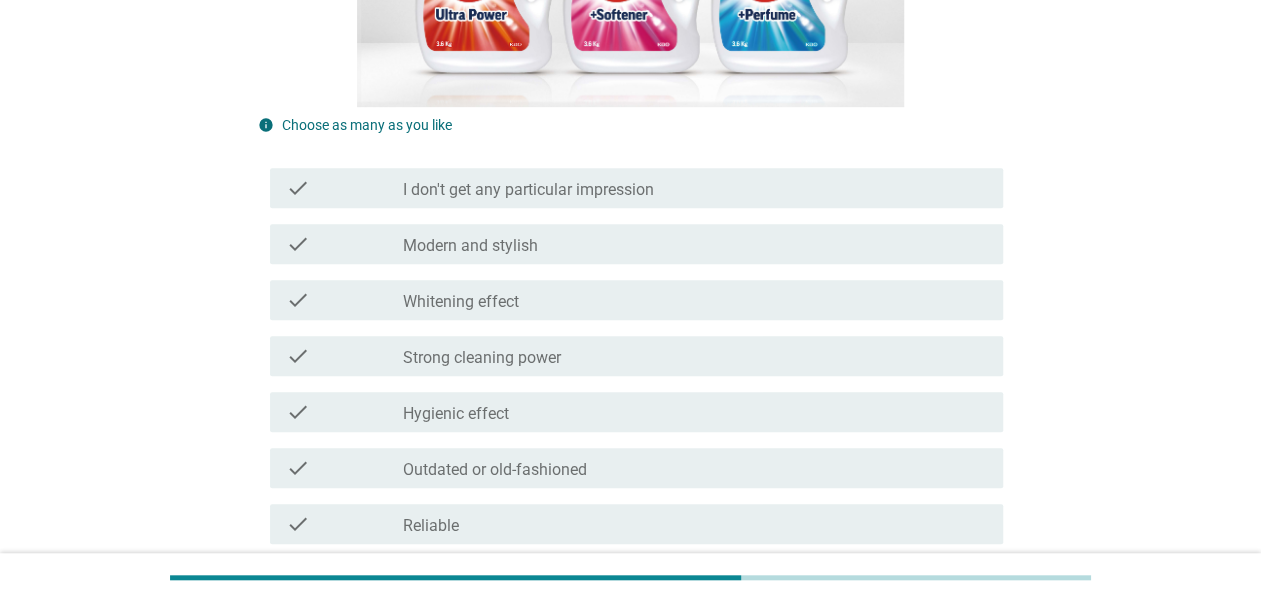 scroll, scrollTop: 533, scrollLeft: 0, axis: vertical 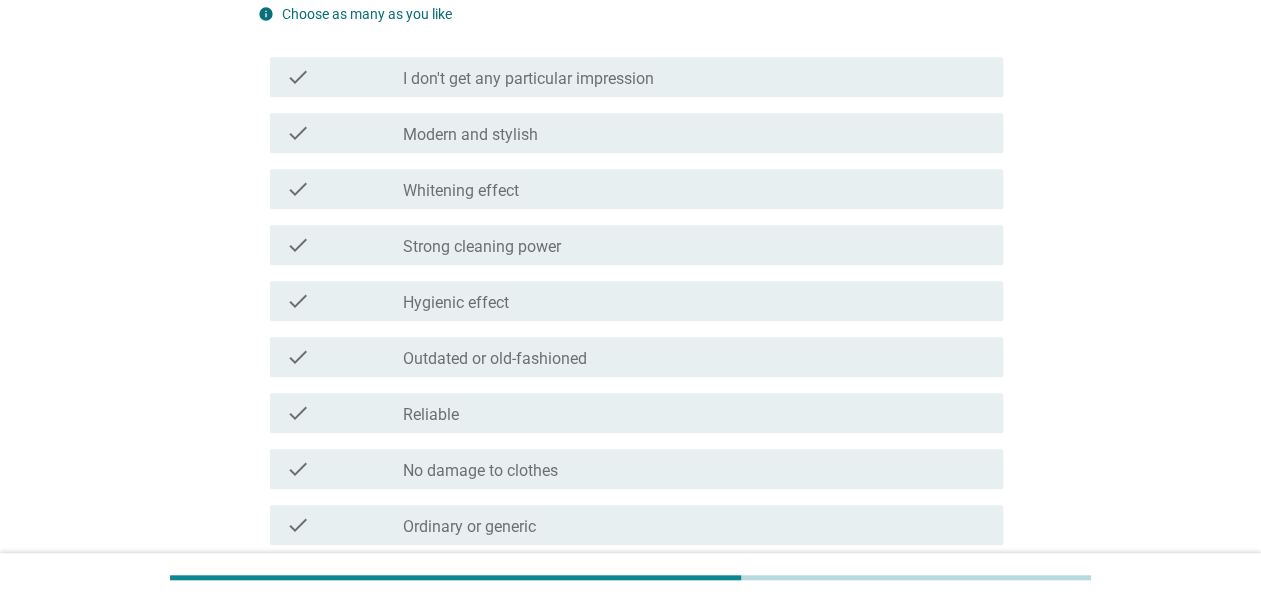 click on "check_box_outline_blank Whitening effect" at bounding box center (695, 189) 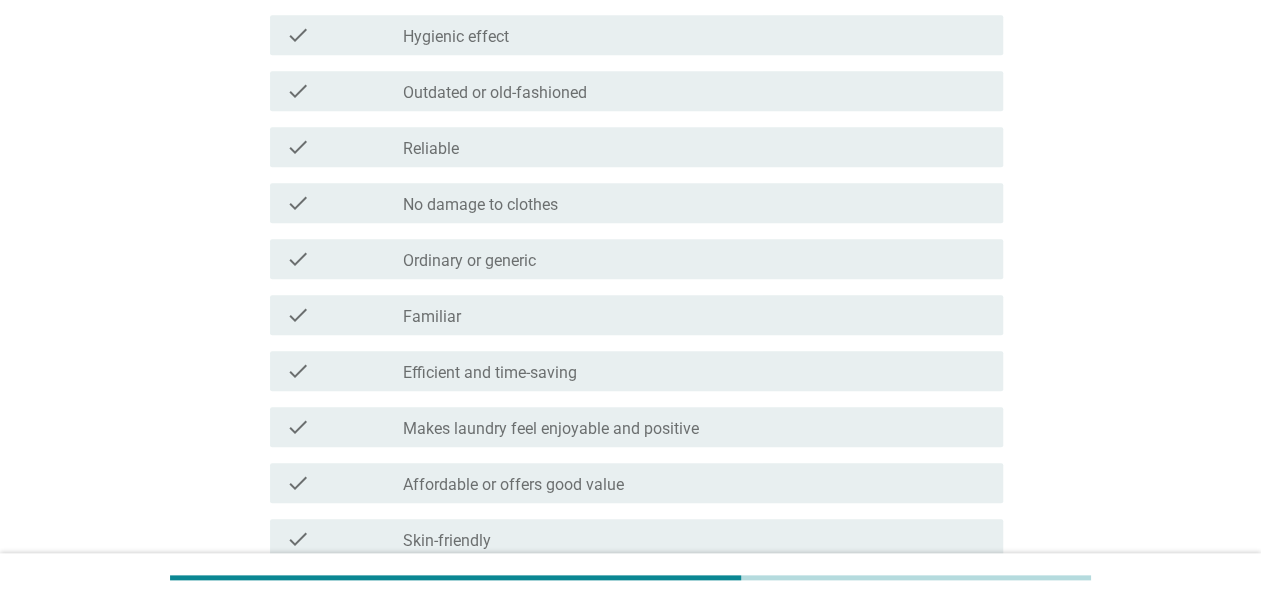 scroll, scrollTop: 800, scrollLeft: 0, axis: vertical 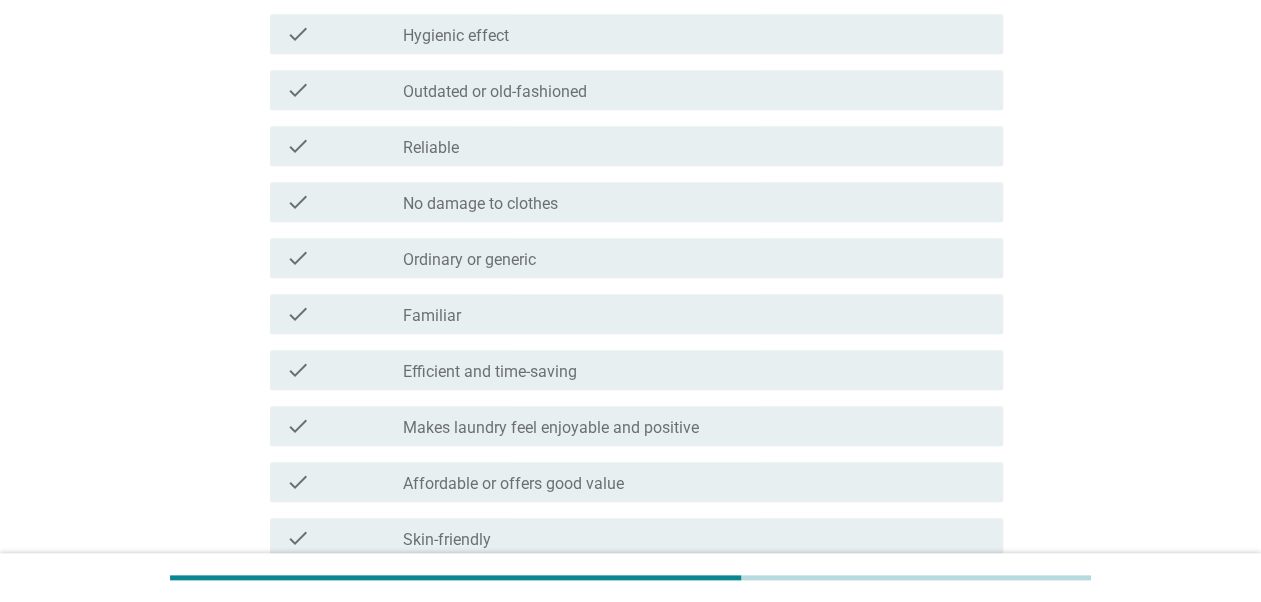 click on "check_box_outline_blank Efficient and time-saving" at bounding box center (695, 370) 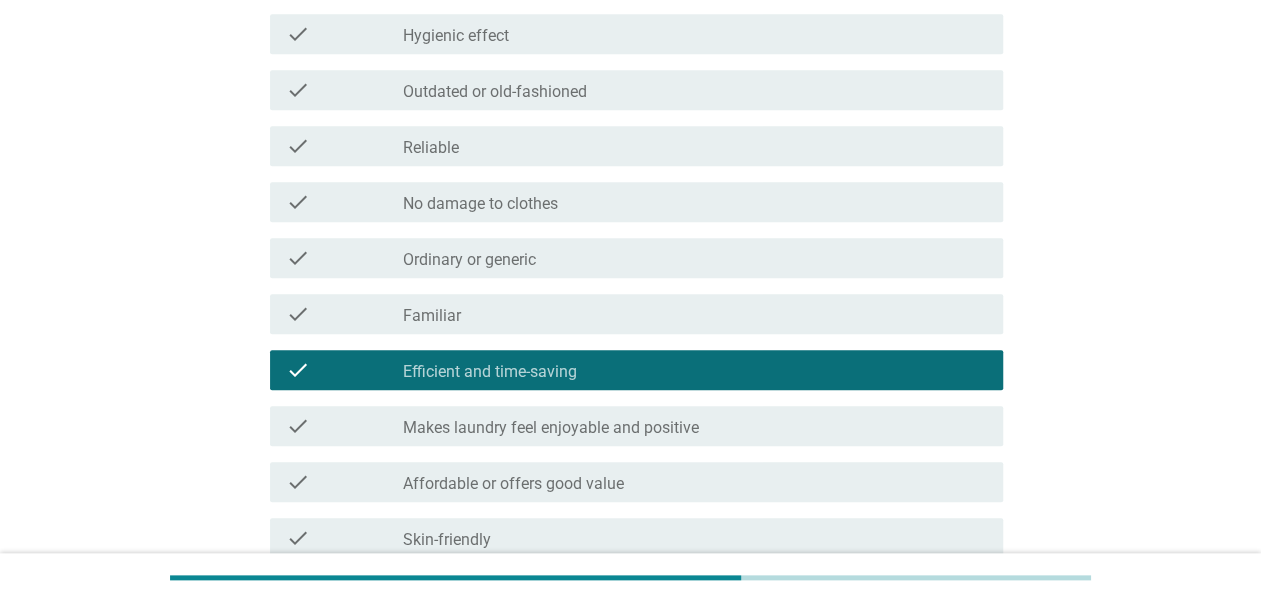 click on "check     check_box_outline_blank Efficient and time-saving" at bounding box center (636, 370) 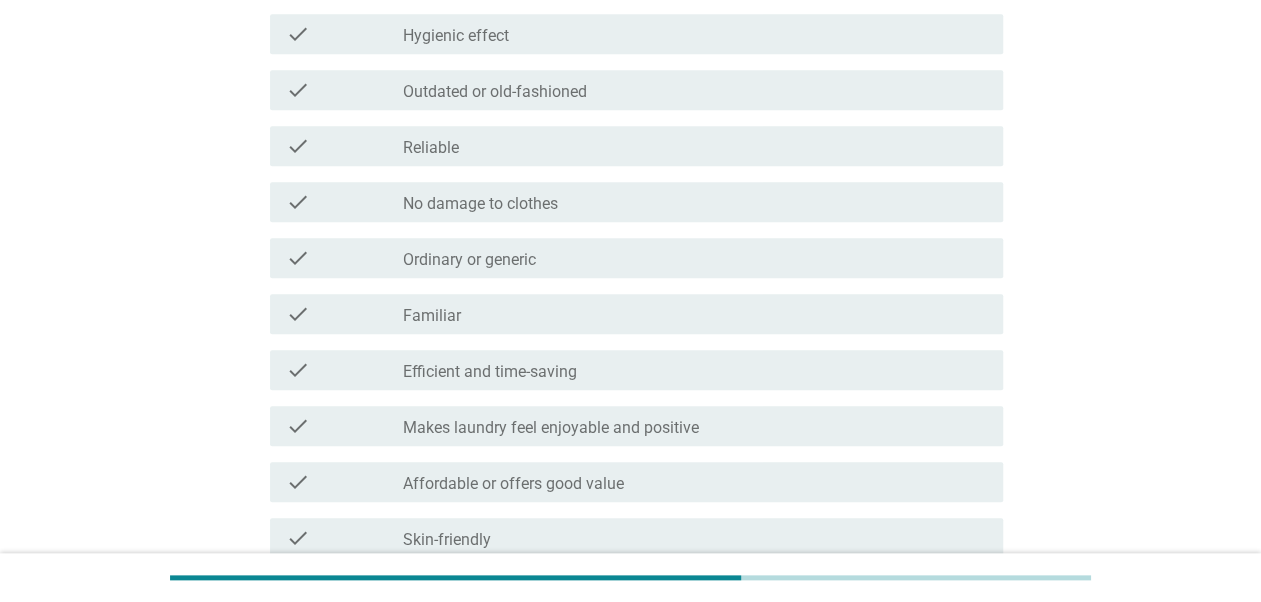 scroll, scrollTop: 1066, scrollLeft: 0, axis: vertical 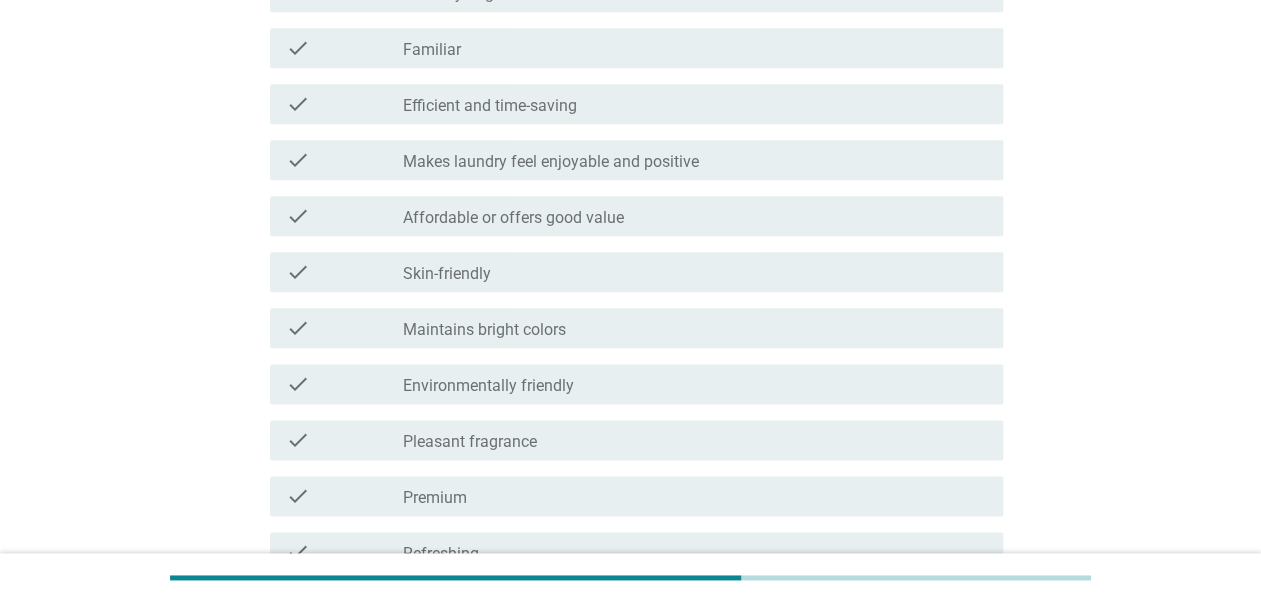 click on "Maintains bright colors" at bounding box center [484, 330] 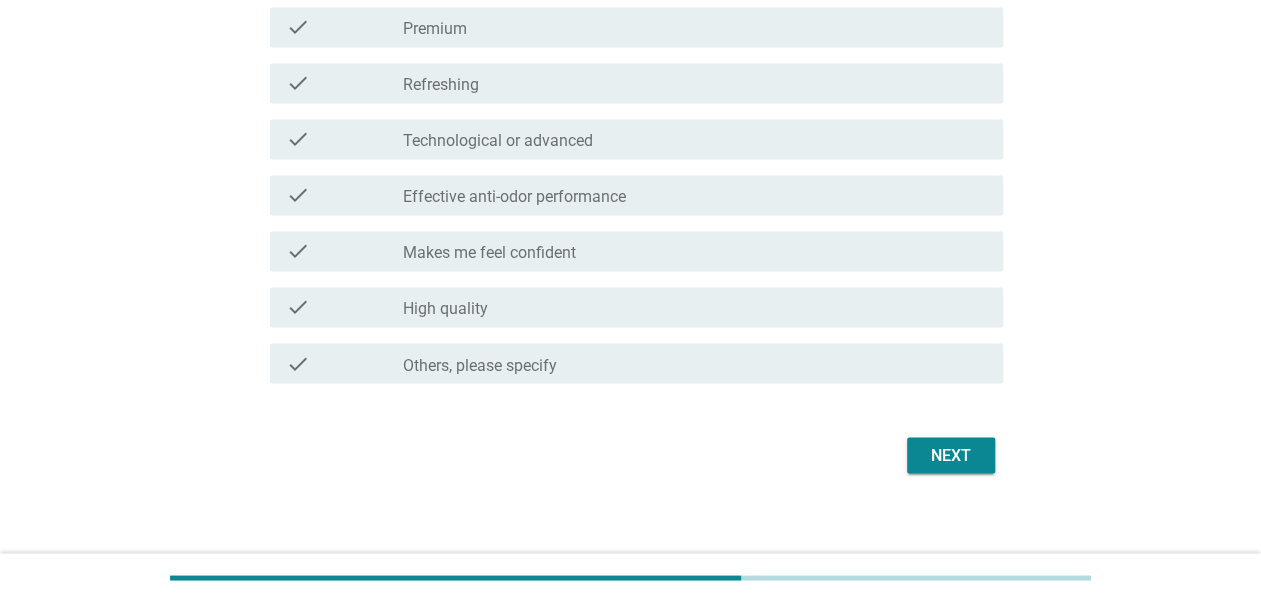 scroll, scrollTop: 1550, scrollLeft: 0, axis: vertical 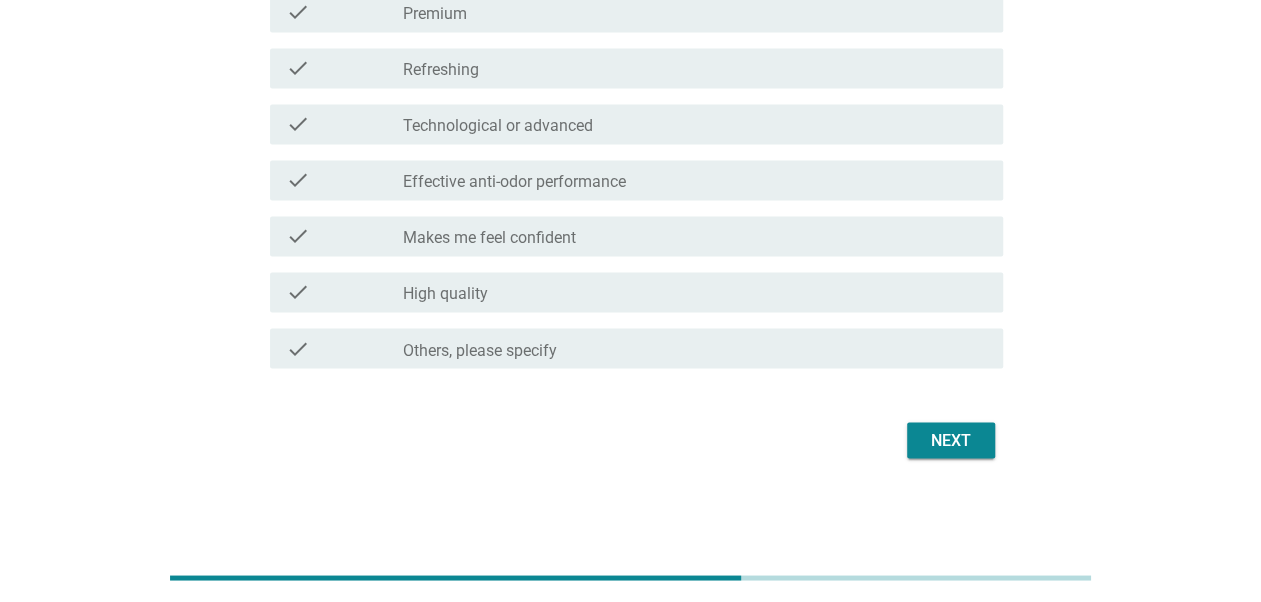 click on "Next" at bounding box center (630, 440) 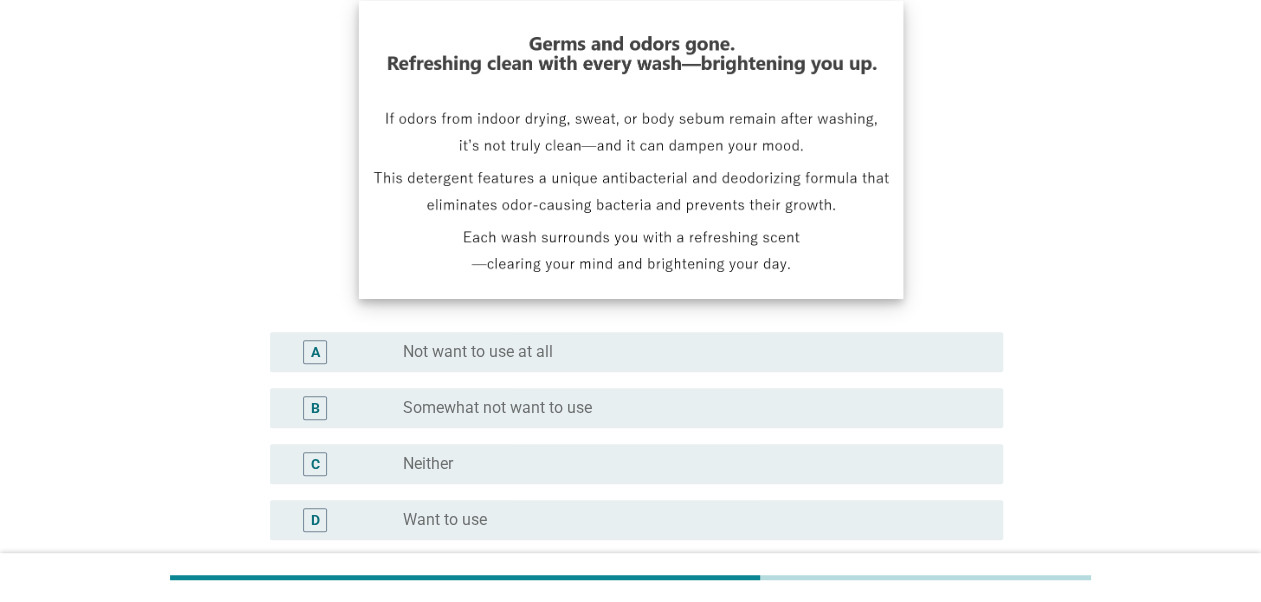 scroll, scrollTop: 517, scrollLeft: 0, axis: vertical 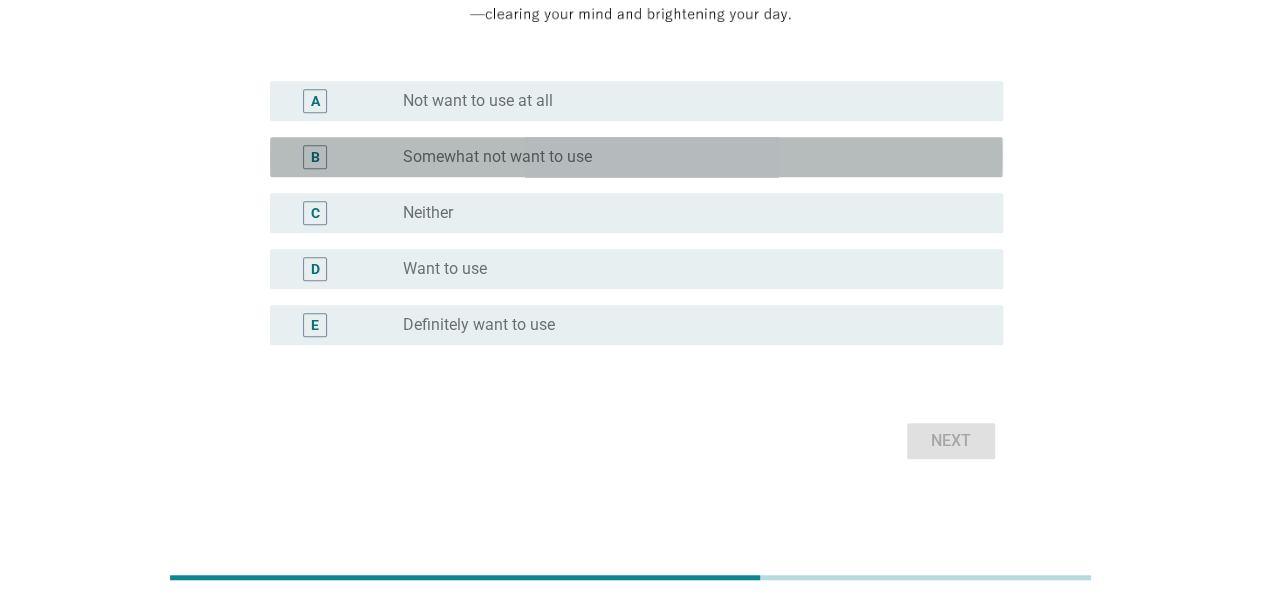 click on "Somewhat not want to use" at bounding box center (497, 157) 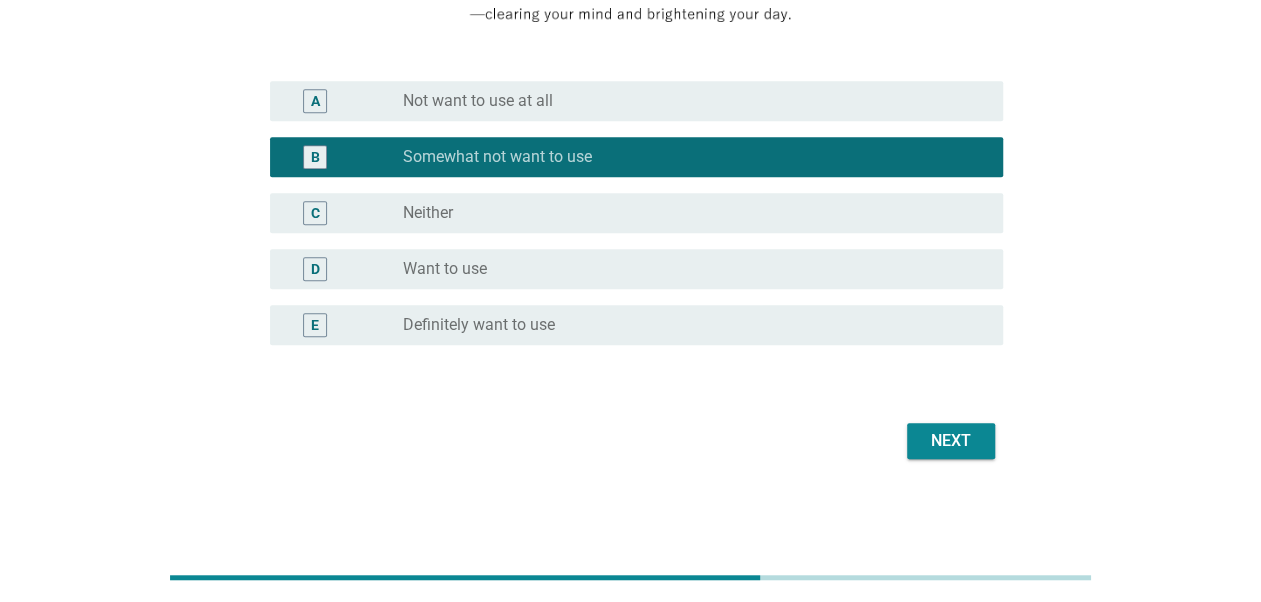 click on "radio_button_unchecked Neither" at bounding box center [687, 213] 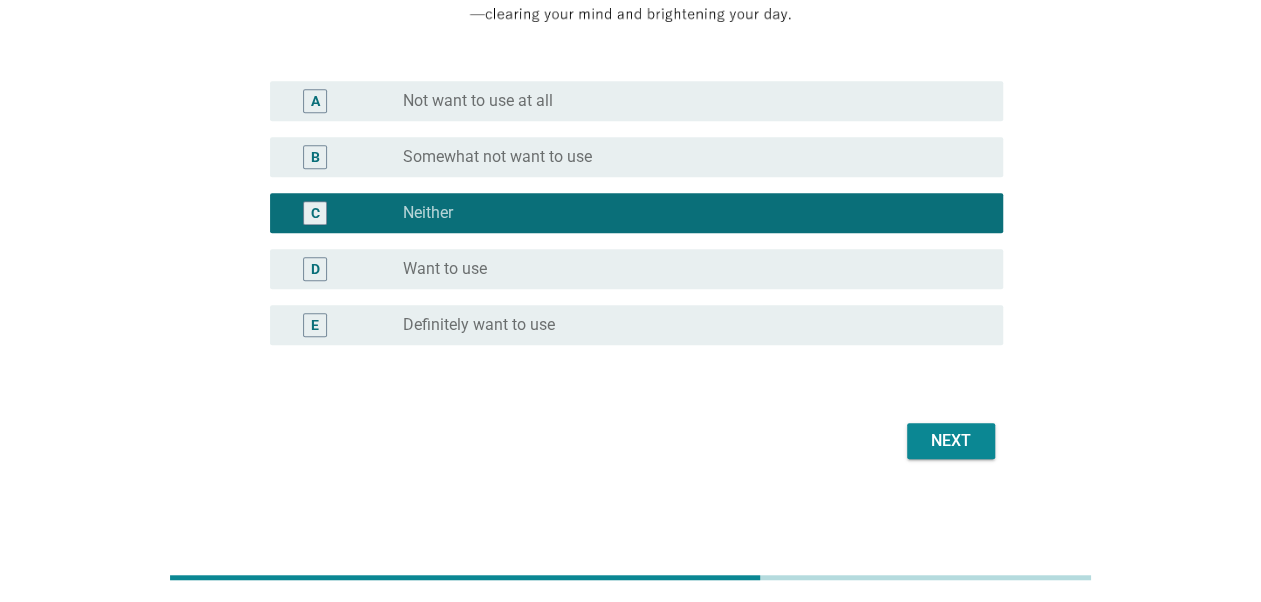 click on "Next" at bounding box center (951, 441) 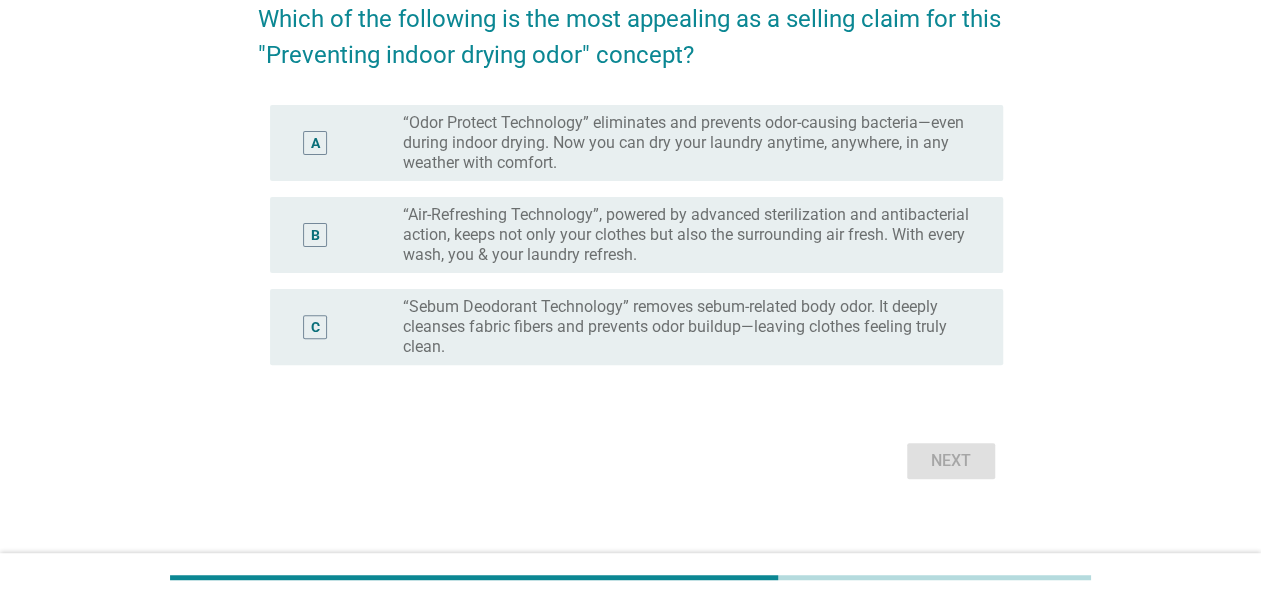 scroll, scrollTop: 196, scrollLeft: 0, axis: vertical 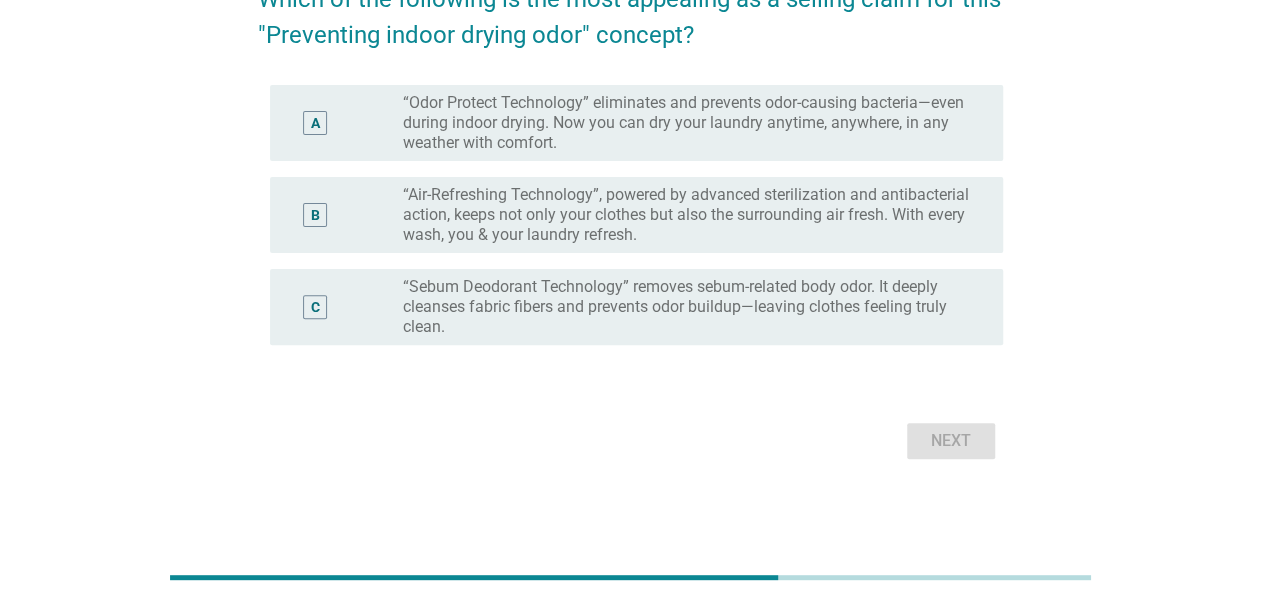 click on "“Sebum Deodorant Technology” removes sebum-related body odor. It deeply cleanses fabric fibers and prevents odor buildup—leaving clothes feeling truly clean." at bounding box center [687, 307] 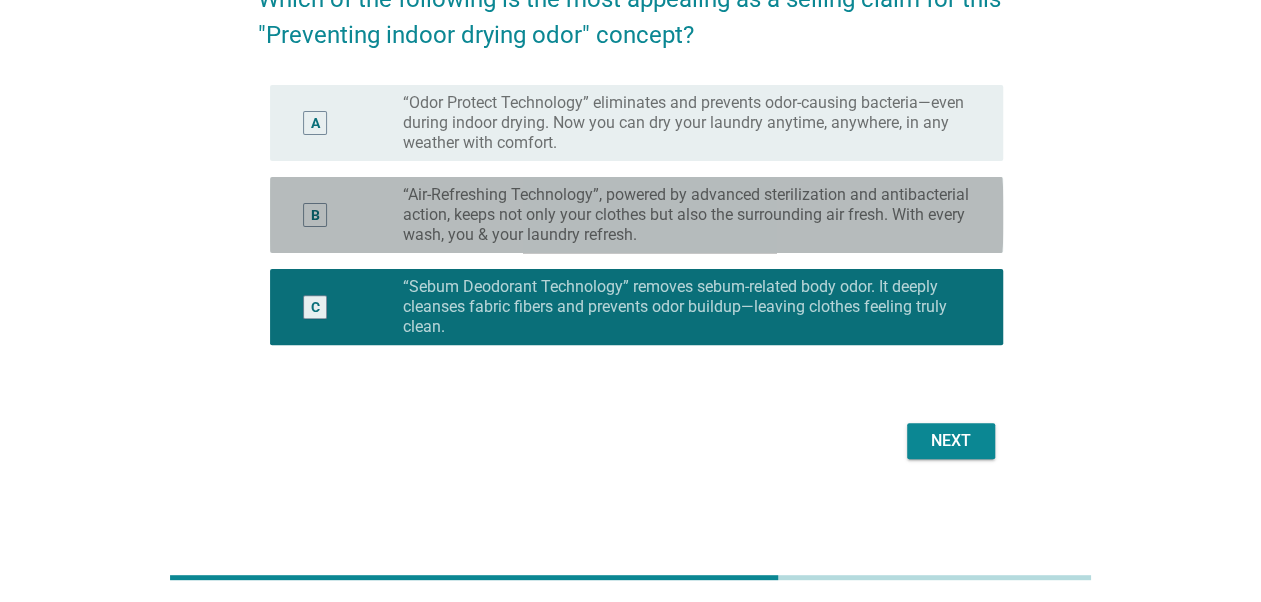 click on "“Air-Refreshing Technology”, powered by advanced sterilization and antibacterial action, keeps not only your clothes but also the surrounding air fresh. With every wash, you & your laundry refresh." at bounding box center (687, 215) 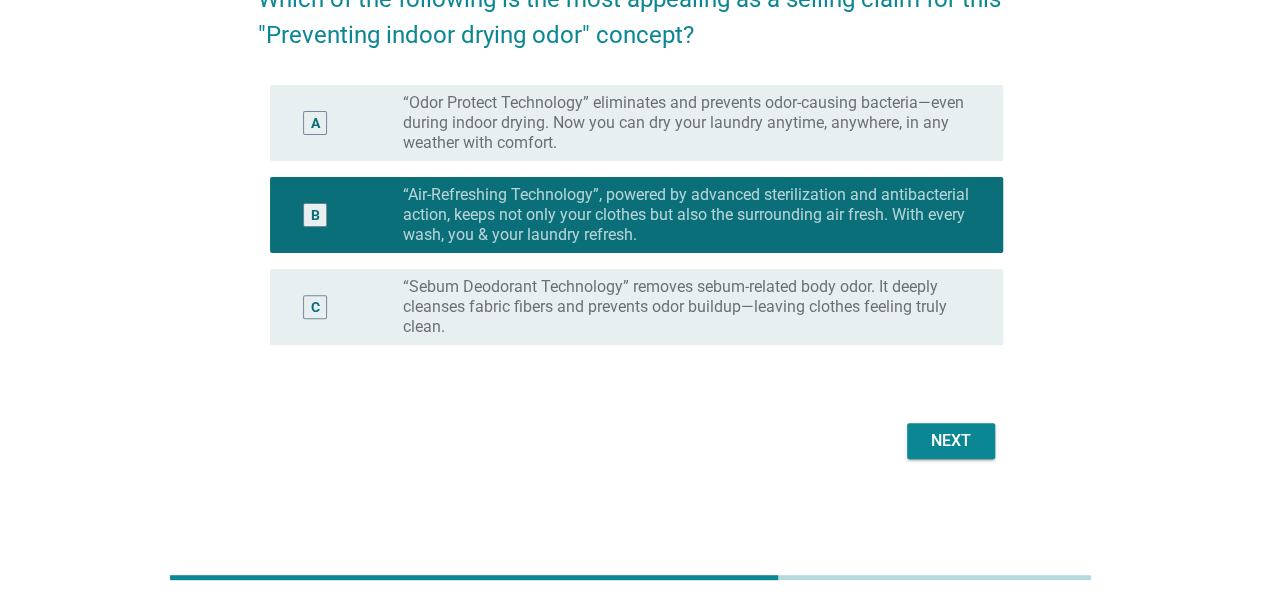 click on "“Sebum Deodorant Technology” removes sebum-related body odor. It deeply cleanses fabric fibers and prevents odor buildup—leaving clothes feeling truly clean." at bounding box center [687, 307] 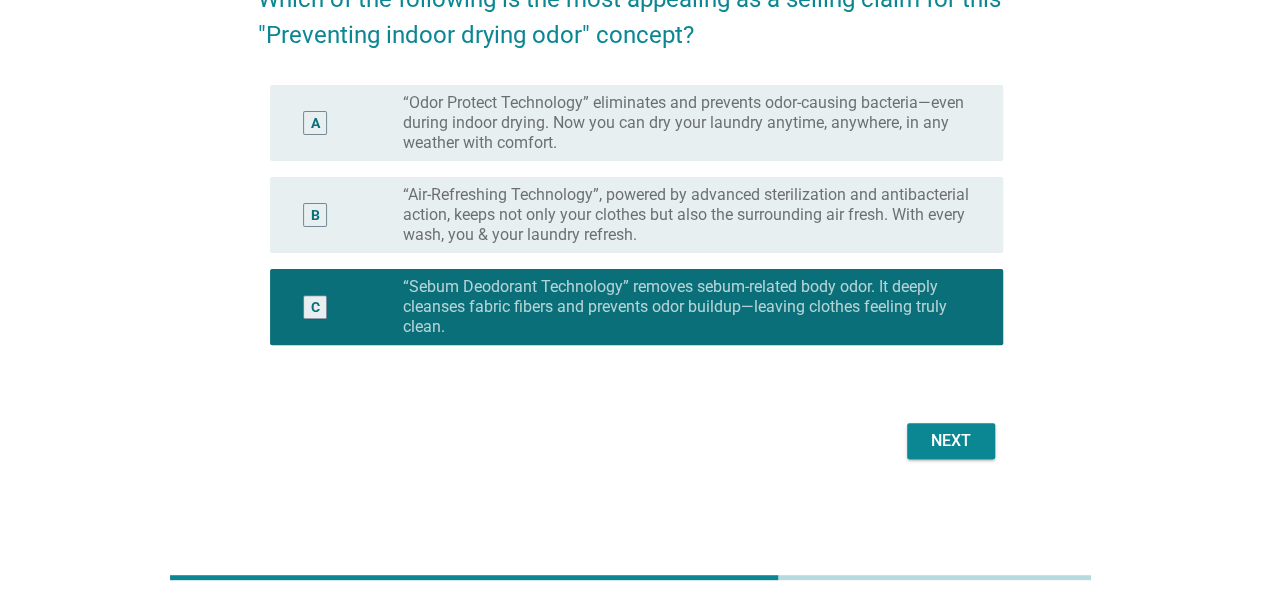 click on "Next" at bounding box center (951, 441) 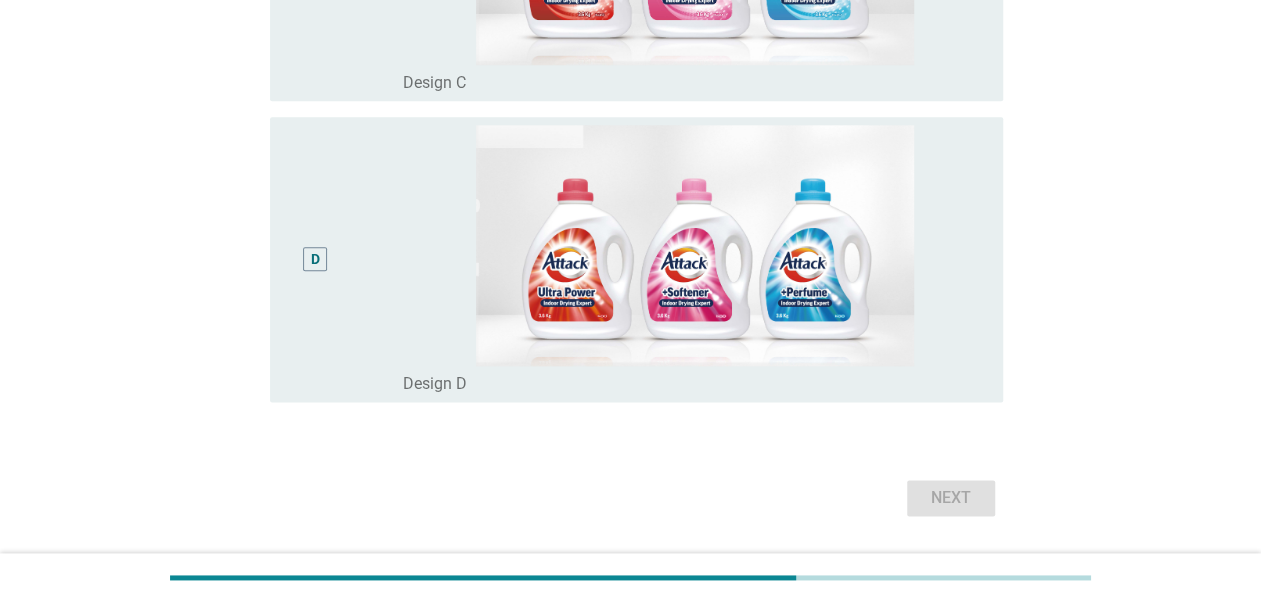 scroll, scrollTop: 1123, scrollLeft: 0, axis: vertical 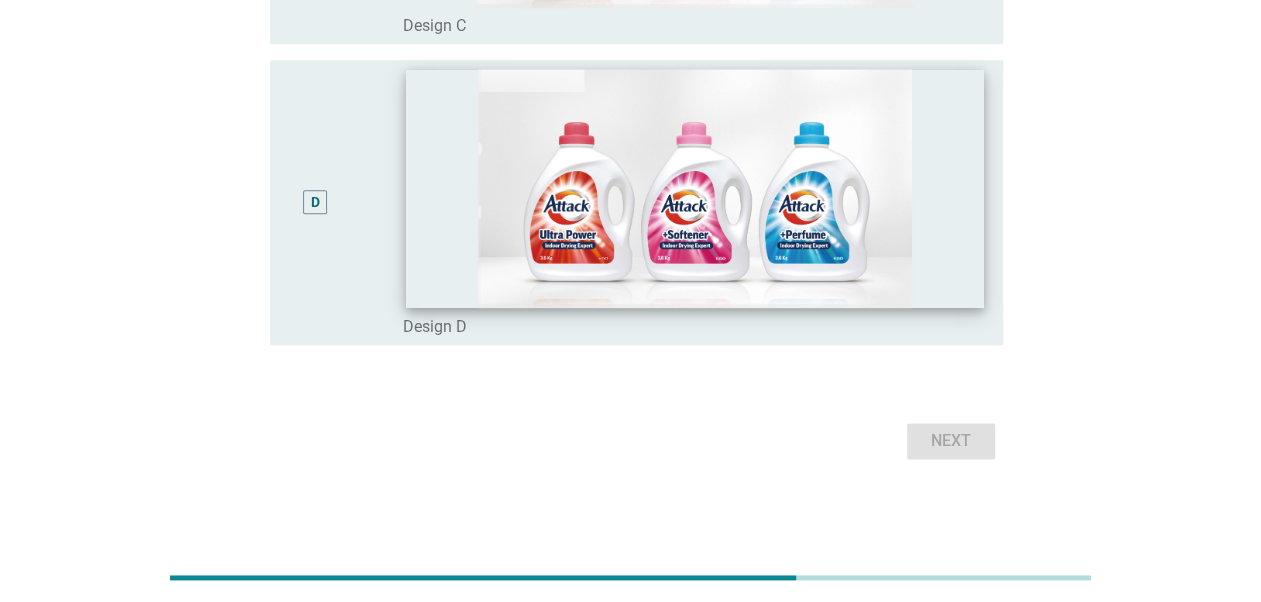 click at bounding box center (695, 188) 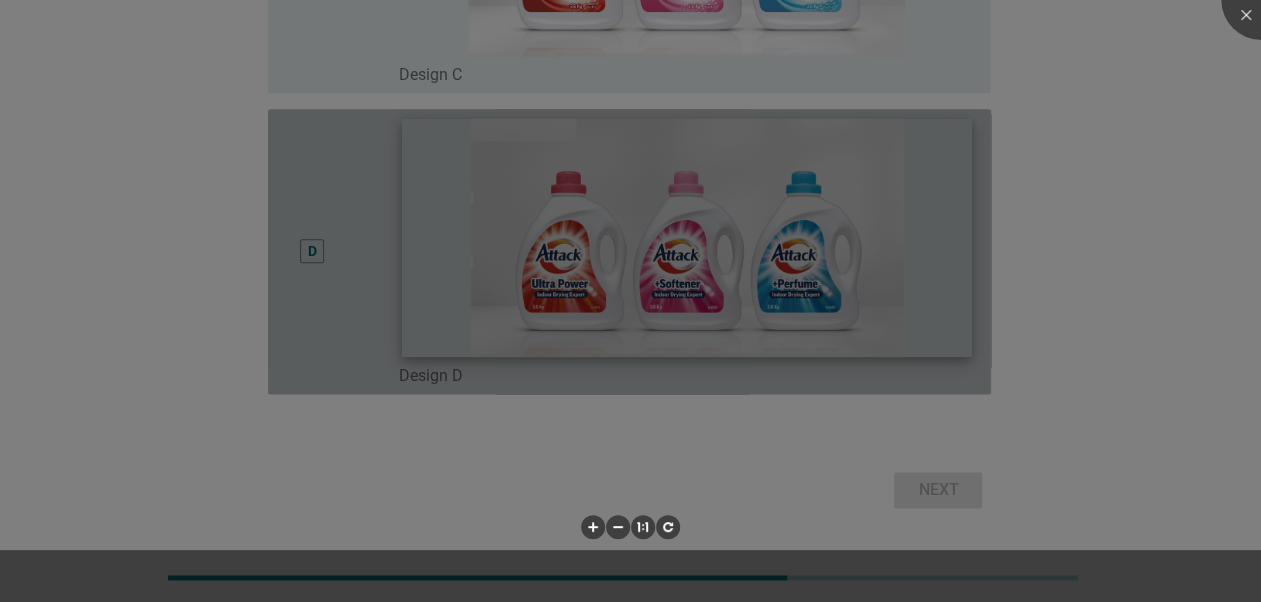 scroll, scrollTop: 1074, scrollLeft: 0, axis: vertical 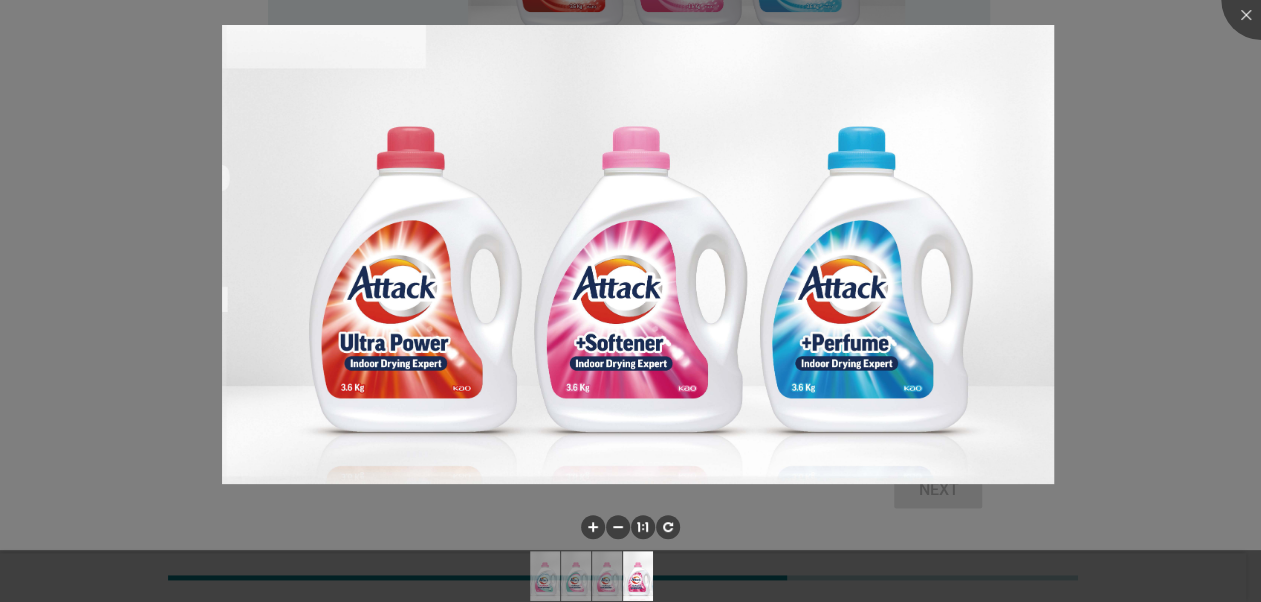 click at bounding box center [630, 301] 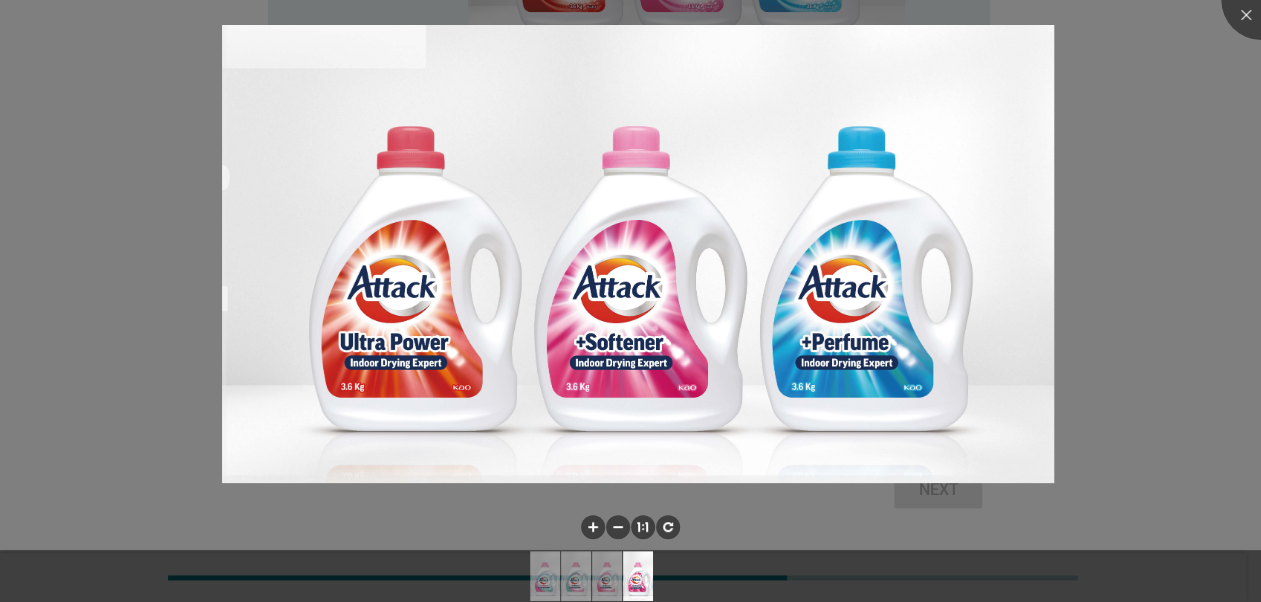 click at bounding box center [630, 301] 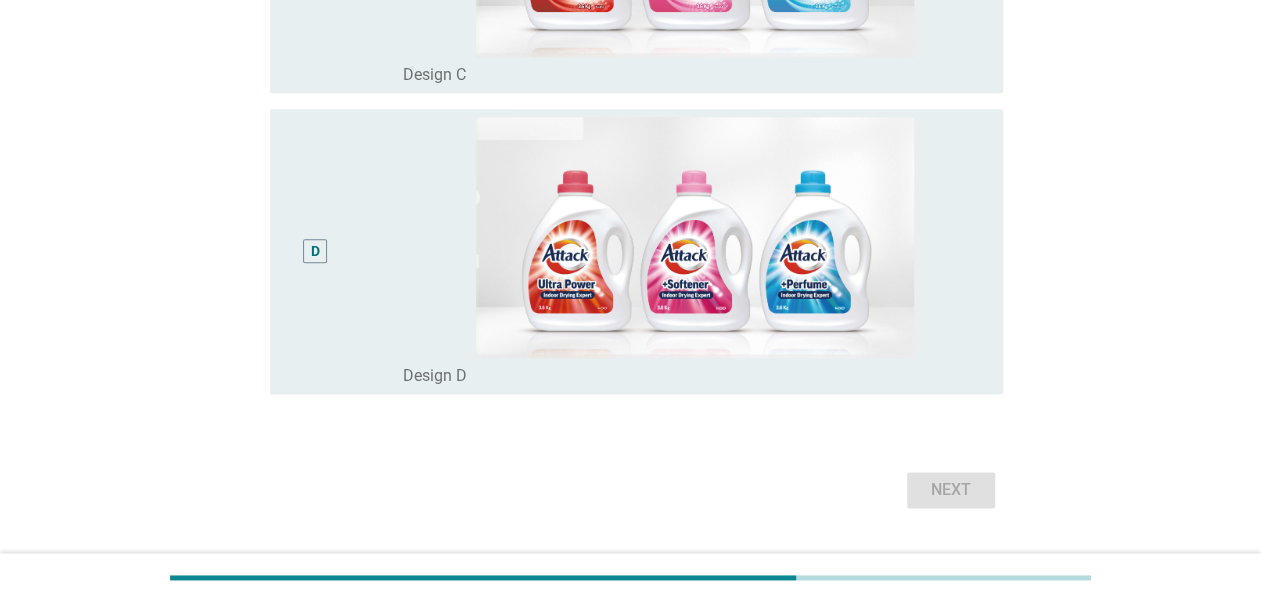 click on "D" at bounding box center [315, 251] 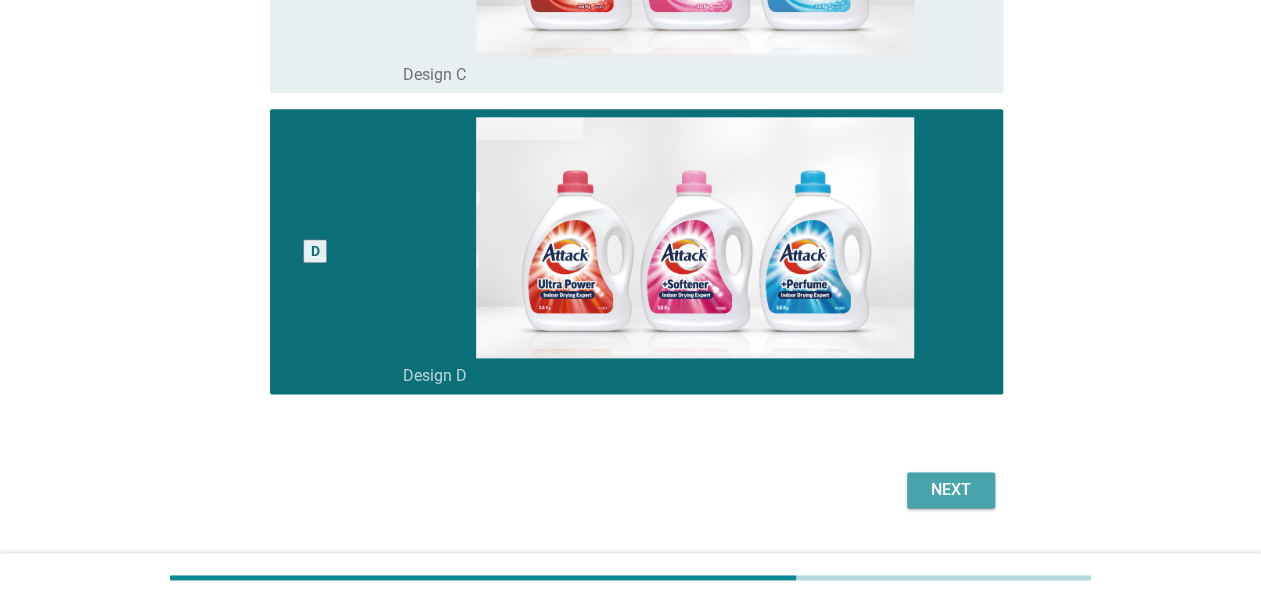 click on "Next" at bounding box center (951, 490) 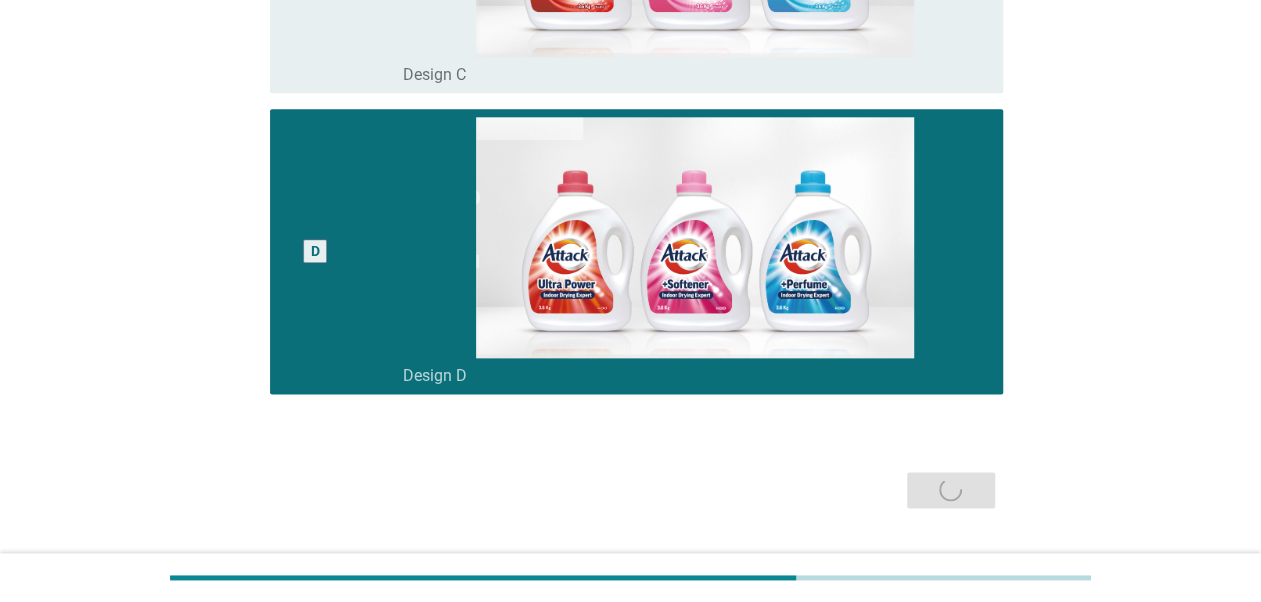 scroll, scrollTop: 0, scrollLeft: 0, axis: both 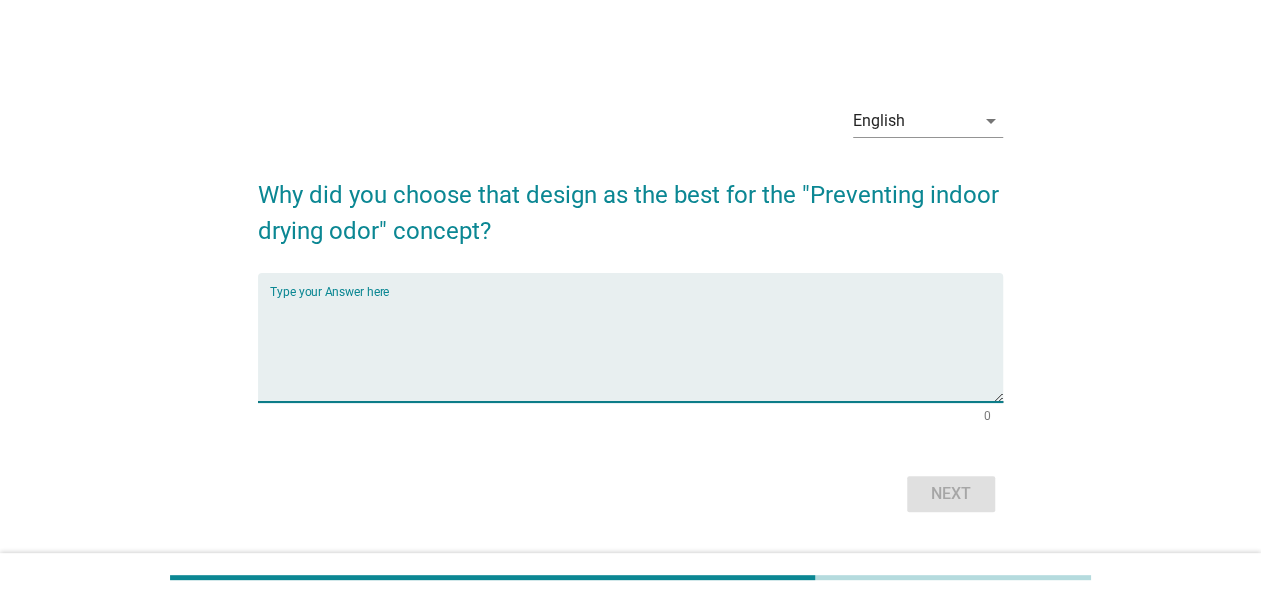 click at bounding box center [636, 349] 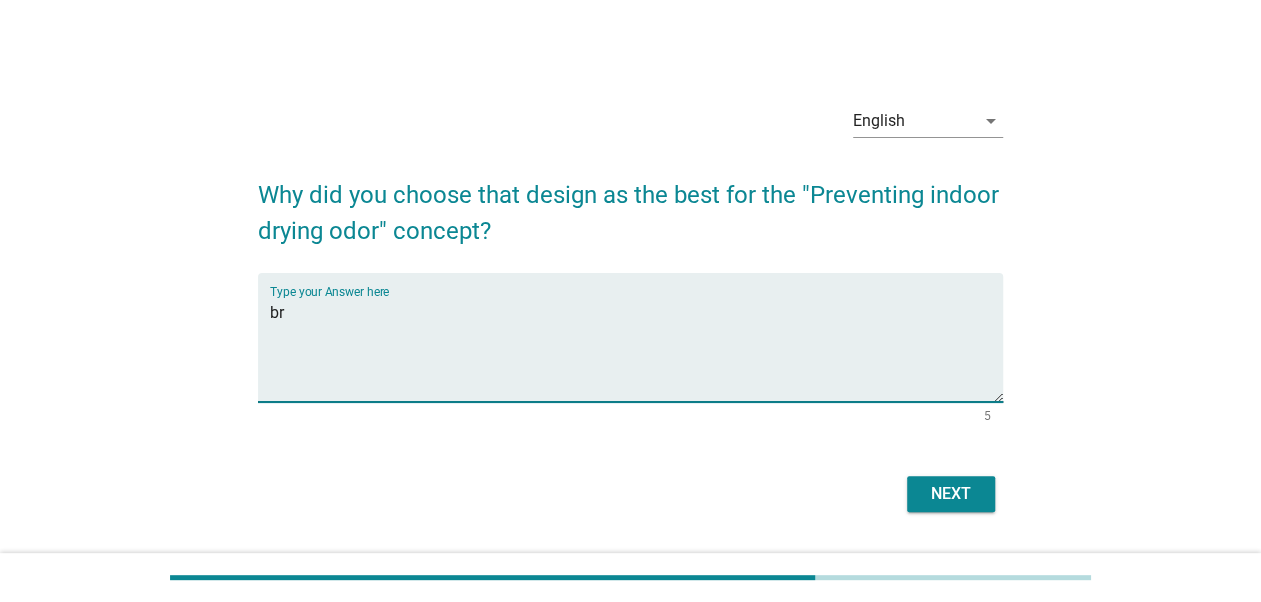 type on "b" 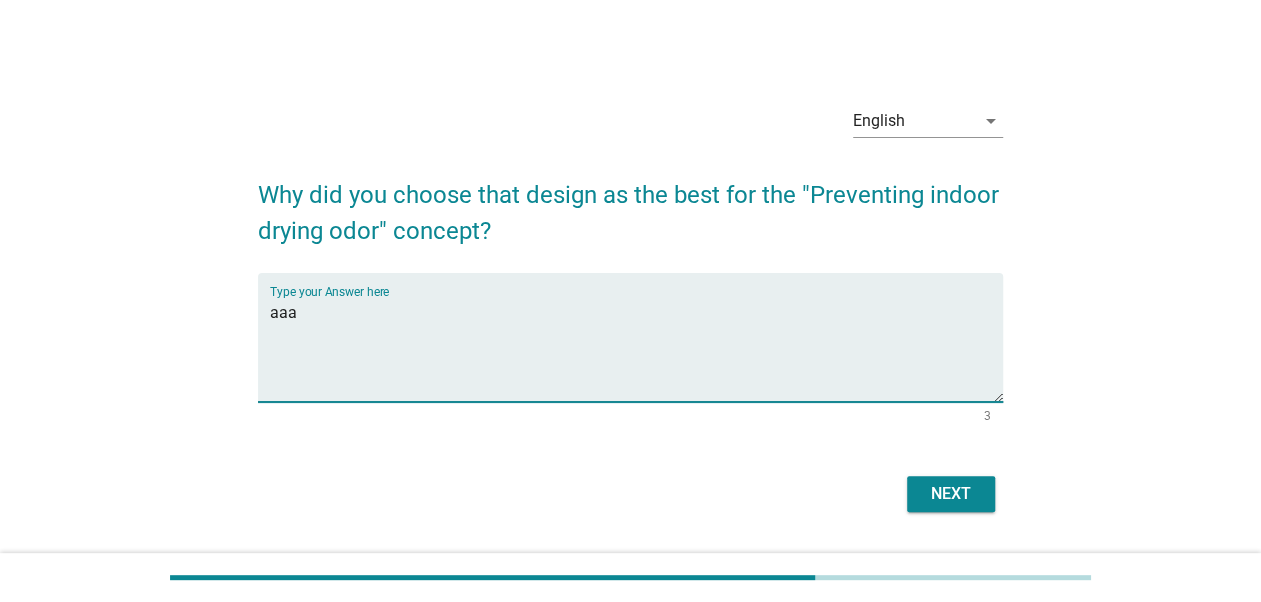 type on "aaa" 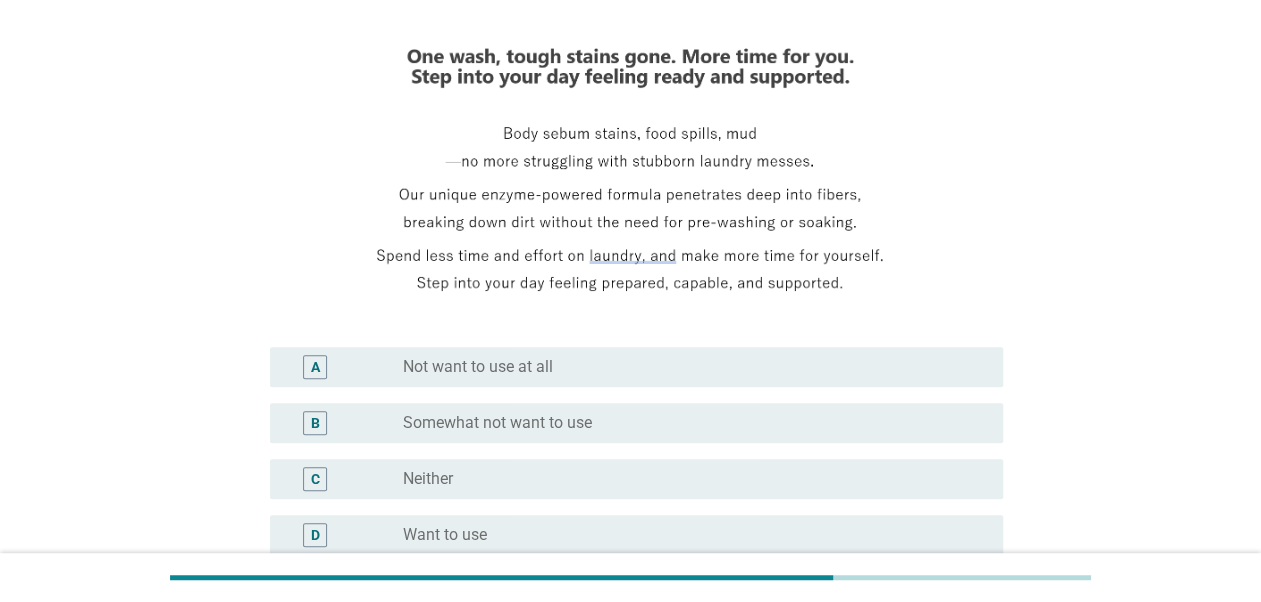 scroll, scrollTop: 516, scrollLeft: 0, axis: vertical 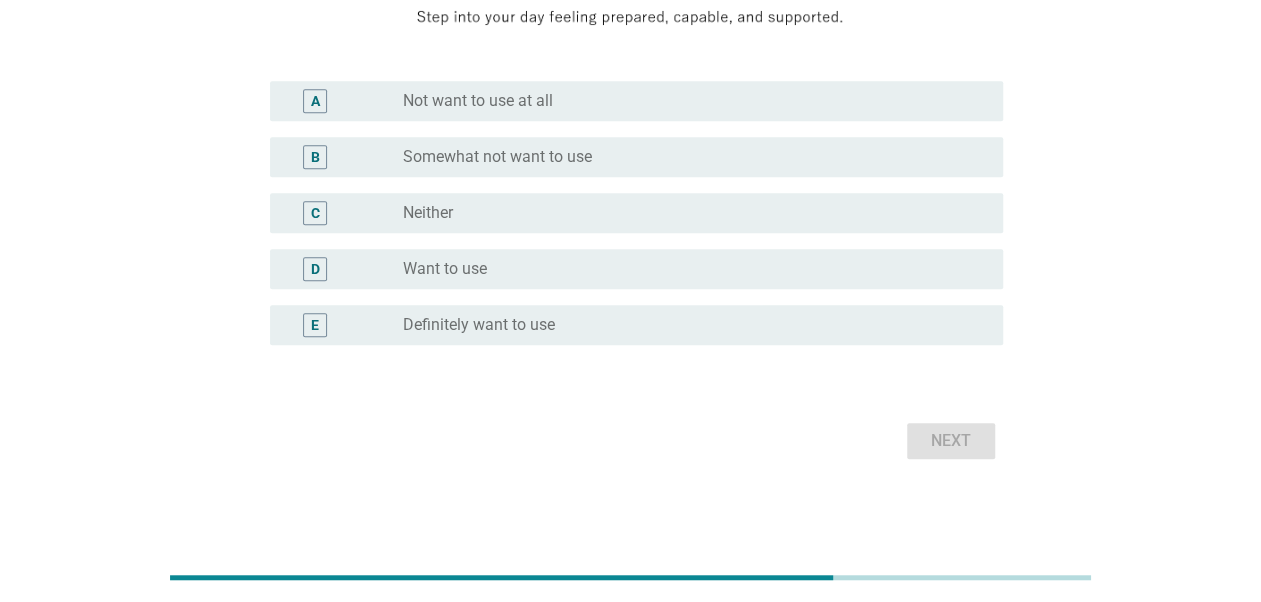 click on "radio_button_unchecked Neither" at bounding box center [687, 213] 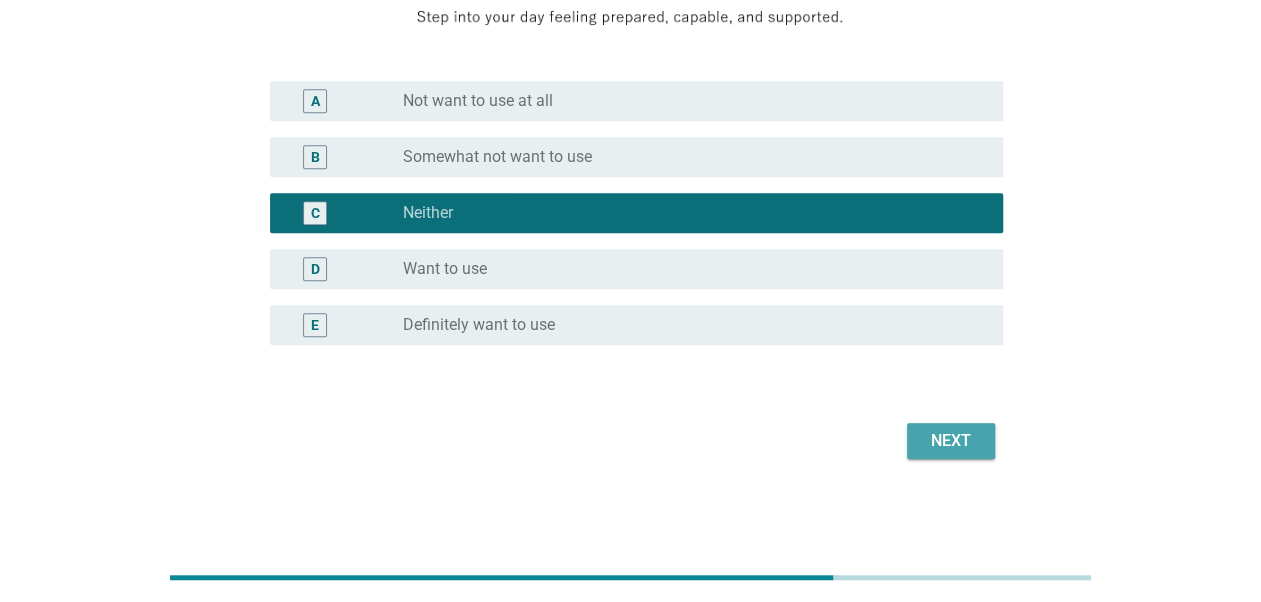 click on "Next" at bounding box center (951, 441) 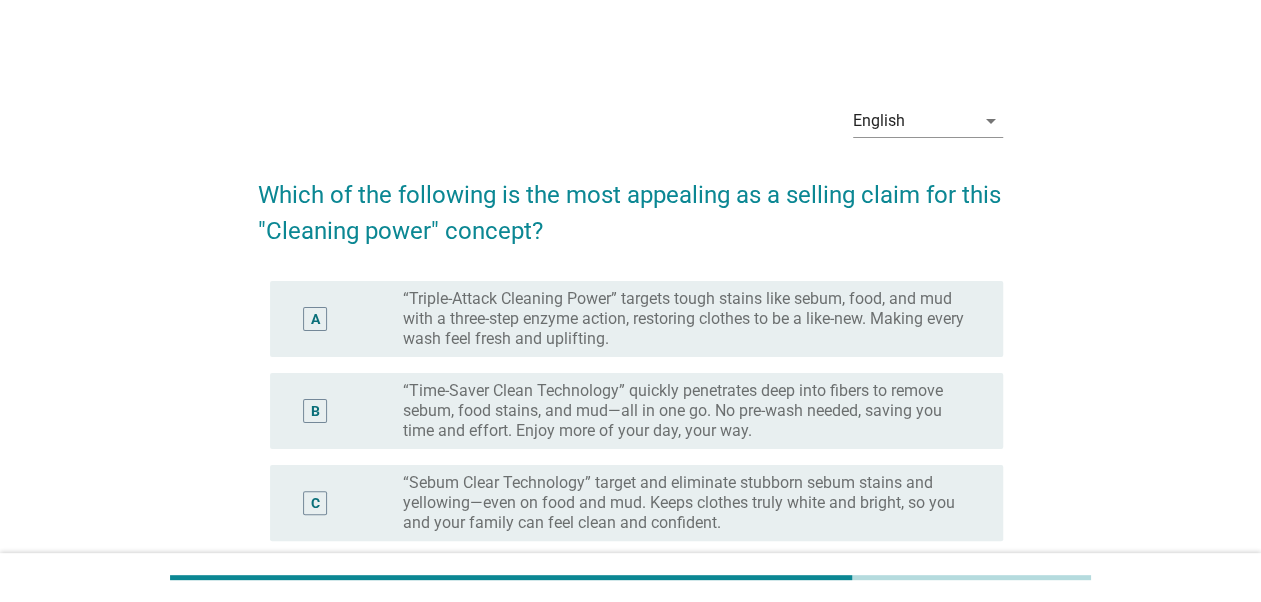 scroll, scrollTop: 196, scrollLeft: 0, axis: vertical 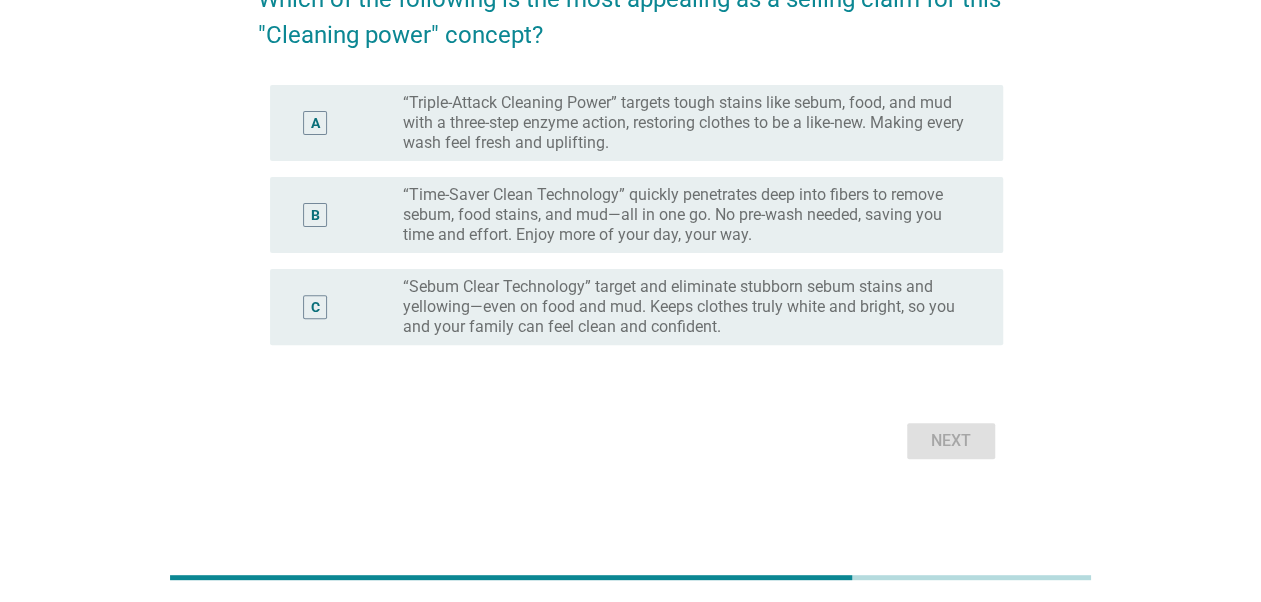 click on "Next" at bounding box center [630, 441] 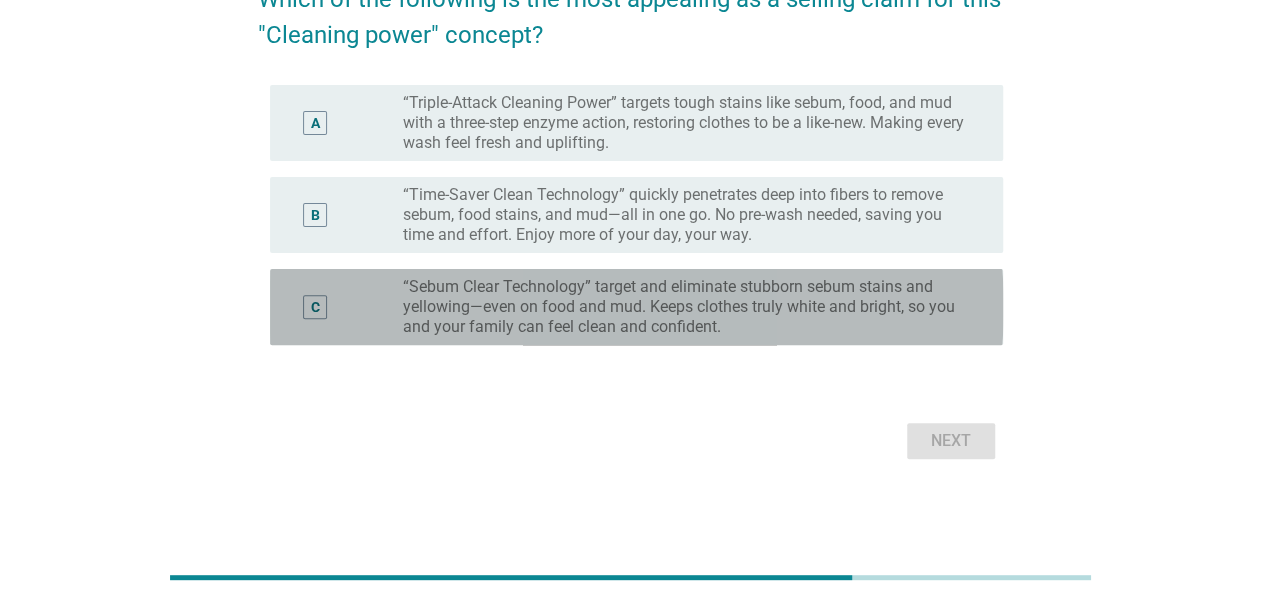 click on "“Sebum Clear Technology” target and eliminate stubborn sebum stains and yellowing—even on food and mud. Keeps clothes truly white and bright, so you and your family can feel clean and confident." at bounding box center (687, 307) 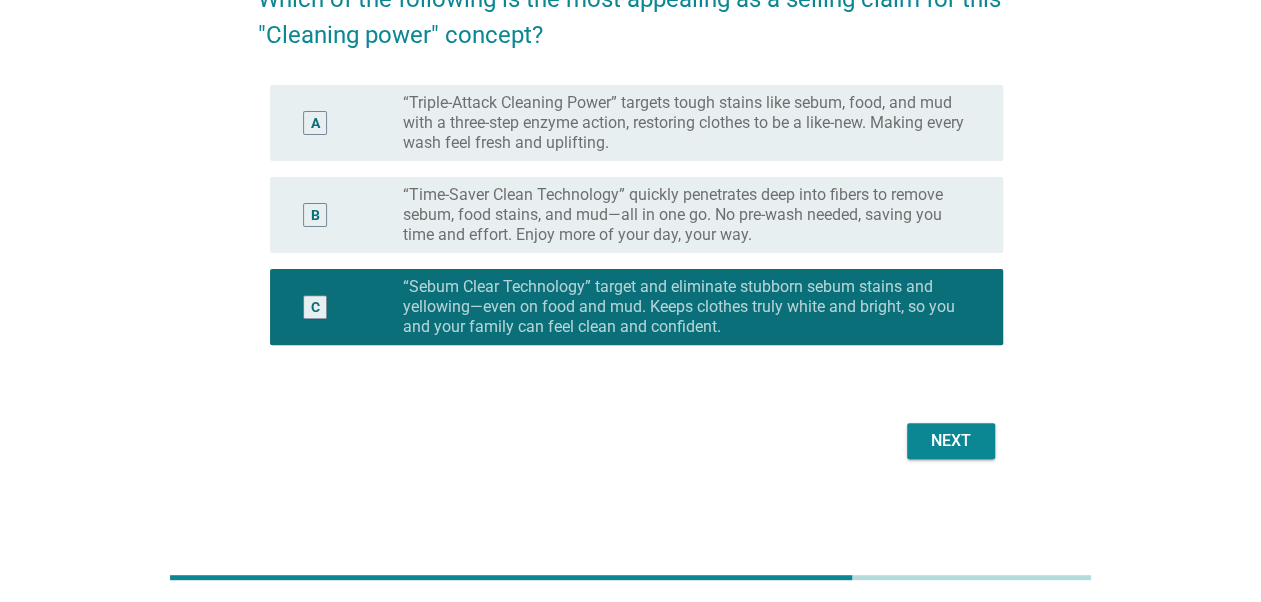 click on "B     radio_button_unchecked “Time-Saver Clean Technology” quickly penetrates deep into fibers to remove sebum, food stains, and mud—all in one go. No pre-wash needed, saving you time and effort. Enjoy more of your day, your way." at bounding box center [636, 215] 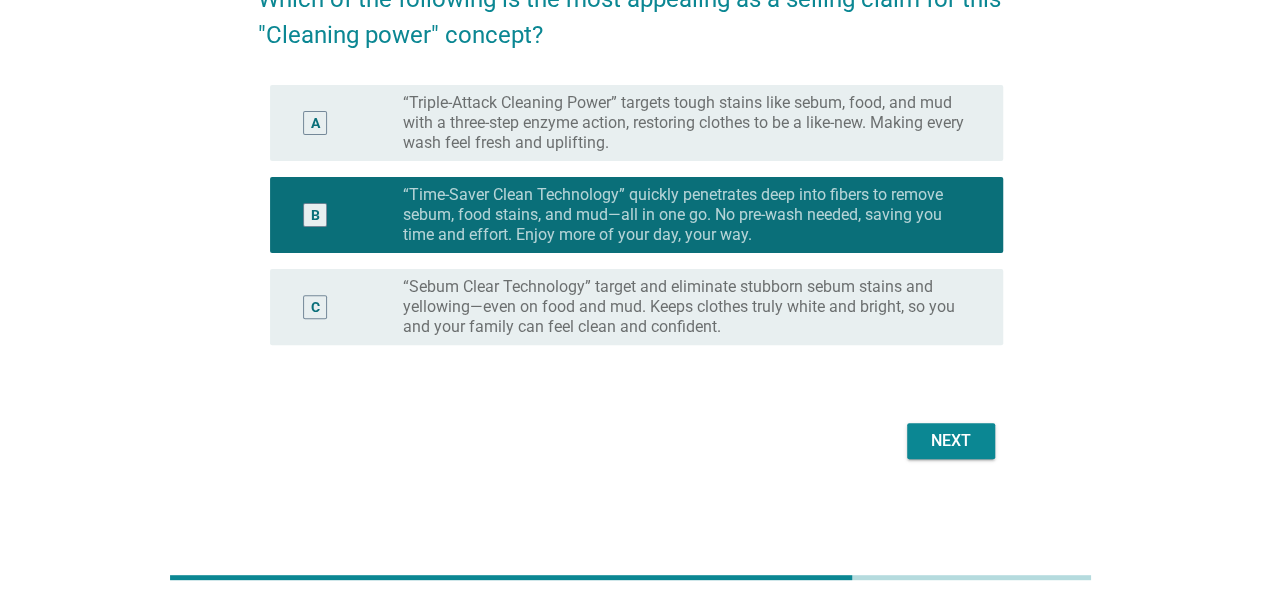 click on "Which of the following is the most appealing as a selling claim for this "Cleaning power" concept?     A     radio_button_unchecked “Triple-Attack Cleaning Power” targets tough stains like sebum, food, and mud with a three-step enzyme action, restoring clothes to be a like-new. Making every wash feel fresh and uplifting.   B     radio_button_checked “Time-Saver Clean Technology” quickly penetrates deep into fibers to remove sebum, food stains, and mud—all in one go. No pre-wash needed, saving you time and effort. Enjoy more of your day, your way.   C     radio_button_unchecked “Sebum Clear Technology” target and eliminate stubborn sebum stains and yellowing—even on food and mud. Keeps clothes truly white and bright, so you and your family can feel clean and confident.     Next" at bounding box center [630, 213] 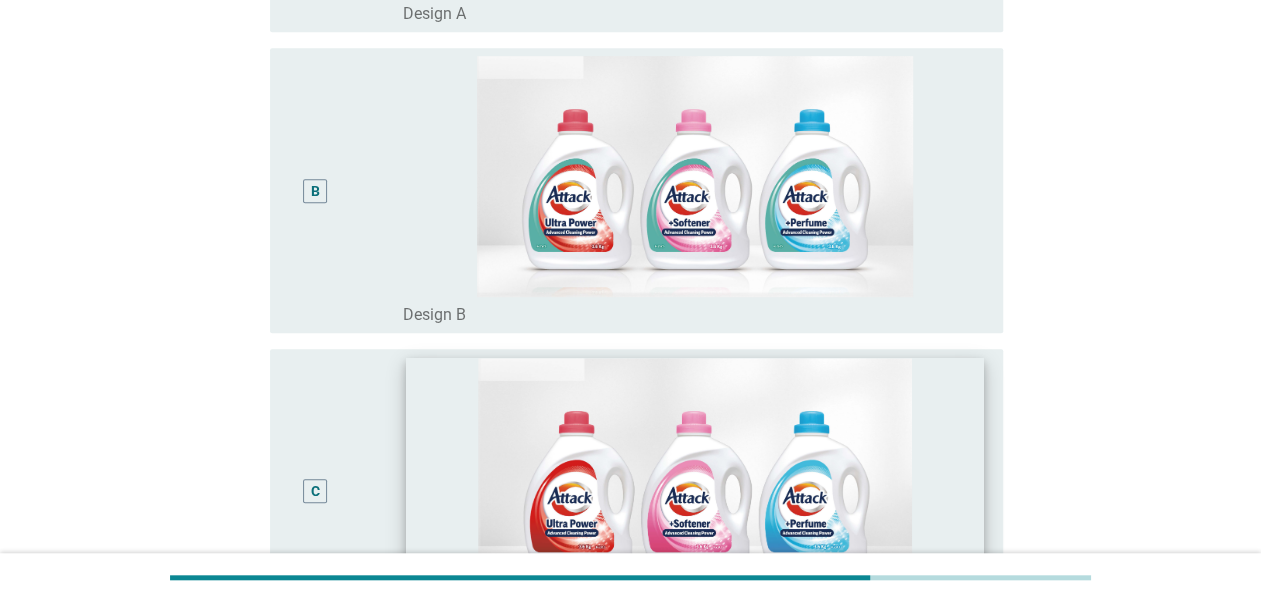 scroll, scrollTop: 800, scrollLeft: 0, axis: vertical 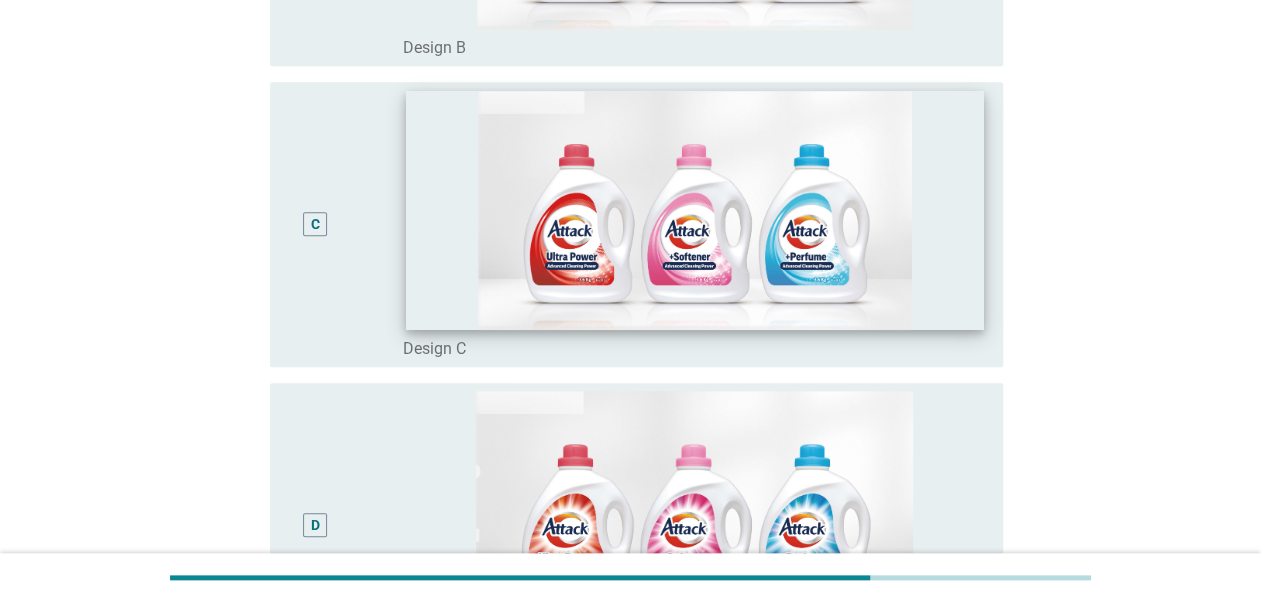 click at bounding box center (695, 210) 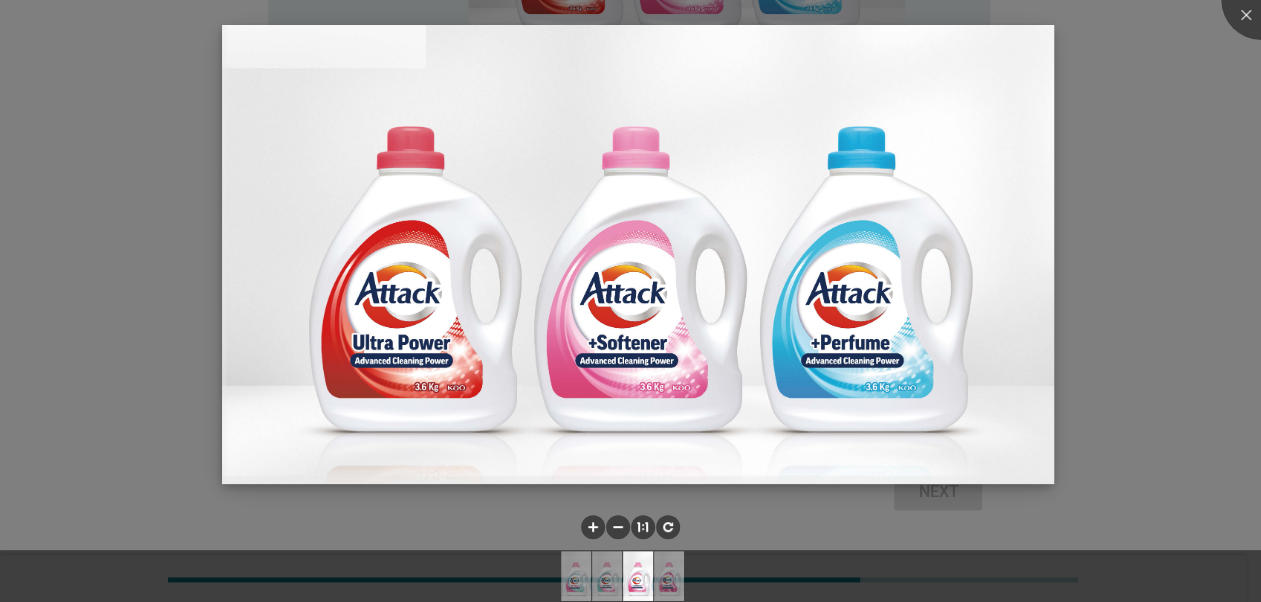 scroll, scrollTop: 1074, scrollLeft: 0, axis: vertical 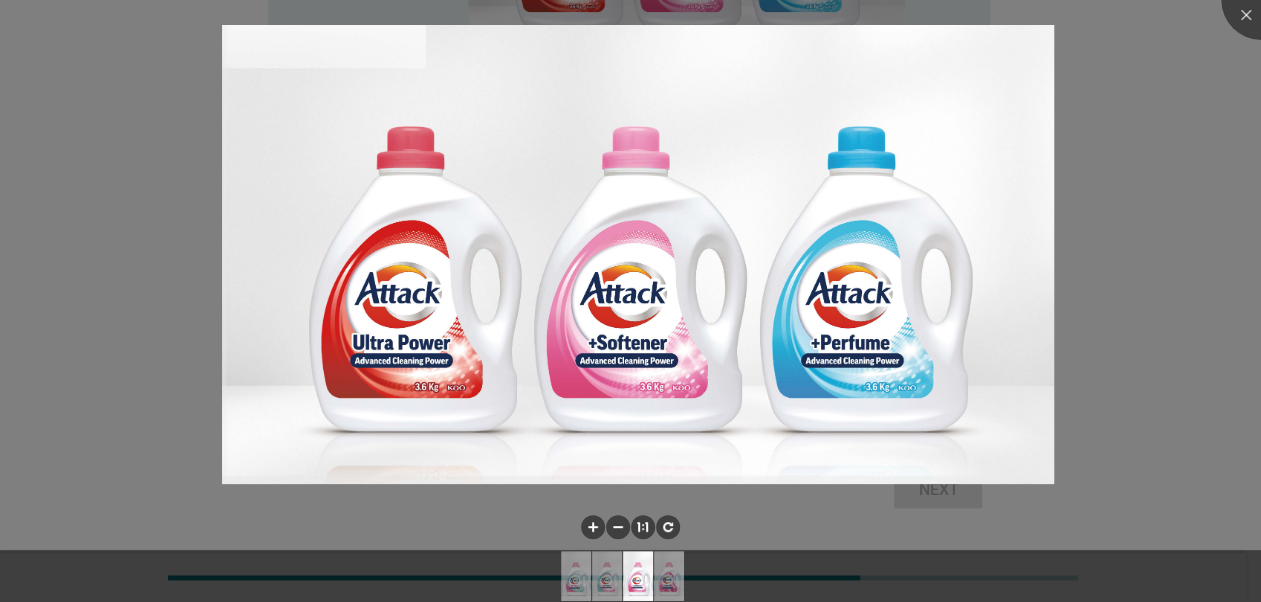 click at bounding box center [630, 301] 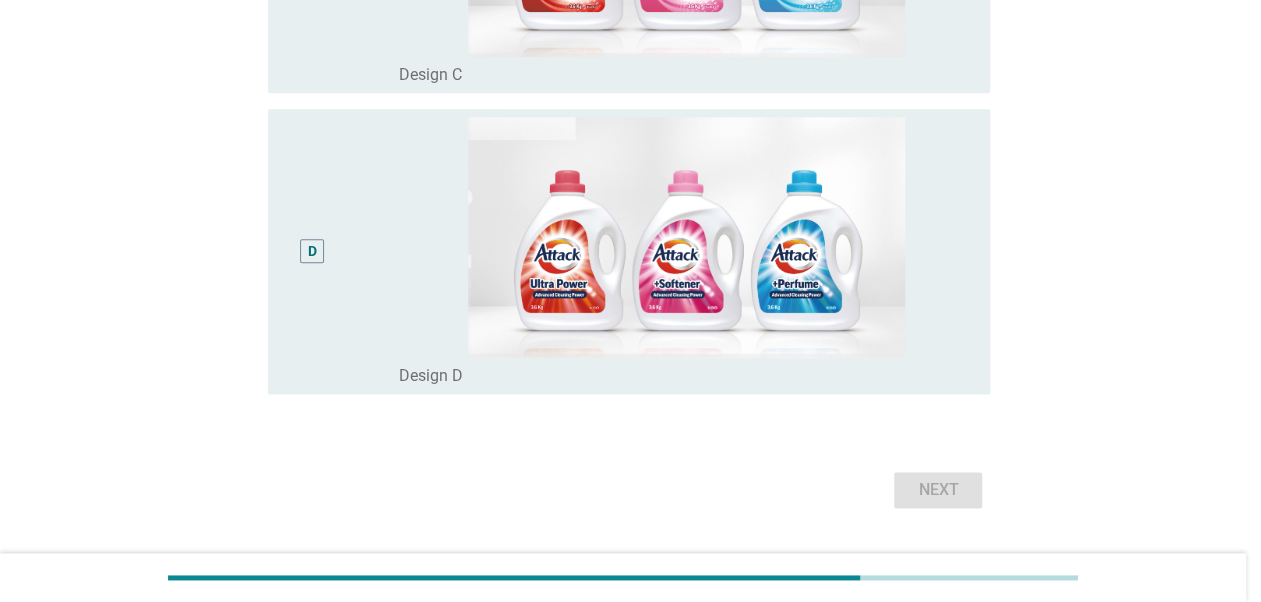 click on "C" at bounding box center [341, -50] 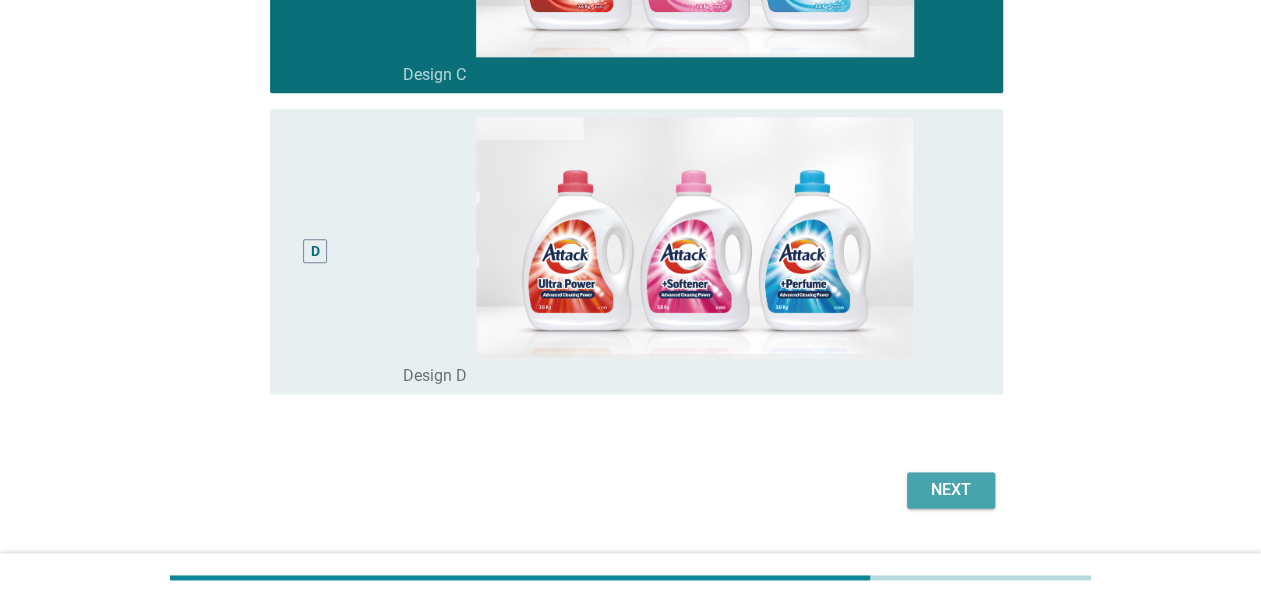 click on "Next" at bounding box center (951, 490) 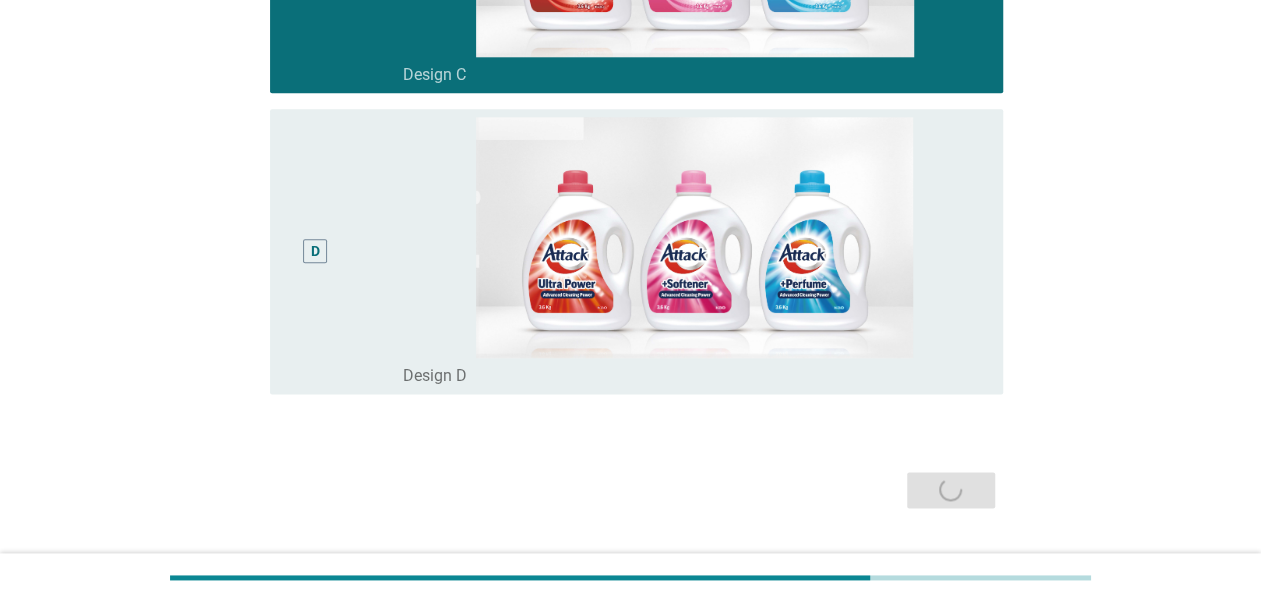 scroll, scrollTop: 0, scrollLeft: 0, axis: both 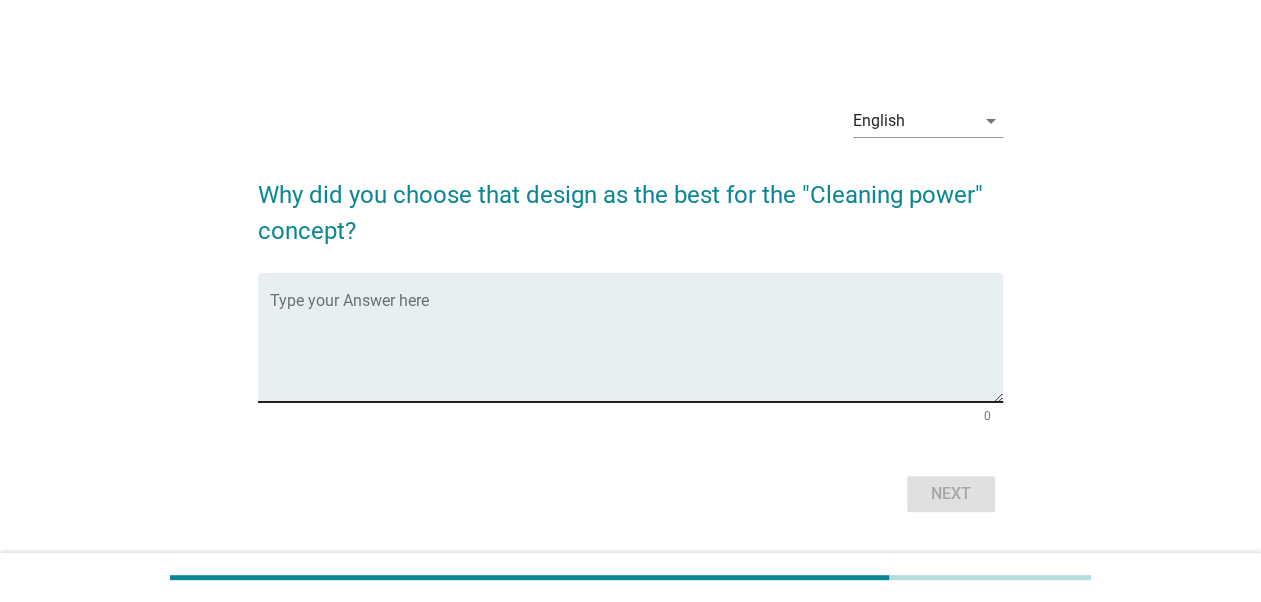 click at bounding box center (636, 349) 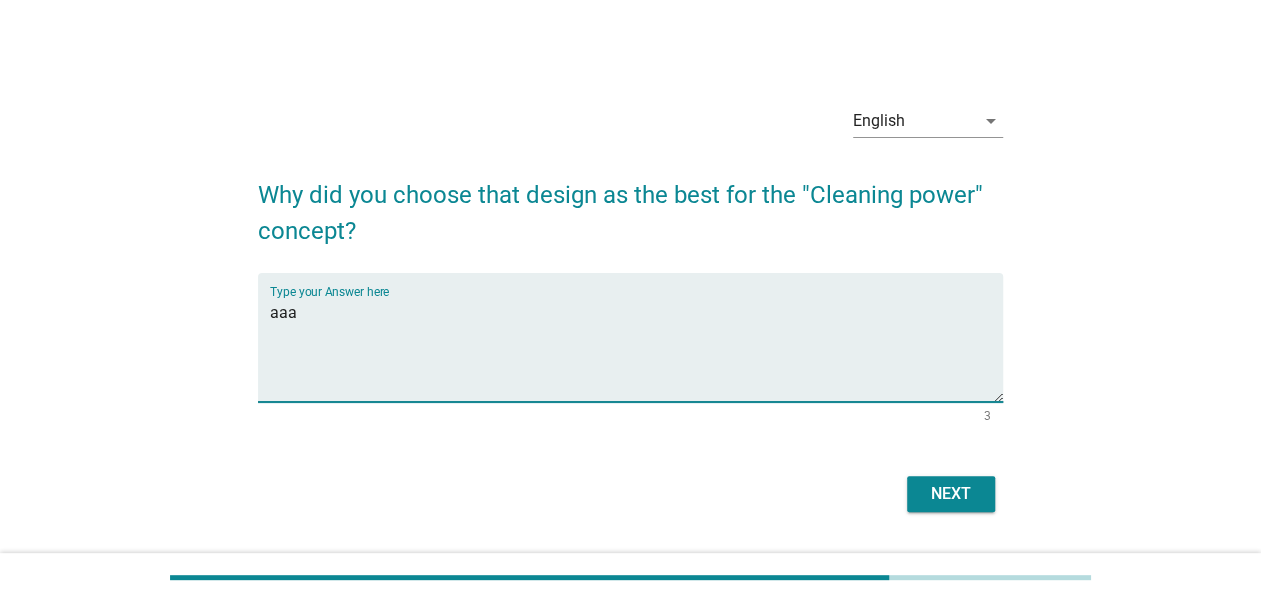 type on "aaa" 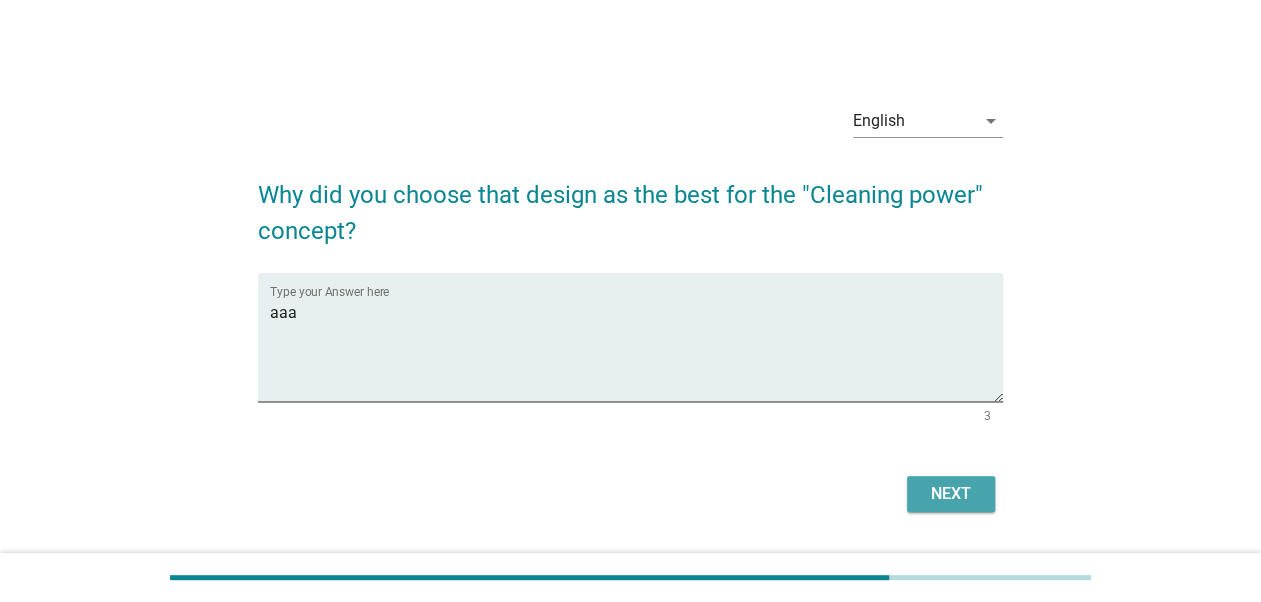click on "Next" at bounding box center (951, 494) 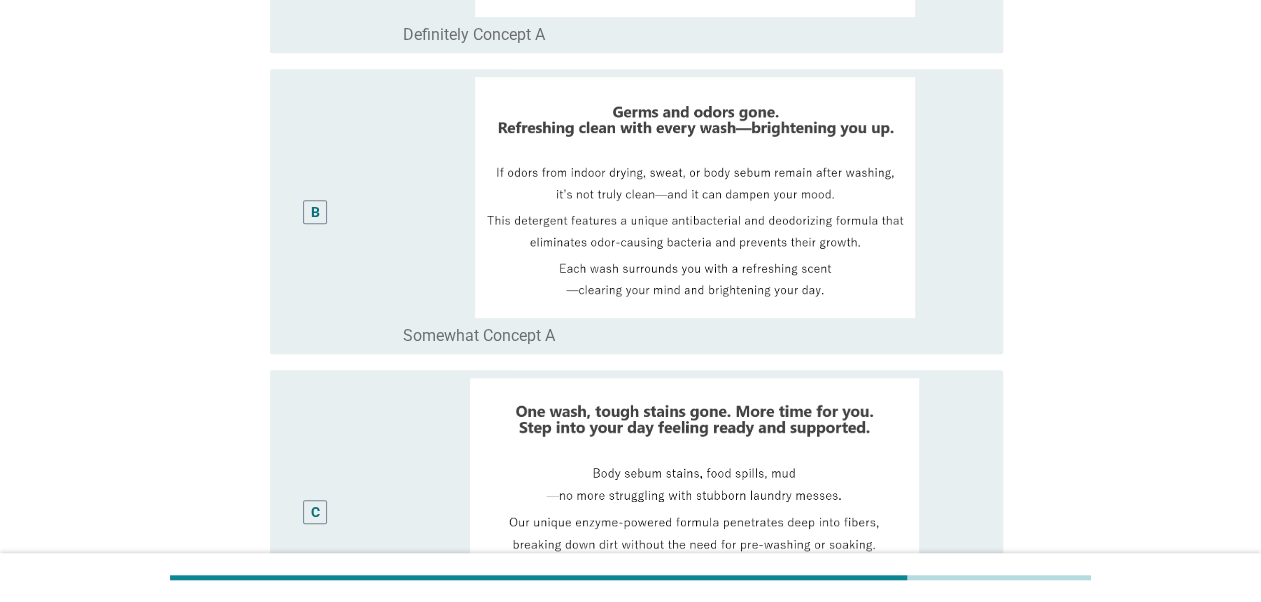 scroll, scrollTop: 287, scrollLeft: 0, axis: vertical 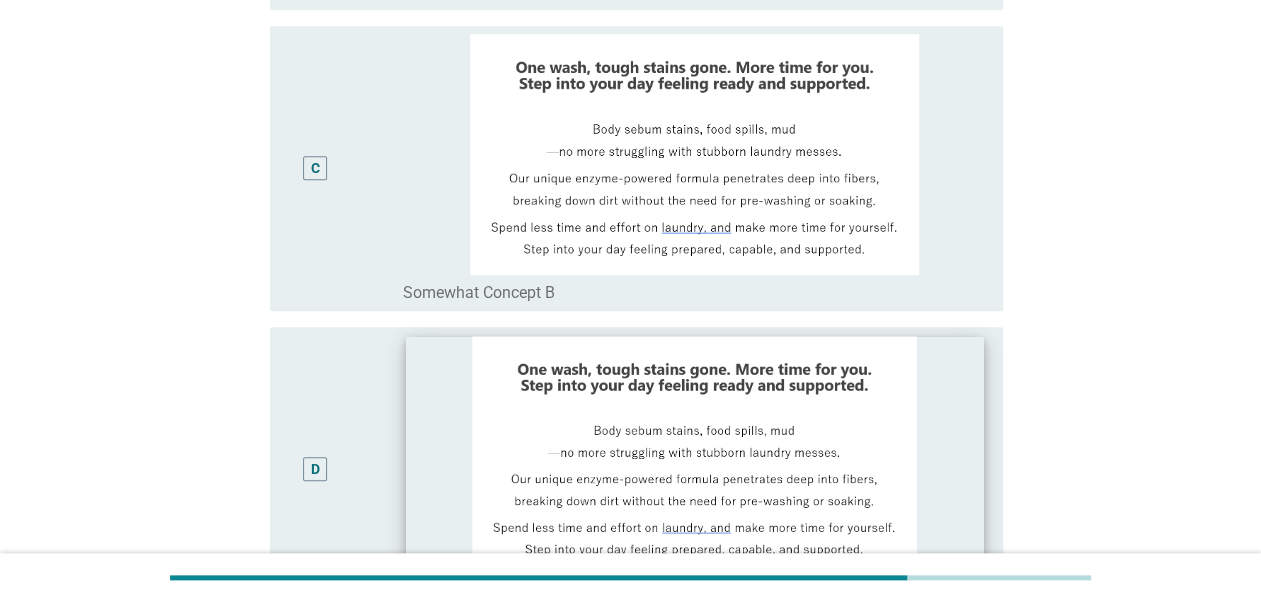 click at bounding box center (695, 455) 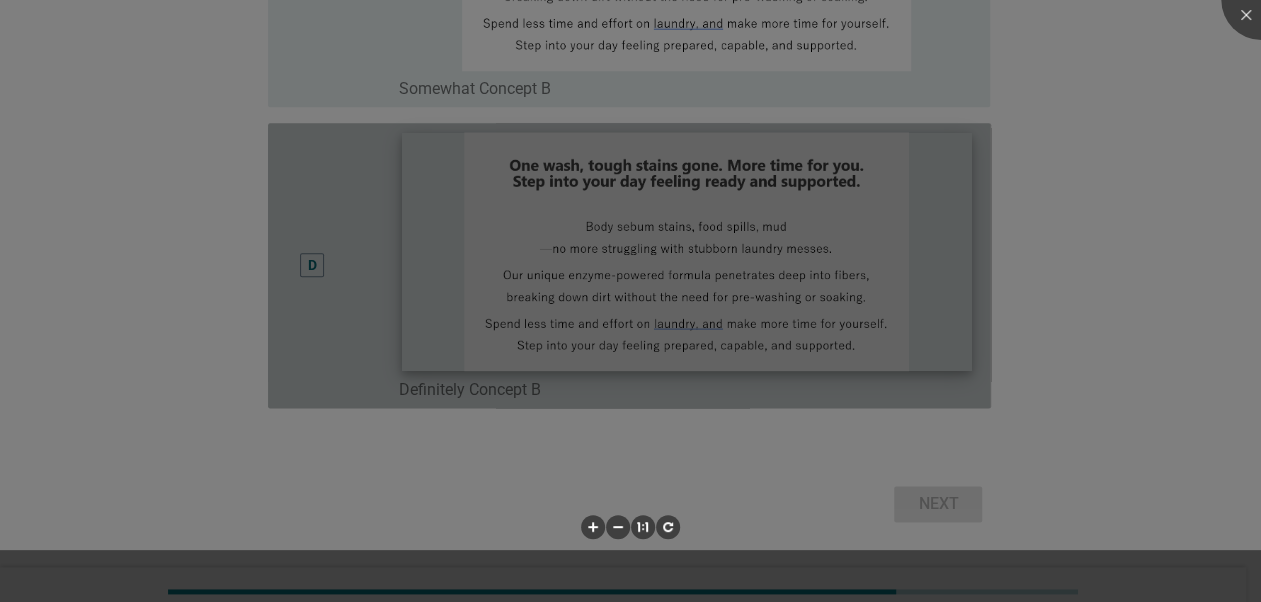 scroll, scrollTop: 1038, scrollLeft: 0, axis: vertical 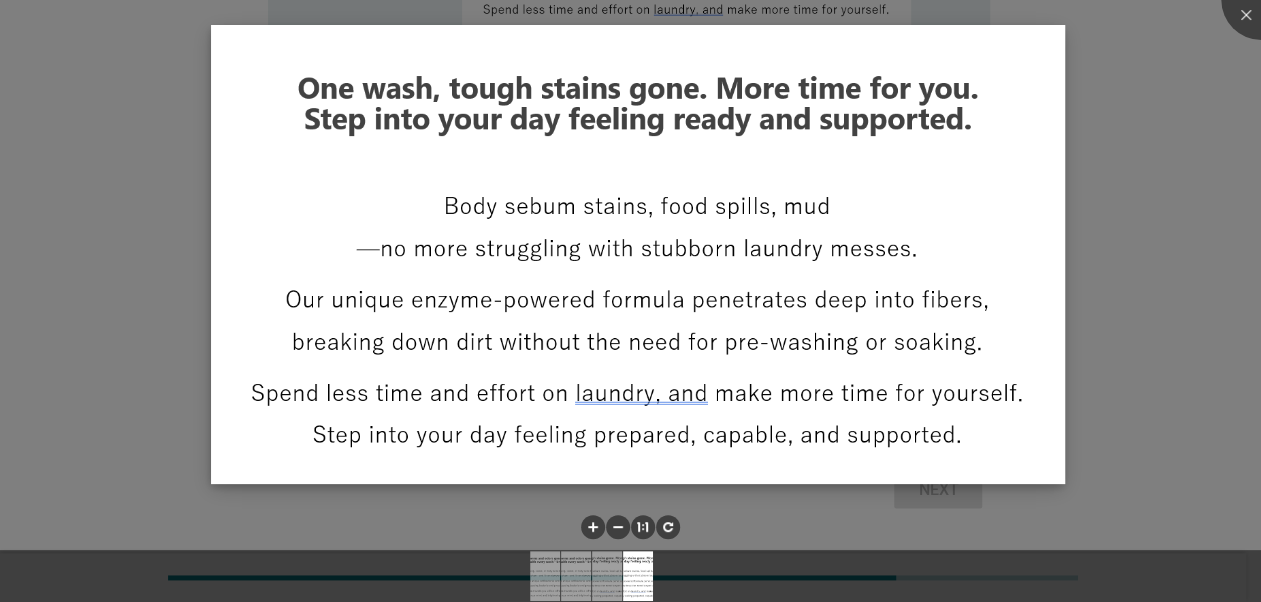 click at bounding box center [638, 254] 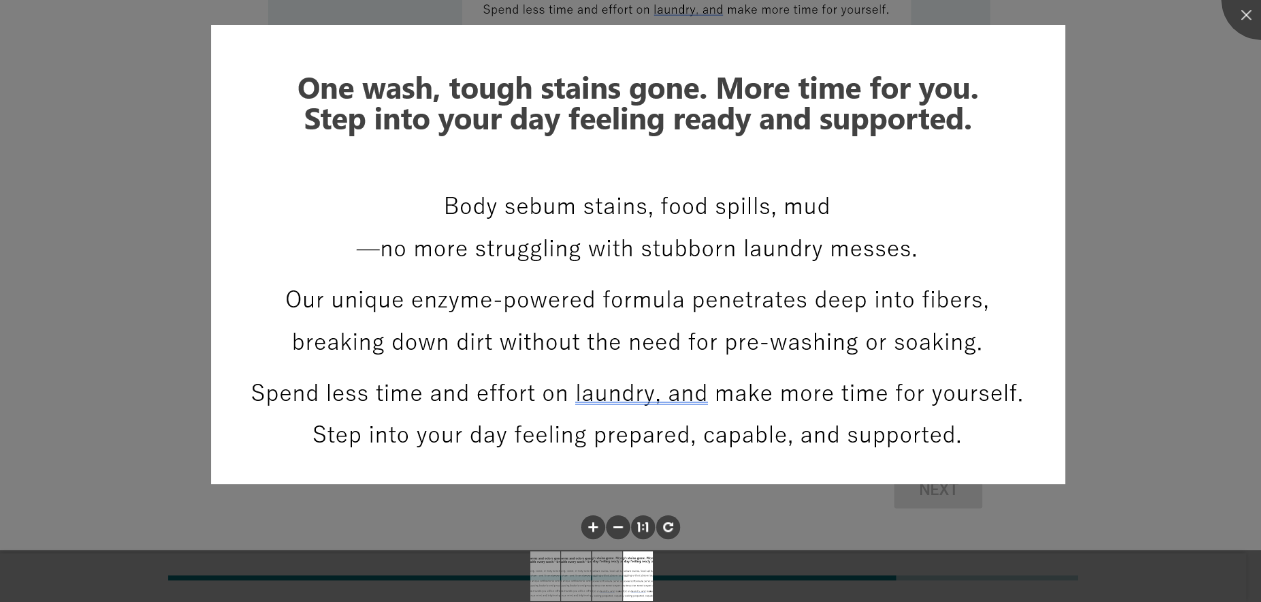 click at bounding box center [630, 301] 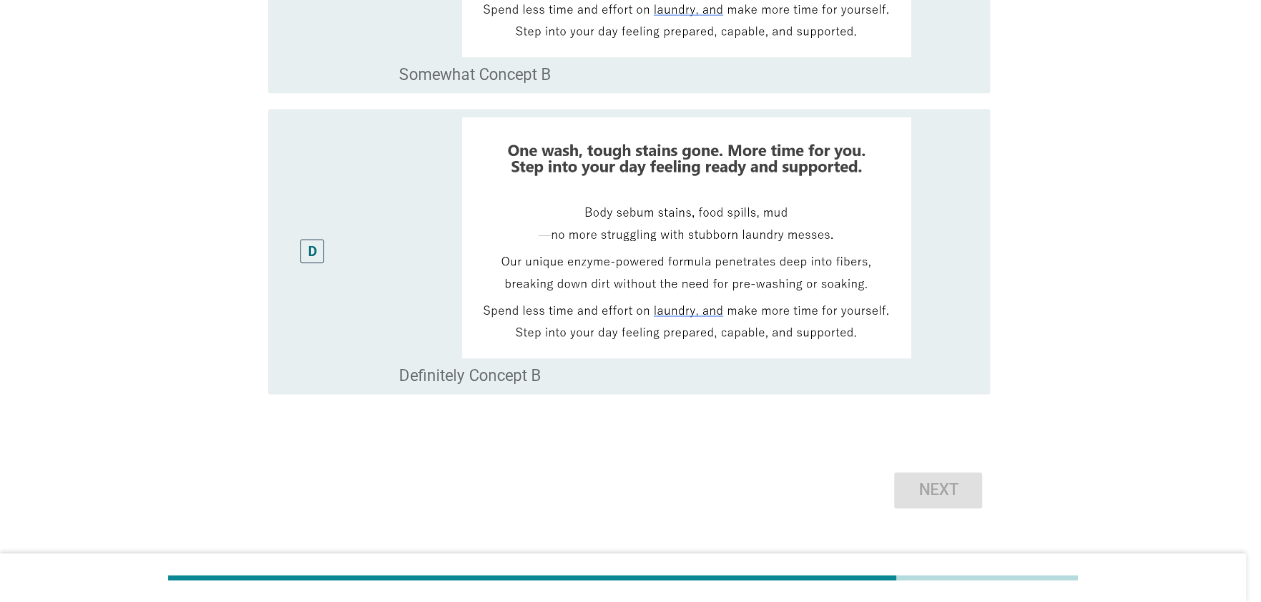 click at bounding box center (630, 301) 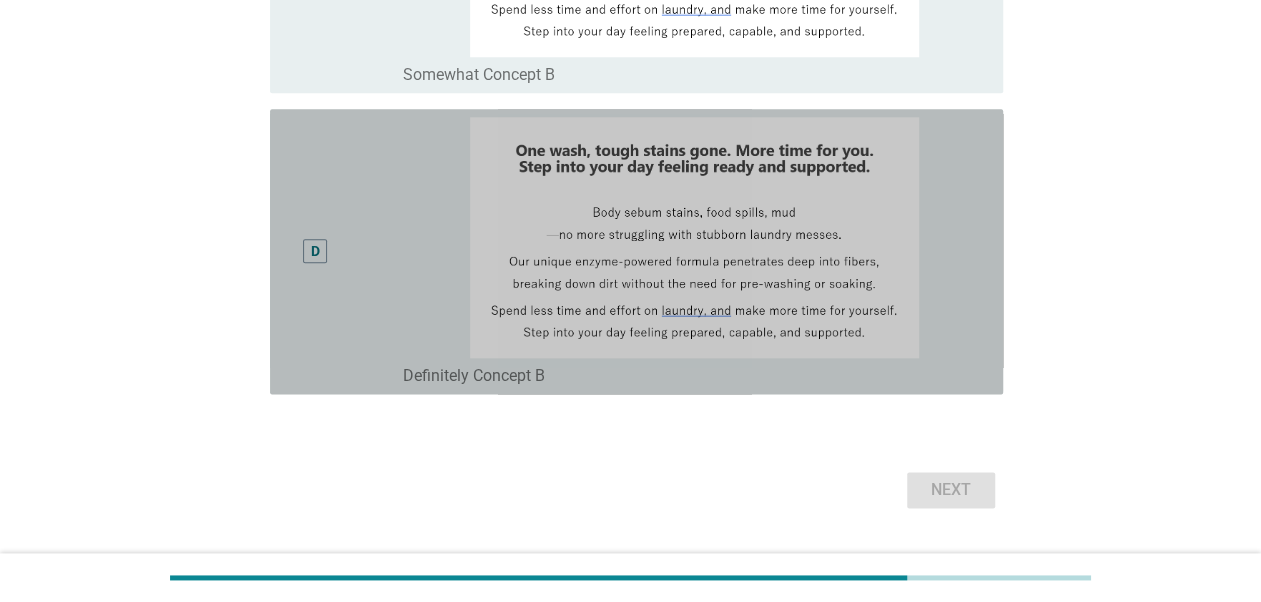 click on "D" at bounding box center (315, 251) 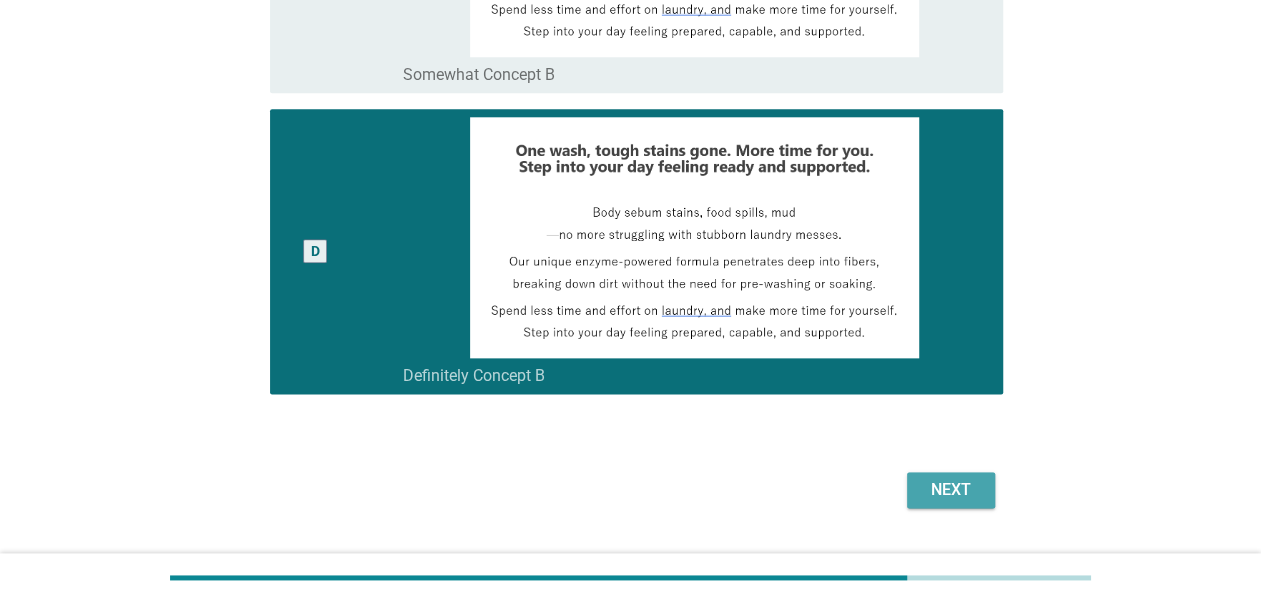 click on "Next" at bounding box center [951, 490] 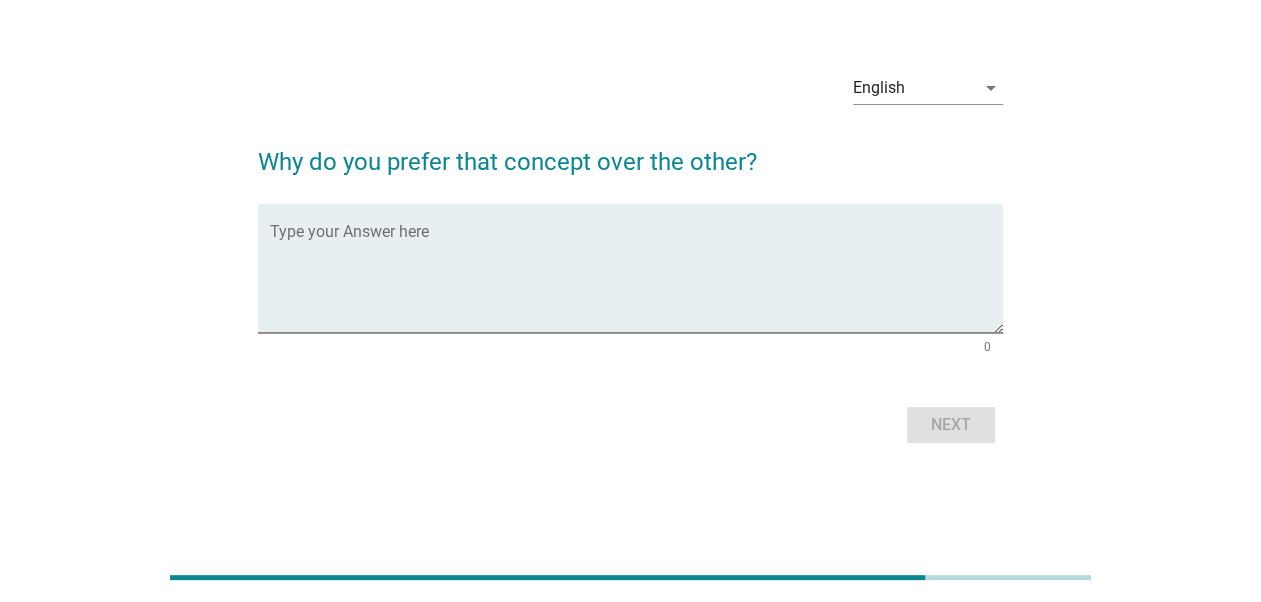 scroll, scrollTop: 0, scrollLeft: 0, axis: both 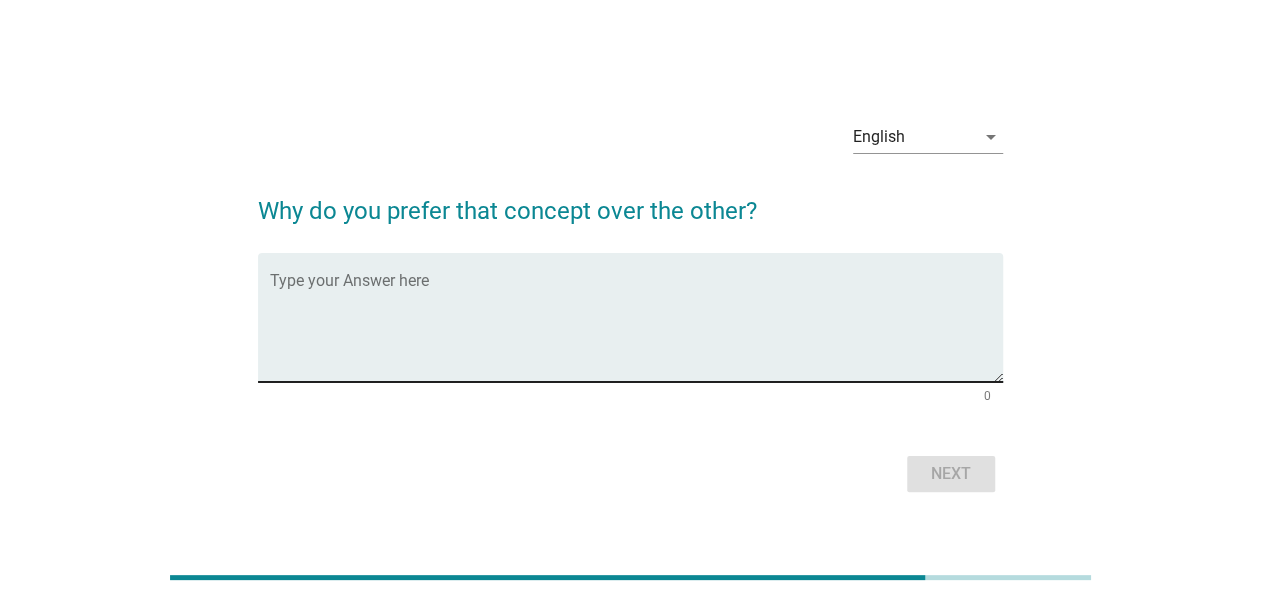 click at bounding box center (636, 329) 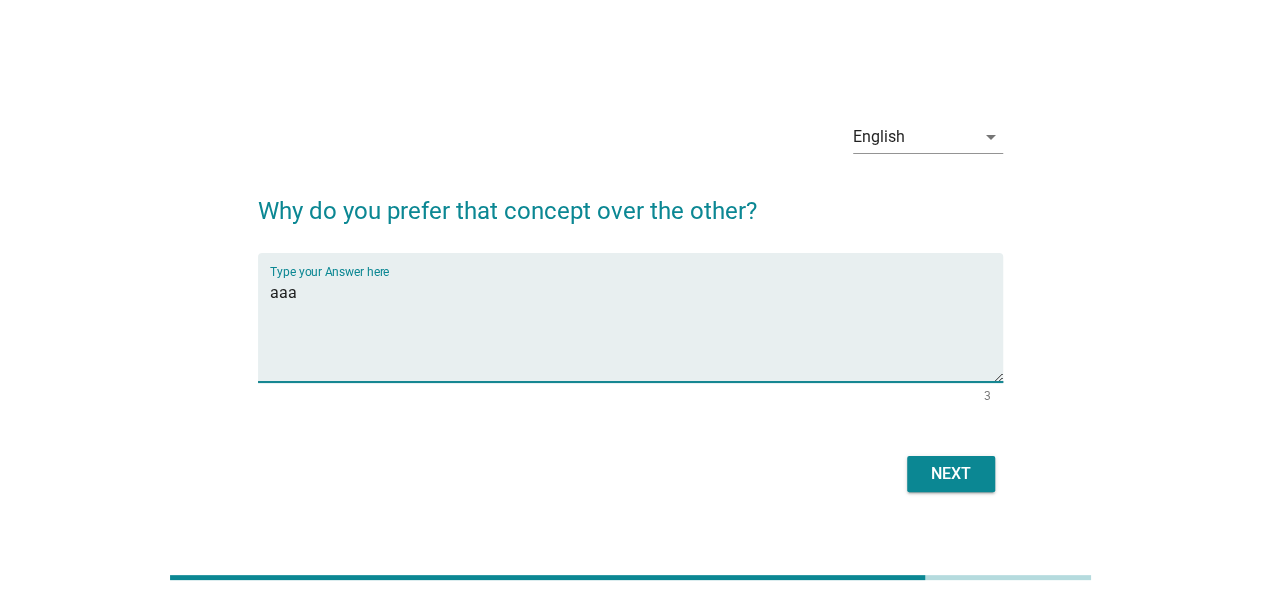 type on "aaa" 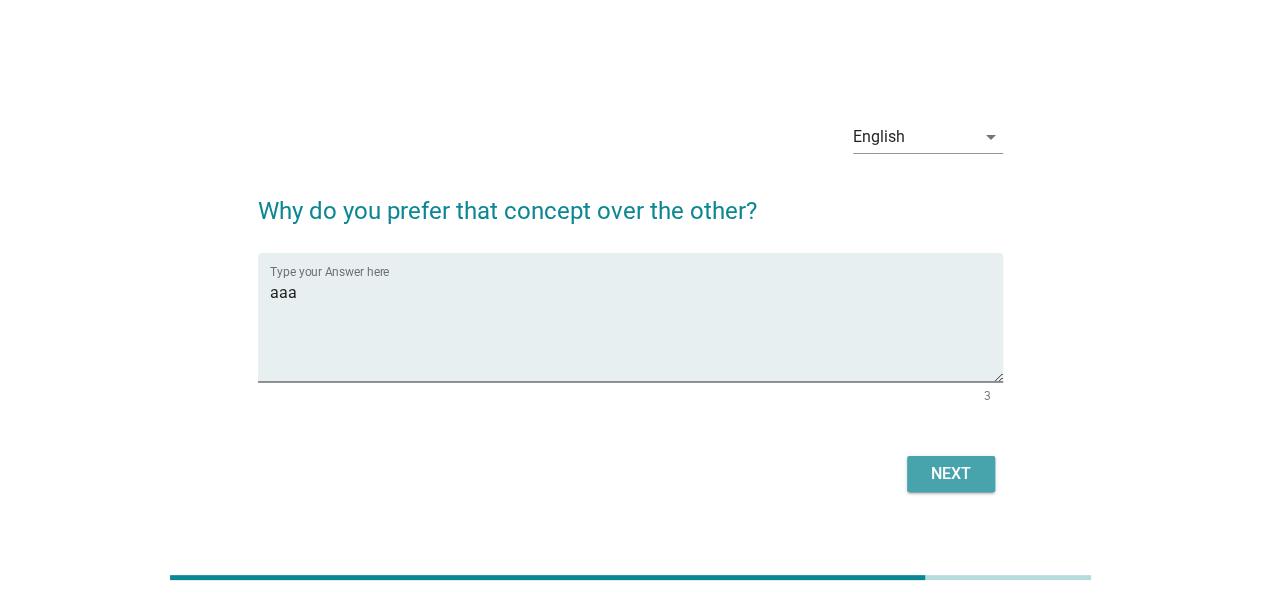 click on "Next" at bounding box center [951, 474] 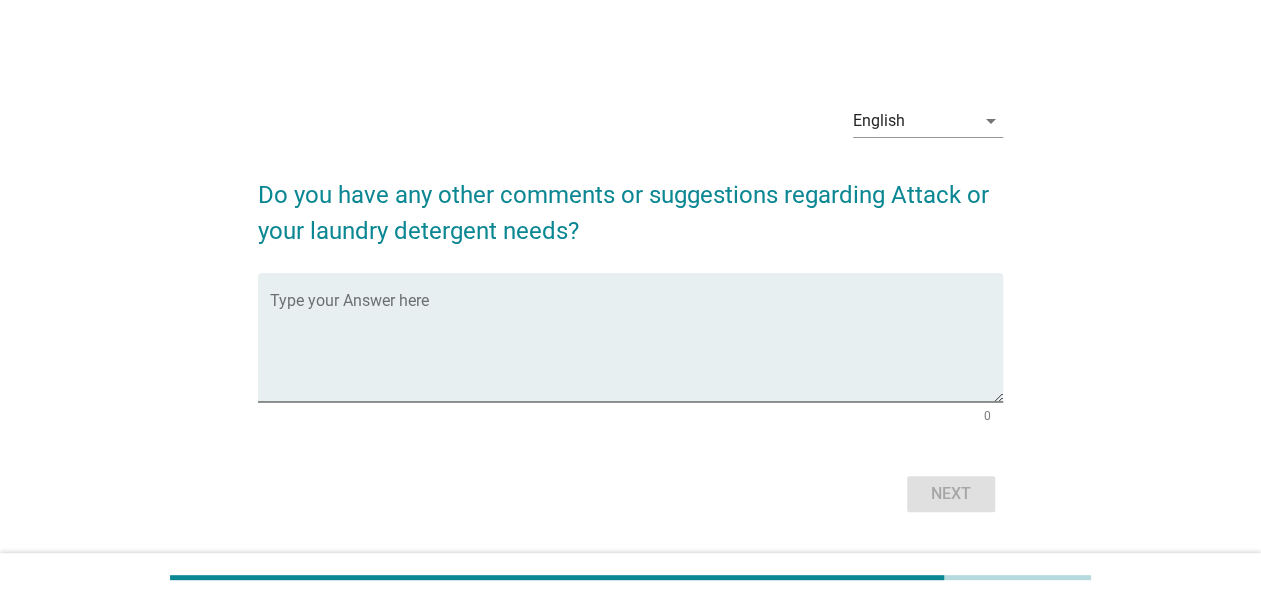 click on "Next" at bounding box center [630, 494] 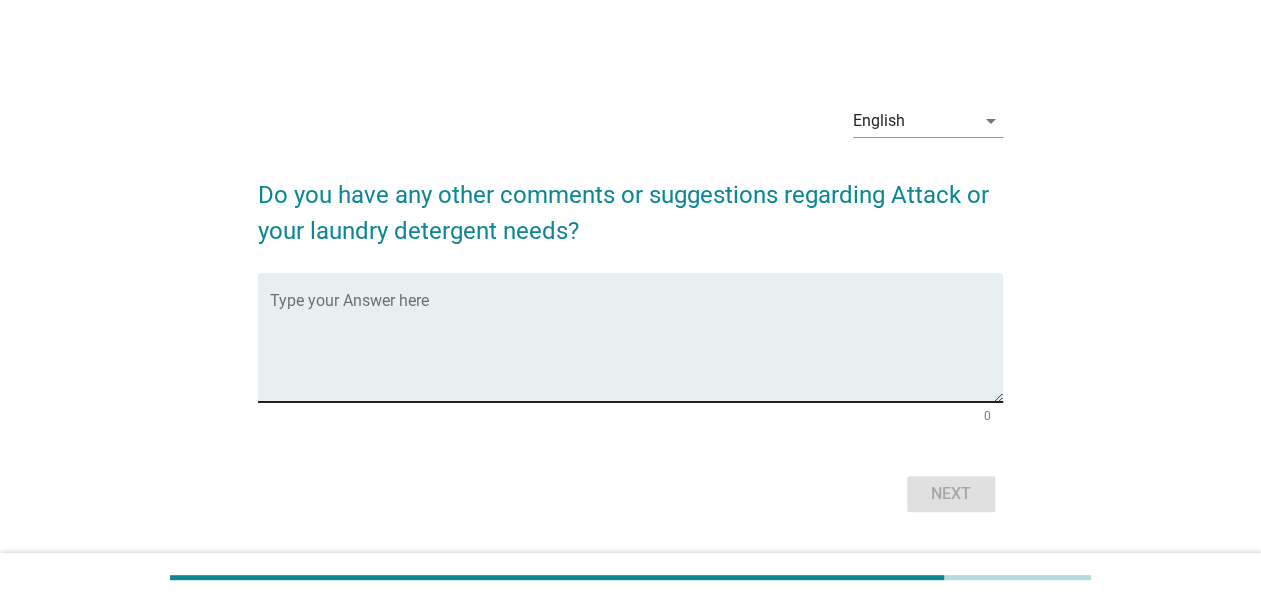 click on "Type your Answer here" at bounding box center (636, 337) 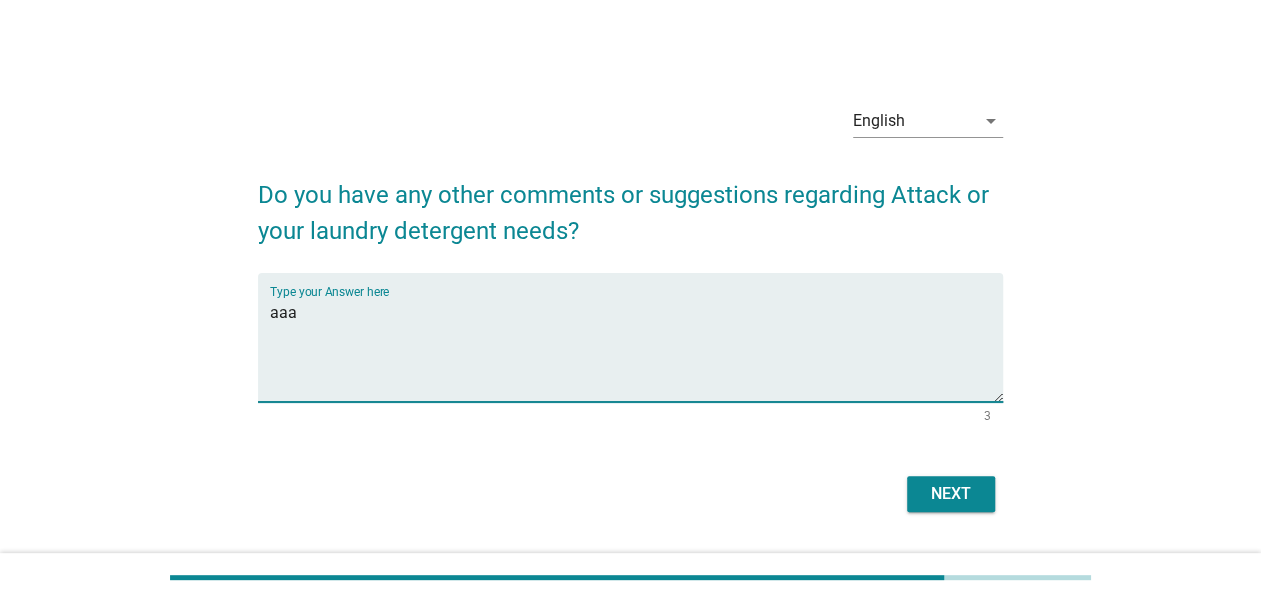 type on "aaa" 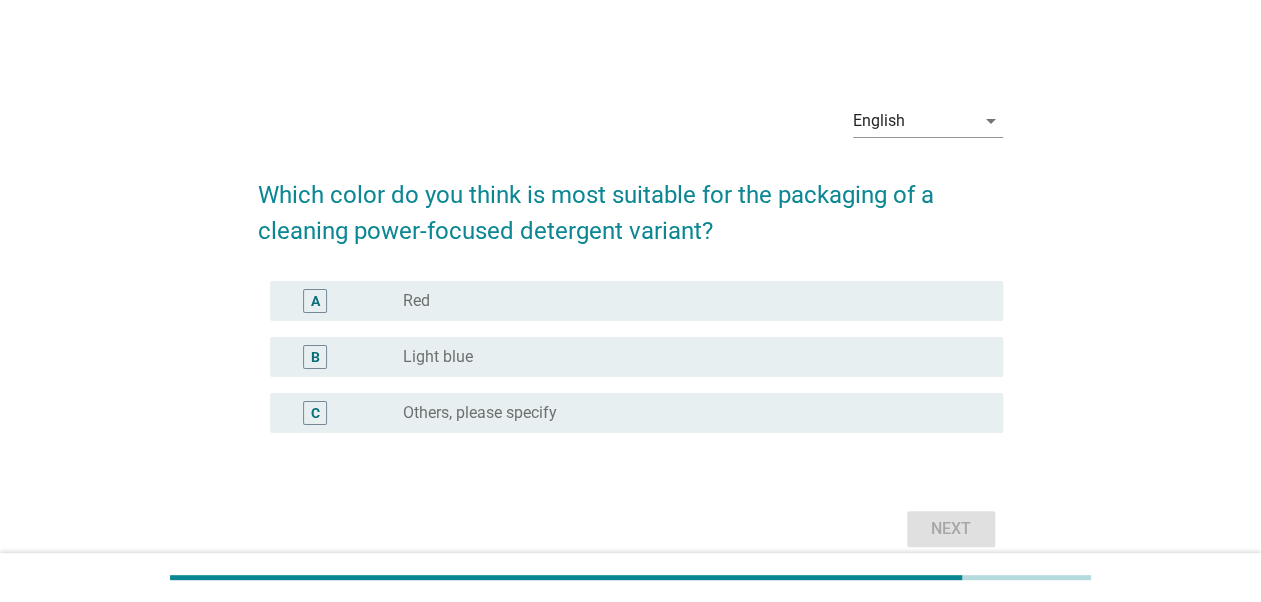 drag, startPoint x: 651, startPoint y: 524, endPoint x: 643, endPoint y: 510, distance: 16.124516 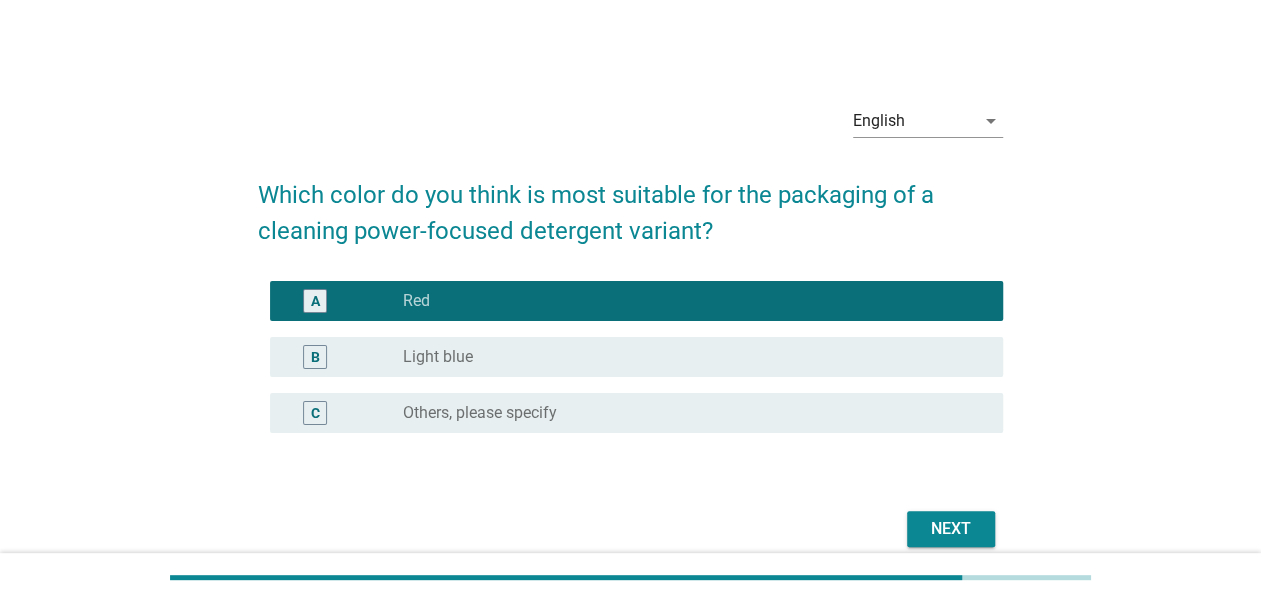 click on "B     radio_button_unchecked Light blue" at bounding box center [636, 357] 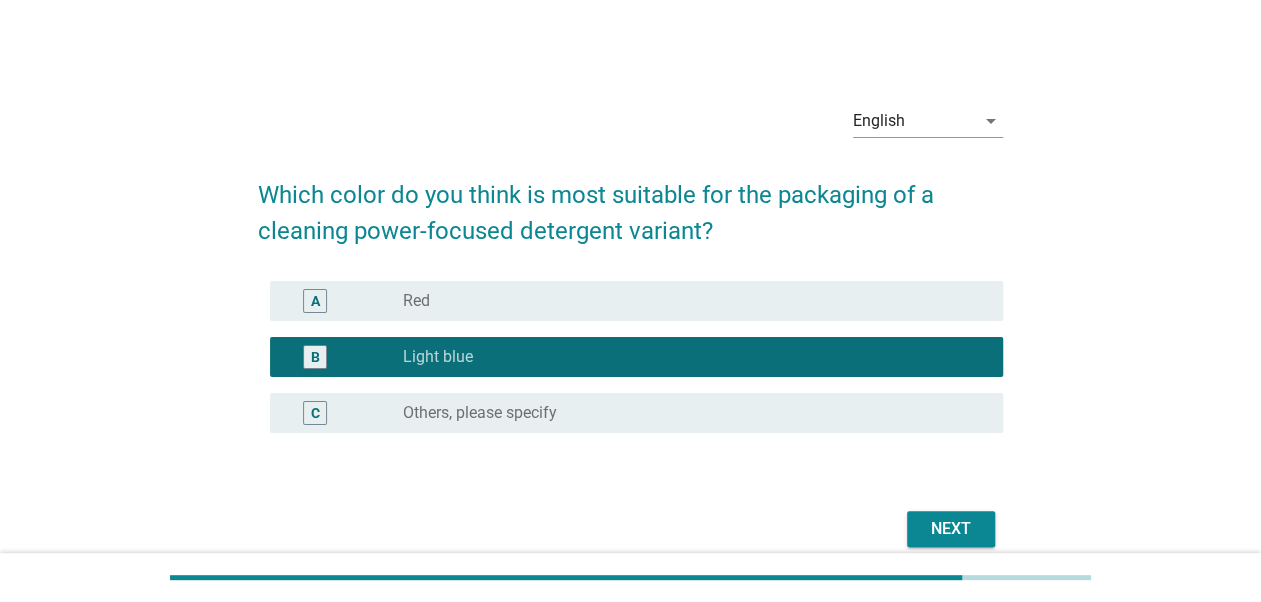 click on "Next" at bounding box center [951, 529] 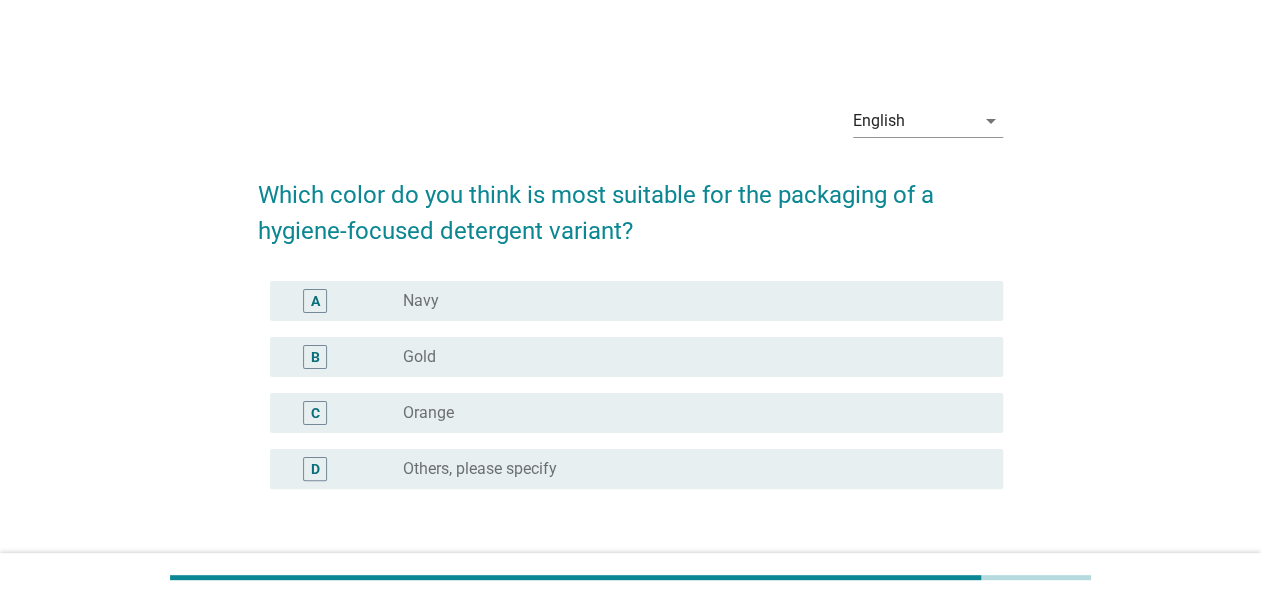 click on "Others, please specify" at bounding box center (480, 469) 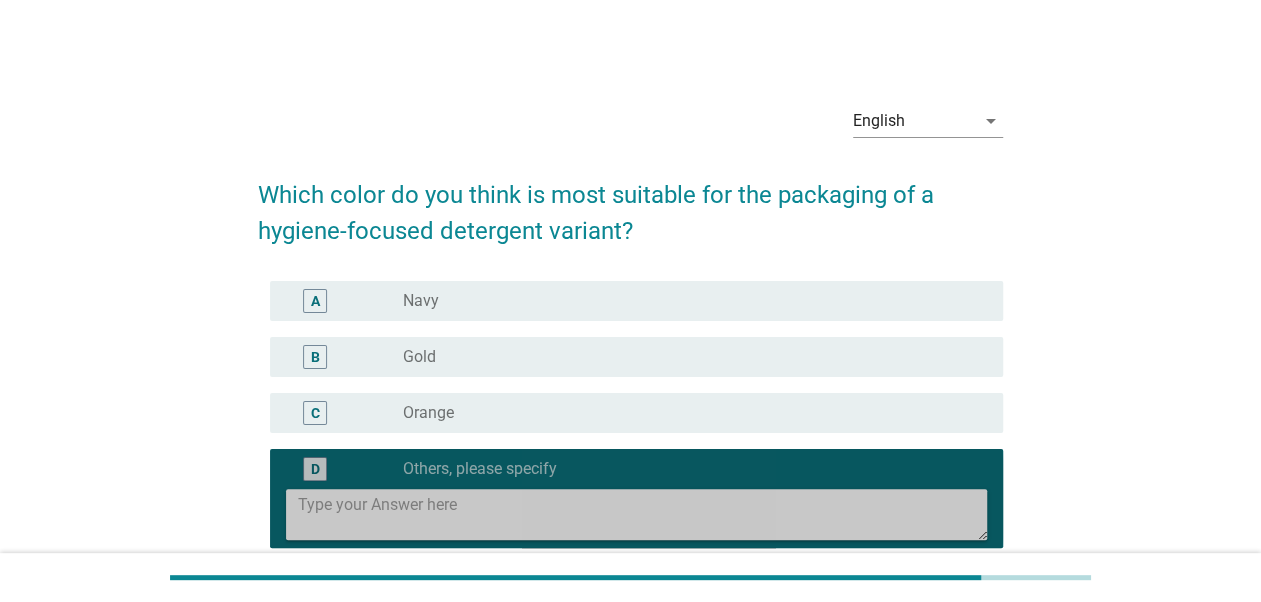 click at bounding box center (642, 514) 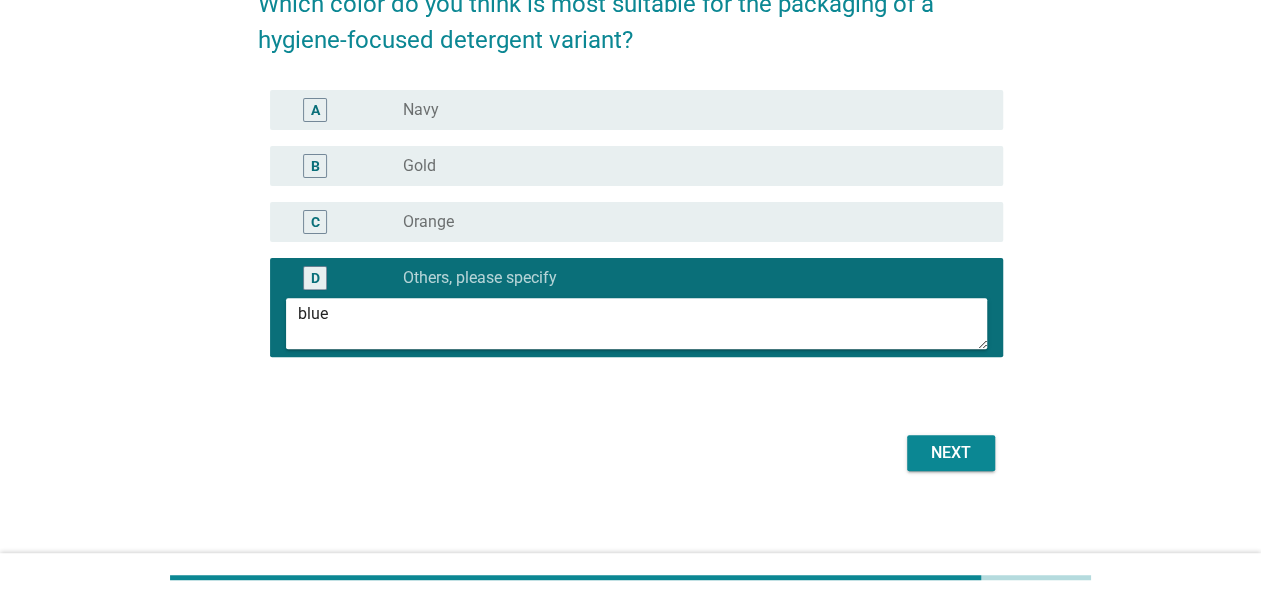 scroll, scrollTop: 203, scrollLeft: 0, axis: vertical 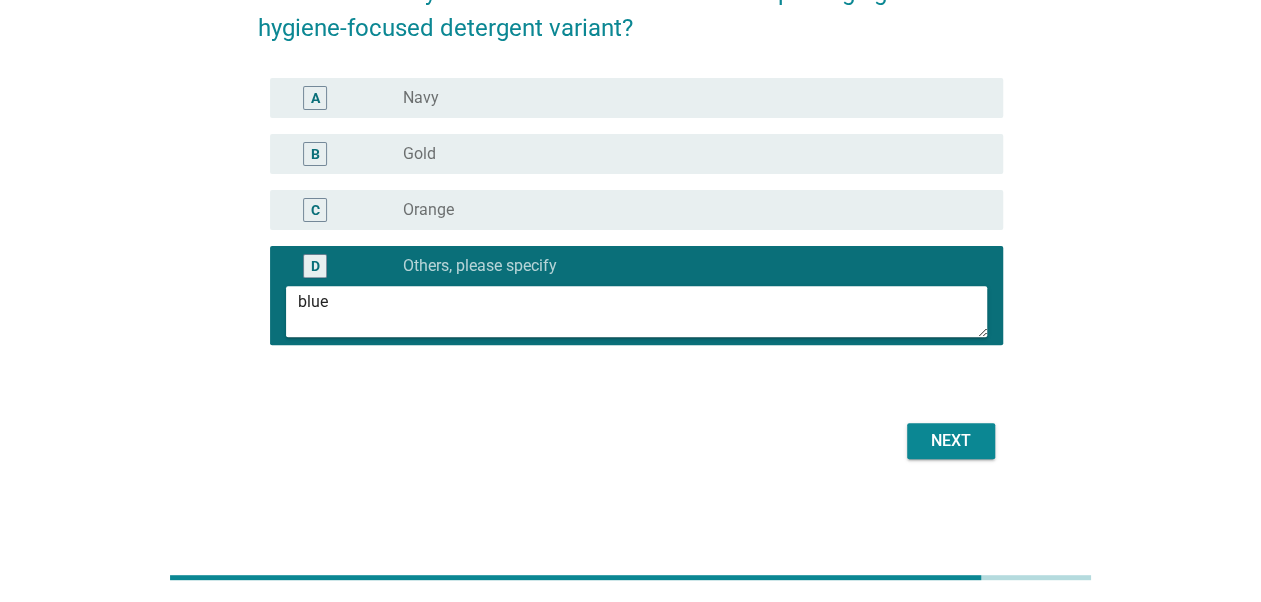 type on "blue" 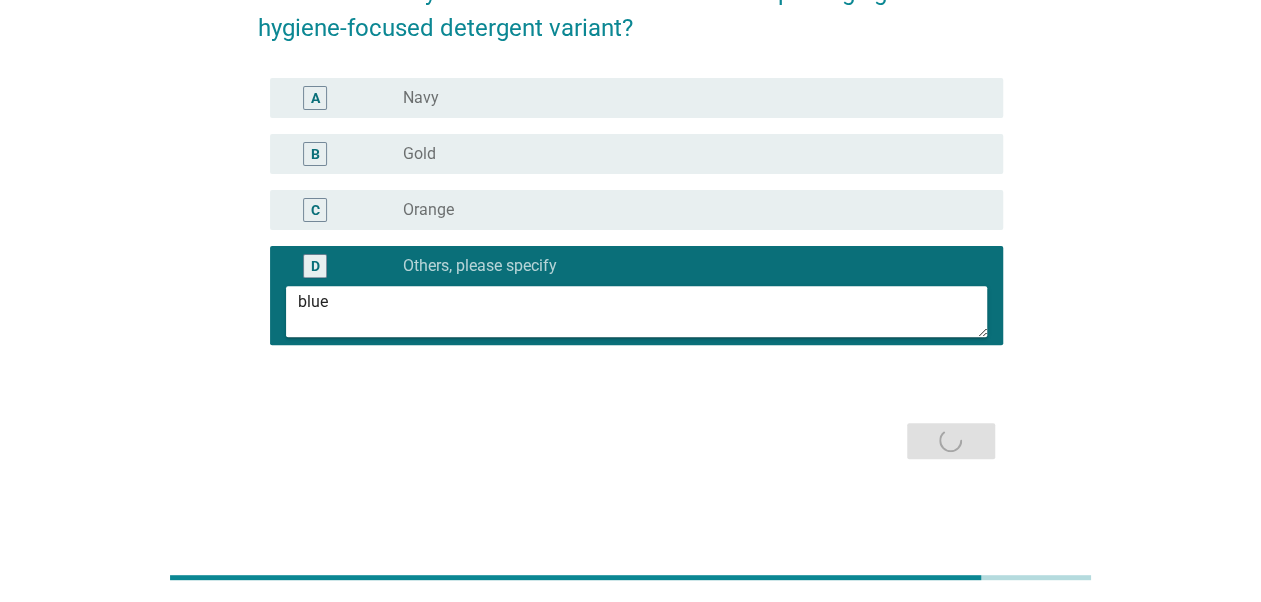 scroll, scrollTop: 0, scrollLeft: 0, axis: both 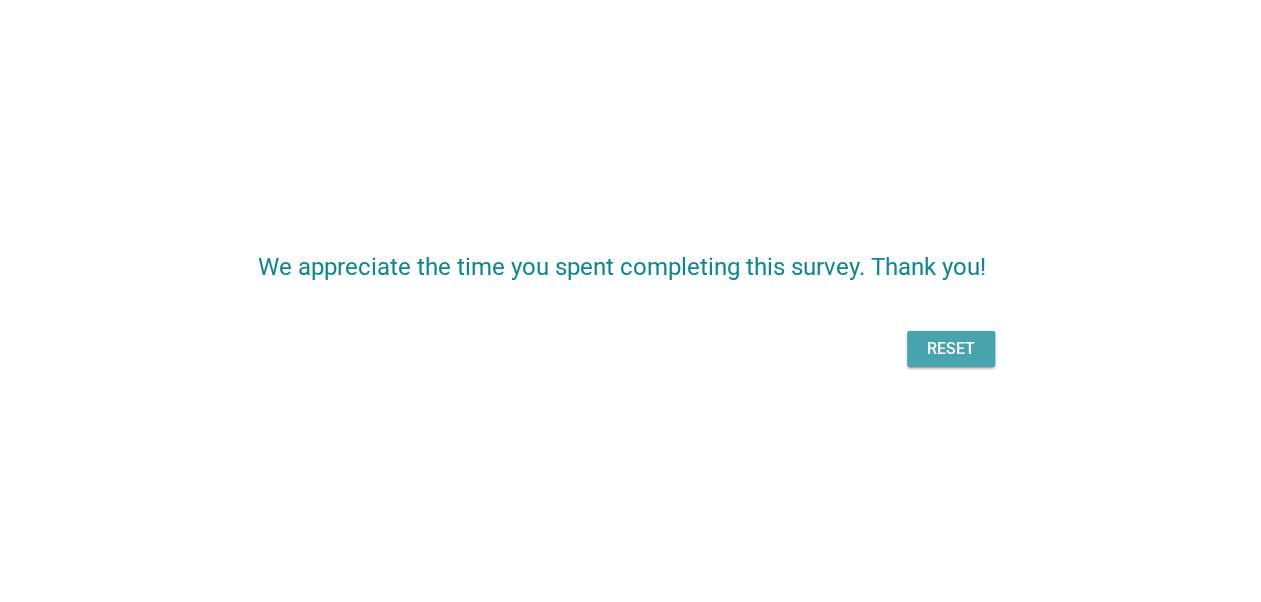 click on "Reset" at bounding box center (951, 349) 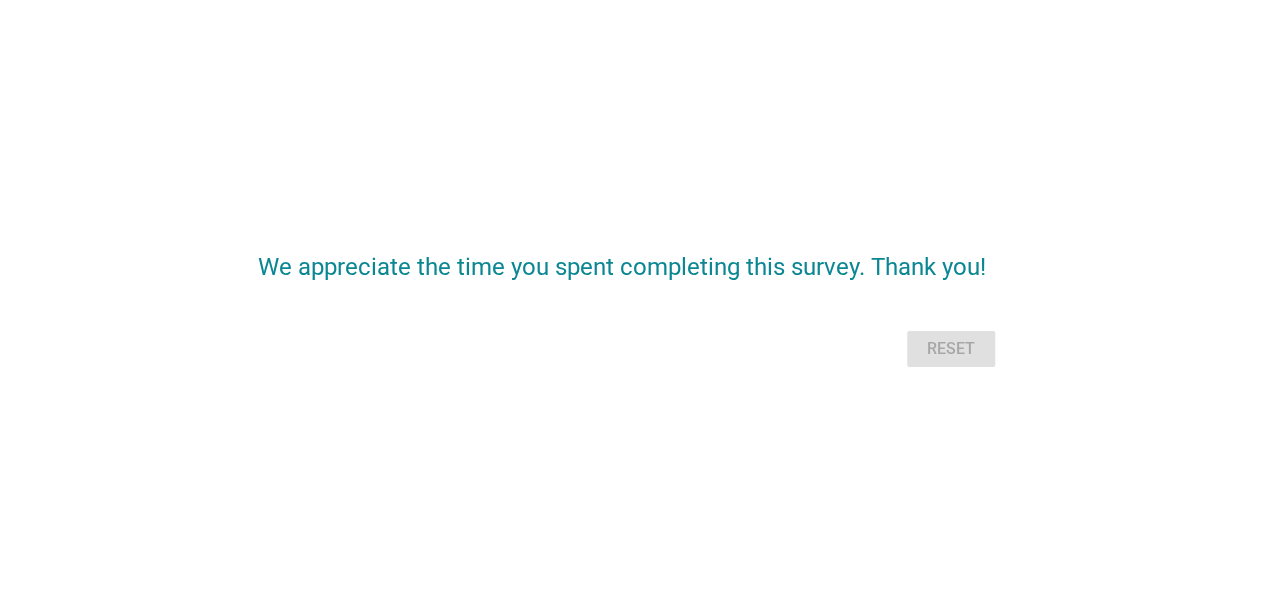 click on "Reset" at bounding box center [630, 349] 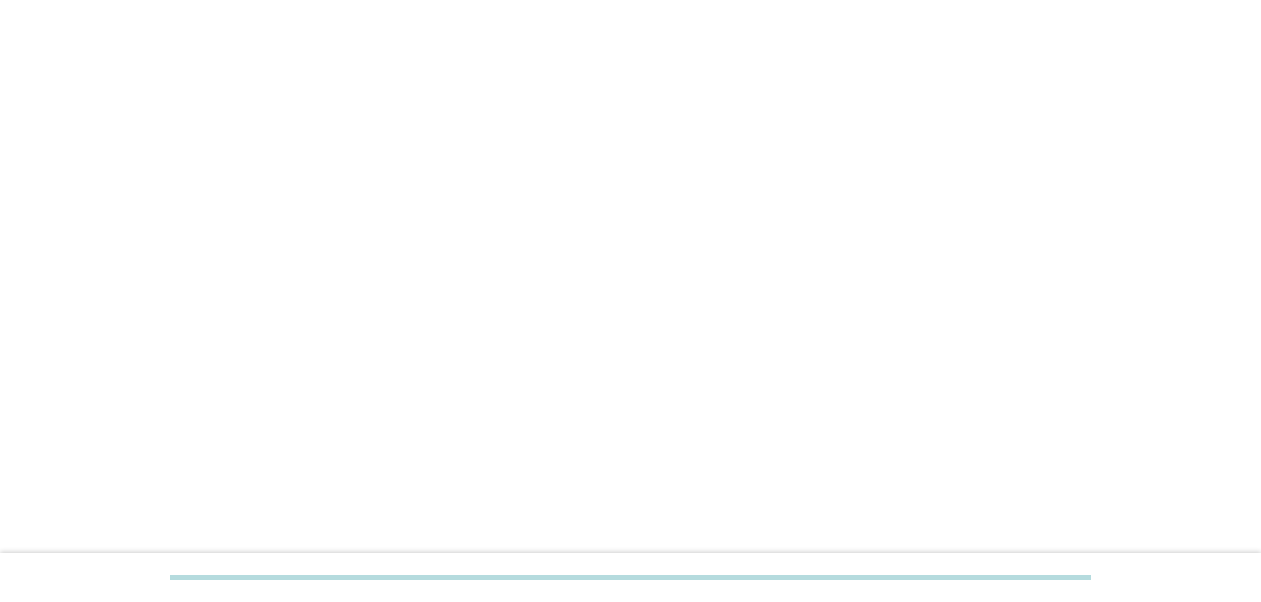 scroll, scrollTop: 0, scrollLeft: 0, axis: both 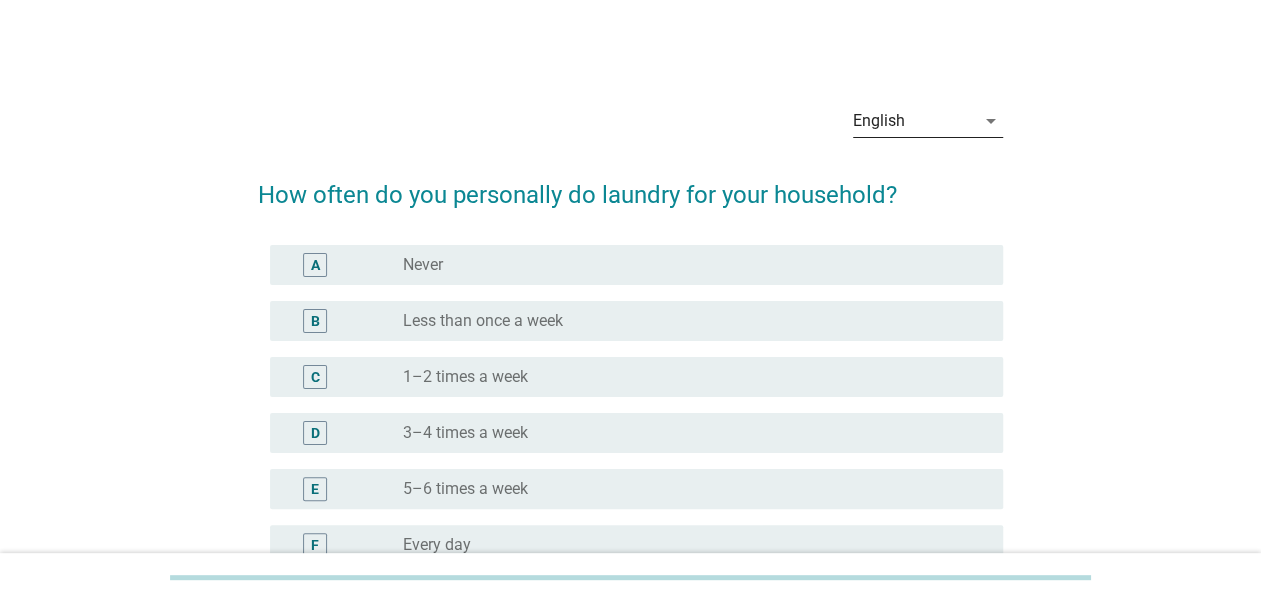 click on "English" at bounding box center [914, 121] 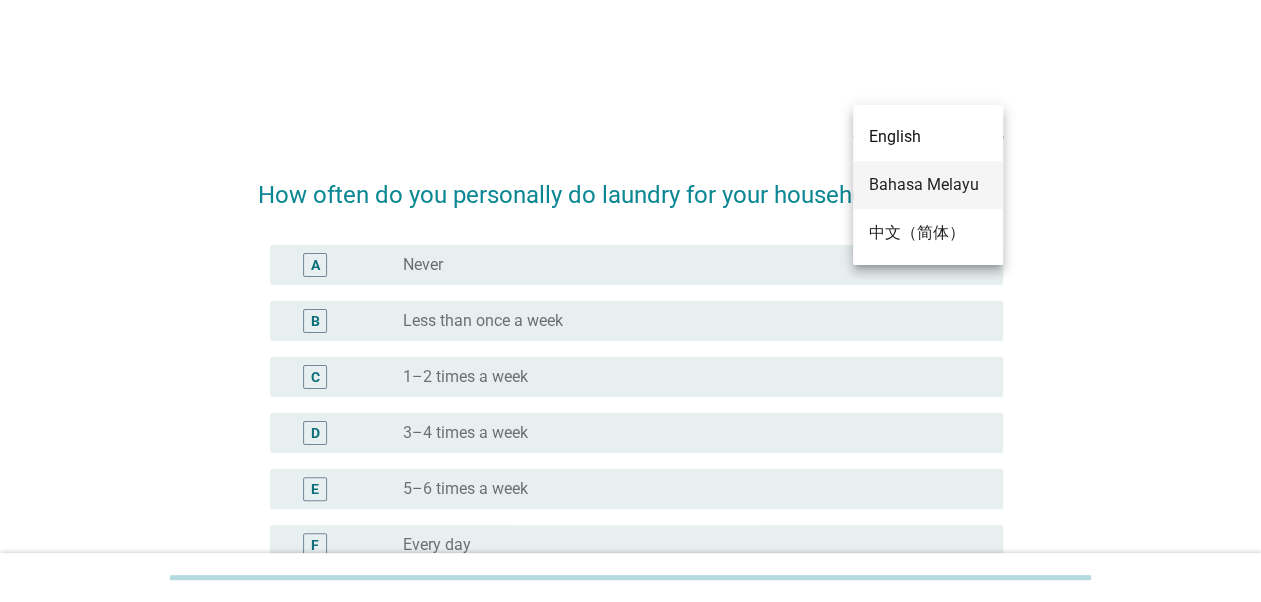 click on "Bahasa Melayu" at bounding box center (928, 185) 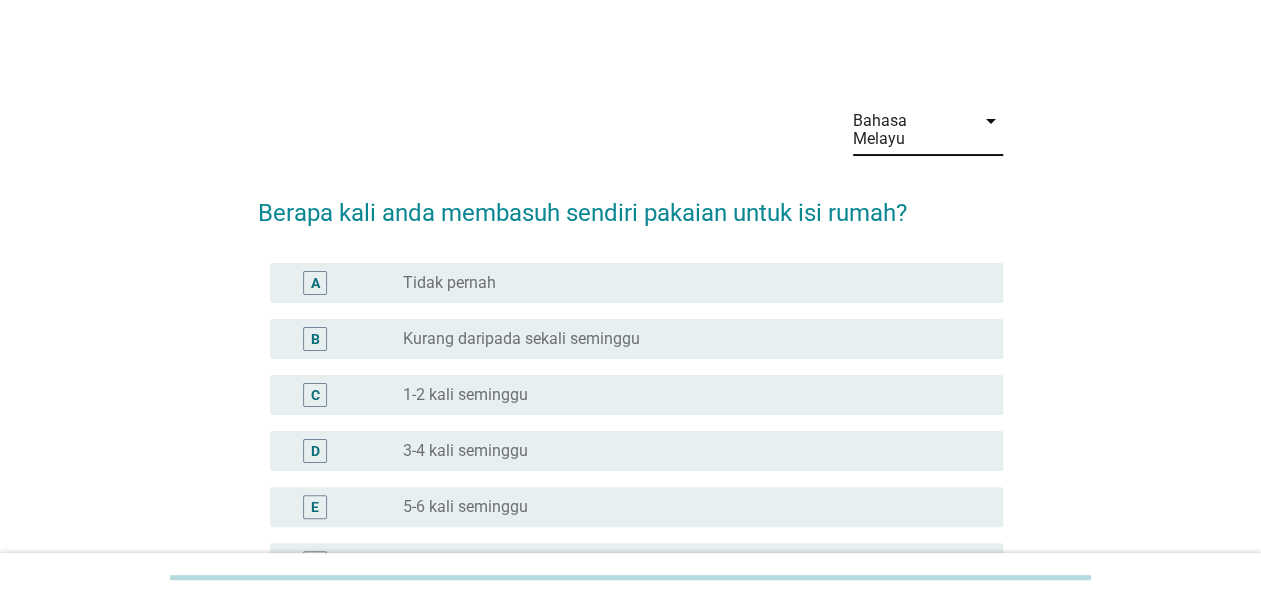 scroll, scrollTop: 220, scrollLeft: 0, axis: vertical 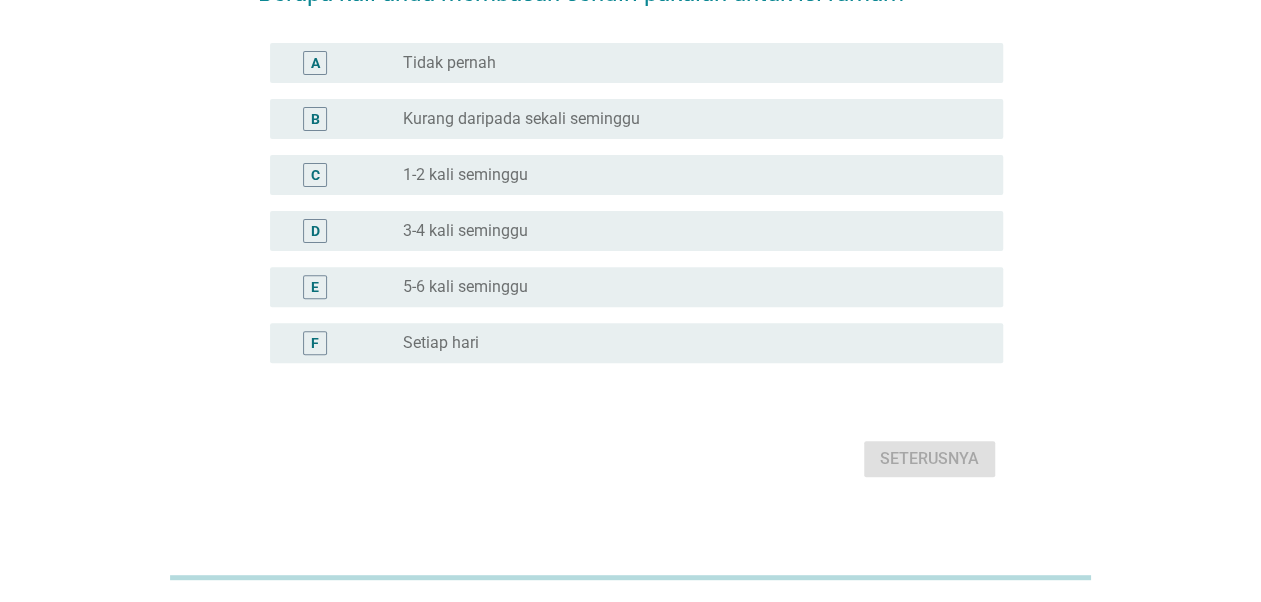 click on "D     radio_button_unchecked 3-4 kali seminggu" at bounding box center [636, 231] 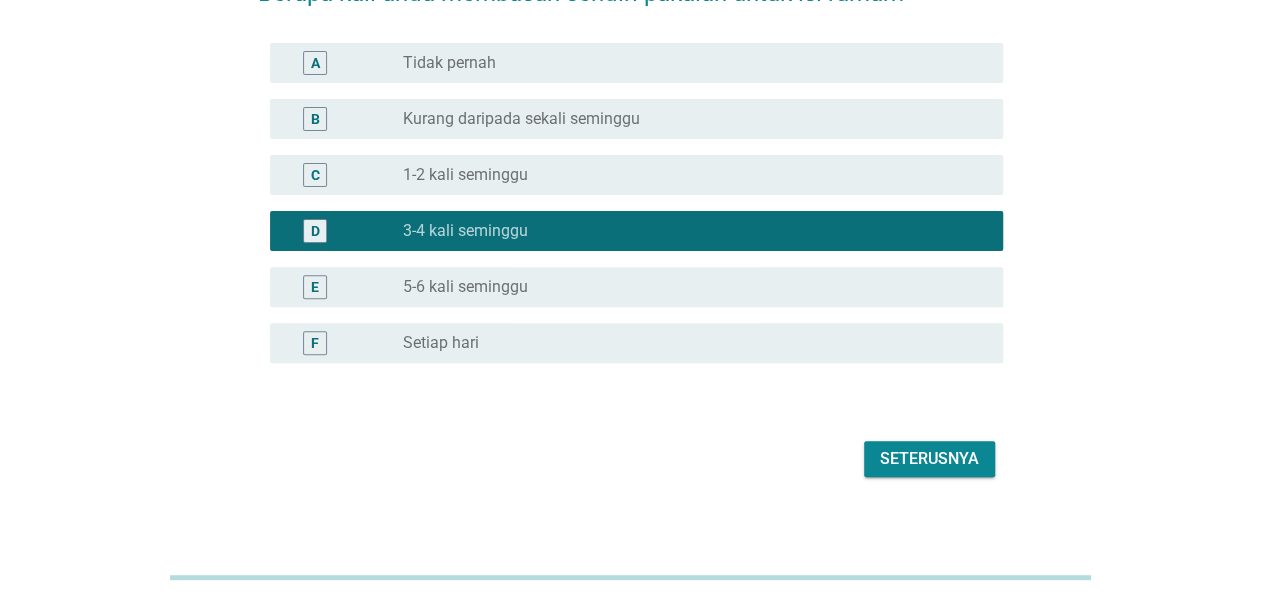 click on "Seterusnya" at bounding box center [929, 459] 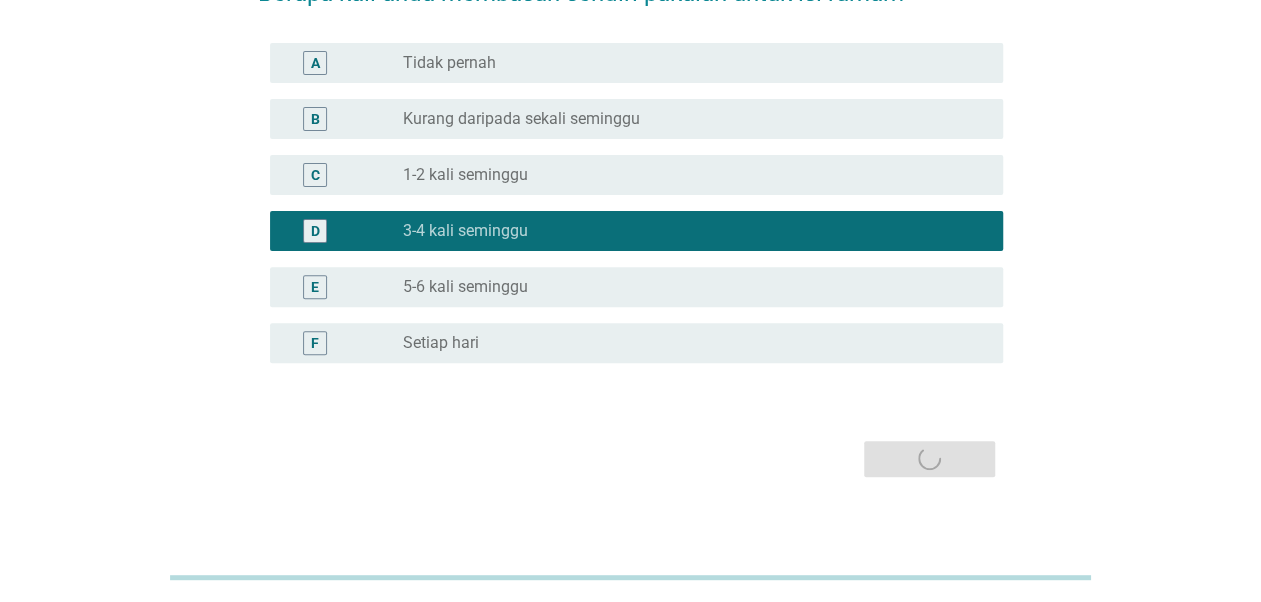 scroll, scrollTop: 0, scrollLeft: 0, axis: both 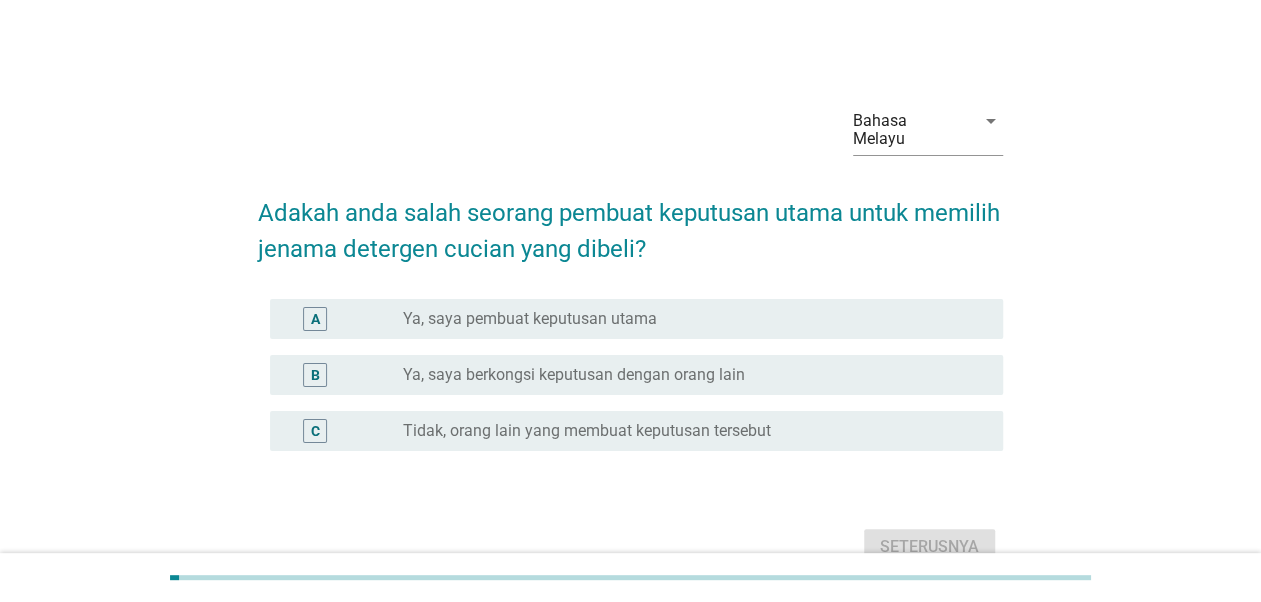 click on "Ya, saya berkongsi keputusan dengan orang lain" at bounding box center (574, 375) 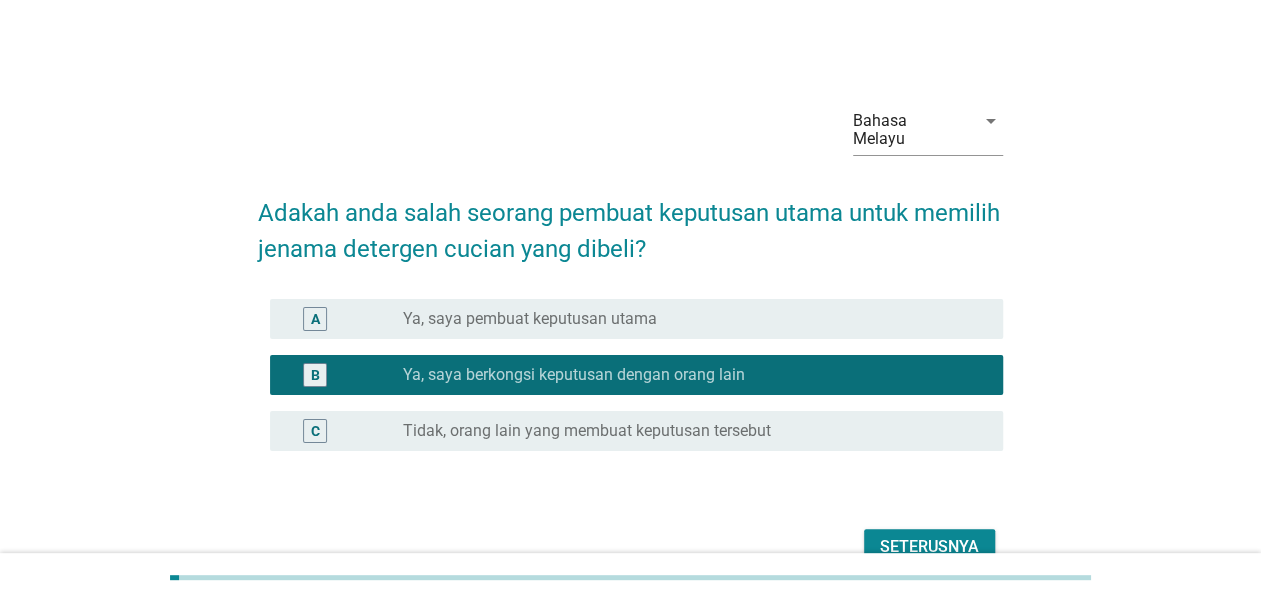 click on "Seterusnya" at bounding box center (929, 547) 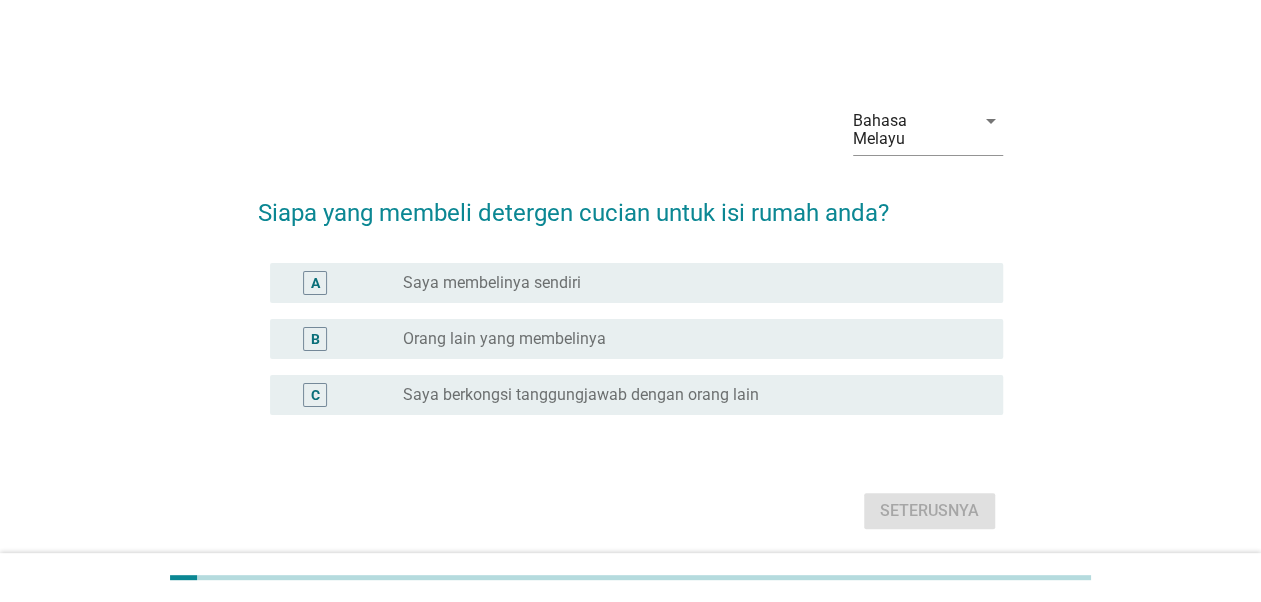 click on "Saya berkongsi tanggungjawab dengan orang lain" at bounding box center (581, 395) 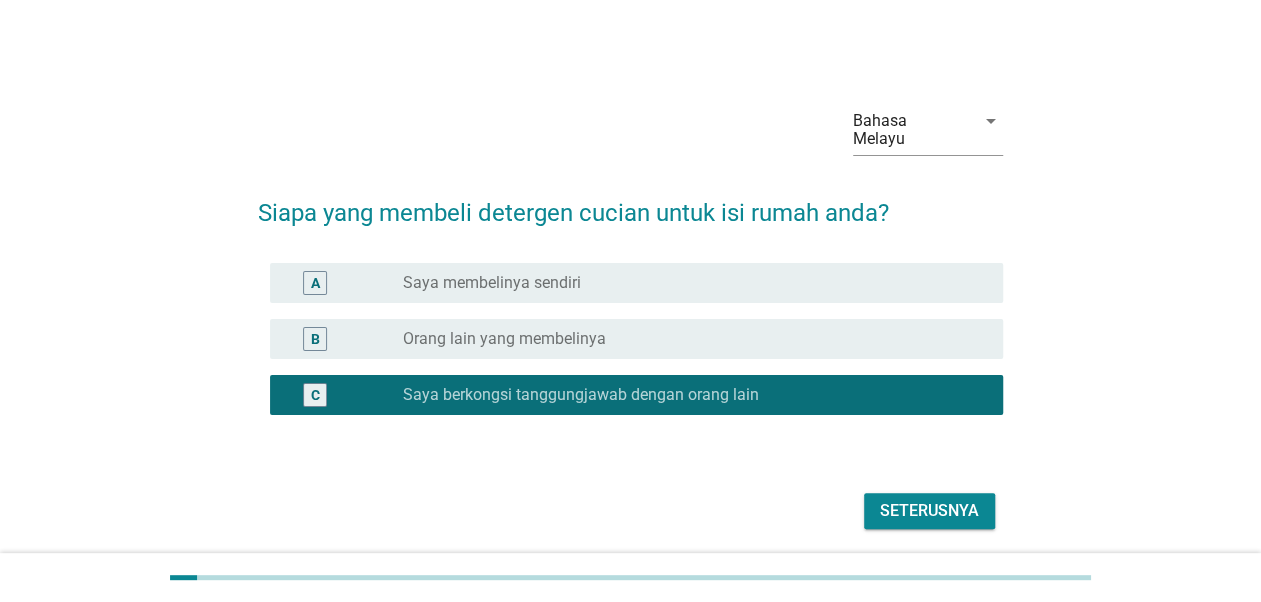 click on "radio_button_unchecked Orang lain yang membelinya" at bounding box center [687, 339] 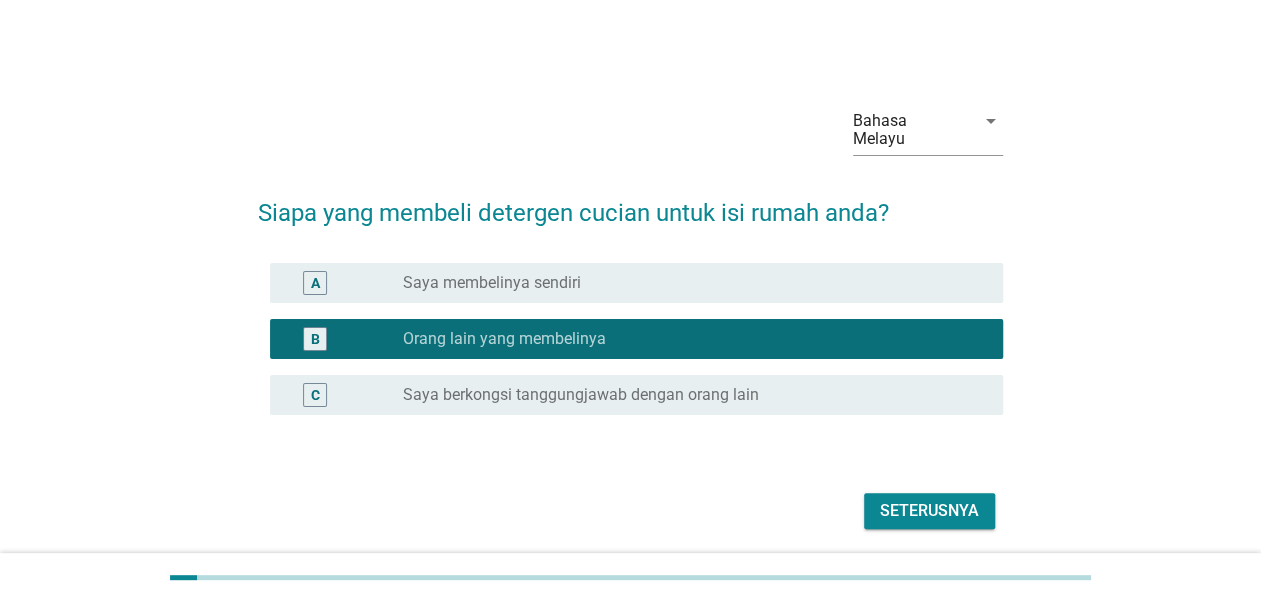 click on "Saya membelinya sendiri" at bounding box center [492, 283] 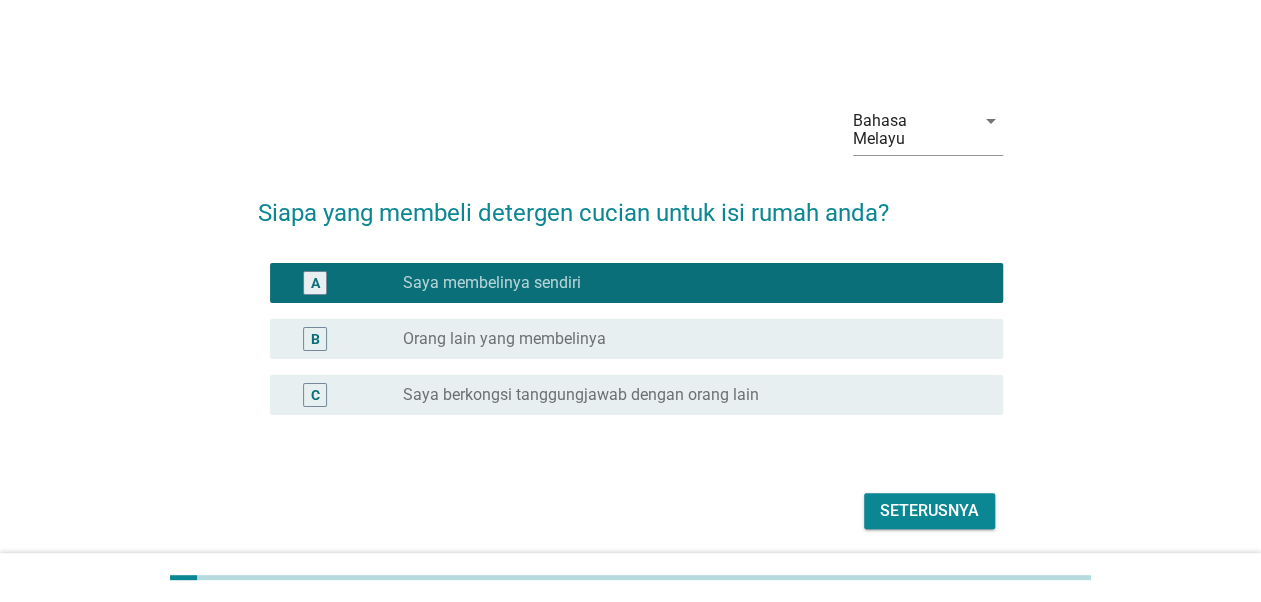 click on "Seterusnya" at bounding box center (929, 511) 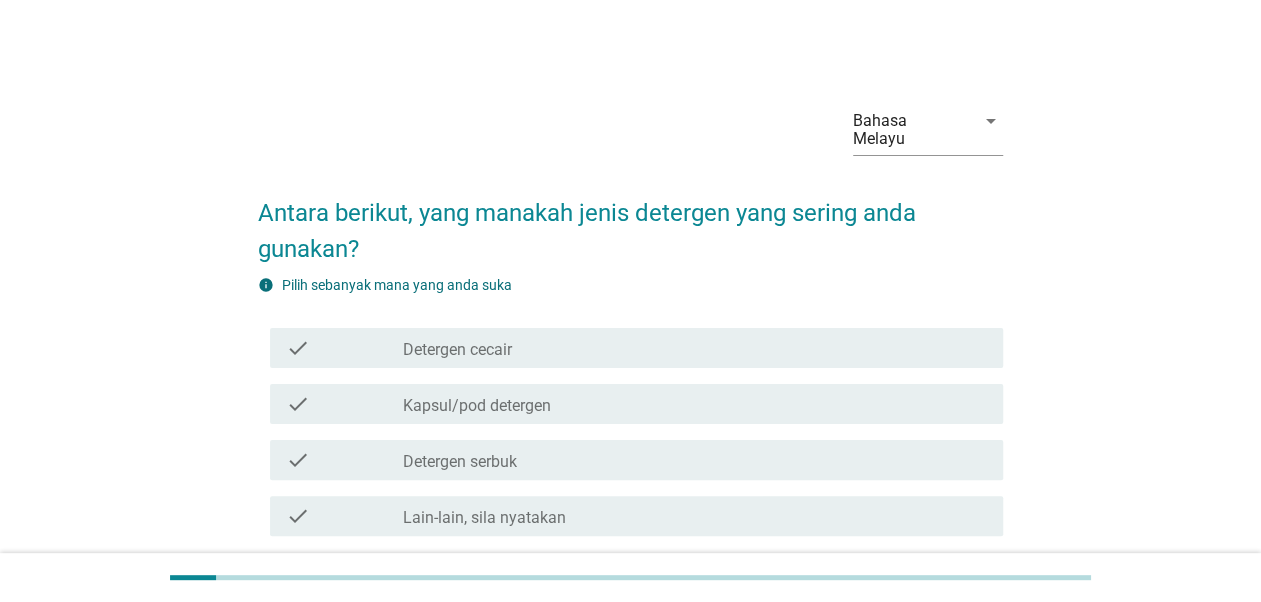 click on "check_box_outline_blank Detergen cecair" at bounding box center (695, 348) 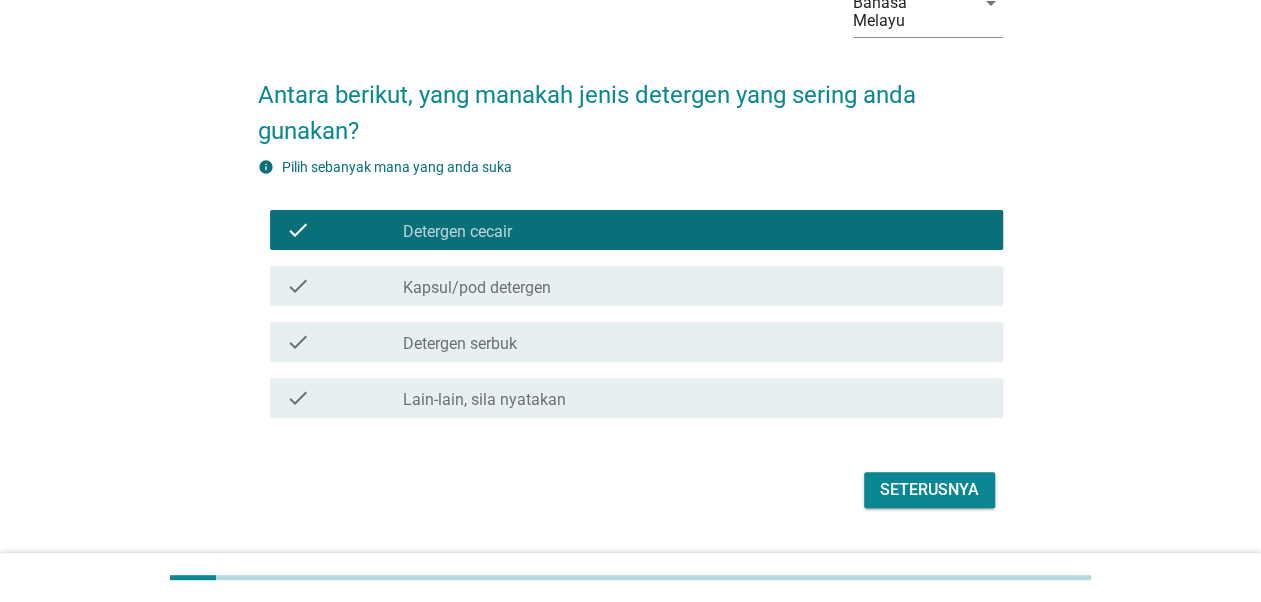 scroll, scrollTop: 149, scrollLeft: 0, axis: vertical 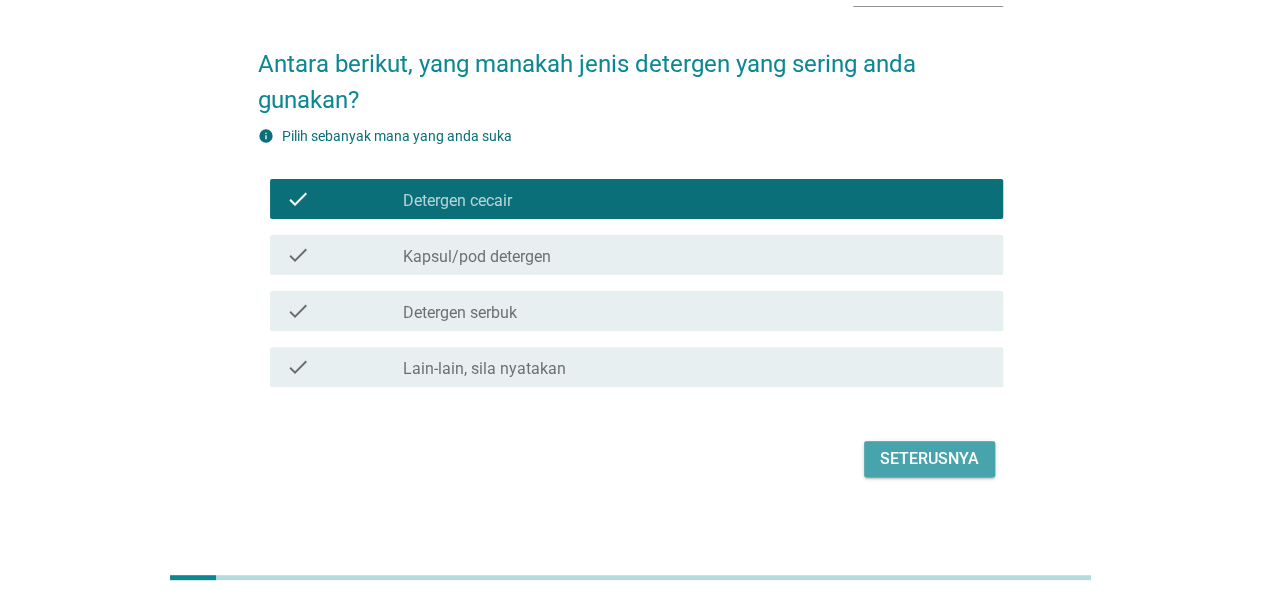 click on "Seterusnya" at bounding box center (929, 459) 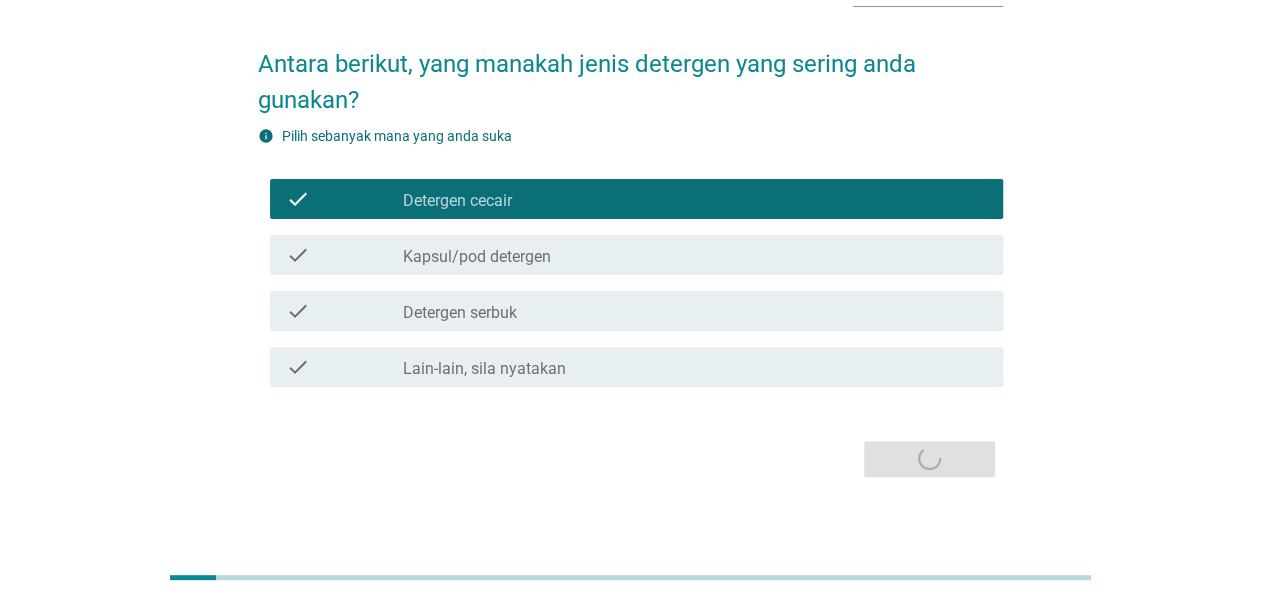 scroll, scrollTop: 0, scrollLeft: 0, axis: both 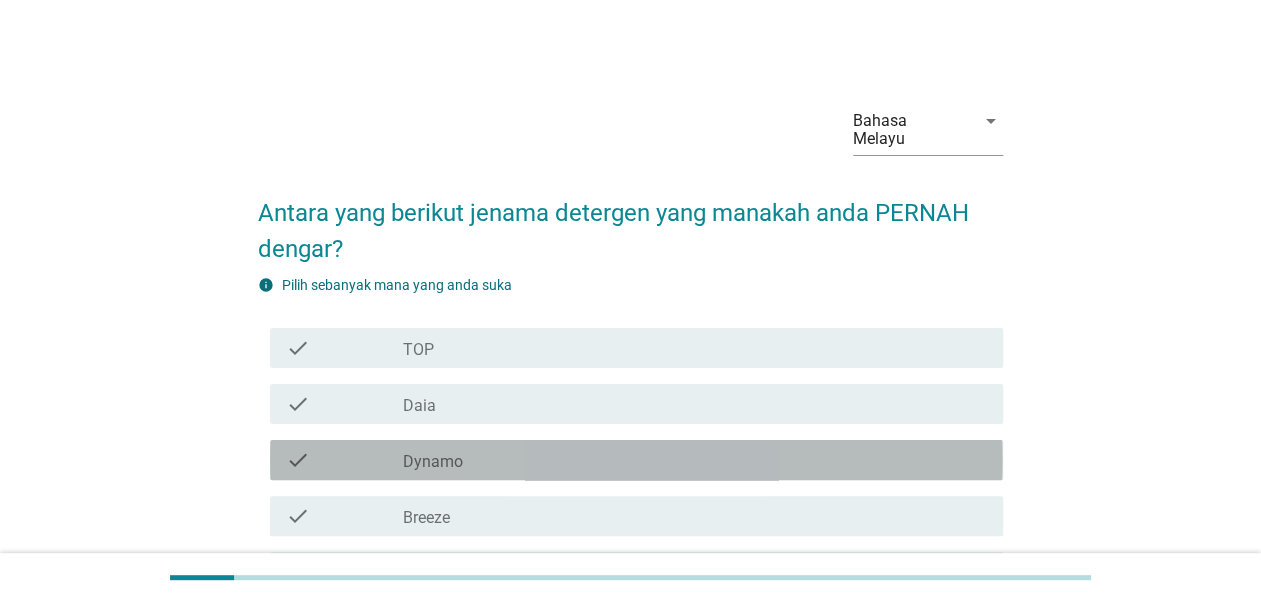 click on "check     check_box_outline_blank Dynamo" at bounding box center (636, 460) 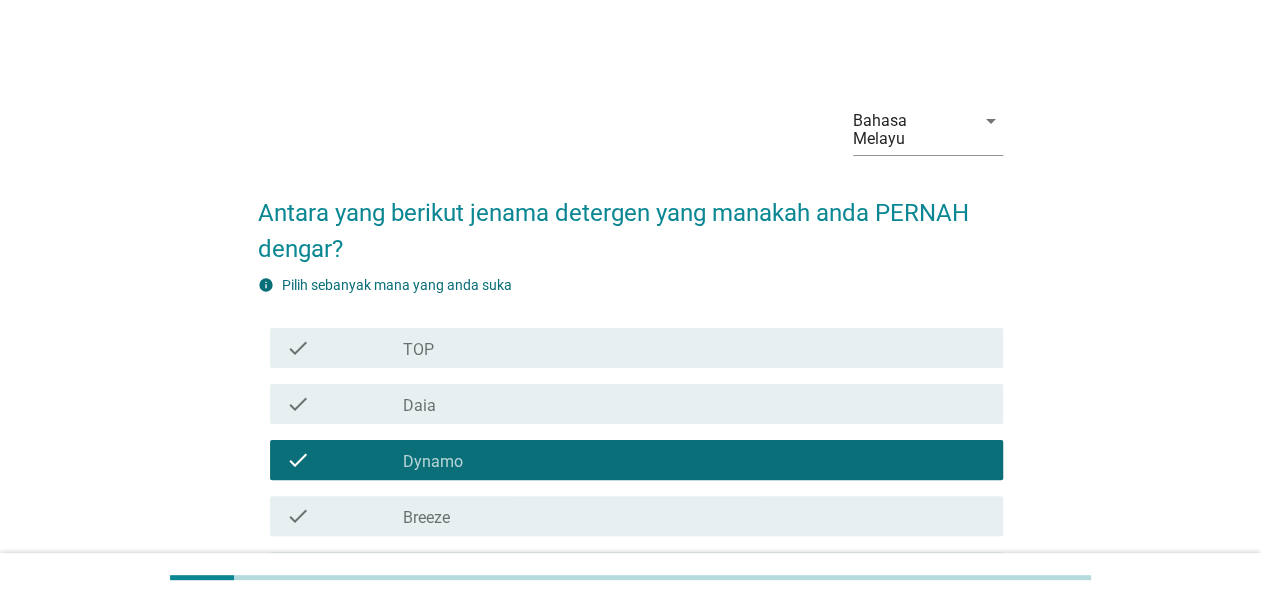 click on "check     check_box_outline_blank Breeze" at bounding box center [636, 516] 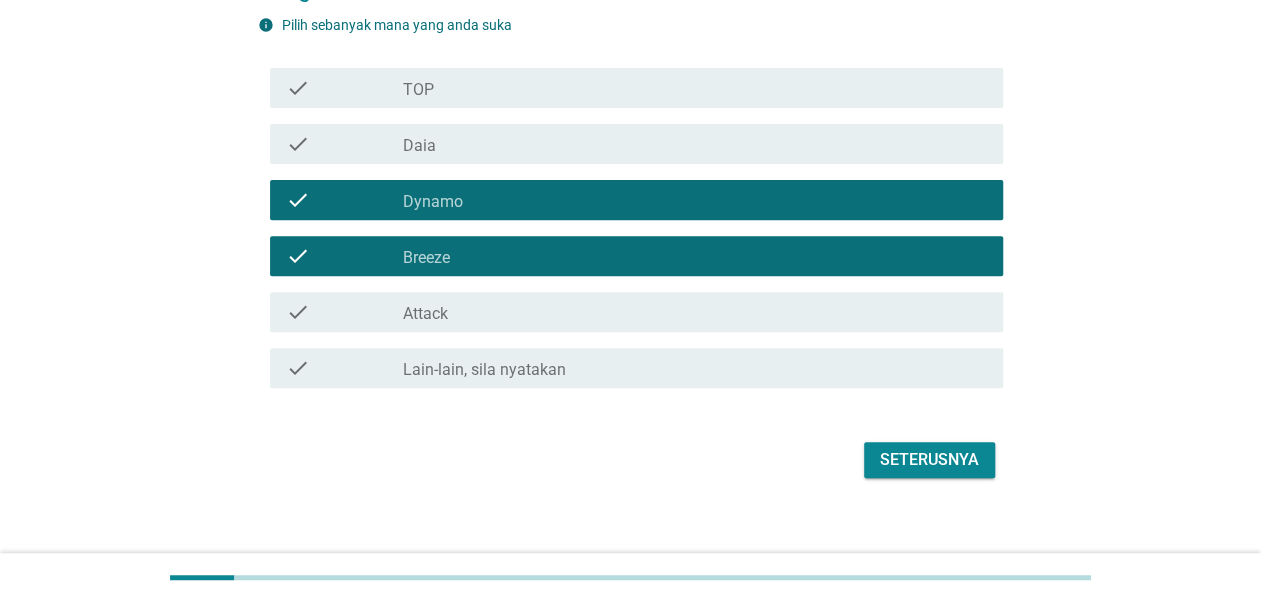scroll, scrollTop: 261, scrollLeft: 0, axis: vertical 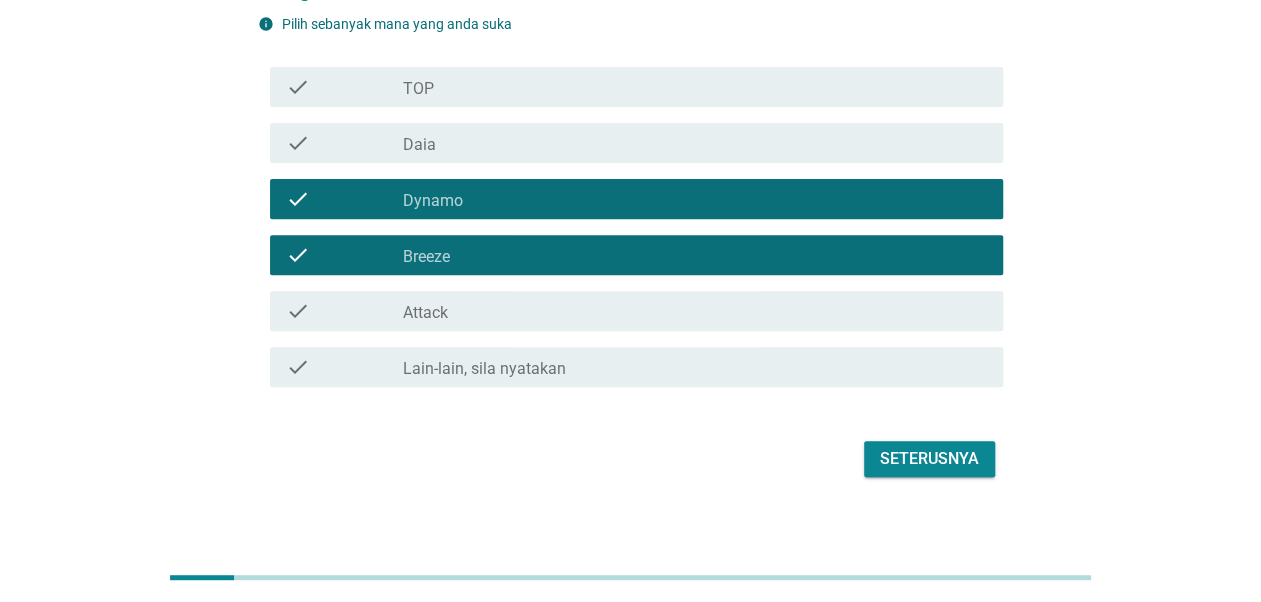 click on "check_box_outline_blank Attack" at bounding box center (695, 311) 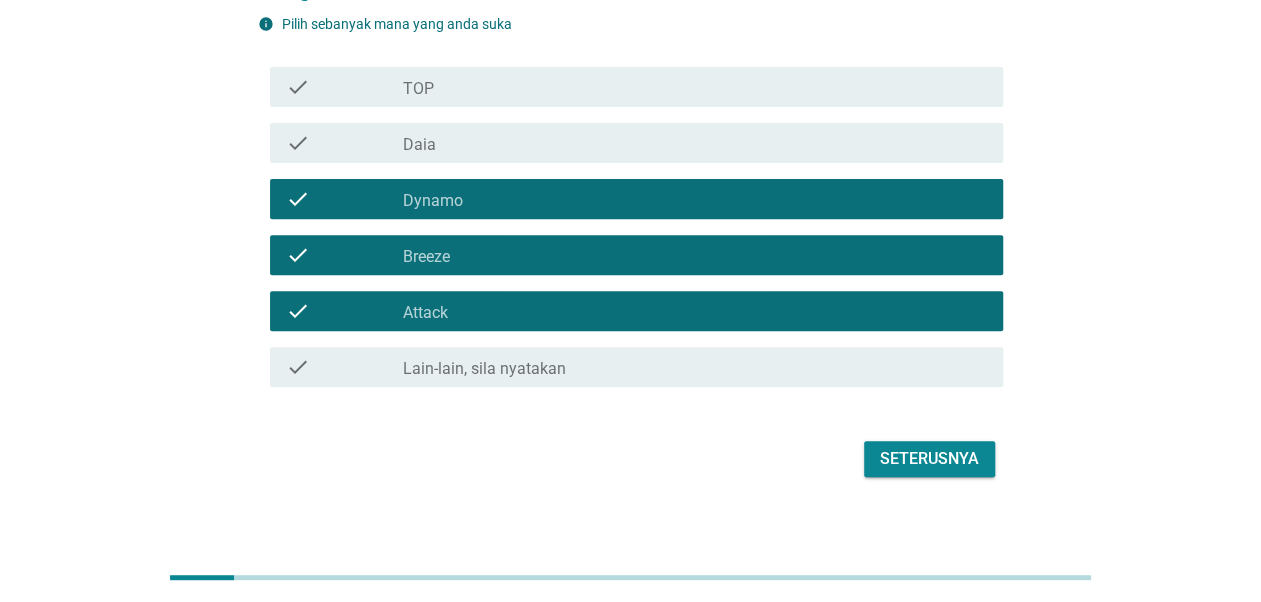 click on "Seterusnya" at bounding box center [929, 459] 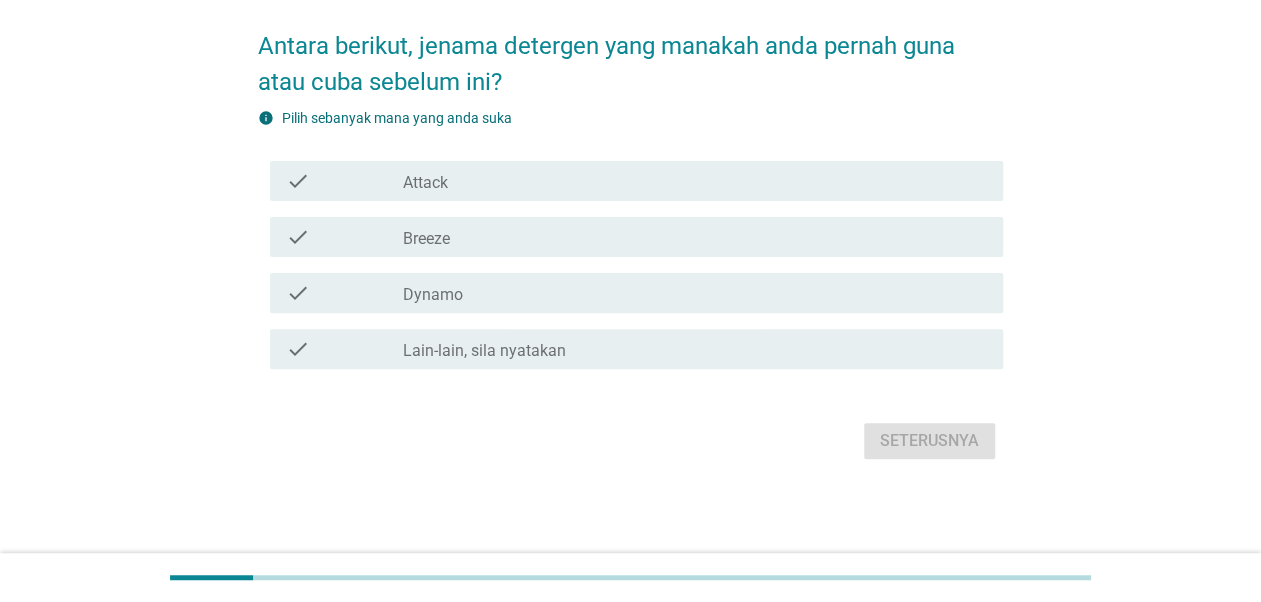scroll, scrollTop: 0, scrollLeft: 0, axis: both 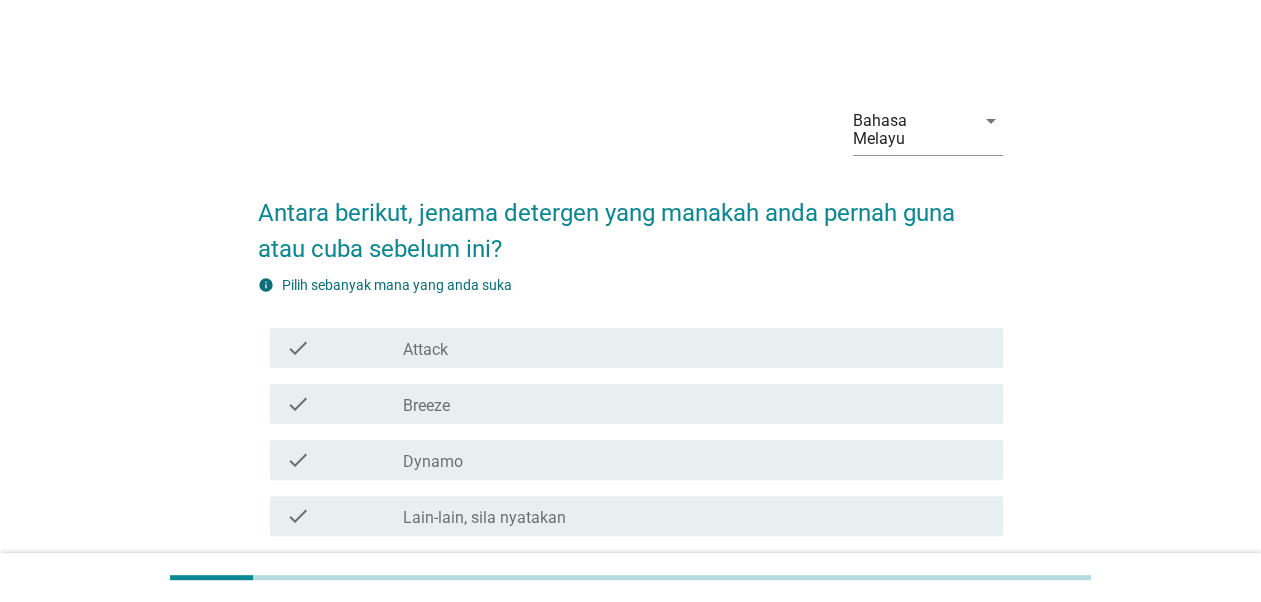 click on "check_box_outline_blank Attack" at bounding box center [695, 348] 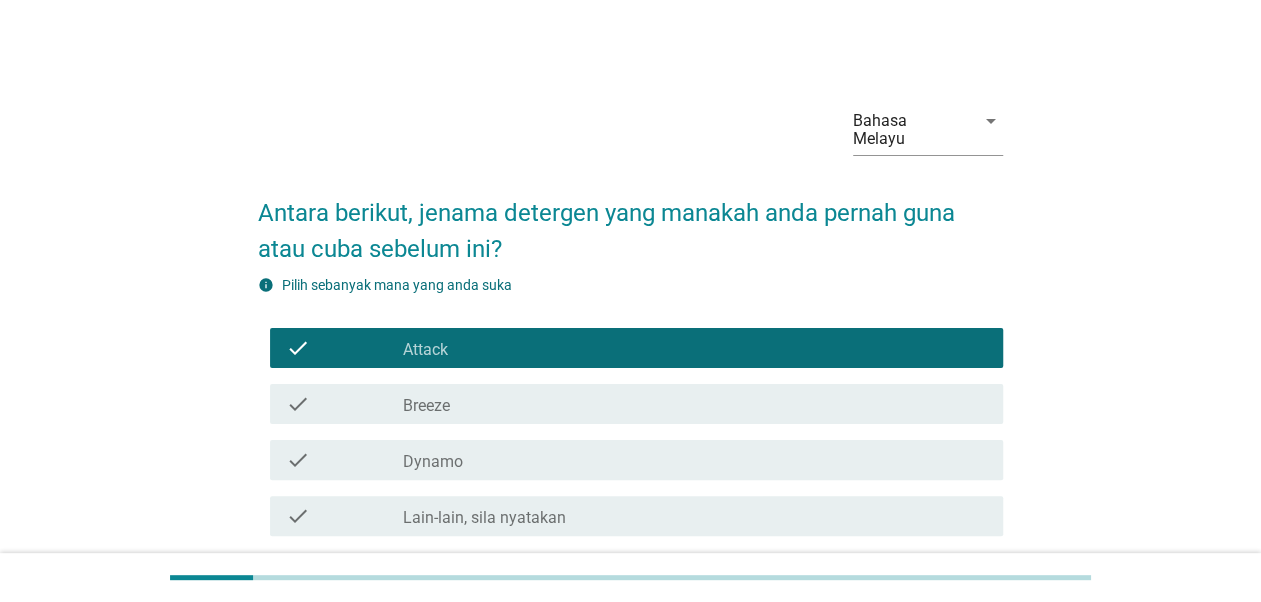 scroll, scrollTop: 149, scrollLeft: 0, axis: vertical 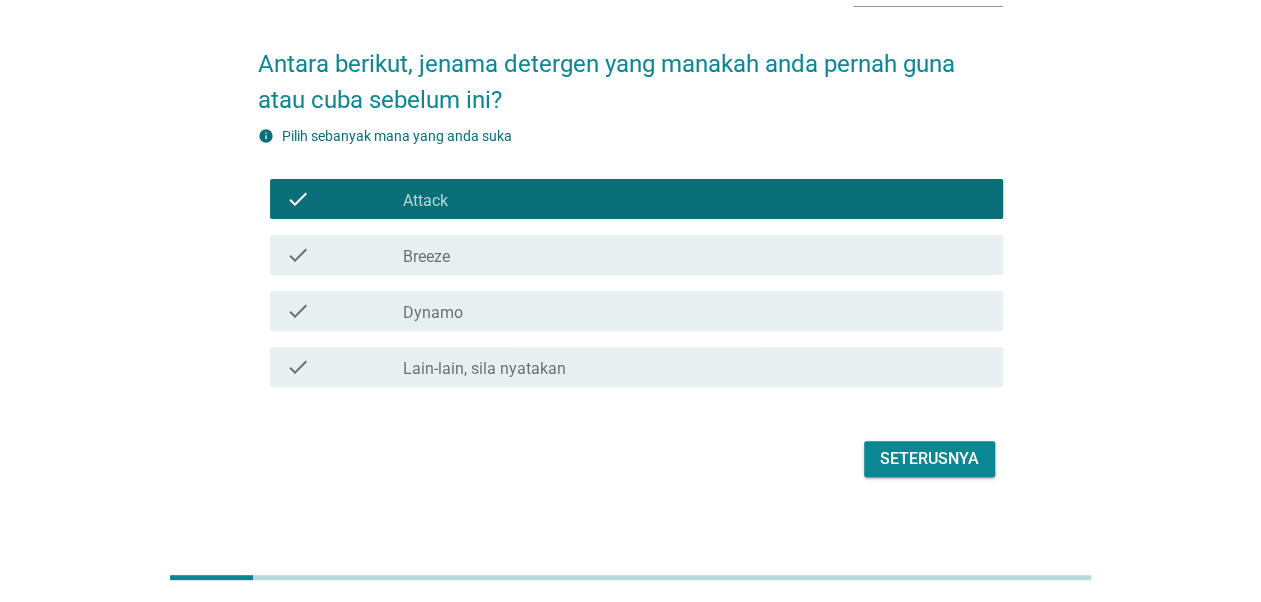 click on "Seterusnya" at bounding box center (929, 459) 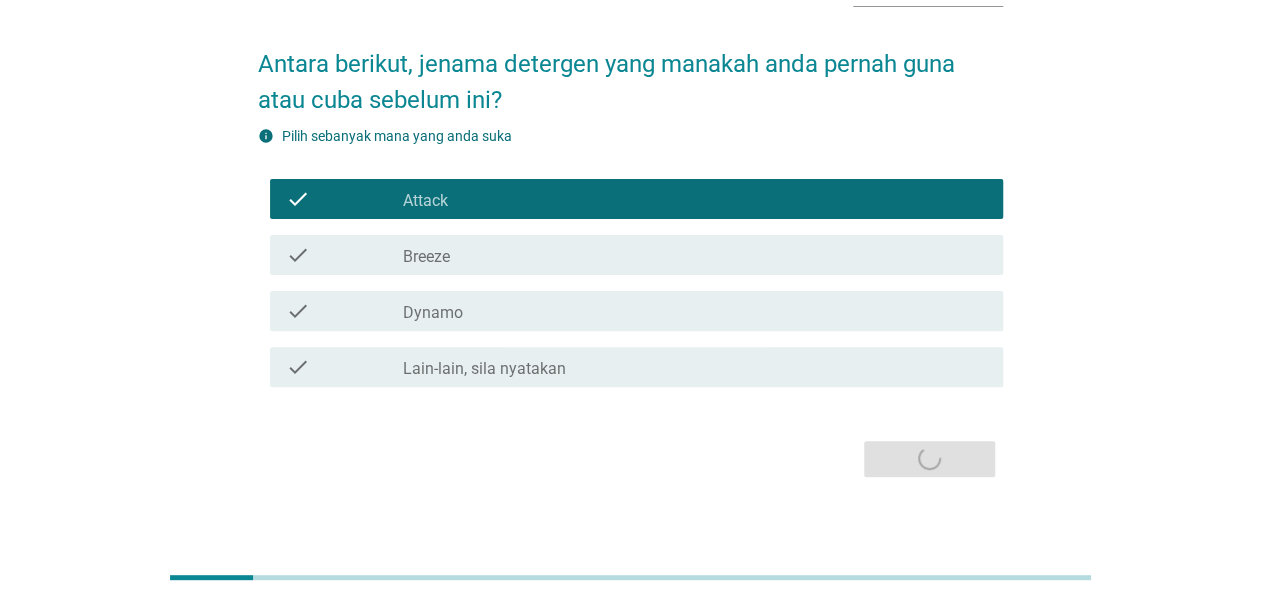 scroll, scrollTop: 0, scrollLeft: 0, axis: both 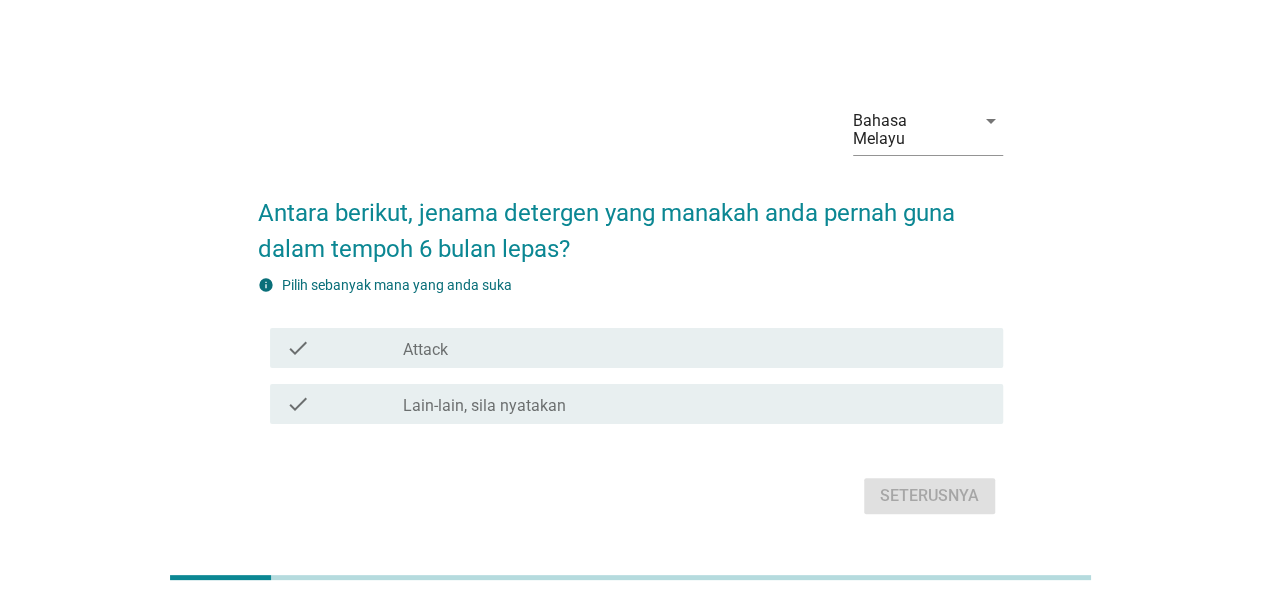 click on "check_box_outline_blank Attack" at bounding box center (695, 348) 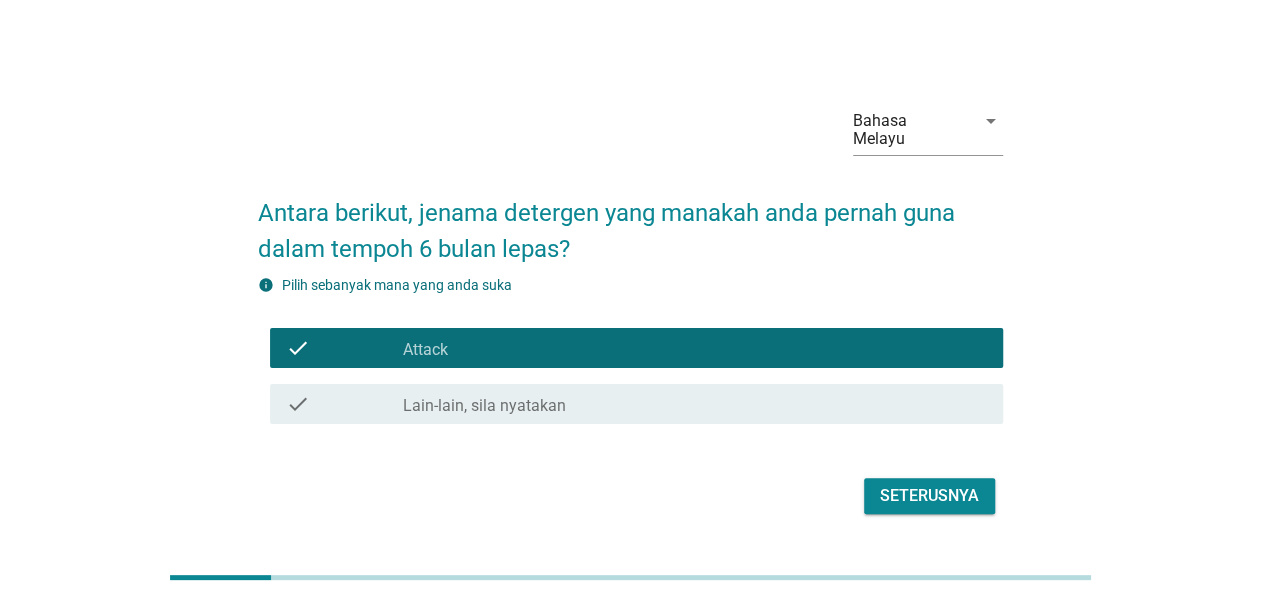 click on "Seterusnya" at bounding box center (929, 496) 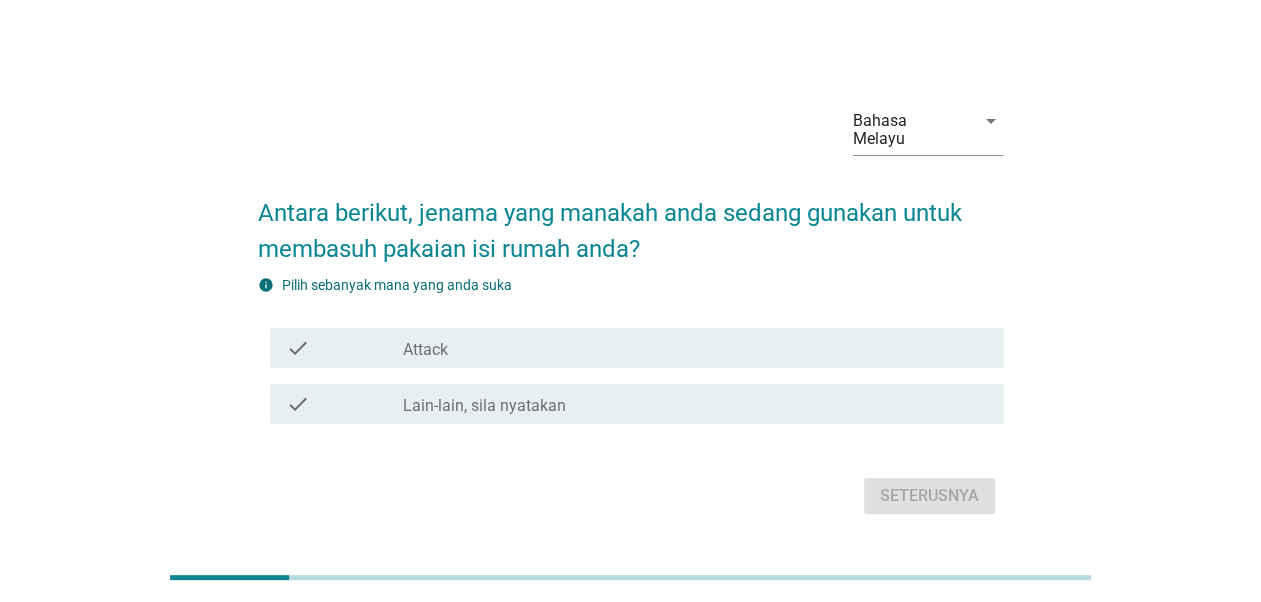 click on "check     check_box_outline_blank Attack" at bounding box center (630, 348) 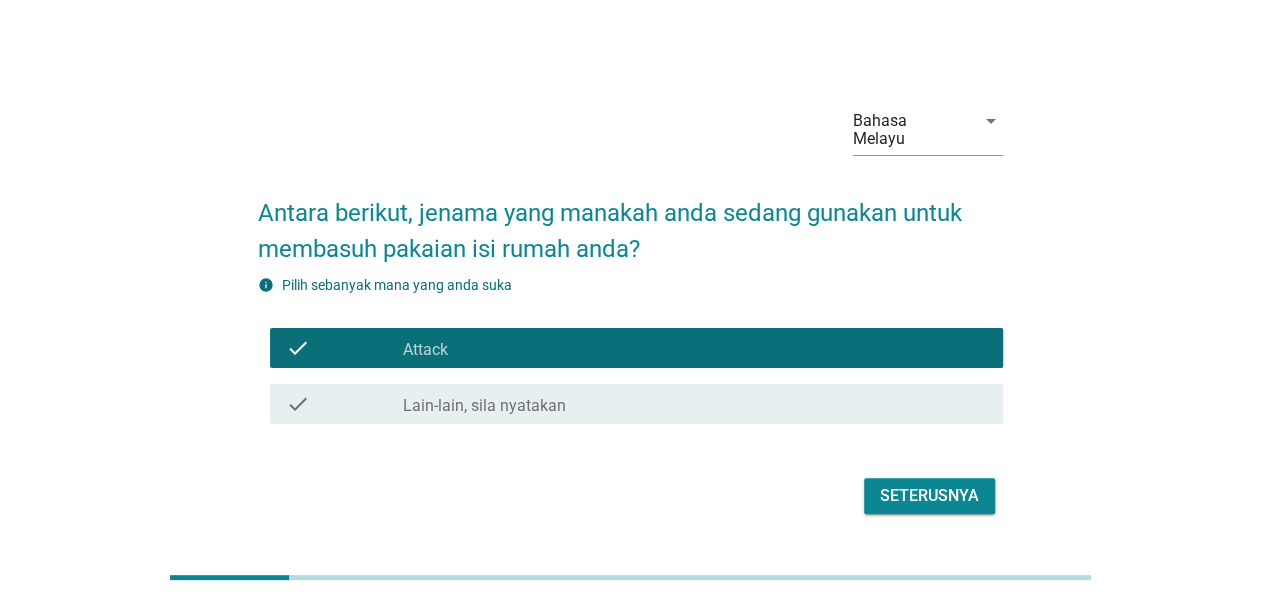 click on "Seterusnya" at bounding box center (929, 496) 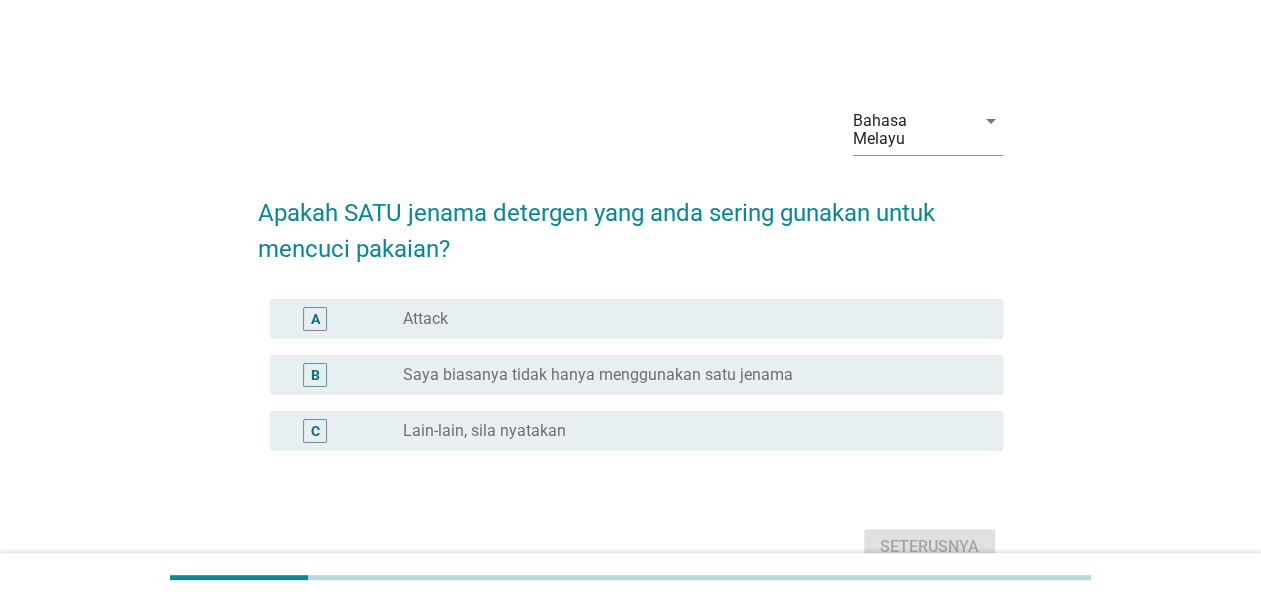 click on "radio_button_unchecked Attack" at bounding box center [687, 319] 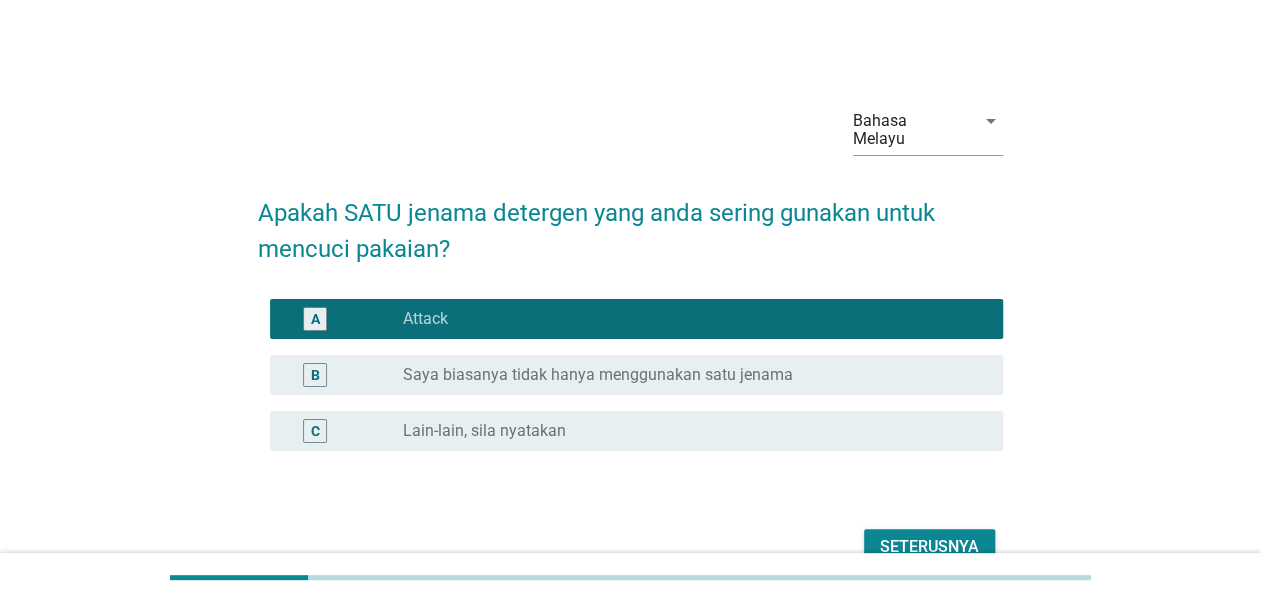 click on "Seterusnya" at bounding box center (929, 547) 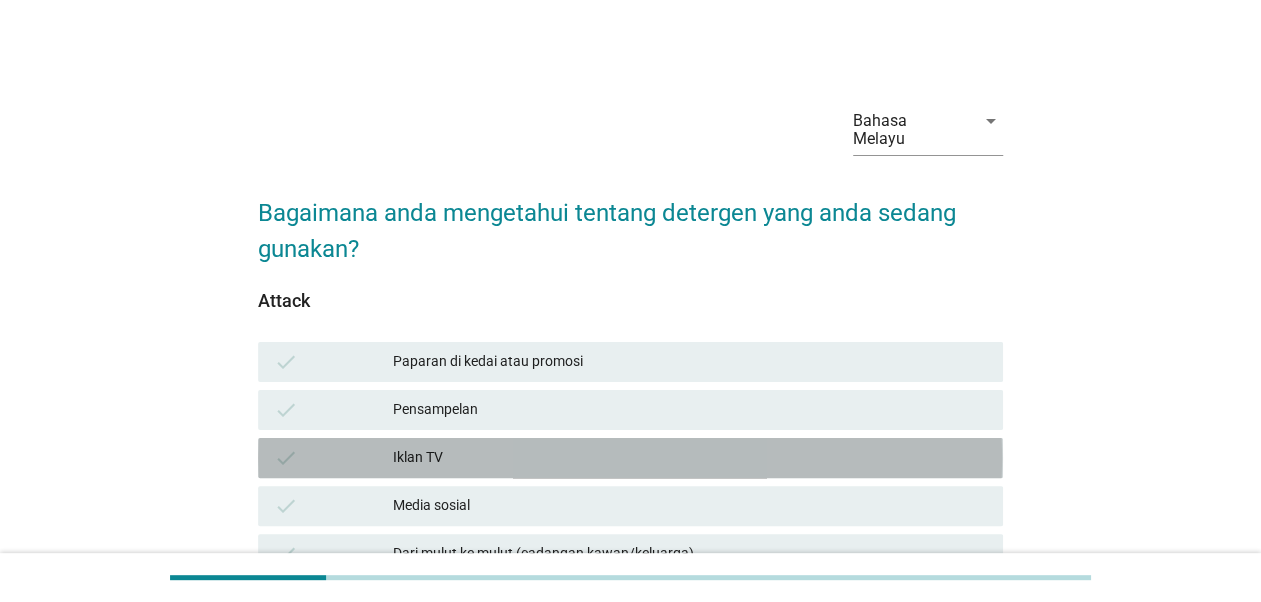 click on "Iklan TV" at bounding box center [690, 458] 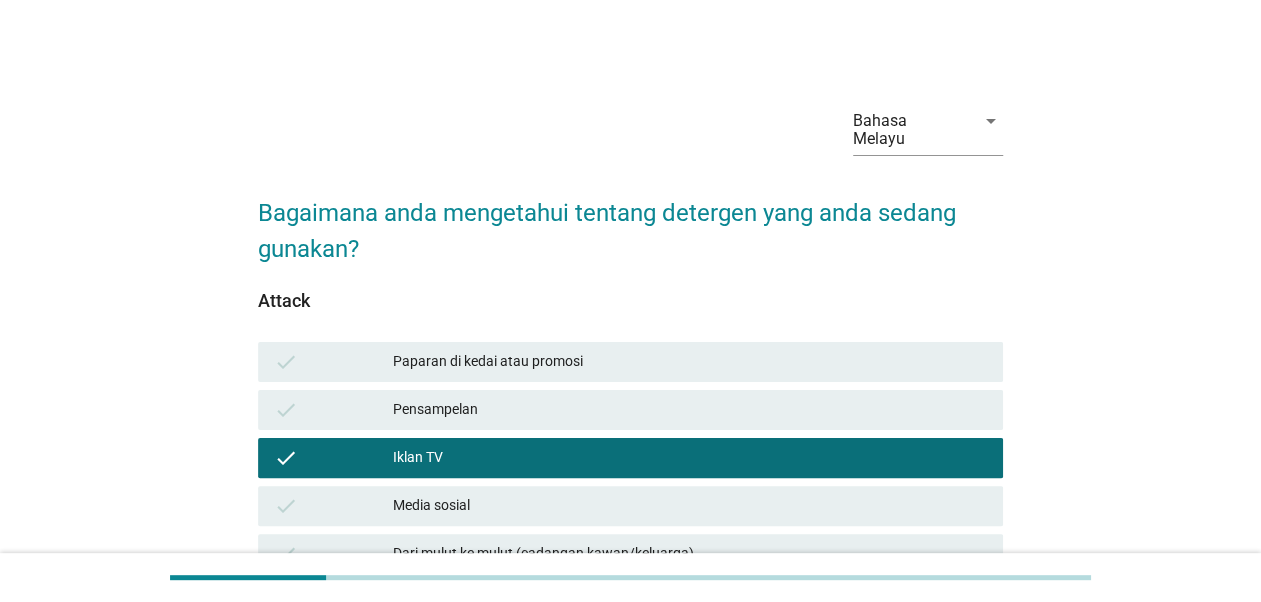 click on "Iklan TV" at bounding box center (690, 458) 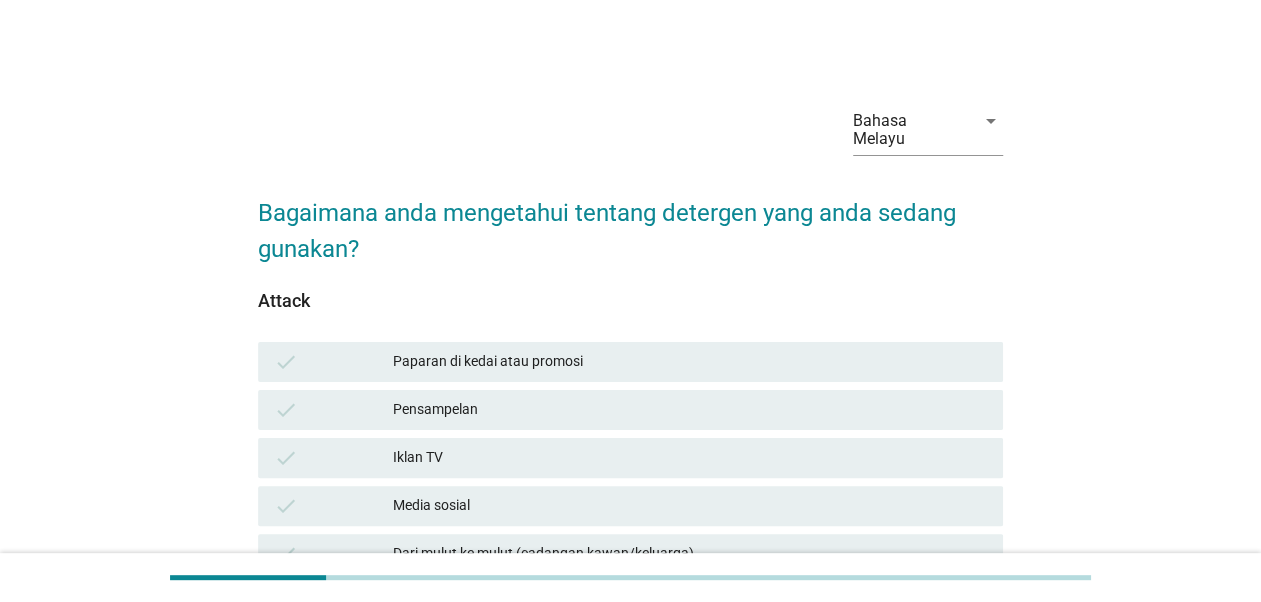 click on "check   Media sosial" at bounding box center [630, 506] 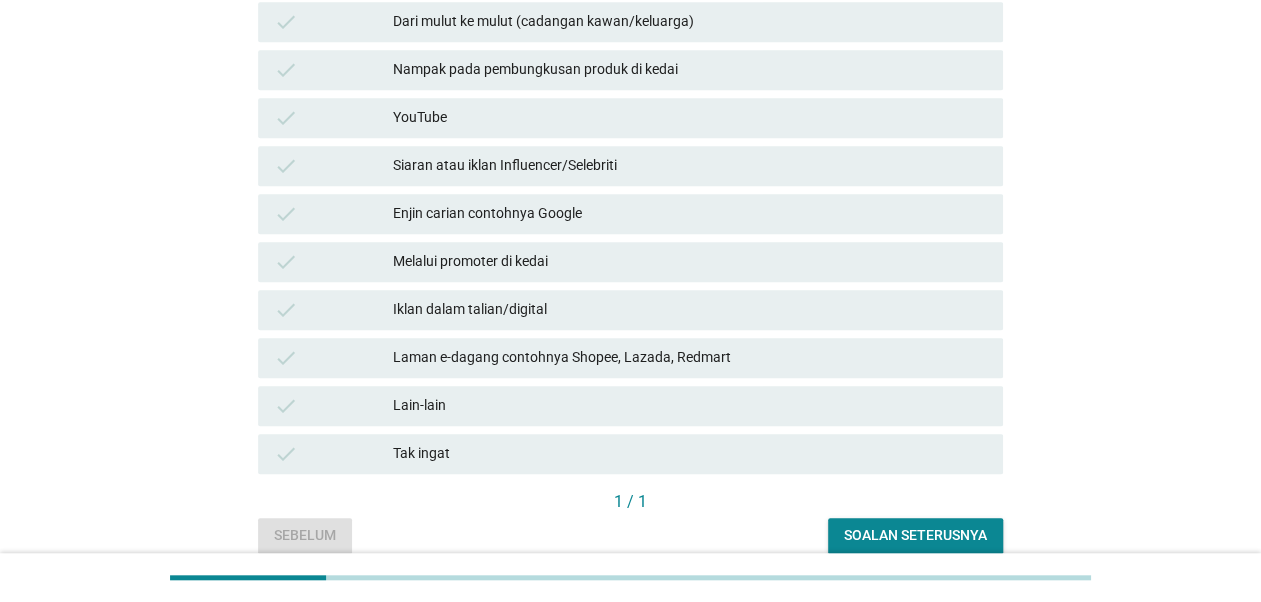 scroll, scrollTop: 533, scrollLeft: 0, axis: vertical 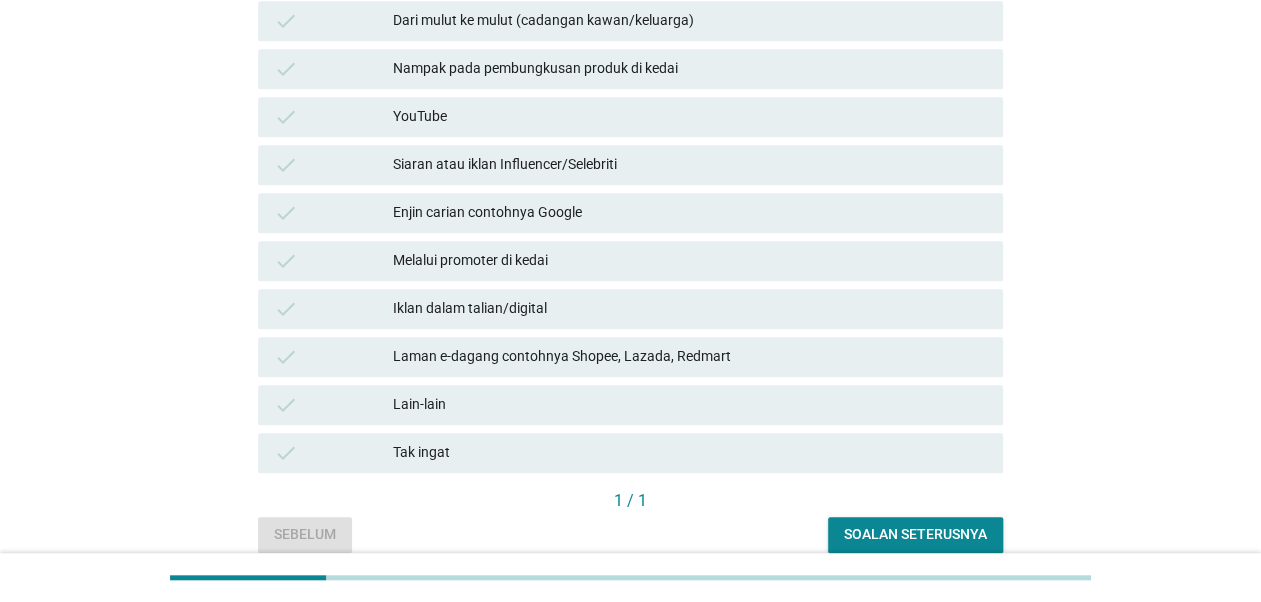 click on "Soalan seterusnya" at bounding box center (915, 534) 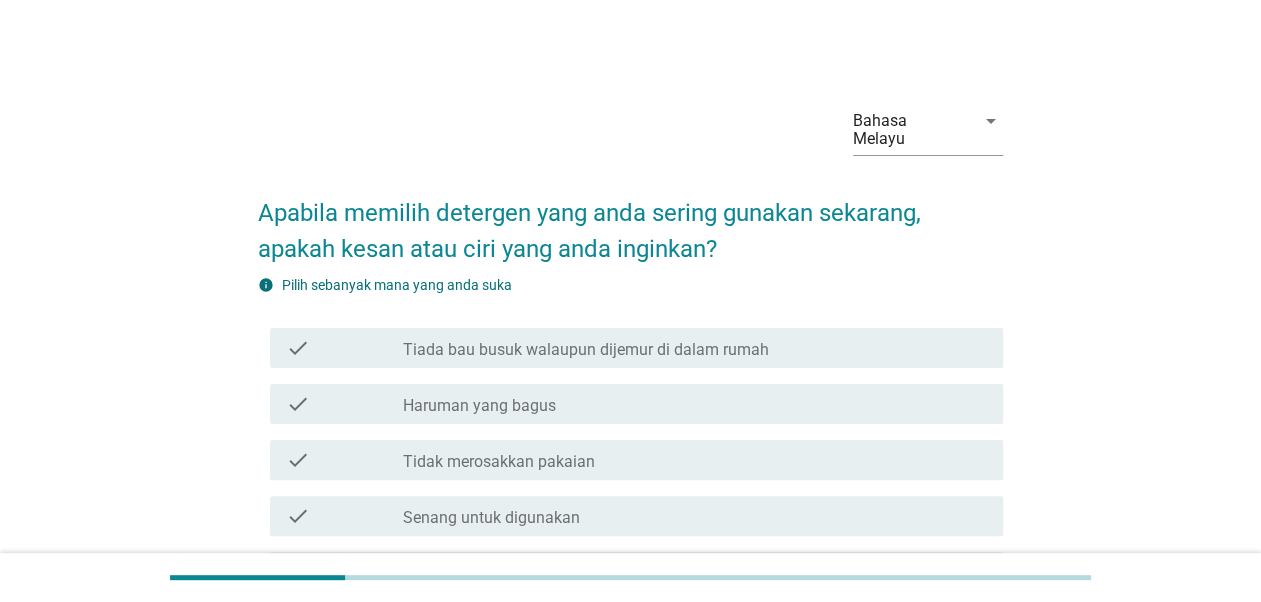 scroll, scrollTop: 266, scrollLeft: 0, axis: vertical 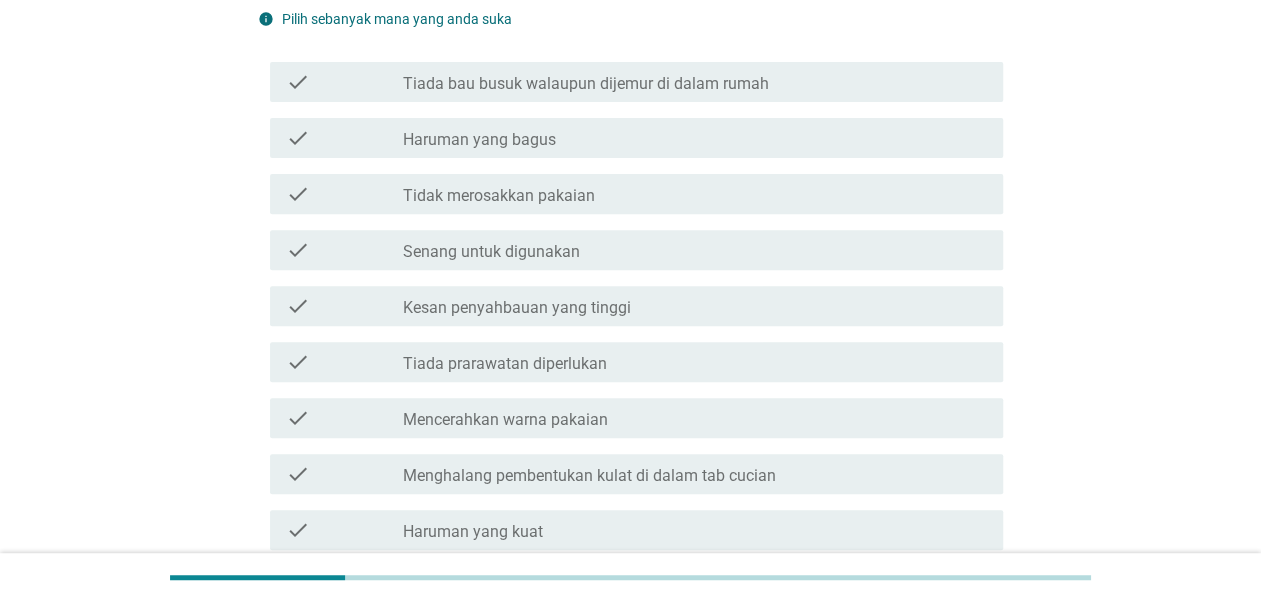 click on "Tiada prarawatan diperlukan" at bounding box center [505, 364] 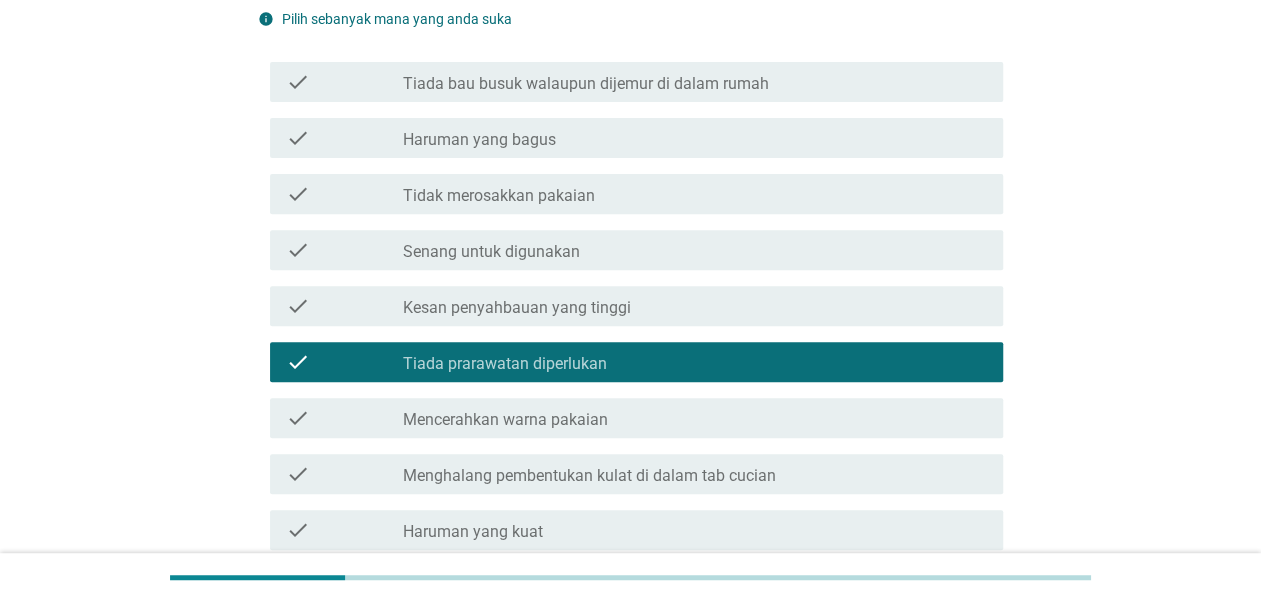 click on "Kesan penyahbauan yang tinggi" at bounding box center (517, 308) 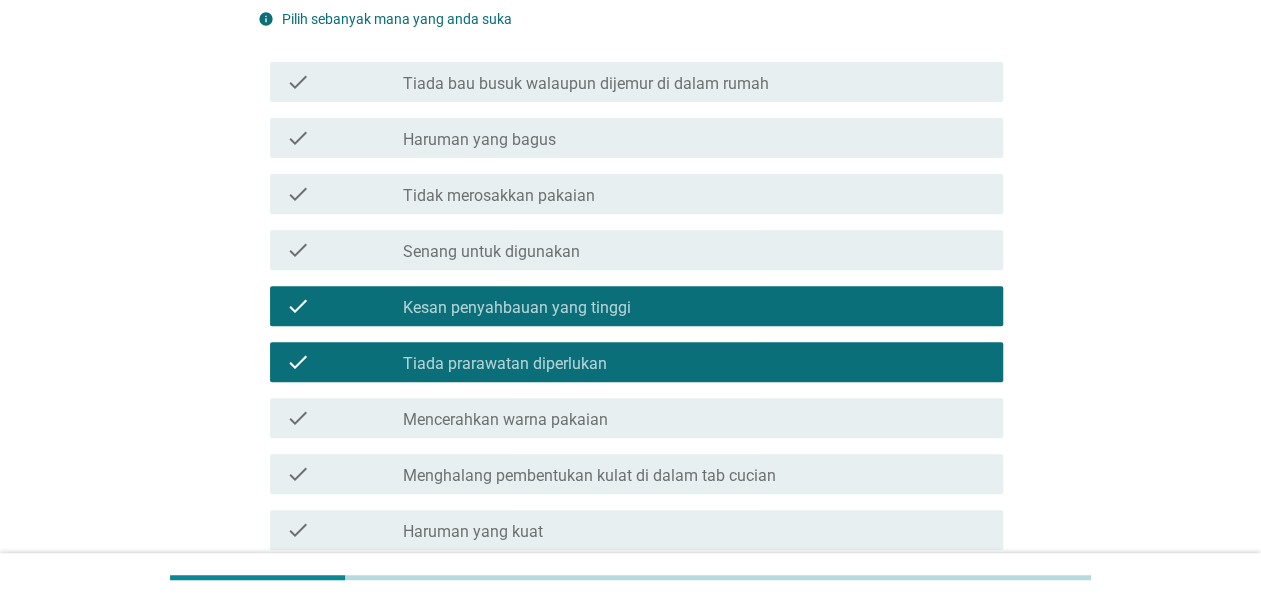 scroll, scrollTop: 533, scrollLeft: 0, axis: vertical 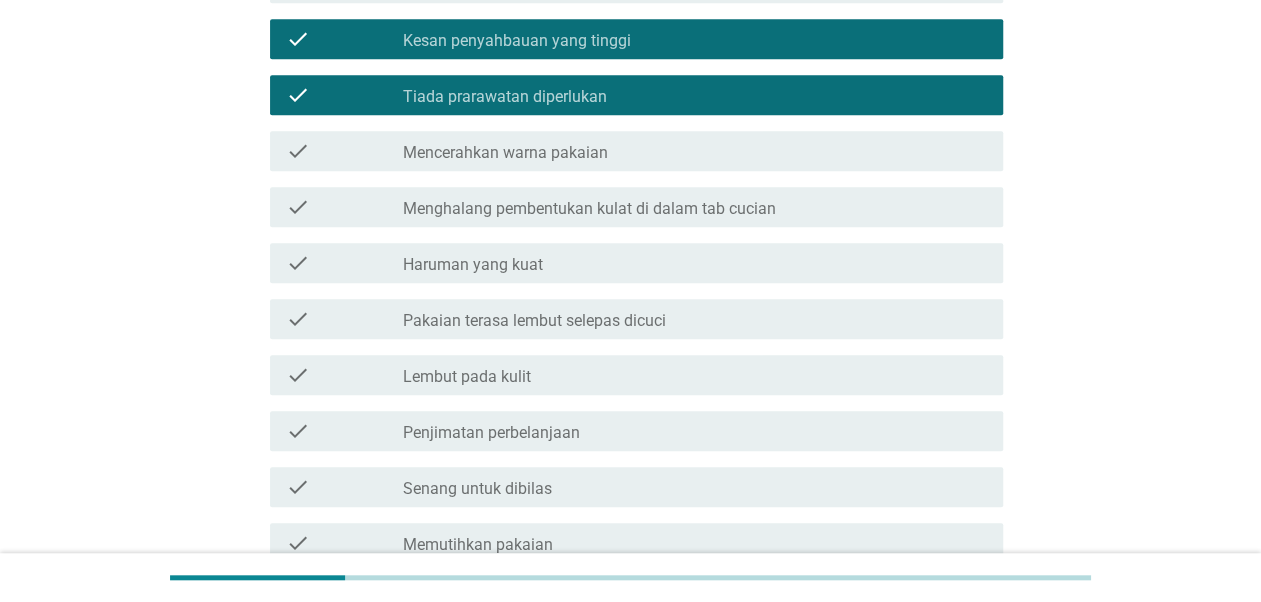 click on "check     check_box_outline_blank Pakaian terasa lembut selepas dicuci" at bounding box center [630, 319] 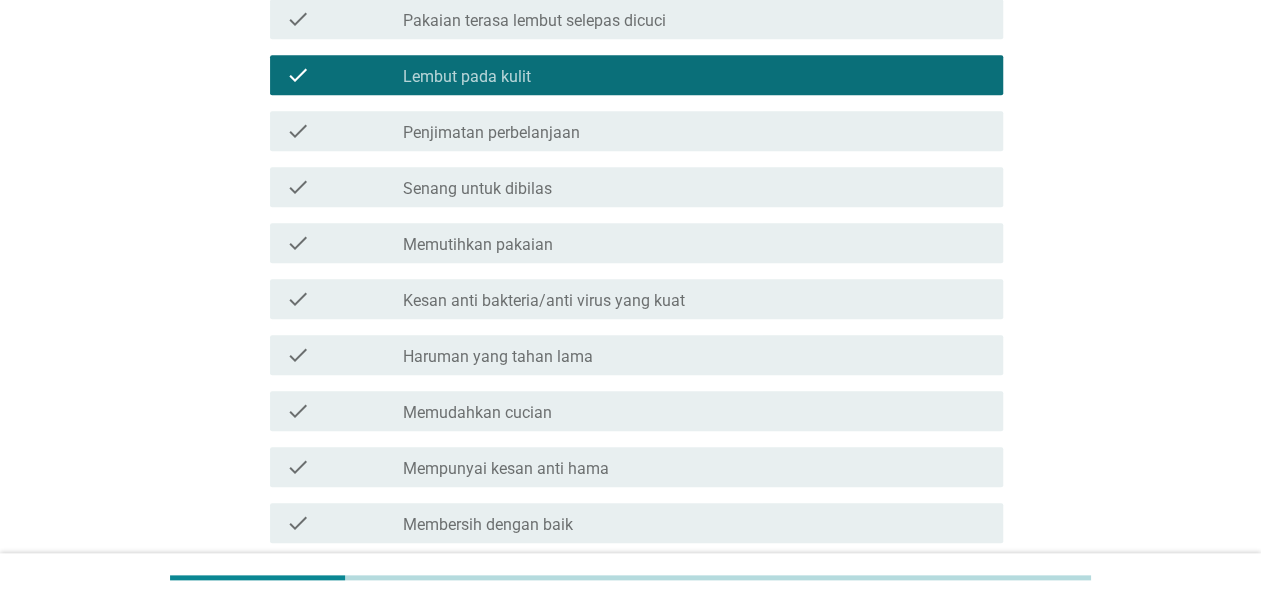 scroll, scrollTop: 1045, scrollLeft: 0, axis: vertical 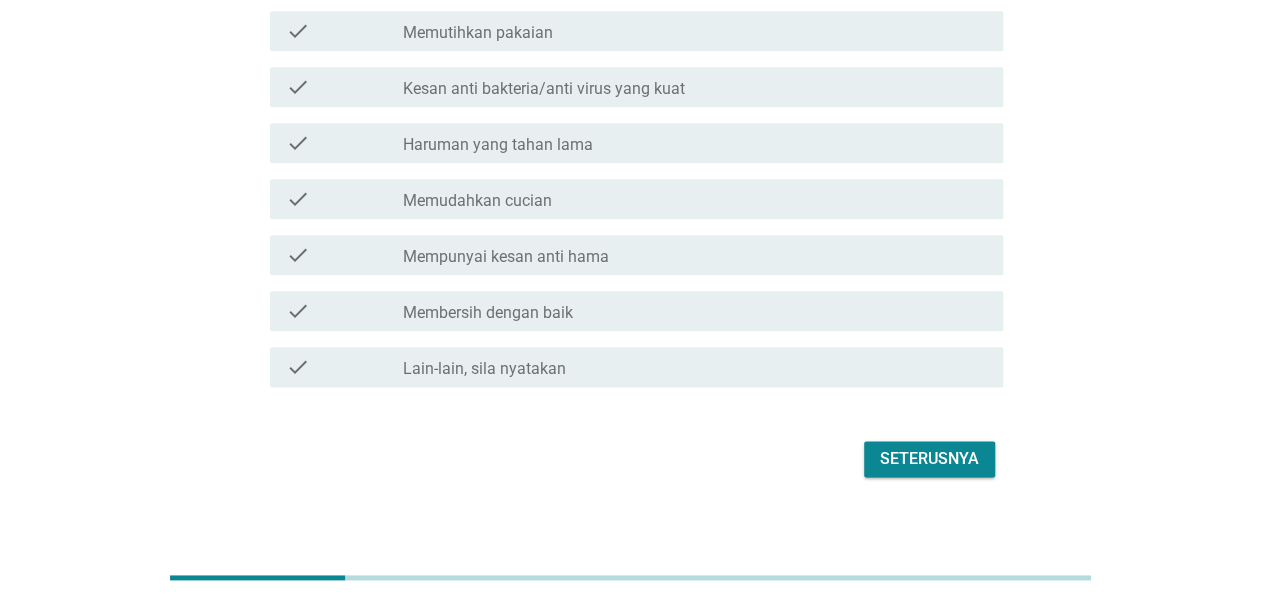 click on "Seterusnya" at bounding box center [929, 459] 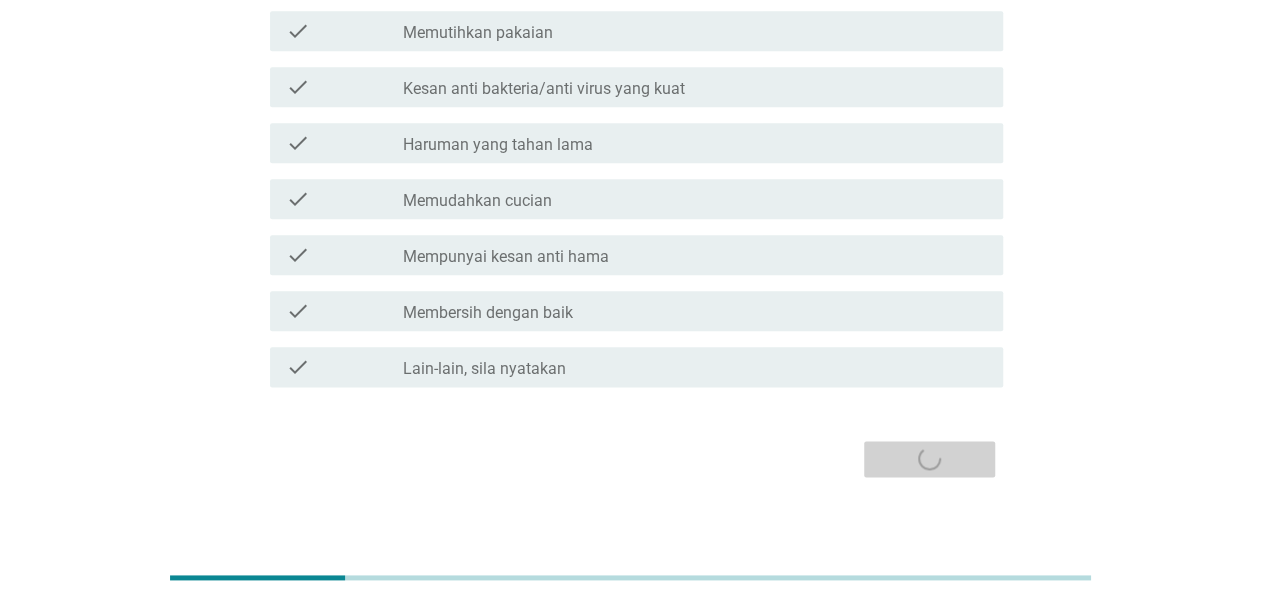 click on "Seterusnya" at bounding box center (630, 459) 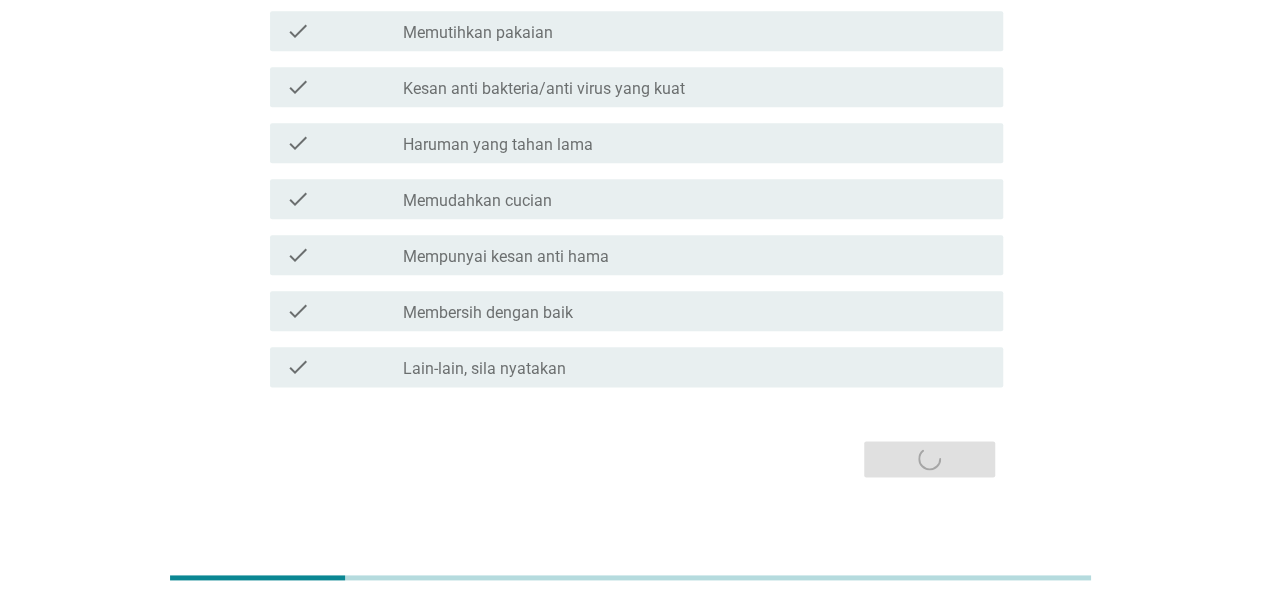 scroll, scrollTop: 0, scrollLeft: 0, axis: both 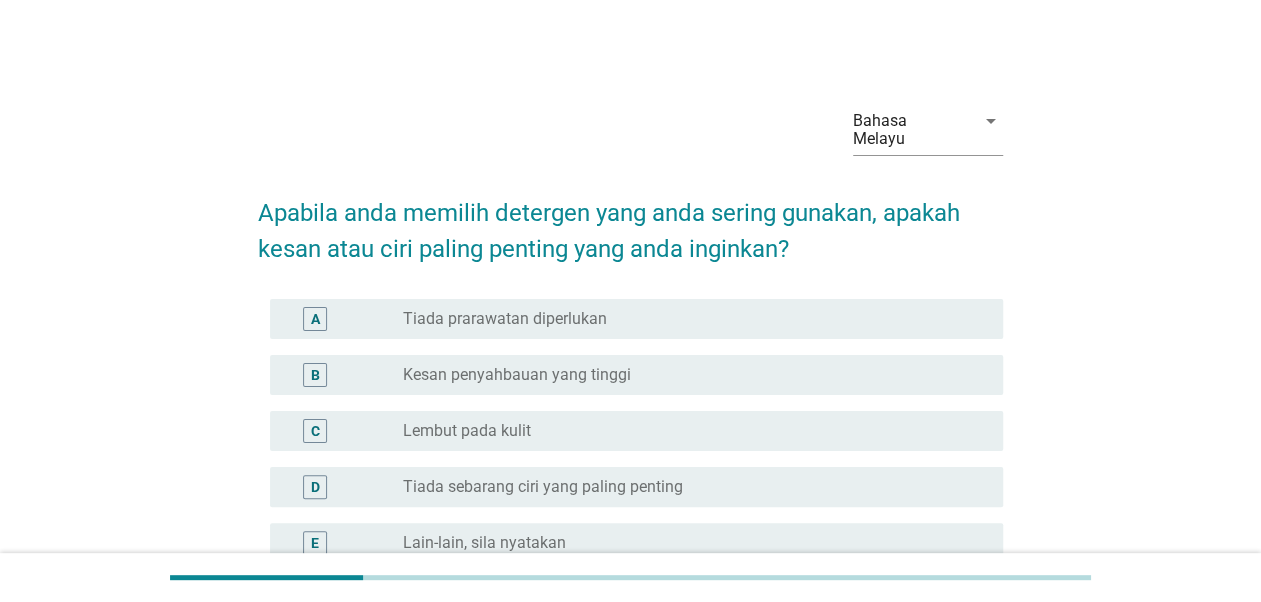 click on "radio_button_unchecked Tiada sebarang ciri yang paling penting" at bounding box center [695, 487] 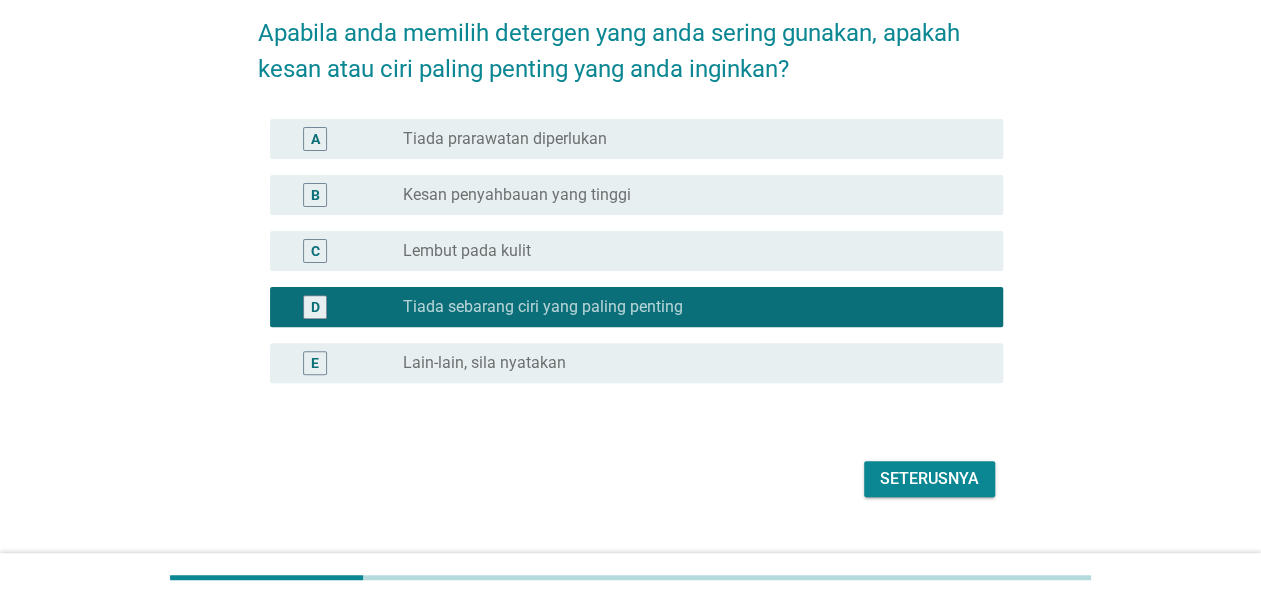 scroll, scrollTop: 200, scrollLeft: 0, axis: vertical 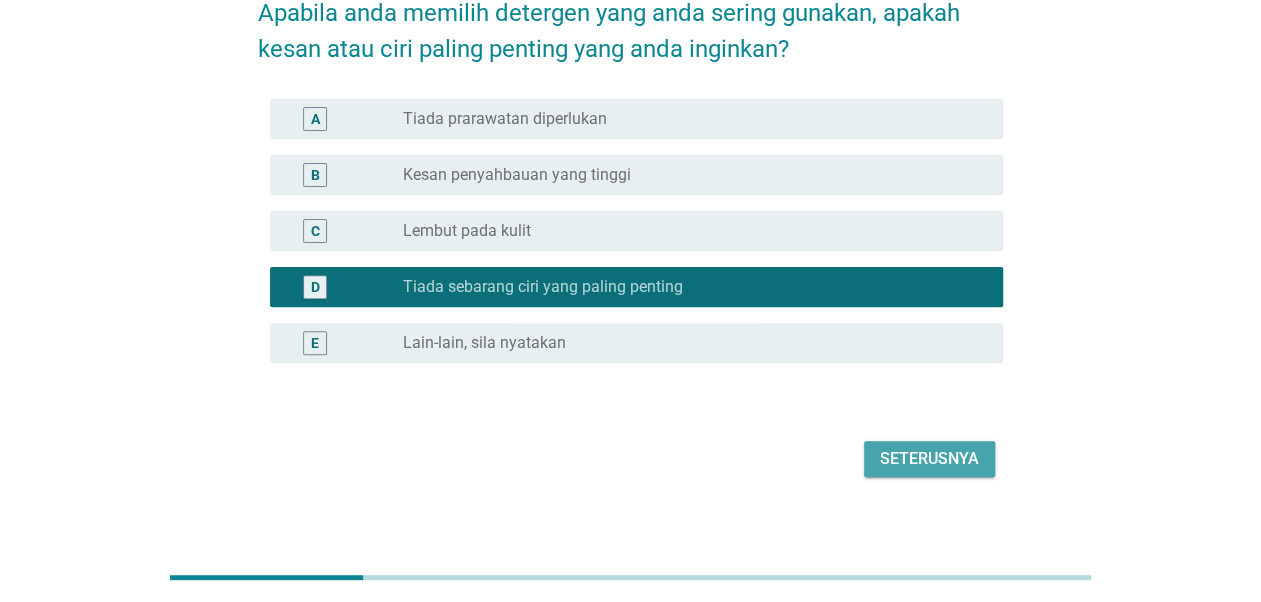 click on "Seterusnya" at bounding box center (929, 459) 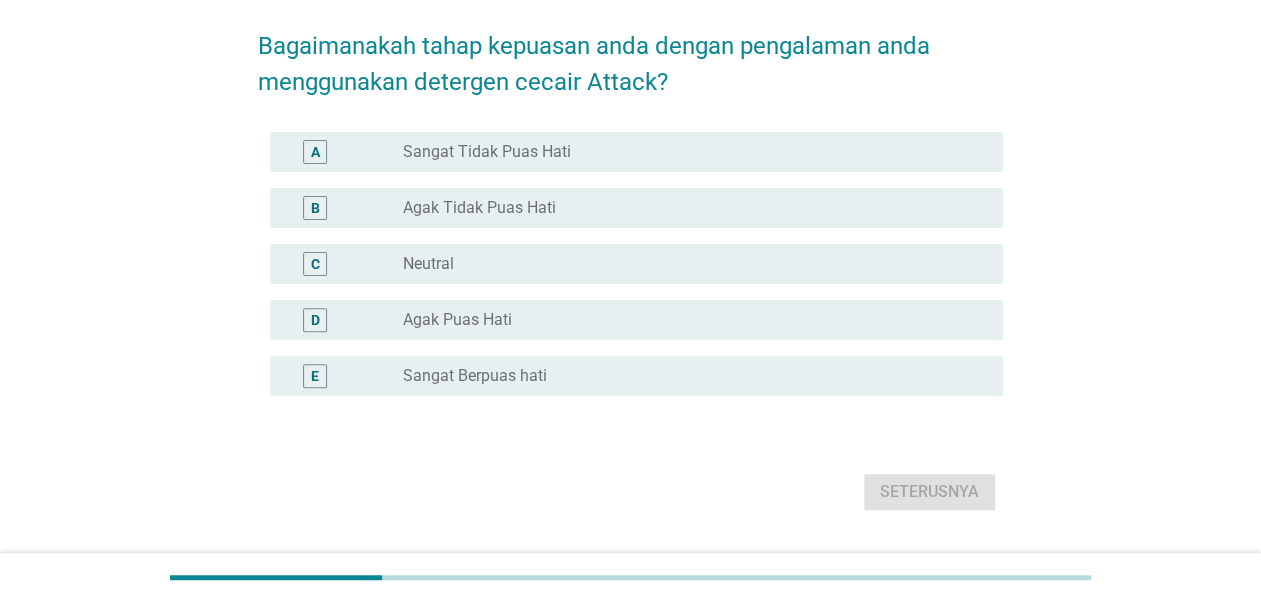 scroll, scrollTop: 200, scrollLeft: 0, axis: vertical 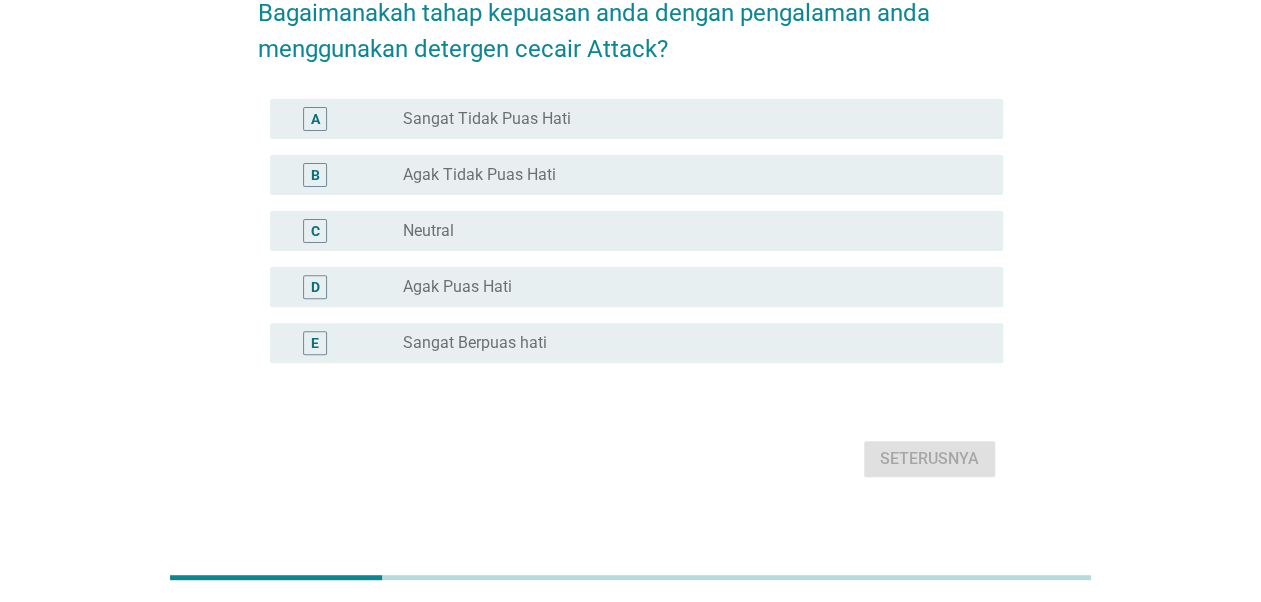 click on "Agak Puas Hati" at bounding box center (457, 287) 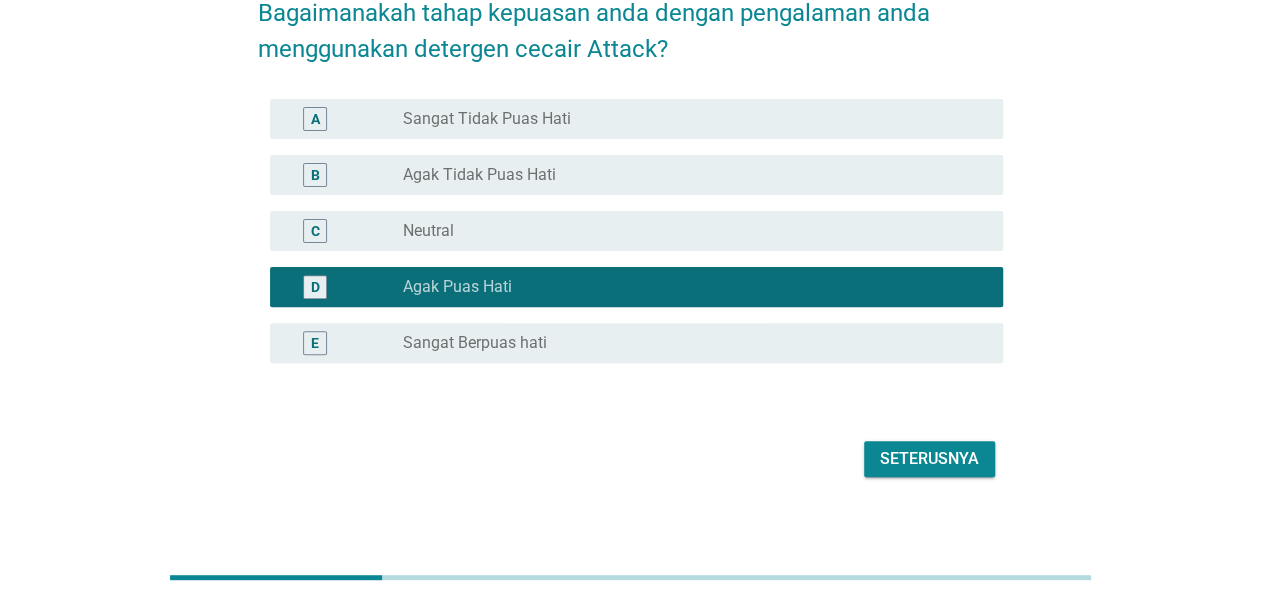 click on "Seterusnya" at bounding box center [929, 459] 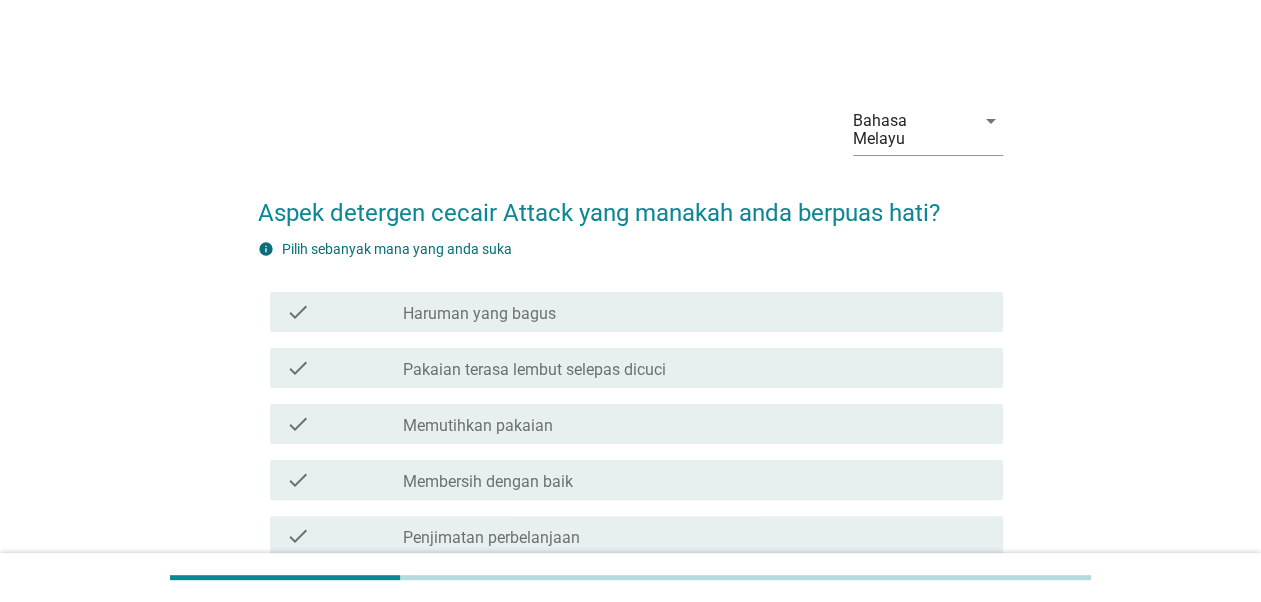 scroll, scrollTop: 266, scrollLeft: 0, axis: vertical 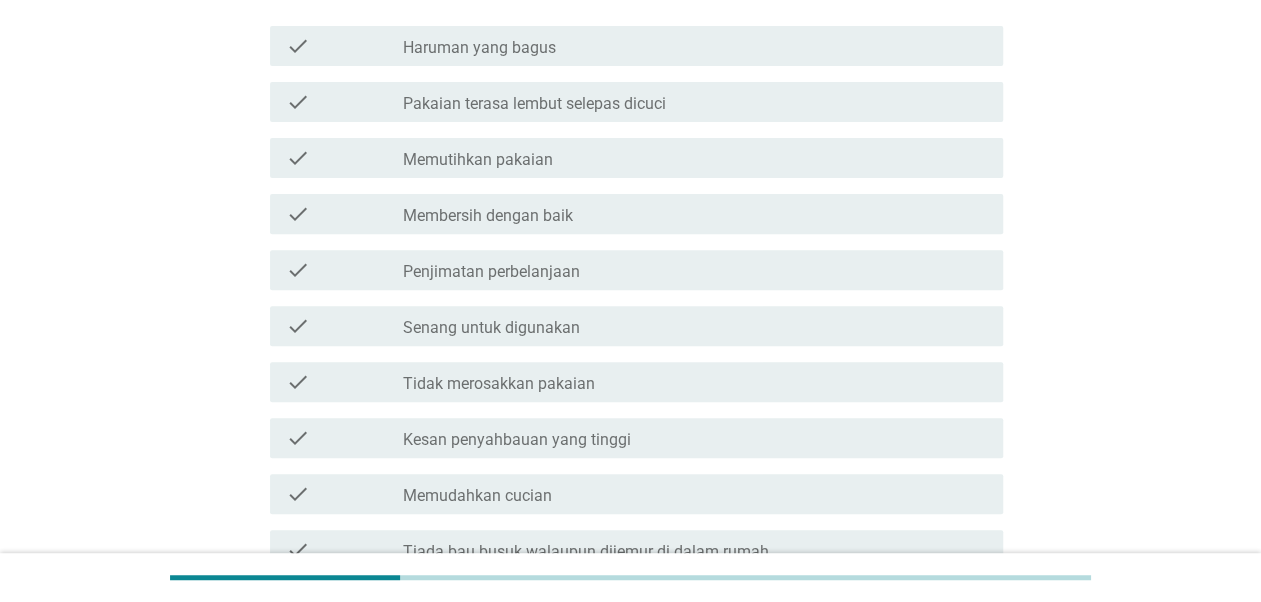 click on "check     check_box_outline_blank Membersih dengan baik" at bounding box center [630, 214] 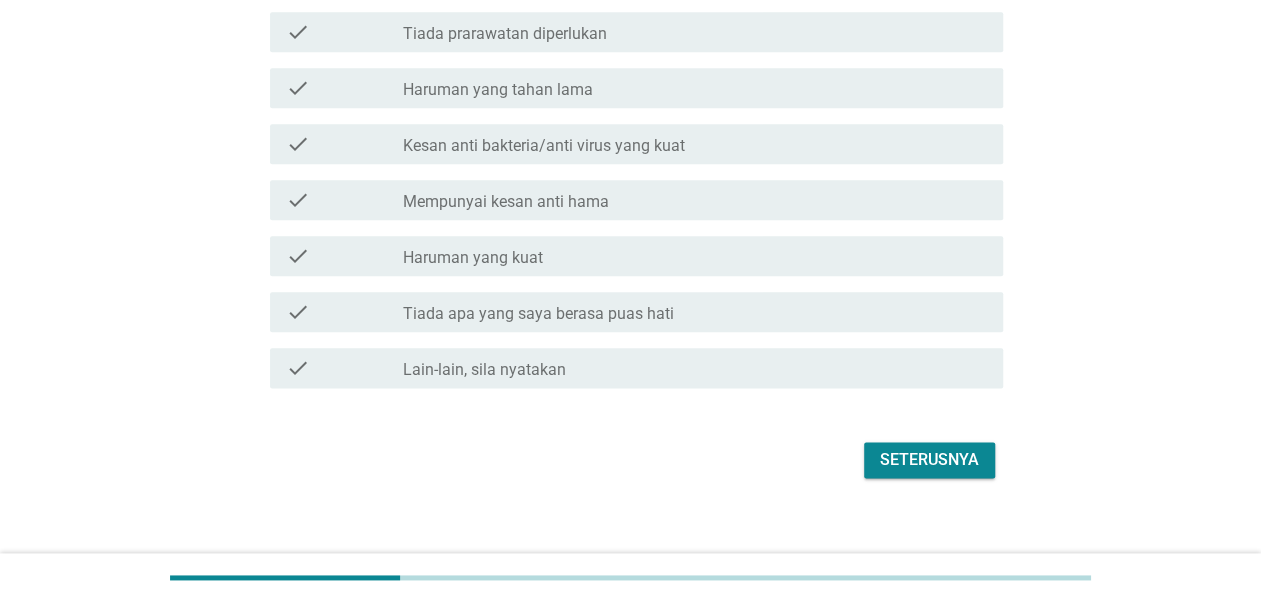 scroll, scrollTop: 1065, scrollLeft: 0, axis: vertical 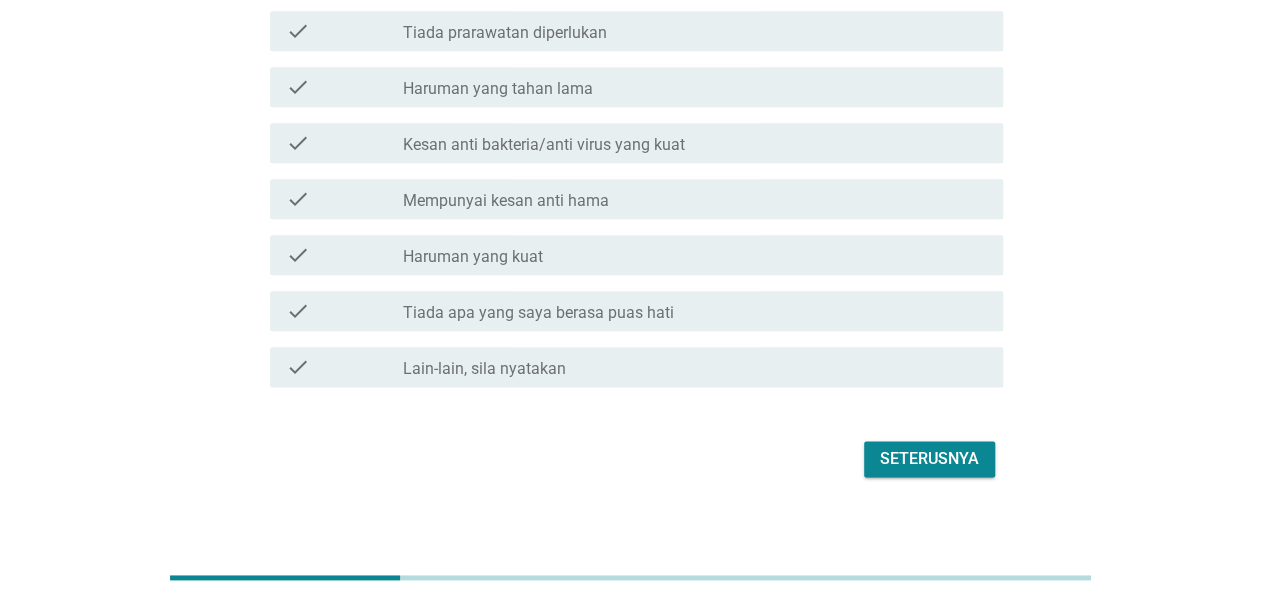 click on "Seterusnya" at bounding box center [929, 459] 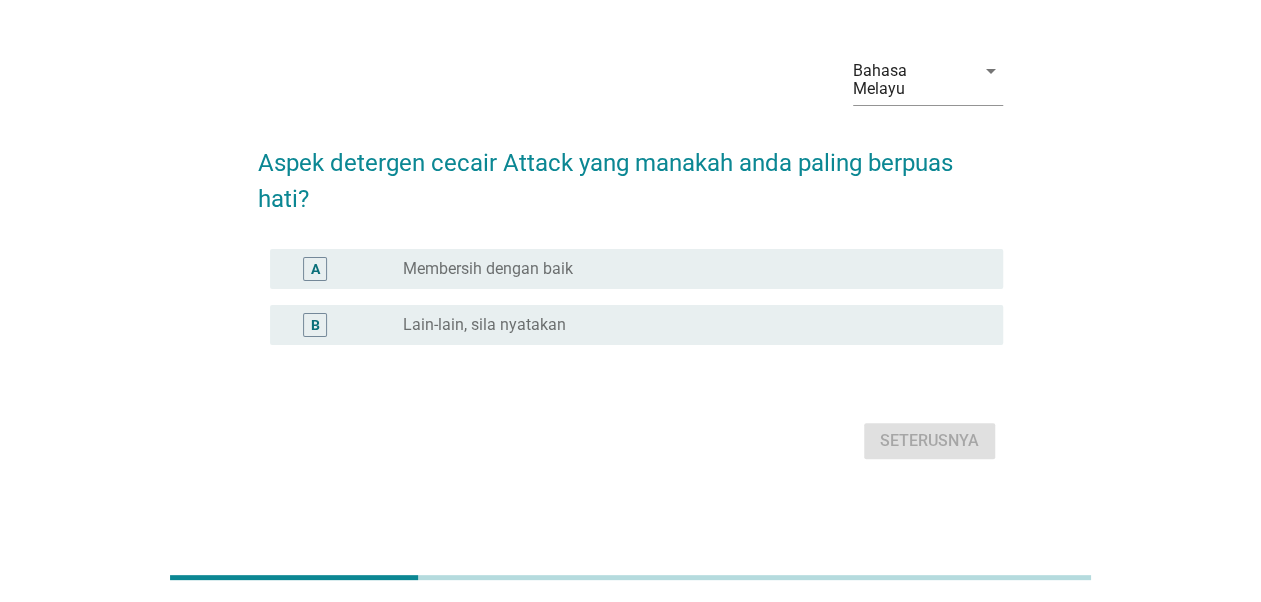 scroll, scrollTop: 0, scrollLeft: 0, axis: both 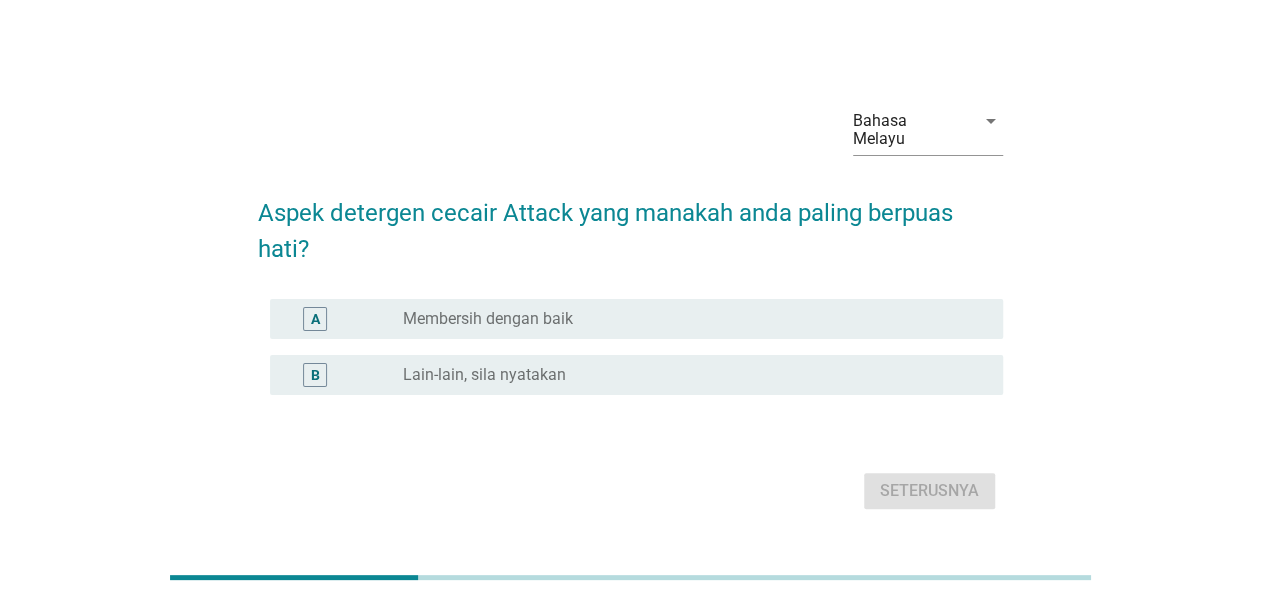 click on "A     radio_button_unchecked Membersih dengan baik" at bounding box center (636, 319) 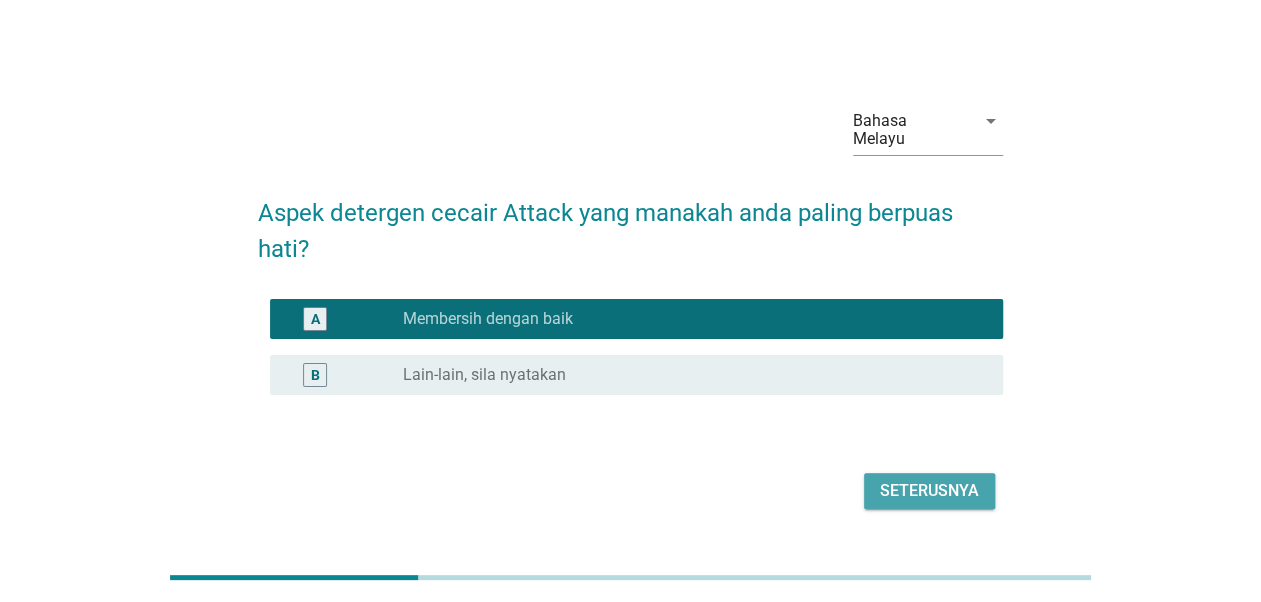 click on "Seterusnya" at bounding box center (929, 491) 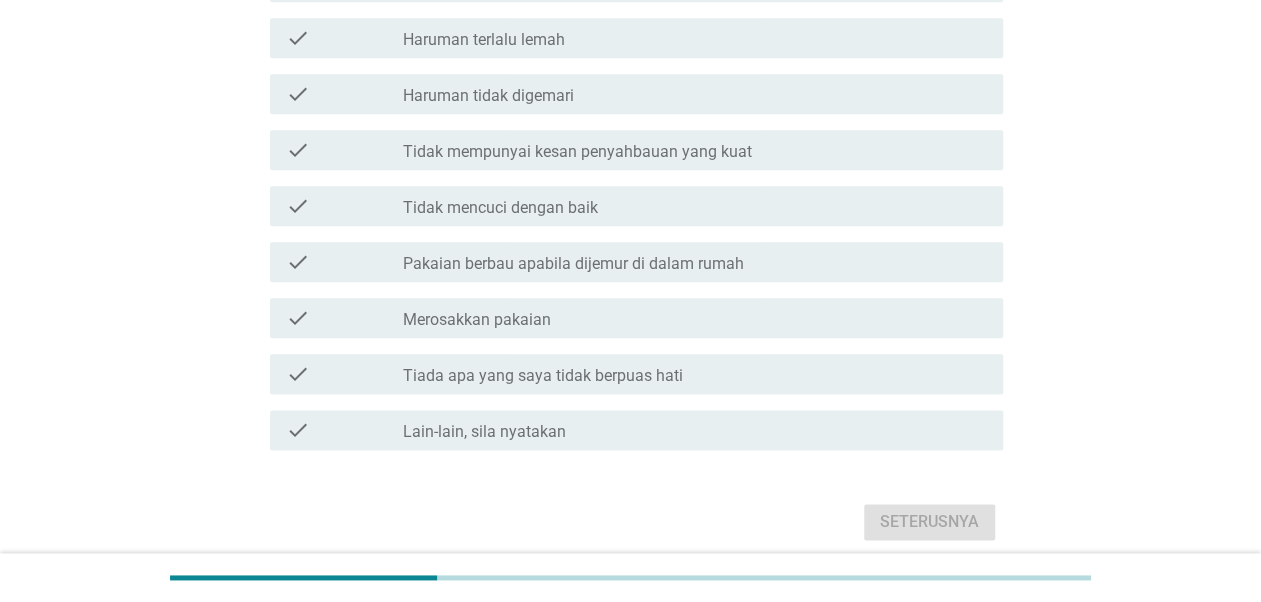 scroll, scrollTop: 1066, scrollLeft: 0, axis: vertical 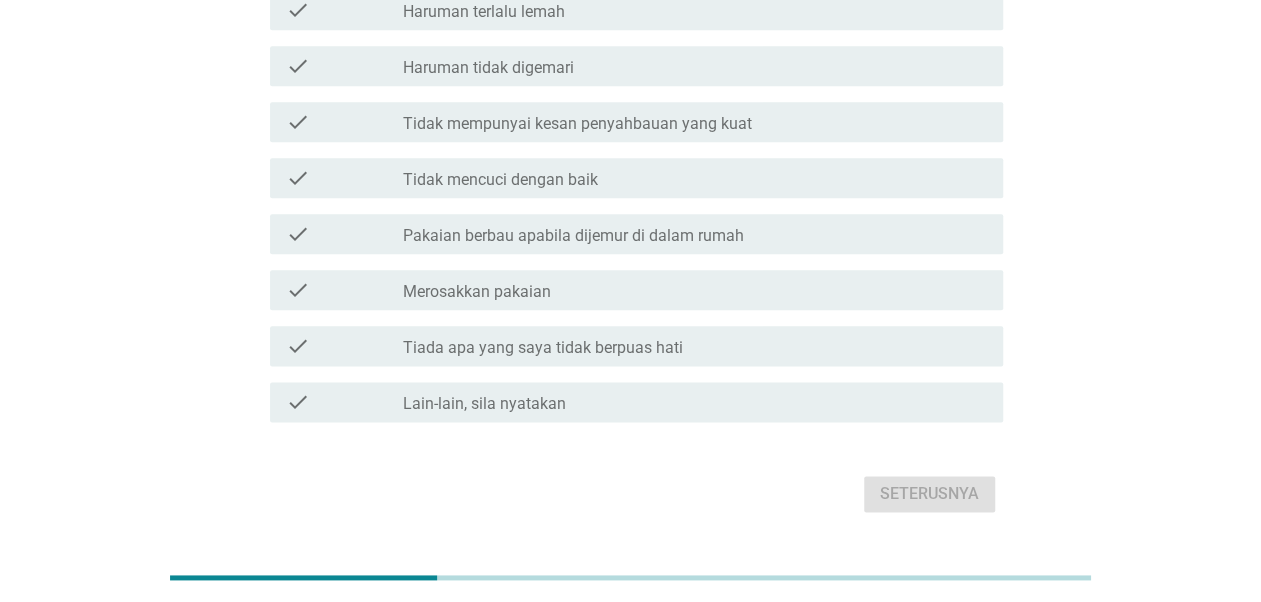 click on "Merosakkan pakaian" at bounding box center [477, 292] 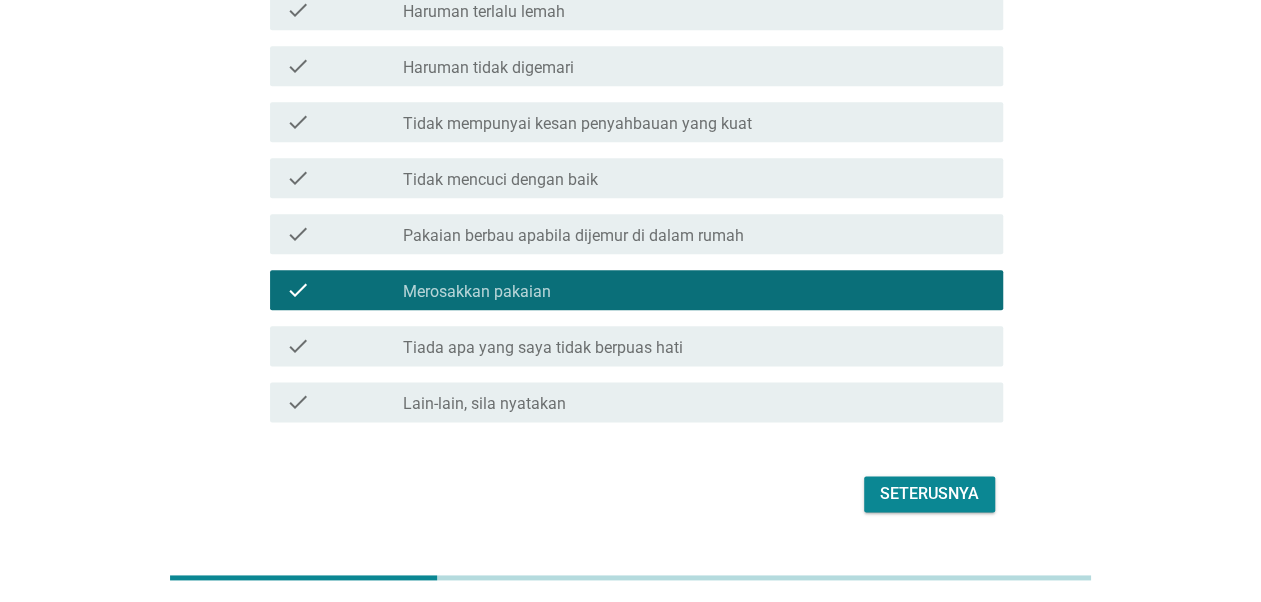 click on "check     check_box_outline_blank Tidak mencuci dengan baik" at bounding box center (630, 178) 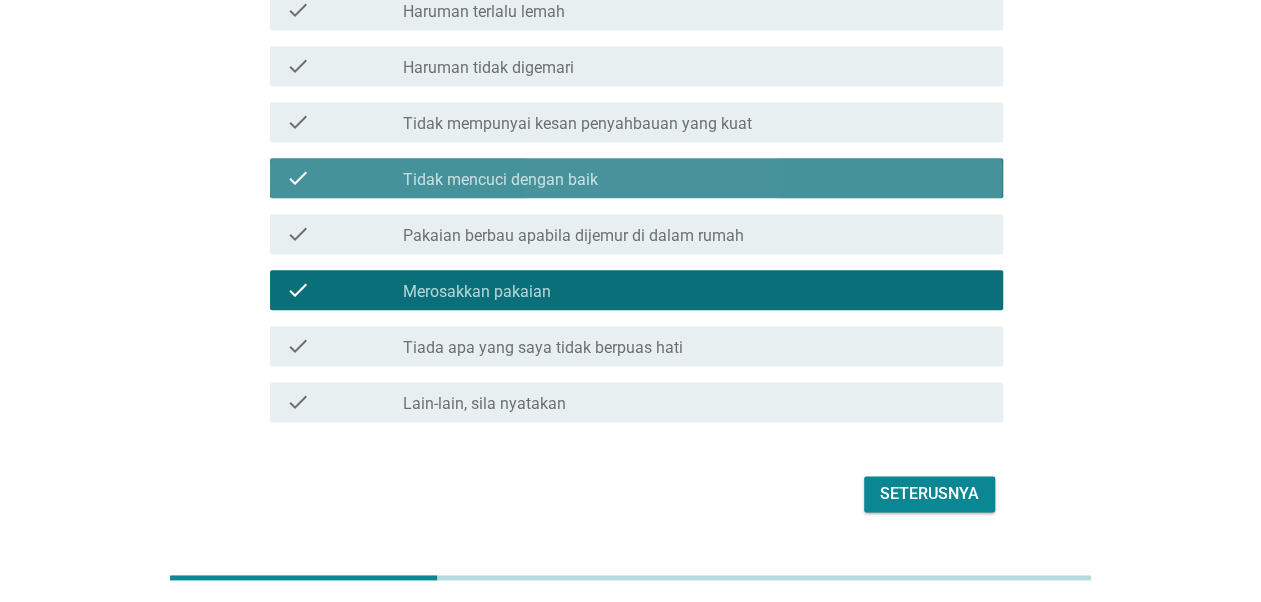 click on "Tidak mencuci dengan baik" at bounding box center (500, 180) 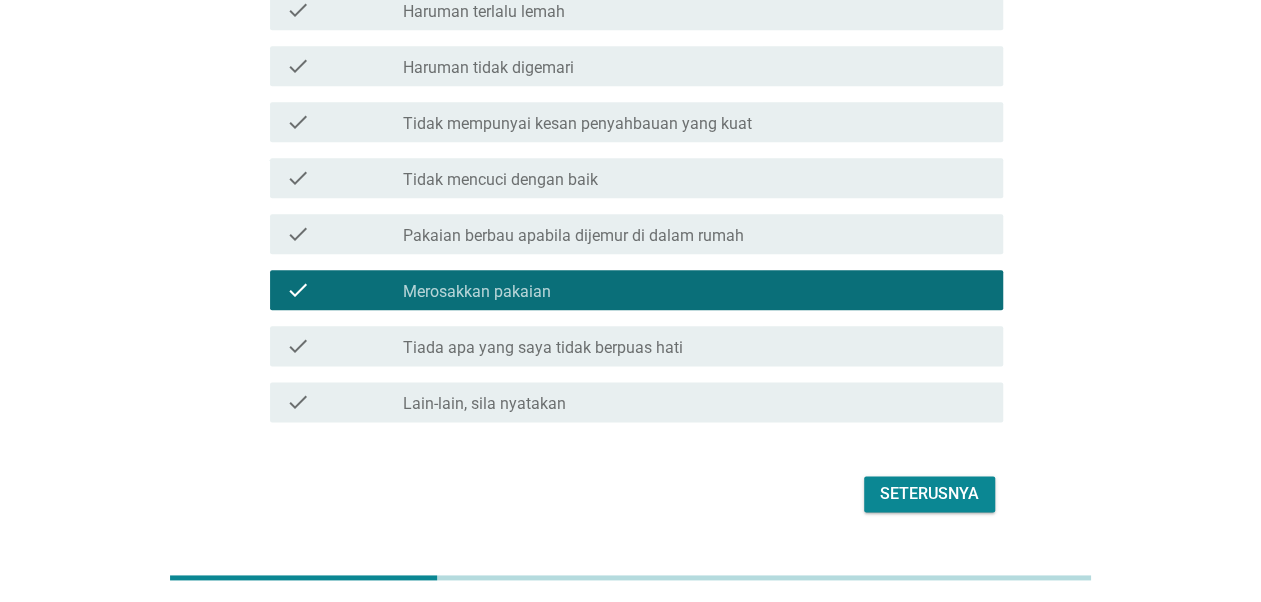 click on "check_box_outline_blank Pakaian berbau apabila dijemur di dalam rumah" at bounding box center [695, 234] 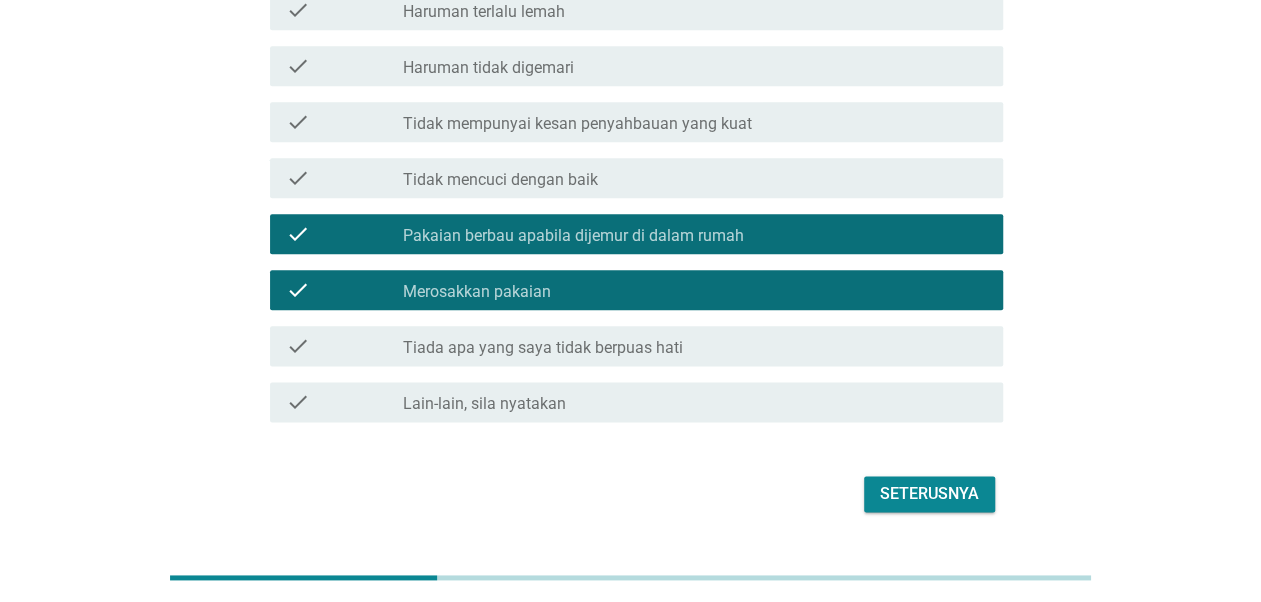 click on "Seterusnya" at bounding box center (929, 494) 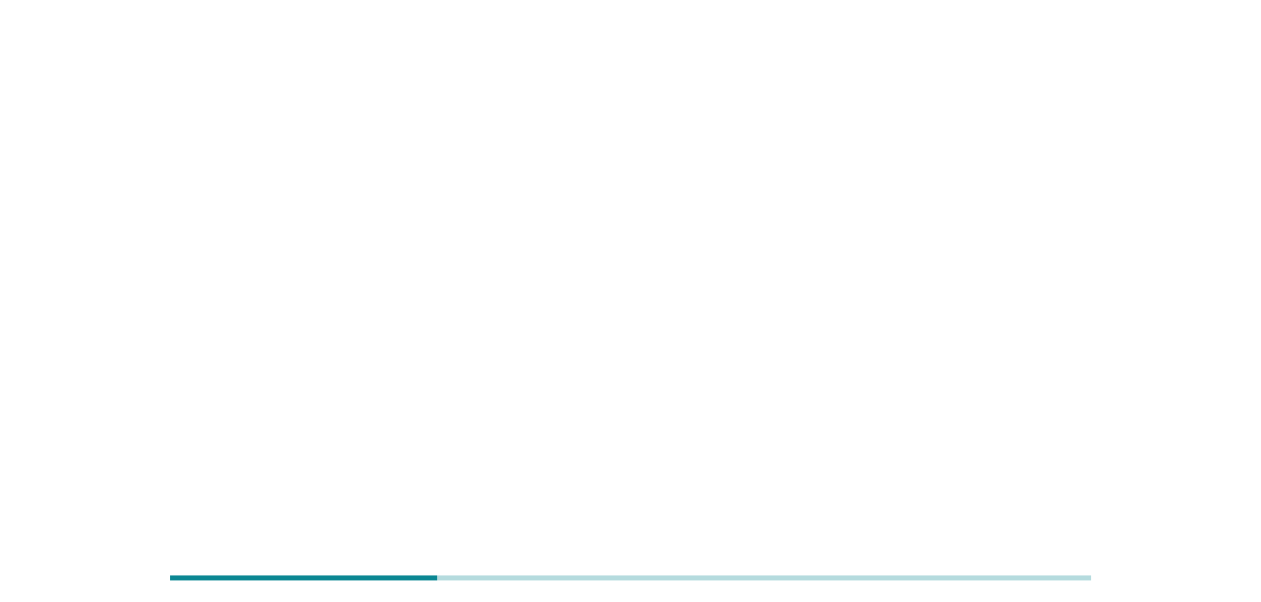 scroll, scrollTop: 0, scrollLeft: 0, axis: both 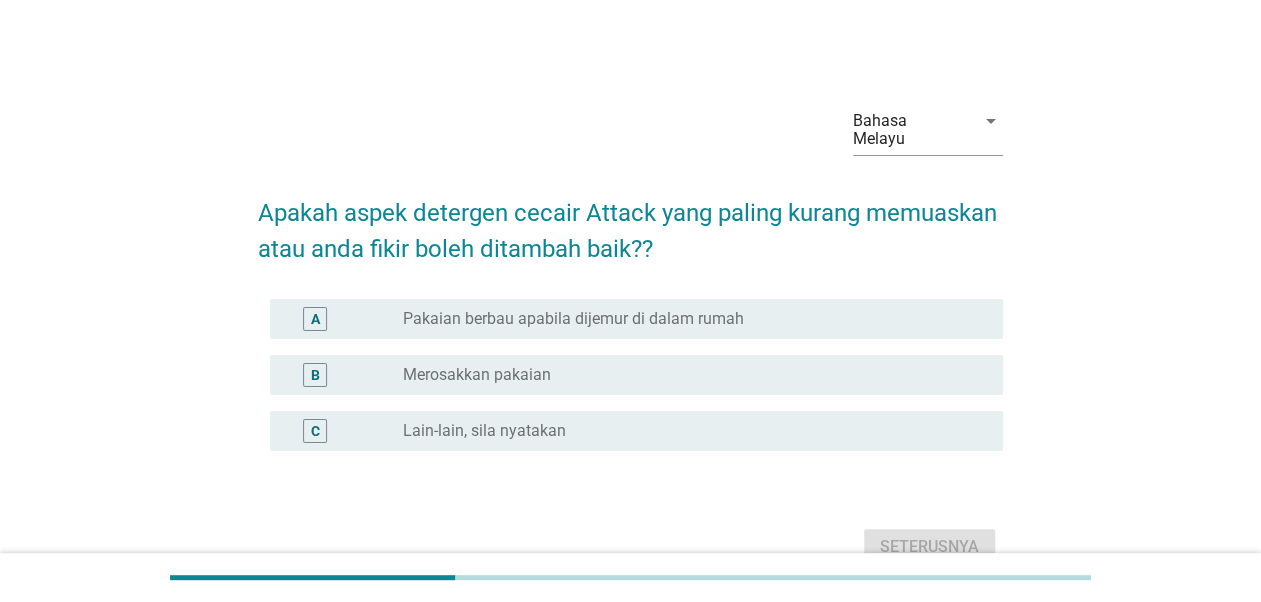click on "Merosakkan pakaian" at bounding box center [477, 375] 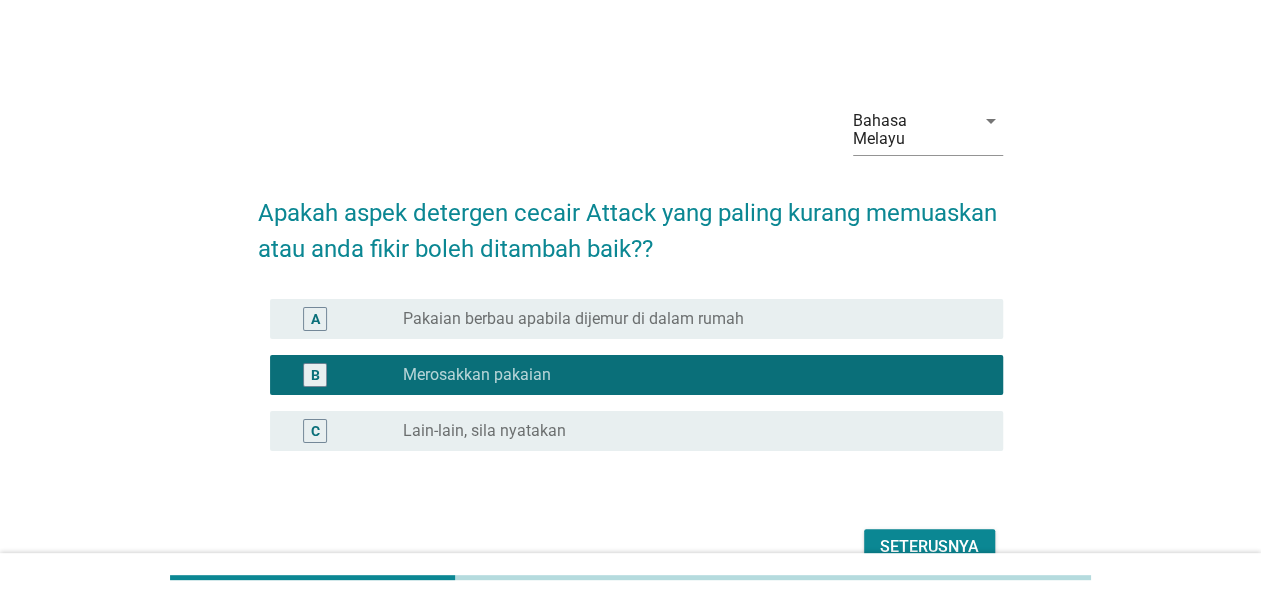 click on "Seterusnya" at bounding box center [929, 547] 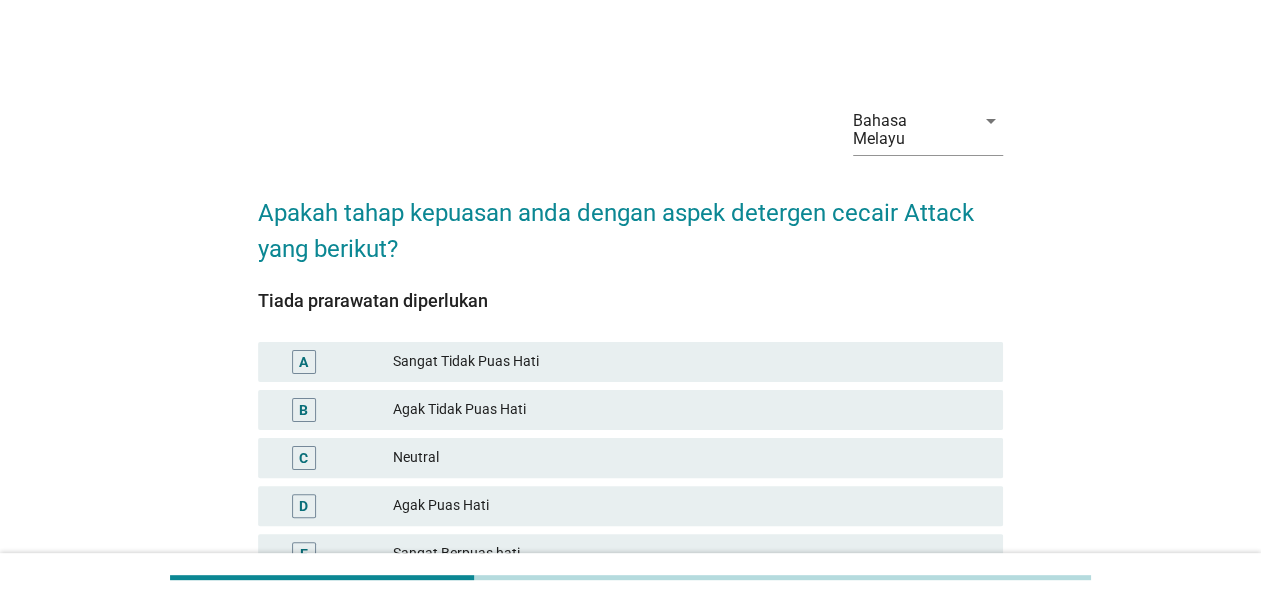 click on "Neutral" at bounding box center (690, 458) 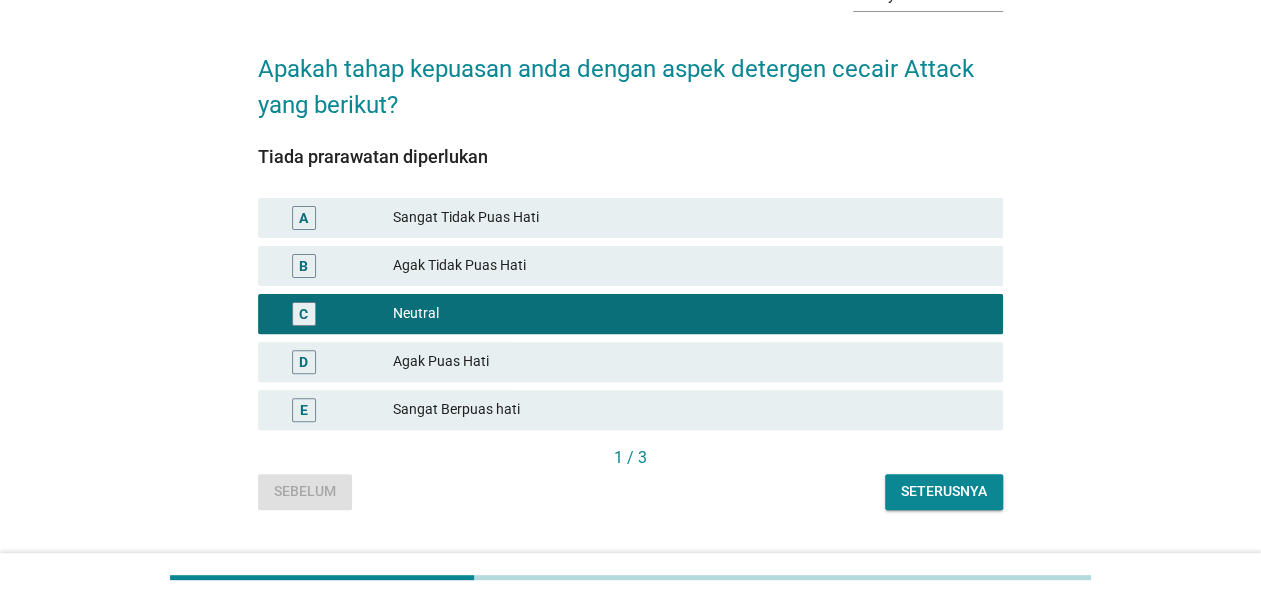 scroll, scrollTop: 171, scrollLeft: 0, axis: vertical 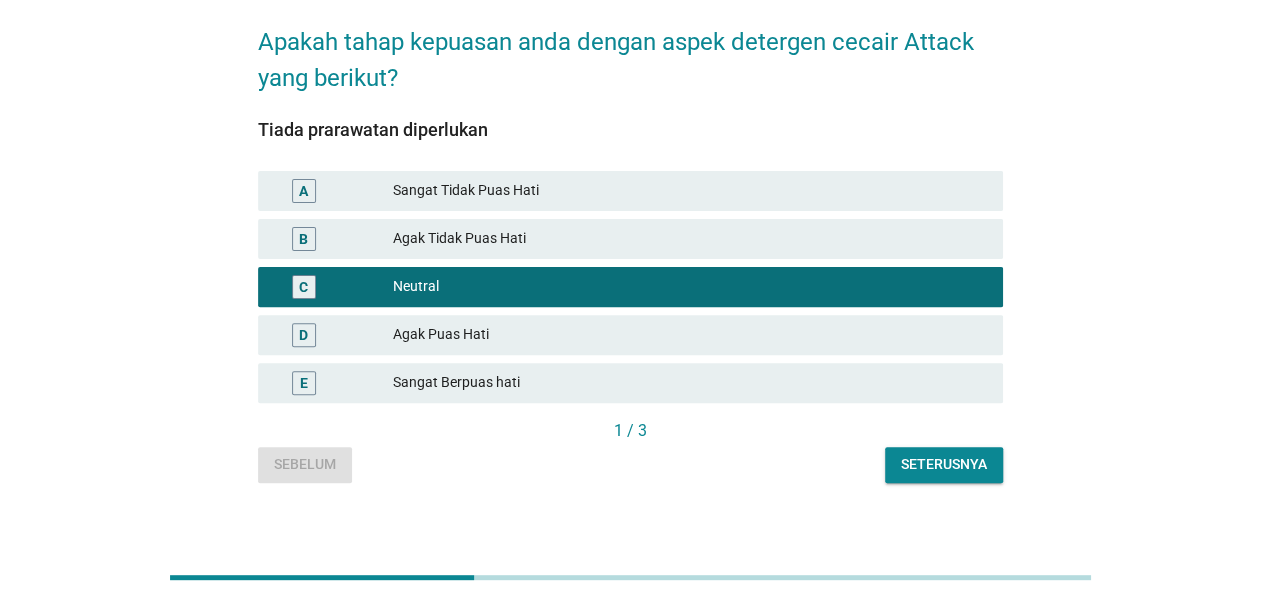 click on "Seterusnya" at bounding box center [944, 465] 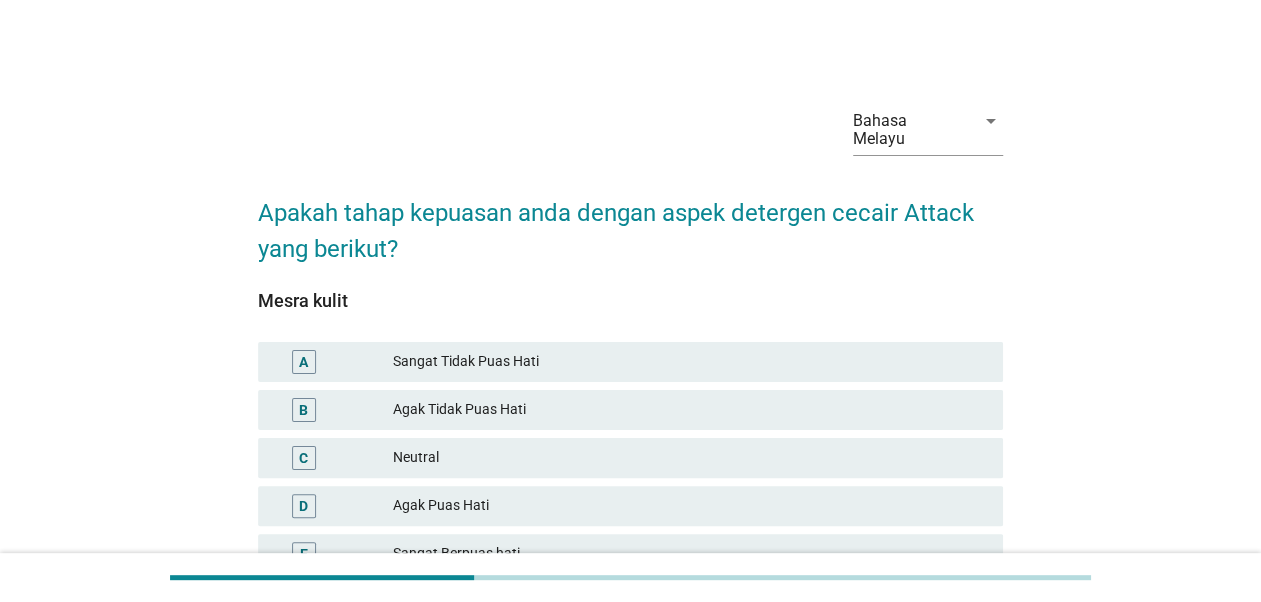 click on "Neutral" at bounding box center [690, 458] 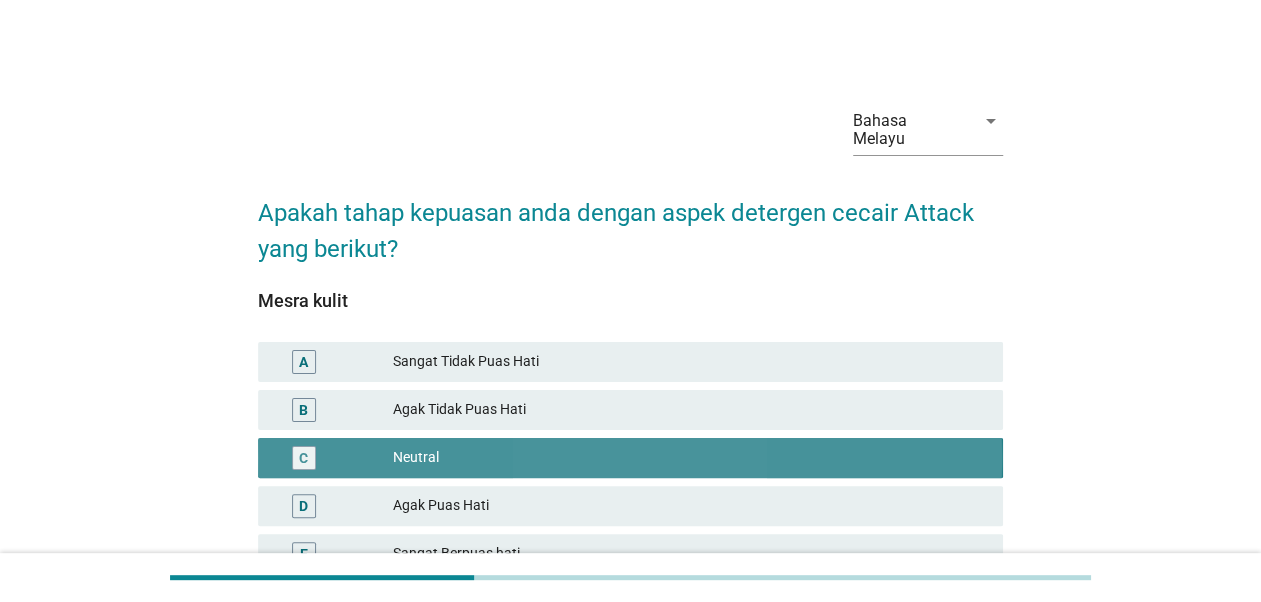 scroll, scrollTop: 171, scrollLeft: 0, axis: vertical 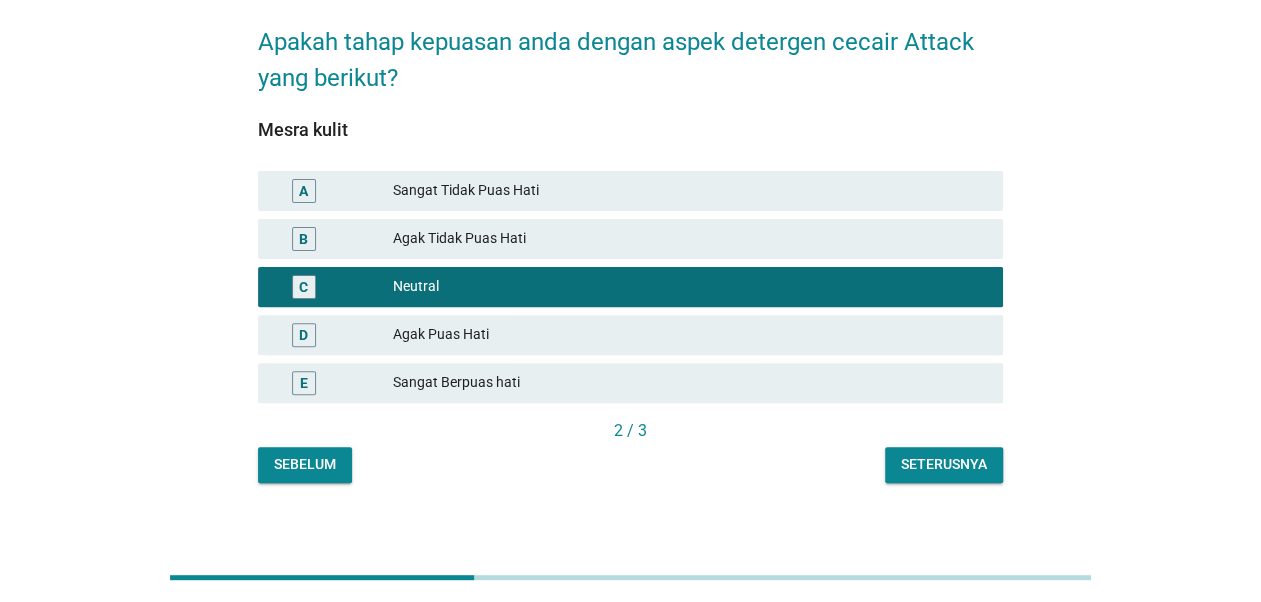 click on "Seterusnya" at bounding box center [944, 464] 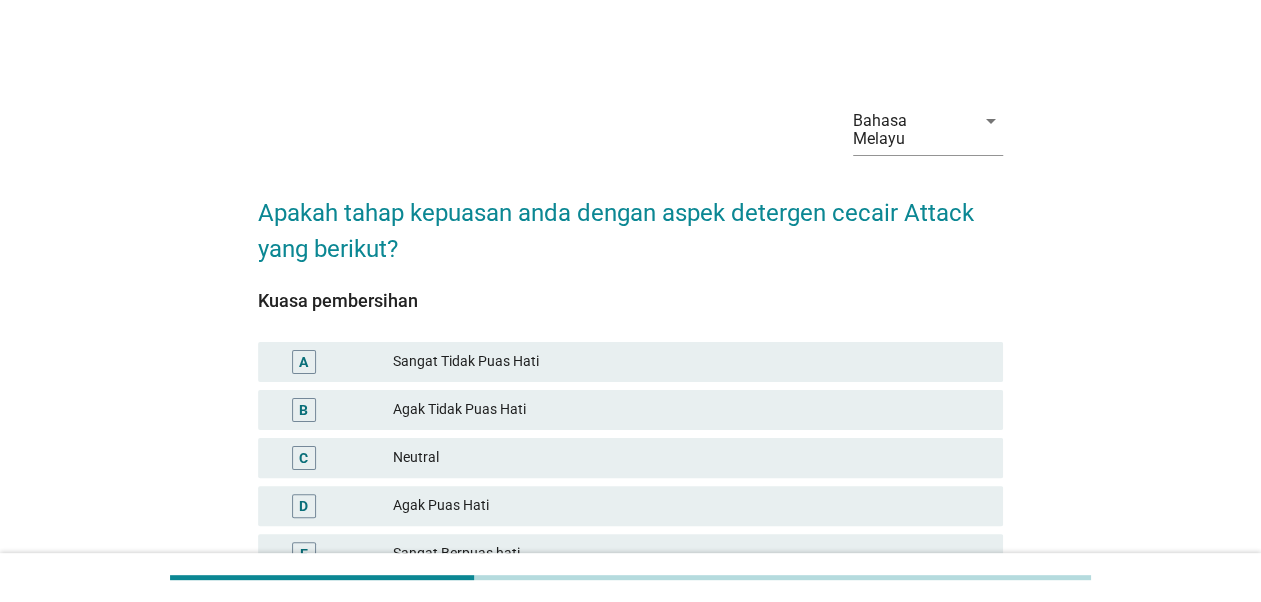 click on "Neutral" at bounding box center [690, 458] 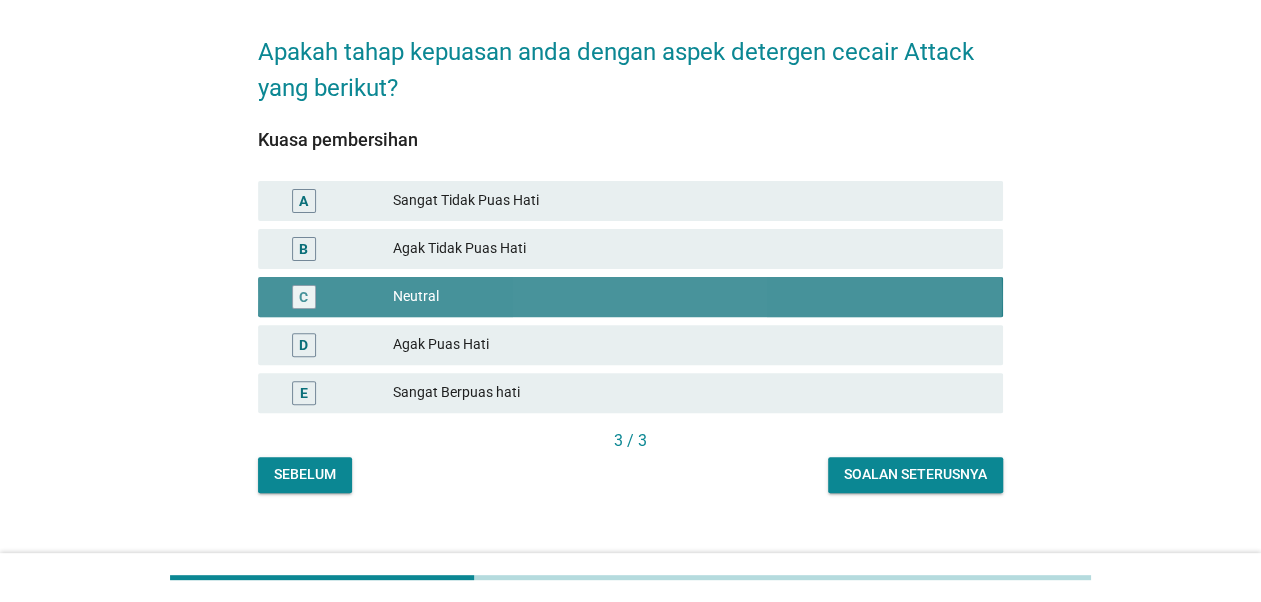 scroll, scrollTop: 171, scrollLeft: 0, axis: vertical 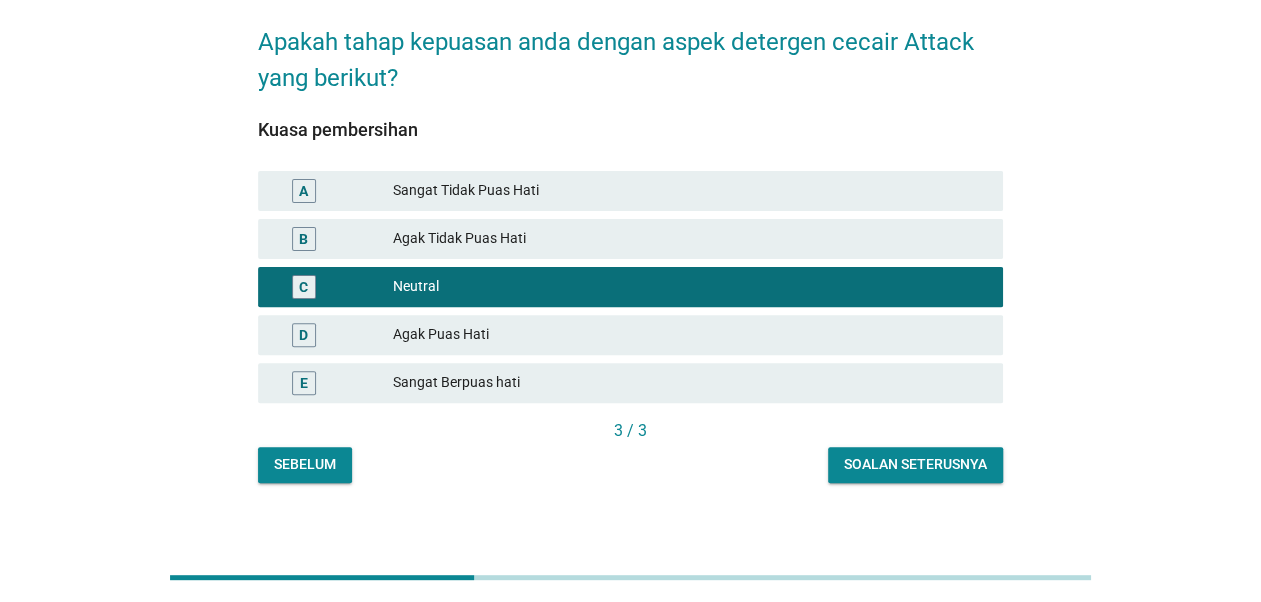 click on "Soalan seterusnya" at bounding box center (915, 465) 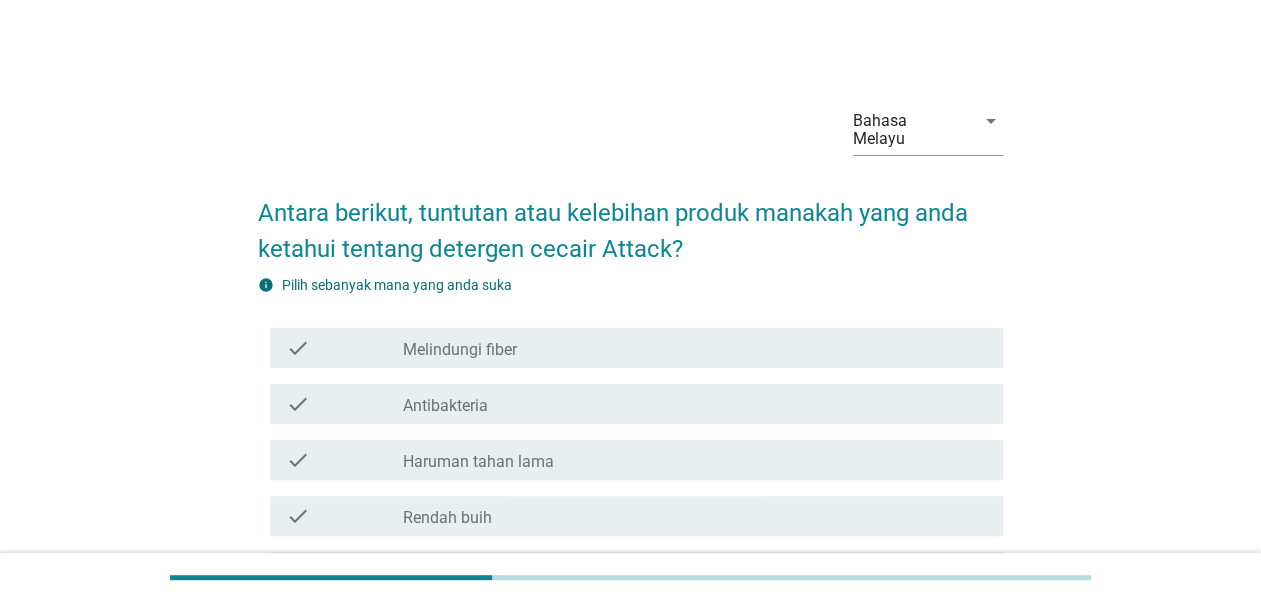scroll, scrollTop: 266, scrollLeft: 0, axis: vertical 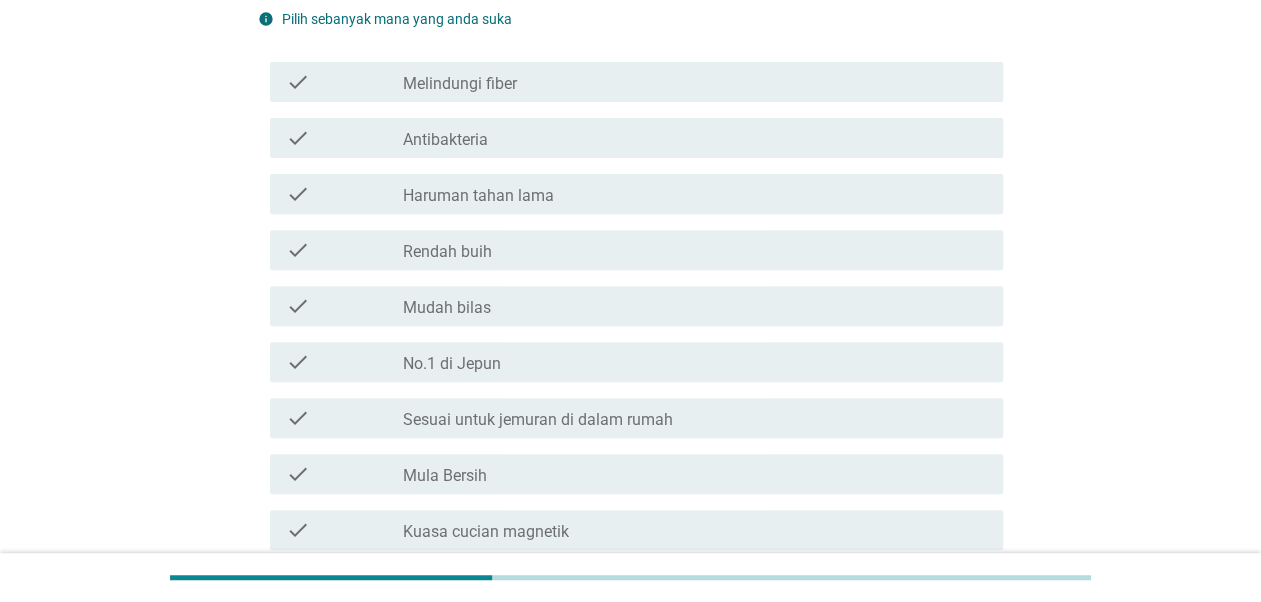 click on "check     check_box_outline_blank Rendah buih" at bounding box center (630, 250) 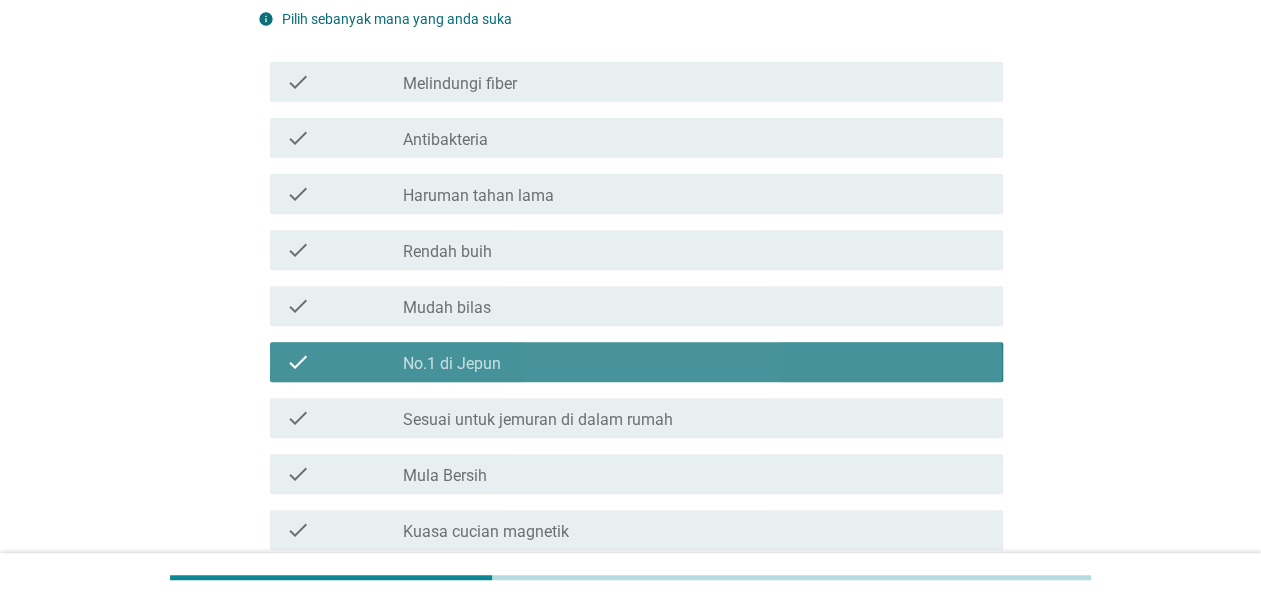click on "Rendah buih" at bounding box center [447, 252] 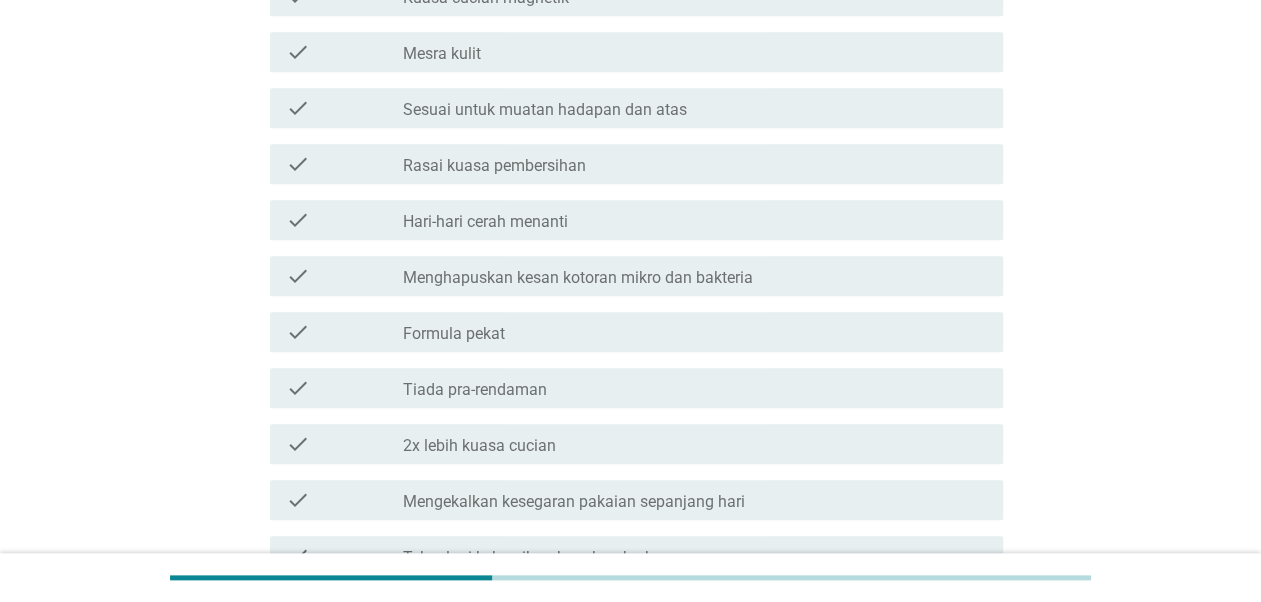 scroll, scrollTop: 1157, scrollLeft: 0, axis: vertical 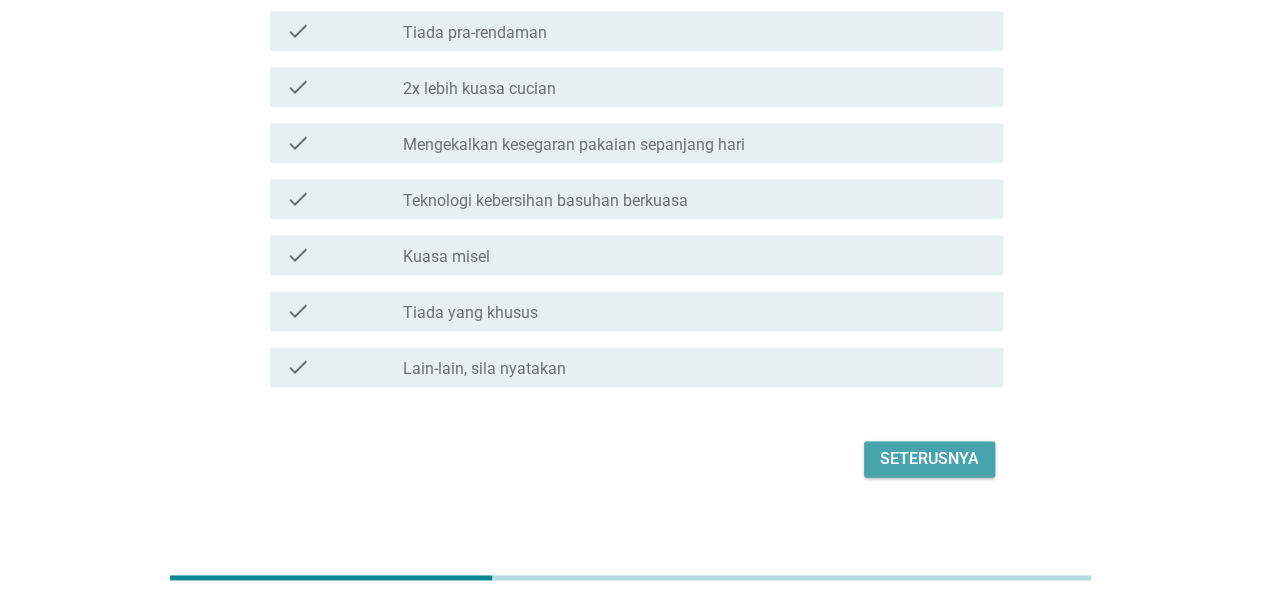 click on "Seterusnya" at bounding box center (929, 459) 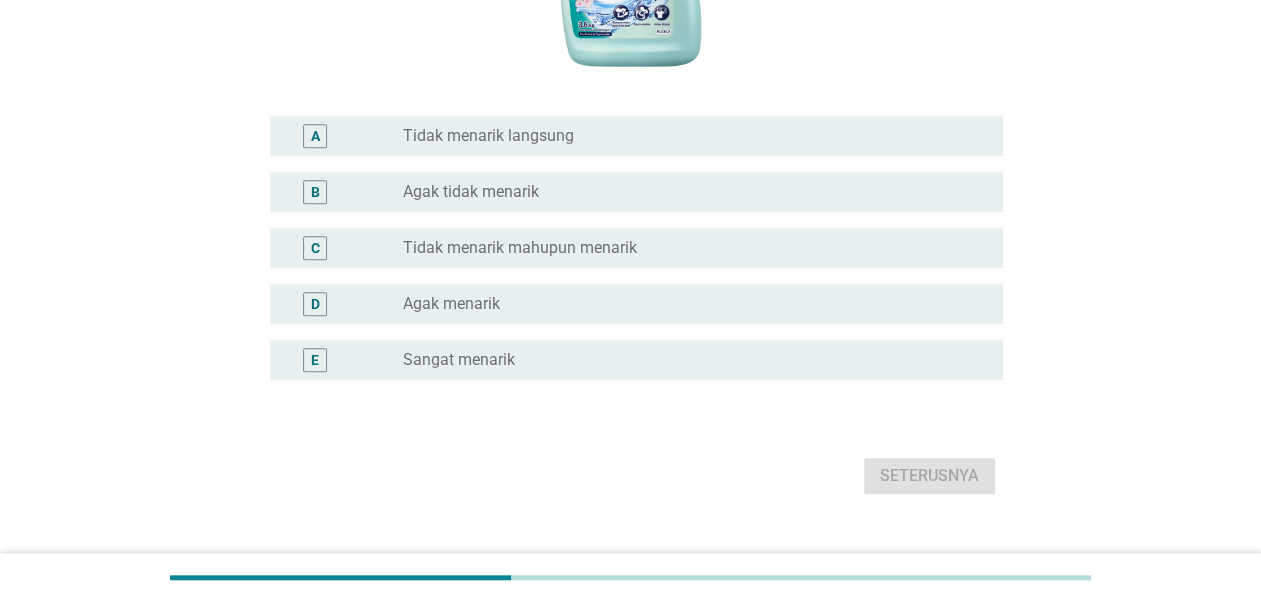 scroll, scrollTop: 553, scrollLeft: 0, axis: vertical 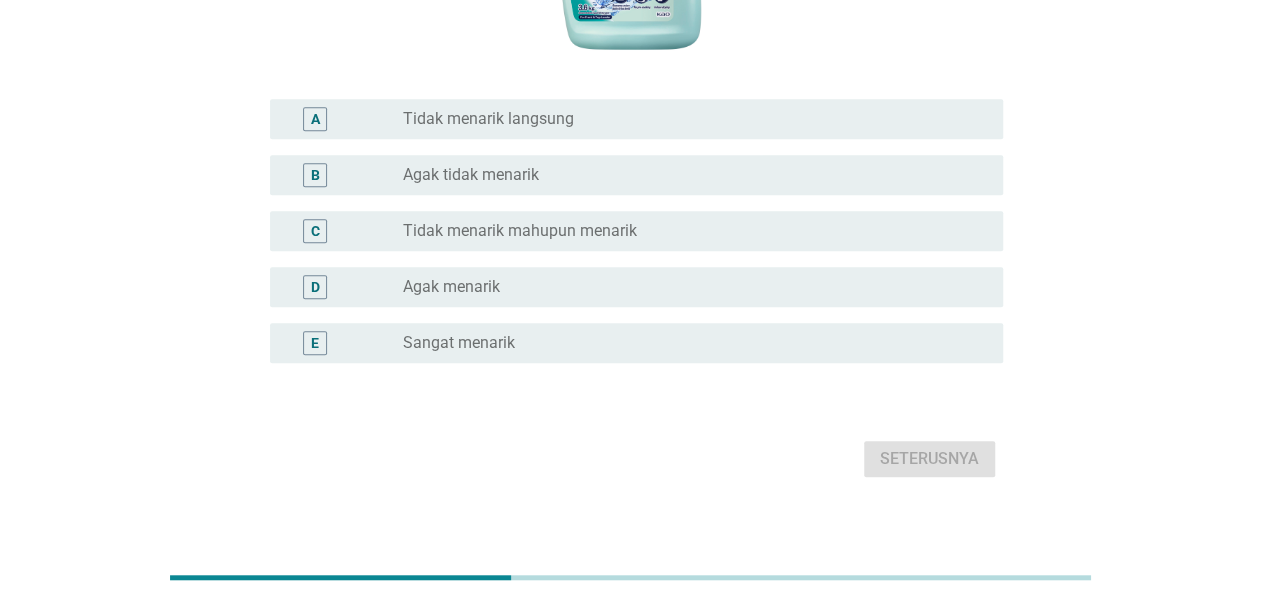 click on "radio_button_unchecked Agak menarik" at bounding box center (687, 287) 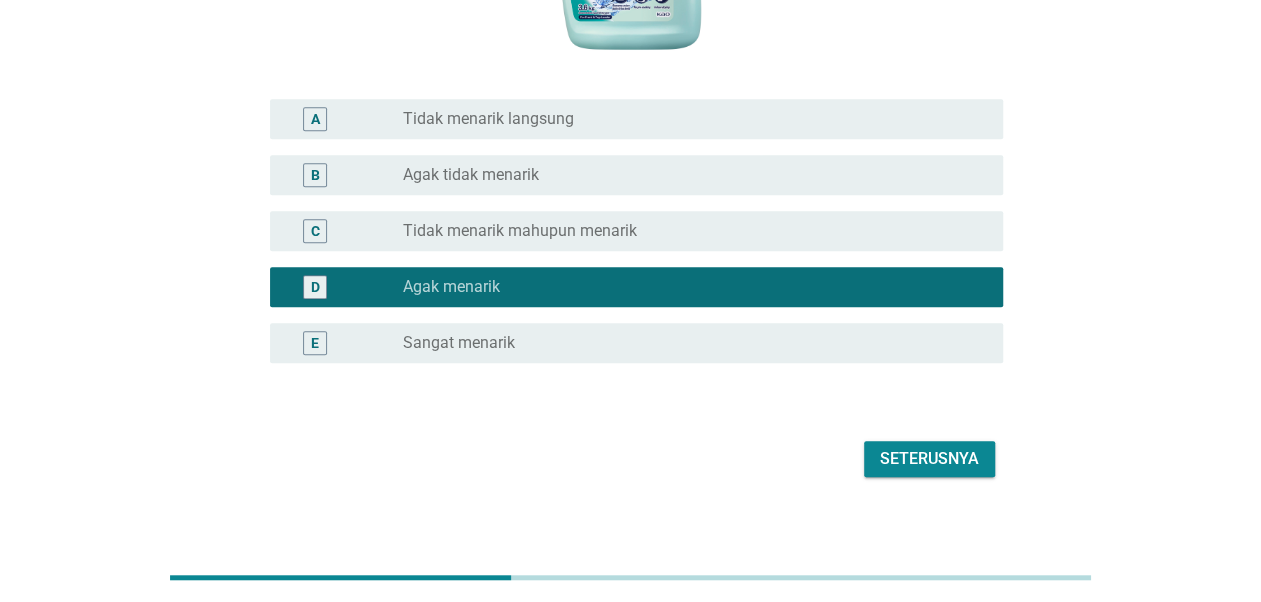 click on "Seterusnya" at bounding box center (929, 459) 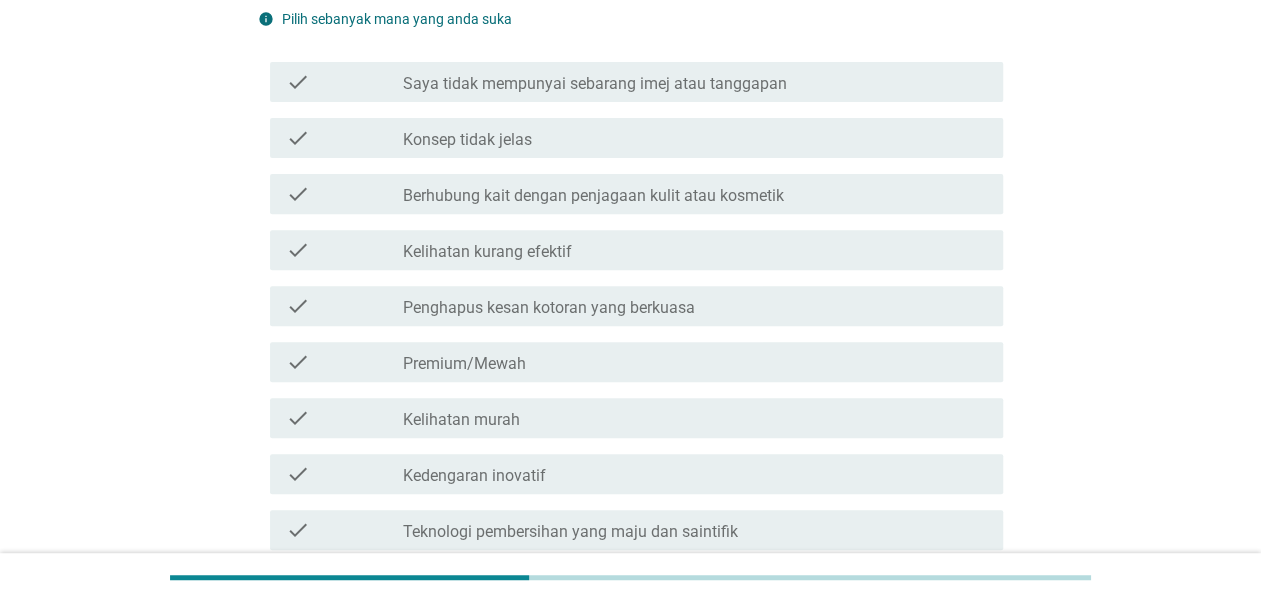 scroll, scrollTop: 533, scrollLeft: 0, axis: vertical 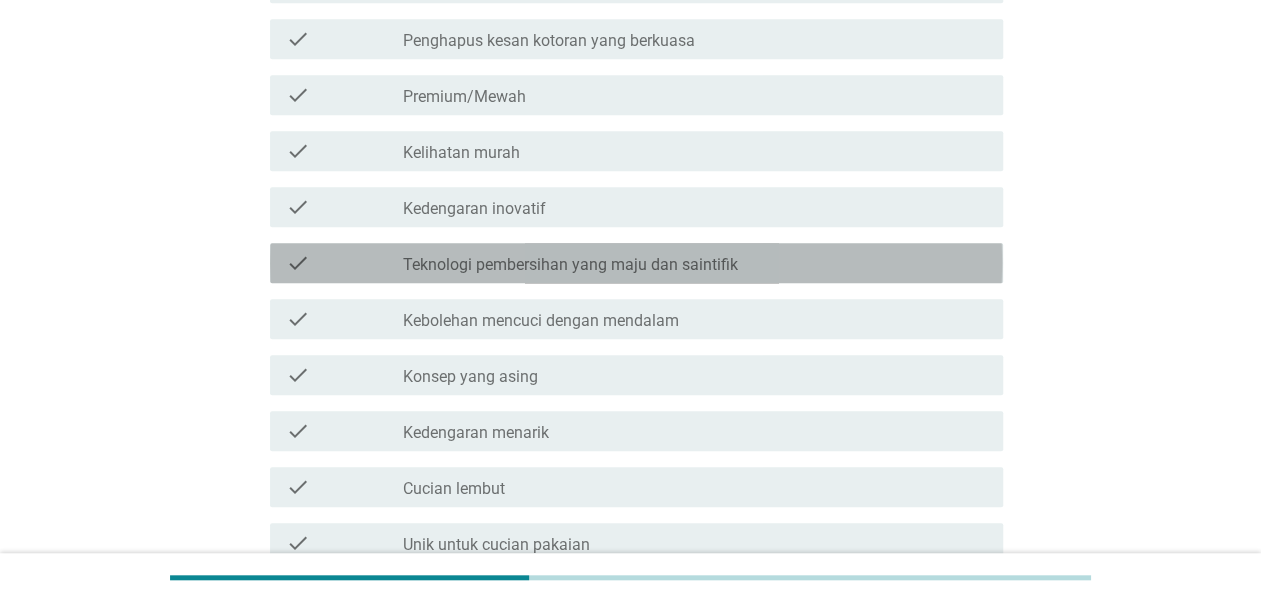 click on "Teknologi pembersihan yang maju dan saintifik" at bounding box center [570, 265] 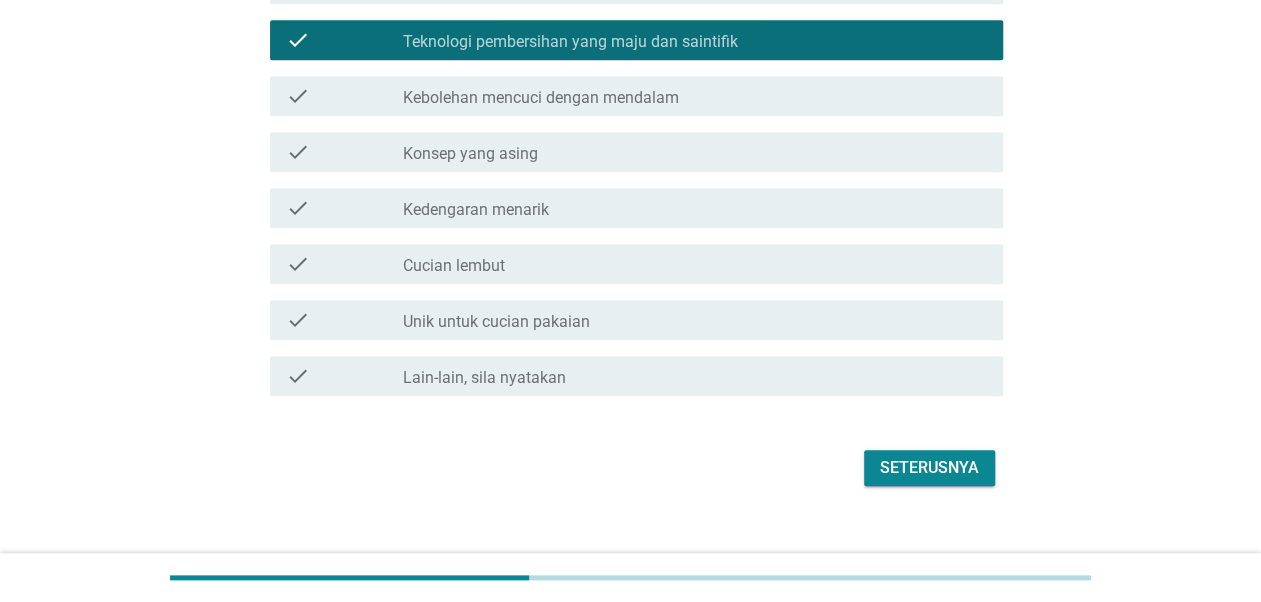 scroll, scrollTop: 765, scrollLeft: 0, axis: vertical 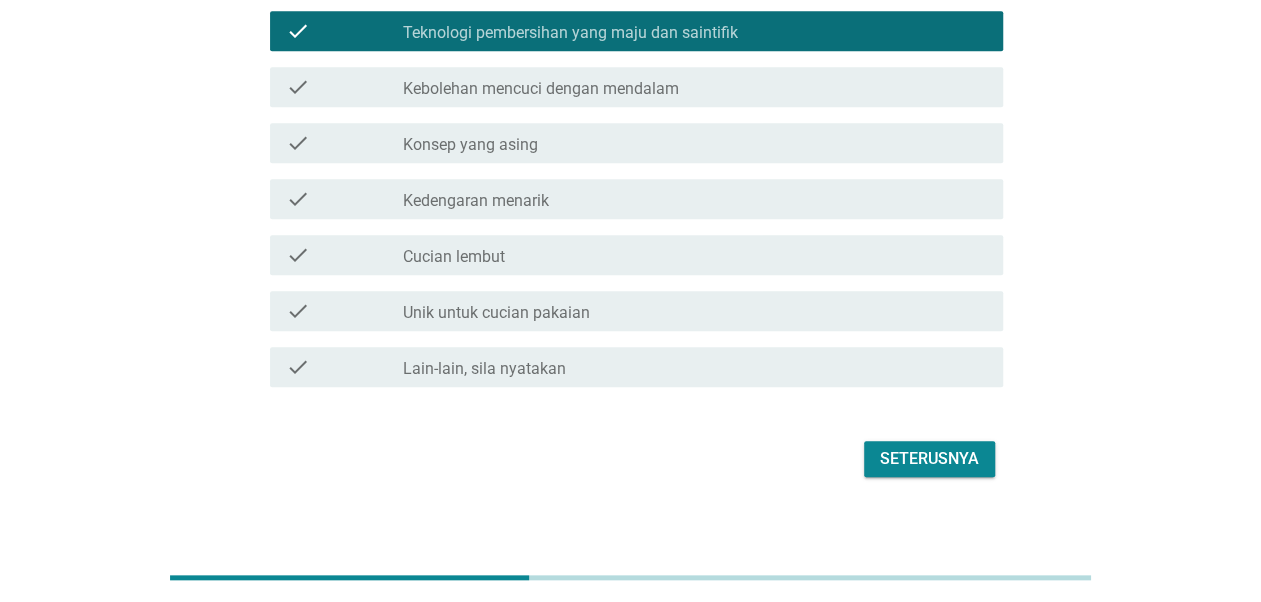 click on "Seterusnya" at bounding box center [929, 459] 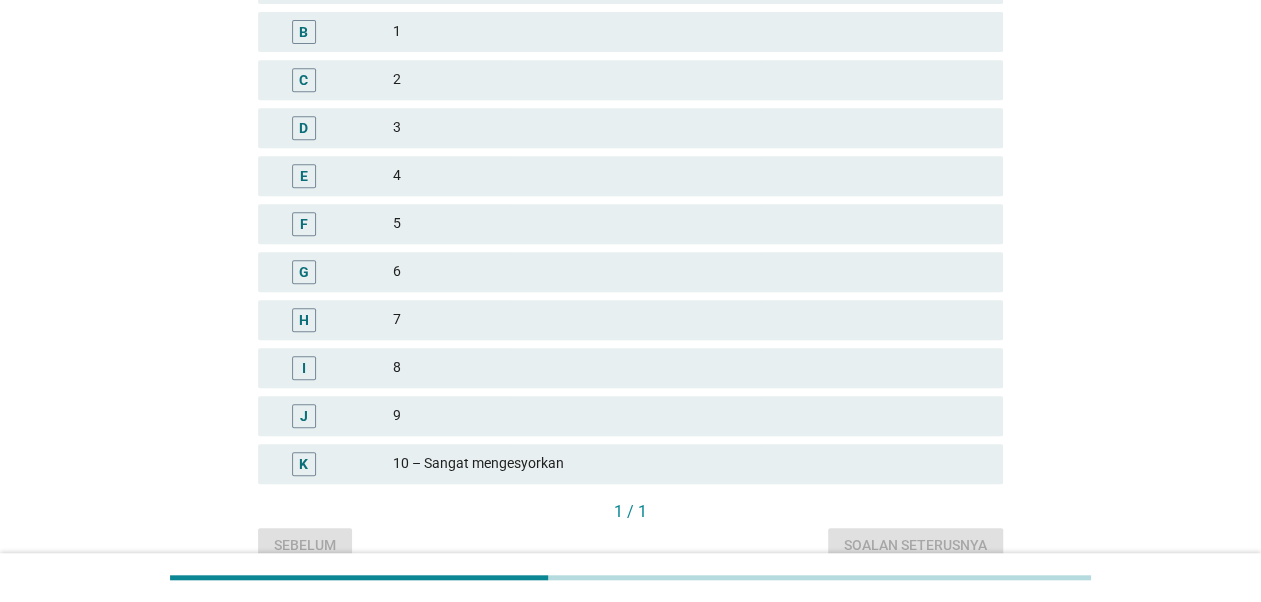 scroll, scrollTop: 495, scrollLeft: 0, axis: vertical 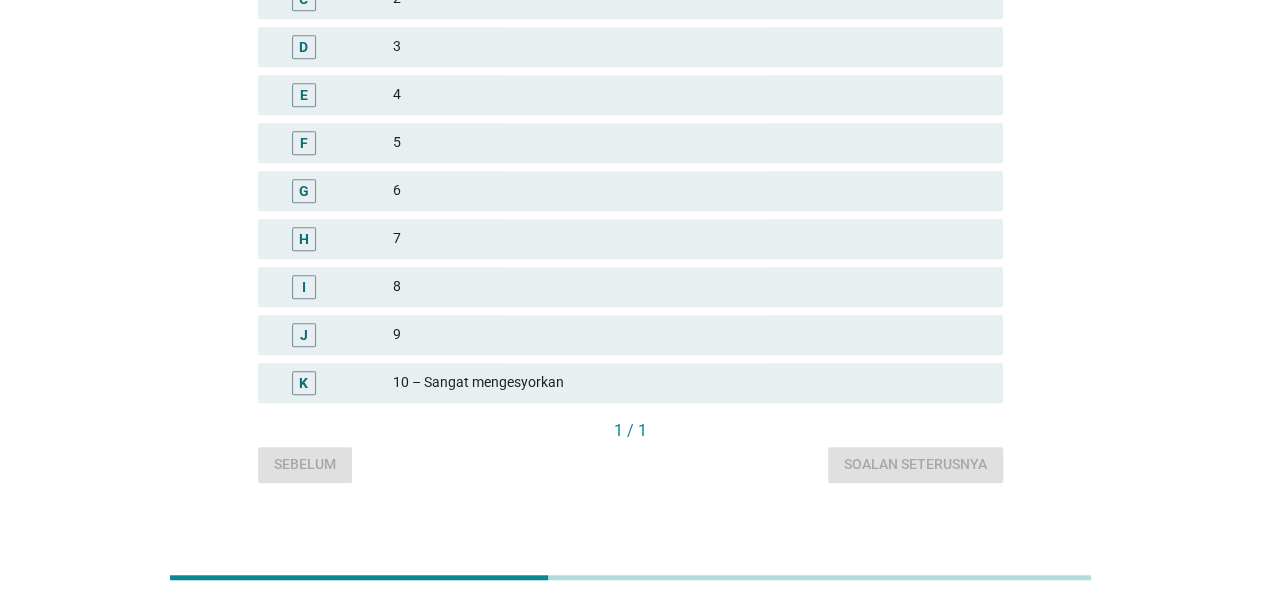 click on "I   8" at bounding box center [630, 287] 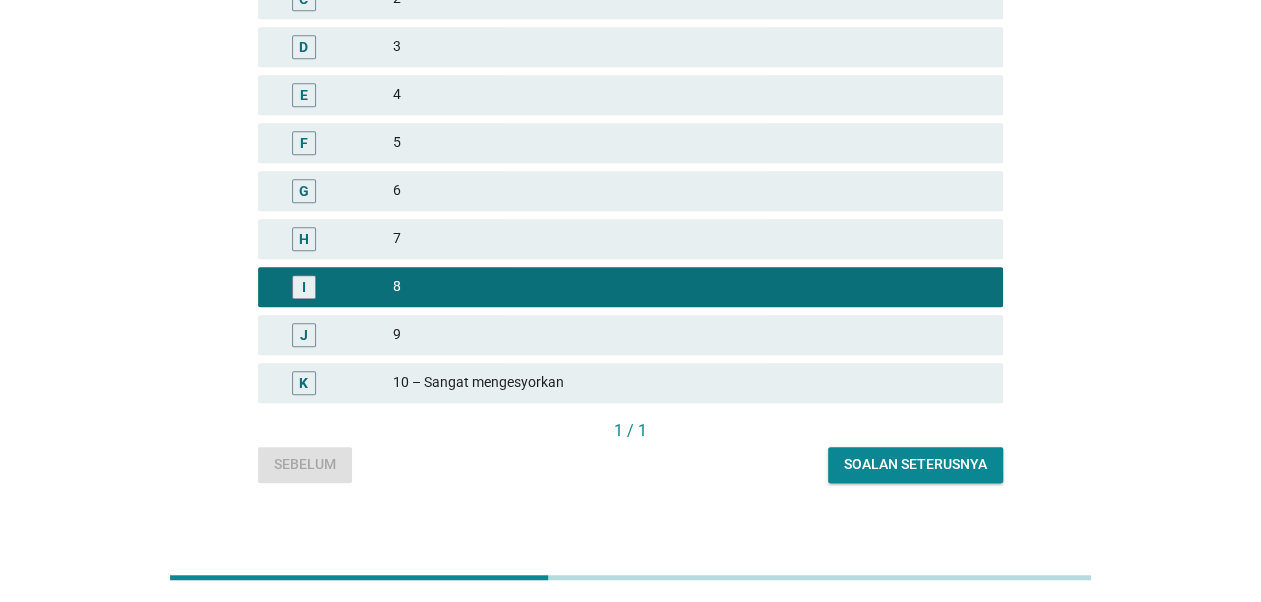 click on "7" at bounding box center [690, 239] 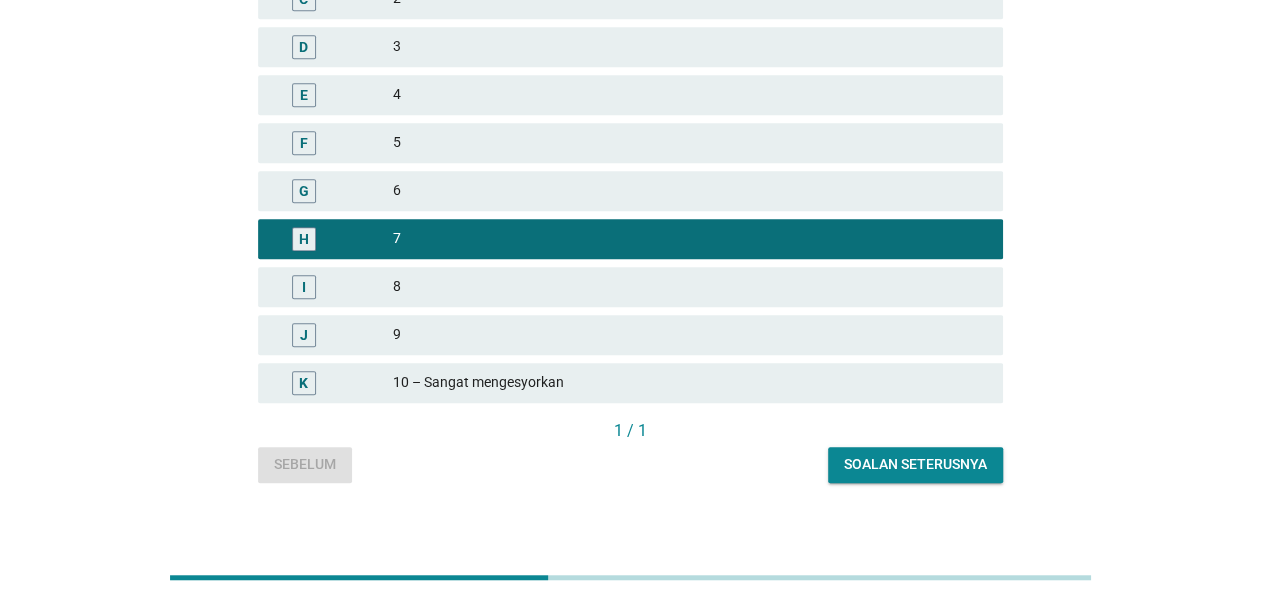 click on "Soalan seterusnya" at bounding box center [915, 464] 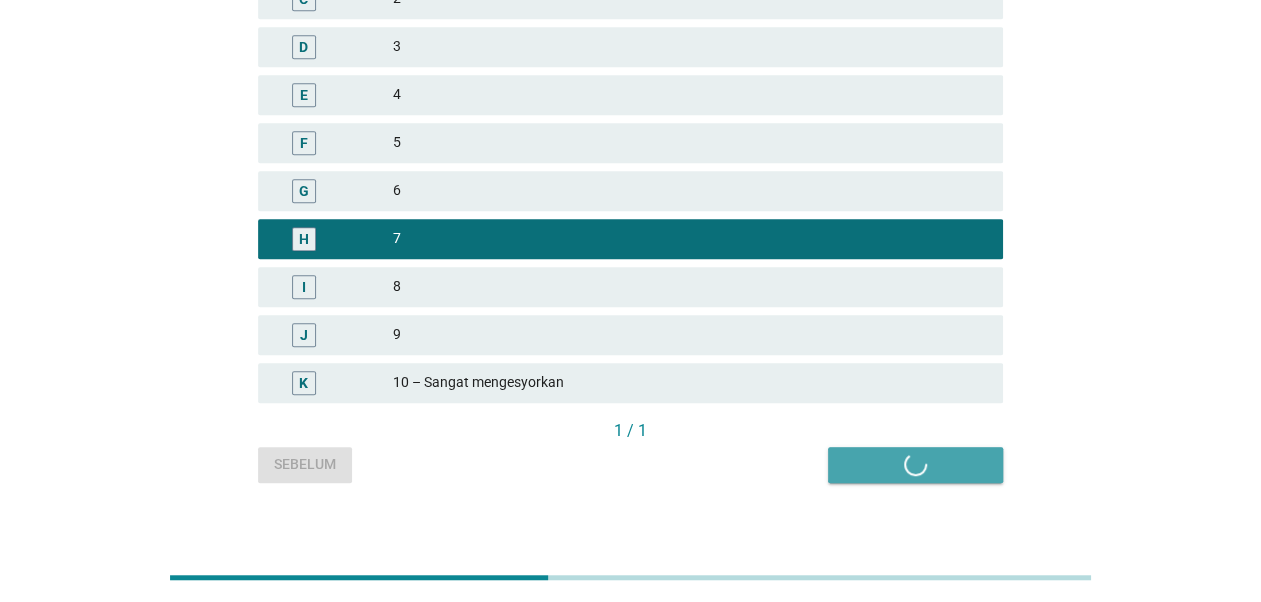 scroll, scrollTop: 0, scrollLeft: 0, axis: both 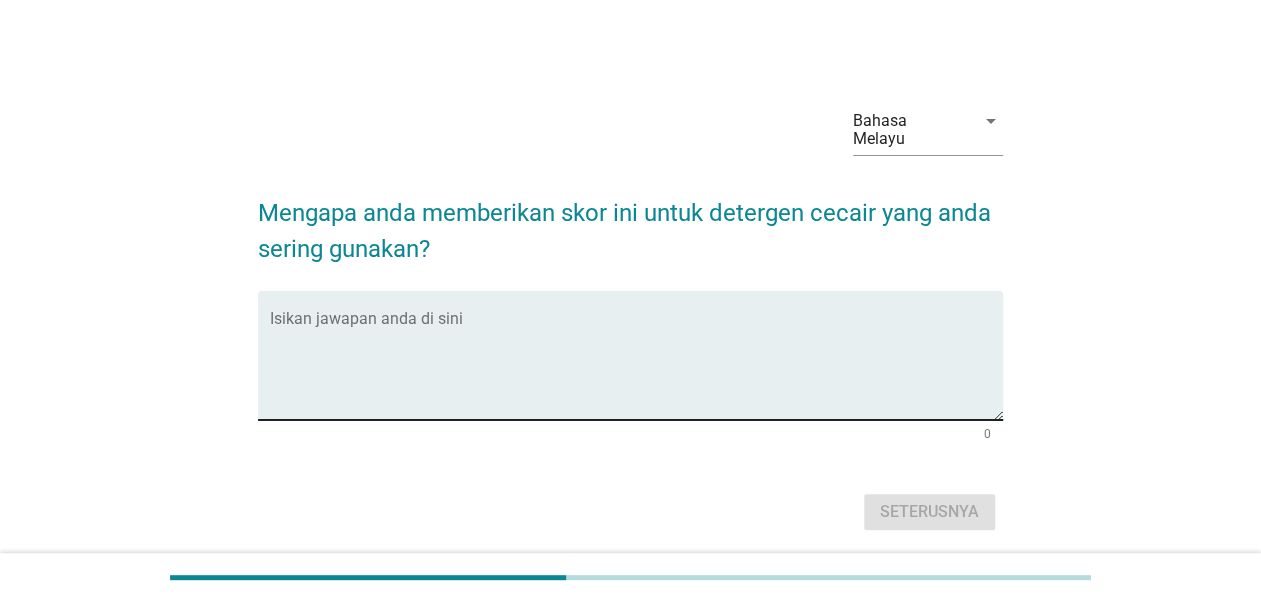 click at bounding box center [636, 367] 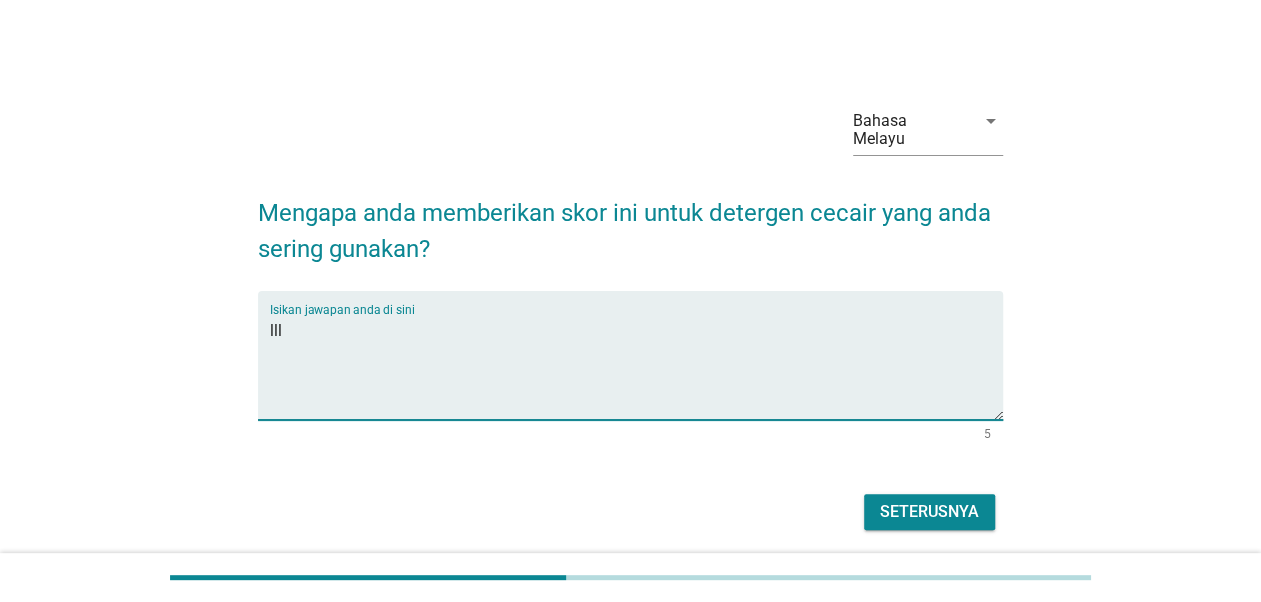 type on "lll" 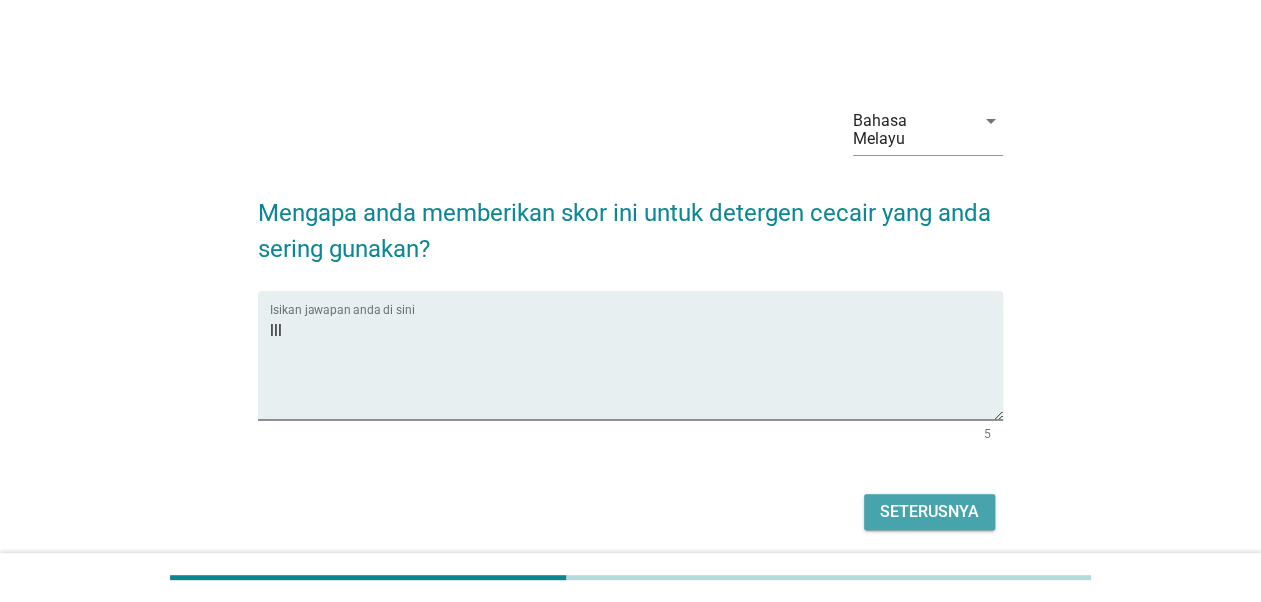 click on "Seterusnya" at bounding box center (929, 512) 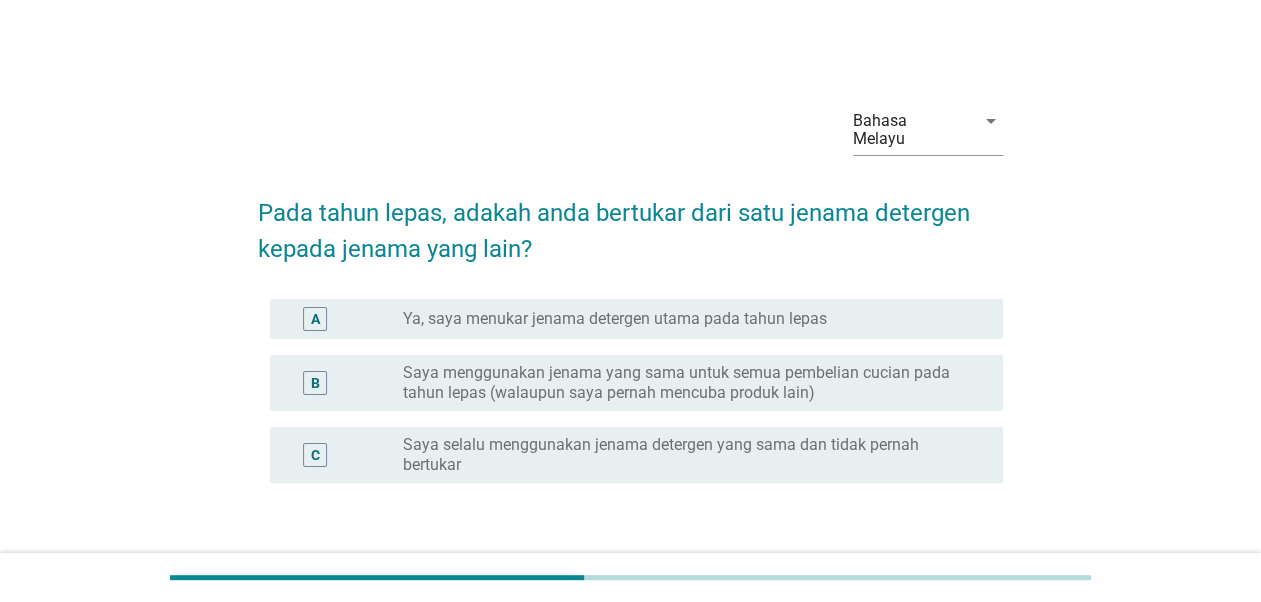 click on "B" at bounding box center [344, 383] 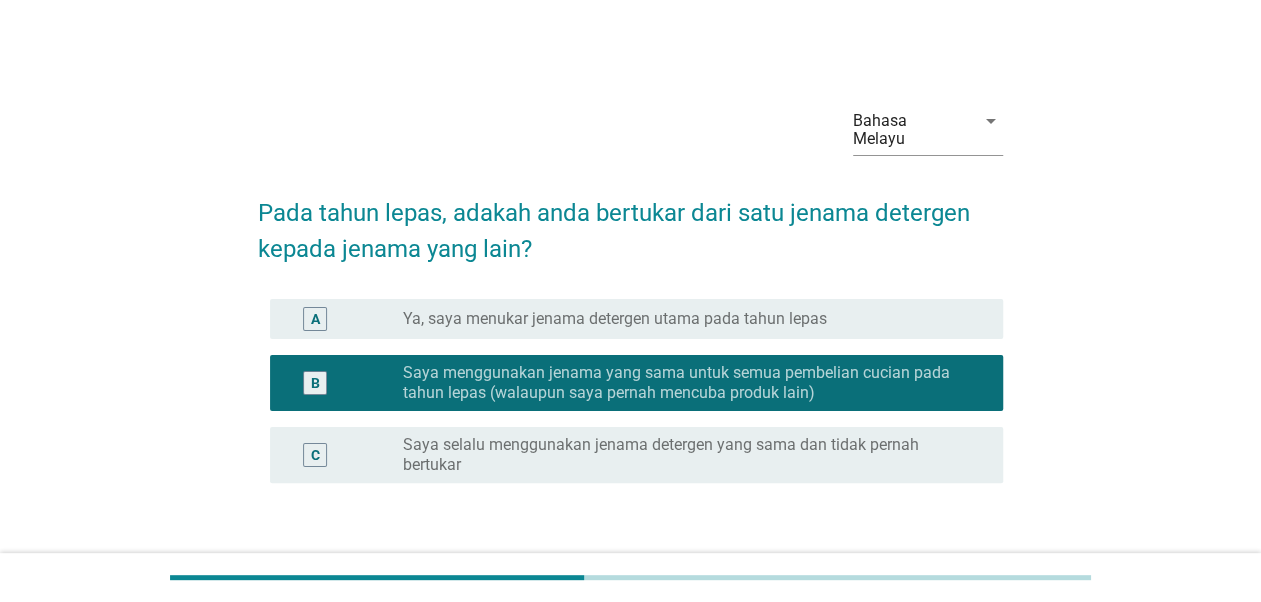 click on "Seterusnya" at bounding box center [929, 579] 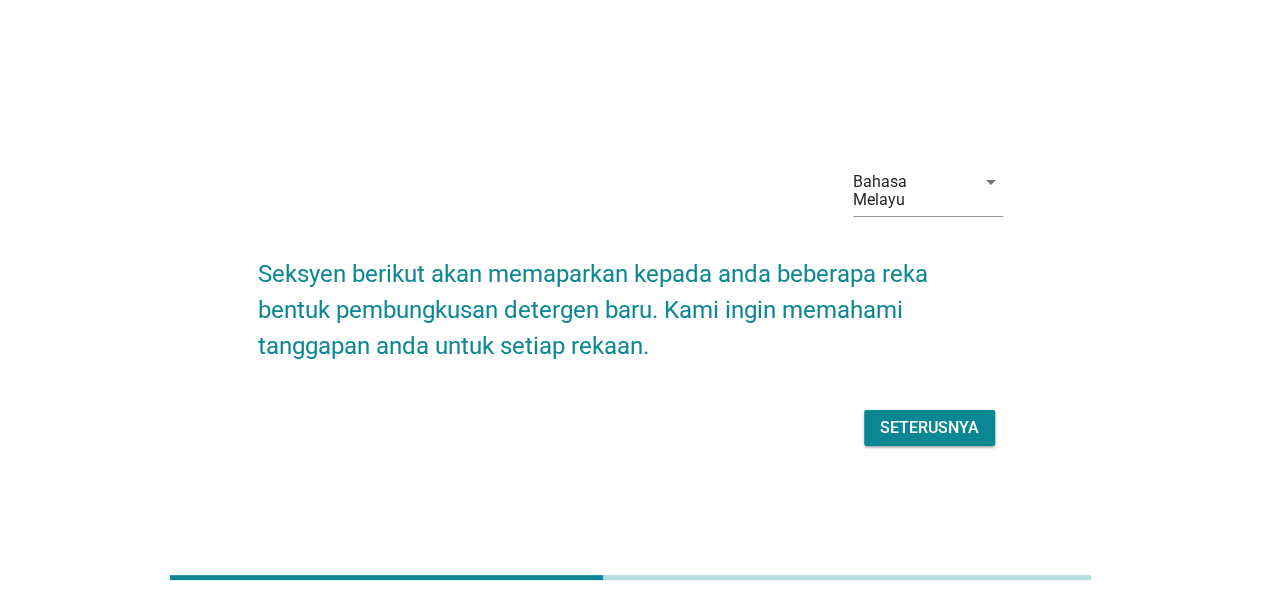 click on "Seterusnya" at bounding box center [929, 428] 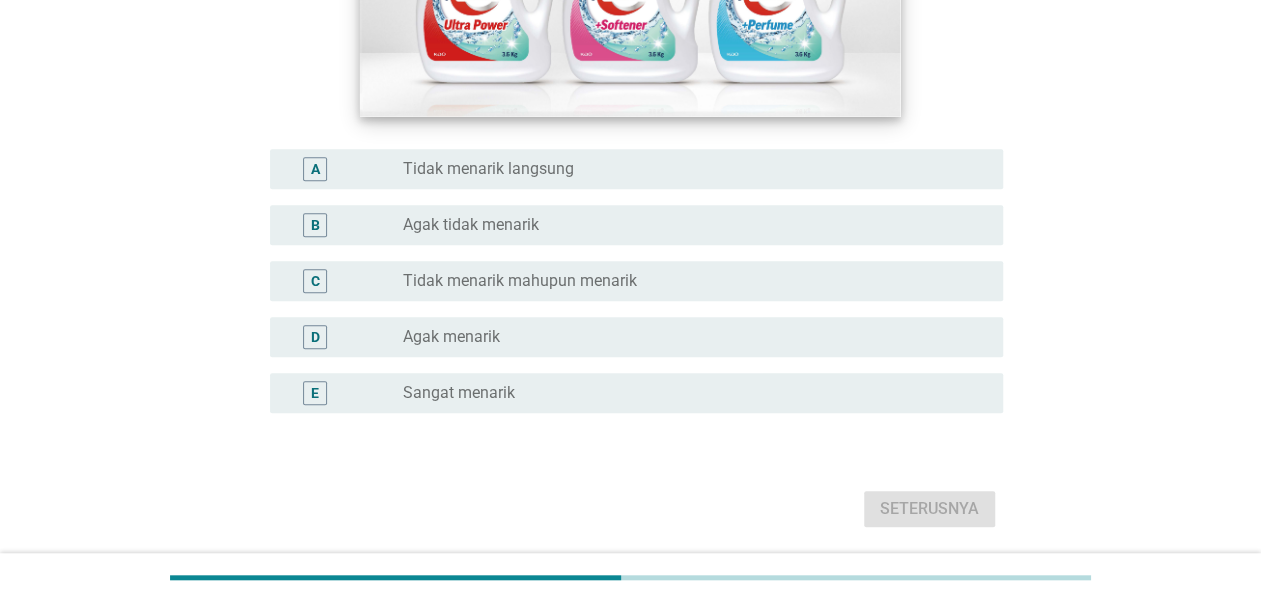 scroll, scrollTop: 480, scrollLeft: 0, axis: vertical 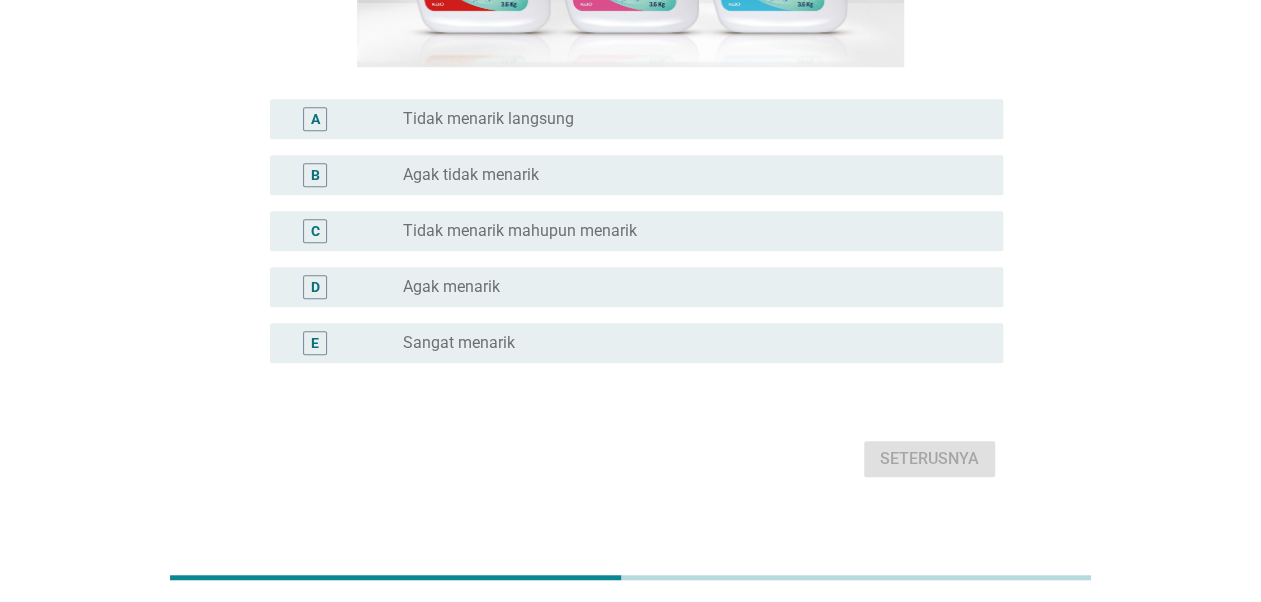 click on "D     radio_button_unchecked Agak menarik" at bounding box center [636, 287] 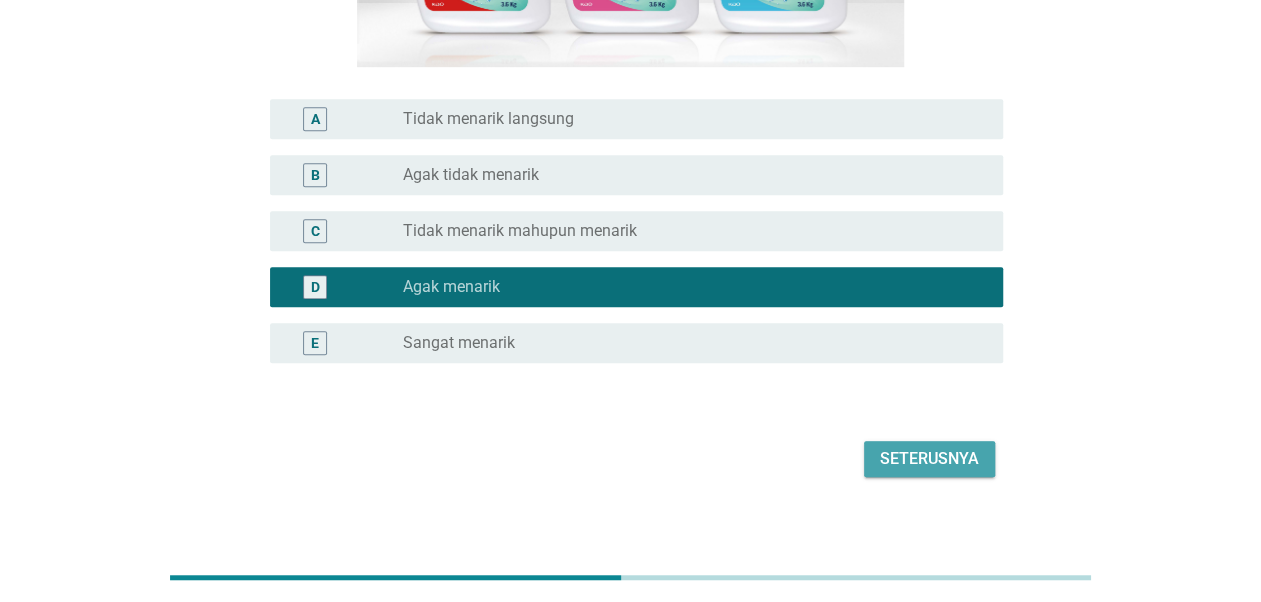 click on "Seterusnya" at bounding box center (929, 459) 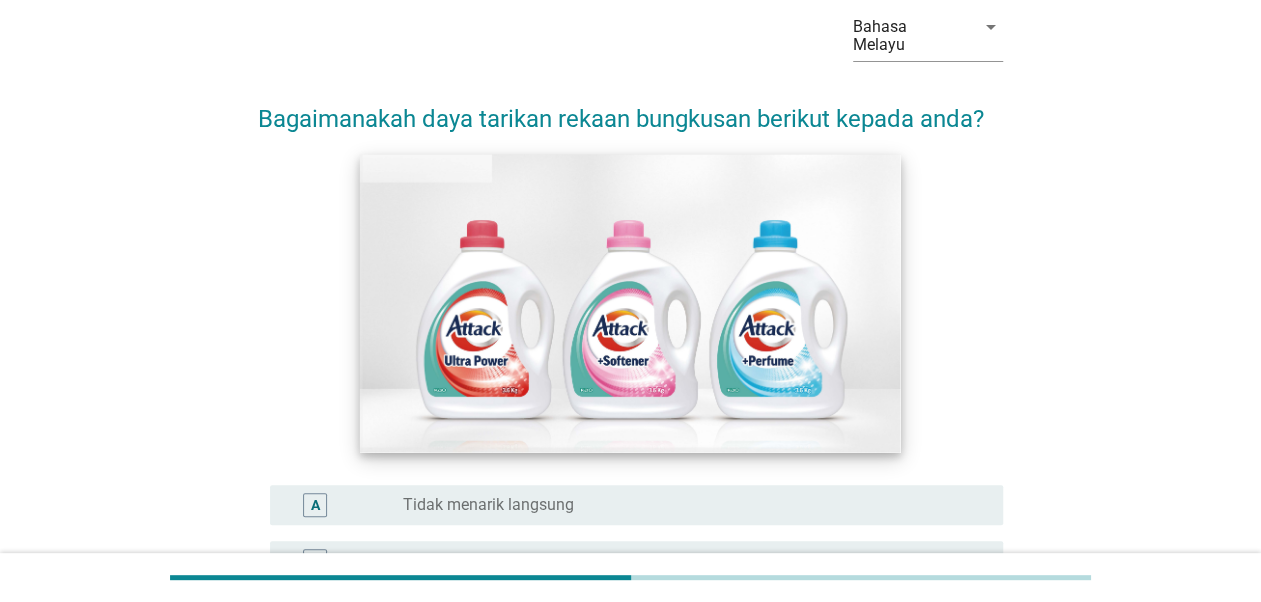 scroll, scrollTop: 266, scrollLeft: 0, axis: vertical 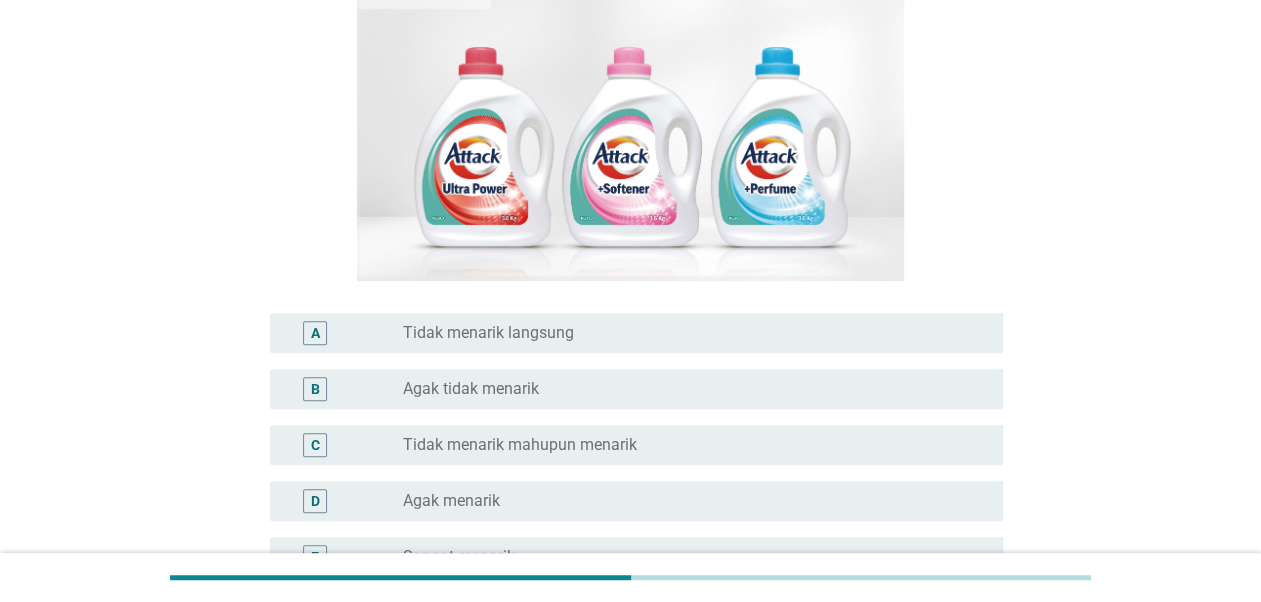 click on "radio_button_unchecked Agak tidak menarik" at bounding box center (687, 389) 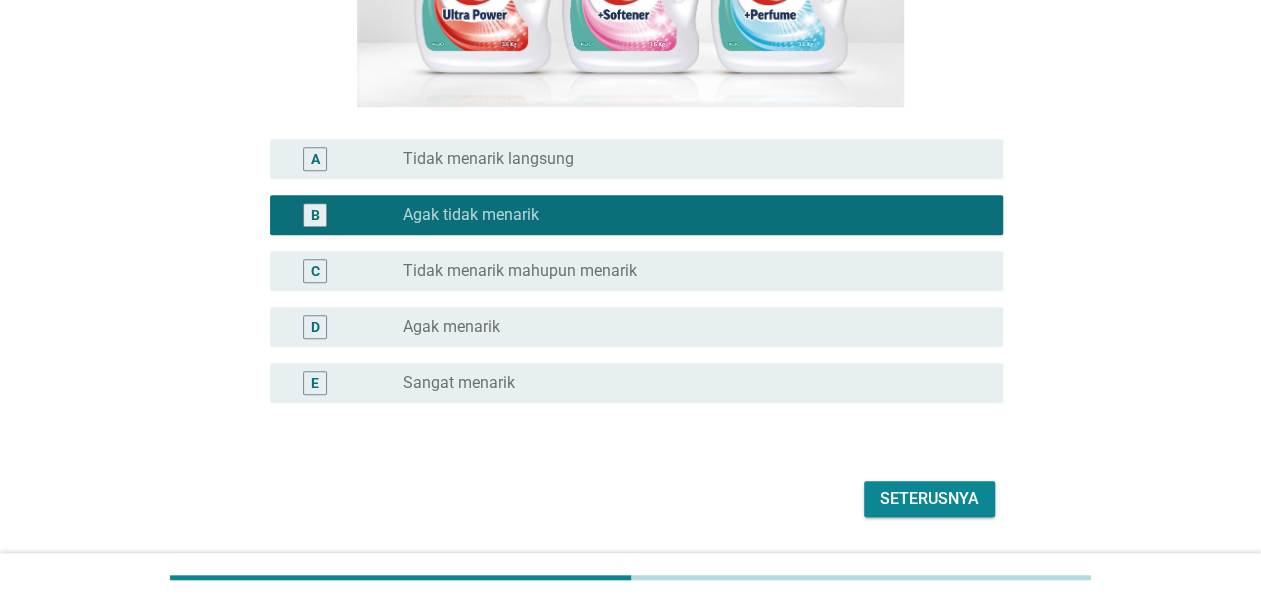 scroll, scrollTop: 480, scrollLeft: 0, axis: vertical 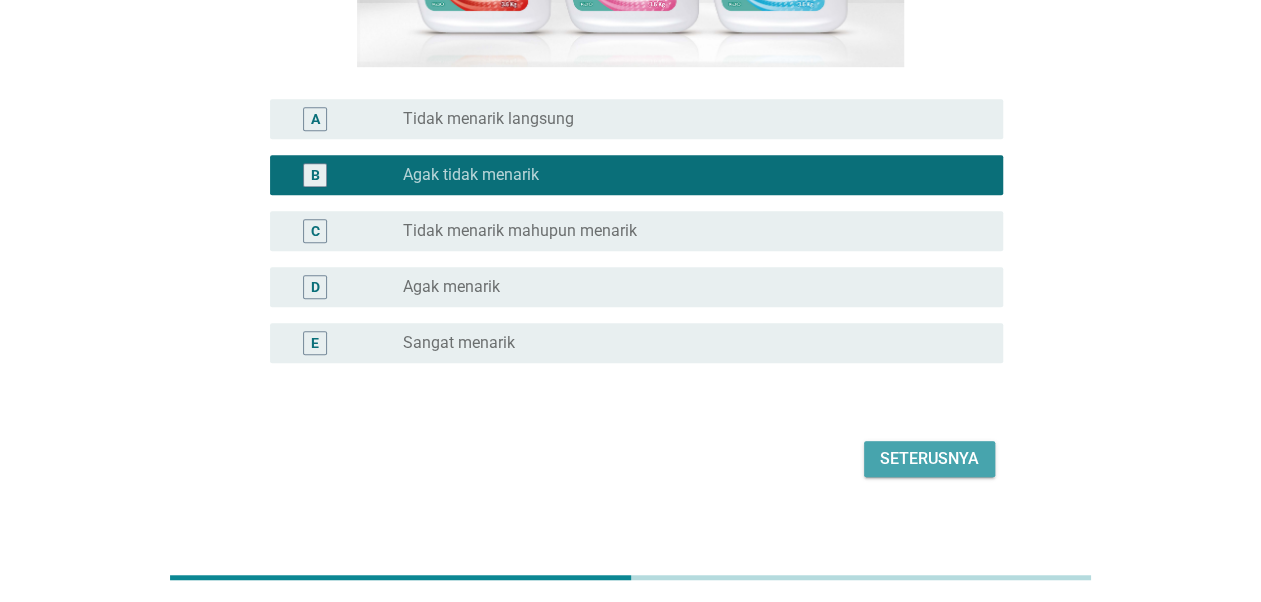 click on "Seterusnya" at bounding box center (929, 459) 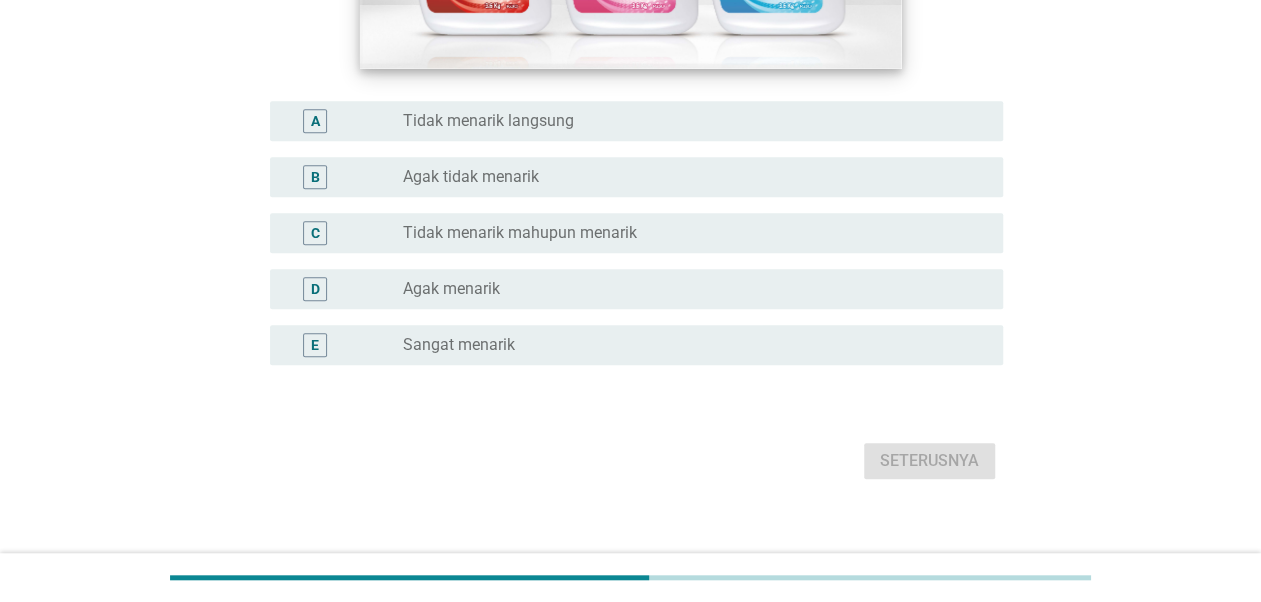 scroll, scrollTop: 480, scrollLeft: 0, axis: vertical 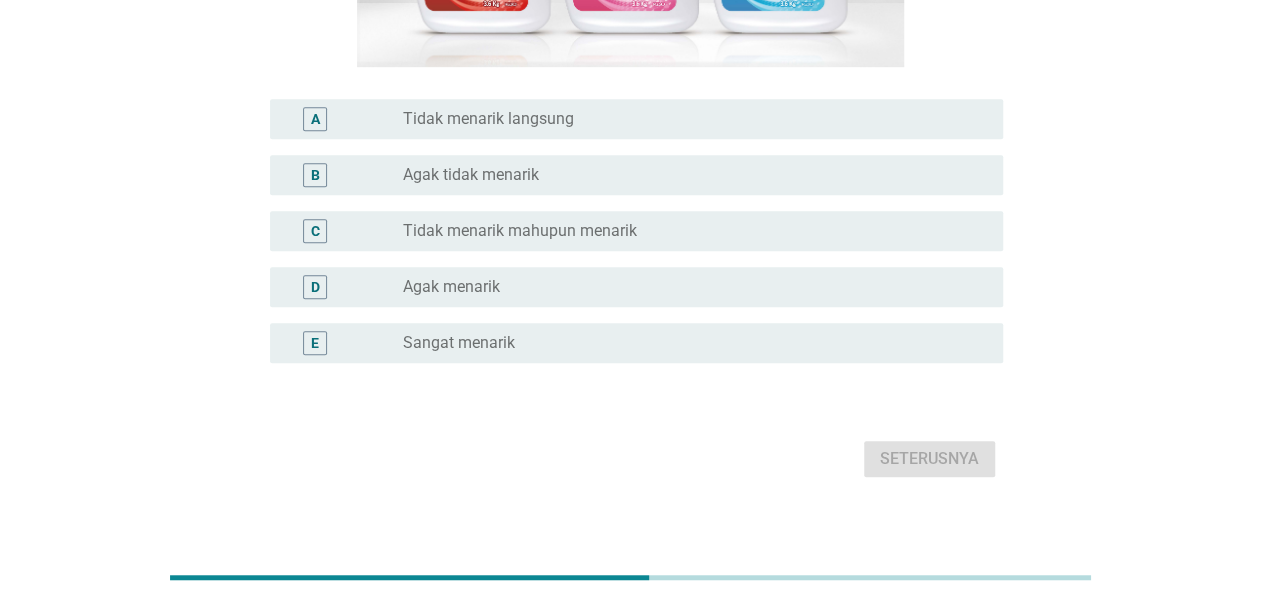 click on "E     radio_button_unchecked Sangat menarik" at bounding box center (630, 343) 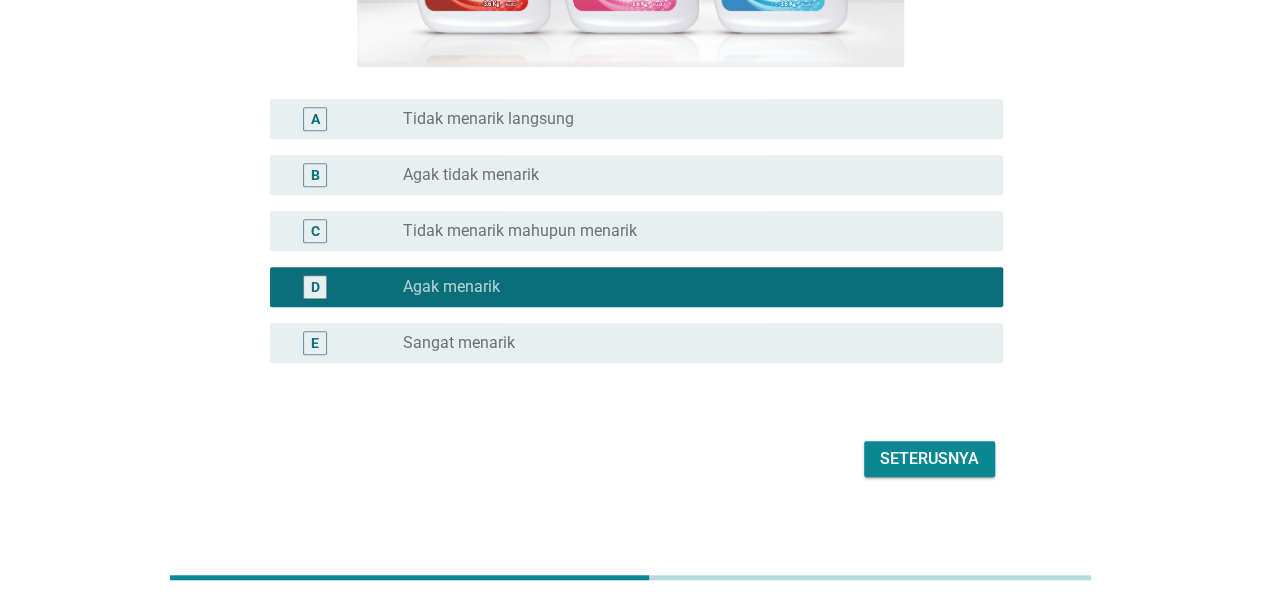 click on "Seterusnya" at bounding box center [929, 459] 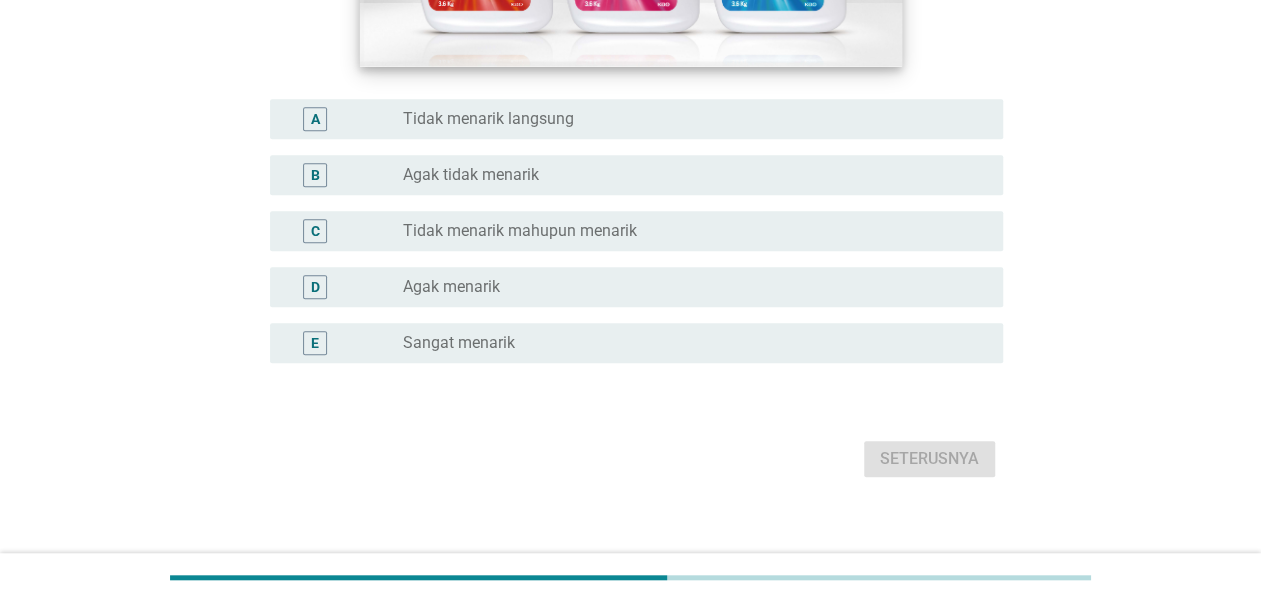 scroll, scrollTop: 0, scrollLeft: 0, axis: both 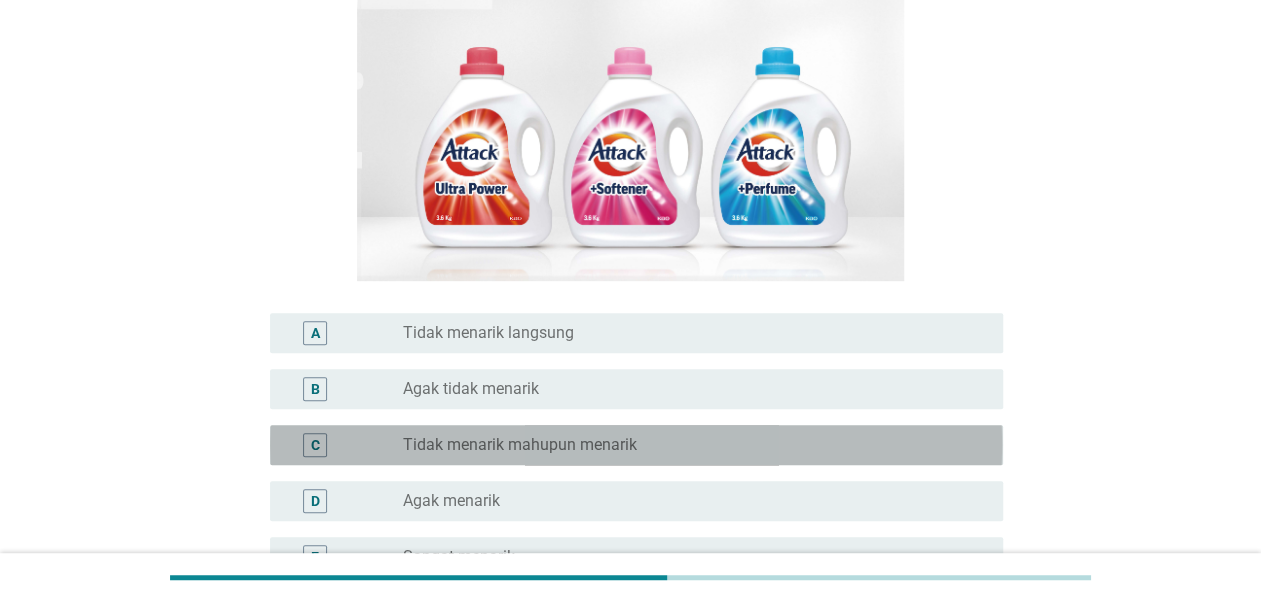click on "Tidak menarik mahupun menarik" at bounding box center (520, 445) 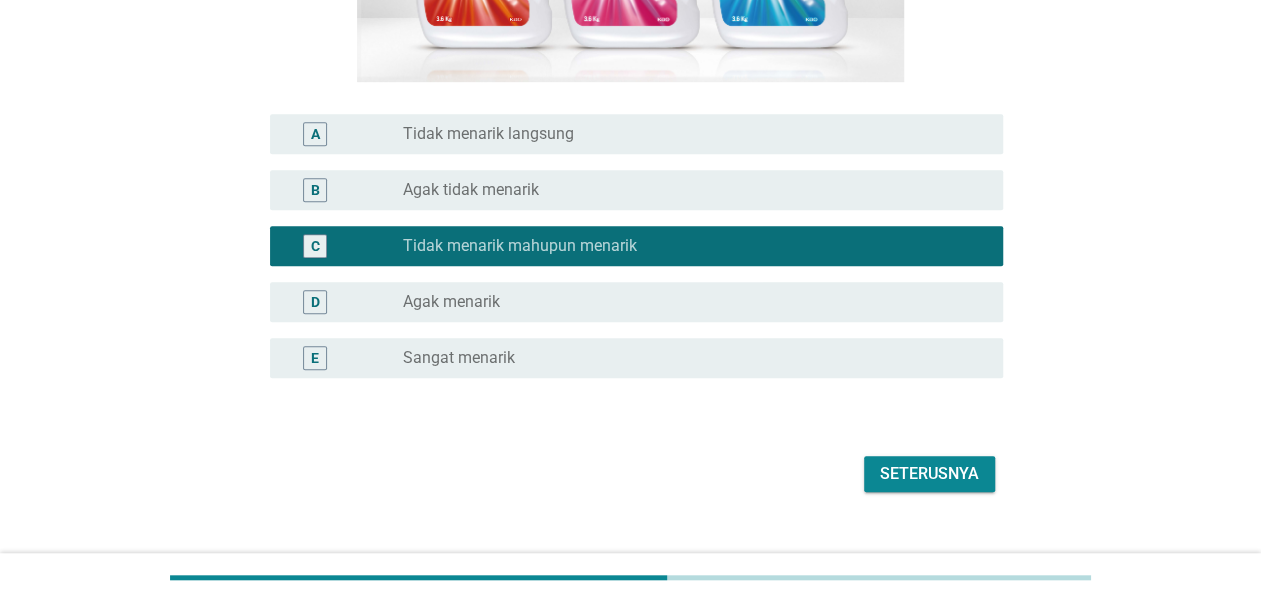 scroll, scrollTop: 480, scrollLeft: 0, axis: vertical 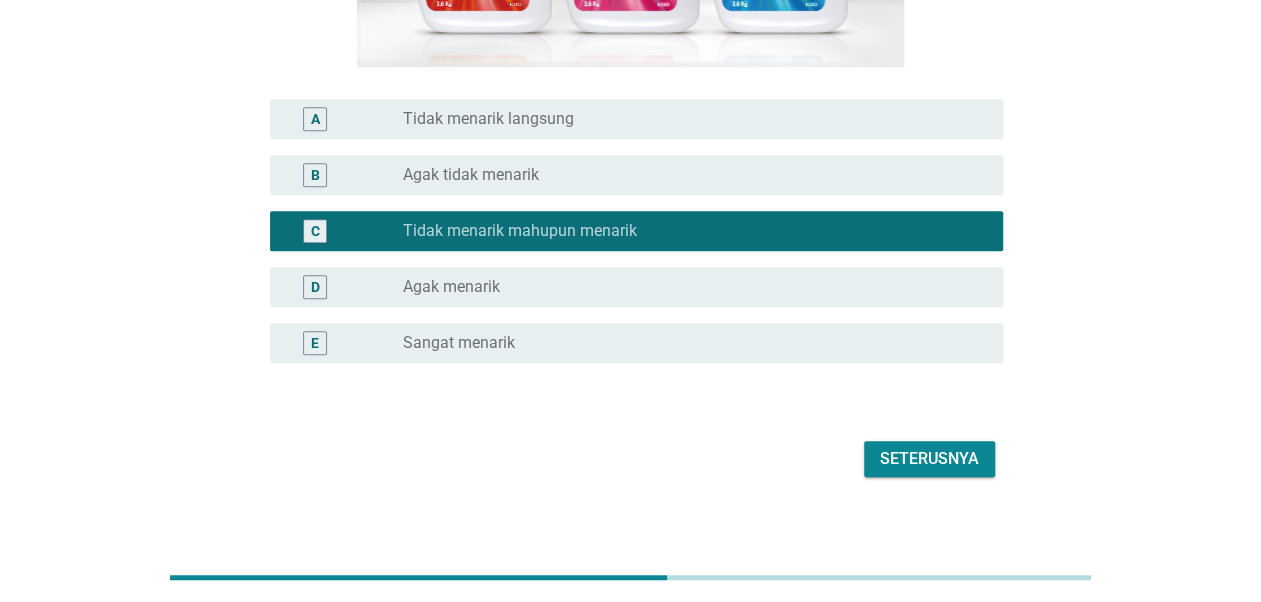 click on "Seterusnya" at bounding box center (929, 459) 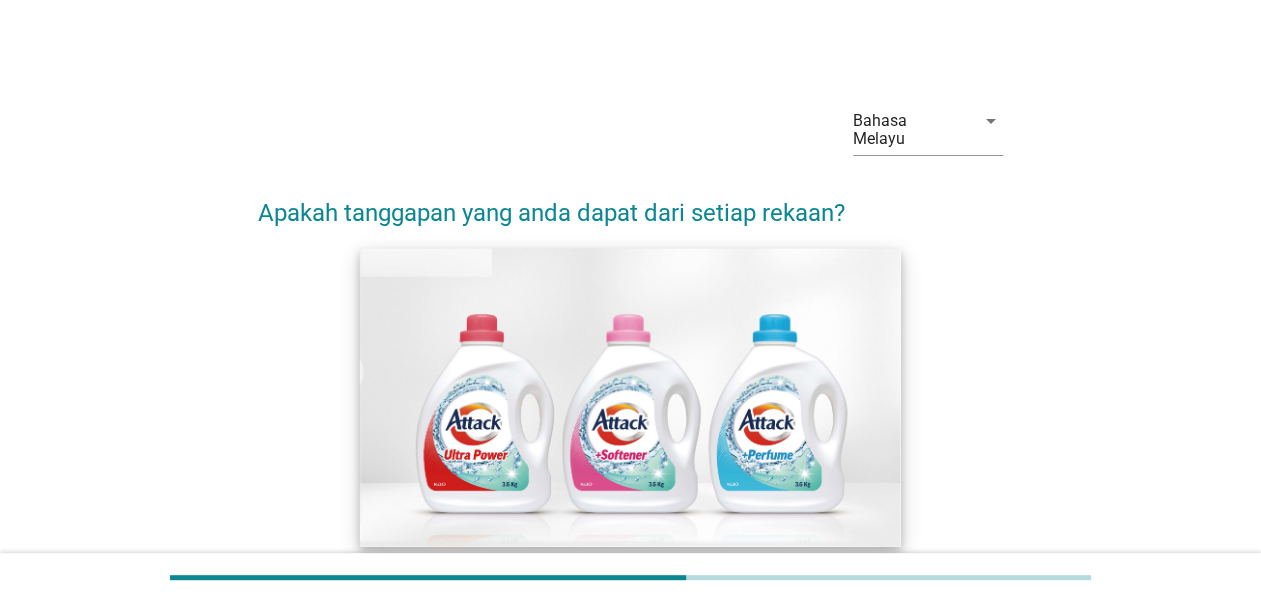 scroll, scrollTop: 800, scrollLeft: 0, axis: vertical 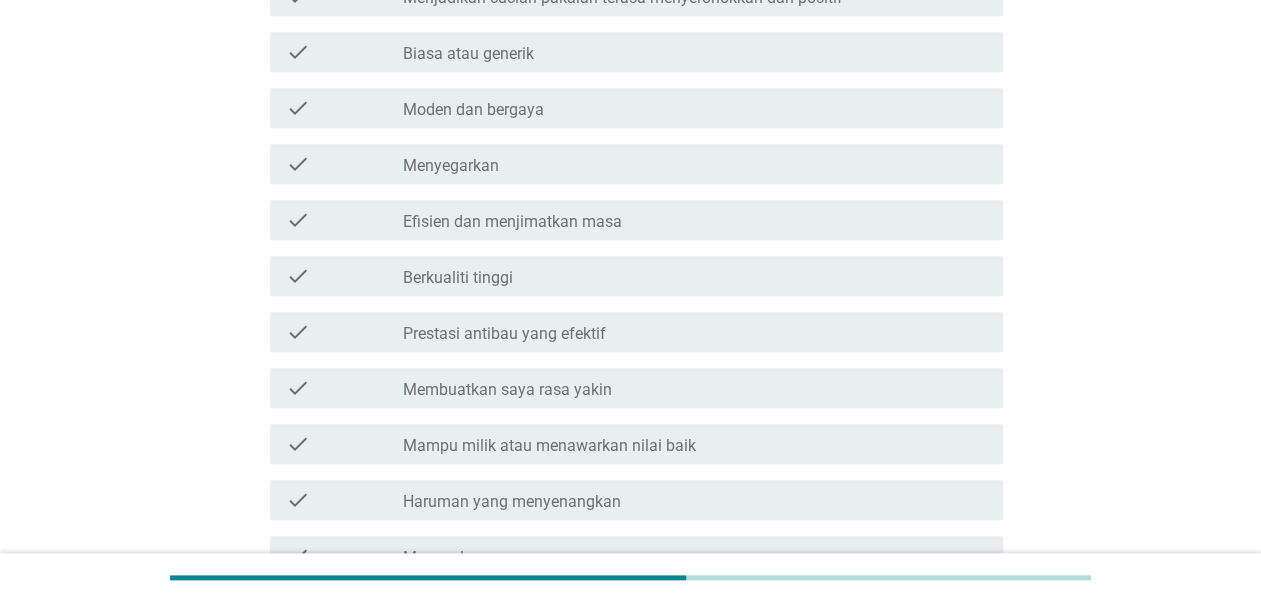 click on "check_box_outline_blank Membuatkan saya rasa yakin" at bounding box center (695, 388) 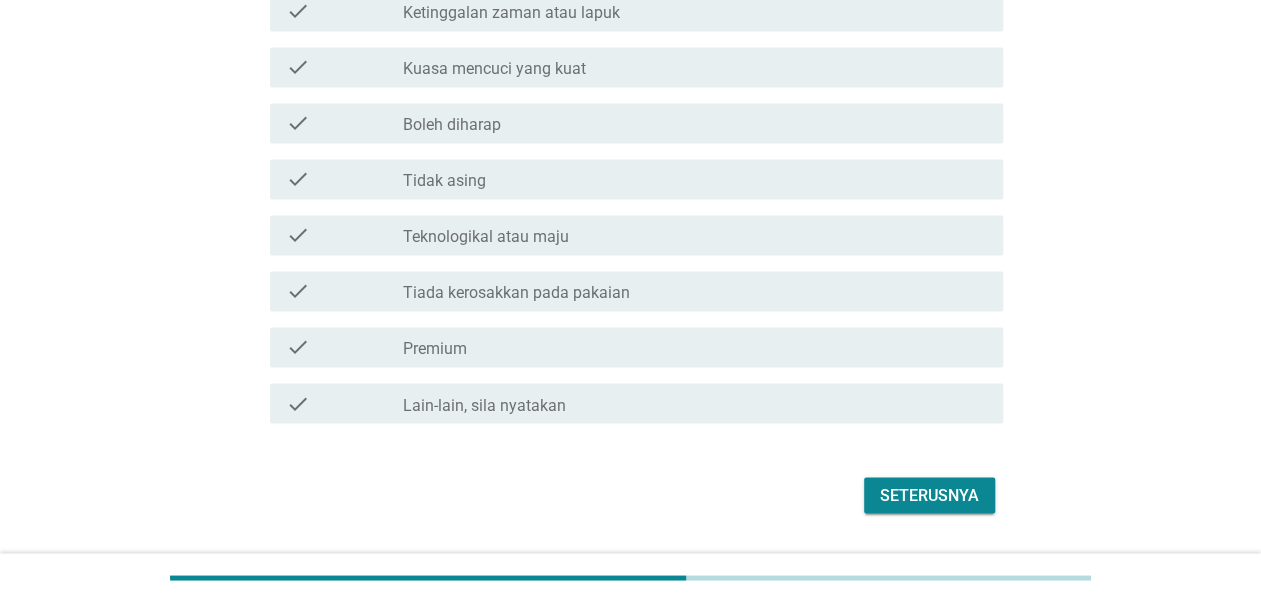 scroll, scrollTop: 1550, scrollLeft: 0, axis: vertical 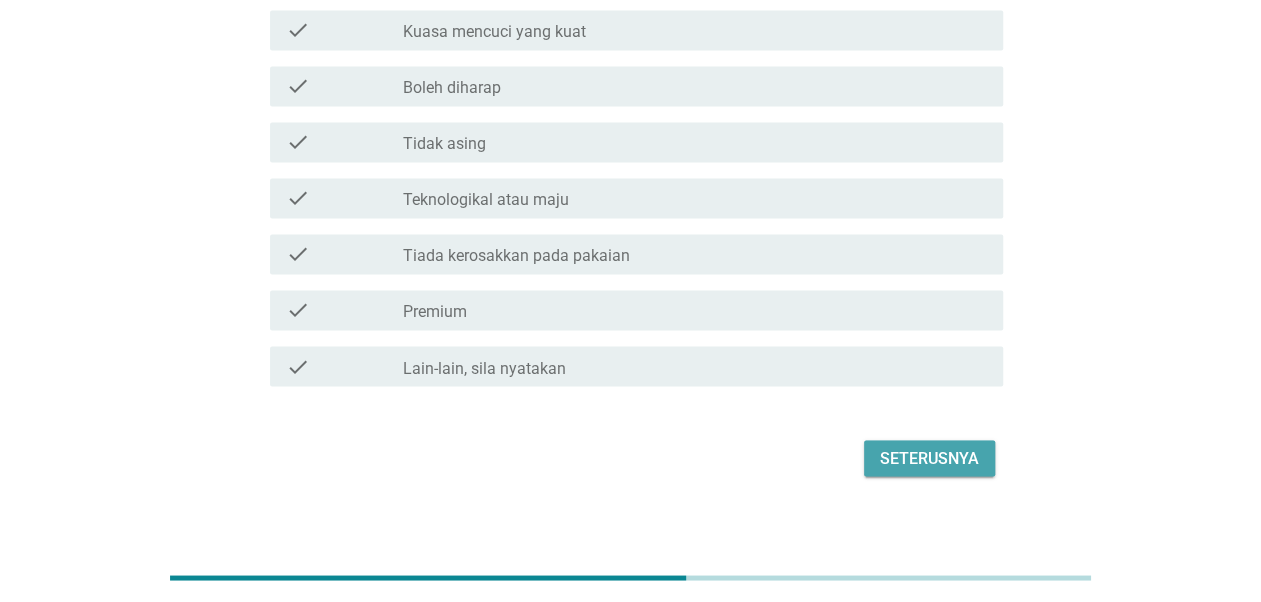 click on "Seterusnya" at bounding box center (929, 458) 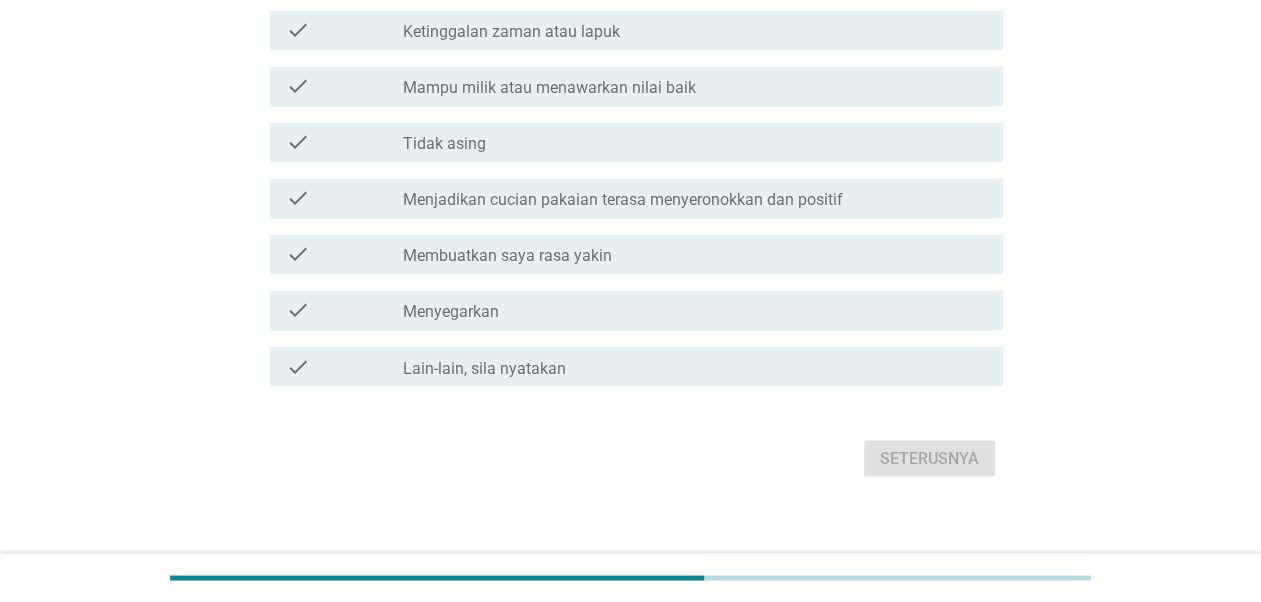 scroll, scrollTop: 0, scrollLeft: 0, axis: both 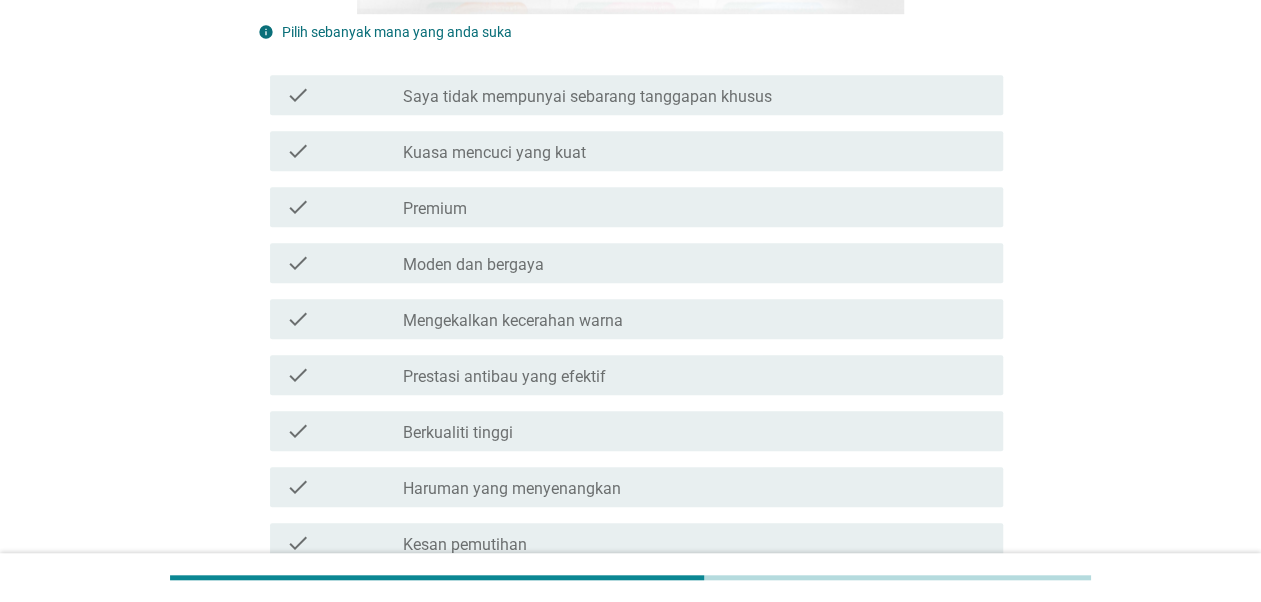 click on "check     check_box_outline_blank Berkualiti tinggi" at bounding box center (636, 431) 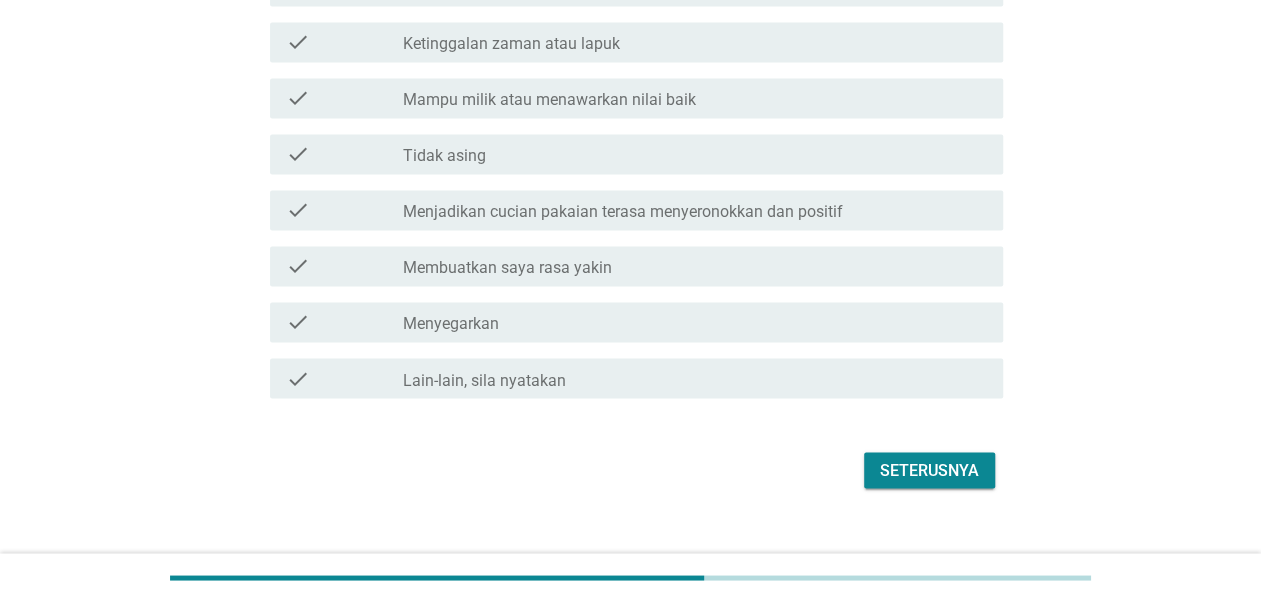 scroll, scrollTop: 1550, scrollLeft: 0, axis: vertical 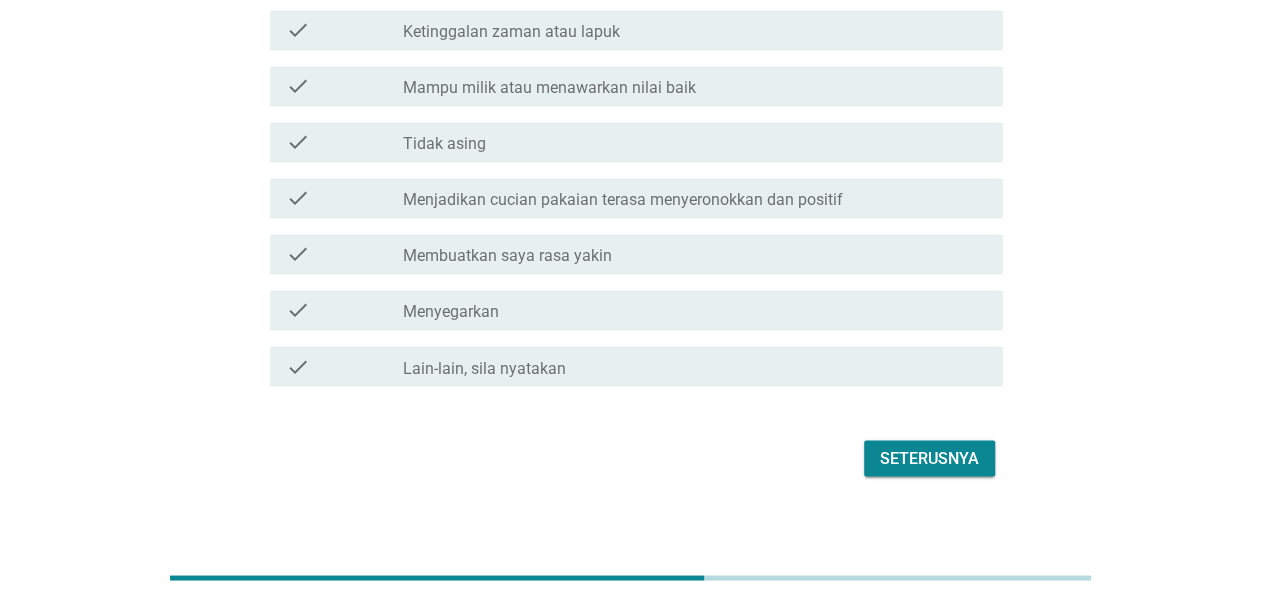 click on "Seterusnya" at bounding box center [929, 458] 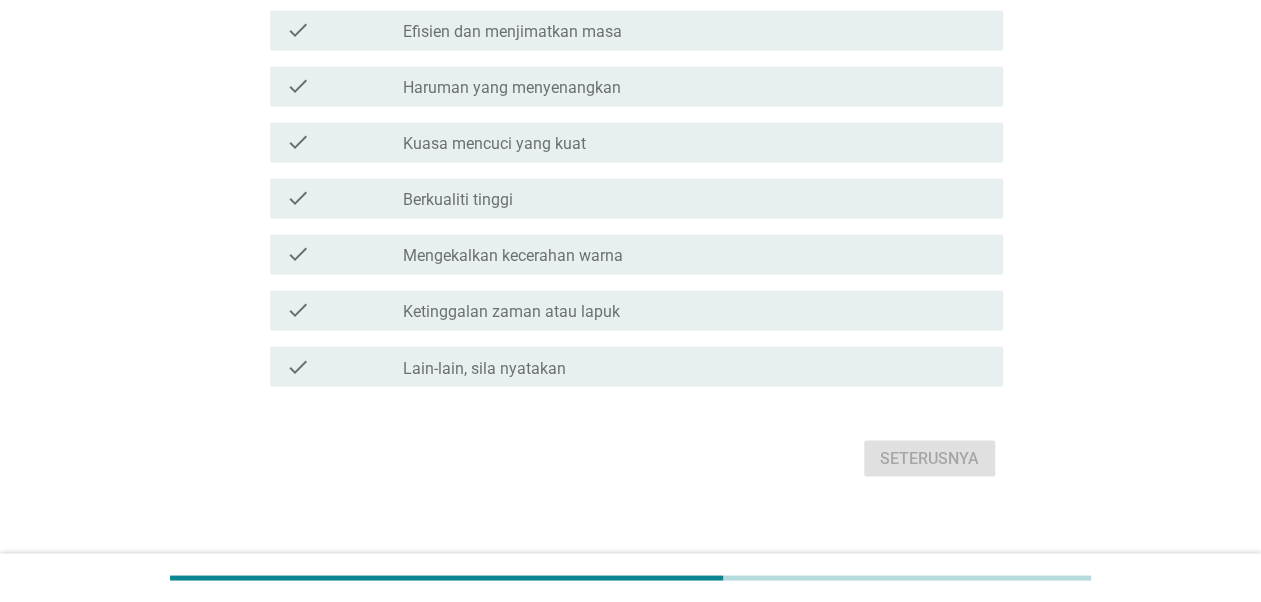 scroll 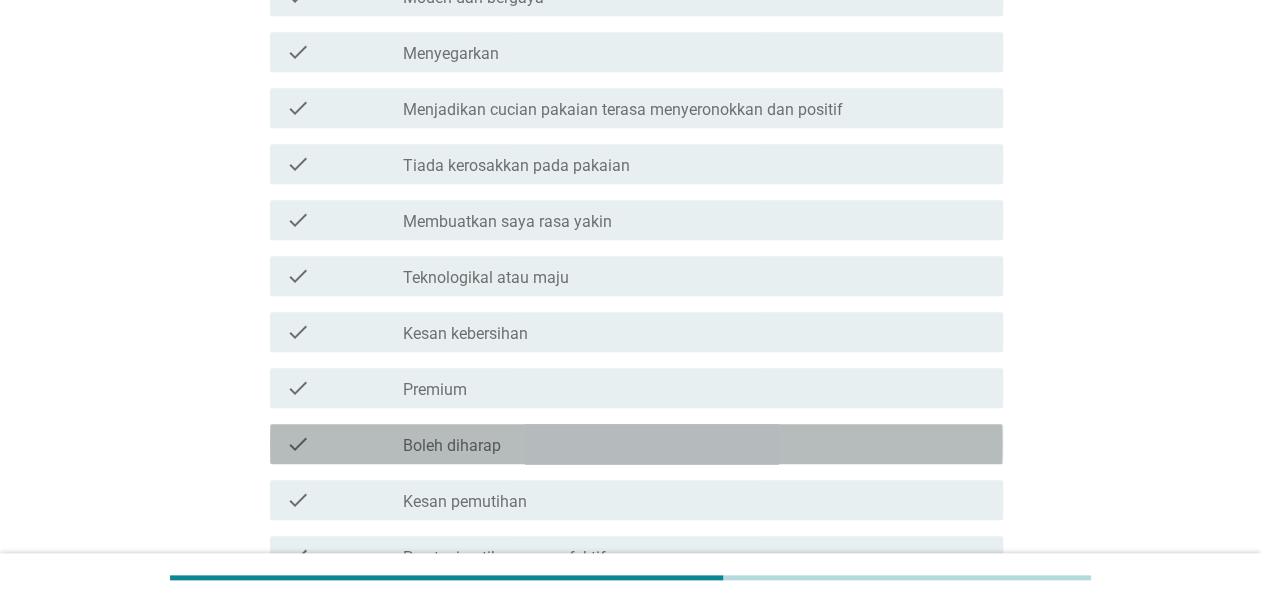 click on "check_box_outline_blank Boleh diharap" at bounding box center [695, 444] 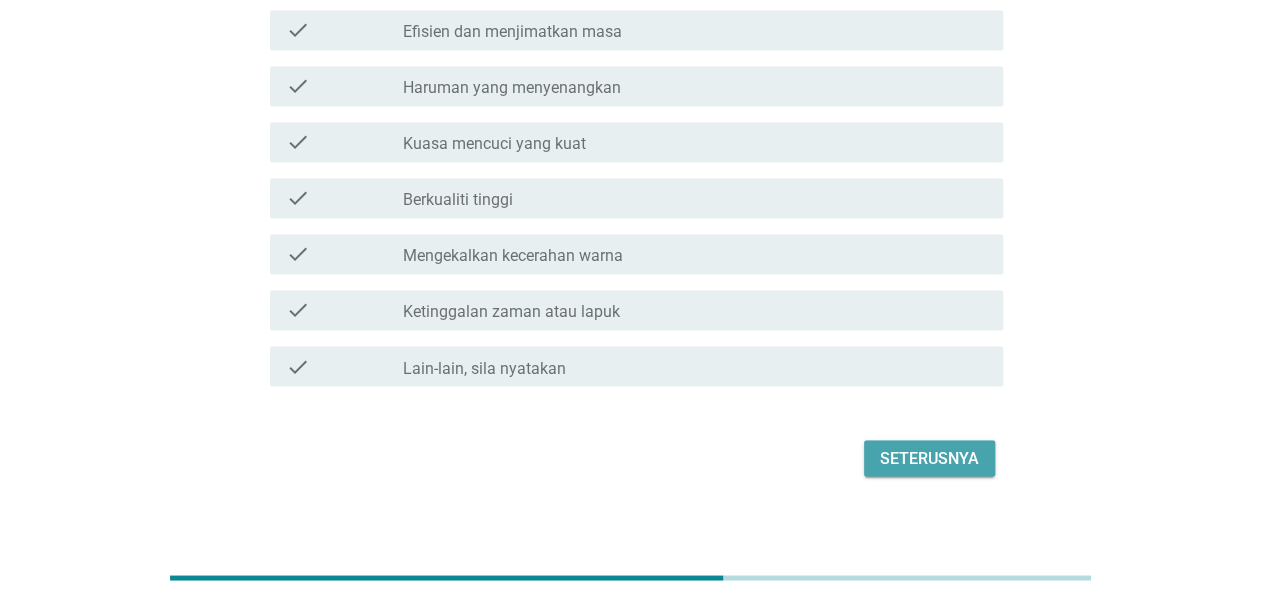 click on "Seterusnya" at bounding box center (929, 458) 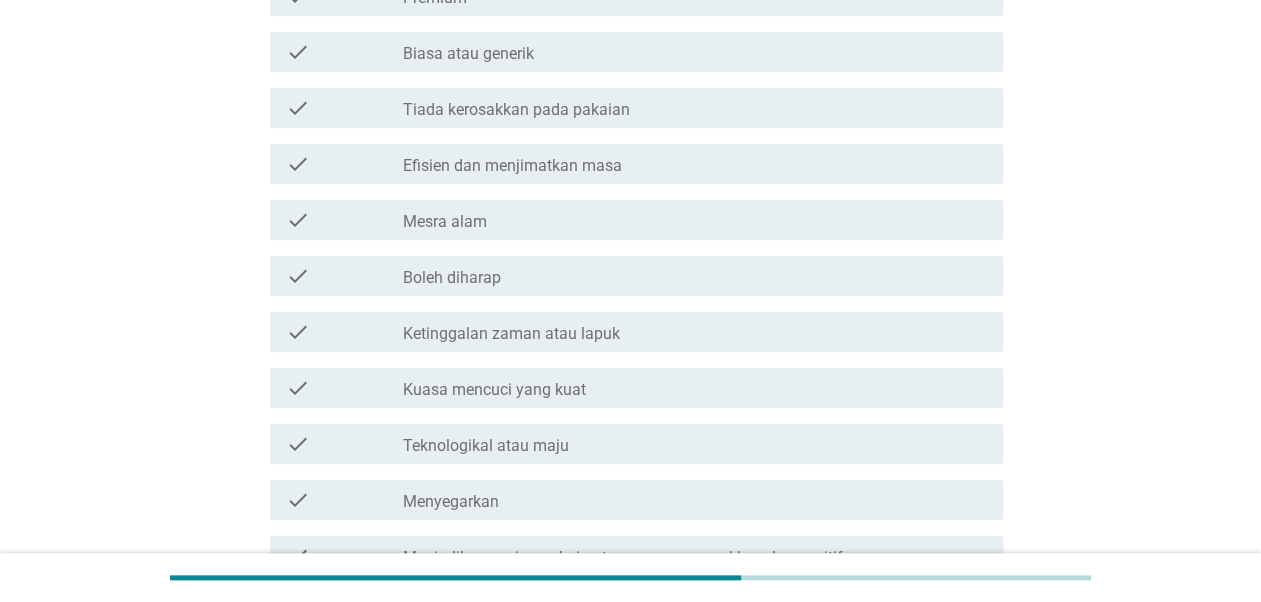 click on "Efisien dan menjimatkan masa" at bounding box center [512, 166] 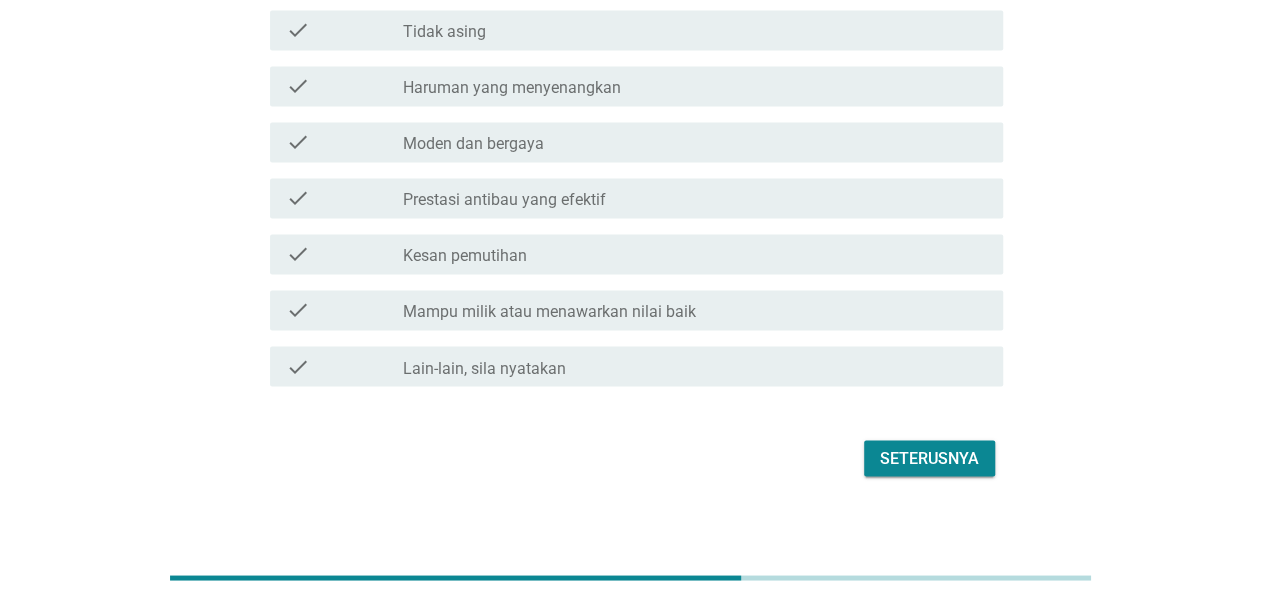click on "Seterusnya" at bounding box center (929, 458) 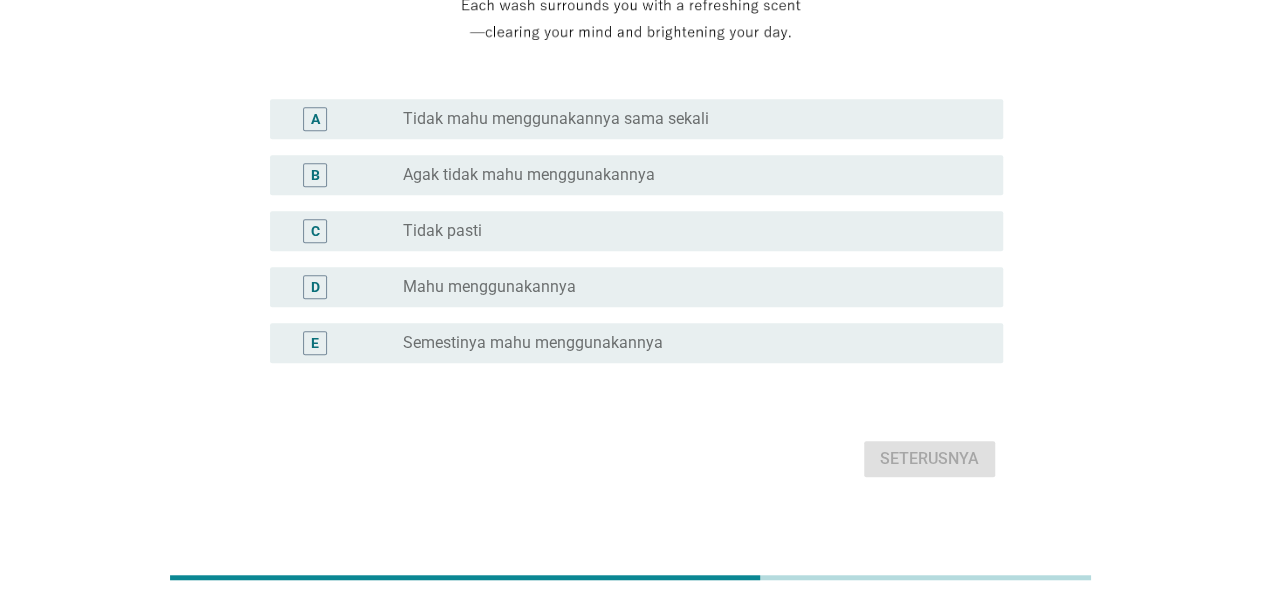 click on "E     radio_button_unchecked Semestinya mahu menggunakannya" at bounding box center (630, 343) 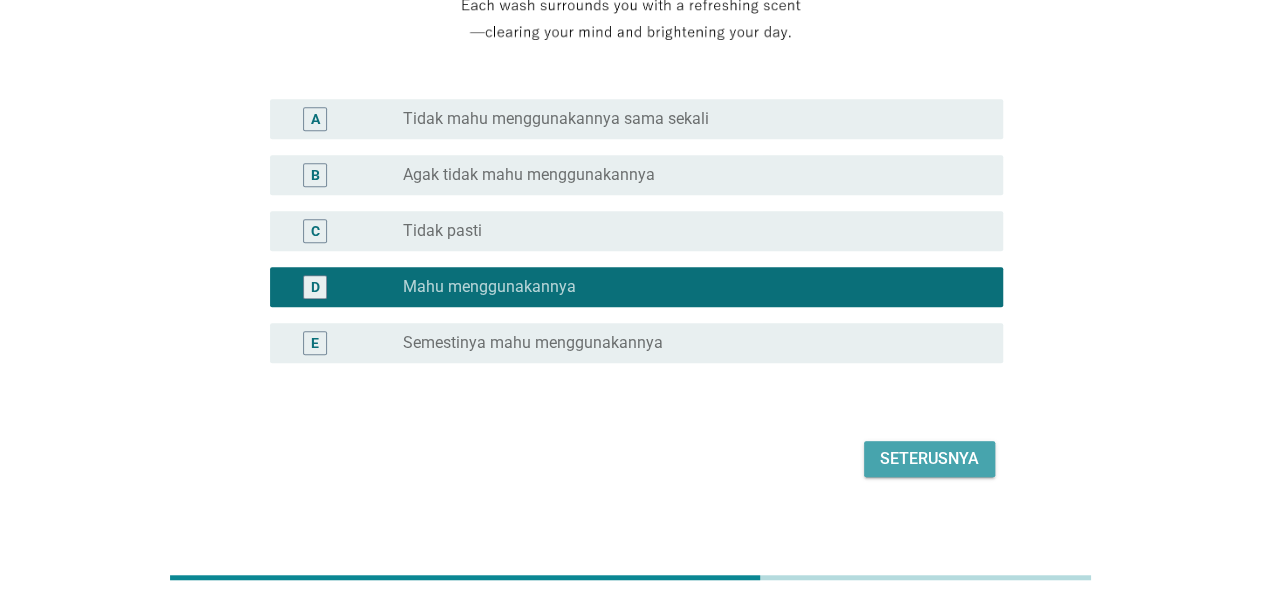 click on "Seterusnya" at bounding box center (929, 459) 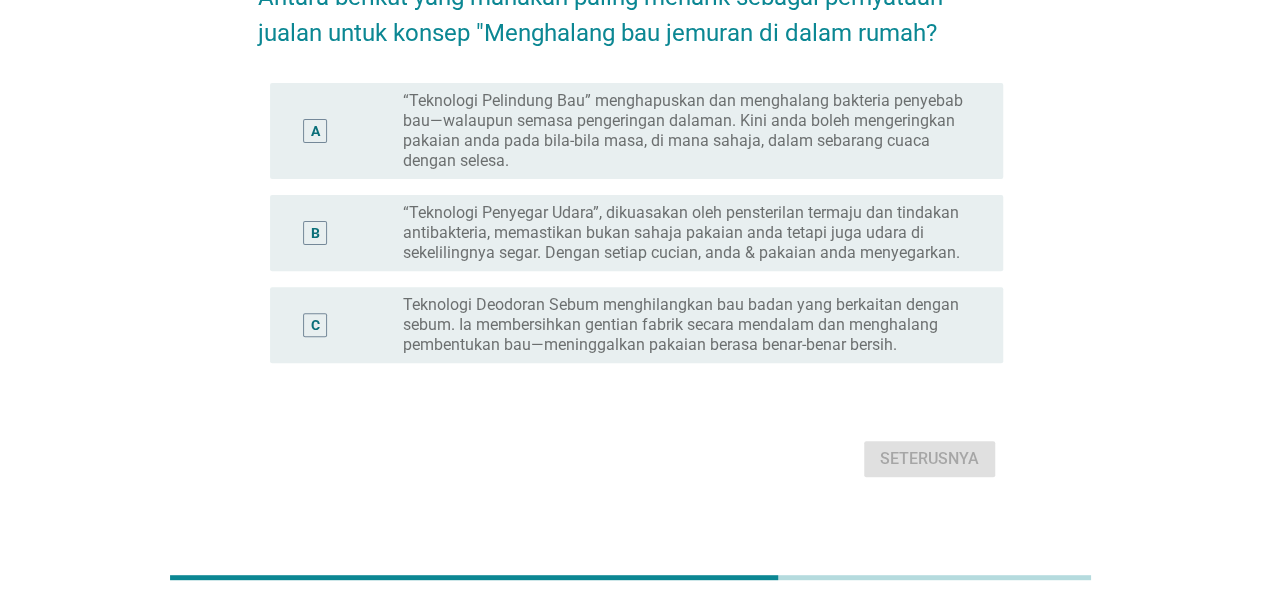 click on "“Teknologi Penyegar Udara”, dikuasakan oleh pensterilan termaju dan tindakan antibakteria, memastikan bukan sahaja pakaian anda tetapi juga udara di sekelilingnya segar. Dengan setiap cucian, anda & pakaian anda menyegarkan." at bounding box center [687, 233] 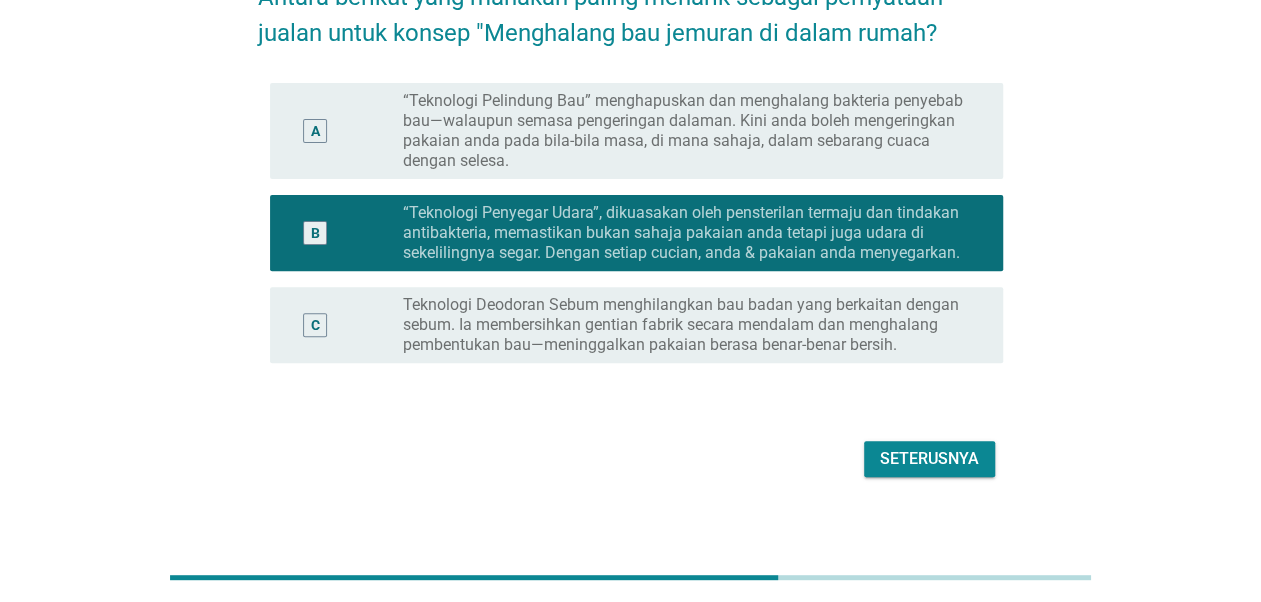click on "Seterusnya" at bounding box center [929, 459] 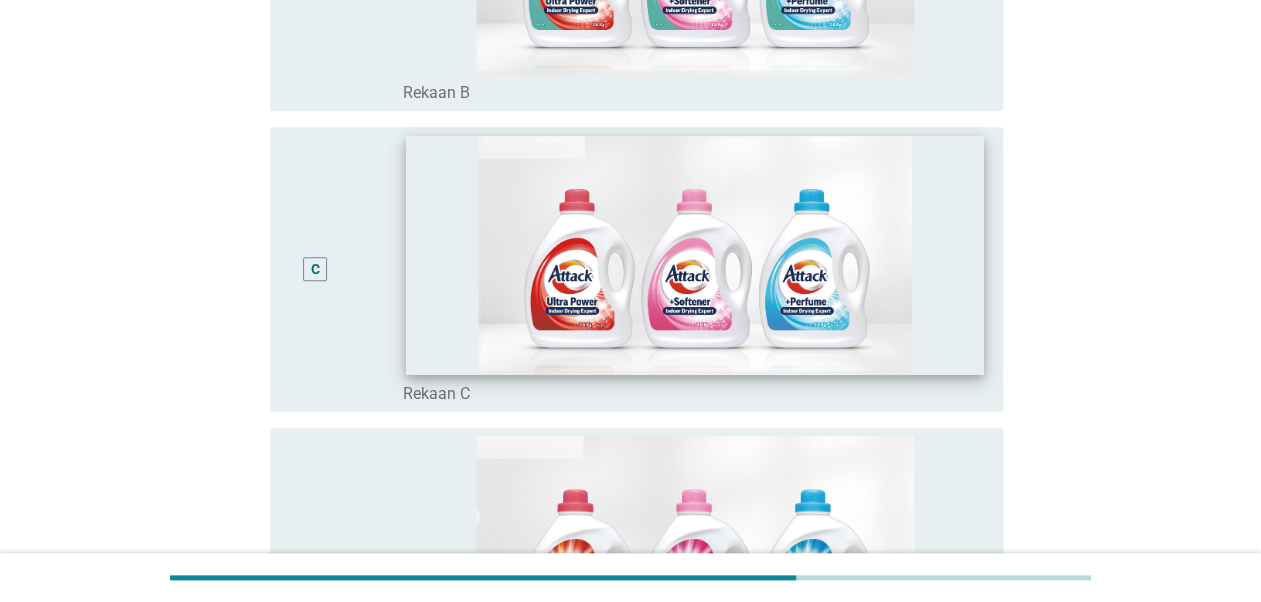 click at bounding box center [695, 255] 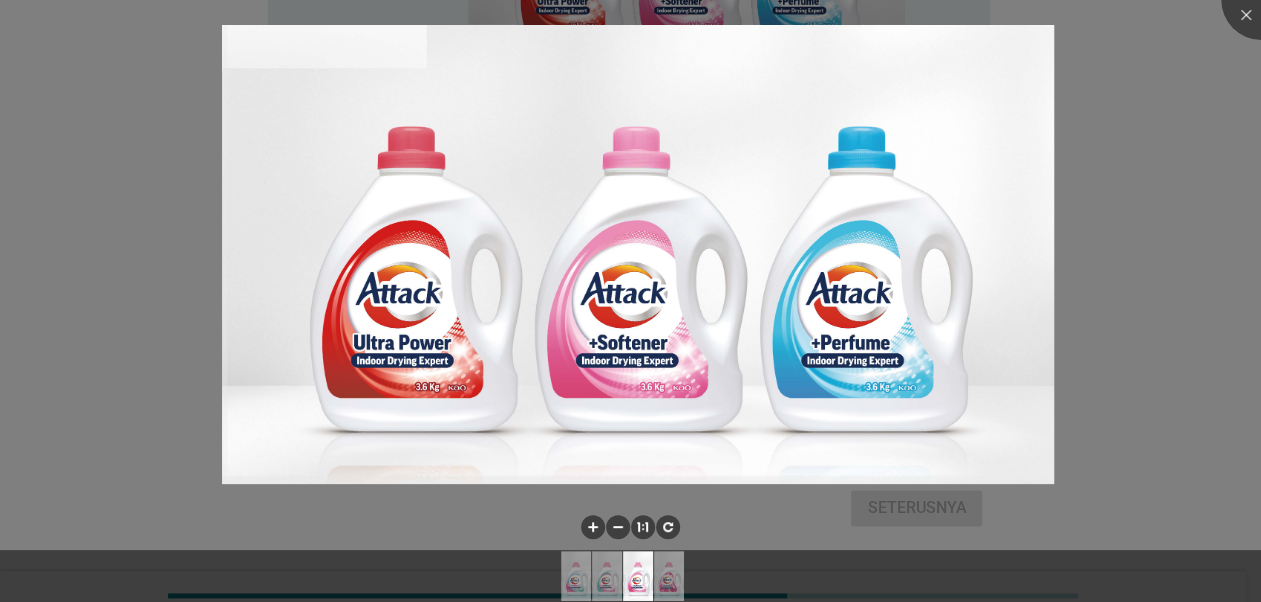 click at bounding box center (630, 301) 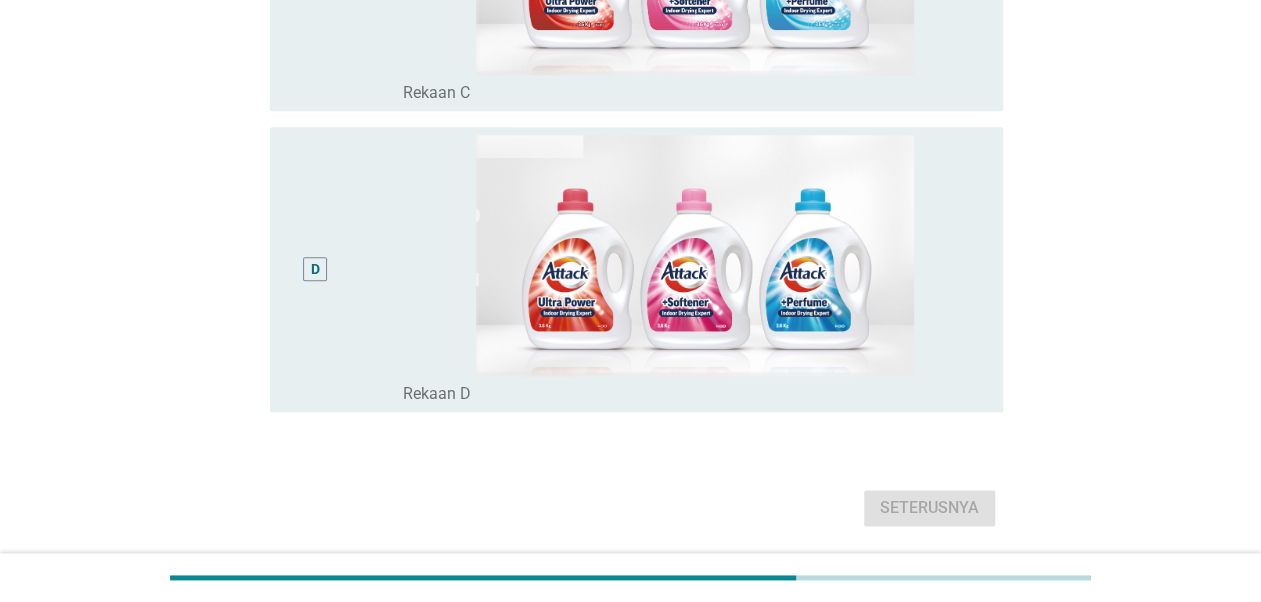 click on "D" at bounding box center (315, 269) 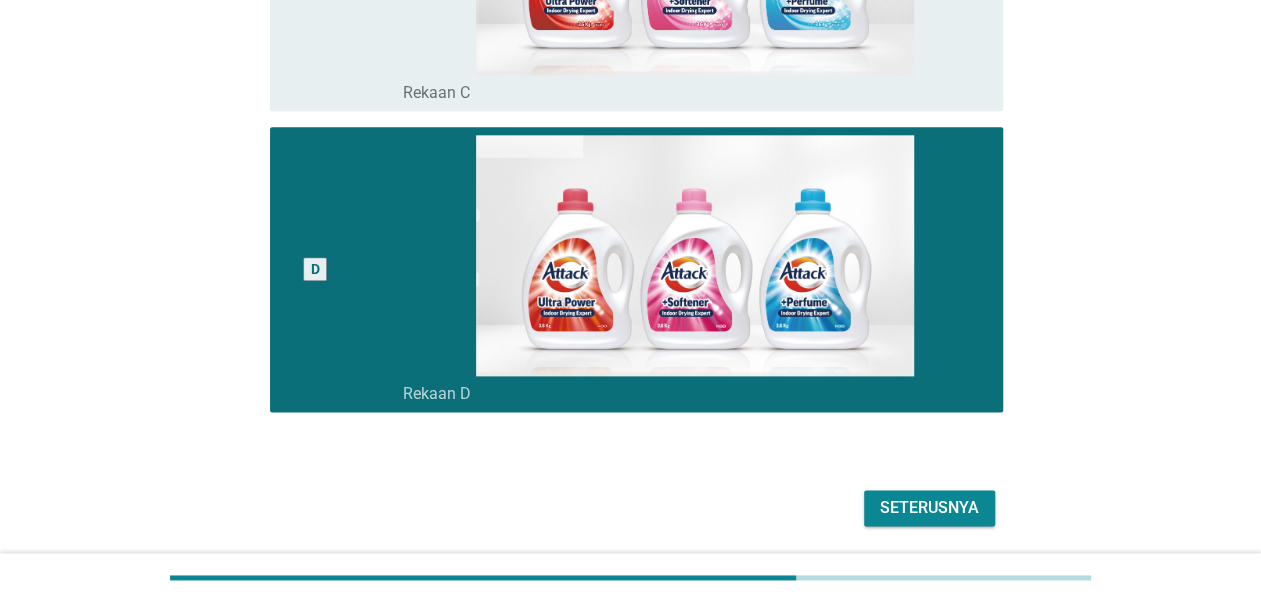 click on "Seterusnya" at bounding box center (929, 508) 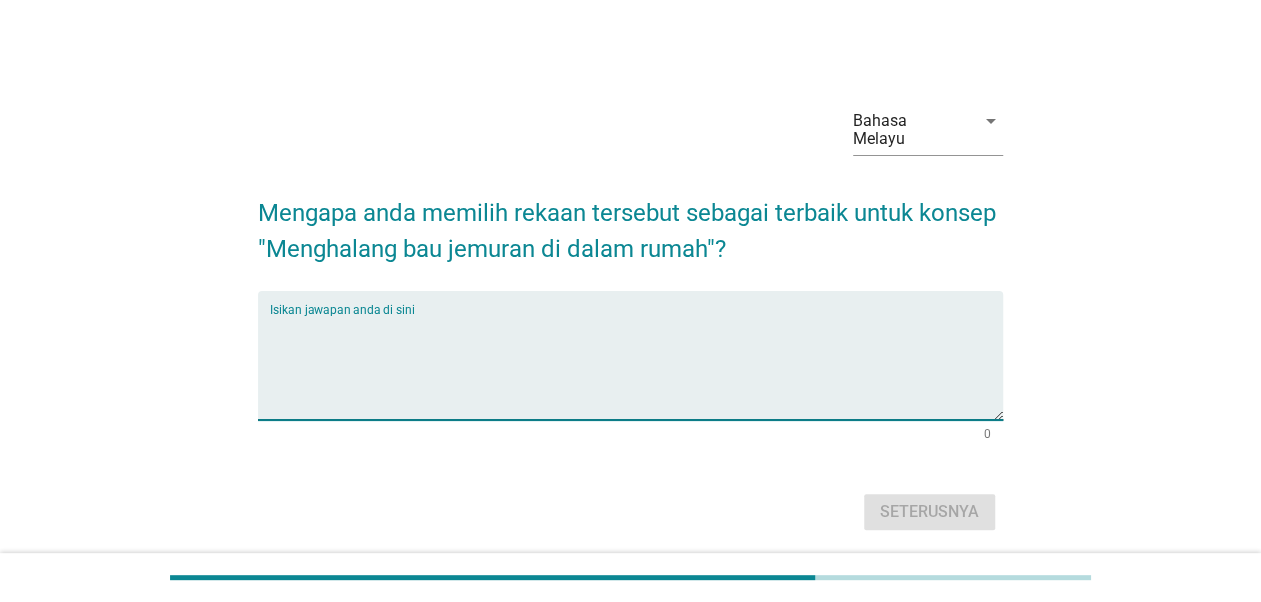 click at bounding box center [636, 367] 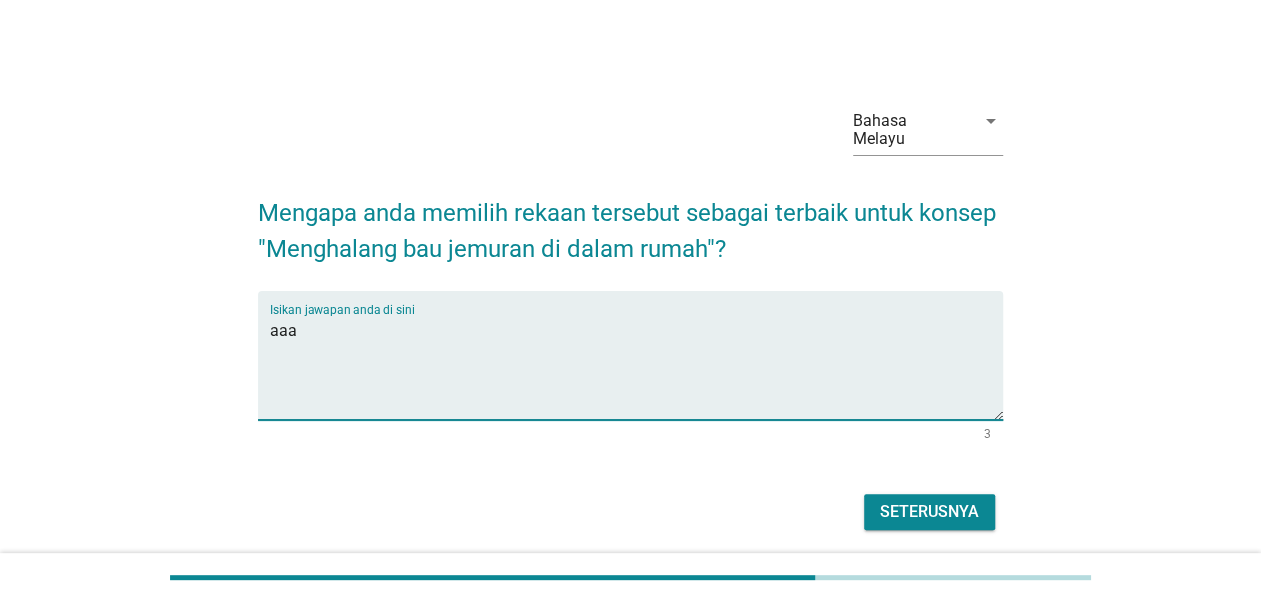 type on "aaa" 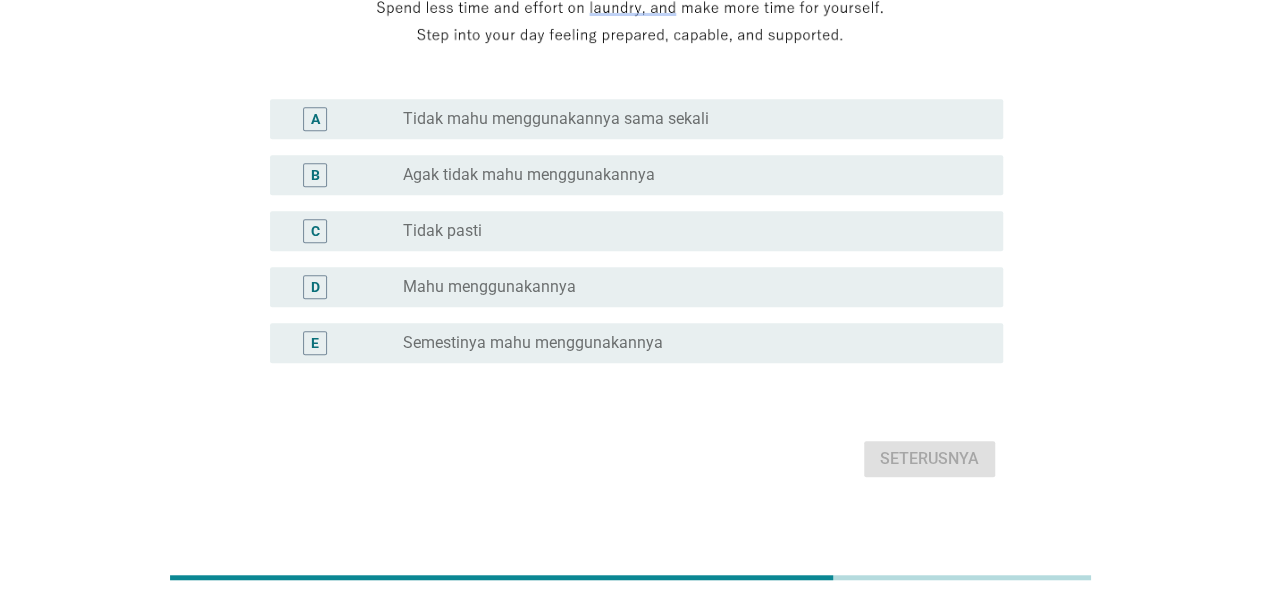 click on "Agak tidak mahu menggunakannya" at bounding box center [529, 175] 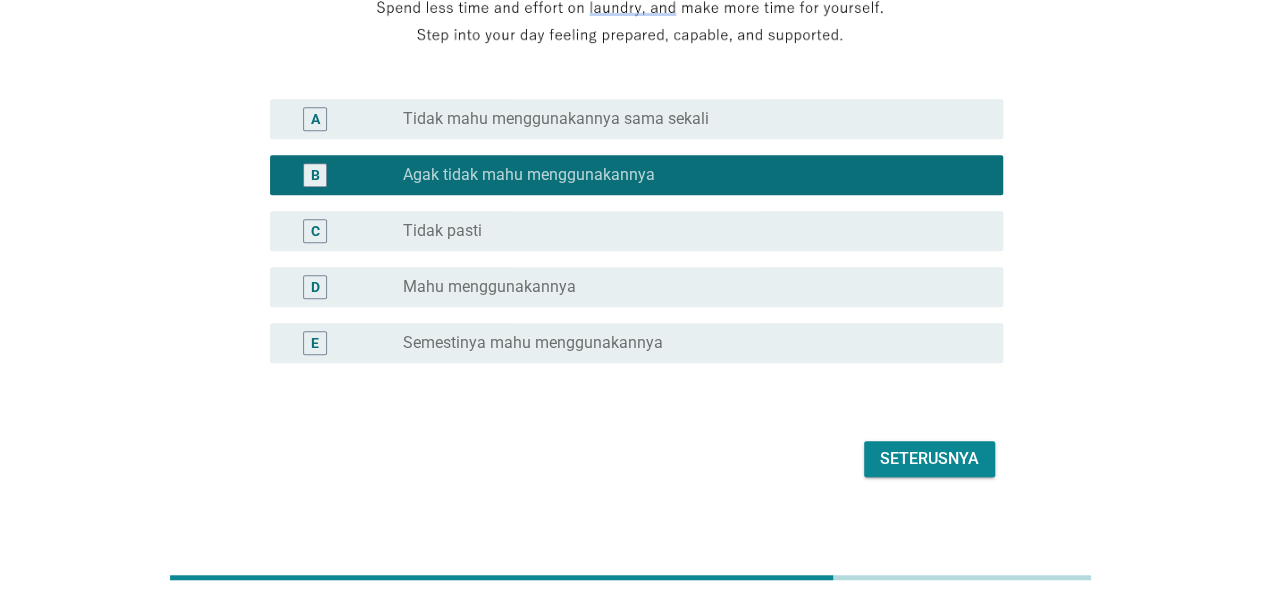 click on "Seterusnya" at bounding box center [929, 459] 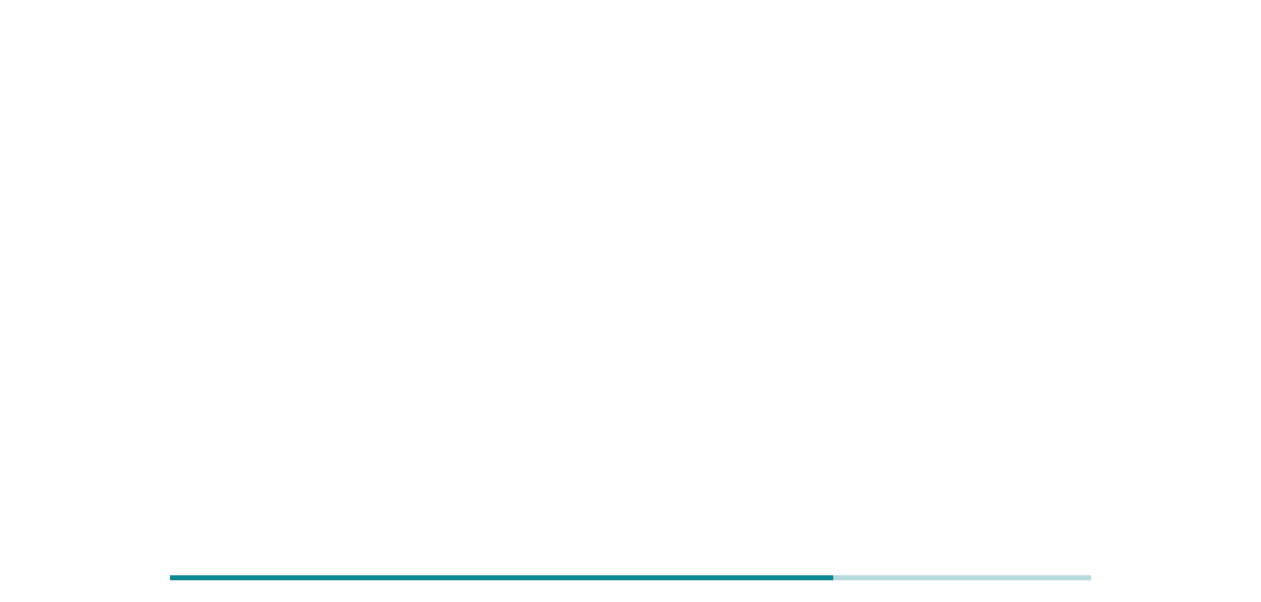 scroll, scrollTop: 0, scrollLeft: 0, axis: both 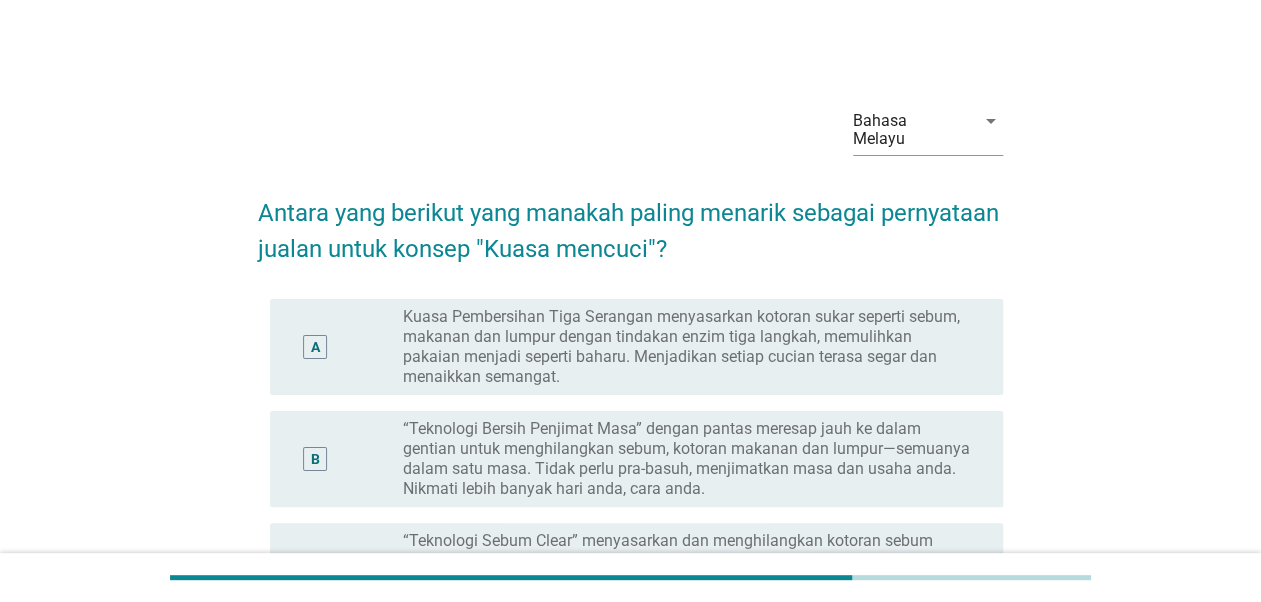 click on "“Teknologi Bersih Penjimat Masa” dengan pantas meresap jauh ke dalam gentian untuk menghilangkan sebum, kotoran makanan dan lumpur—semuanya dalam satu masa. Tidak perlu pra-basuh, menjimatkan masa dan usaha anda. Nikmati lebih banyak hari anda, cara anda." at bounding box center [687, 459] 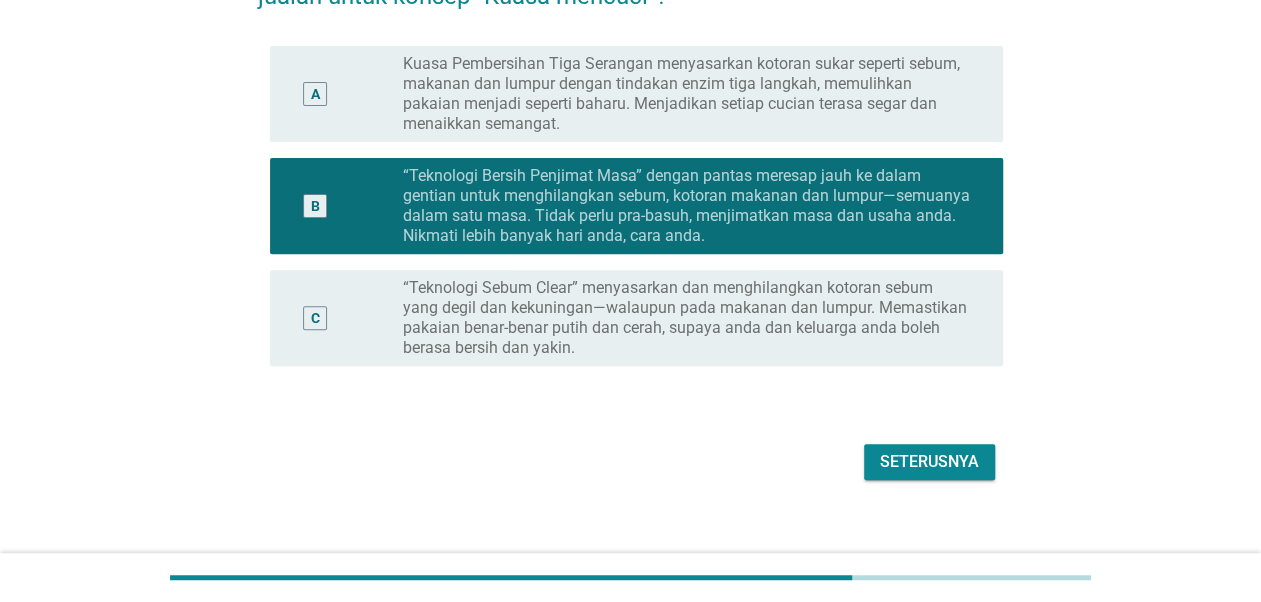 scroll, scrollTop: 256, scrollLeft: 0, axis: vertical 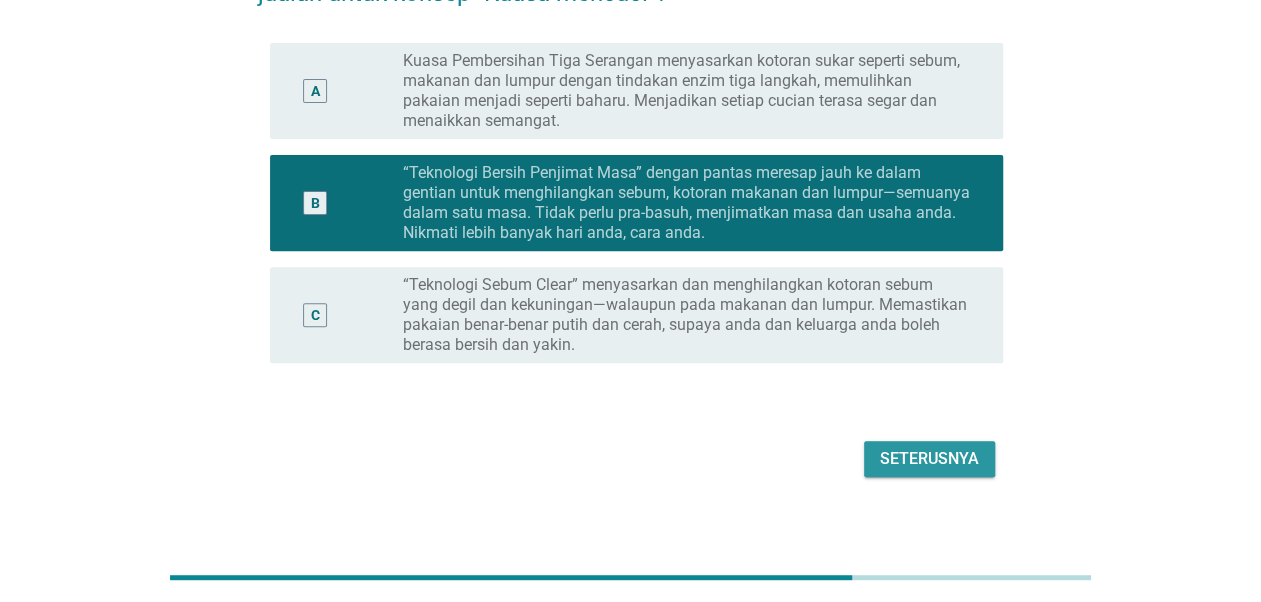 click on "Seterusnya" at bounding box center (929, 459) 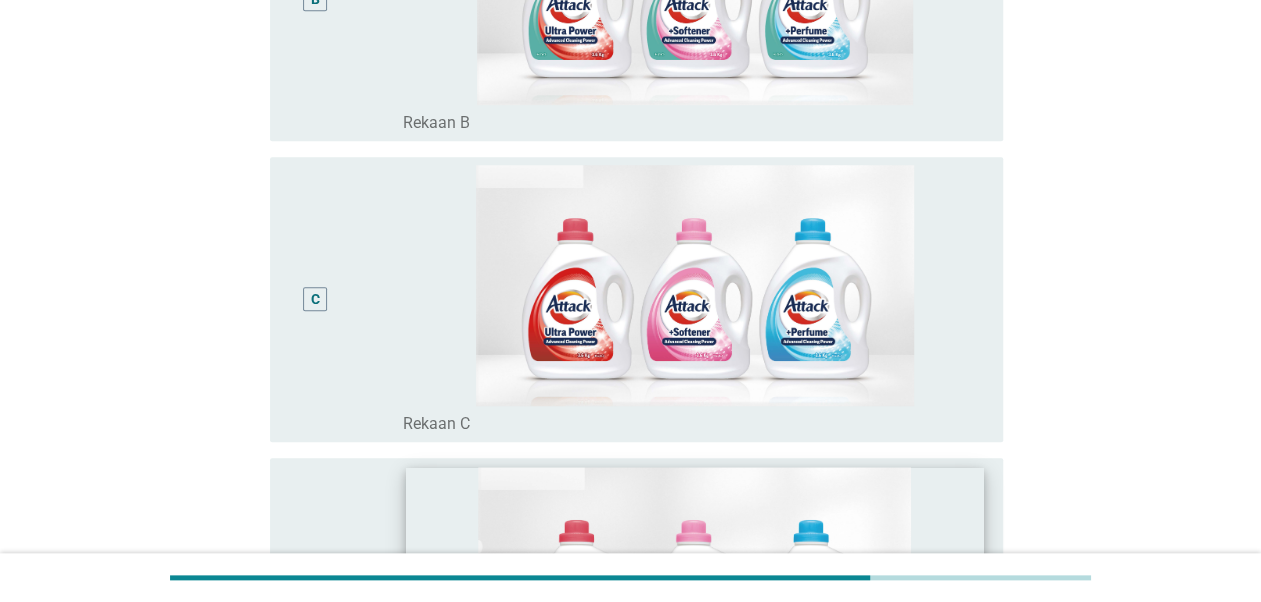 scroll, scrollTop: 800, scrollLeft: 0, axis: vertical 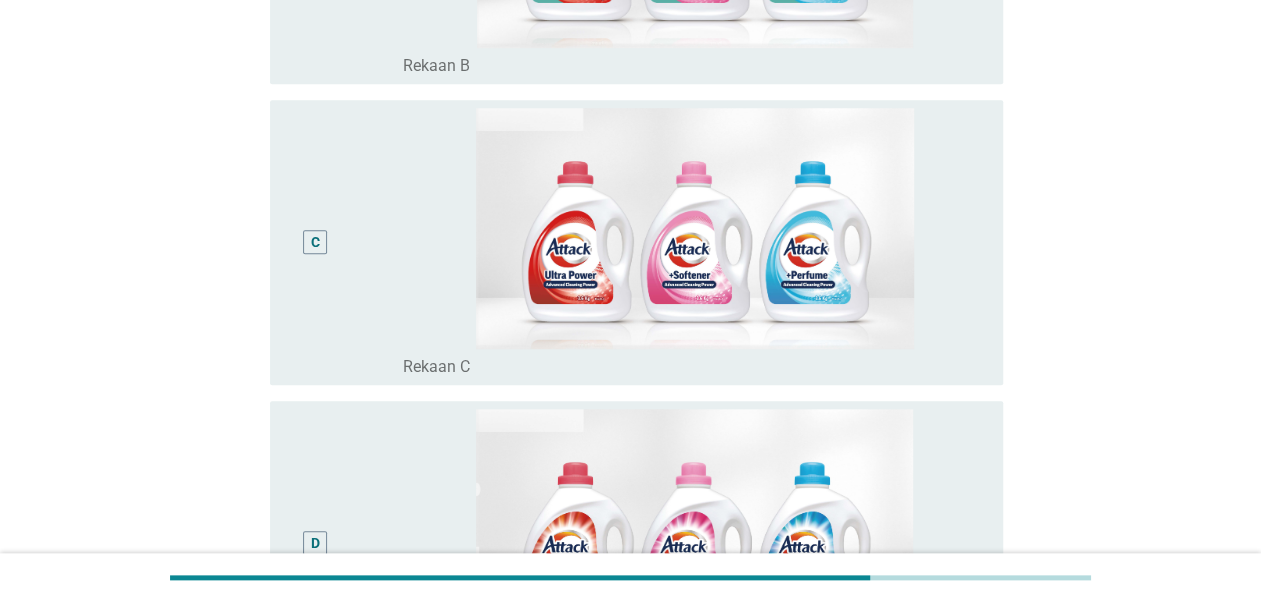 click on "C" at bounding box center (315, 242) 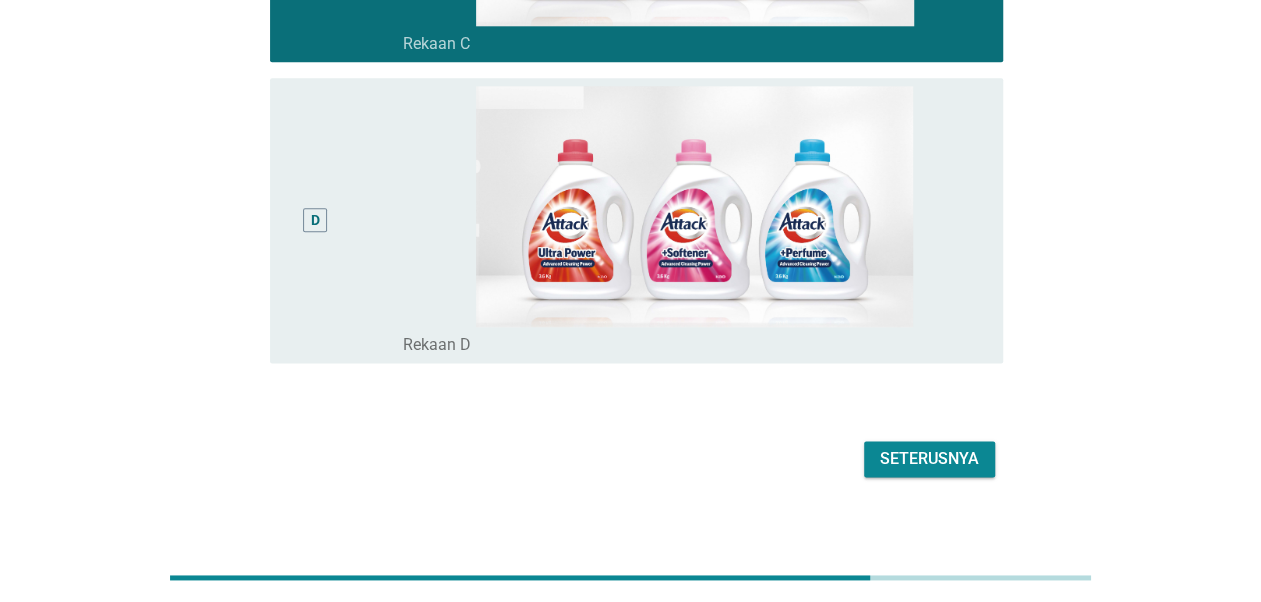 click on "Seterusnya" at bounding box center (630, 459) 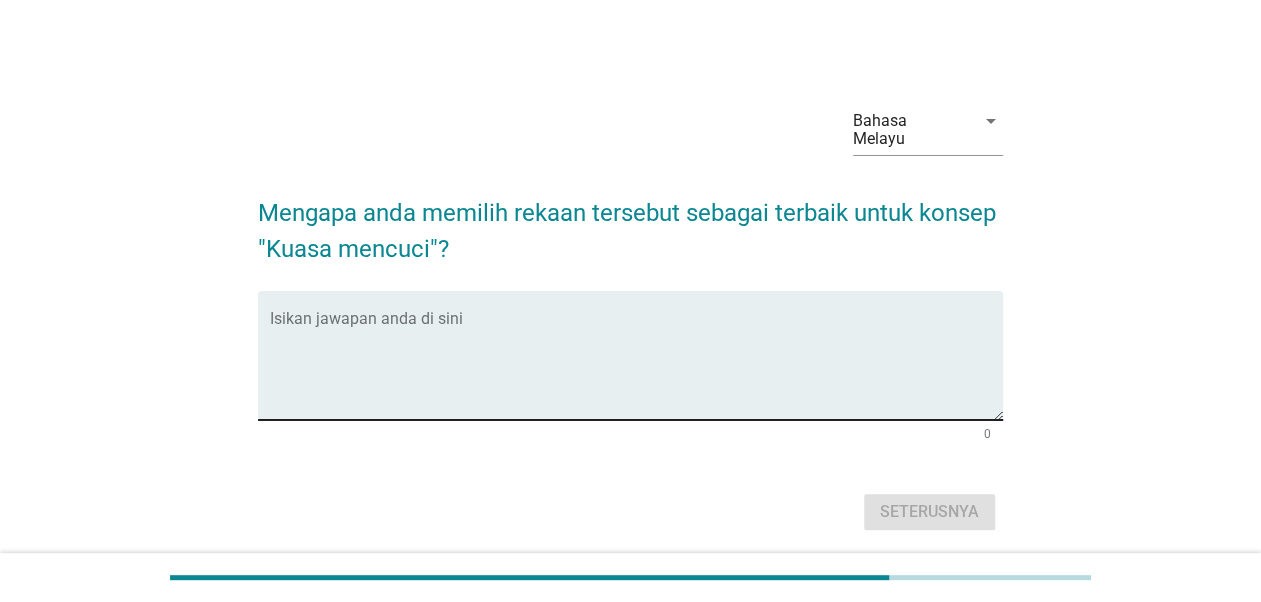 click at bounding box center [636, 367] 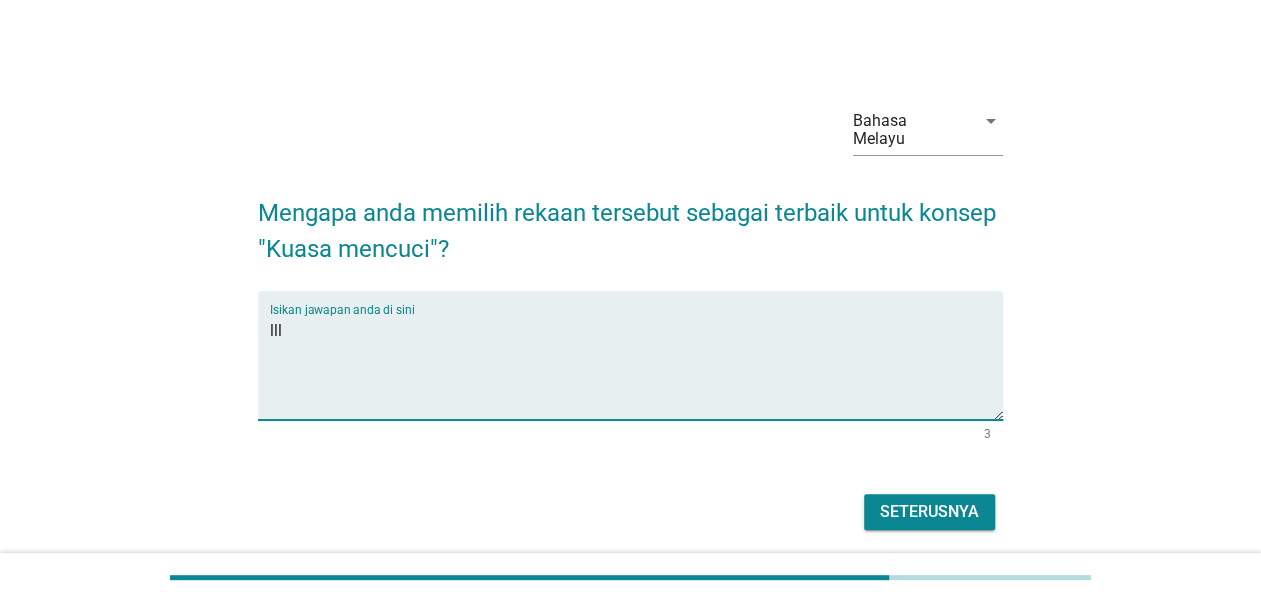 type on "lll" 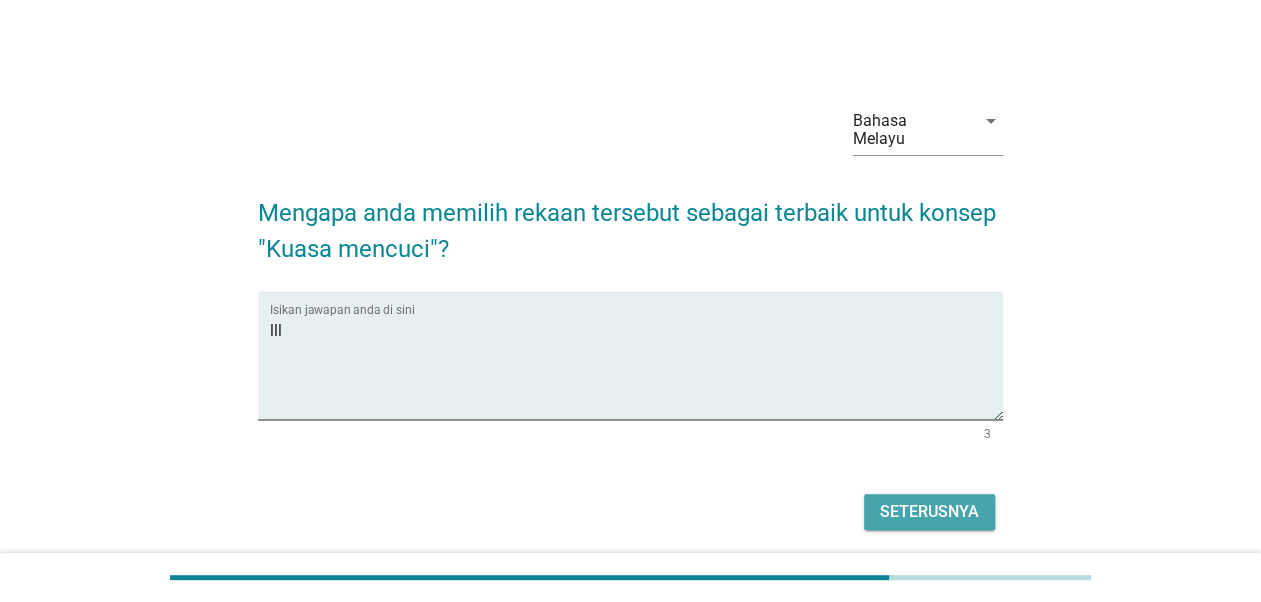 click on "Seterusnya" at bounding box center (929, 512) 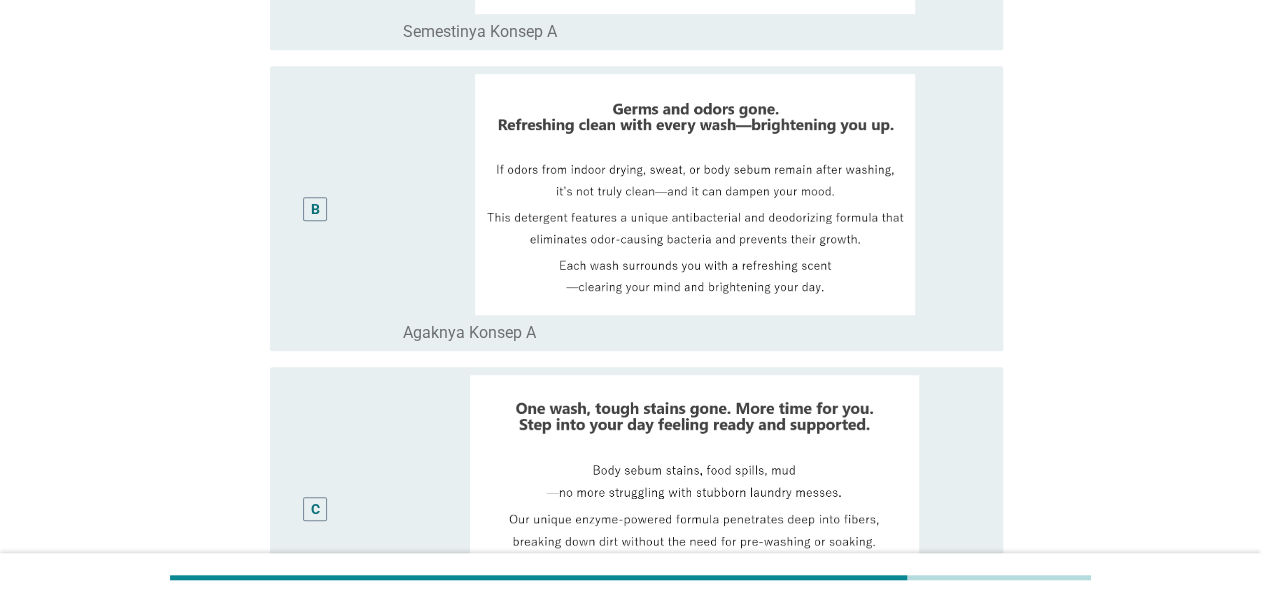 click on "B" at bounding box center (315, 208) 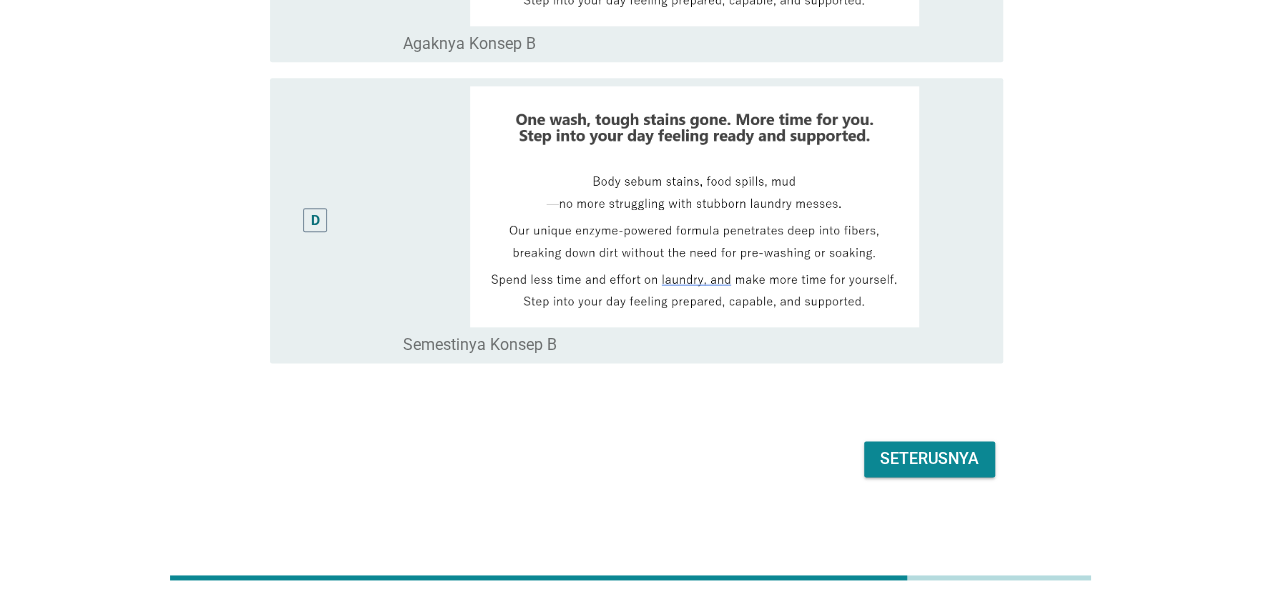 click on "Seterusnya" at bounding box center (929, 459) 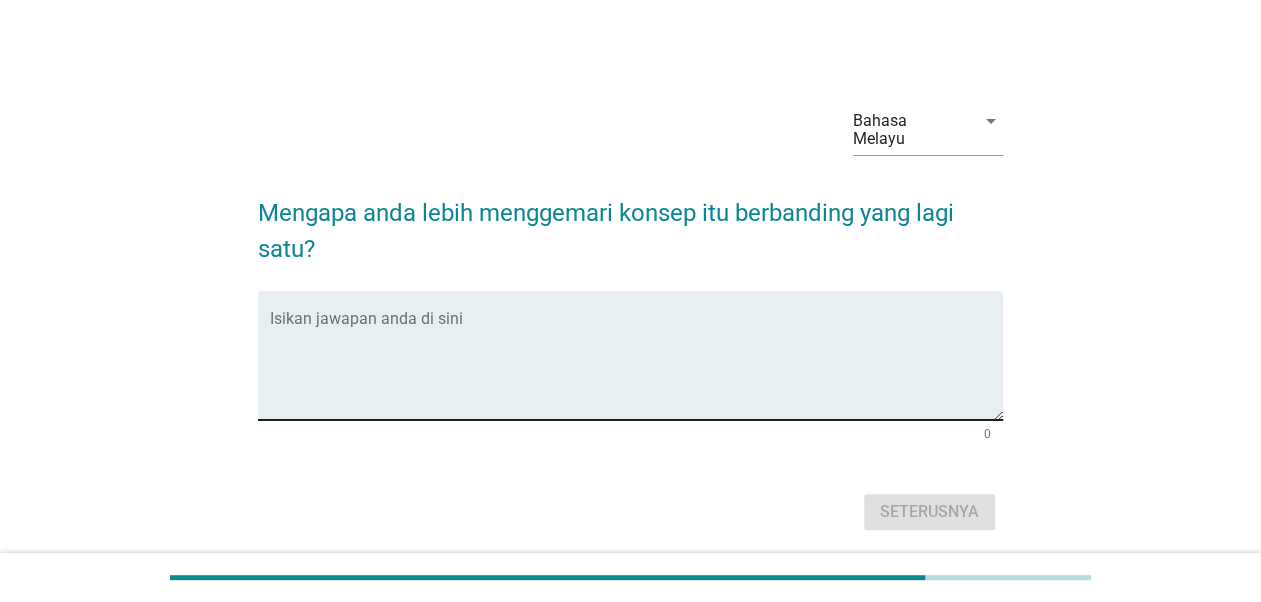 click at bounding box center [636, 367] 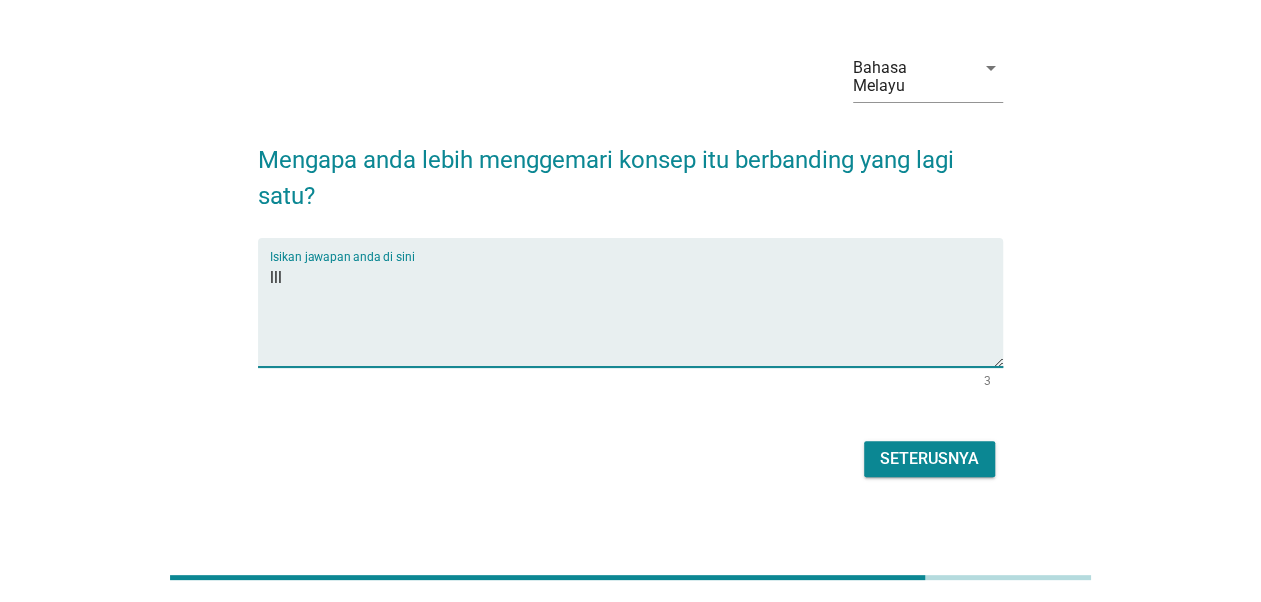 type on "lll" 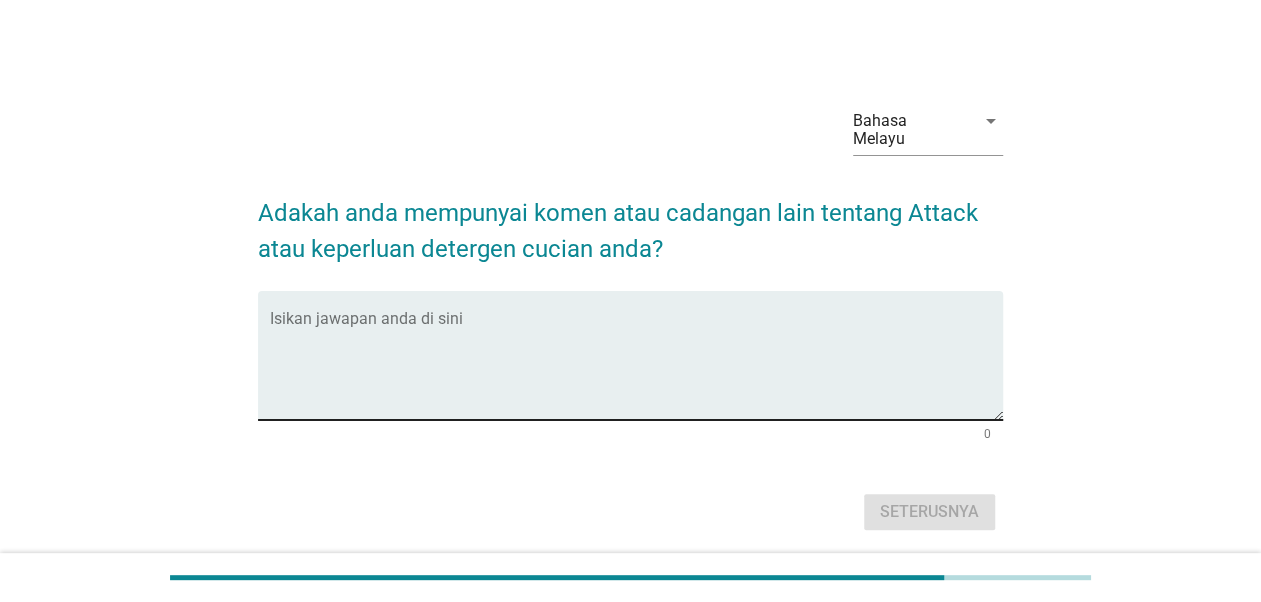 click at bounding box center (636, 367) 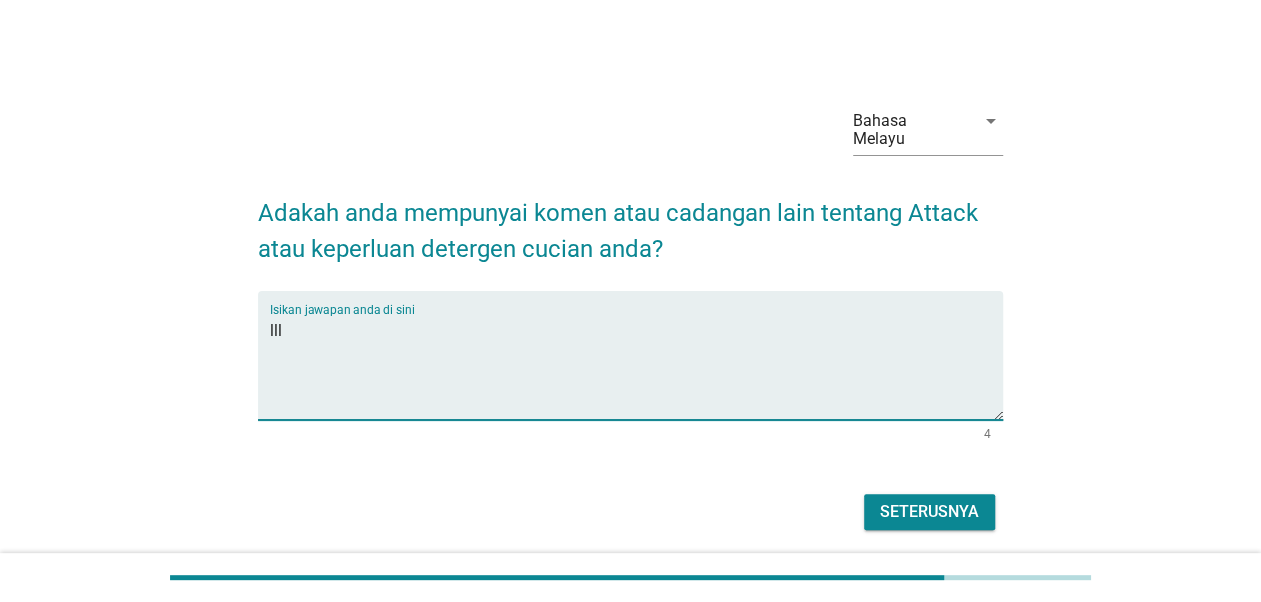 type on "lll" 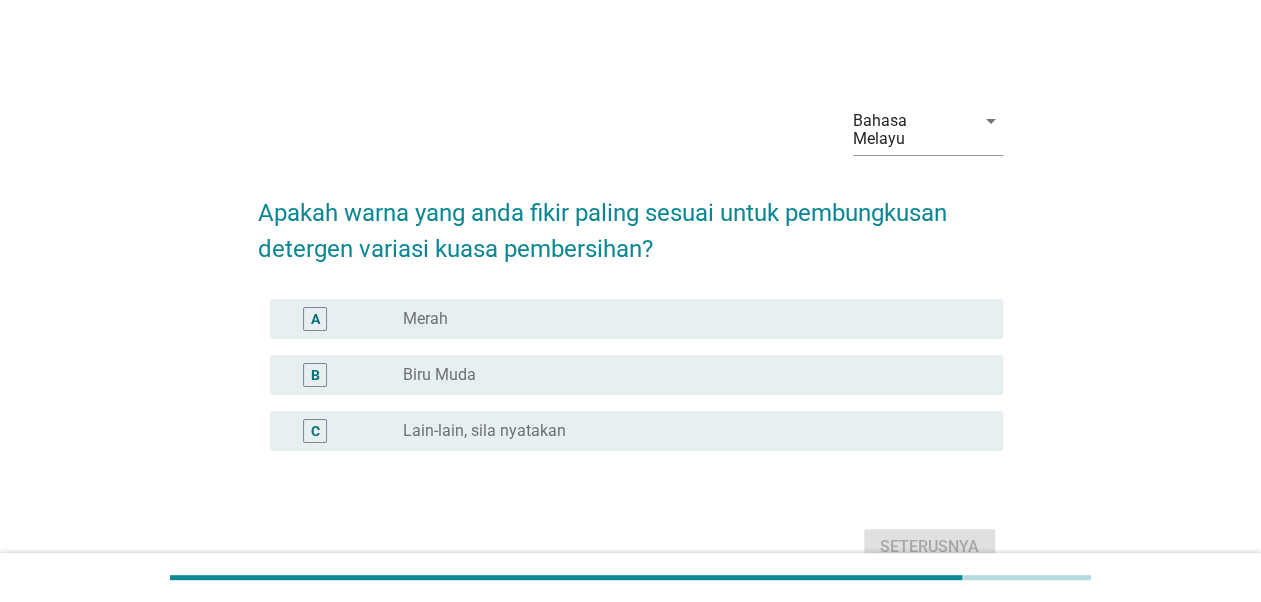 click on "radio_button_unchecked Merah" at bounding box center (687, 319) 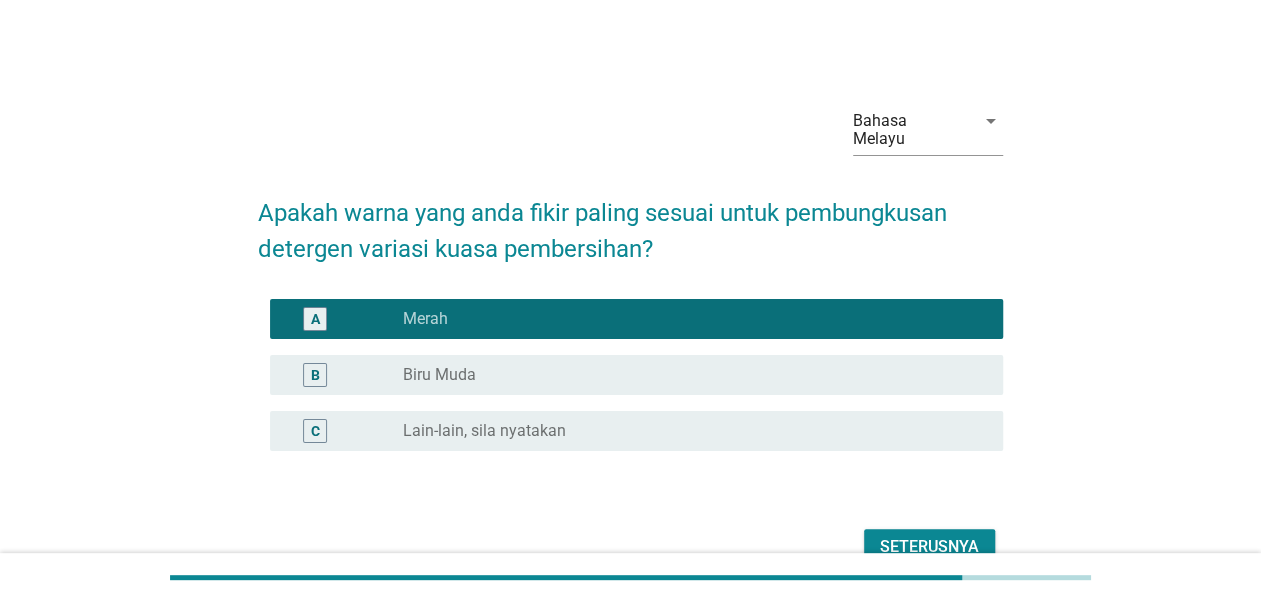 click on "Seterusnya" at bounding box center (929, 547) 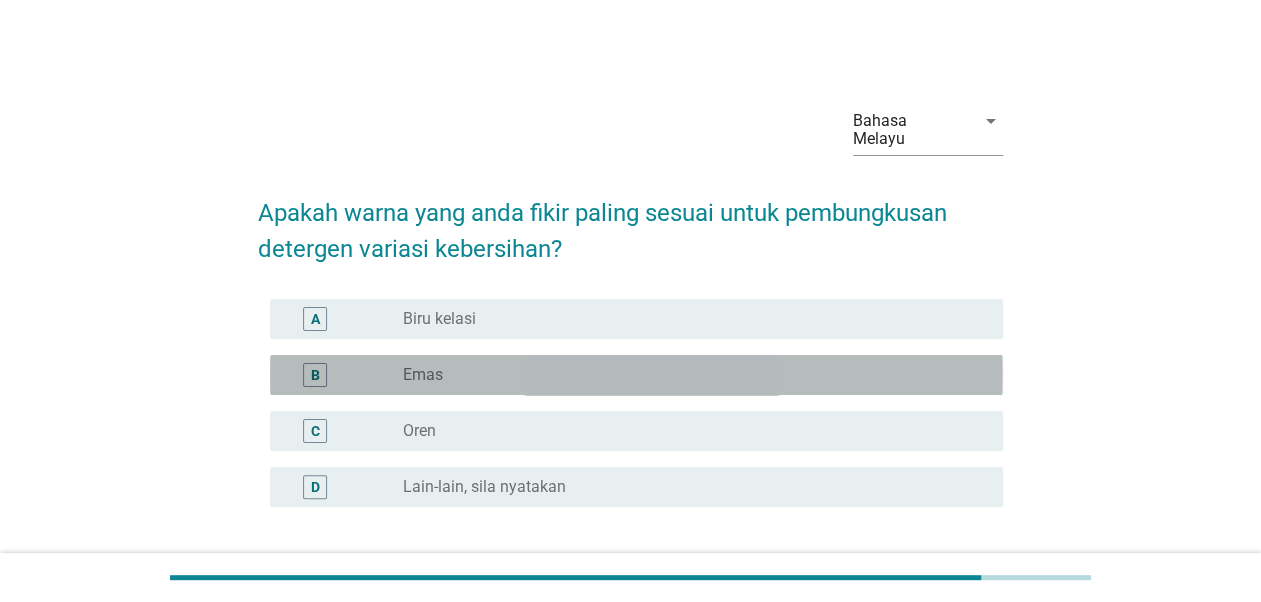 click on "radio_button_unchecked Emas" at bounding box center (687, 375) 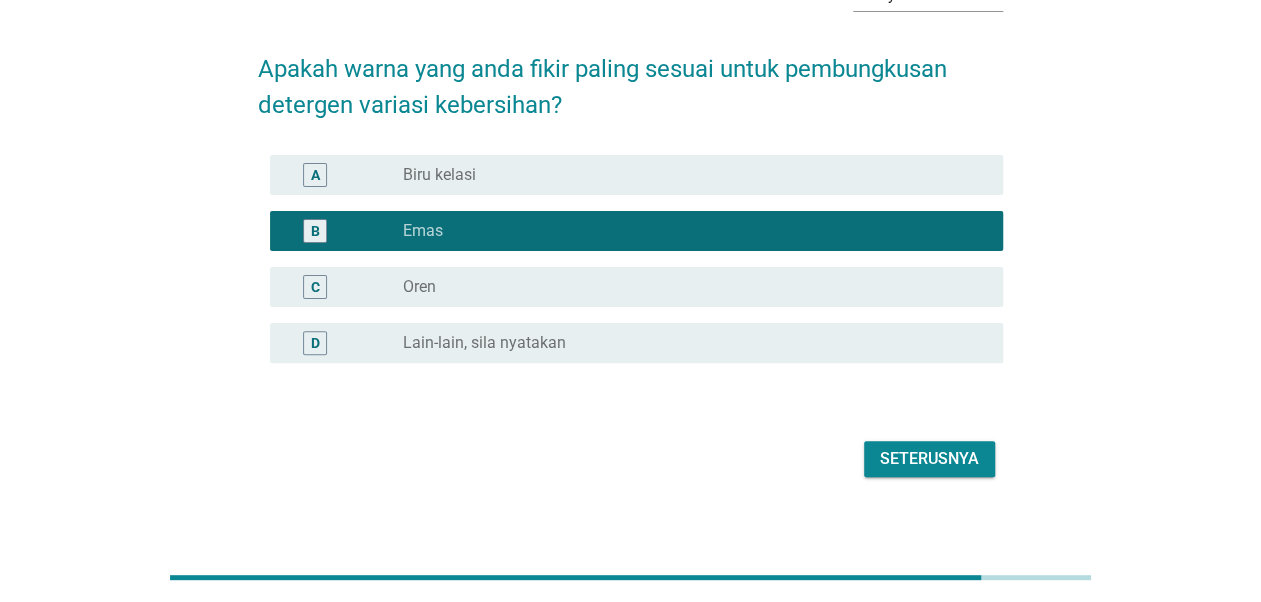 click on "radio_button_unchecked Biru kelasi" at bounding box center [687, 175] 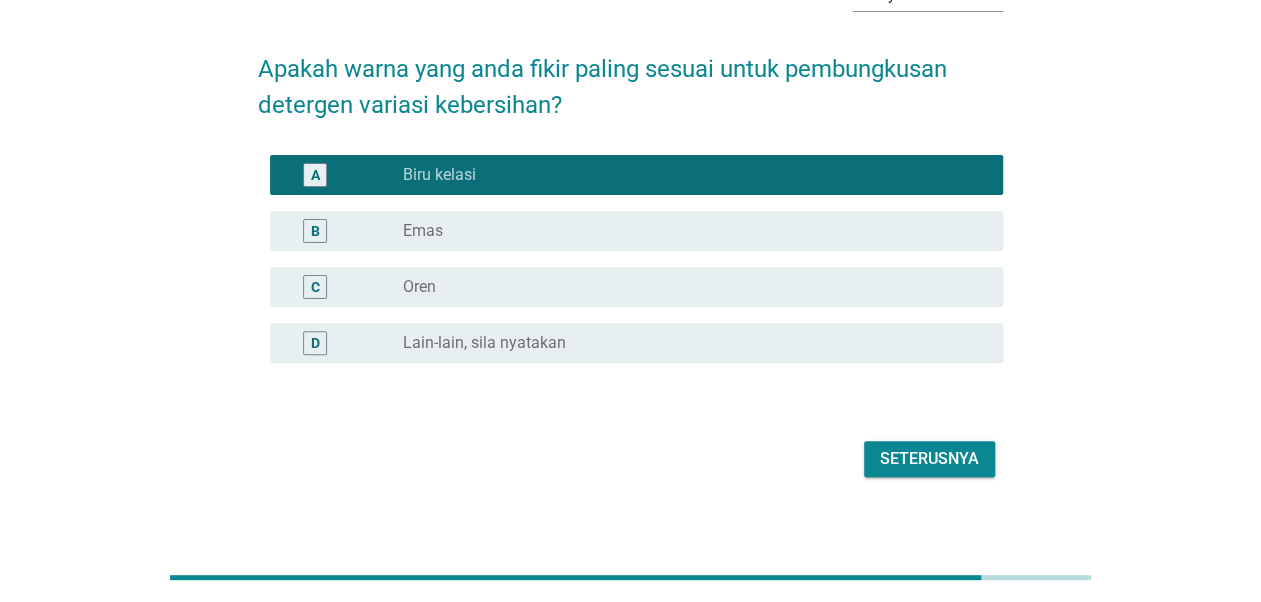 click on "Seterusnya" at bounding box center (929, 459) 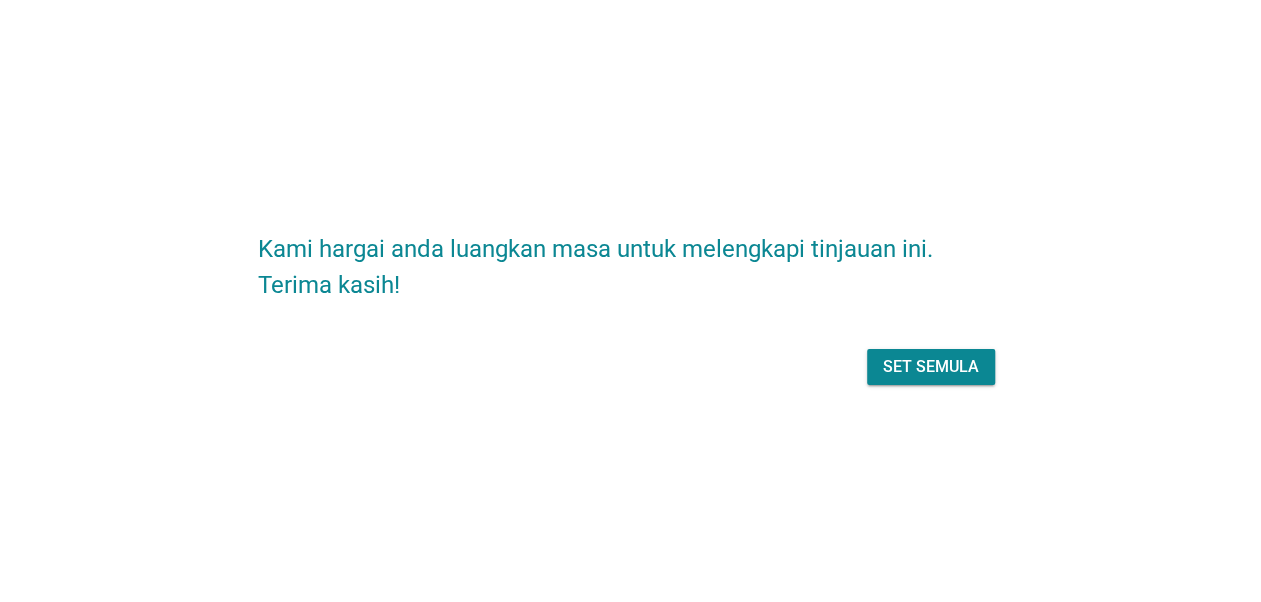 click on "Set semula" at bounding box center [931, 367] 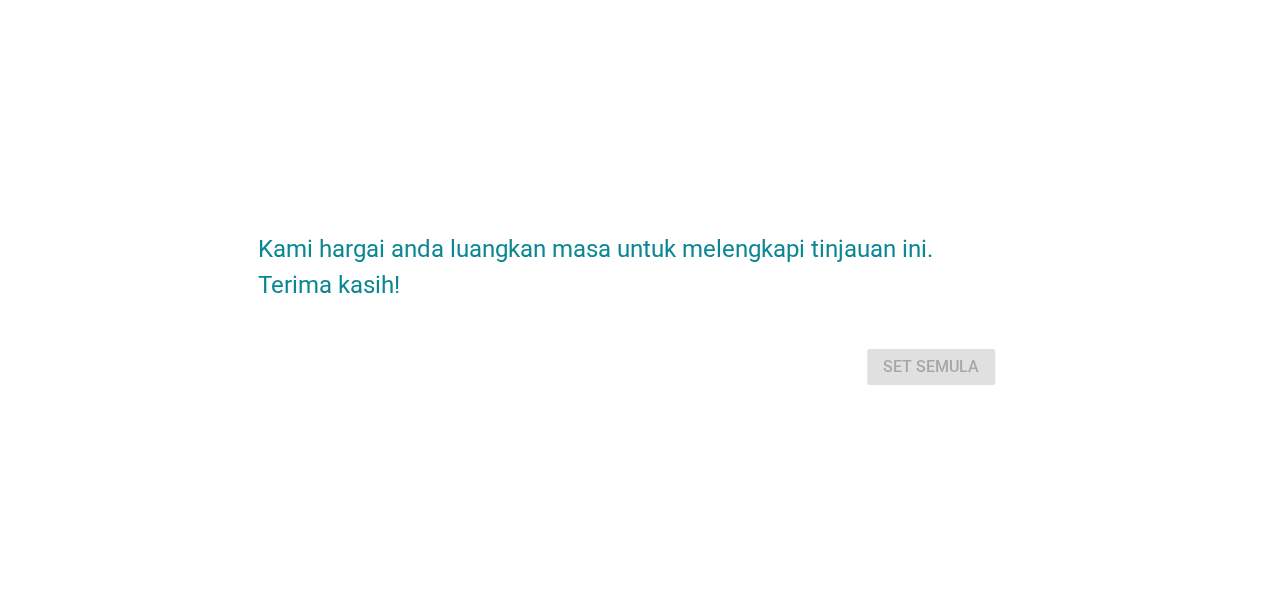 click on "Set semula" at bounding box center (630, 367) 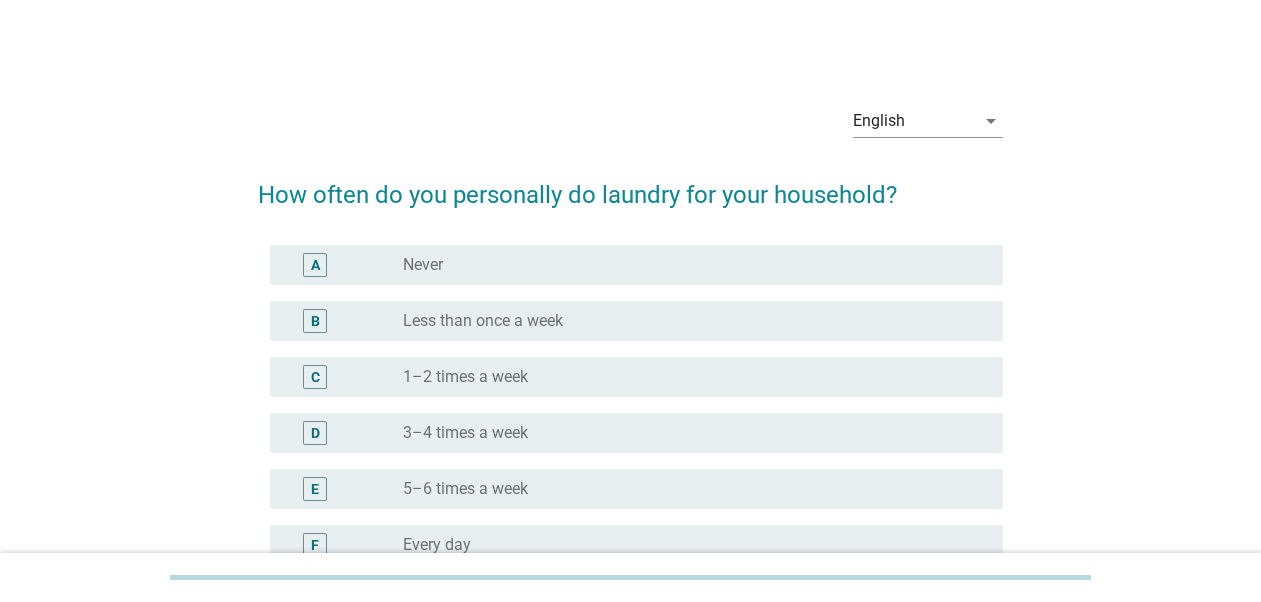 scroll, scrollTop: 0, scrollLeft: 0, axis: both 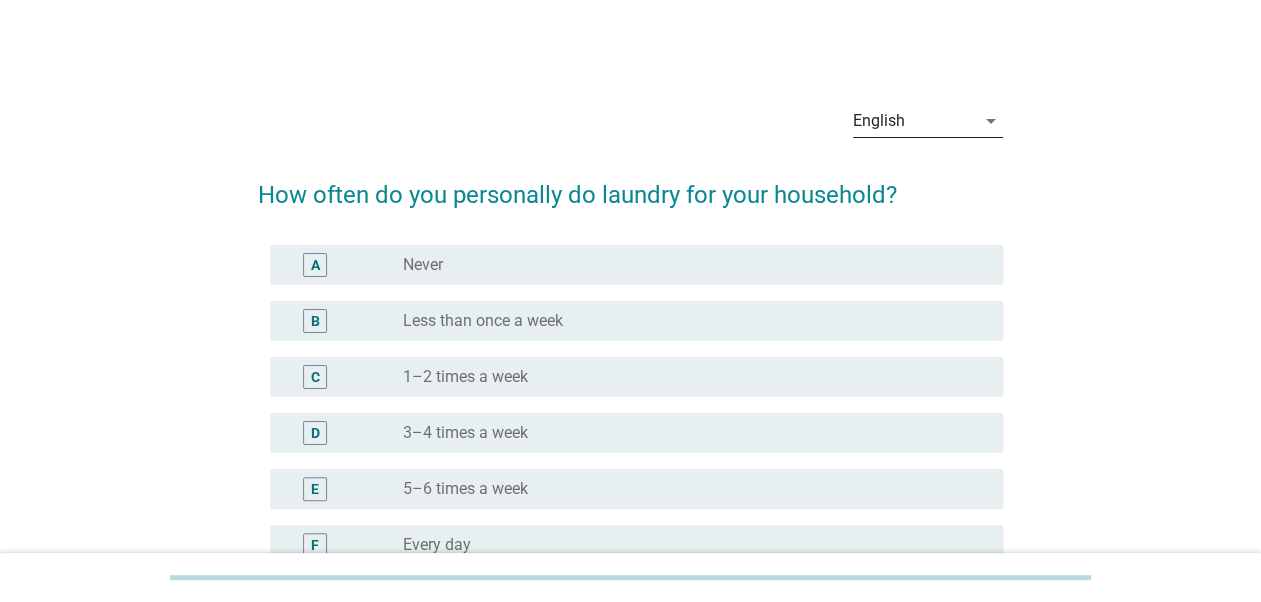 click on "English" at bounding box center (914, 121) 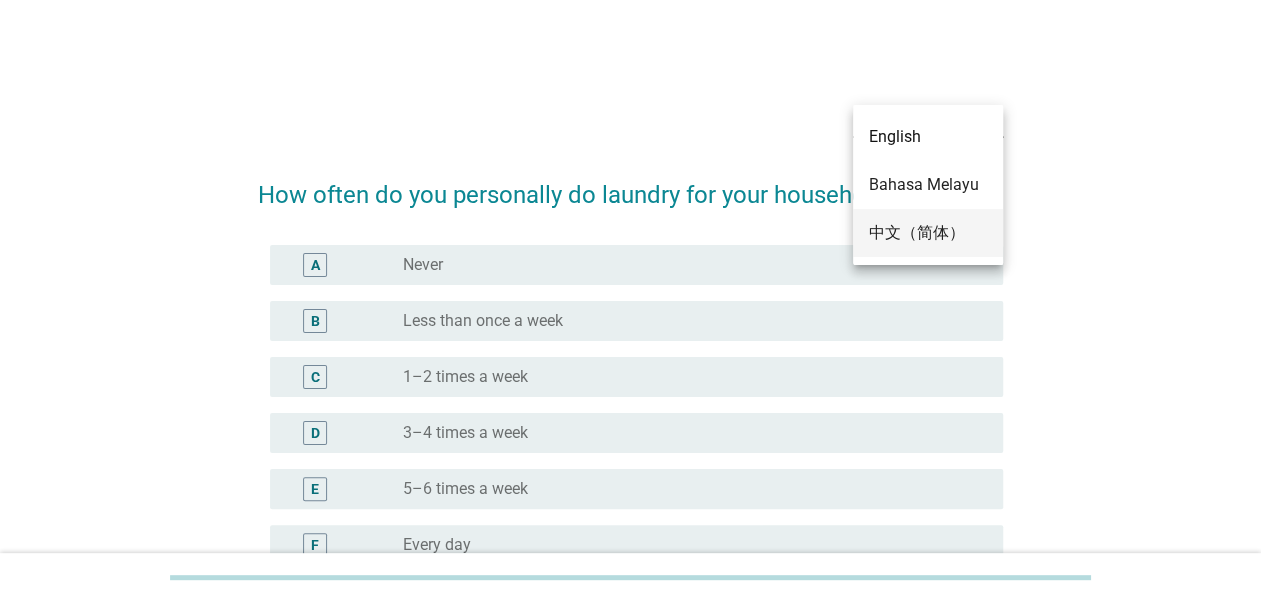 click on "中文（简体）" at bounding box center [928, 233] 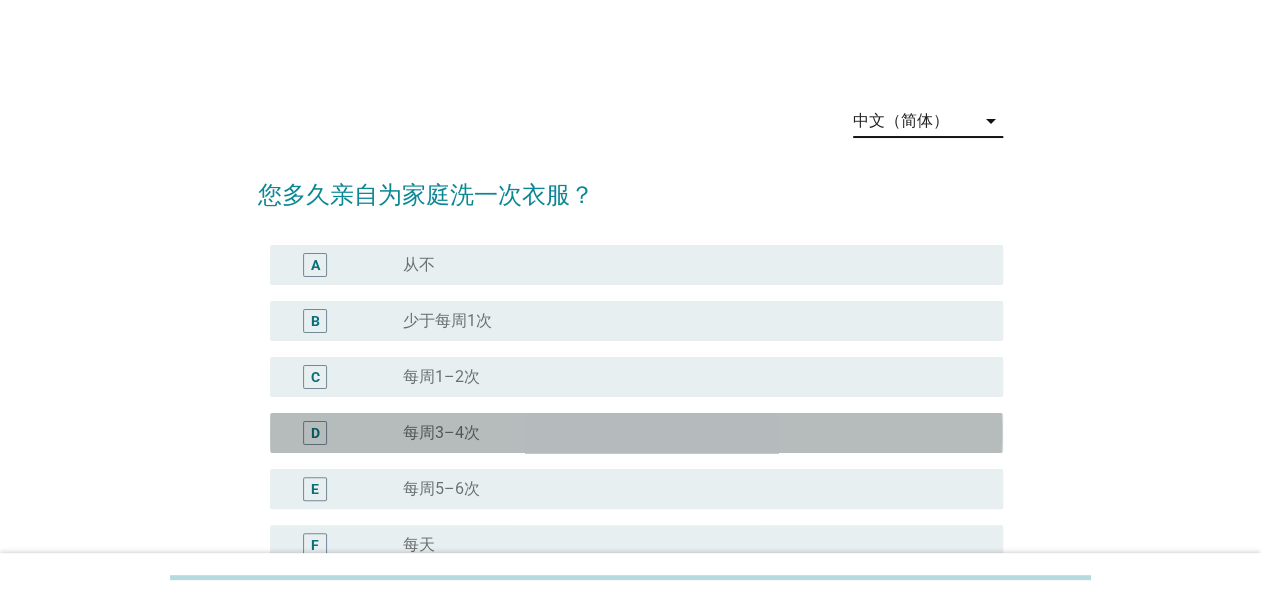 click on "radio_button_unchecked 每周3–4次" at bounding box center (687, 433) 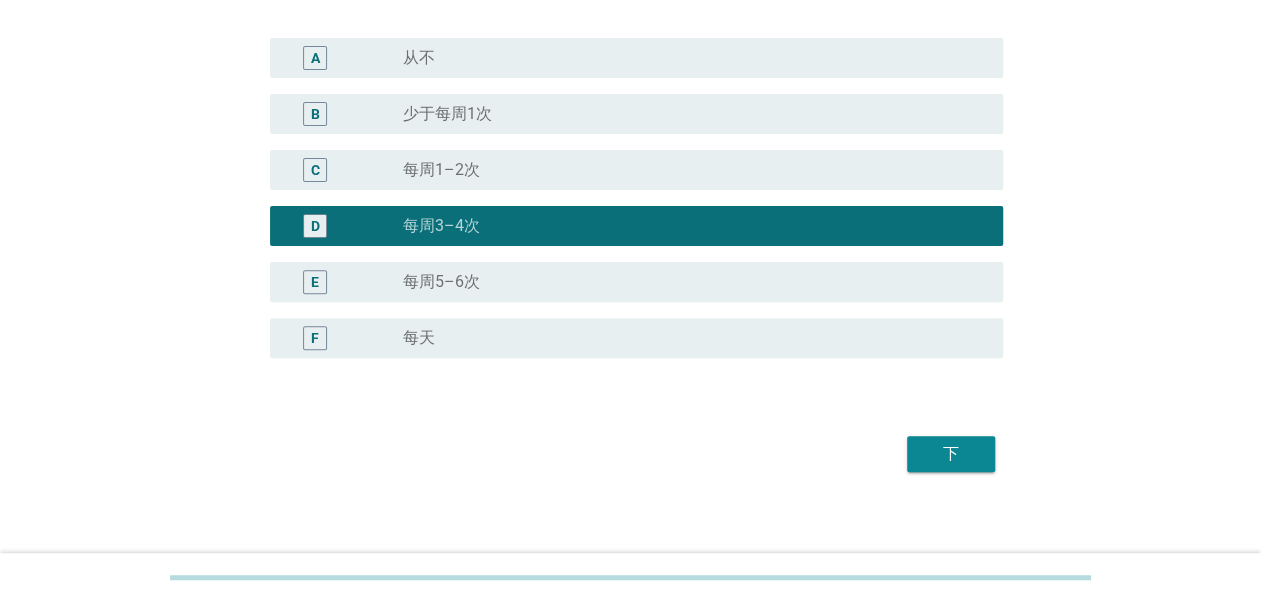 scroll, scrollTop: 220, scrollLeft: 0, axis: vertical 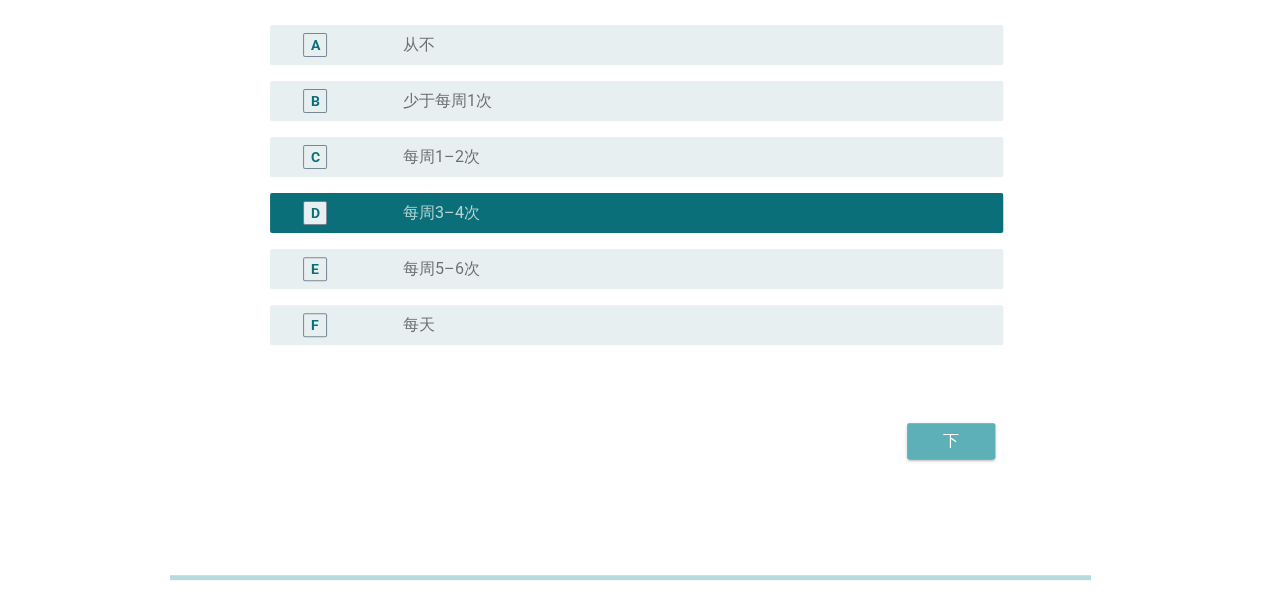 click on "下" at bounding box center (951, 441) 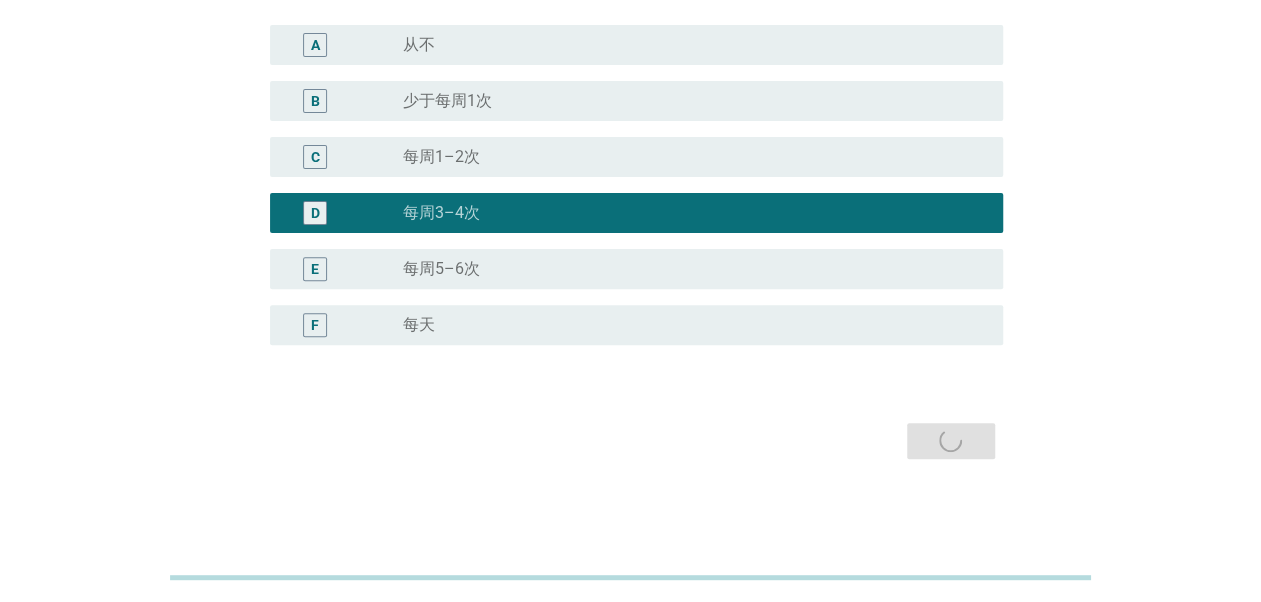 scroll, scrollTop: 0, scrollLeft: 0, axis: both 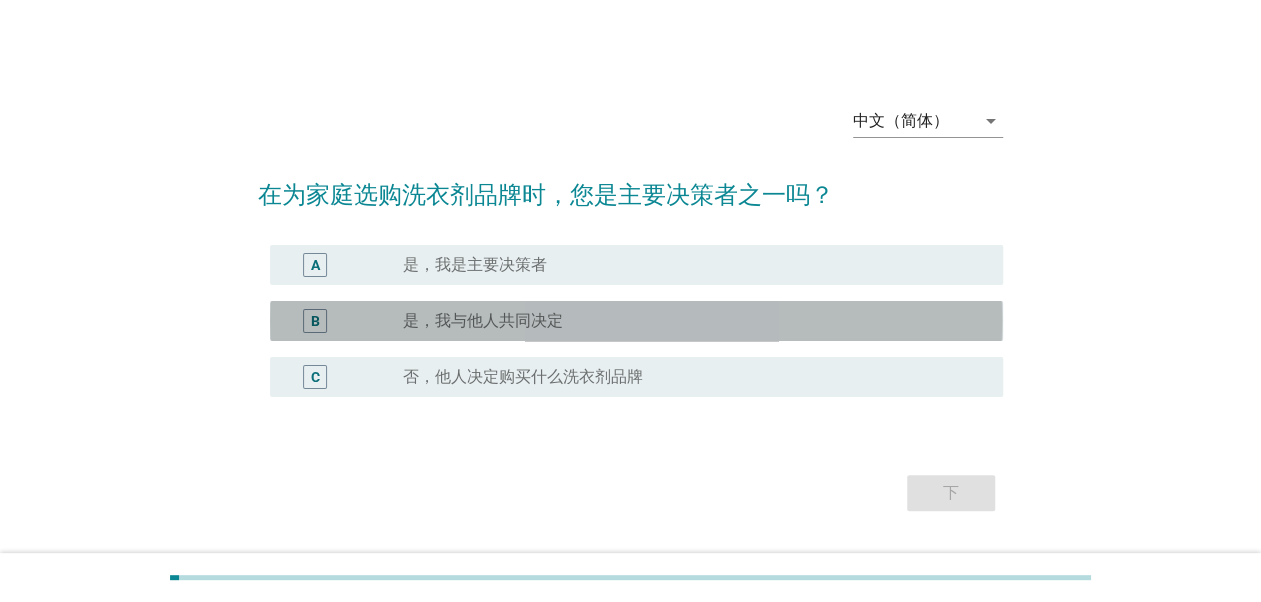click on "radio_button_unchecked 是，我与他人共同决定" at bounding box center [687, 321] 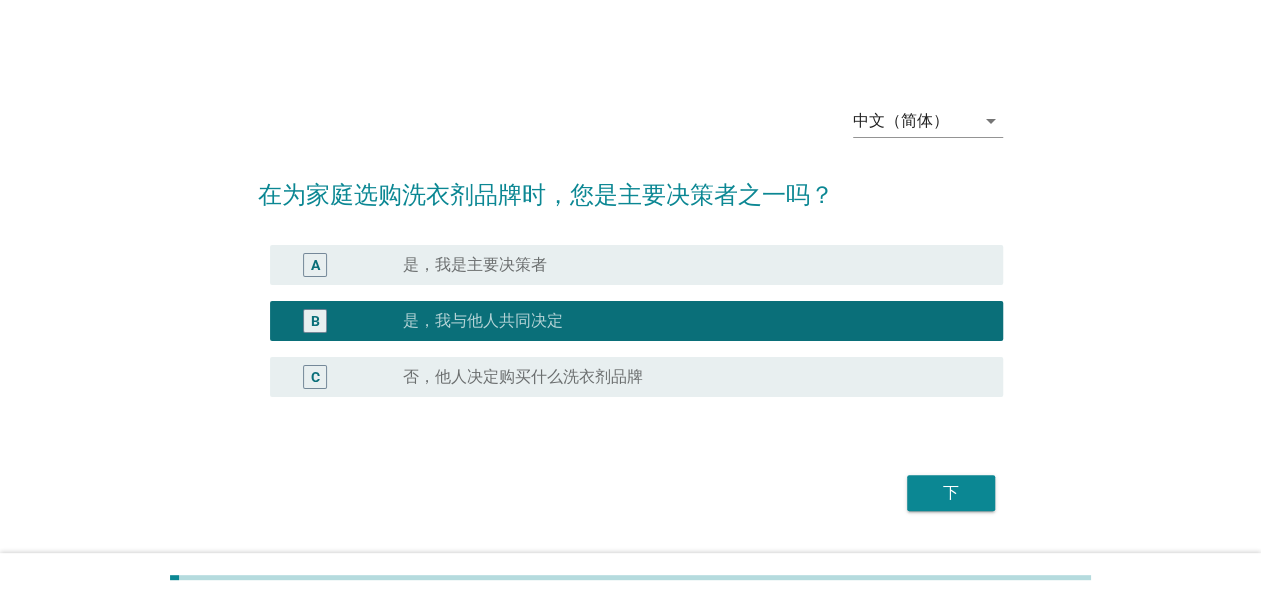 click on "下" at bounding box center [951, 493] 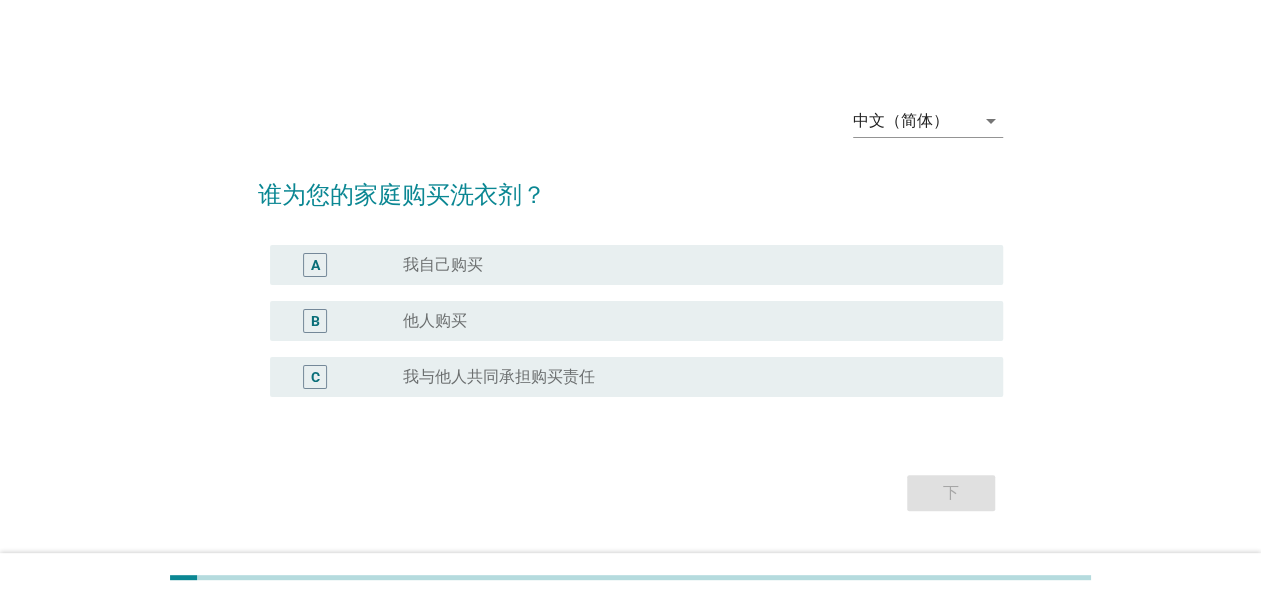 click on "我自己购买" at bounding box center [443, 265] 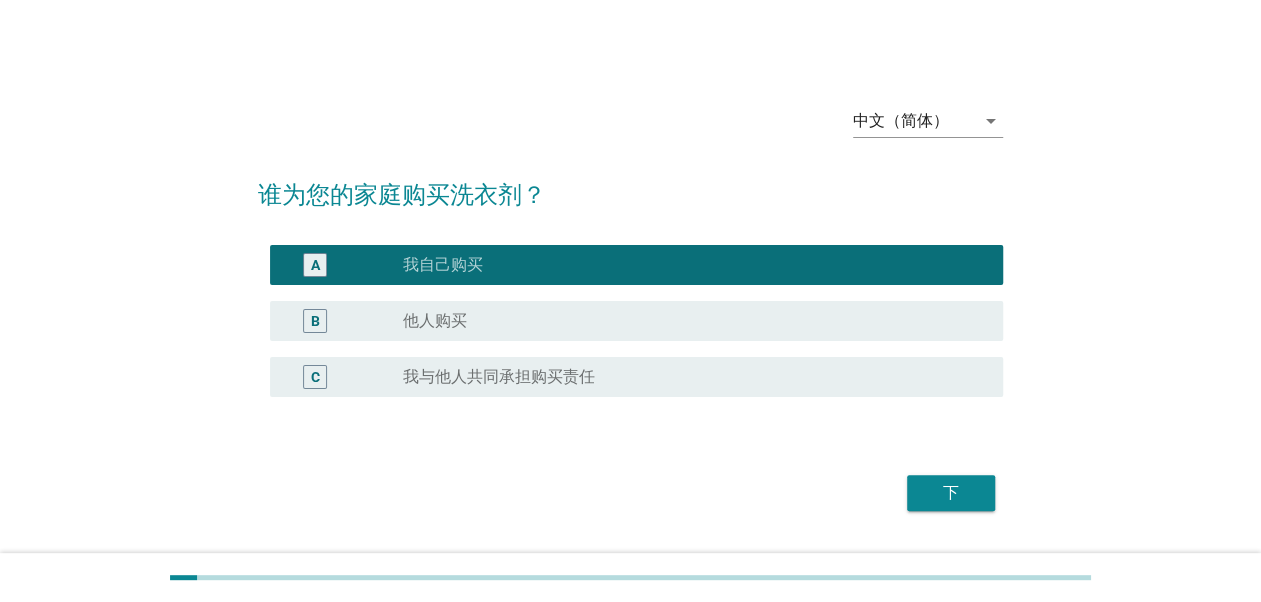 click on "下" at bounding box center [630, 493] 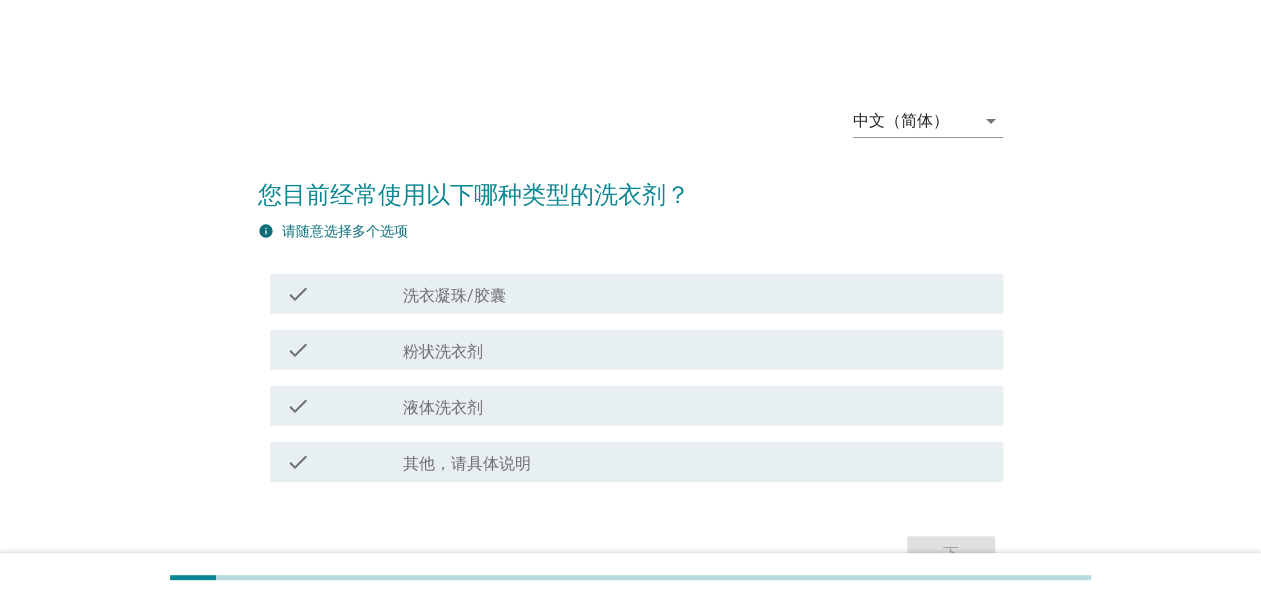 click on "check     check_box_outline_blank 粉状洗衣剂" at bounding box center (636, 350) 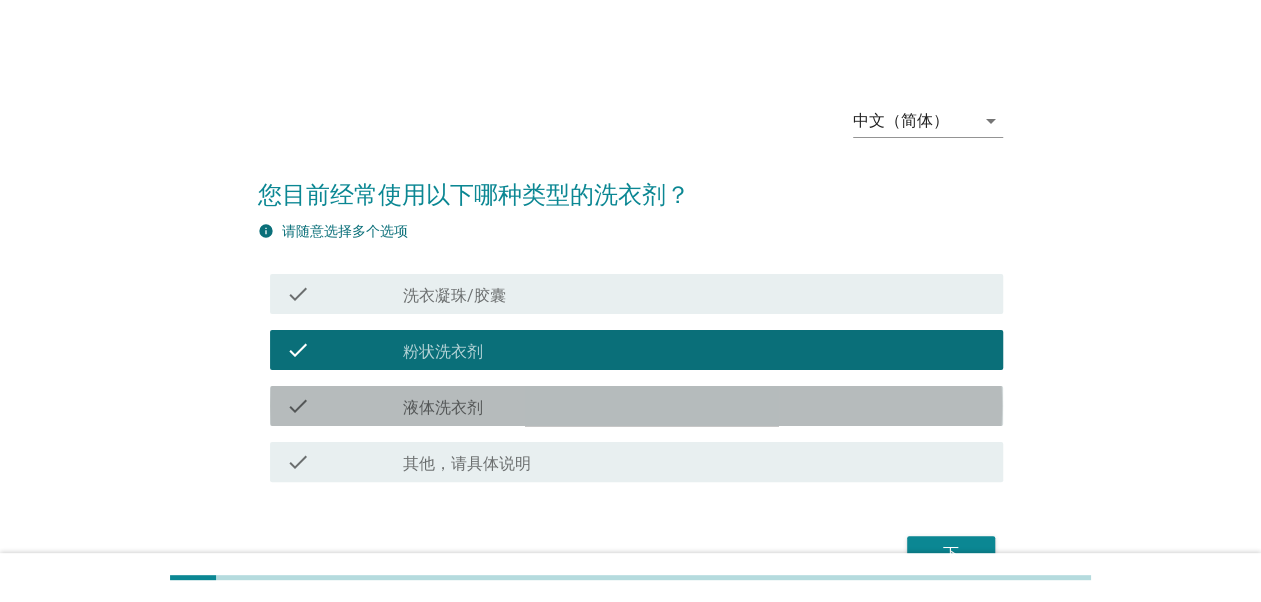 click on "check_box_outline_blank 液体洗衣剂" at bounding box center [695, 406] 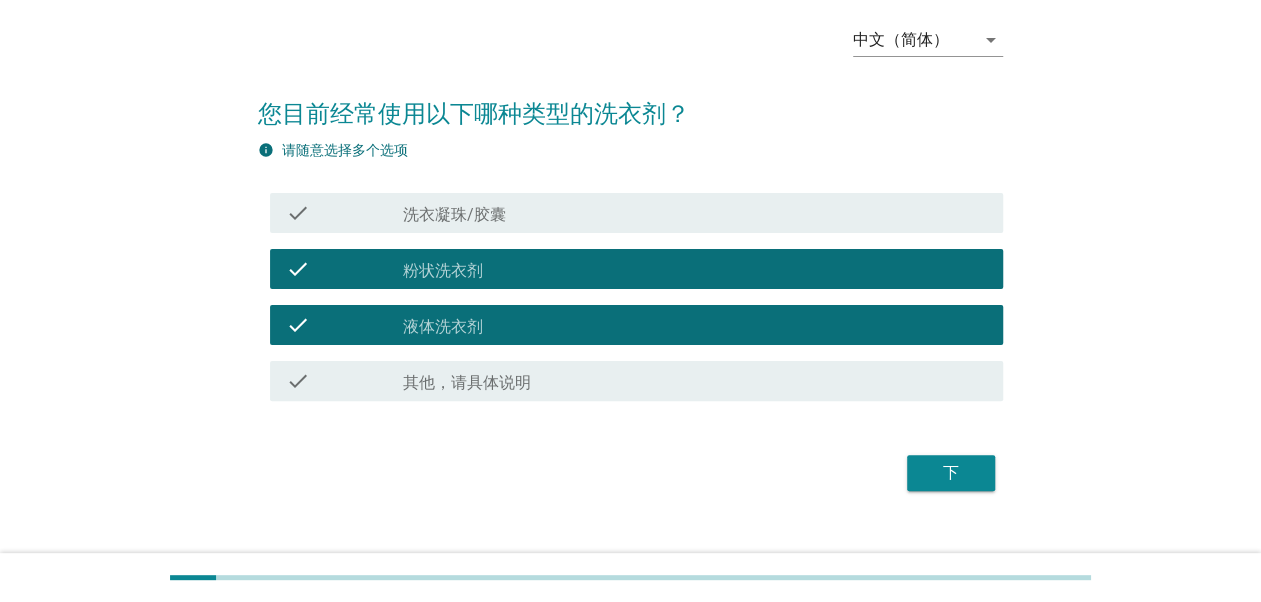scroll, scrollTop: 113, scrollLeft: 0, axis: vertical 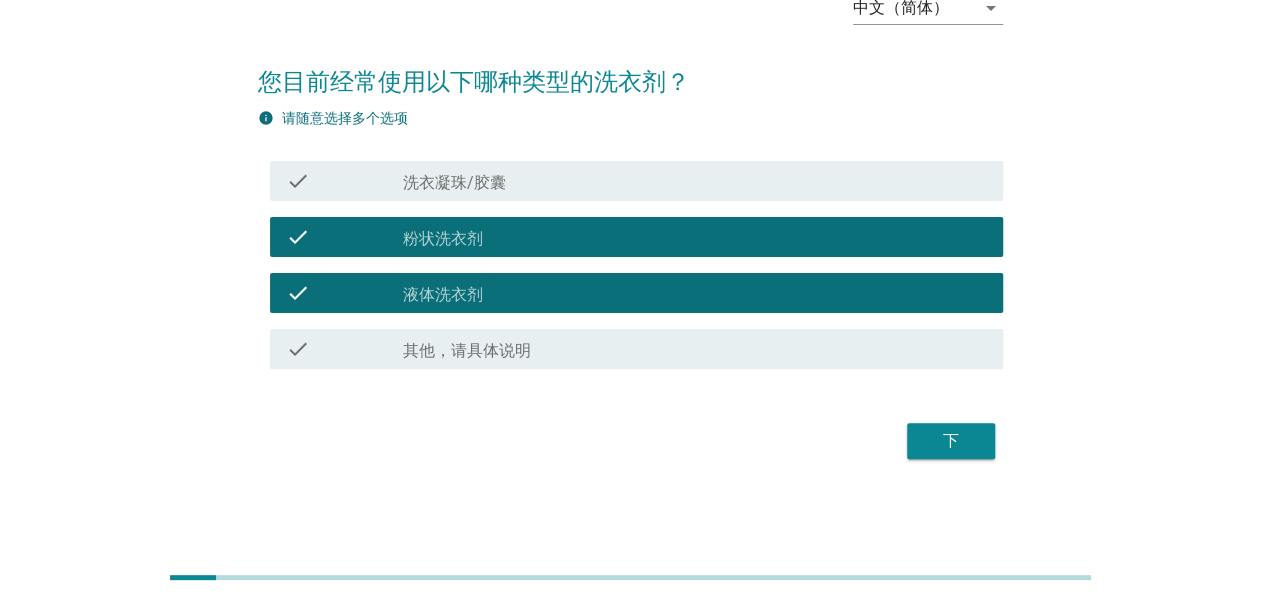 click on "下" at bounding box center [951, 441] 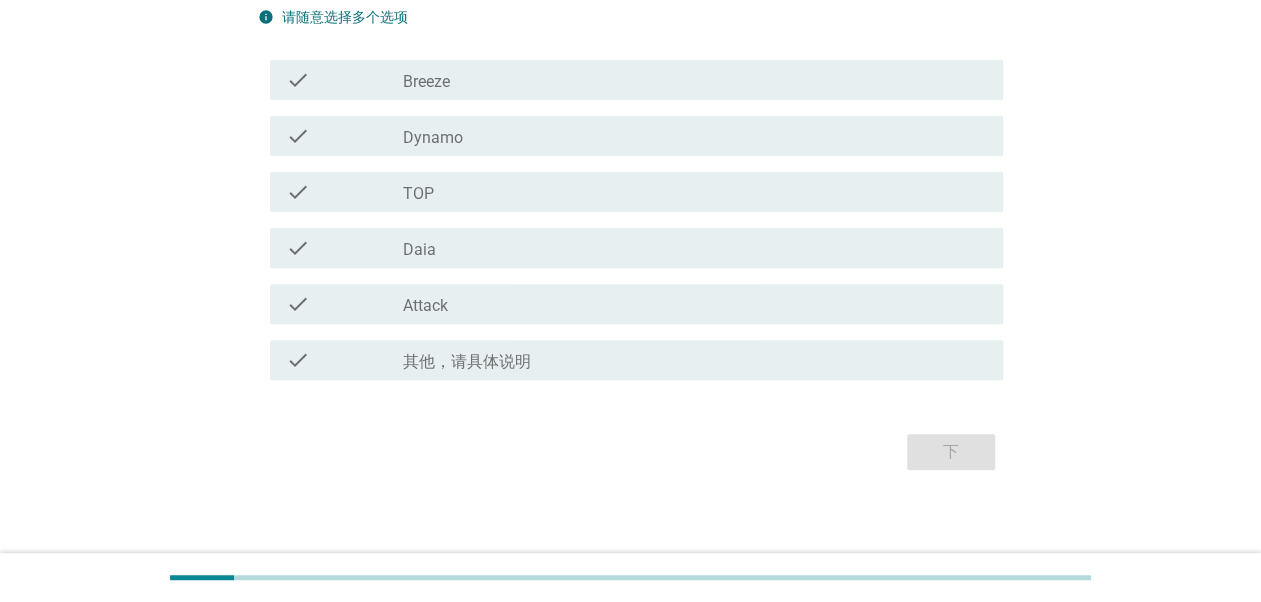 scroll, scrollTop: 225, scrollLeft: 0, axis: vertical 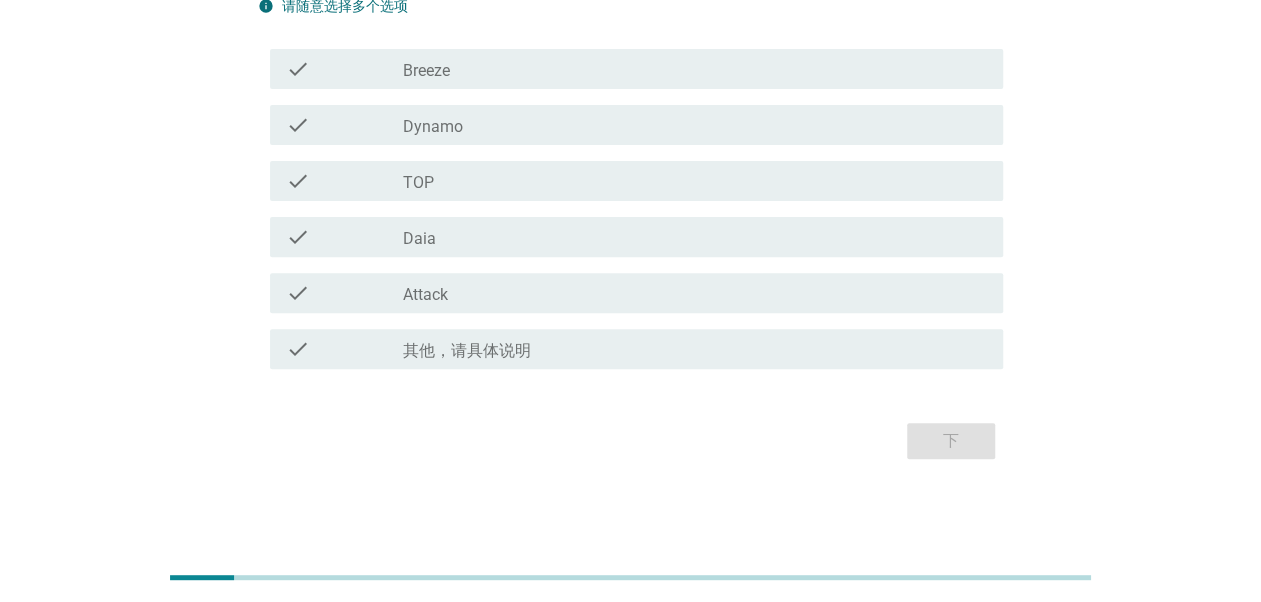 click on "Attack" at bounding box center (425, 295) 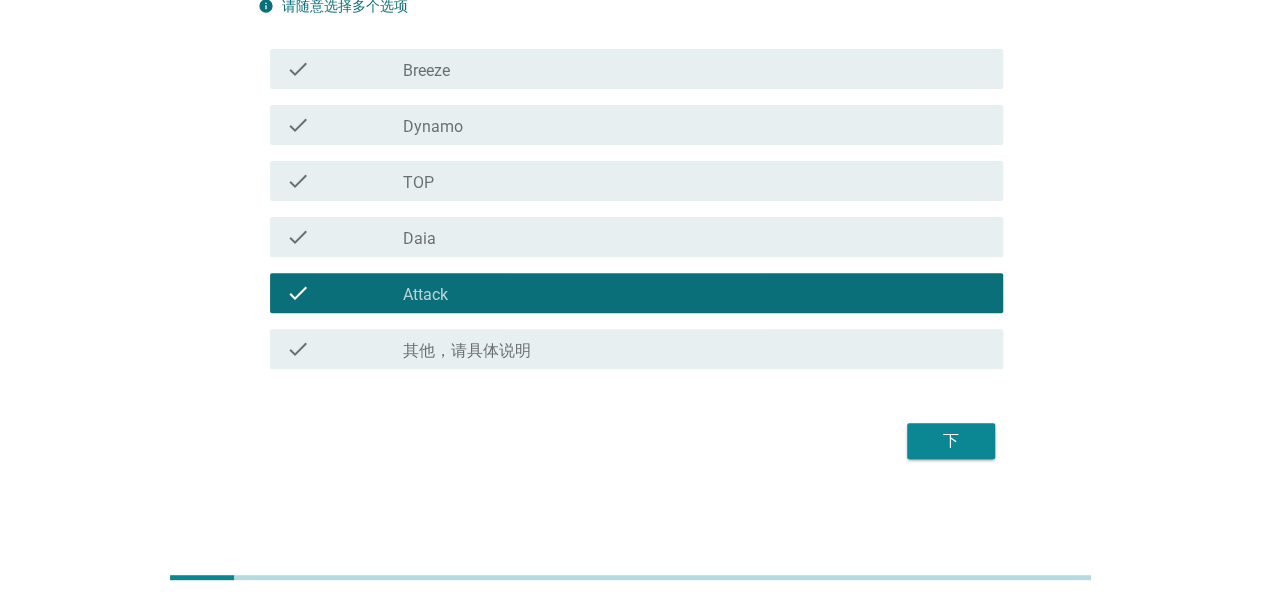 click on "check     check_box_outline_blank TOP" at bounding box center (636, 181) 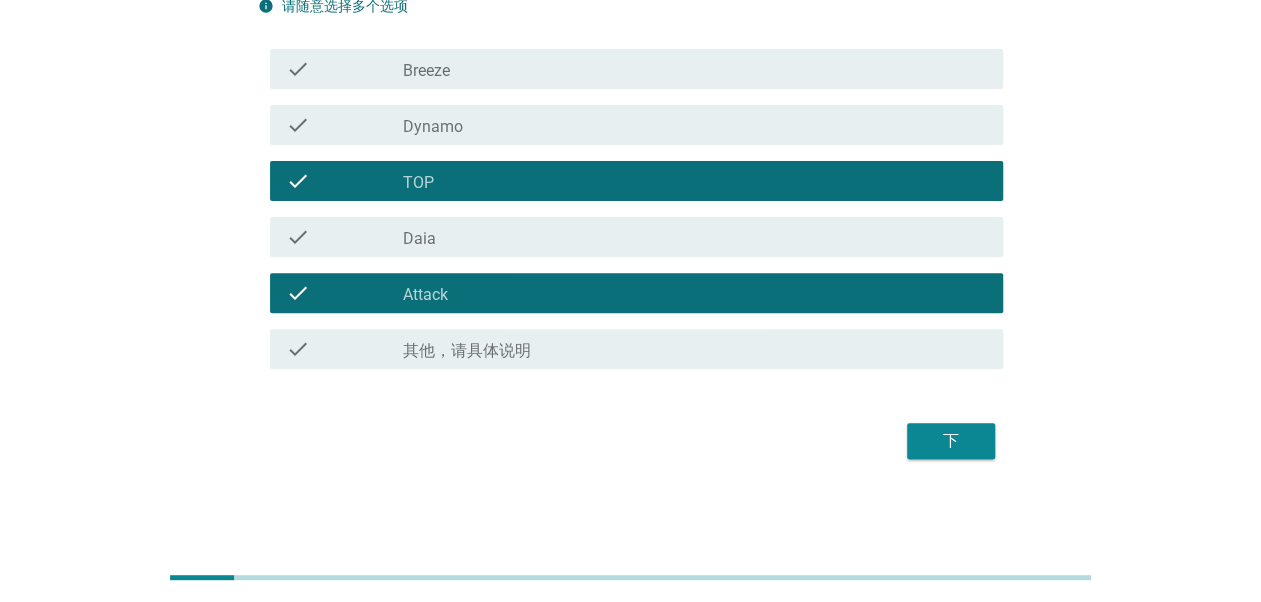 click on "下" at bounding box center [951, 441] 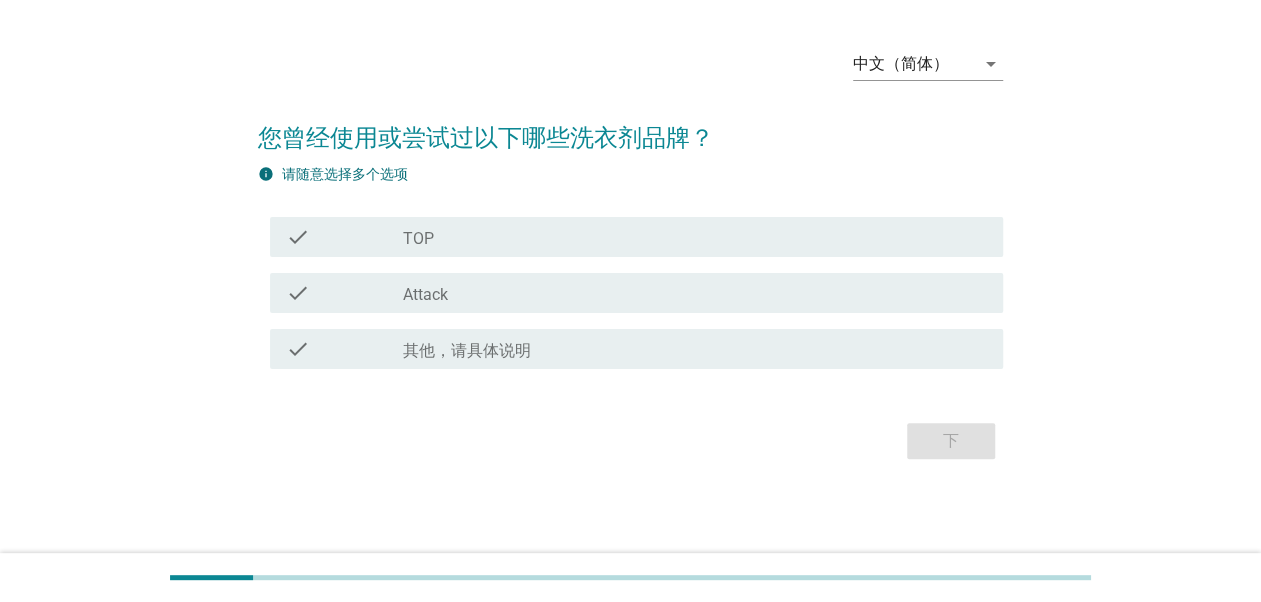 scroll, scrollTop: 0, scrollLeft: 0, axis: both 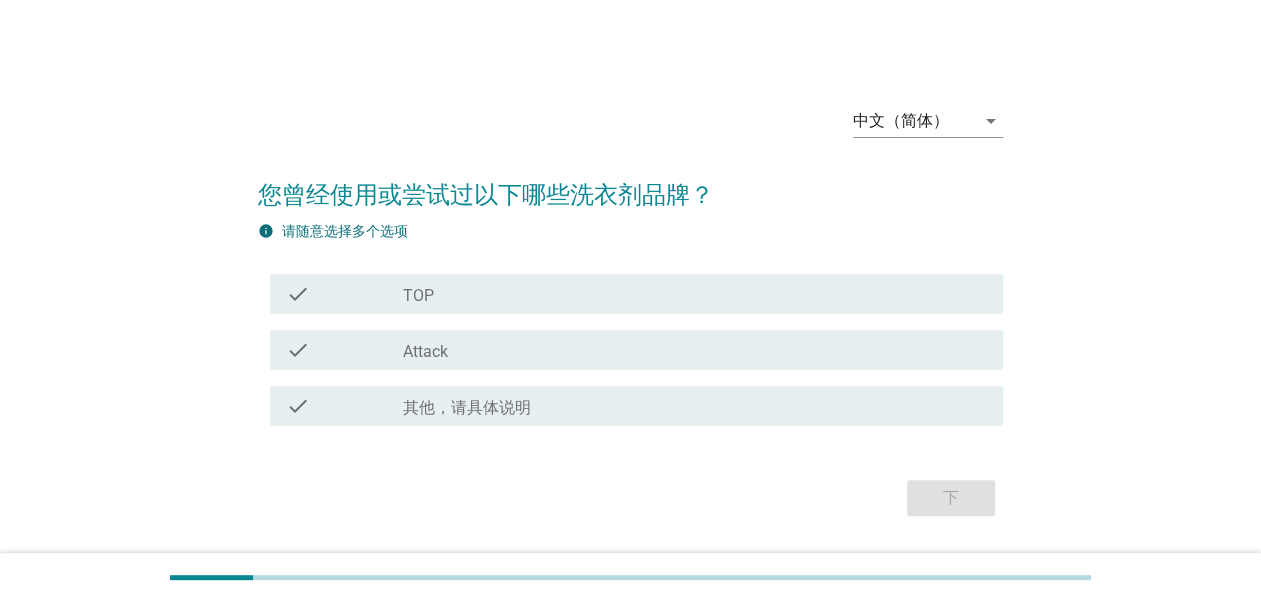 click on "check_box_outline_blank Attack" at bounding box center (695, 350) 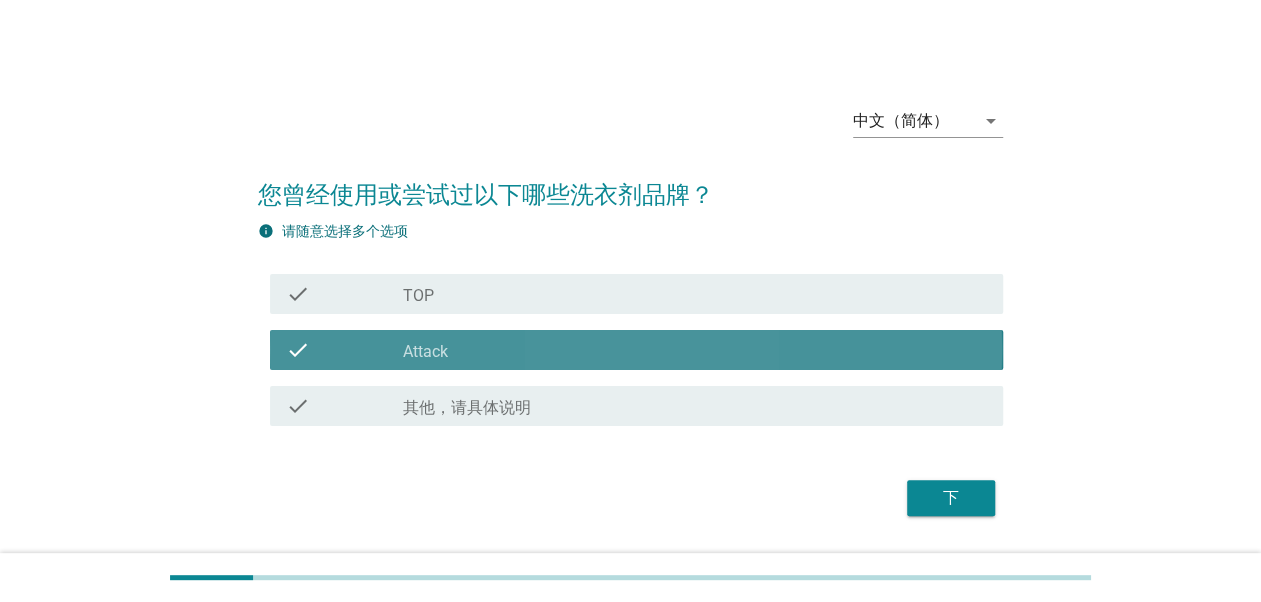 click on "check     check_box_outline_blank TOP" at bounding box center (636, 294) 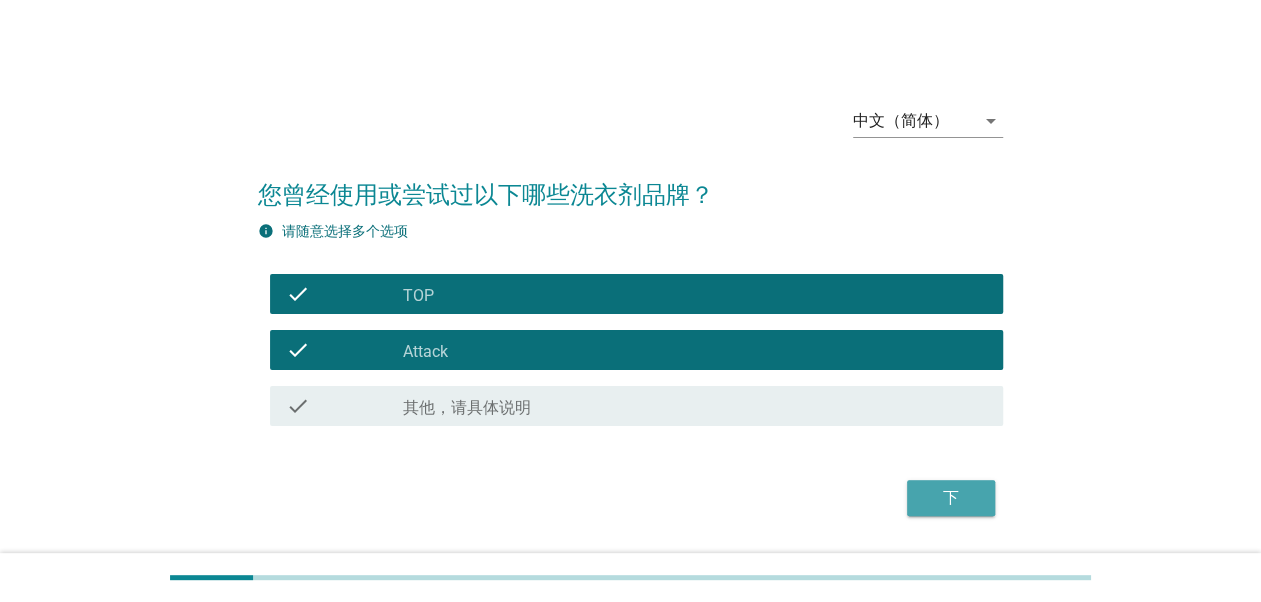 click on "下" at bounding box center [951, 498] 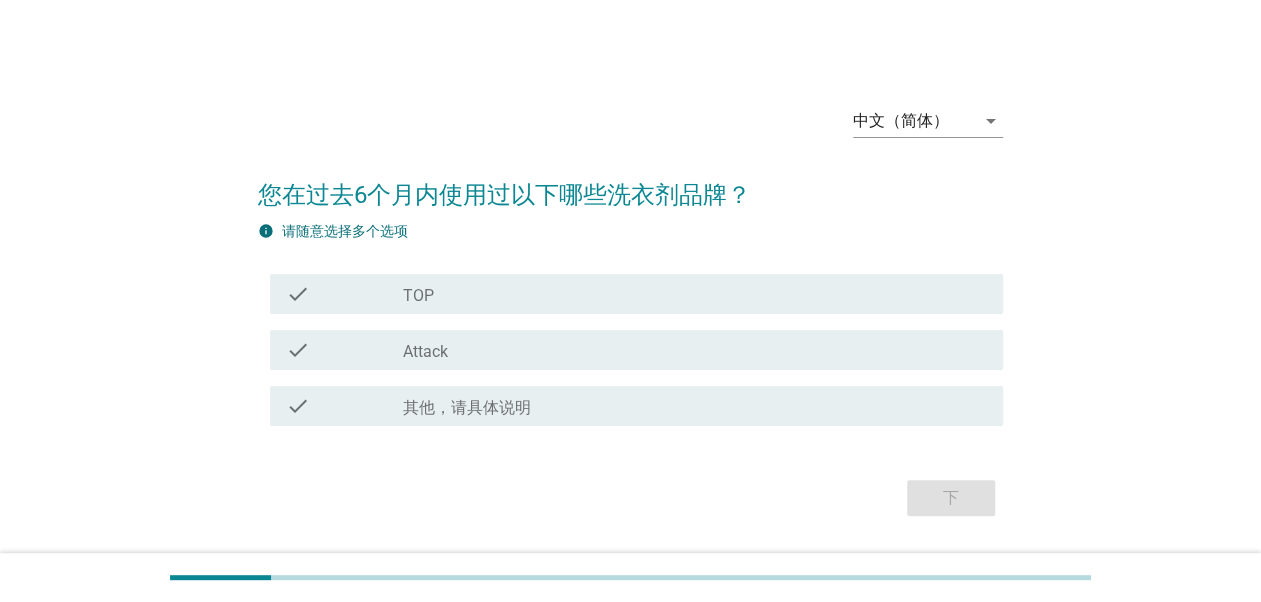 click on "TOP" at bounding box center (418, 296) 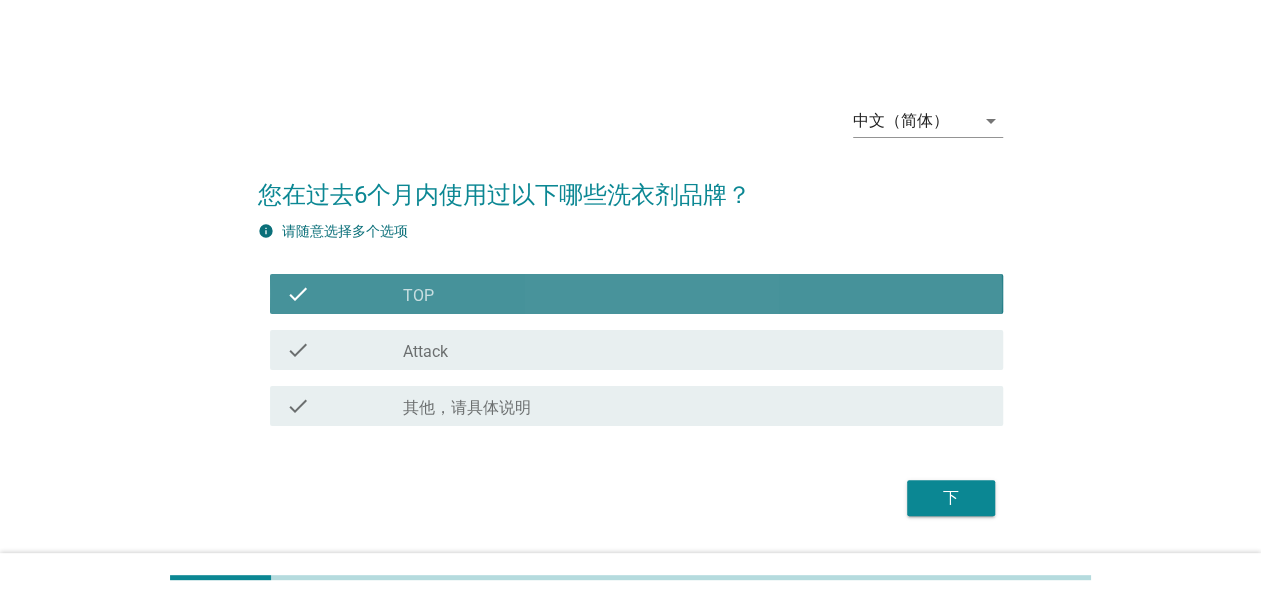 click on "check_box_outline_blank Attack" at bounding box center [695, 350] 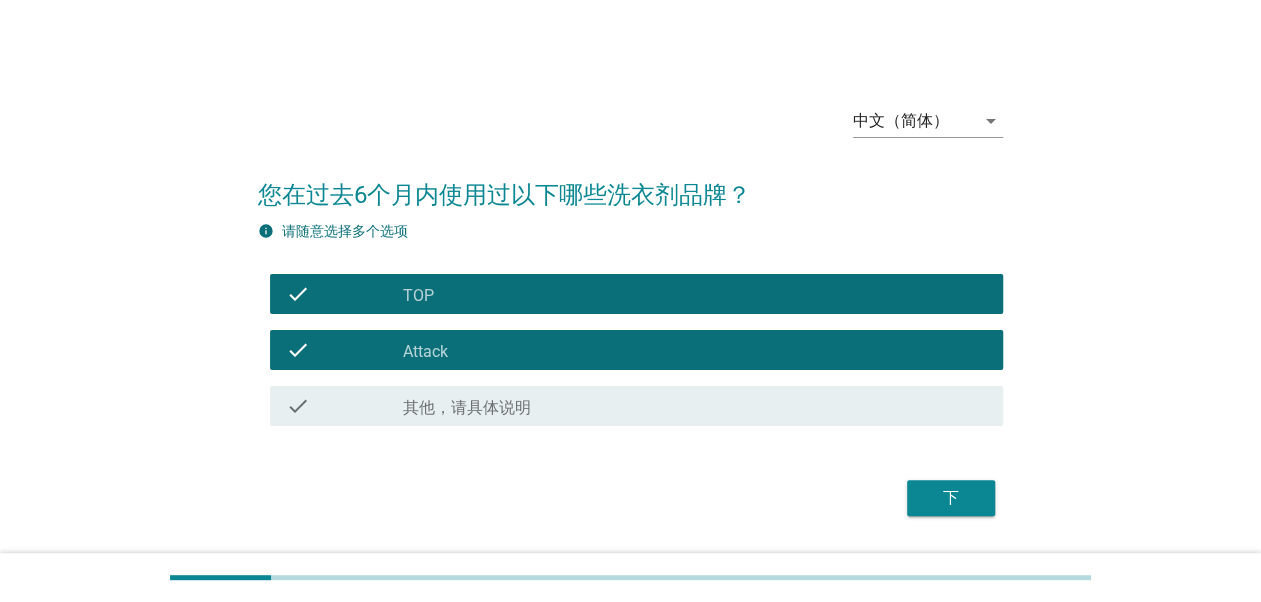 click on "check_box TOP" at bounding box center [695, 294] 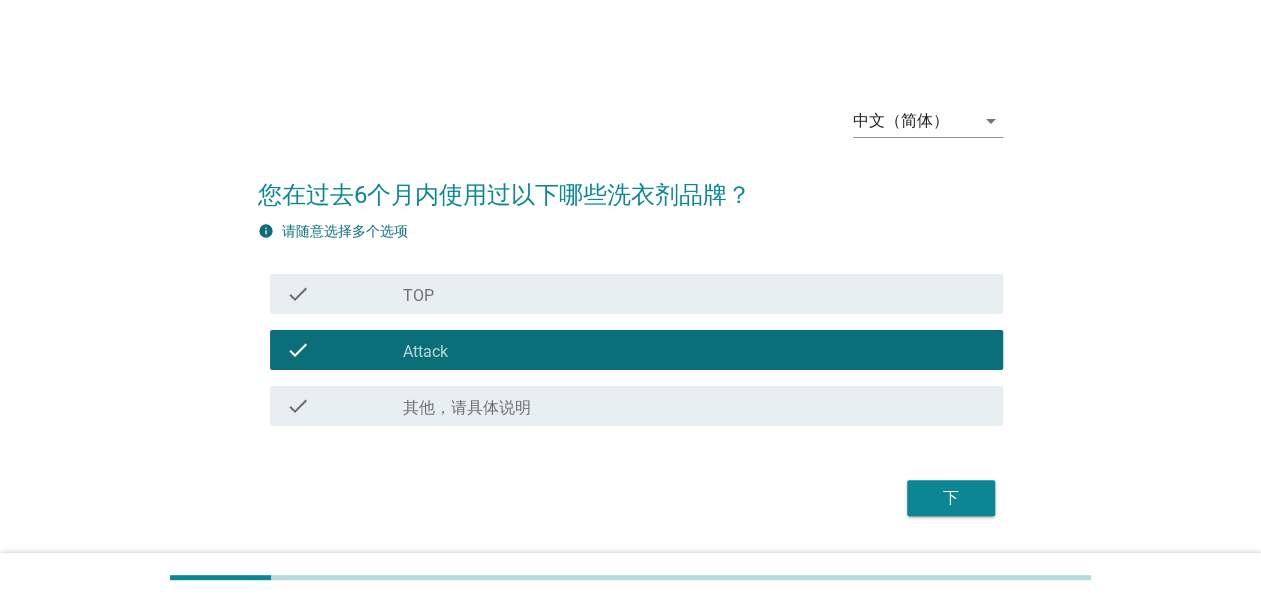 click on "下" at bounding box center (951, 498) 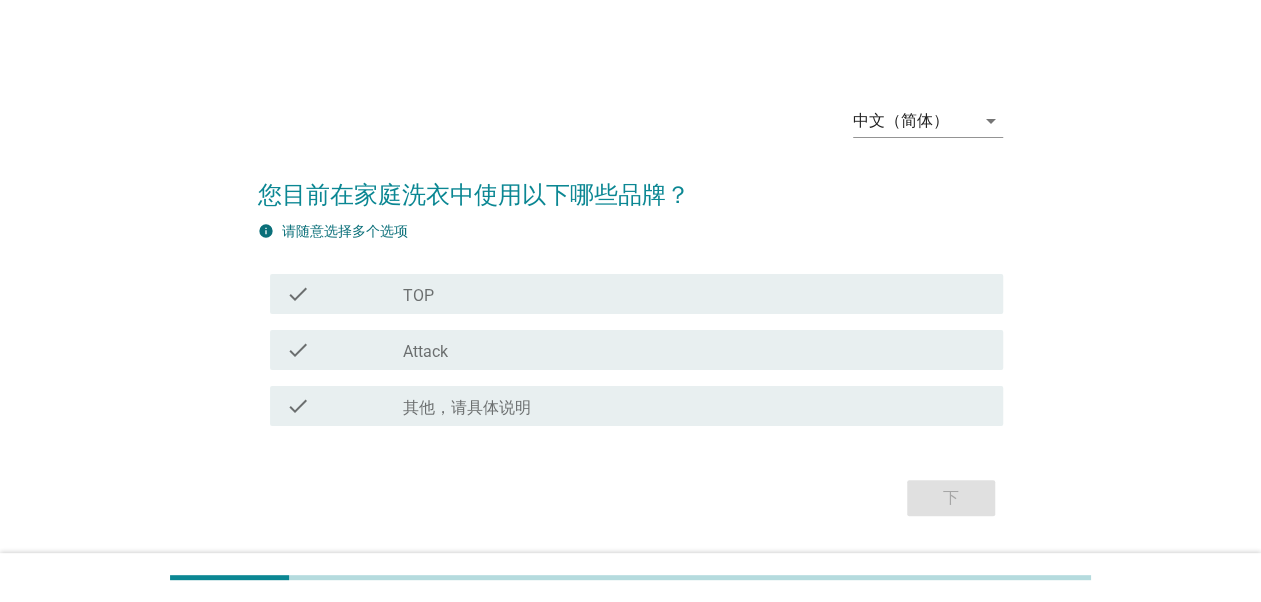 click on "check     check_box 其他，请具体说明" at bounding box center [636, 406] 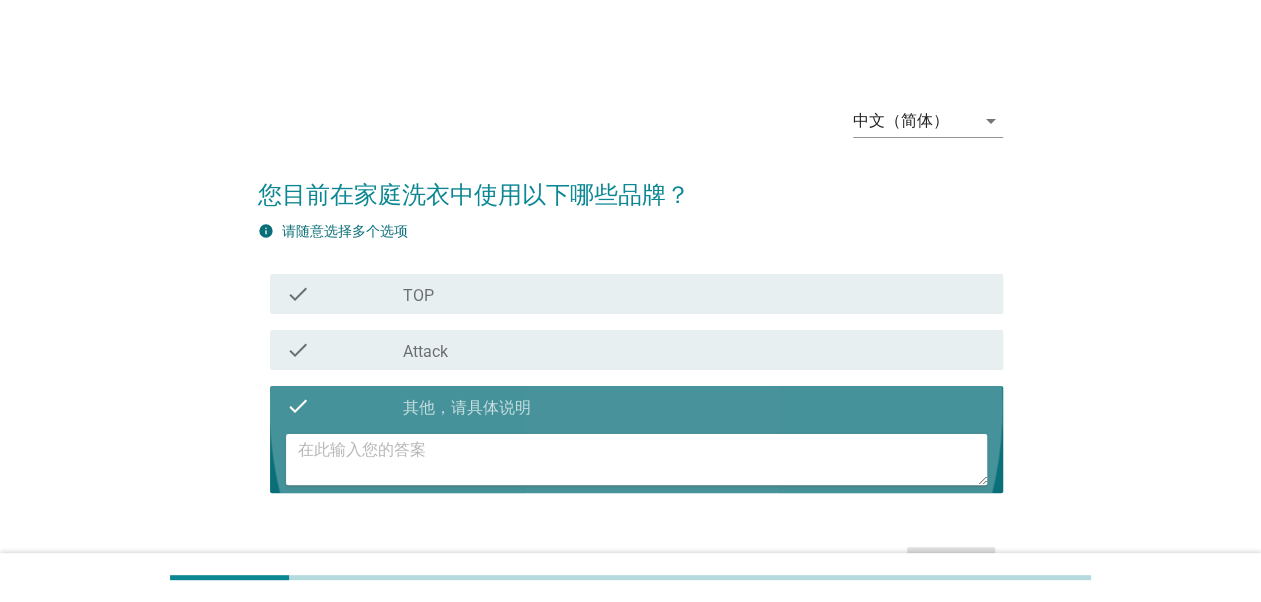 click on "Attack" at bounding box center [425, 352] 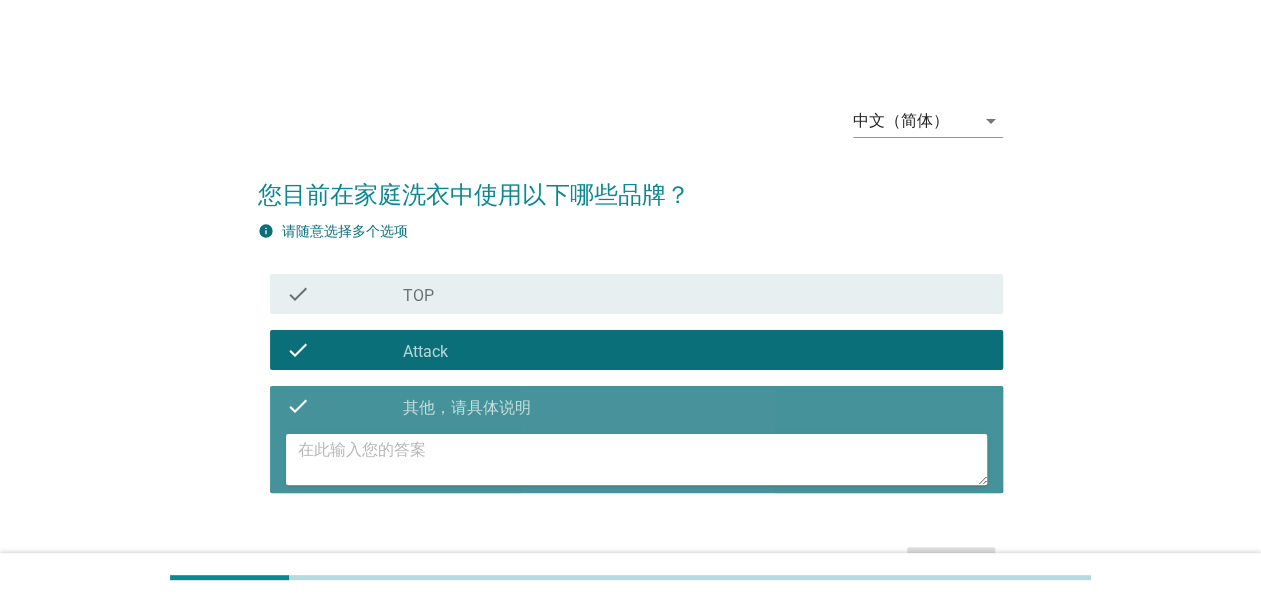 click on "check_box 其他，请具体说明" at bounding box center [695, 406] 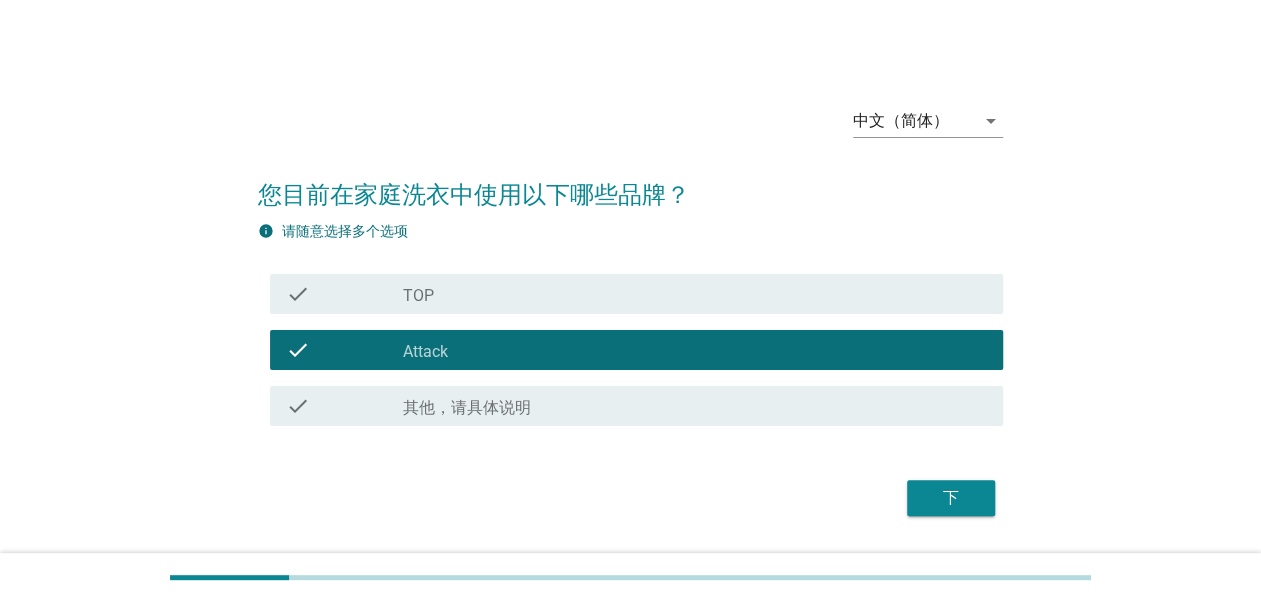 click on "下" at bounding box center (951, 498) 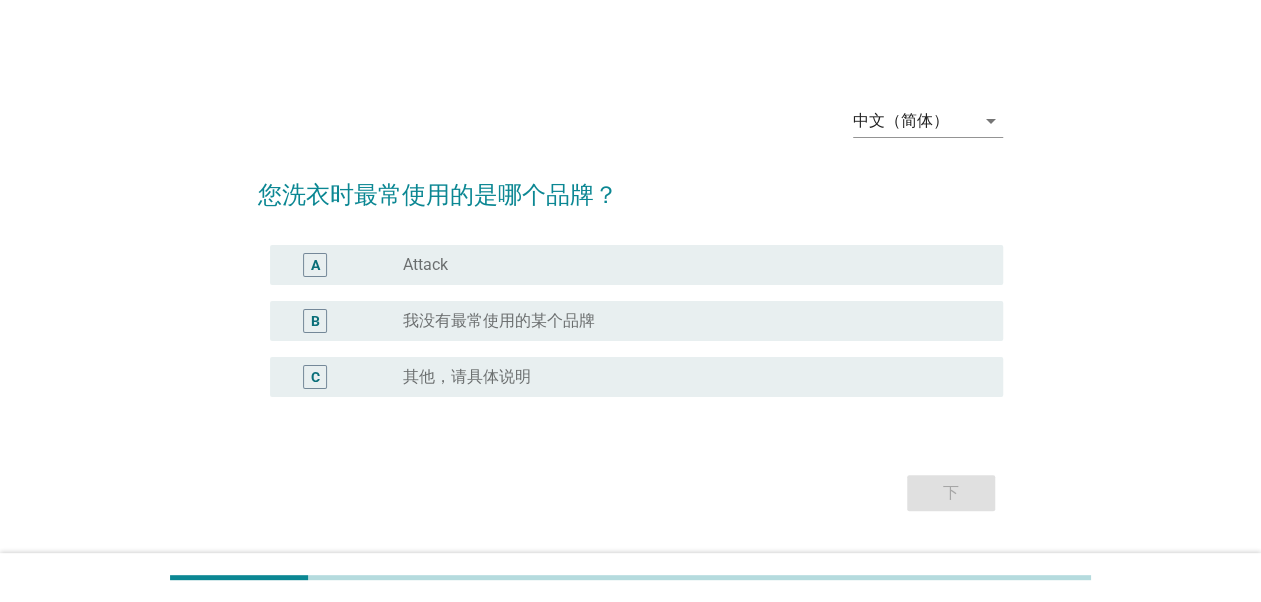 click on "B" at bounding box center (344, 321) 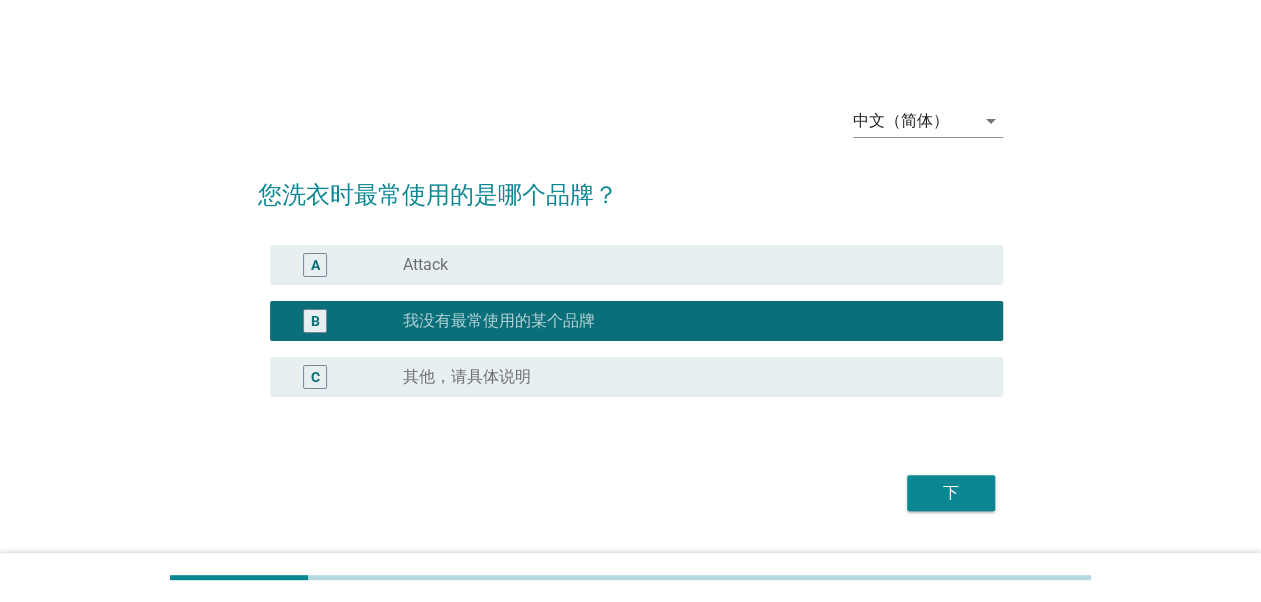 click on "下" at bounding box center [951, 493] 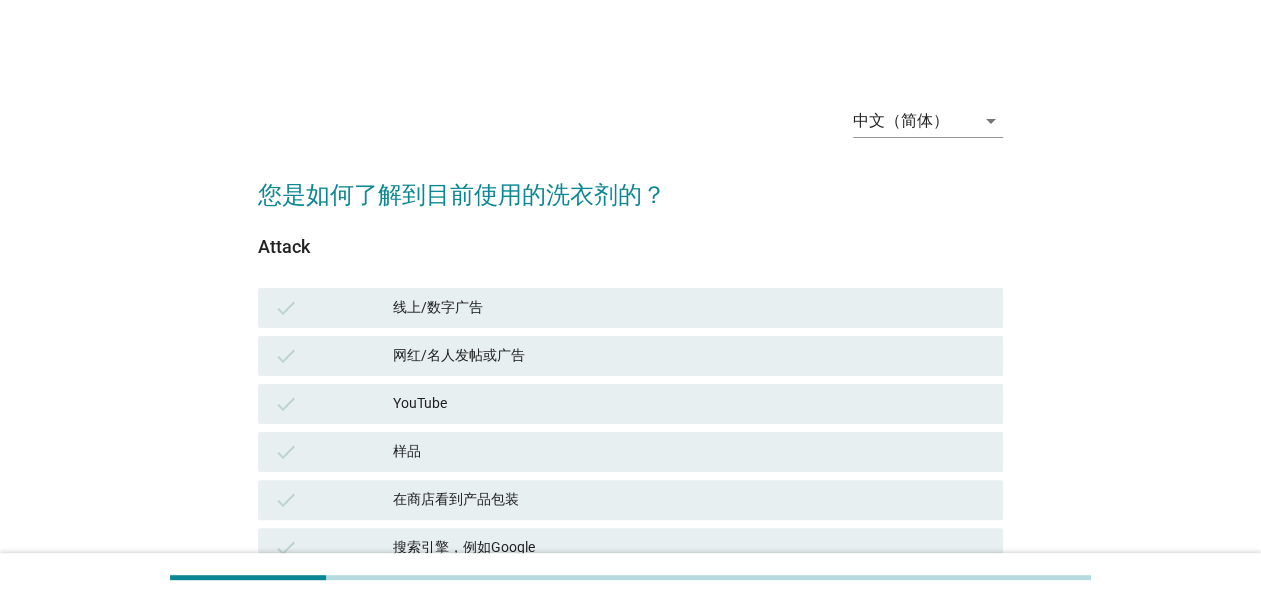 scroll, scrollTop: 266, scrollLeft: 0, axis: vertical 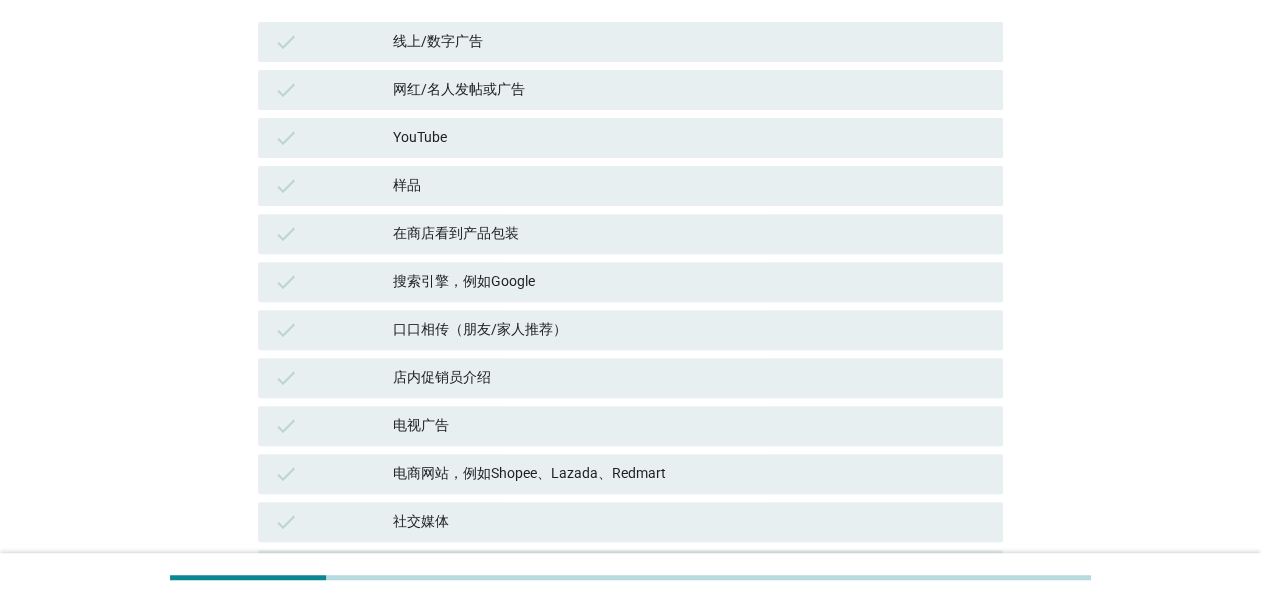 click on "样品" at bounding box center [690, 186] 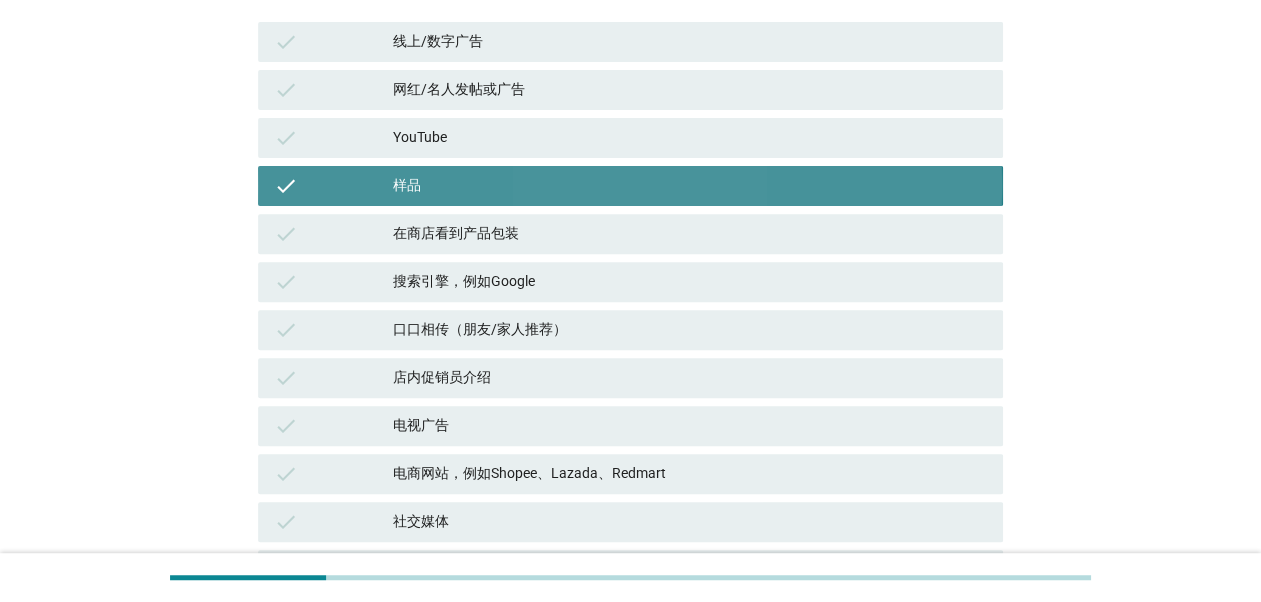 click on "check   样品" at bounding box center [630, 186] 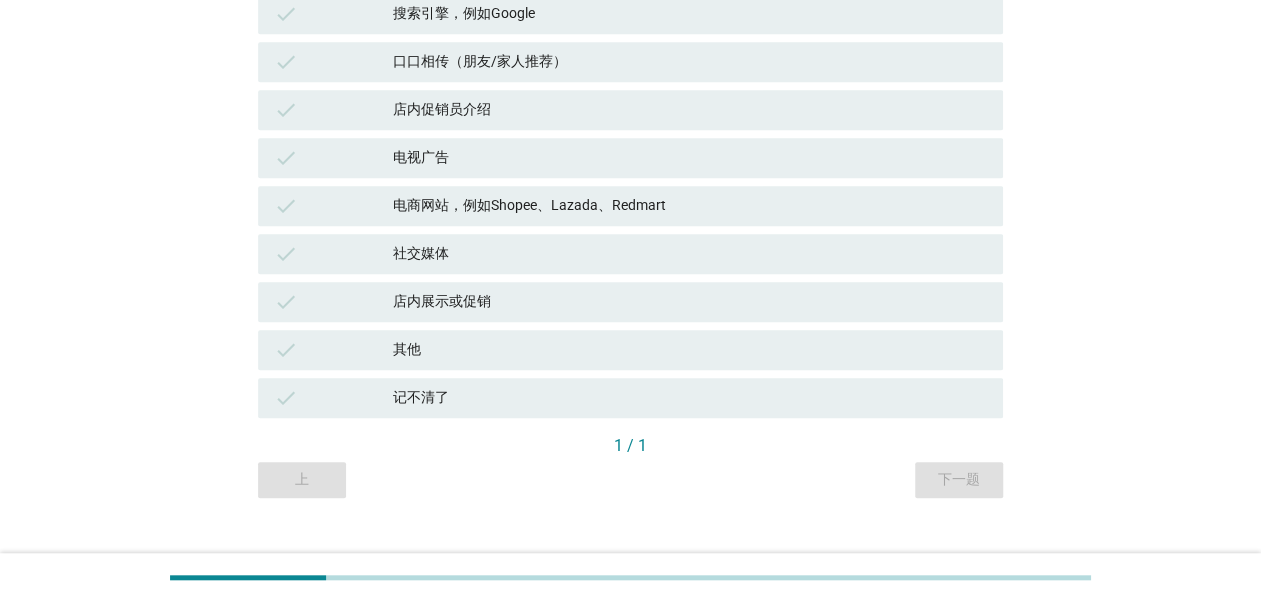 scroll, scrollTop: 567, scrollLeft: 0, axis: vertical 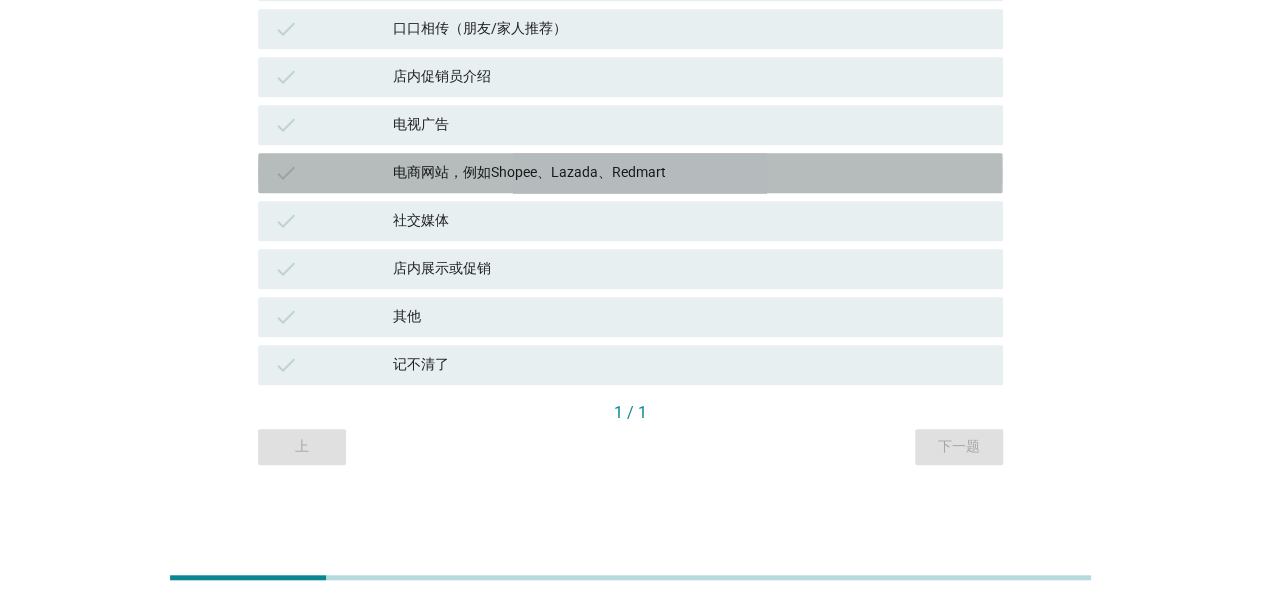 click on "电商网站，例如Shopee、Lazada、Redmart" at bounding box center (690, 173) 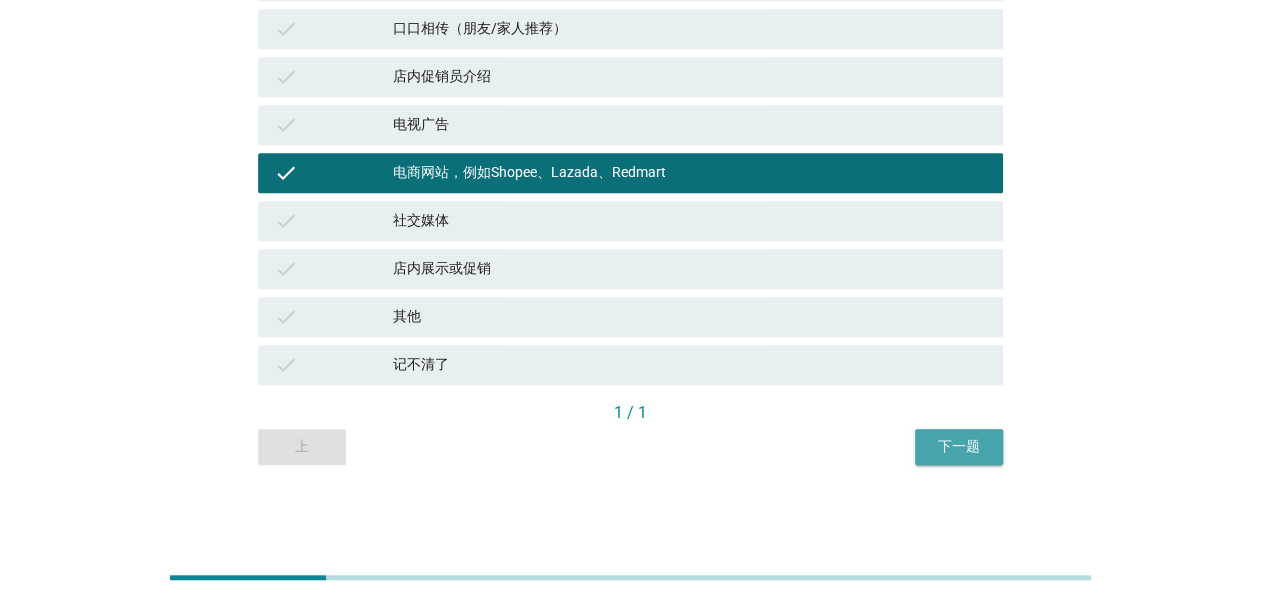 click on "下一题" at bounding box center [959, 446] 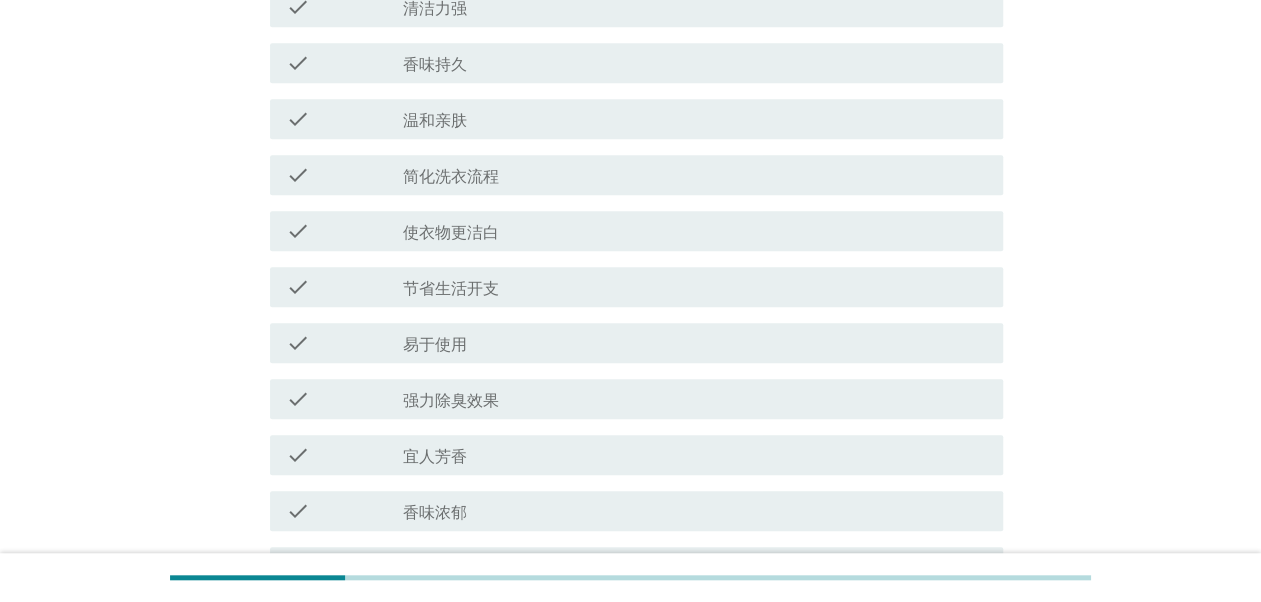 scroll, scrollTop: 0, scrollLeft: 0, axis: both 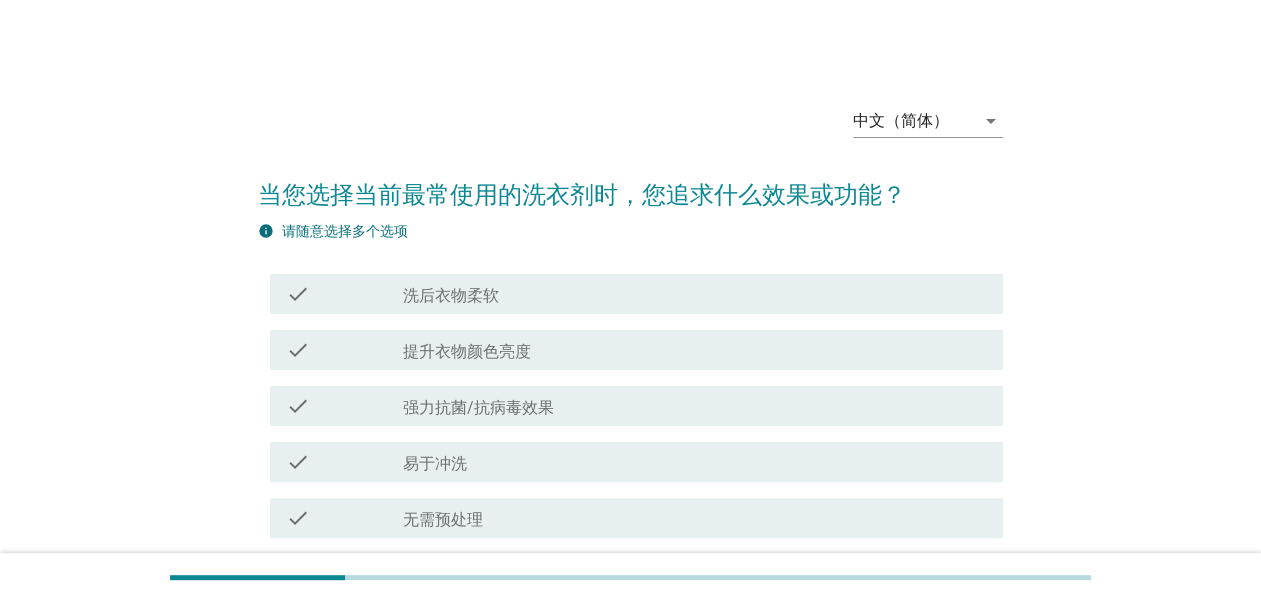 click on "提升衣物颜色亮度" at bounding box center (467, 352) 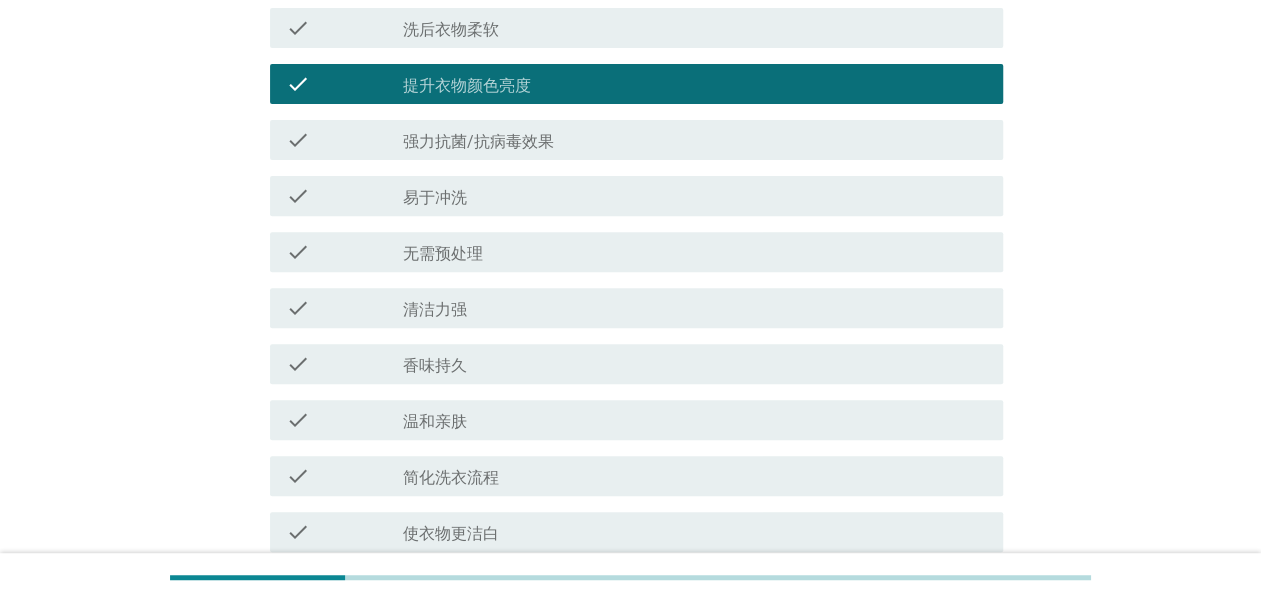 click on "温和亲肤" at bounding box center (435, 422) 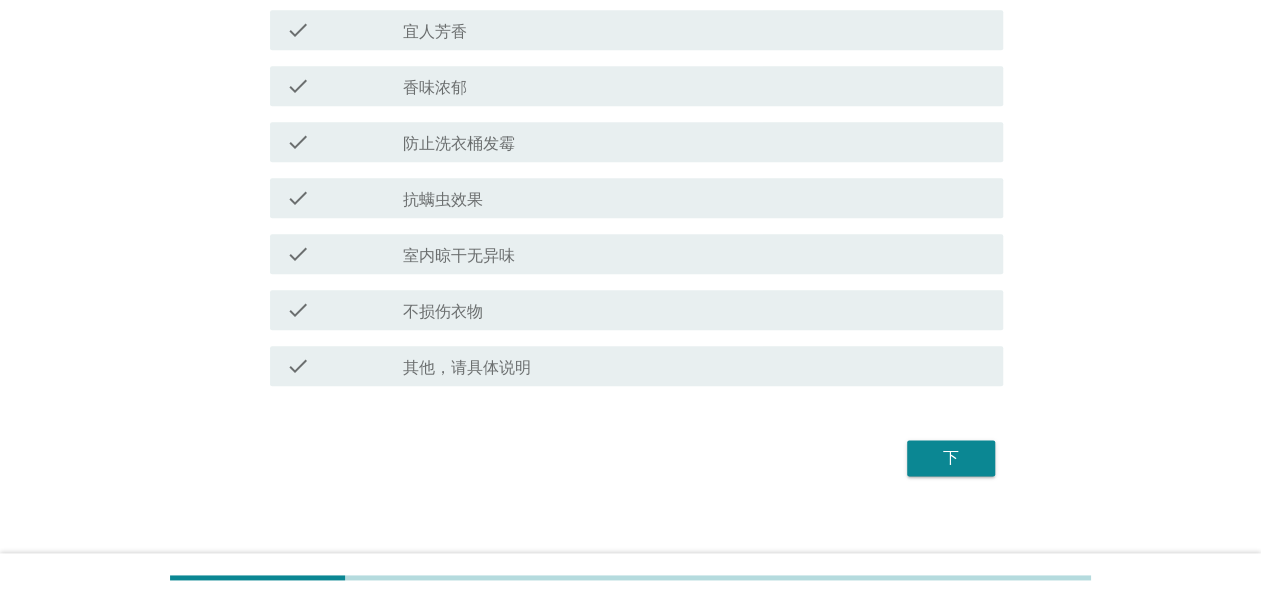 scroll, scrollTop: 1009, scrollLeft: 0, axis: vertical 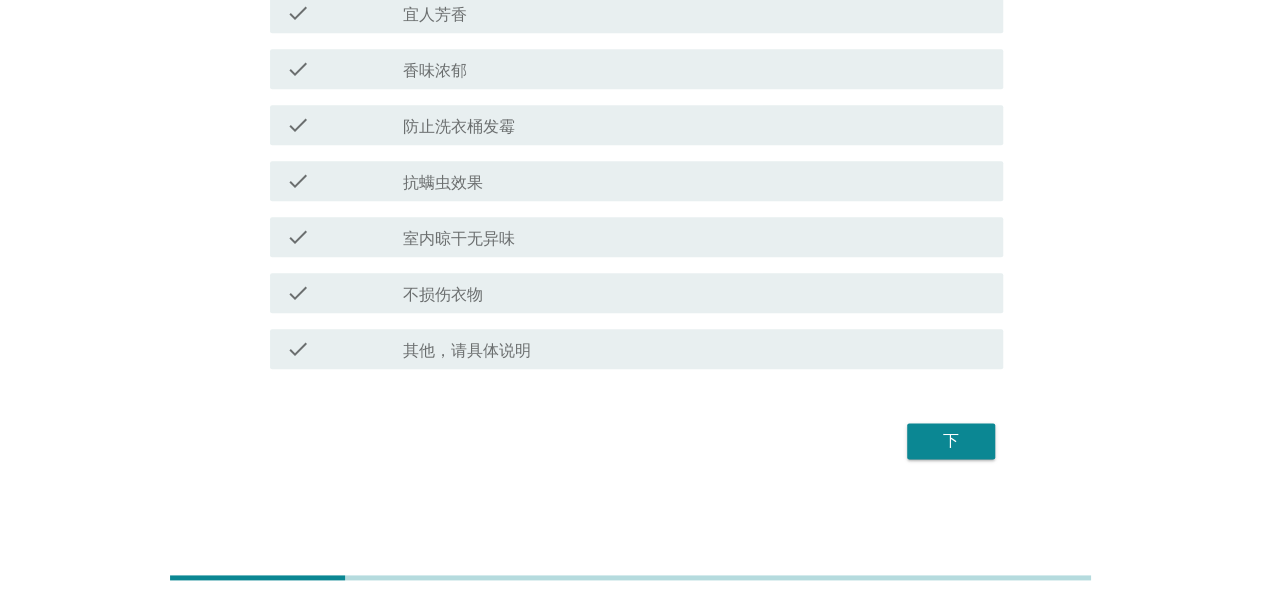 click on "下" at bounding box center [951, 441] 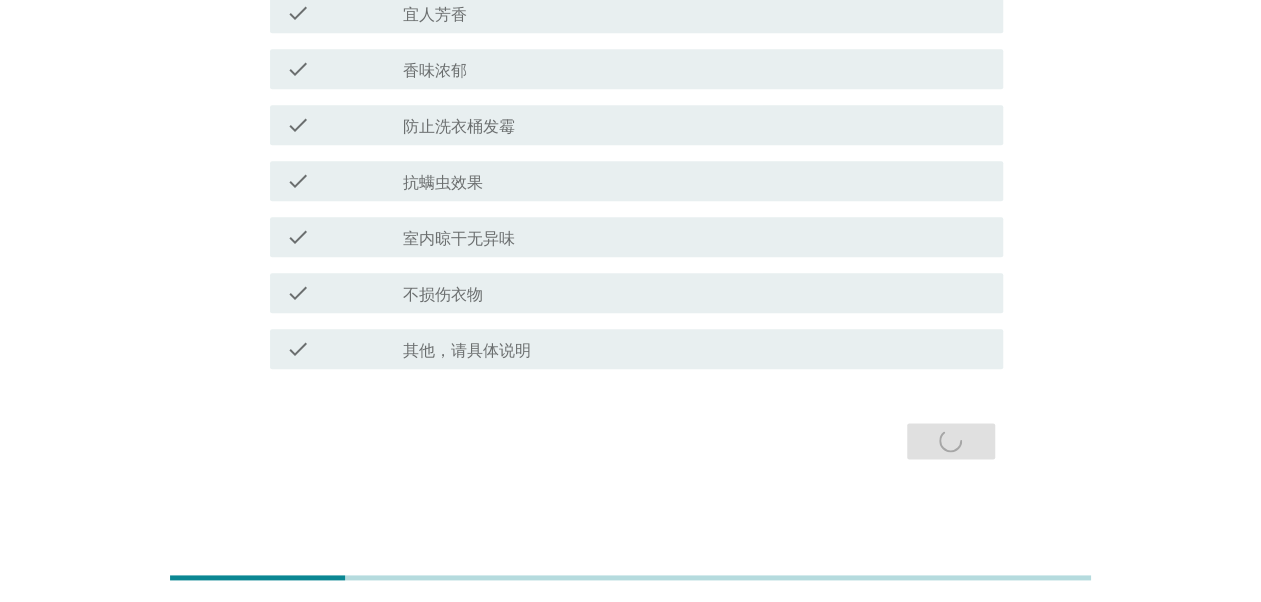 scroll, scrollTop: 0, scrollLeft: 0, axis: both 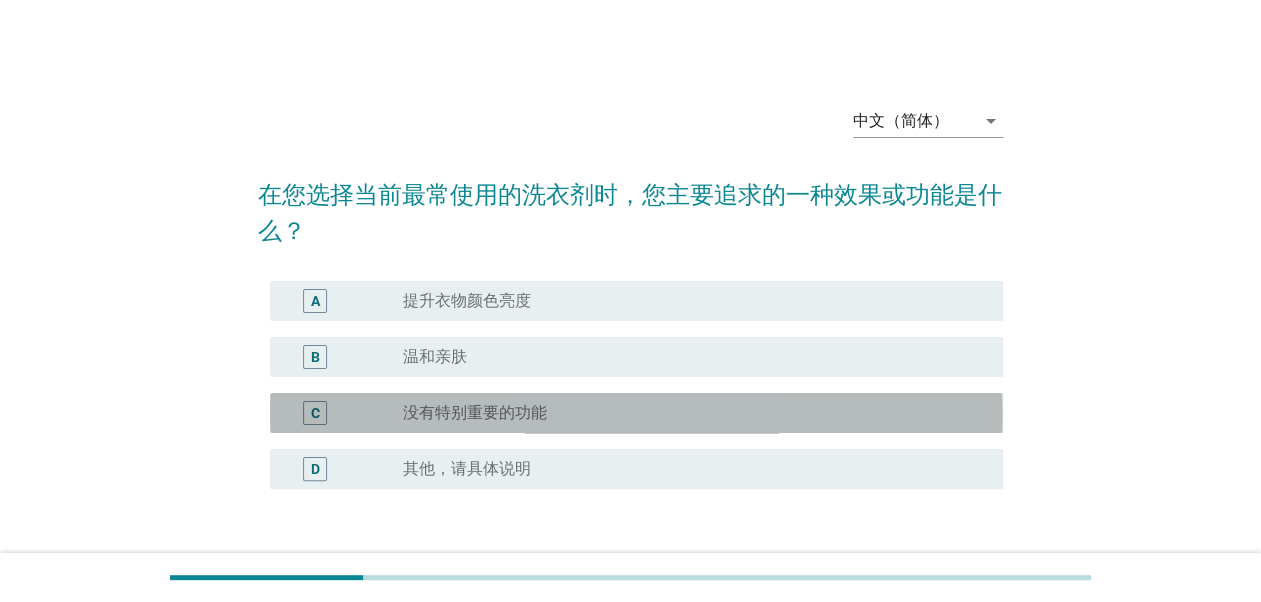 click on "C" at bounding box center [344, 413] 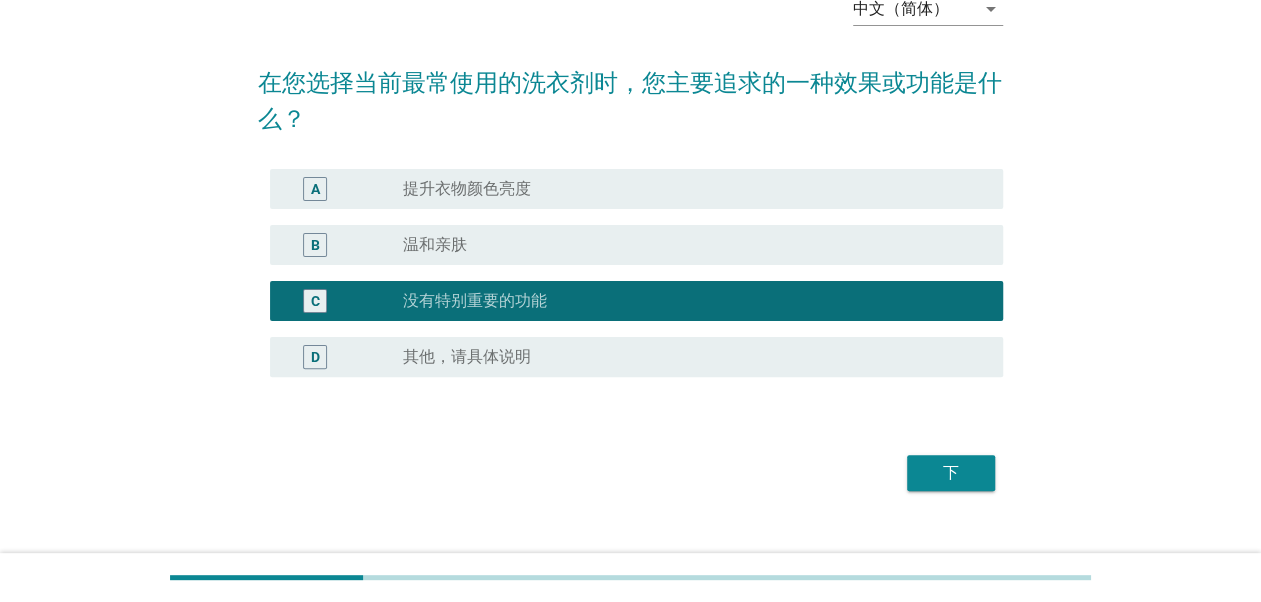 scroll, scrollTop: 144, scrollLeft: 0, axis: vertical 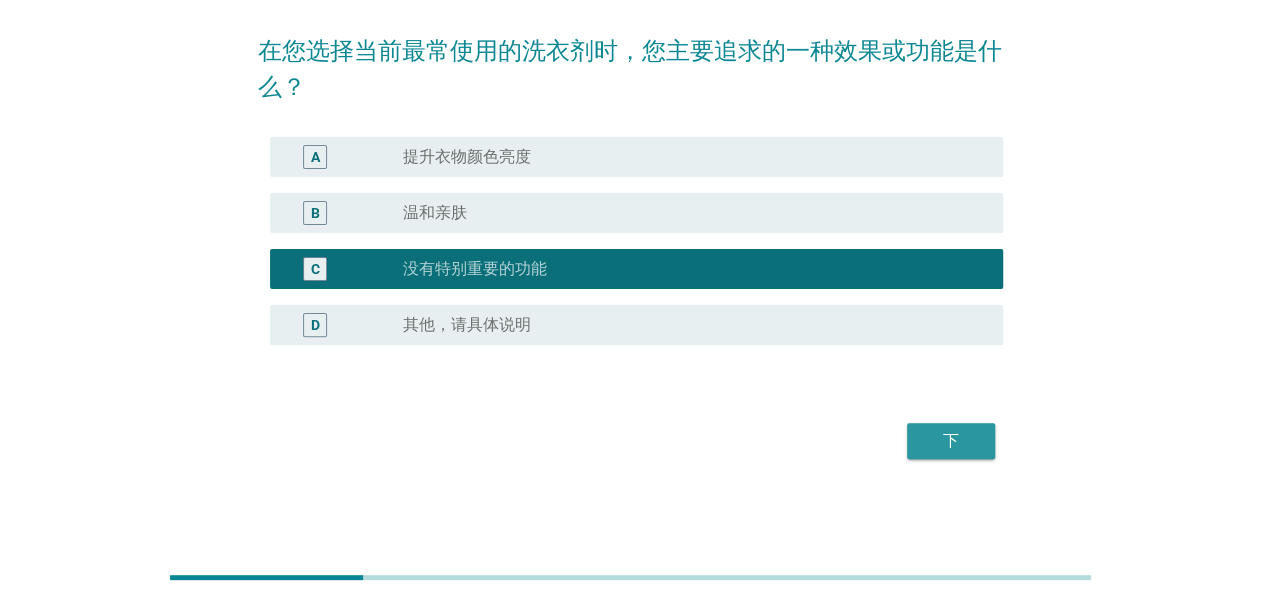 click on "下" at bounding box center [951, 441] 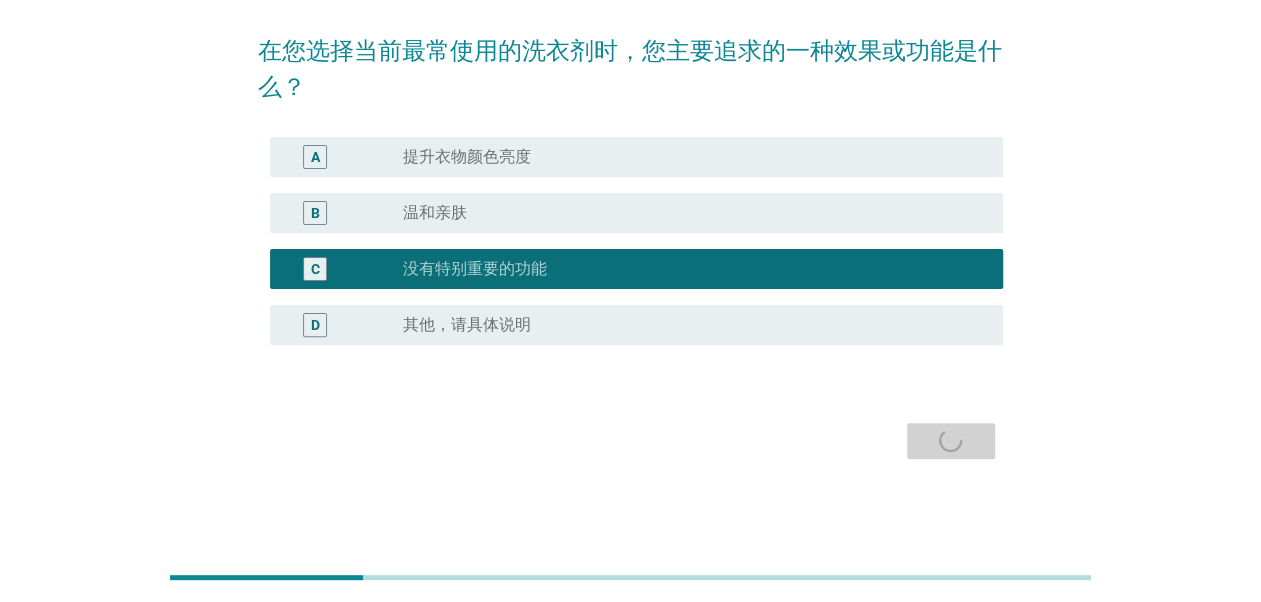 click on "下" at bounding box center [630, 441] 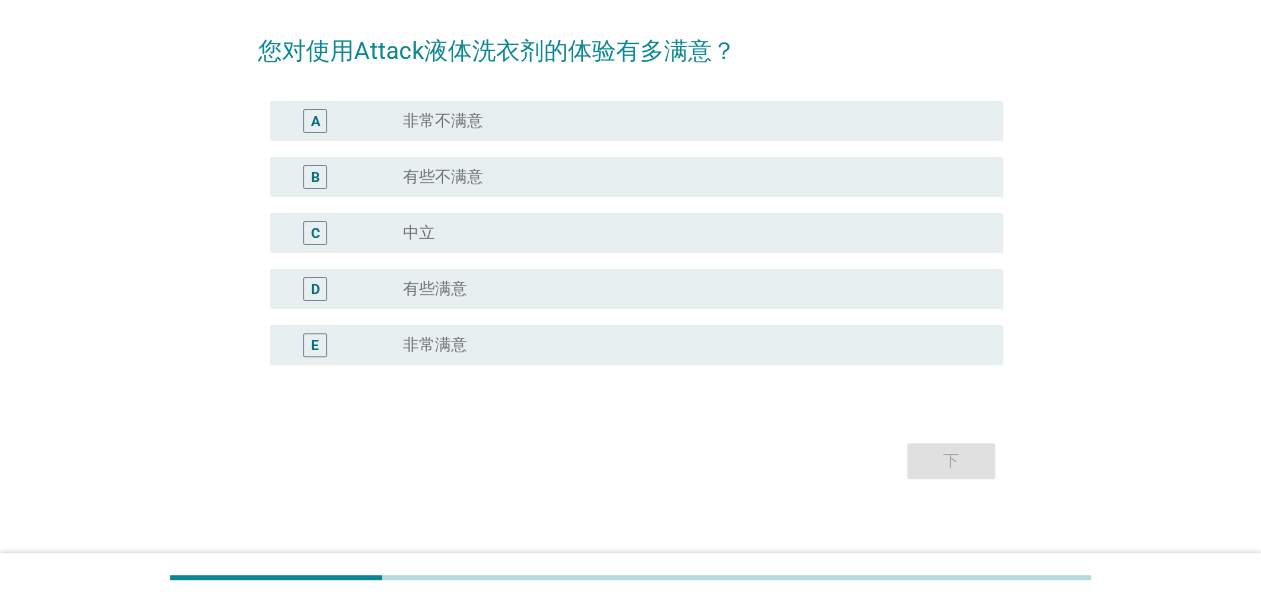 scroll, scrollTop: 0, scrollLeft: 0, axis: both 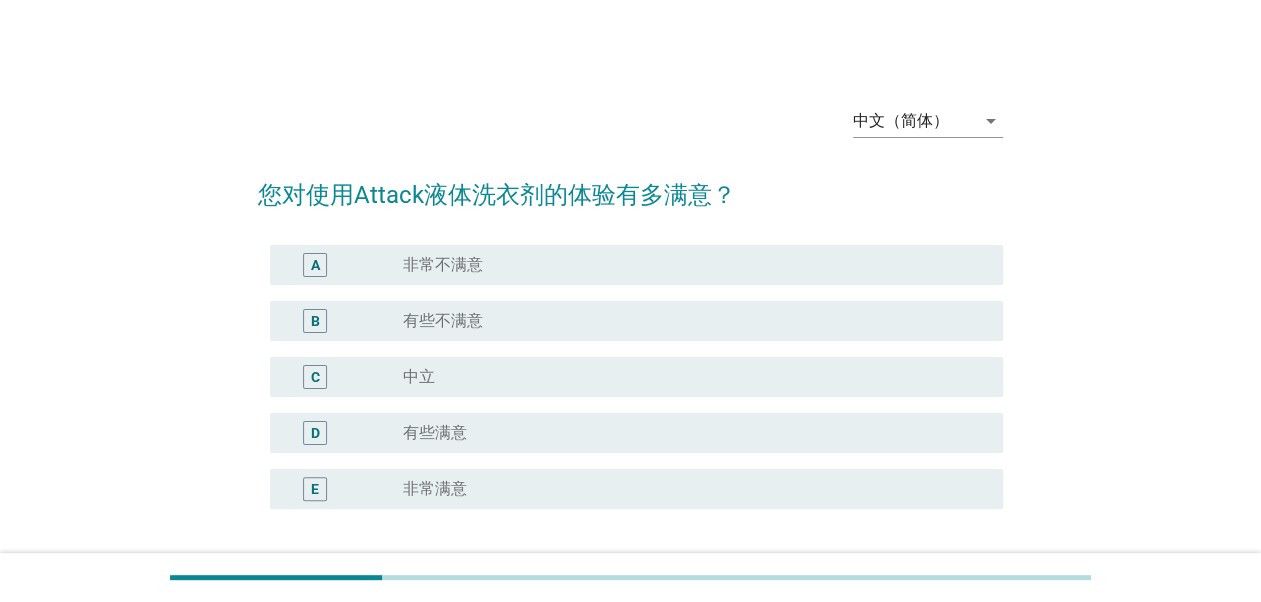 click on "有些不满意" at bounding box center (443, 321) 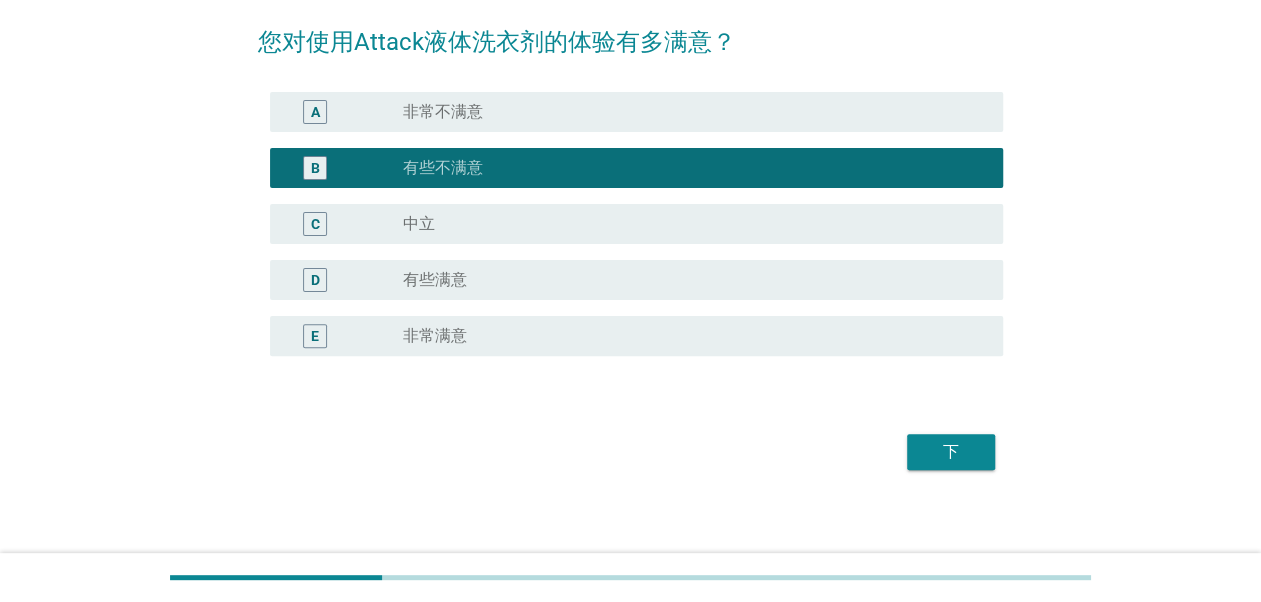 scroll, scrollTop: 164, scrollLeft: 0, axis: vertical 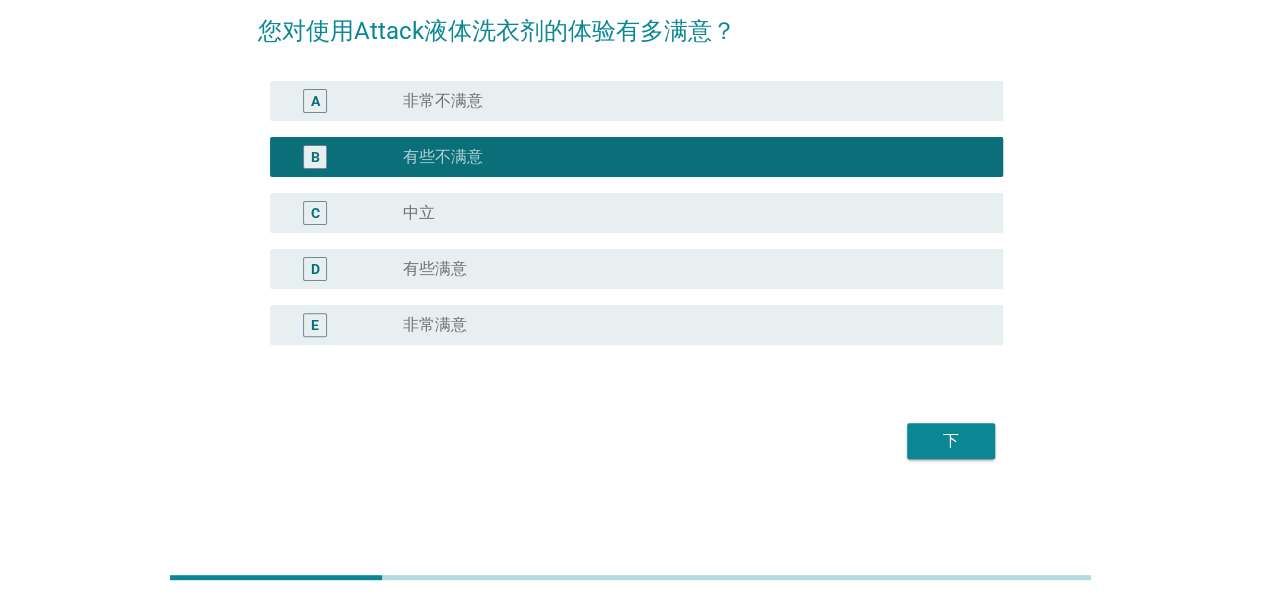 click on "C     radio_button_unchecked 中立" at bounding box center [630, 213] 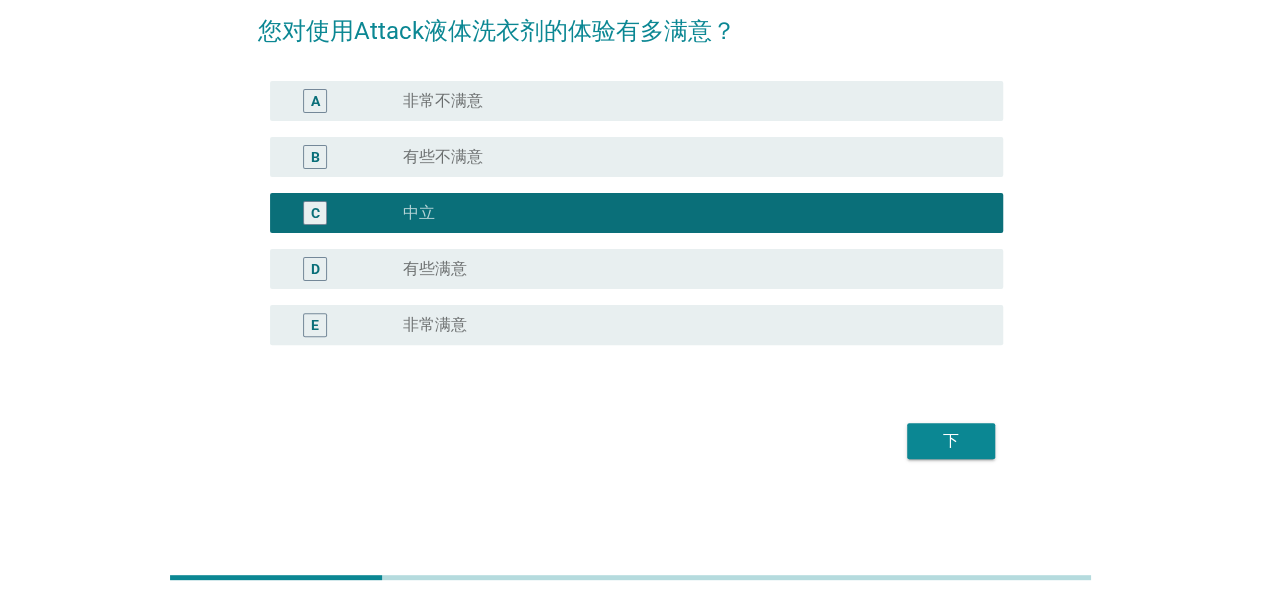 click on "下" at bounding box center (951, 441) 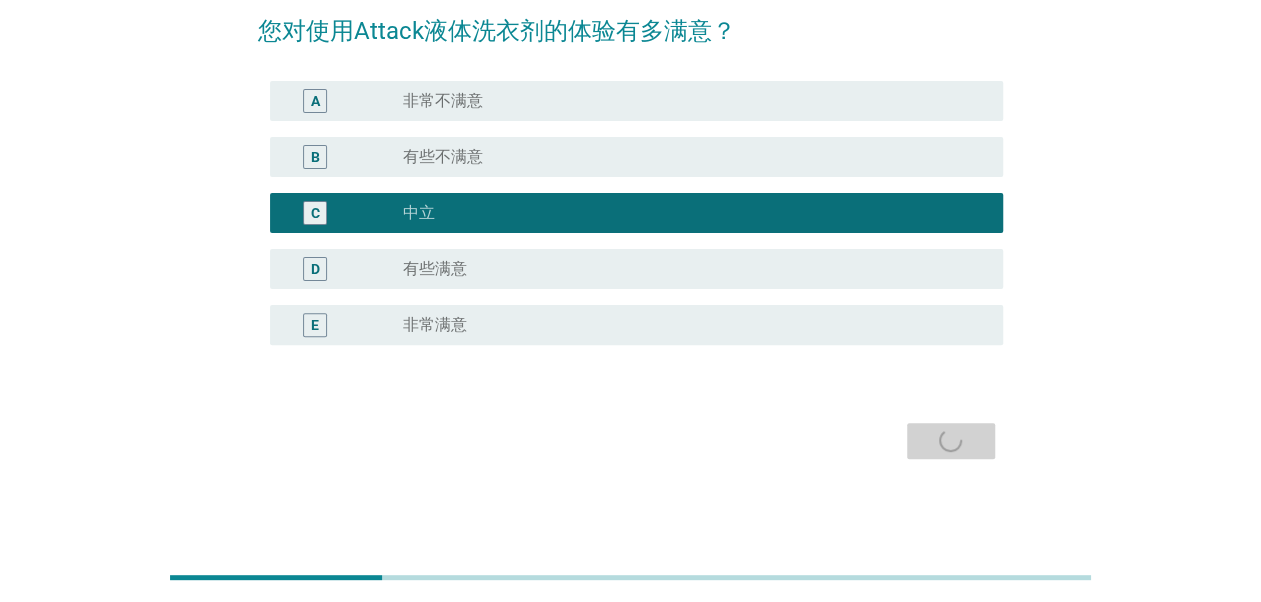 scroll, scrollTop: 0, scrollLeft: 0, axis: both 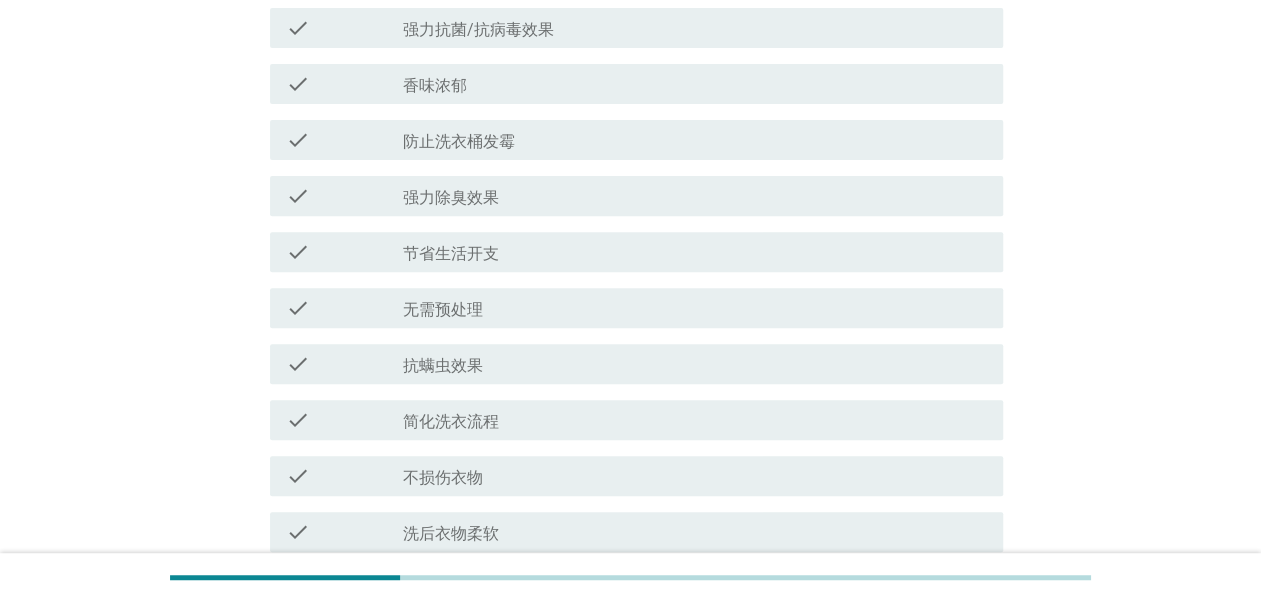 click on "抗螨虫效果" at bounding box center [443, 366] 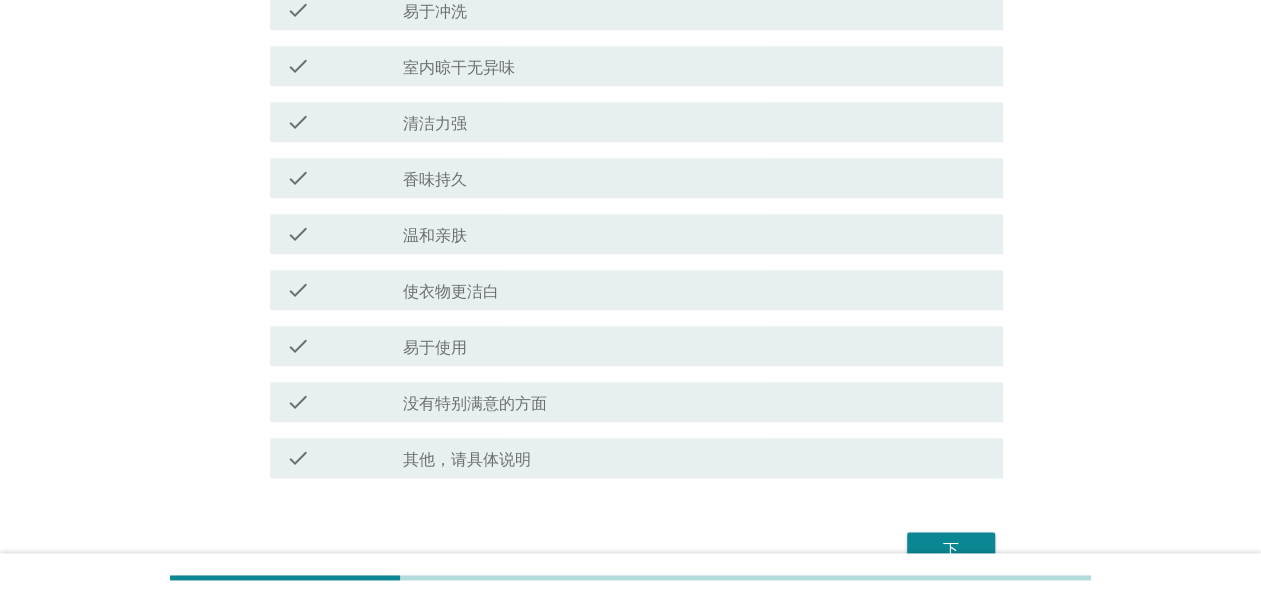 scroll, scrollTop: 1065, scrollLeft: 0, axis: vertical 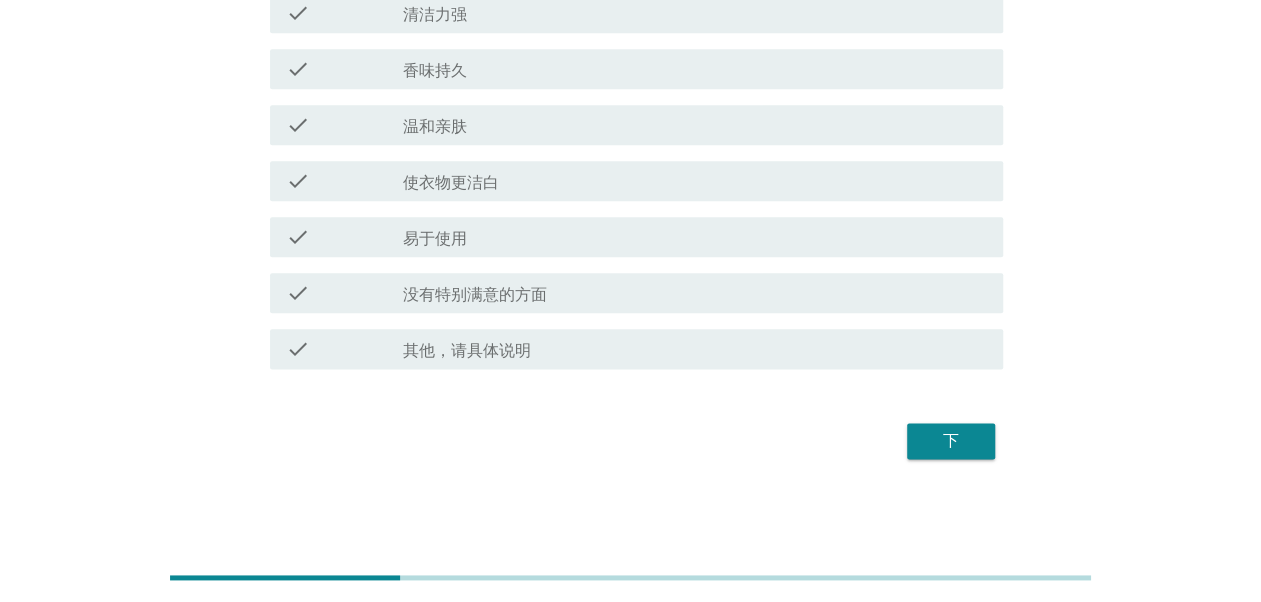 click on "check_box_outline_blank 易于使用" at bounding box center [695, 237] 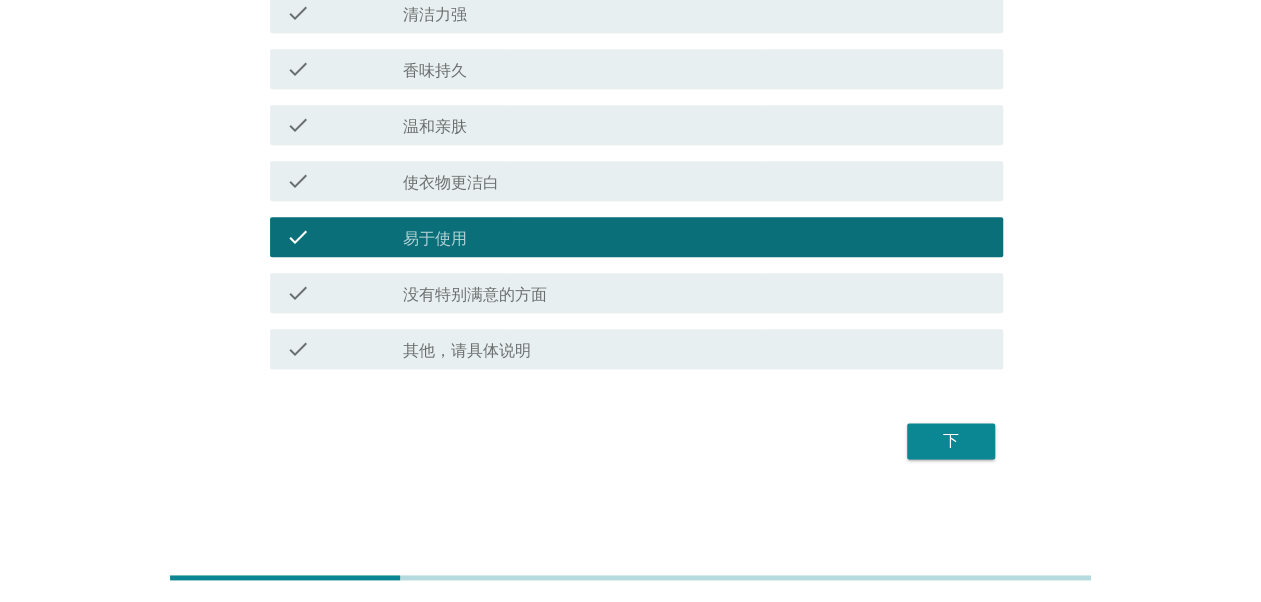 click on "check_box_outline_blank 使衣物更洁白" at bounding box center (695, 181) 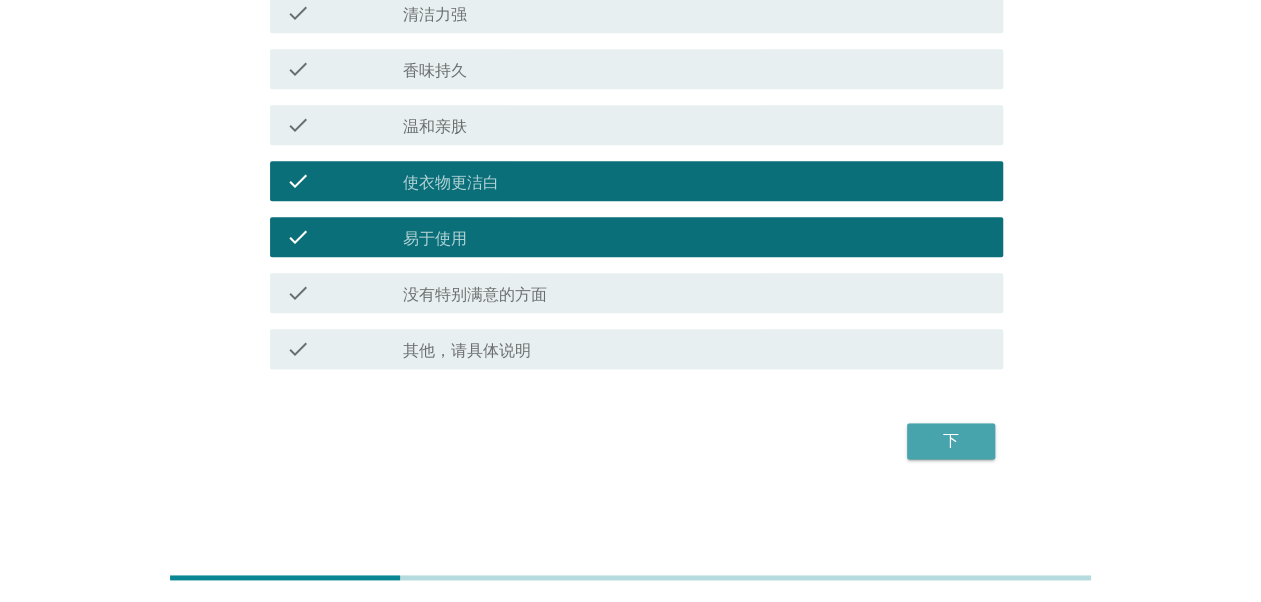 click on "下" at bounding box center [951, 441] 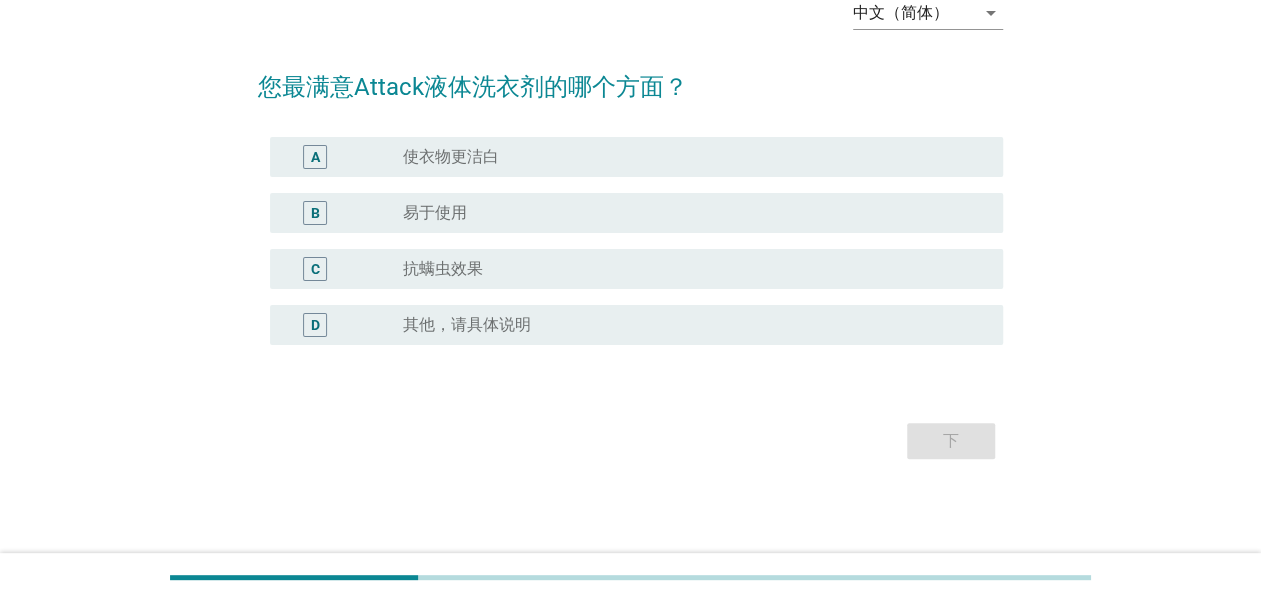 scroll, scrollTop: 0, scrollLeft: 0, axis: both 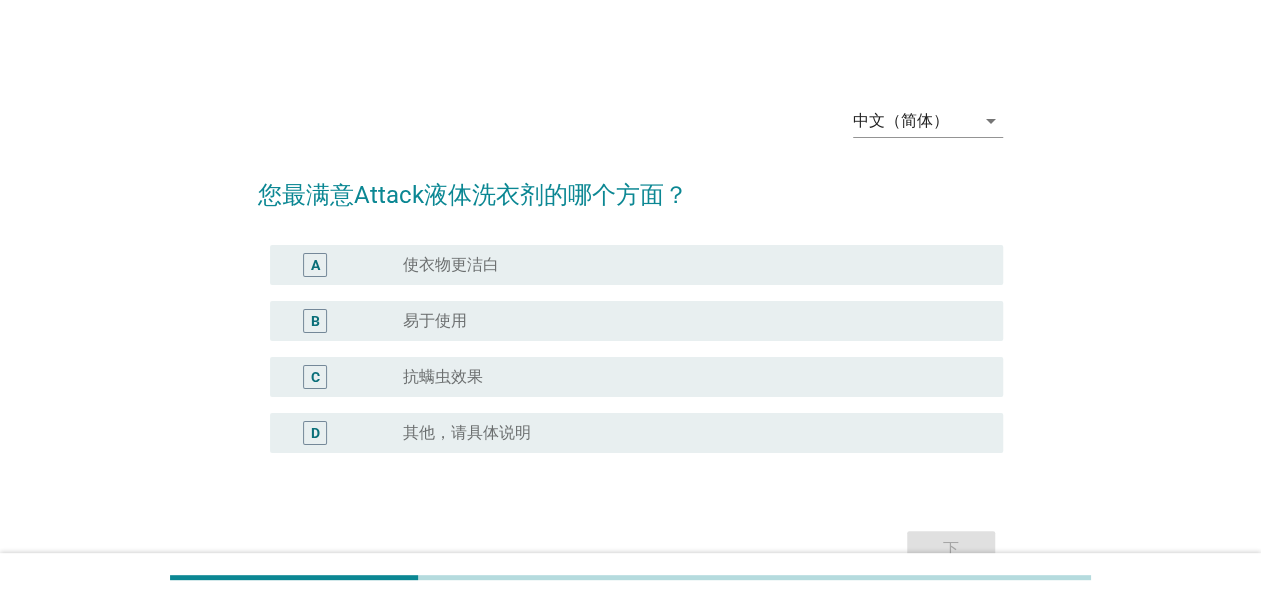 click on "radio_button_unchecked 易于使用" at bounding box center [695, 321] 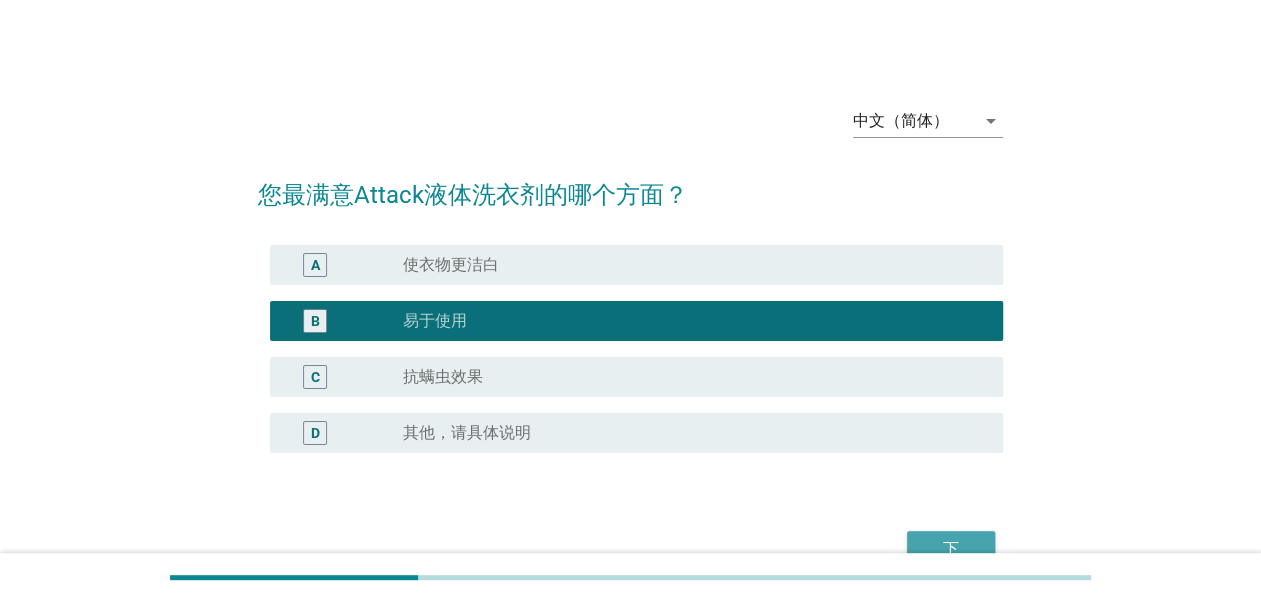 click on "下" at bounding box center (951, 549) 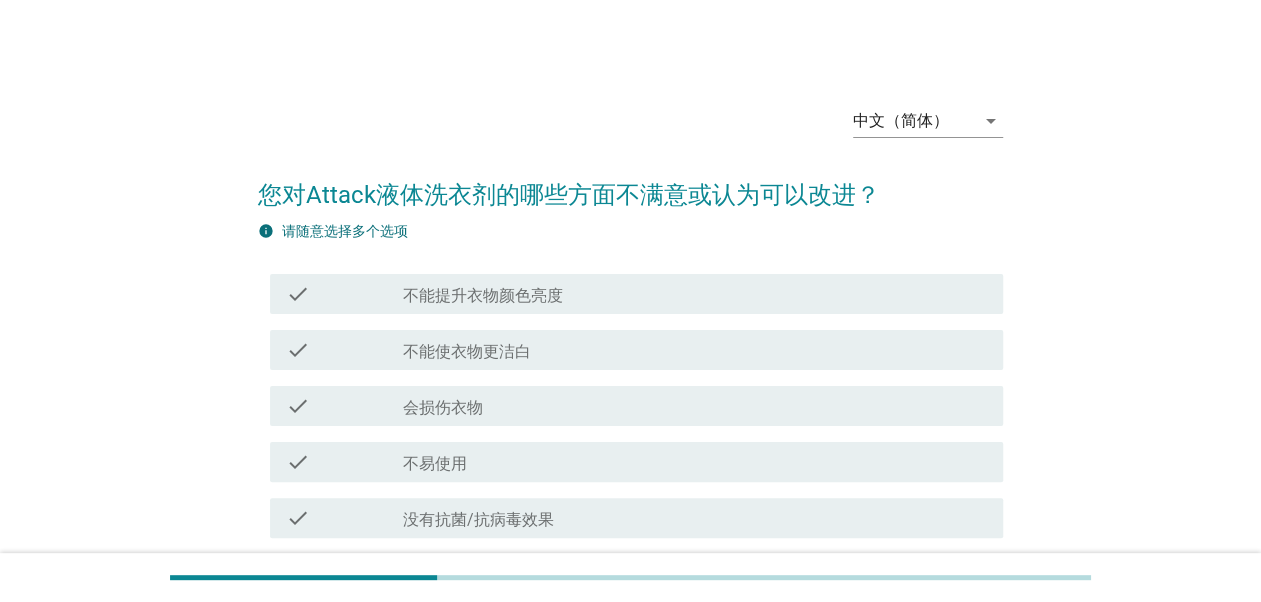 click on "不易使用" at bounding box center (435, 464) 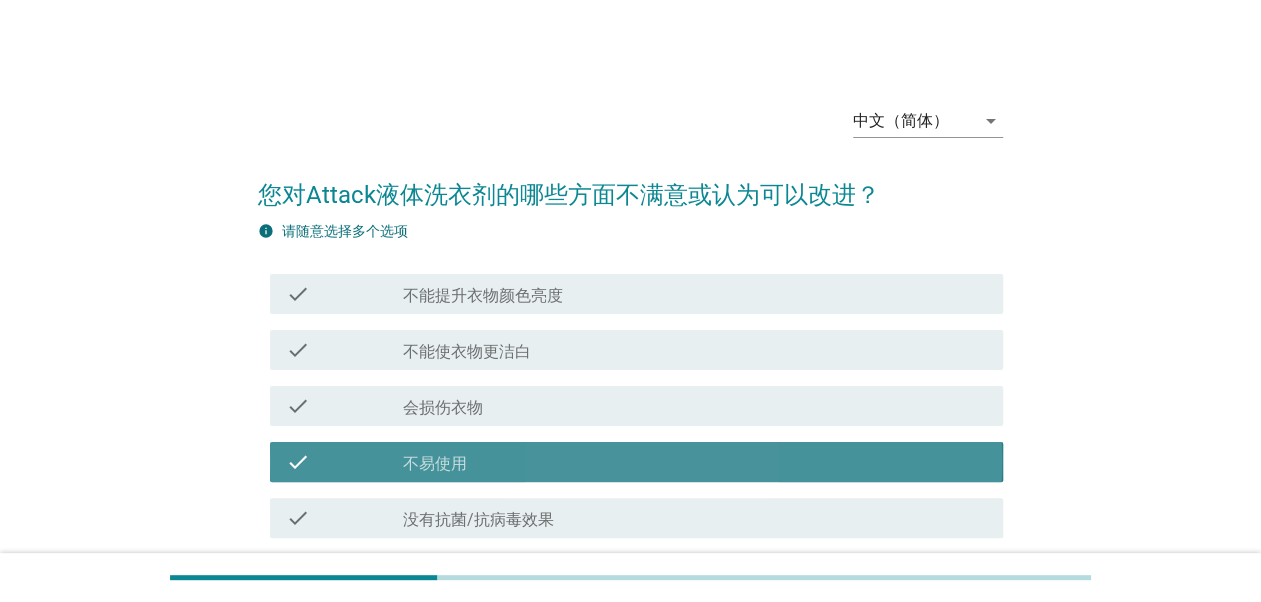 click on "check_box_outline_blank 会损伤衣物" at bounding box center [695, 406] 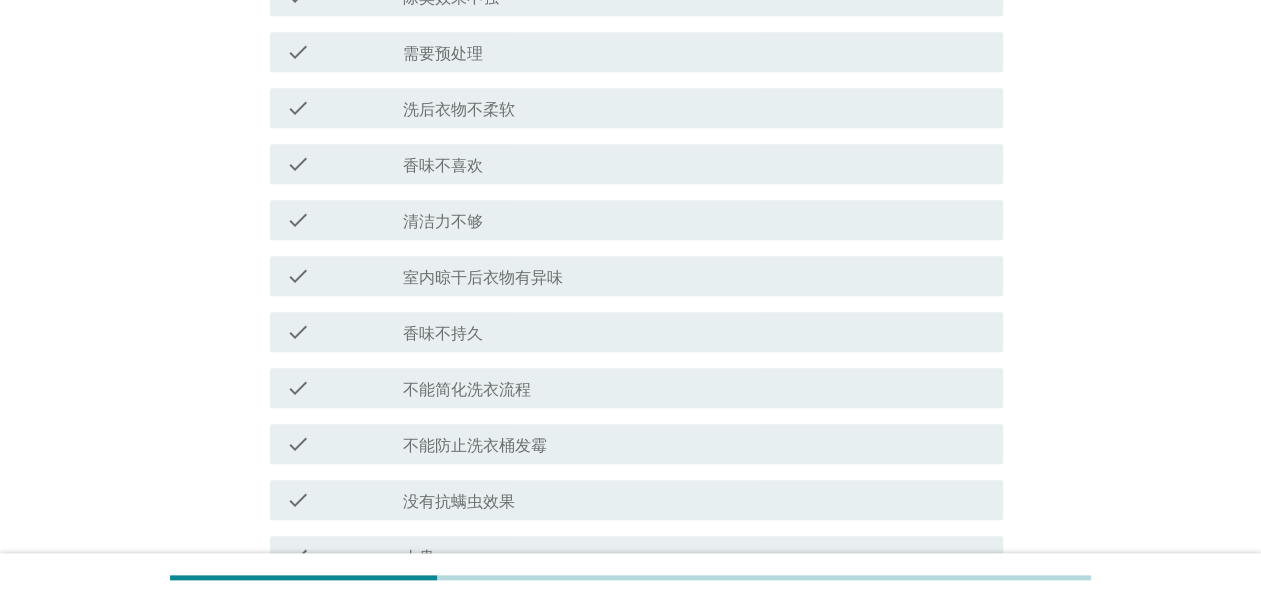 scroll, scrollTop: 1065, scrollLeft: 0, axis: vertical 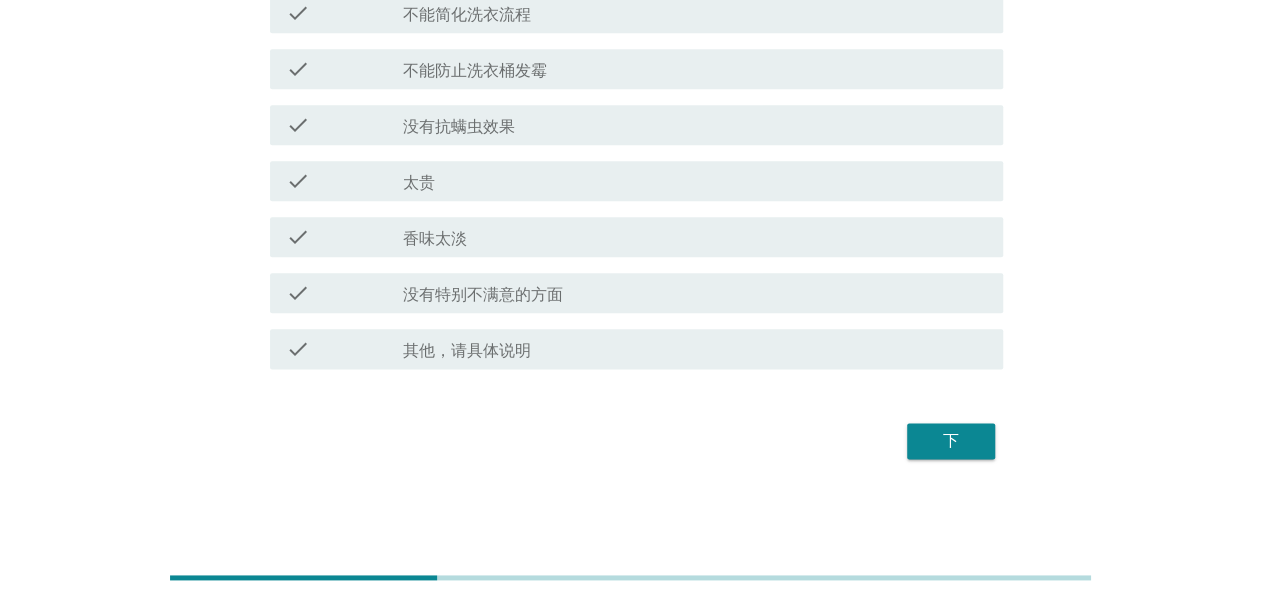 click on "下" at bounding box center [951, 441] 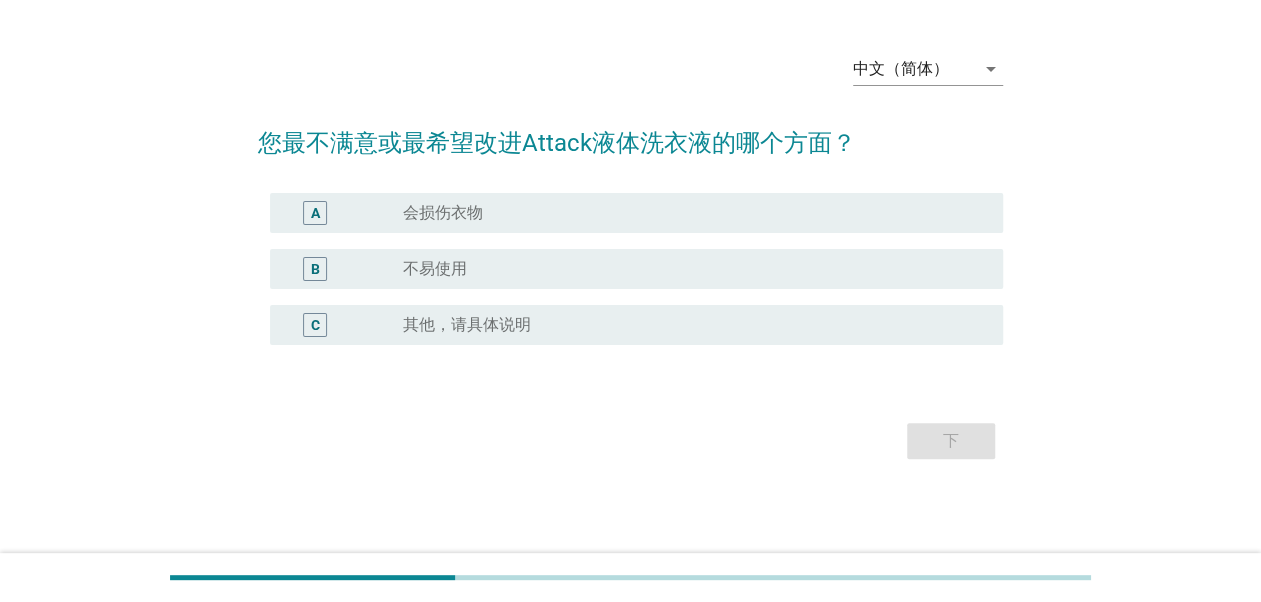scroll, scrollTop: 0, scrollLeft: 0, axis: both 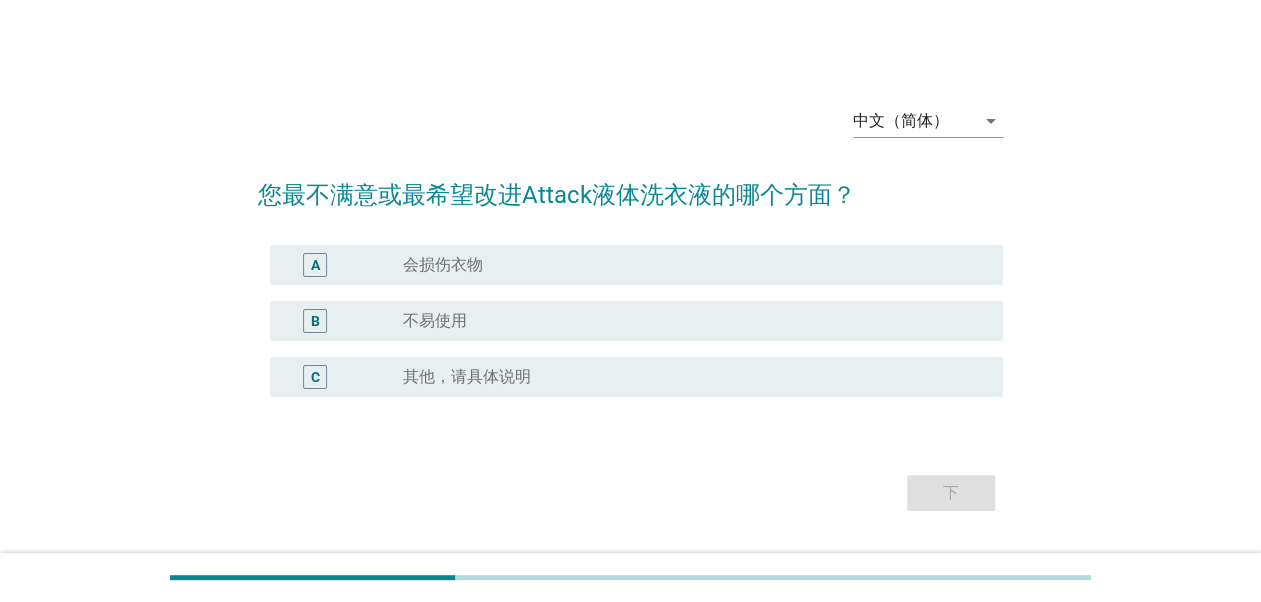 click on "radio_button_unchecked 不易使用" at bounding box center (687, 321) 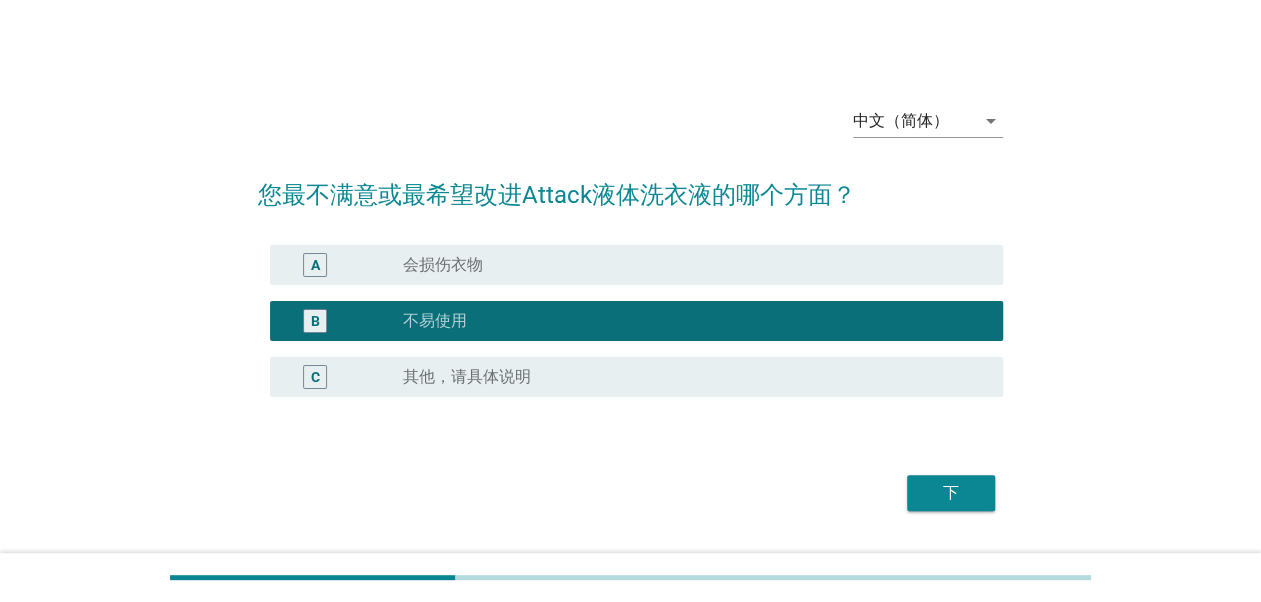 click on "A     radio_button_unchecked 会损伤衣物" at bounding box center [636, 265] 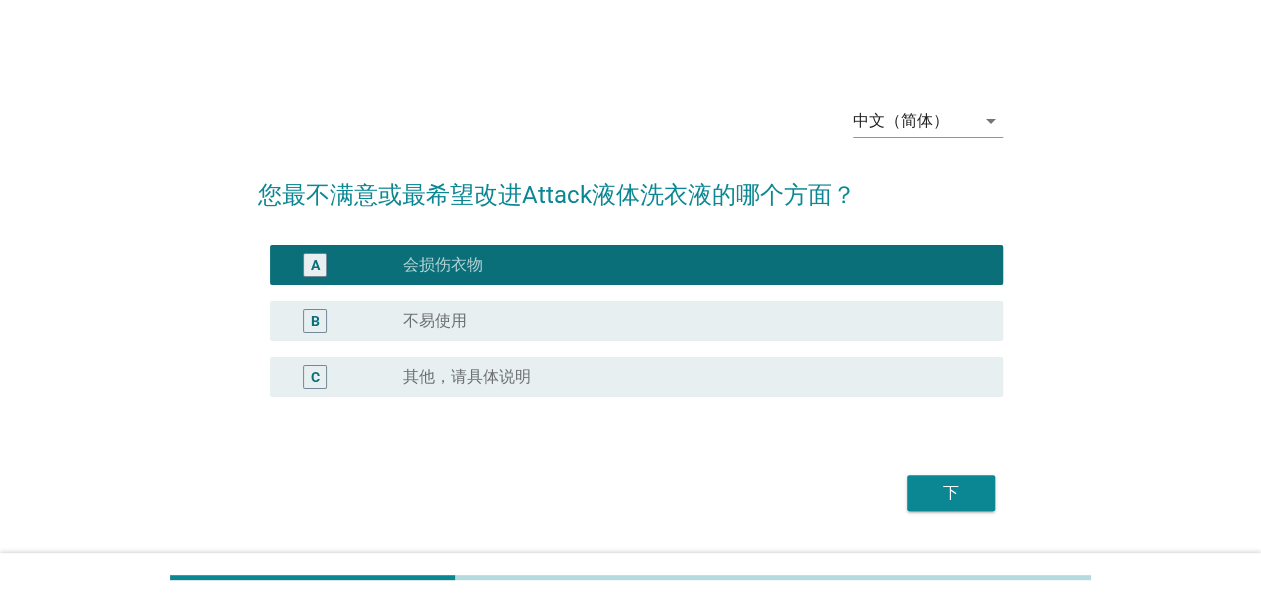 click on "下" at bounding box center [951, 493] 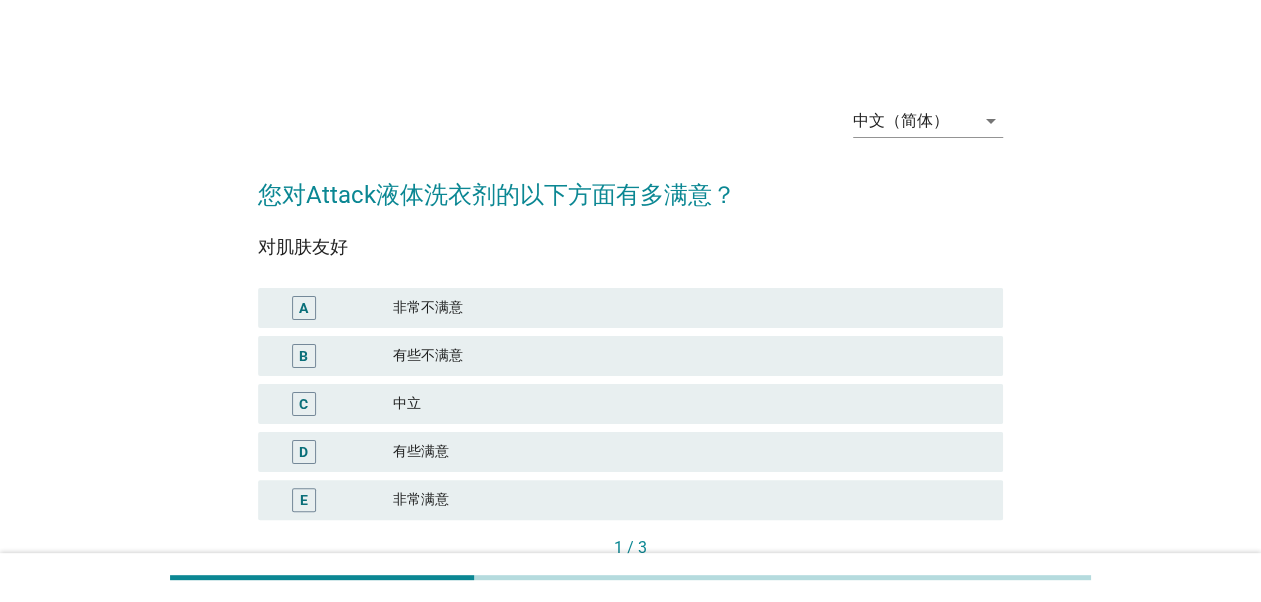 click on "中立" at bounding box center (690, 404) 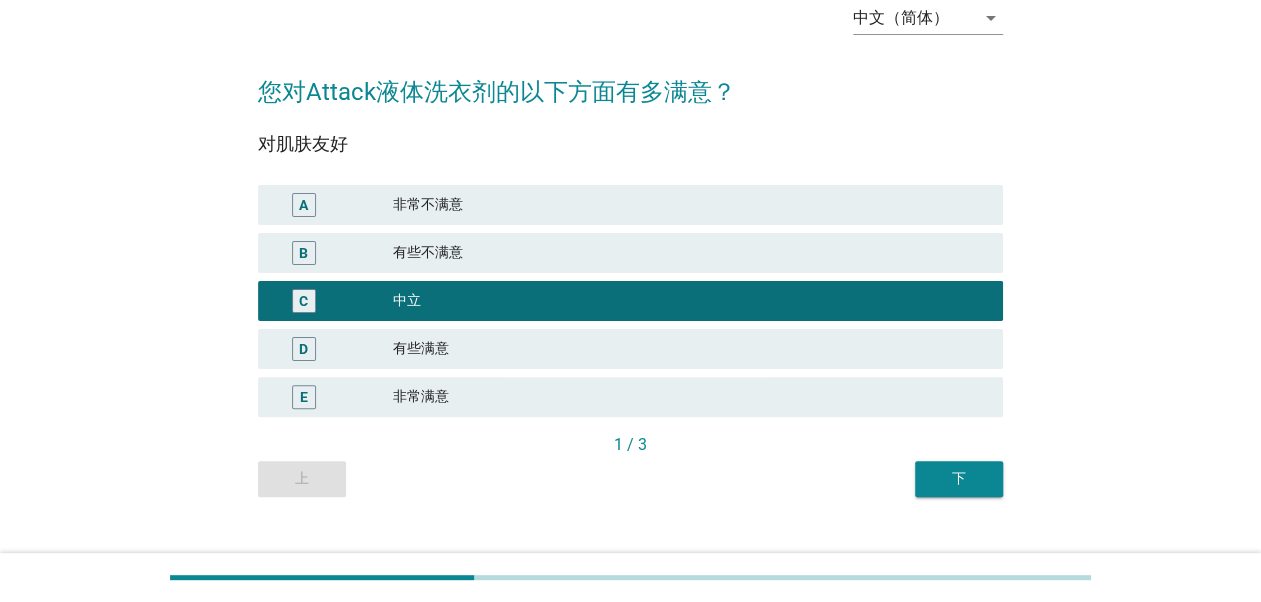 scroll, scrollTop: 135, scrollLeft: 0, axis: vertical 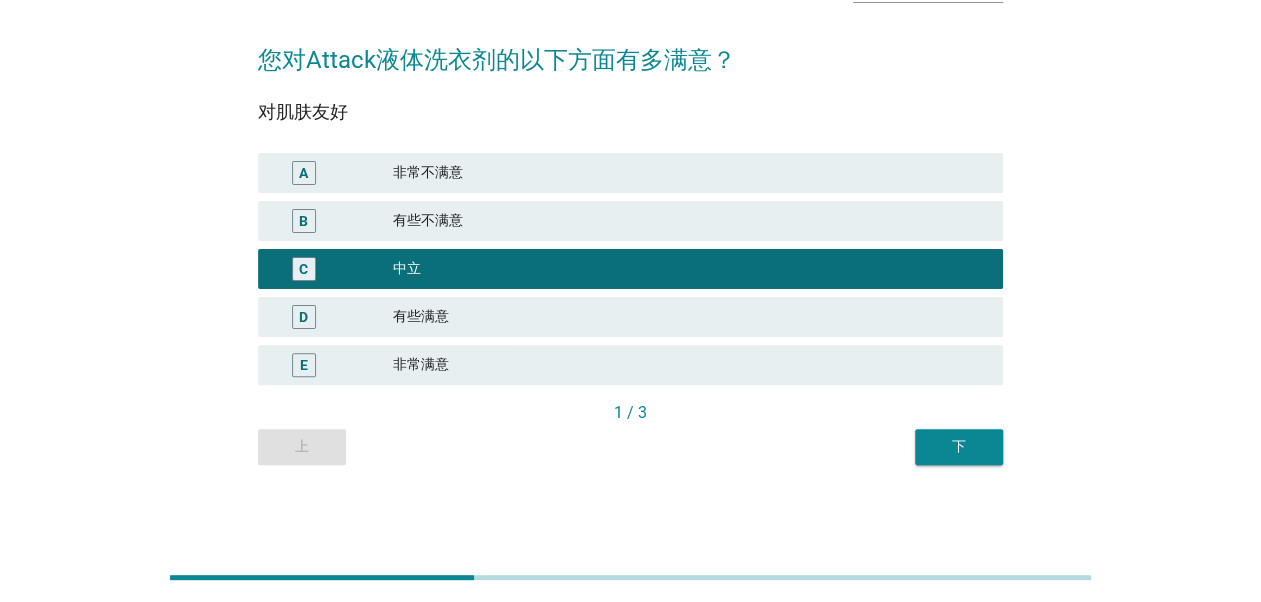 click on "上   下" at bounding box center (630, 447) 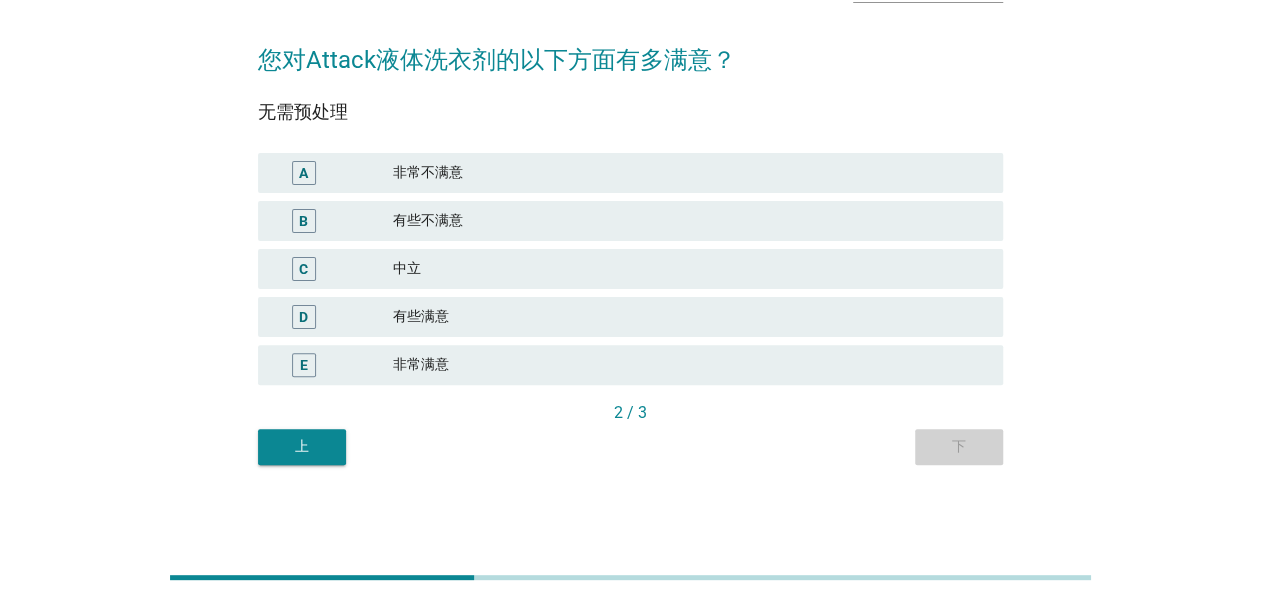 scroll, scrollTop: 0, scrollLeft: 0, axis: both 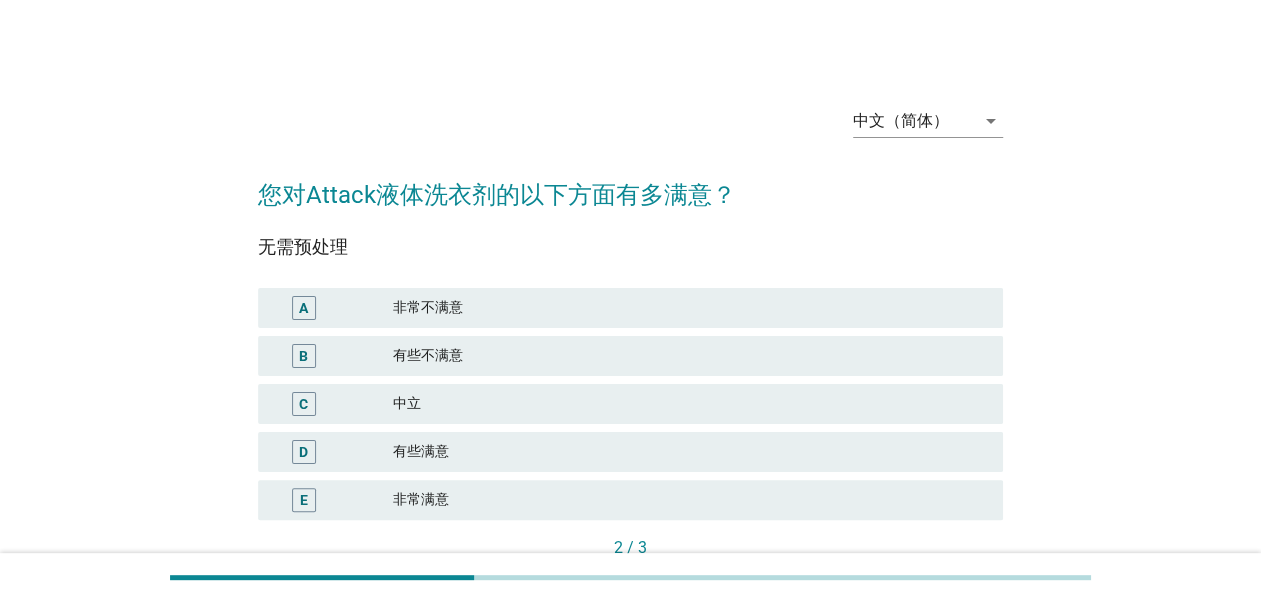 click on "中立" at bounding box center (690, 404) 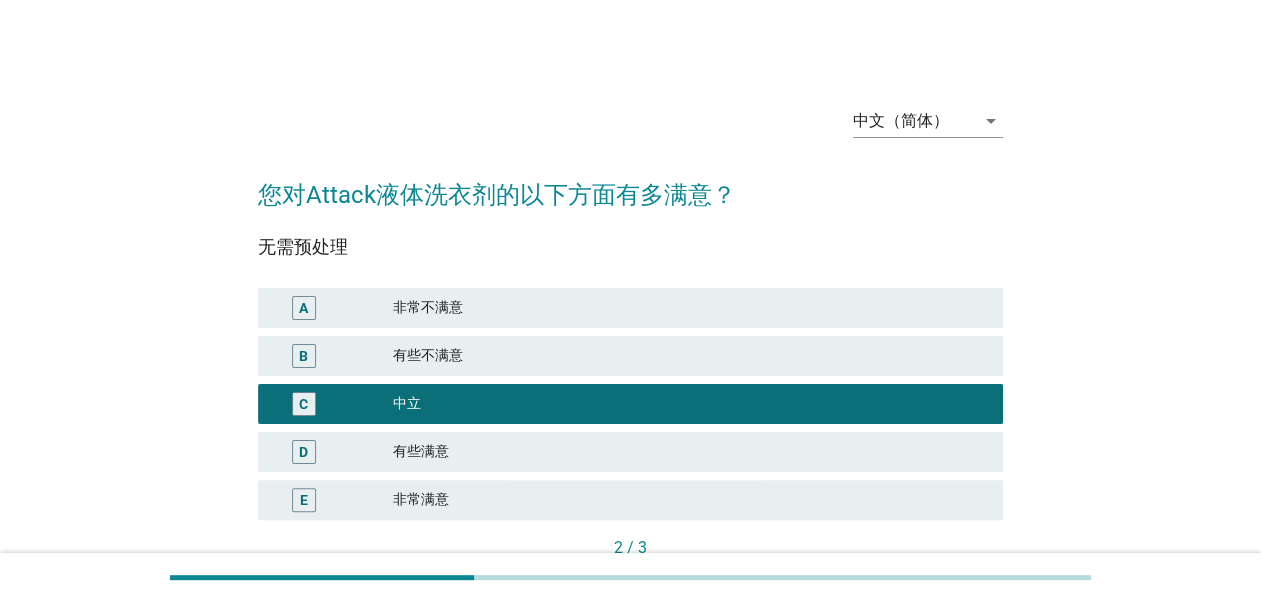 scroll, scrollTop: 135, scrollLeft: 0, axis: vertical 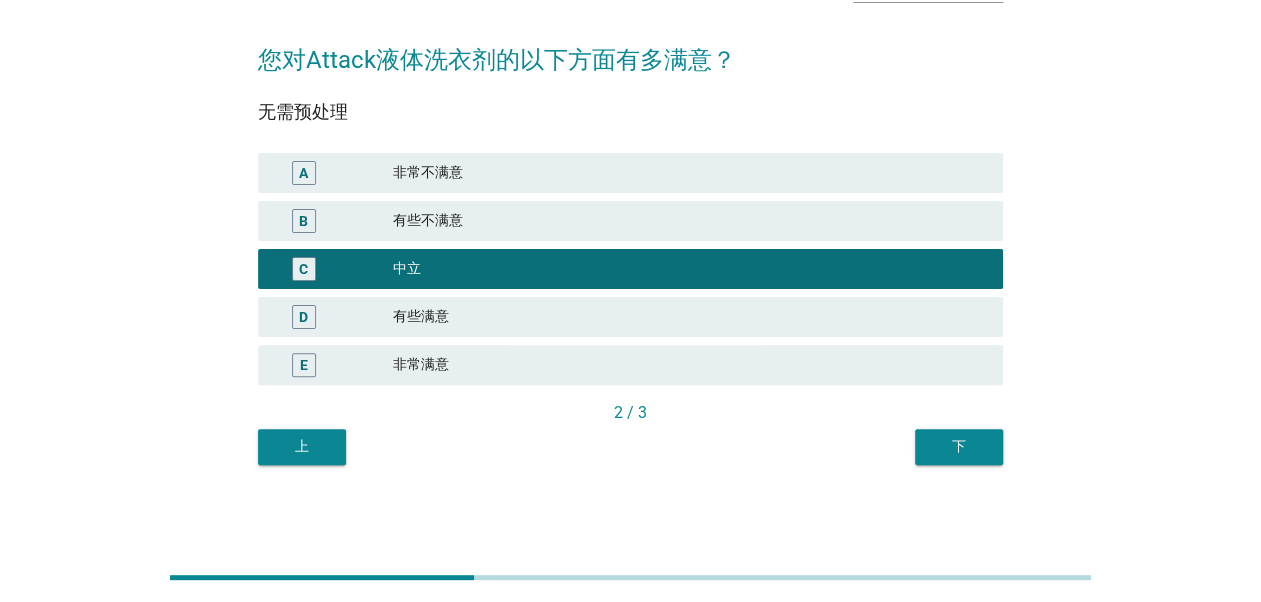 click on "下" at bounding box center (959, 447) 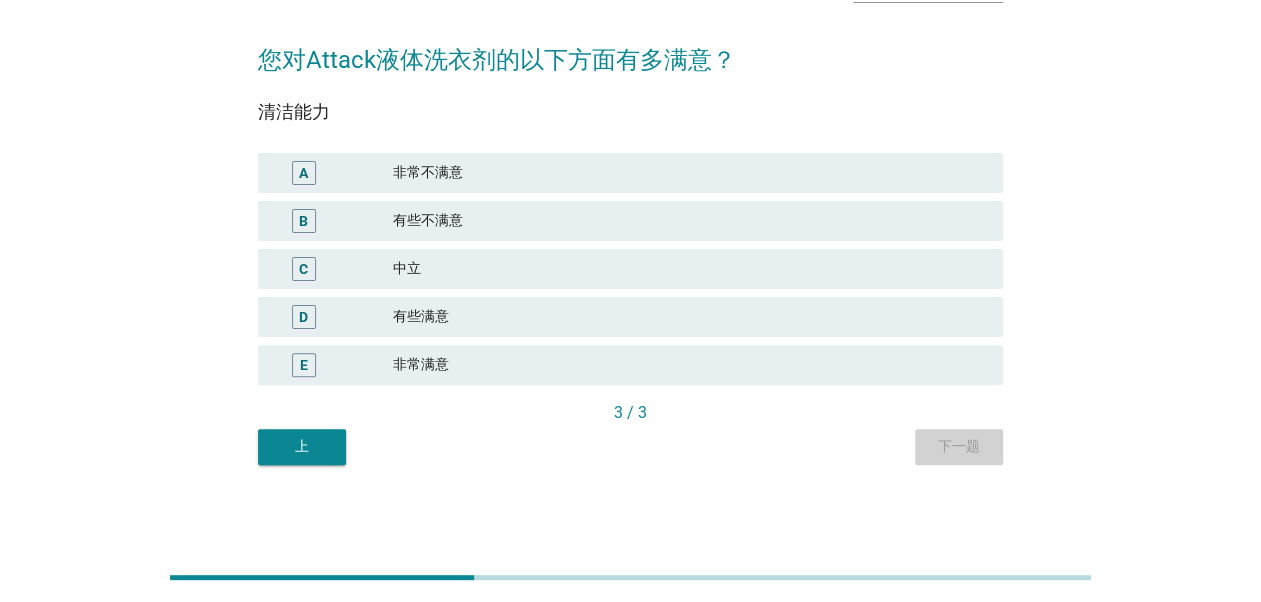 scroll, scrollTop: 0, scrollLeft: 0, axis: both 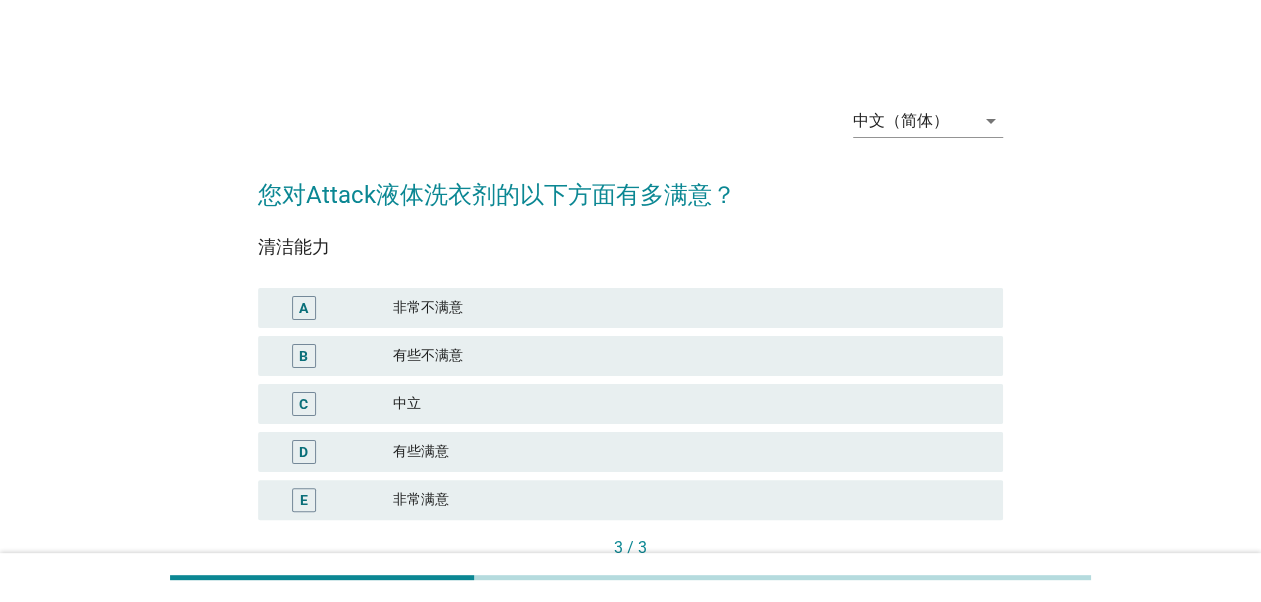 click on "中立" at bounding box center [690, 404] 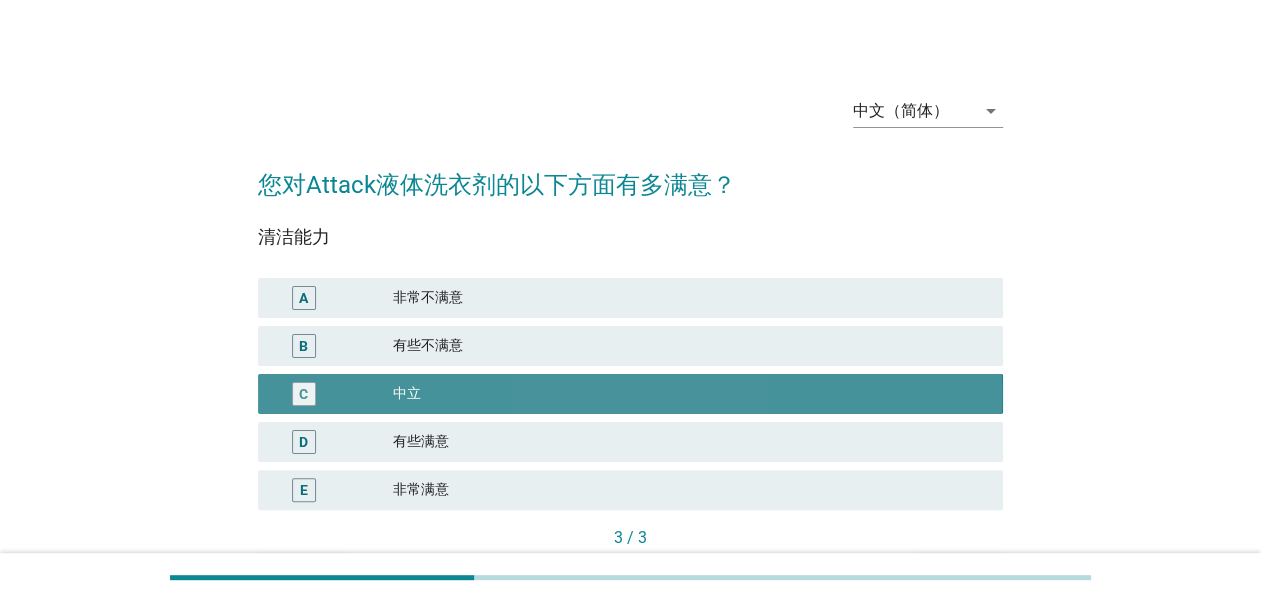 scroll, scrollTop: 135, scrollLeft: 0, axis: vertical 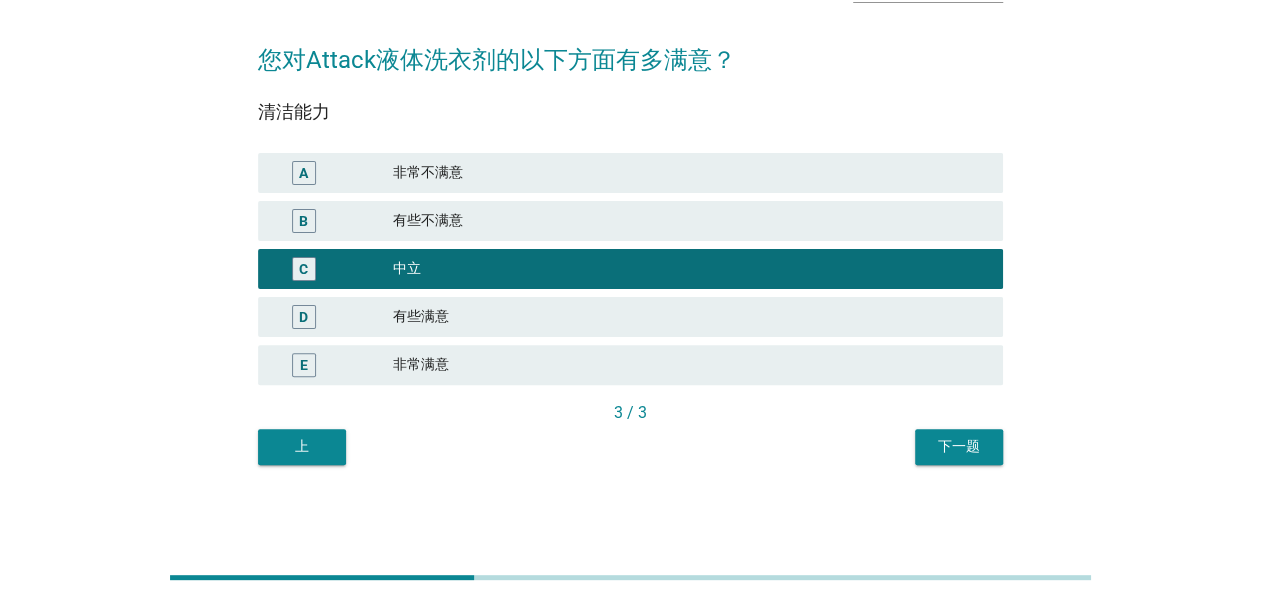drag, startPoint x: 902, startPoint y: 444, endPoint x: 924, endPoint y: 447, distance: 22.203604 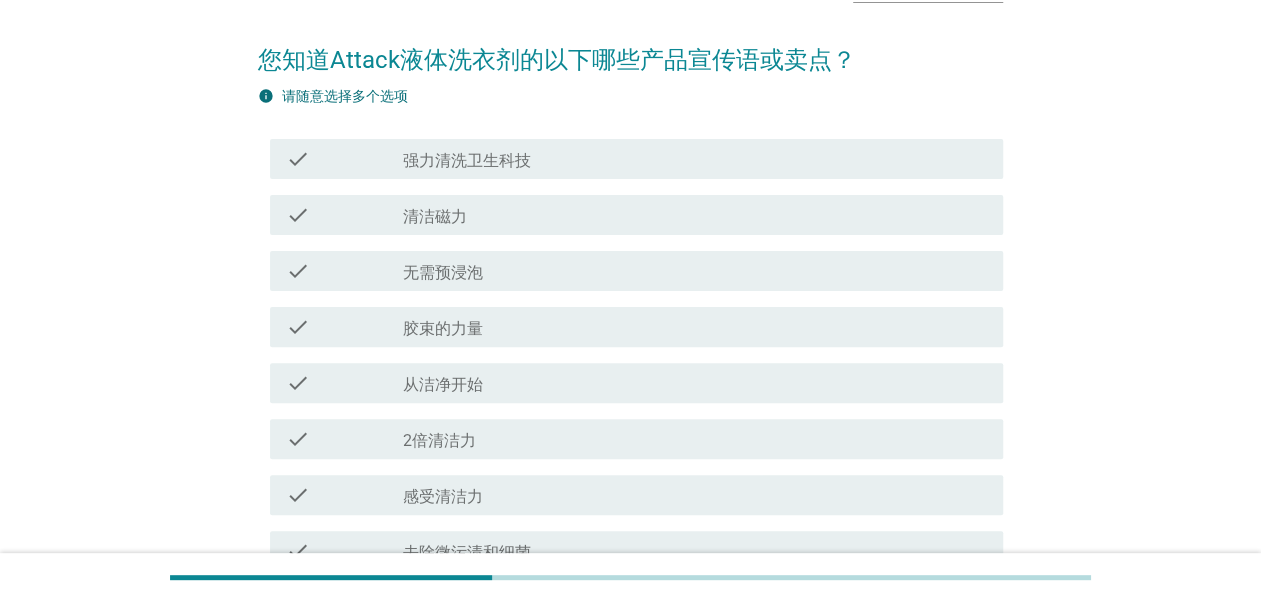 scroll, scrollTop: 0, scrollLeft: 0, axis: both 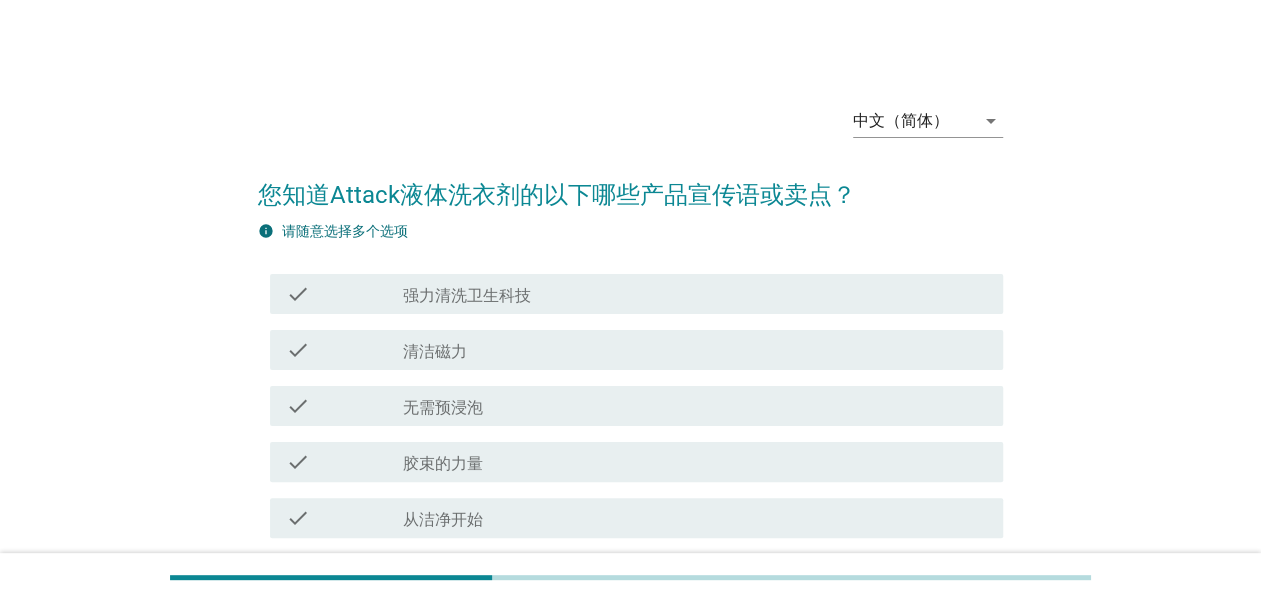 click on "check" at bounding box center [344, 350] 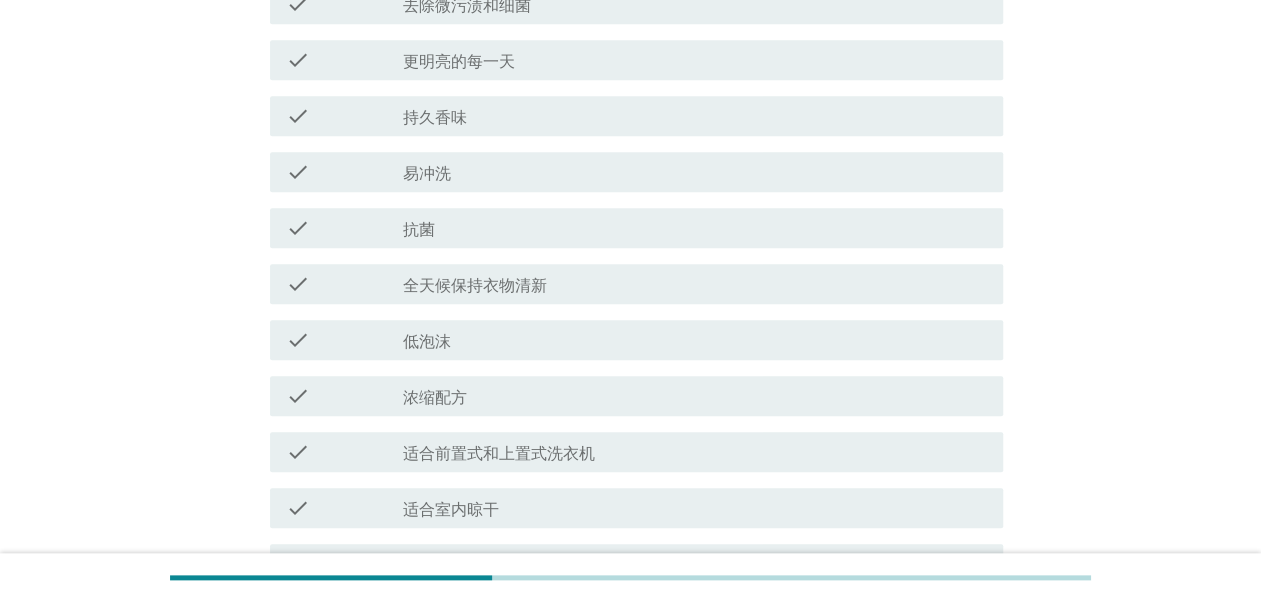 scroll, scrollTop: 800, scrollLeft: 0, axis: vertical 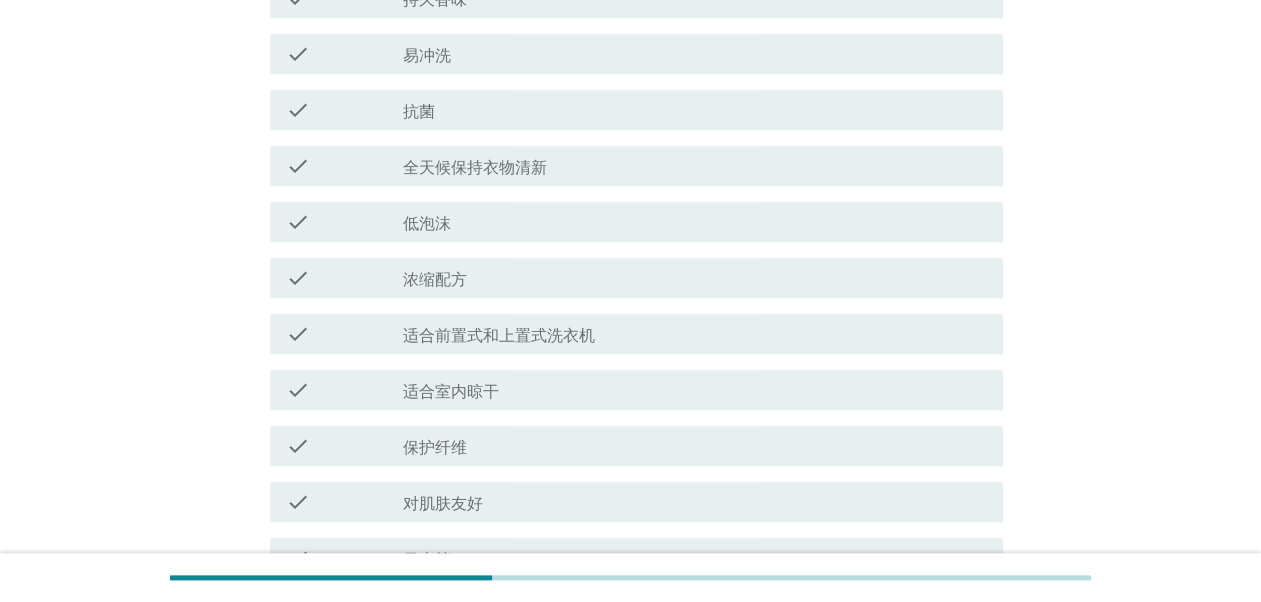 click on "适合前置式和上置式洗衣机" at bounding box center [499, 336] 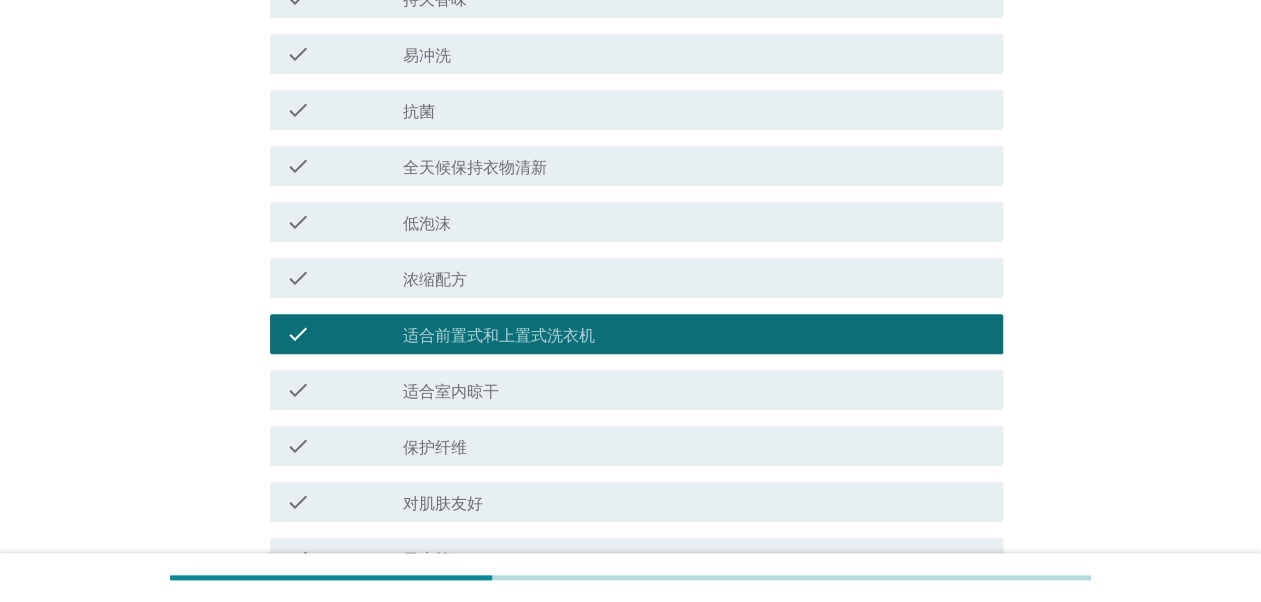 click at bounding box center (403, 392) 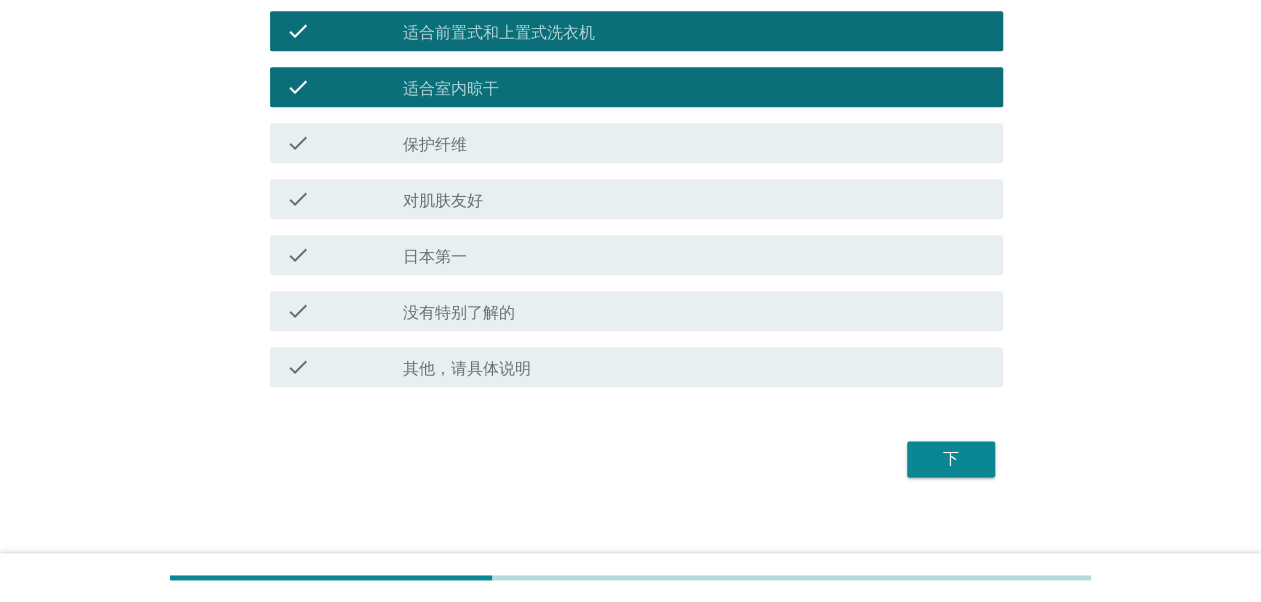 scroll, scrollTop: 1121, scrollLeft: 0, axis: vertical 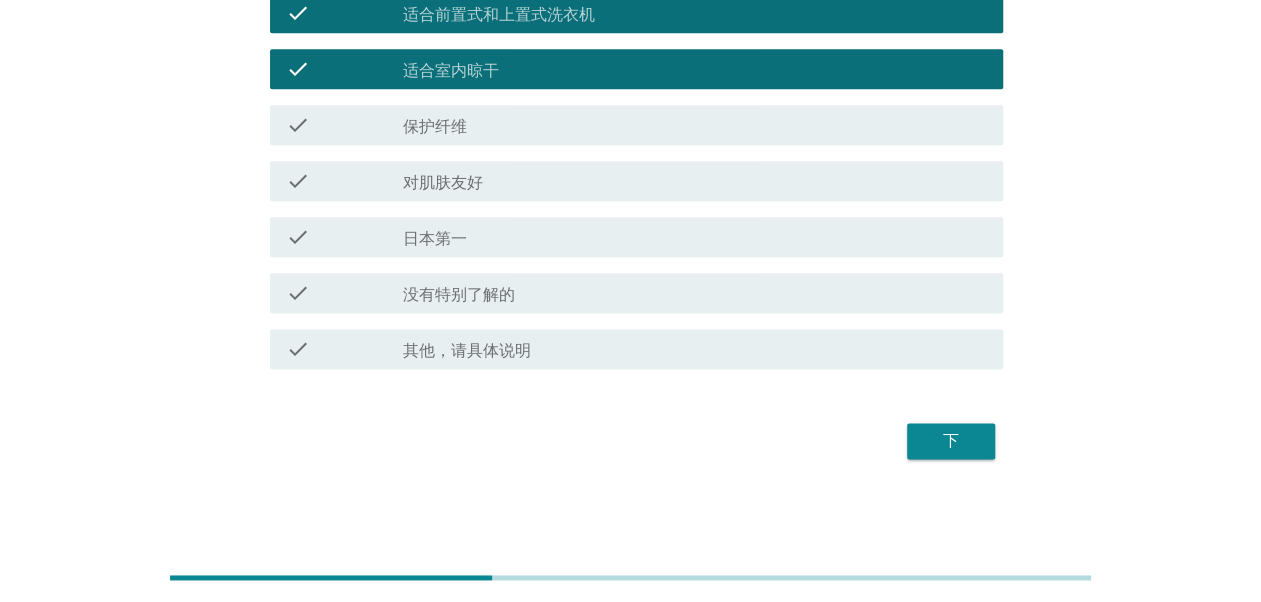 click on "check_box_outline_blank 日本第一" at bounding box center [695, 237] 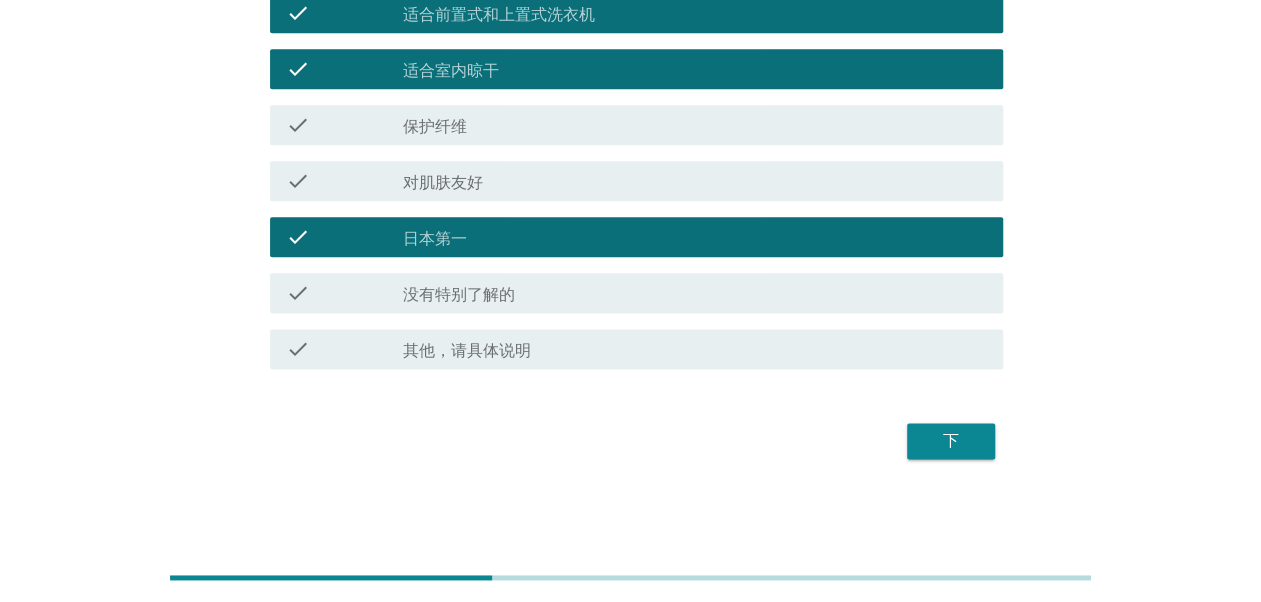 click on "下" at bounding box center (630, 441) 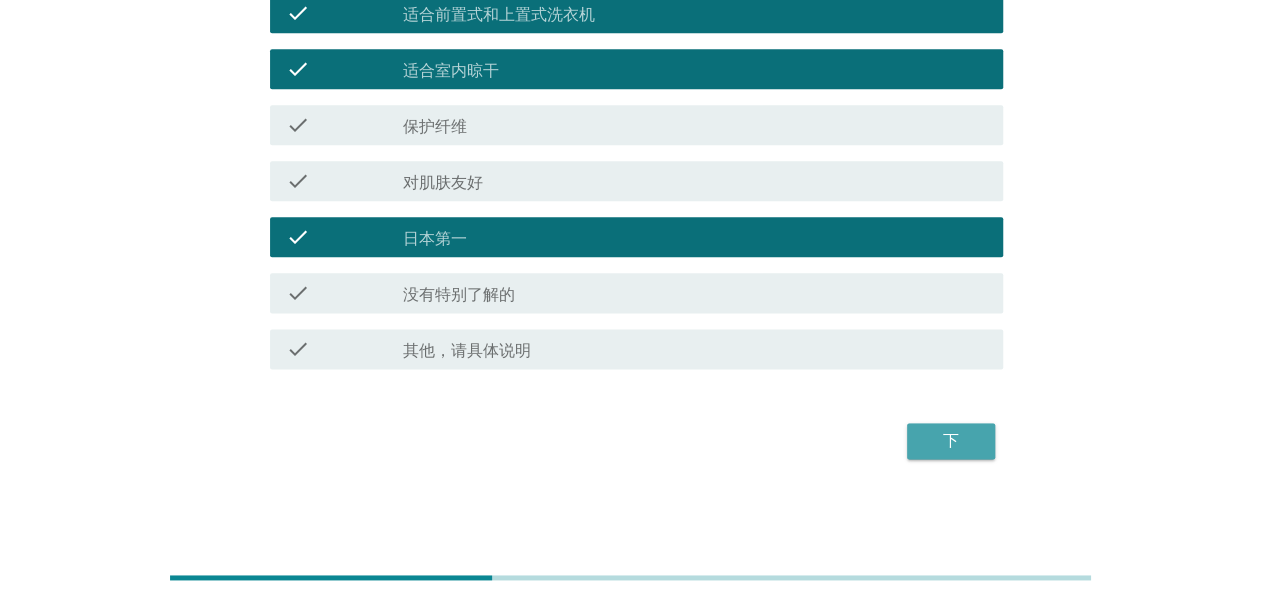 click on "下" at bounding box center (951, 441) 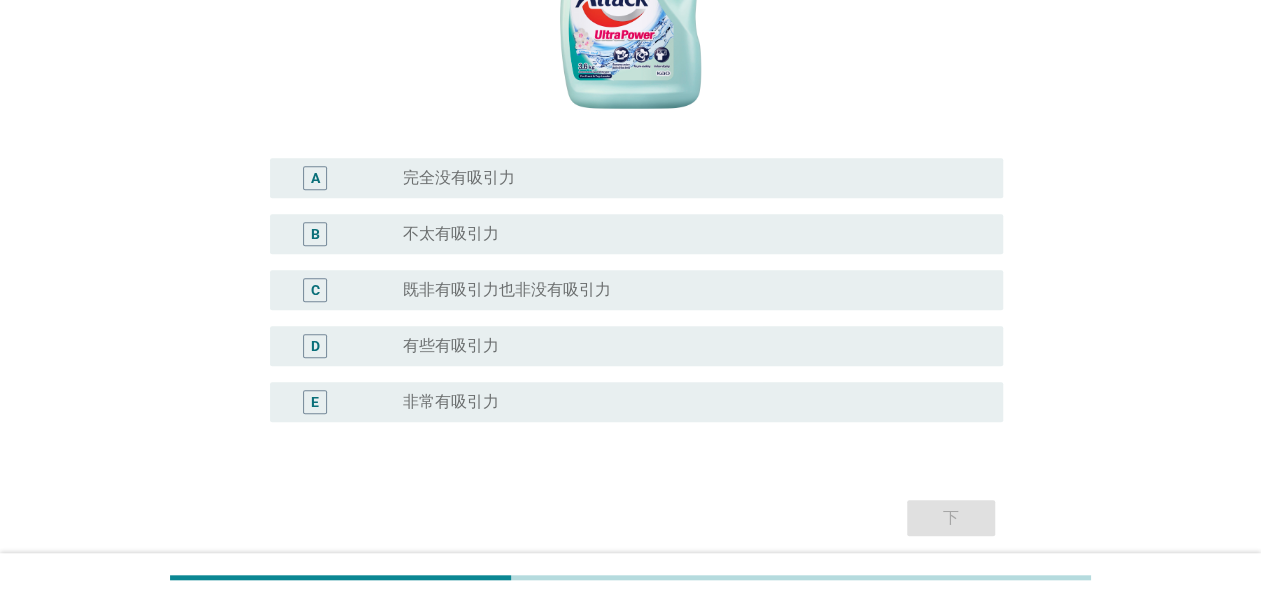scroll, scrollTop: 533, scrollLeft: 0, axis: vertical 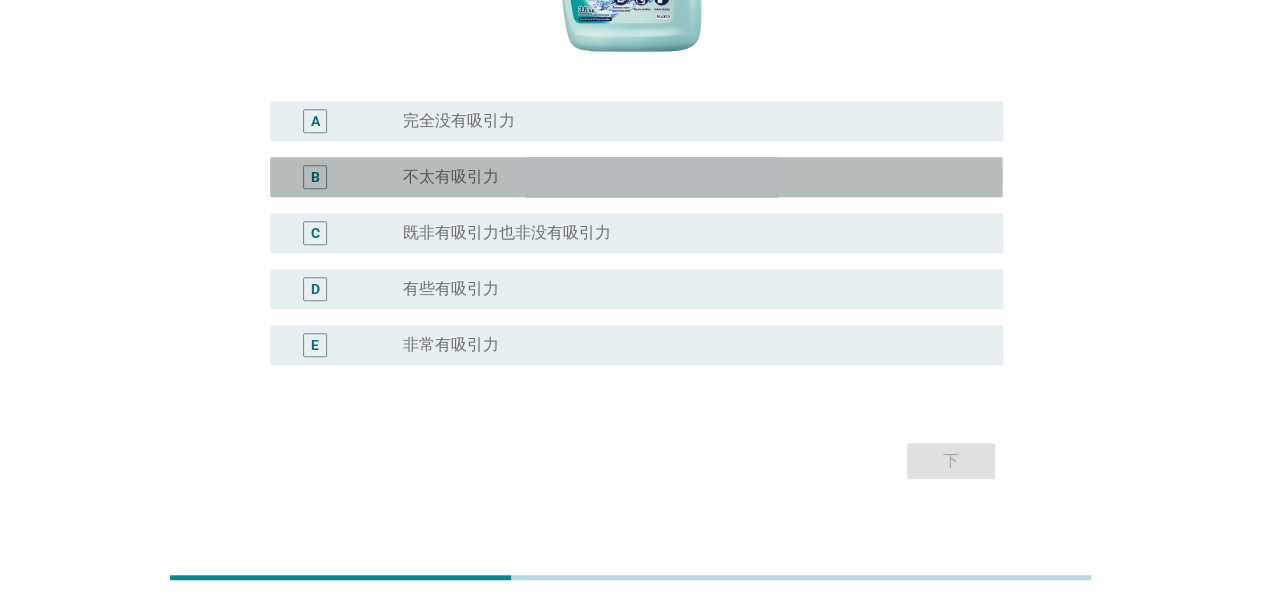 click on "不太有吸引力" at bounding box center [451, 177] 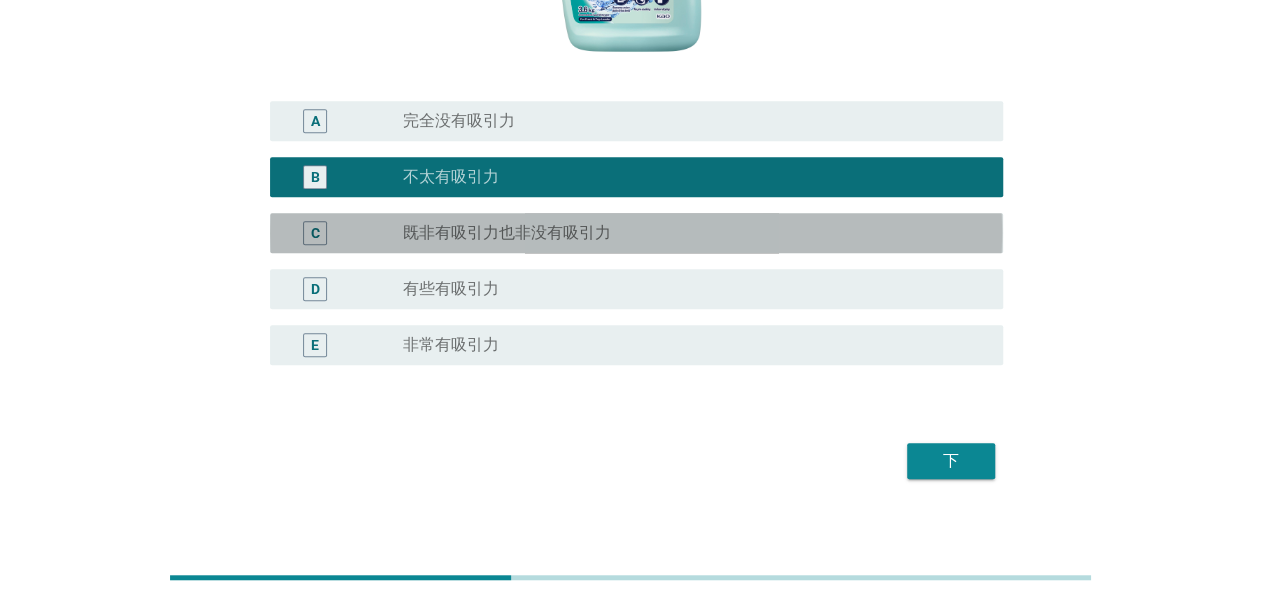 click on "既非有吸引力也非没有吸引力" at bounding box center (507, 233) 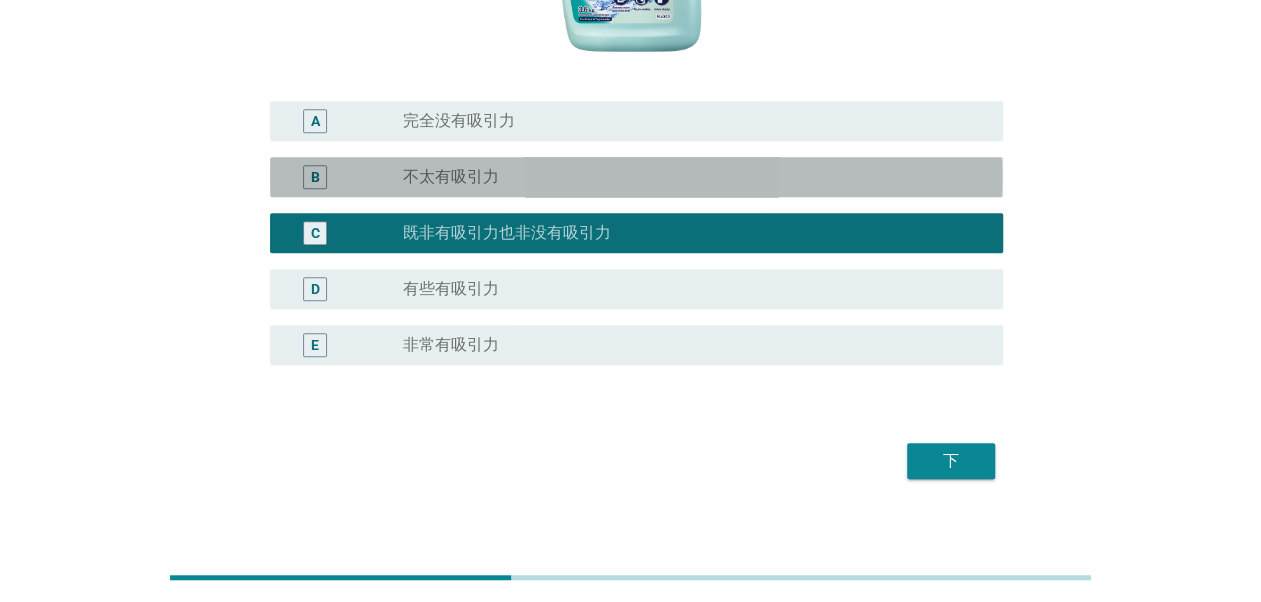 click on "radio_button_unchecked 不太有吸引力" at bounding box center [687, 177] 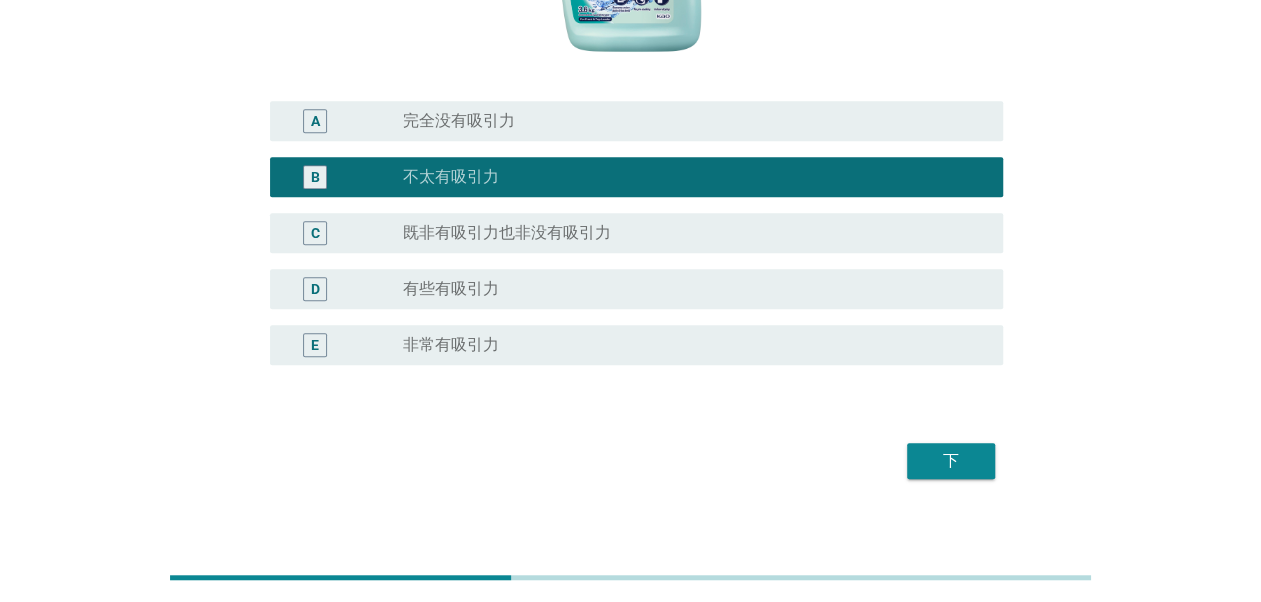 click on "下" at bounding box center (951, 461) 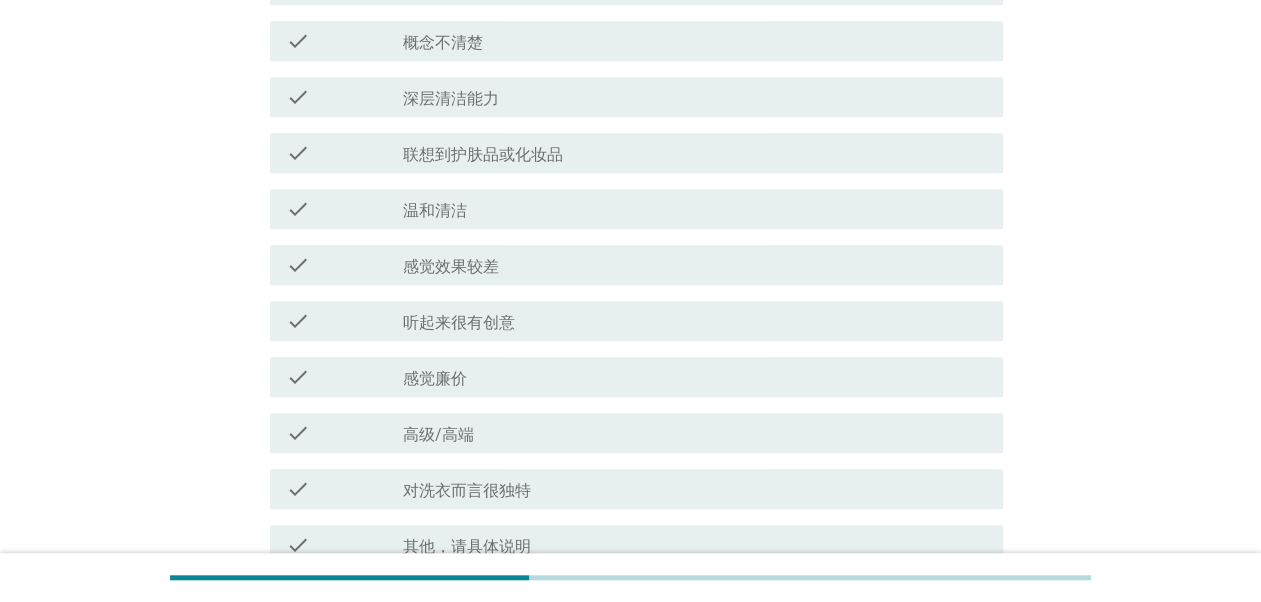 scroll, scrollTop: 0, scrollLeft: 0, axis: both 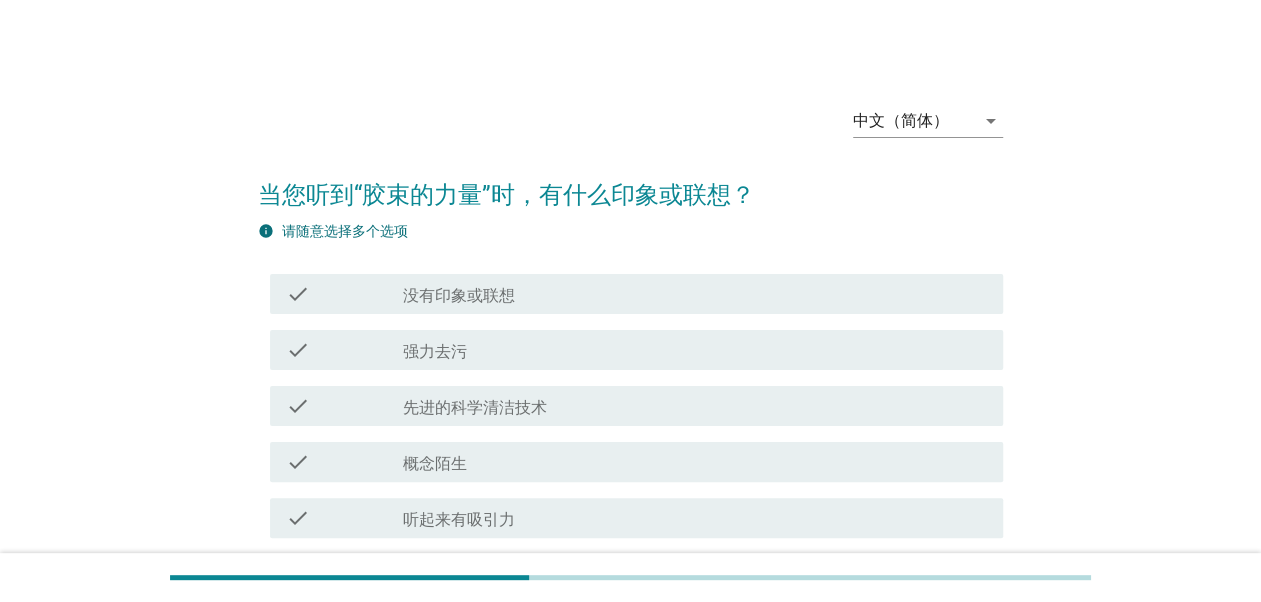 click on "check_box_outline_blank 概念陌生" at bounding box center (695, 462) 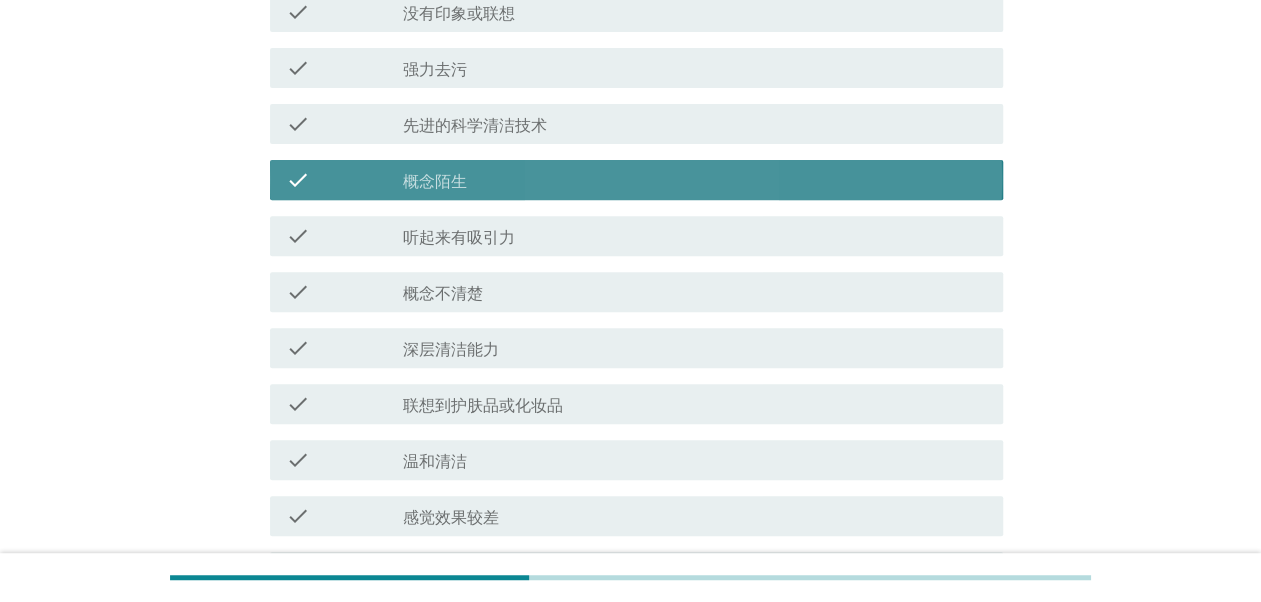 scroll, scrollTop: 729, scrollLeft: 0, axis: vertical 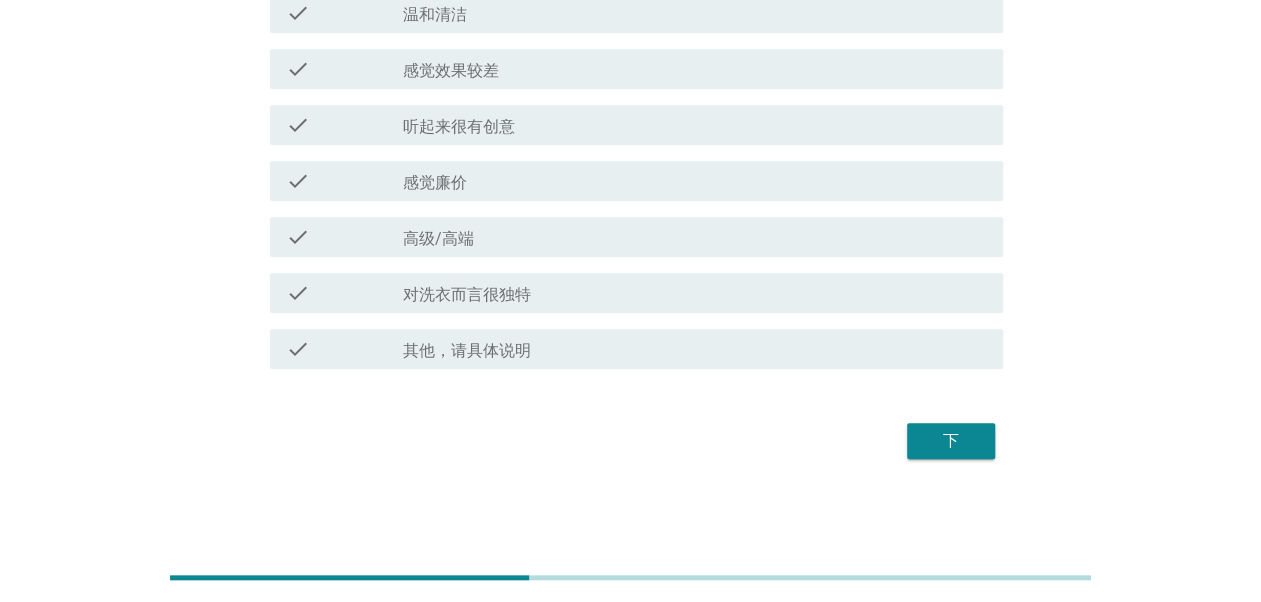 click on "中文（简体） arrow_drop_down   当您听到“胶束的力量”时，有什么印象或联想？     info   请随意选择多个选项   check     check_box_outline_blank 没有印象或联想   check     check_box_outline_blank 强力去污   check     check_box_outline_blank 先进的科学清洁技术   check     check_box_outline_blank 概念陌生   check     check_box_outline_blank 听起来有吸引力   check     check_box_outline_blank 概念不清楚   check     check_box_outline_blank 深层清洁能力   check     check_box_outline_blank 联想到护肤品或化妆品   check     check_box_outline_blank 温和清洁   check     check_box_outline_blank 感觉效果较差   check     check_box_outline_blank 听起来很有创意   check     check_box_outline_blank 感觉廉价   check     check_box_outline_blank 高级/高端   check     check_box_outline_blank 对洗衣而言很独特   check     check_box_outline_blank 其他，请具体说明       下" at bounding box center (630, -88) 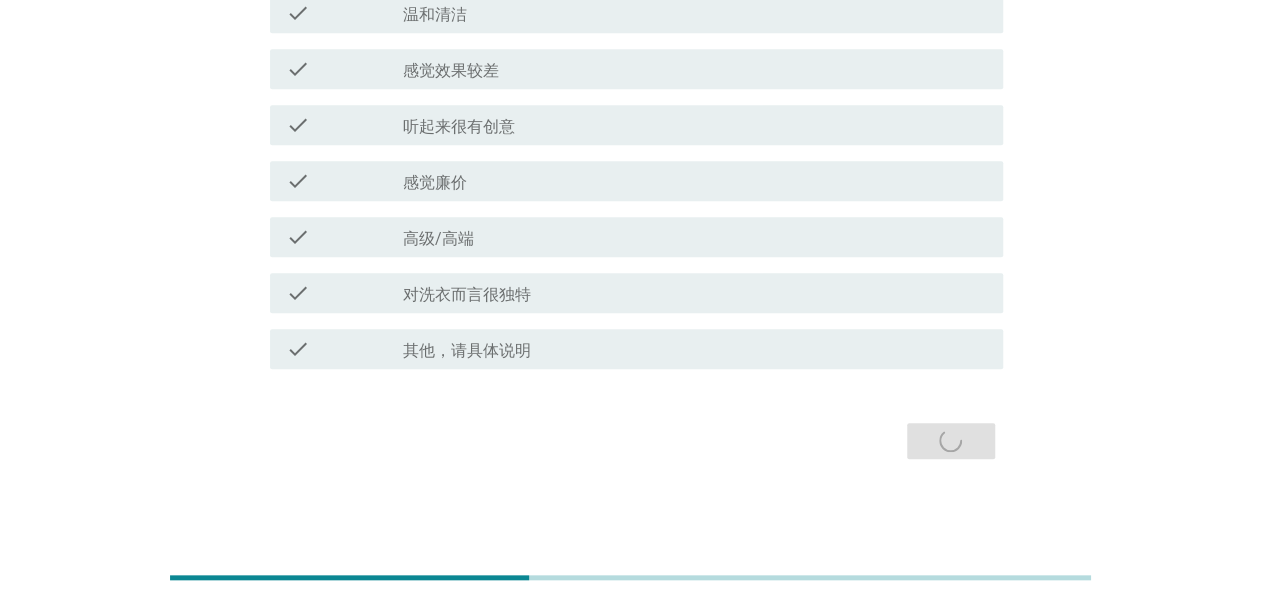 scroll, scrollTop: 0, scrollLeft: 0, axis: both 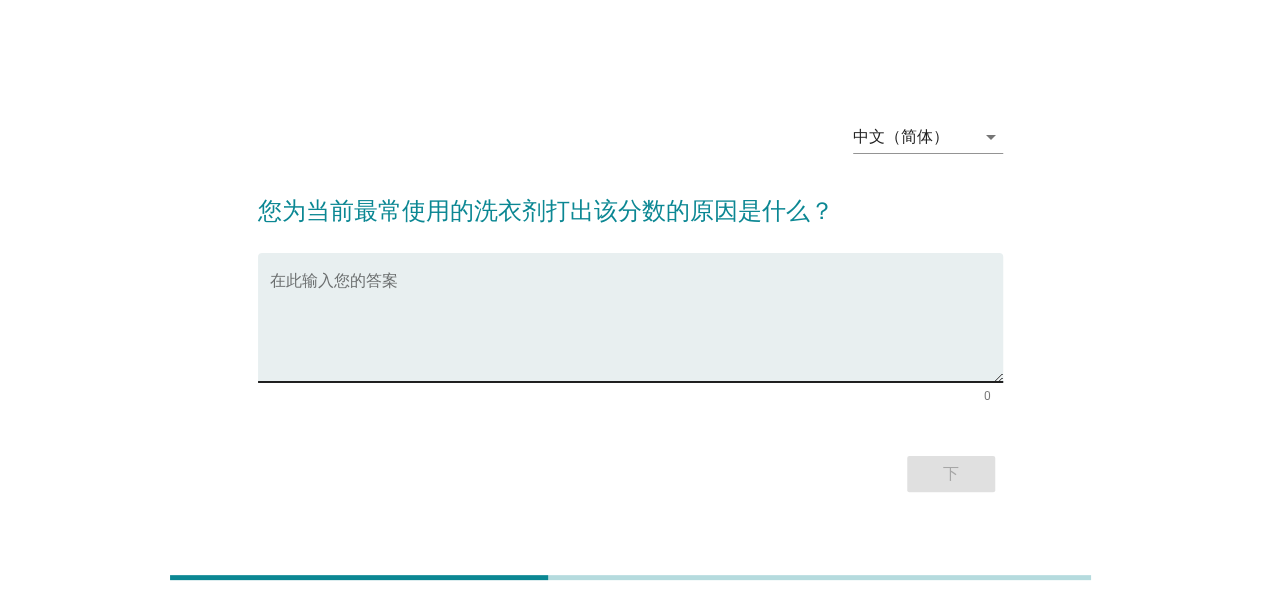 click at bounding box center (636, 329) 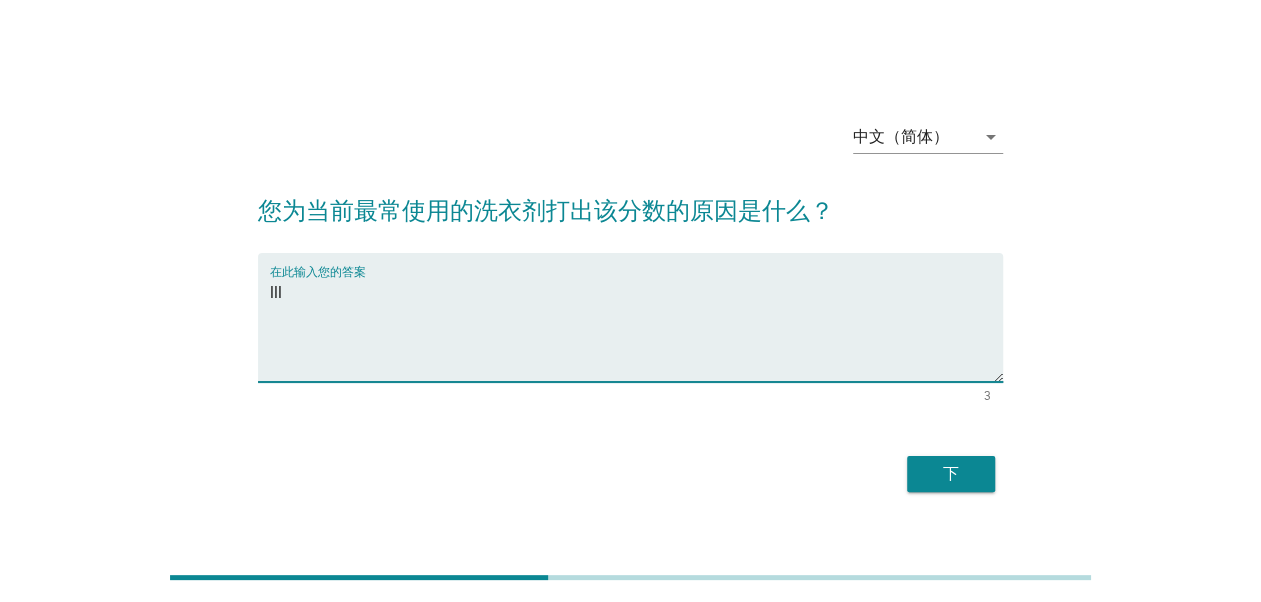 type on "lll" 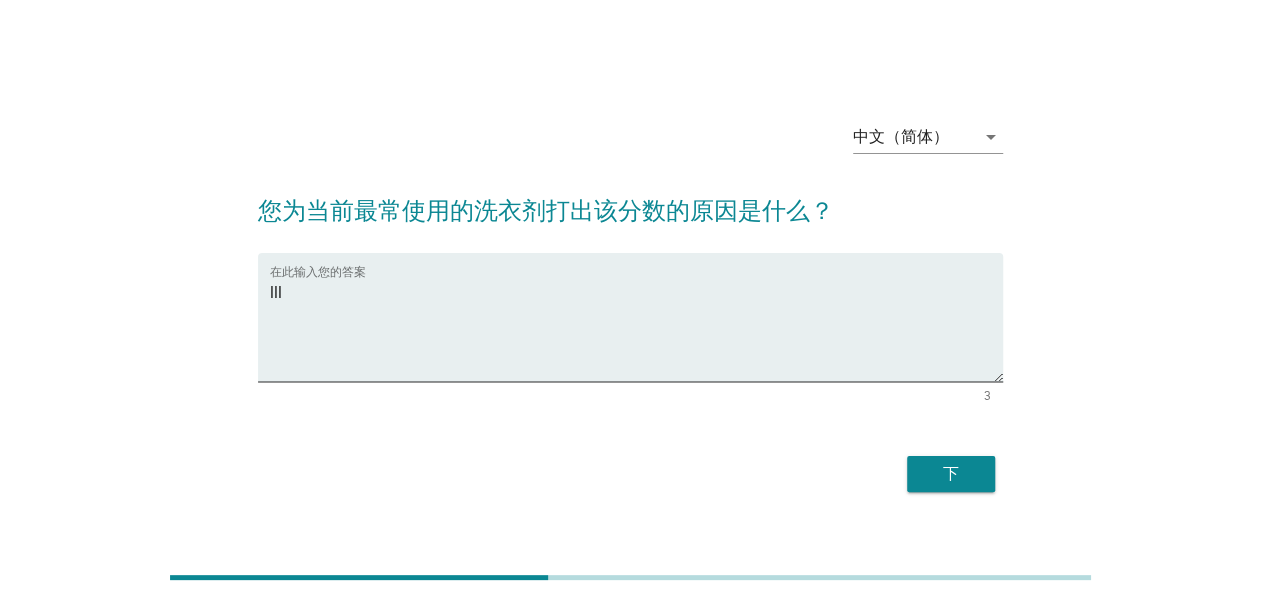 click on "下" at bounding box center (951, 474) 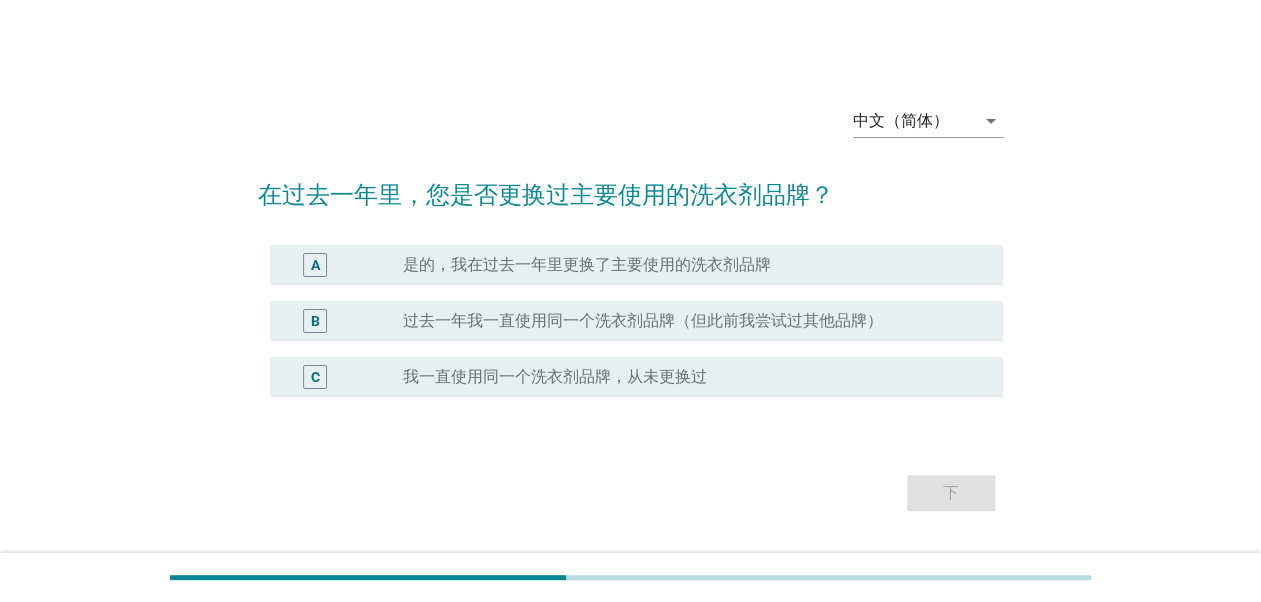 click on "过去一年我一直使用同一个洗衣剂品牌（但此前我尝试过其他品牌）" at bounding box center (643, 321) 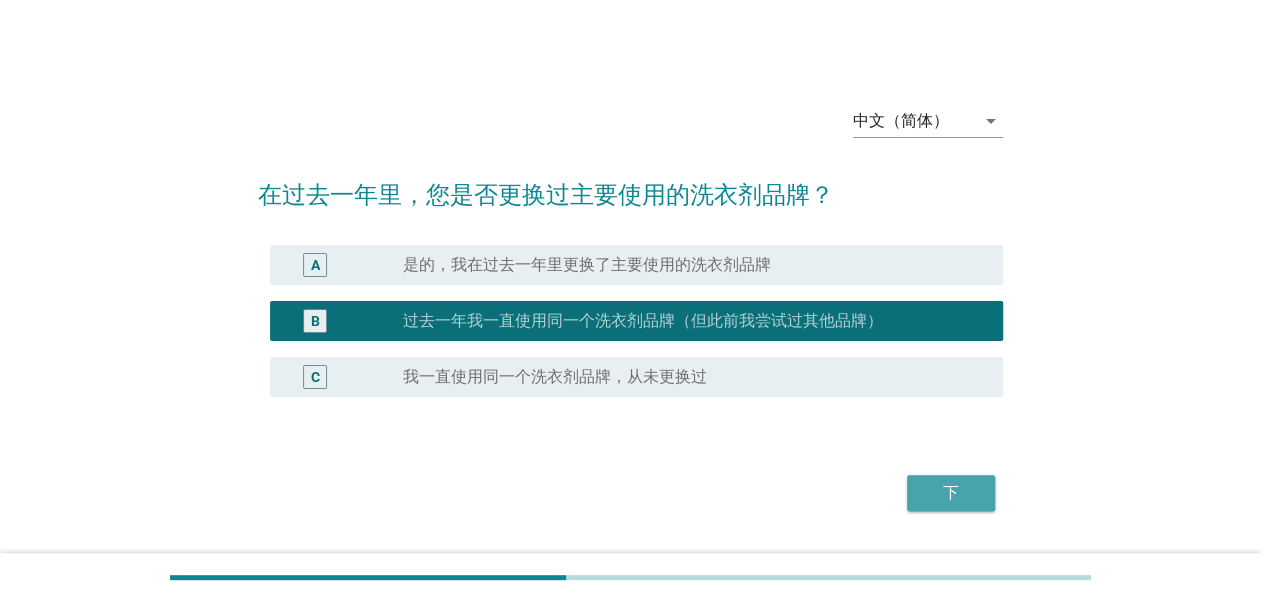 click on "下" at bounding box center (951, 493) 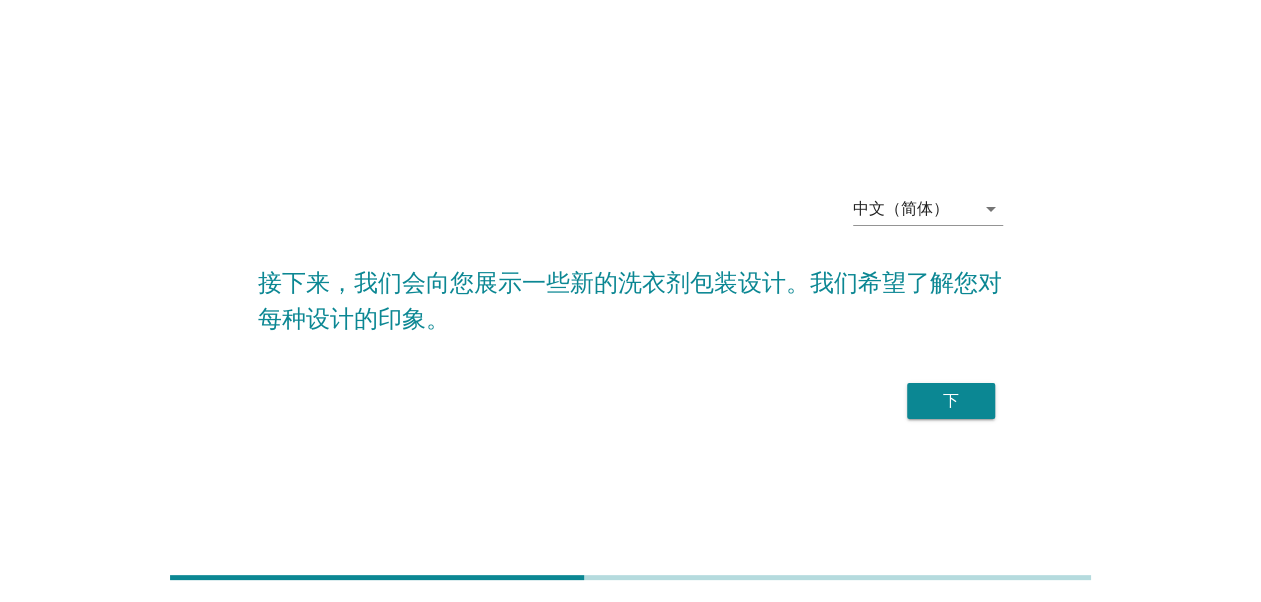 click on "下" at bounding box center (951, 401) 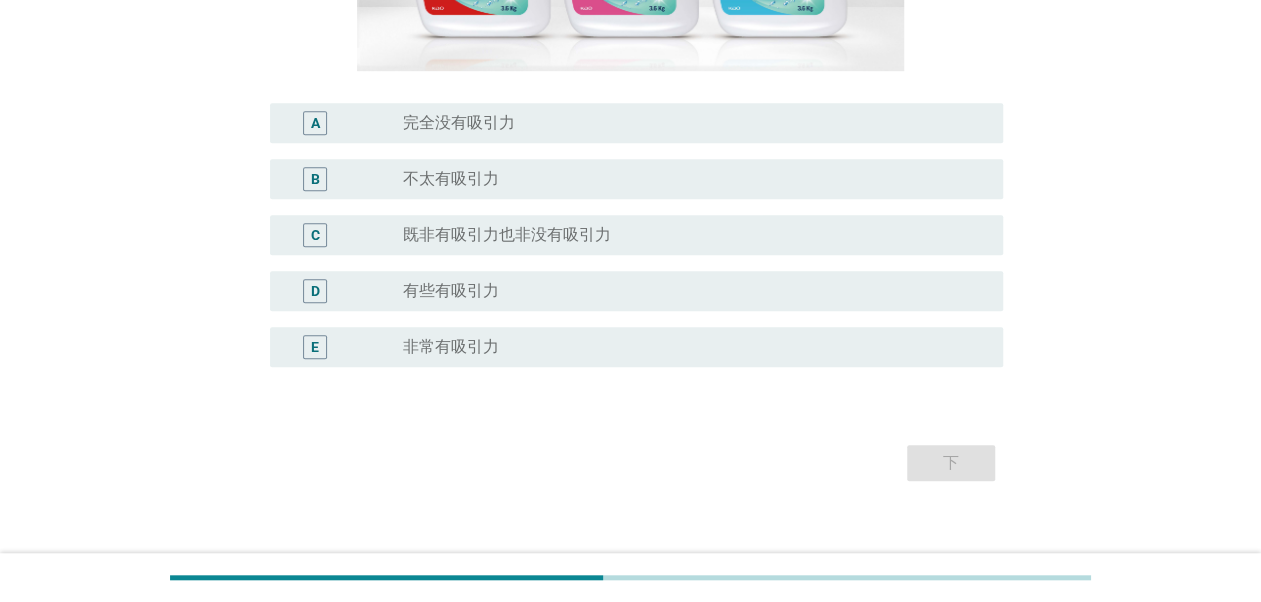 scroll, scrollTop: 480, scrollLeft: 0, axis: vertical 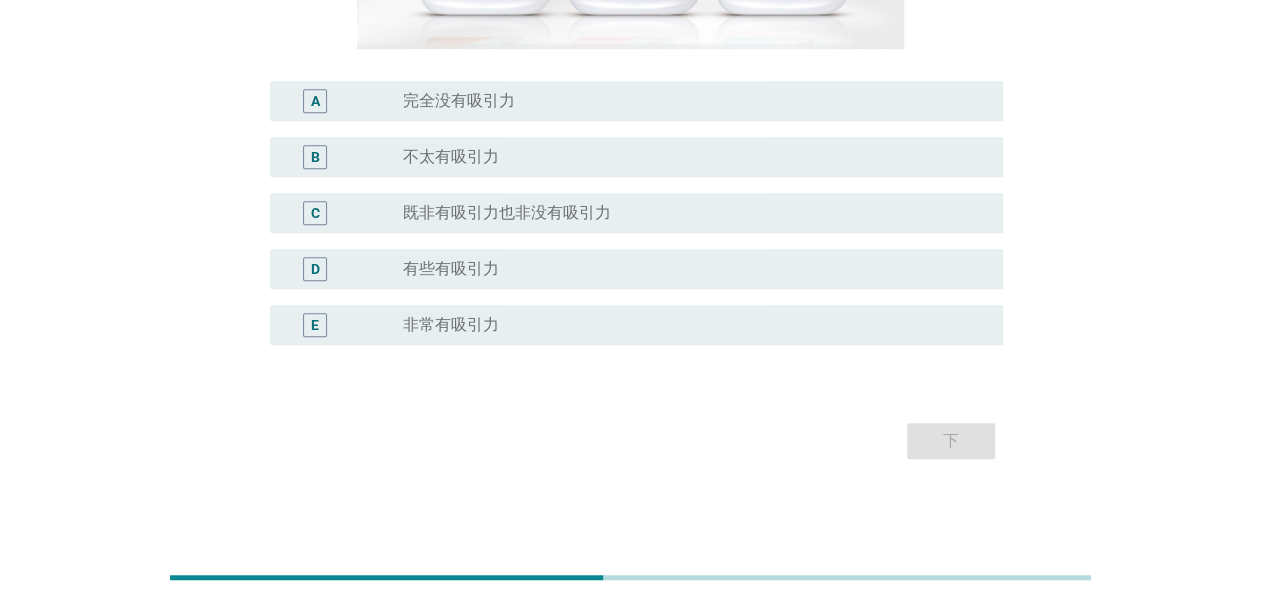 click on "不太有吸引力" at bounding box center [451, 157] 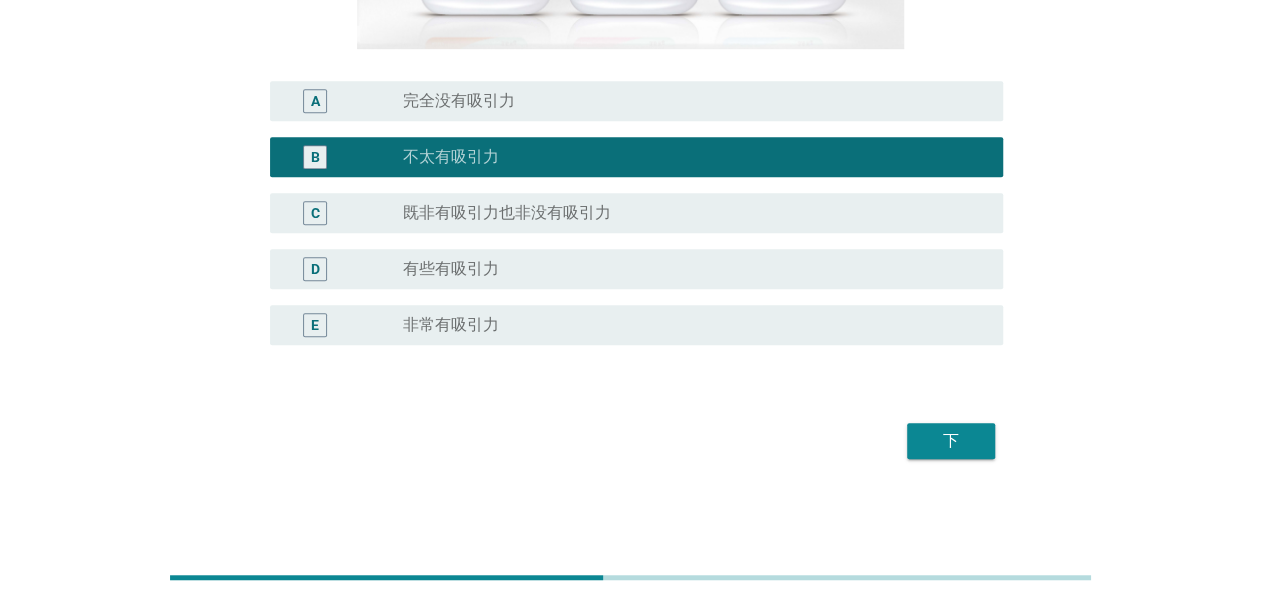click on "radio_button_unchecked 完全没有吸引力" at bounding box center (687, 101) 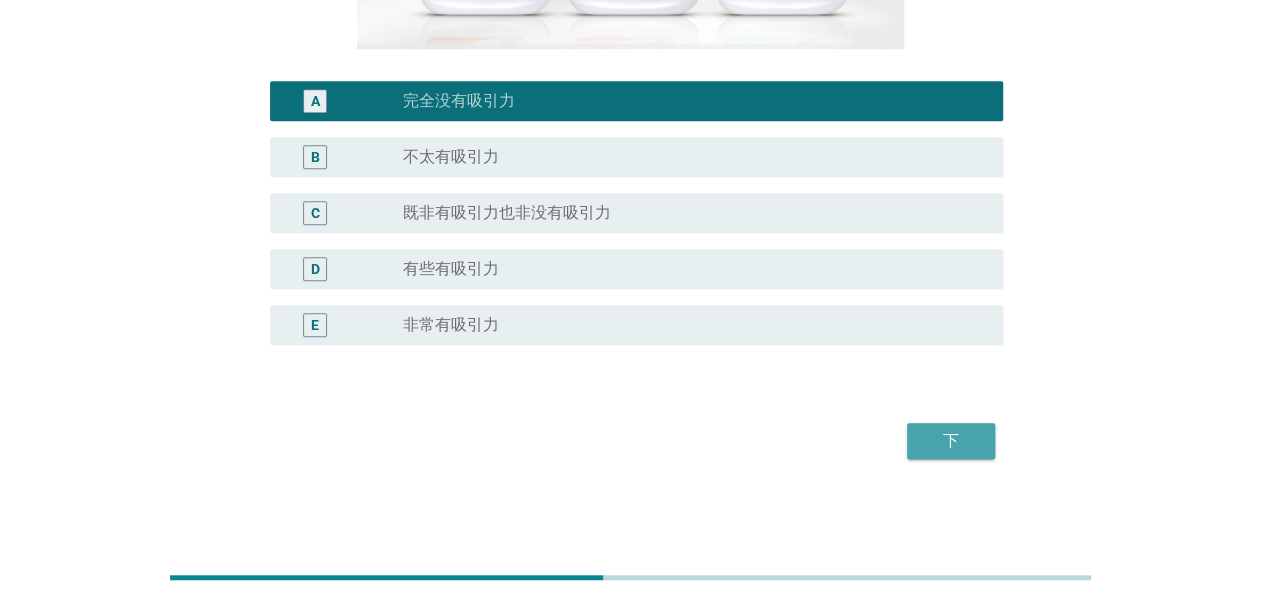 click on "下" at bounding box center (951, 441) 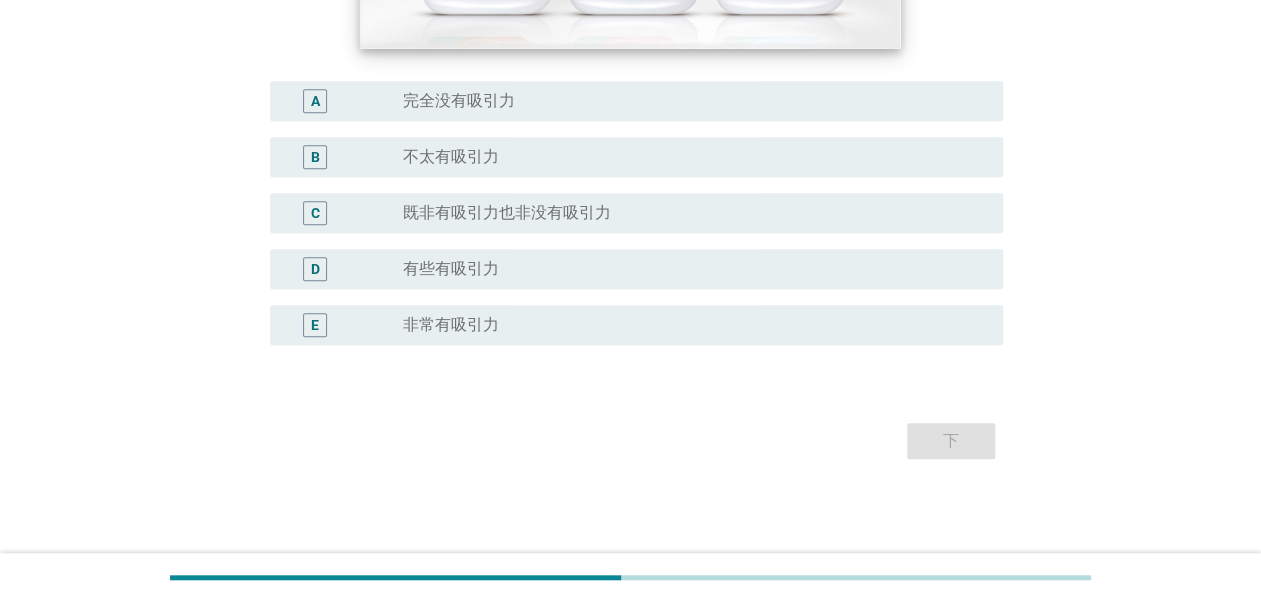 scroll, scrollTop: 0, scrollLeft: 0, axis: both 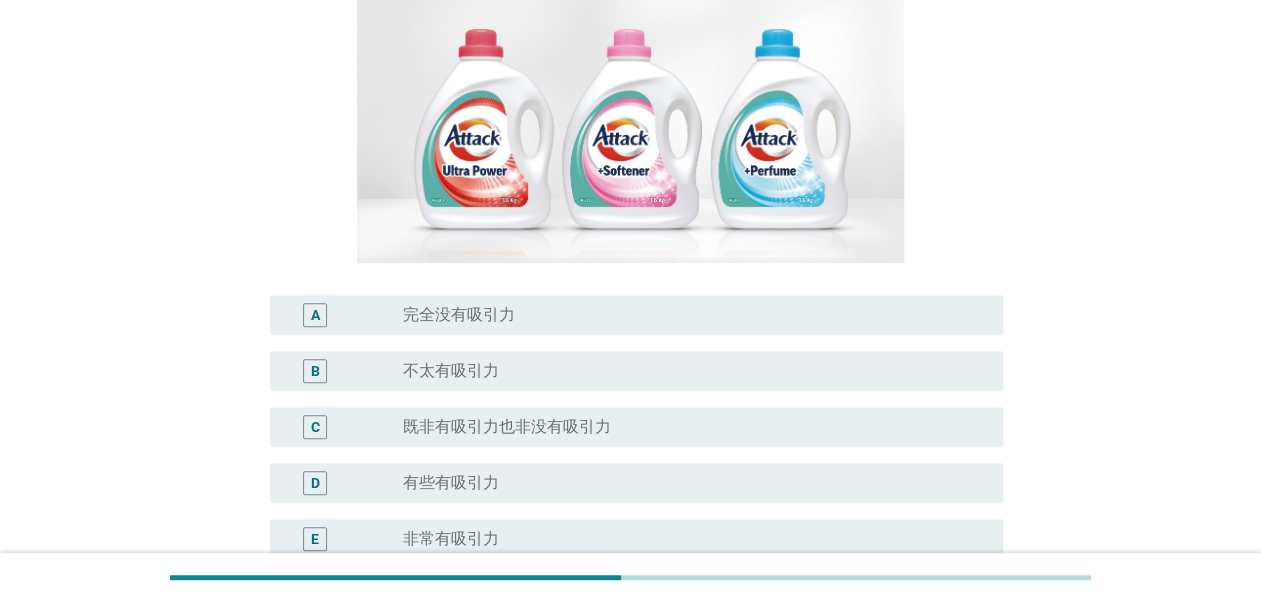 click on "radio_button_unchecked 完全没有吸引力" at bounding box center (695, 315) 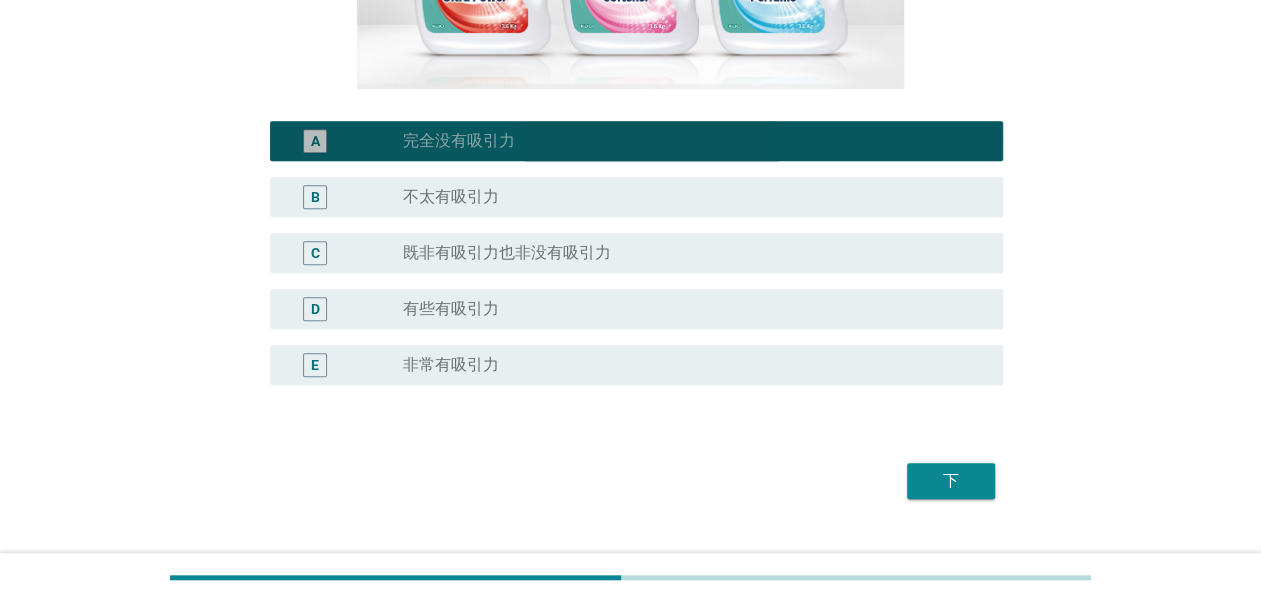 scroll, scrollTop: 480, scrollLeft: 0, axis: vertical 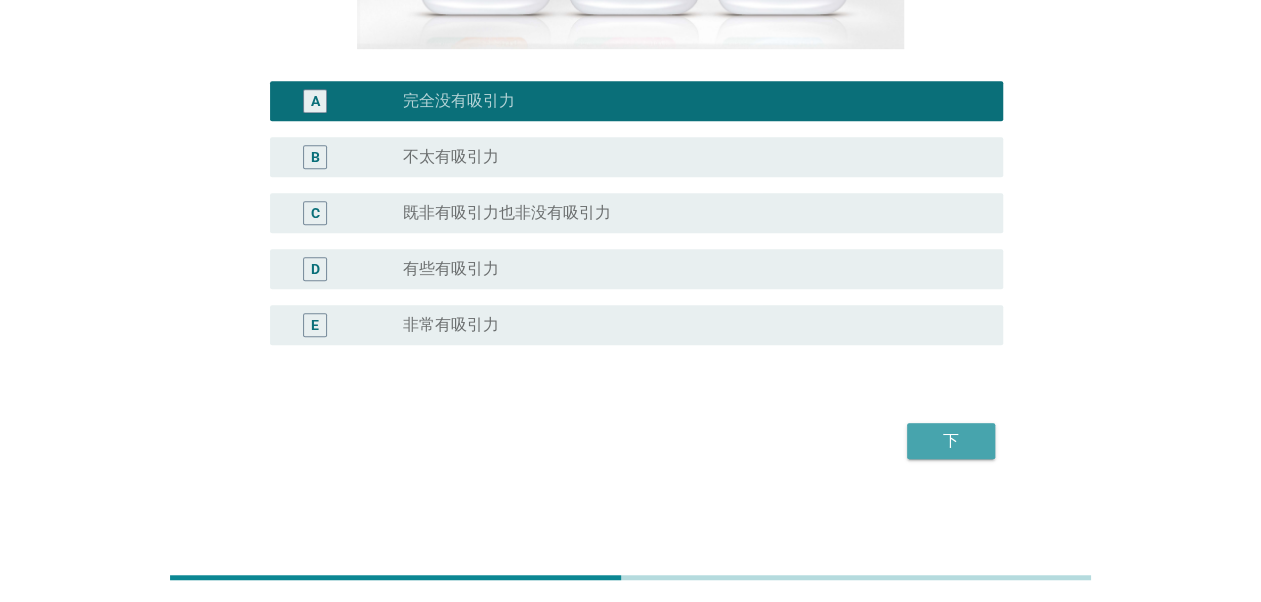 click on "下" at bounding box center (951, 441) 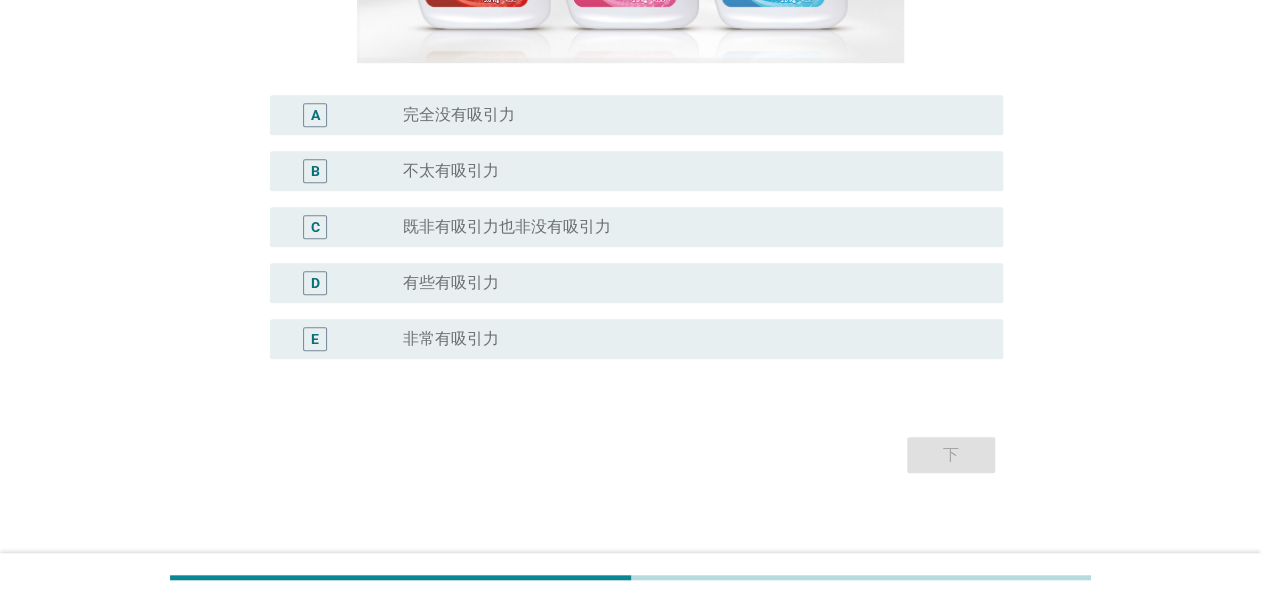 scroll, scrollTop: 480, scrollLeft: 0, axis: vertical 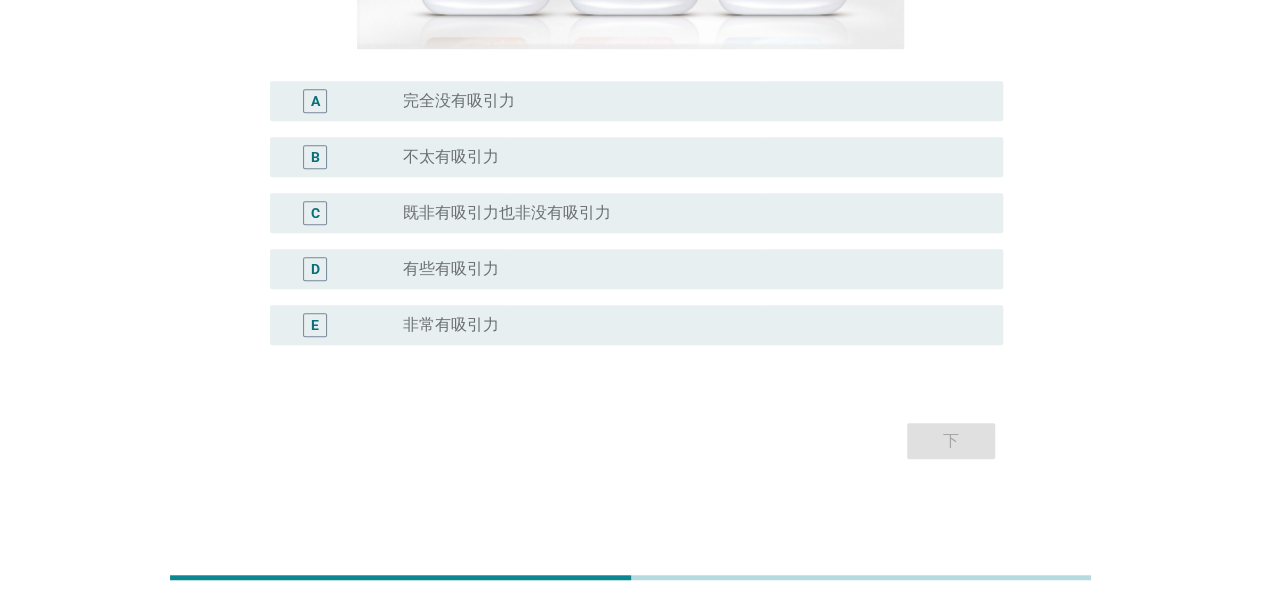 click on "C     radio_button_unchecked 既非有吸引力也非没有吸引力" at bounding box center (630, 213) 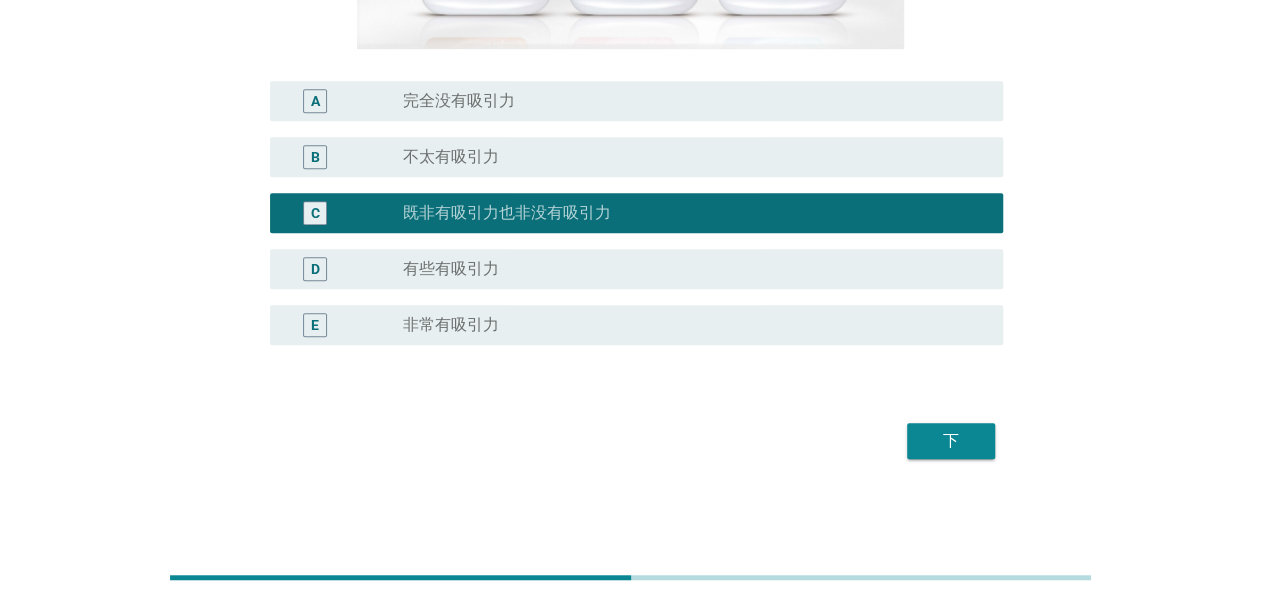 click on "下" at bounding box center [951, 441] 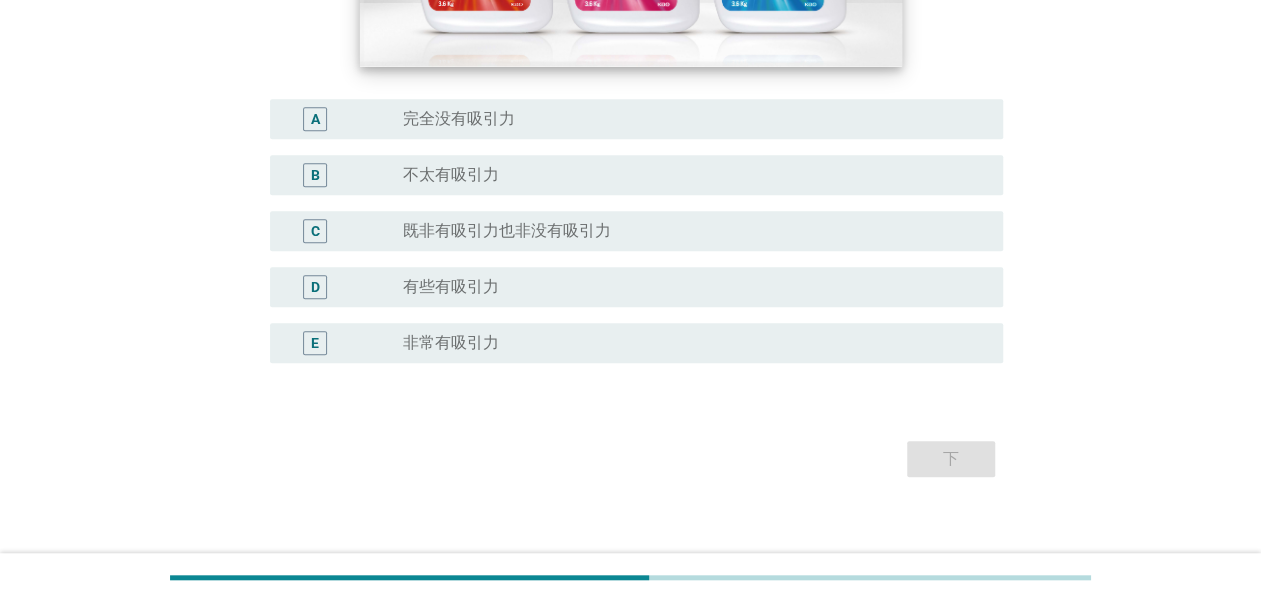 scroll, scrollTop: 480, scrollLeft: 0, axis: vertical 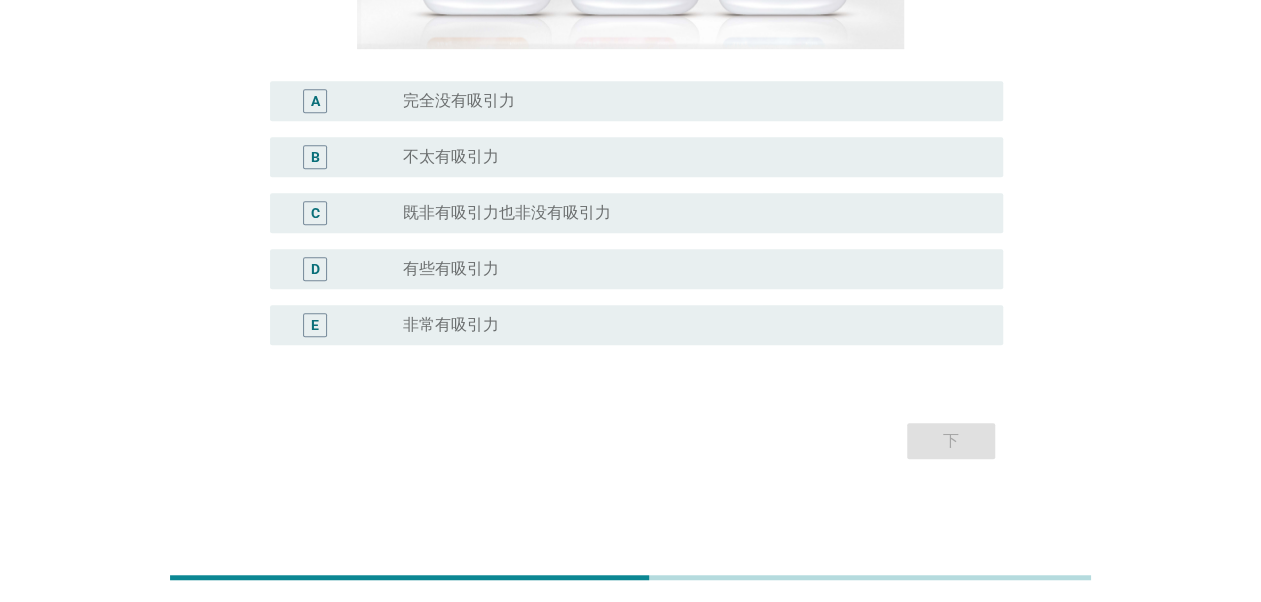 click on "B     radio_button_unchecked 不太有吸引力" at bounding box center (630, 157) 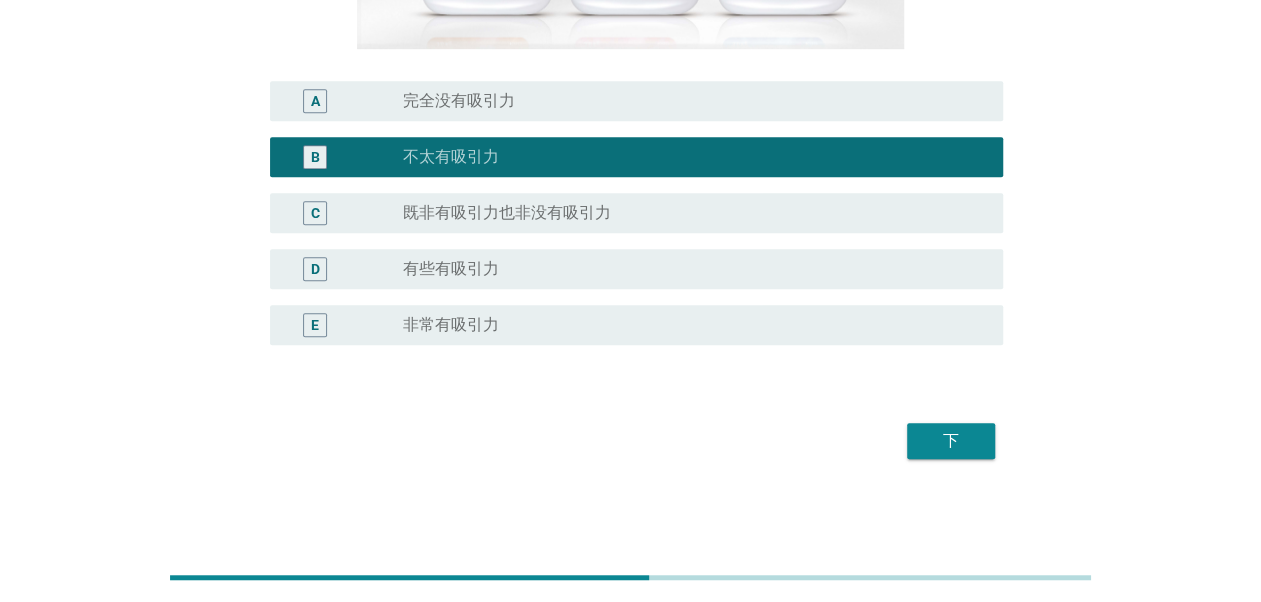 click on "下" at bounding box center (951, 441) 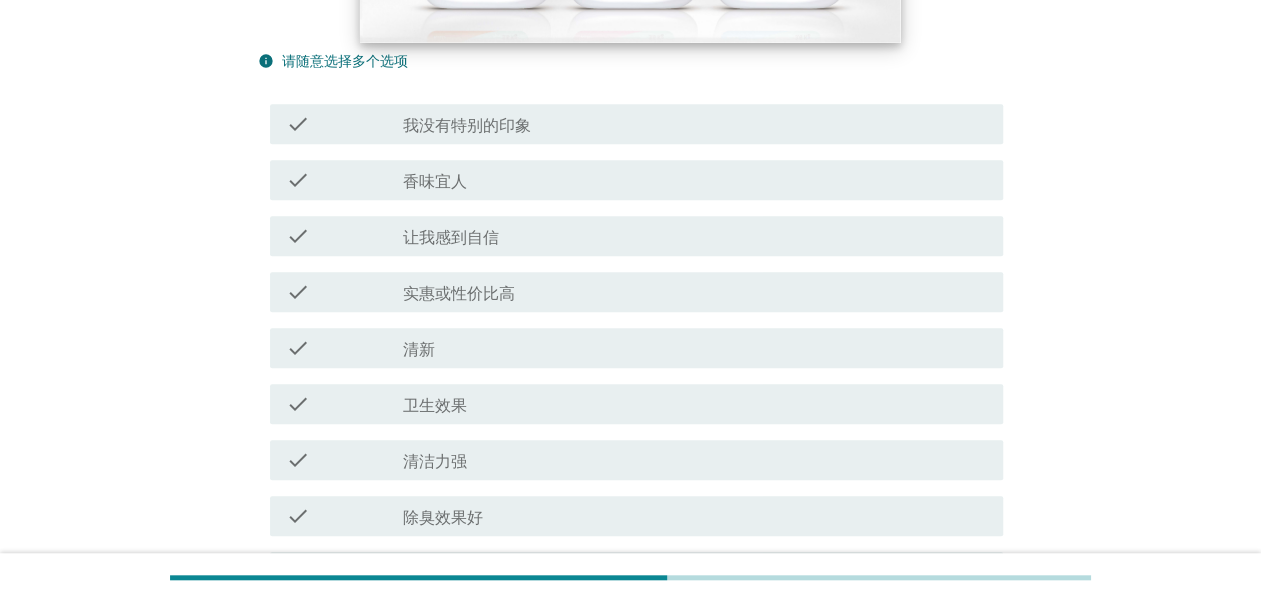 scroll, scrollTop: 533, scrollLeft: 0, axis: vertical 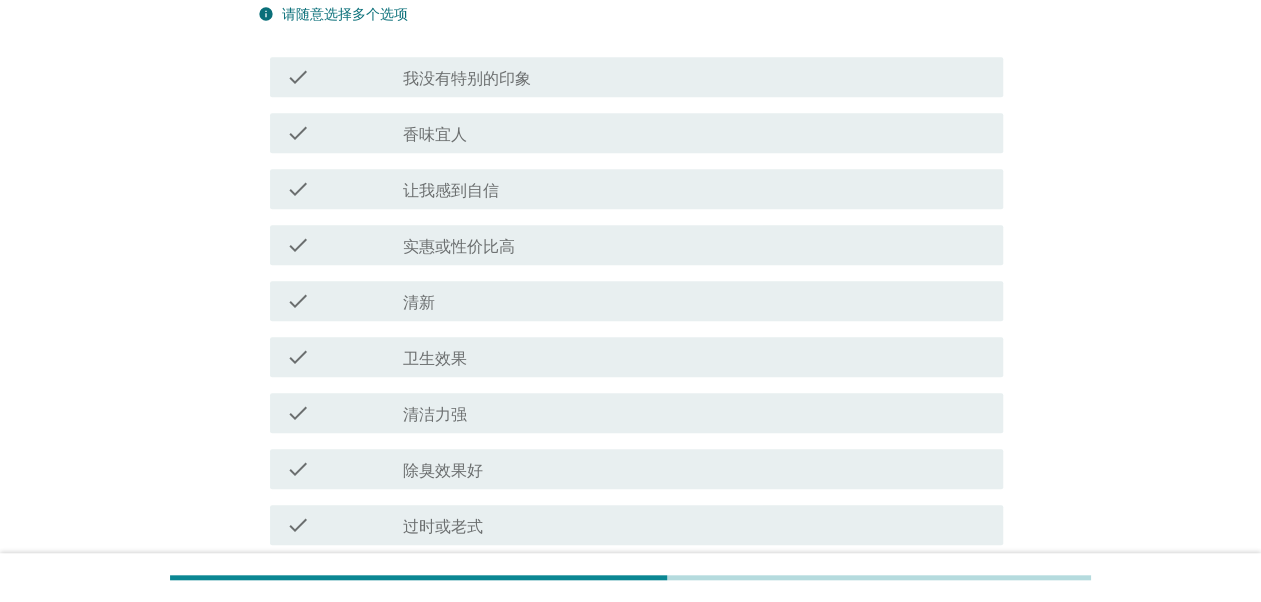 click on "check_box_outline_blank 香味宜人" at bounding box center (695, 133) 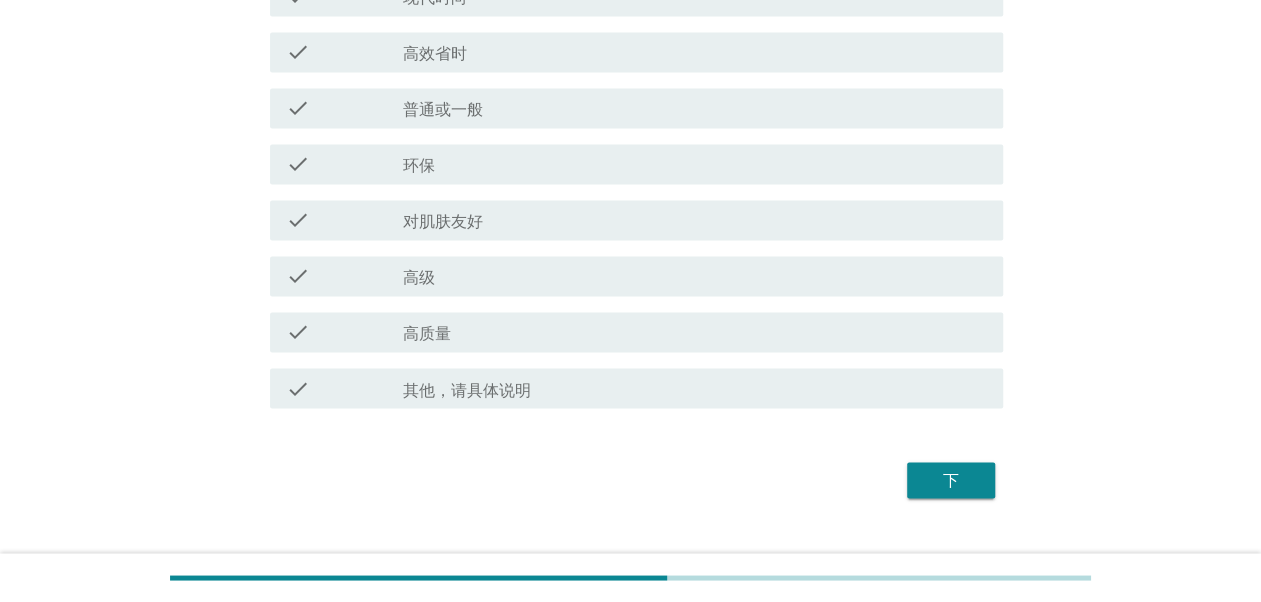 scroll, scrollTop: 1550, scrollLeft: 0, axis: vertical 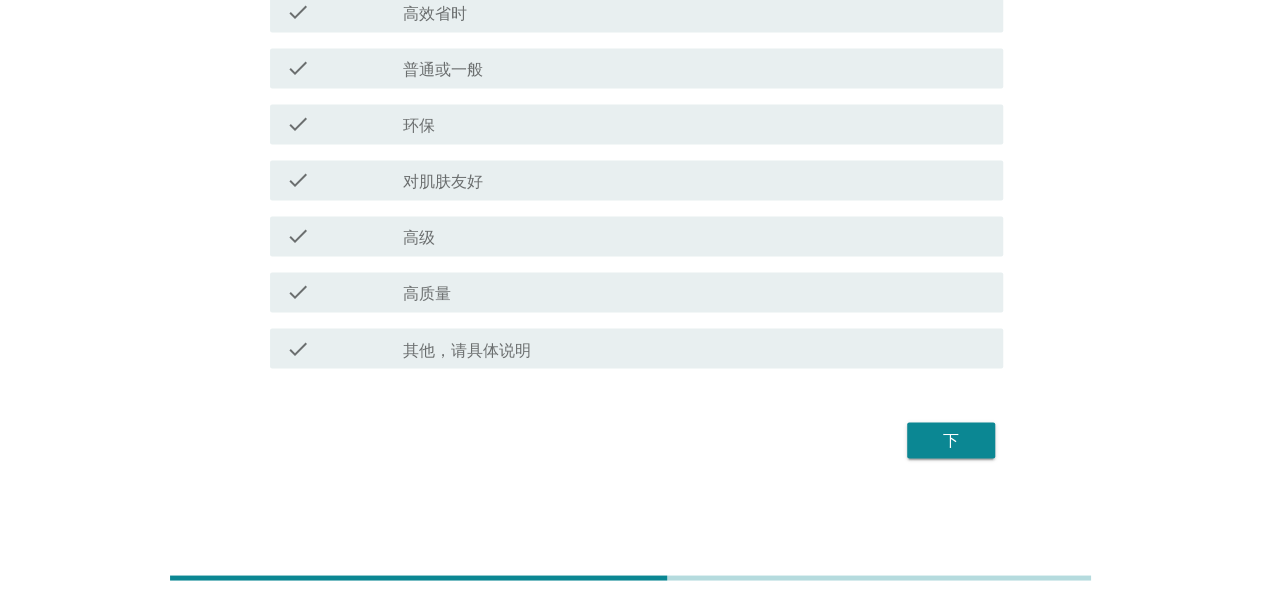 click on "下" at bounding box center [951, 440] 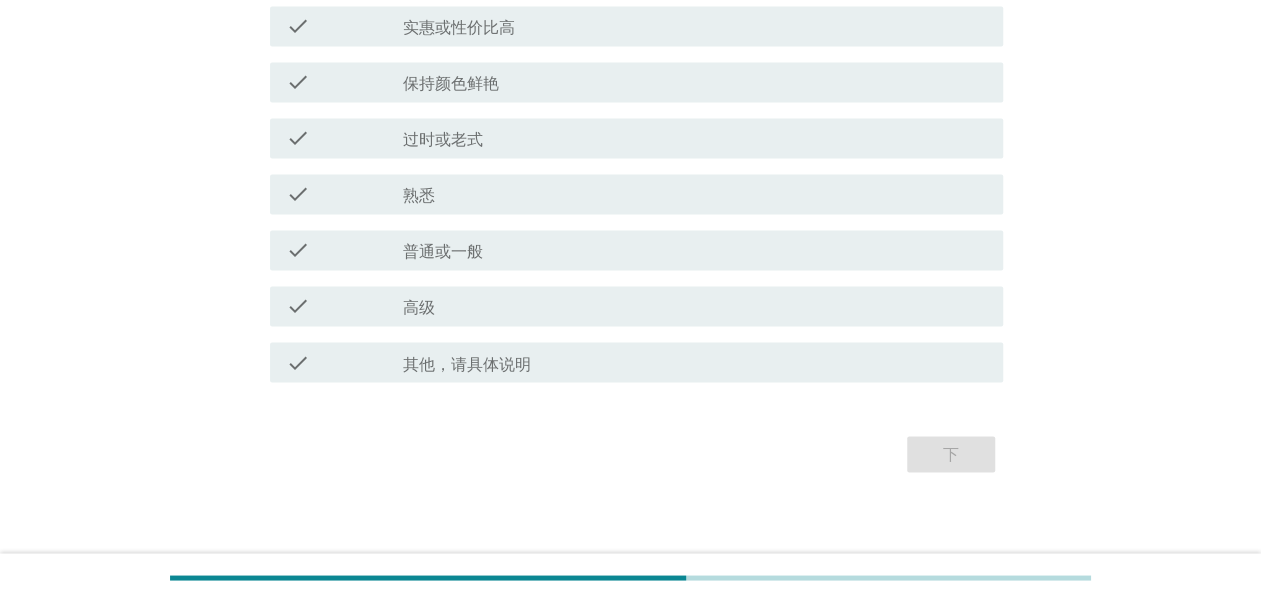 scroll, scrollTop: 1550, scrollLeft: 0, axis: vertical 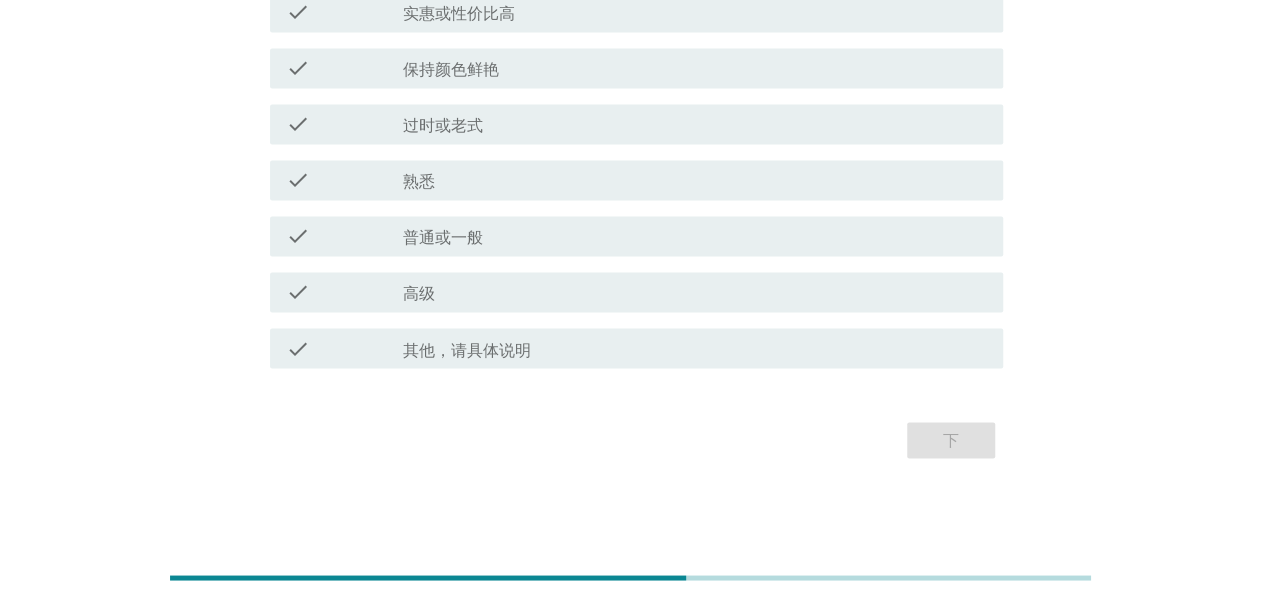 click on "check_box_outline_blank 普通或一般" at bounding box center (695, 236) 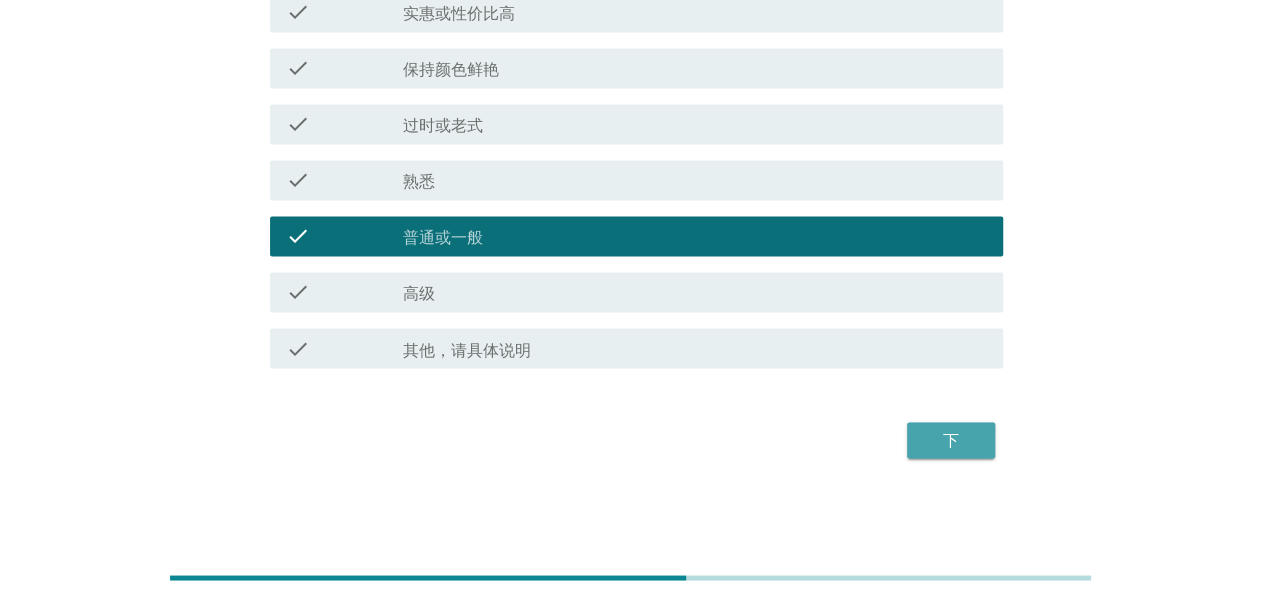 click on "下" at bounding box center (951, 440) 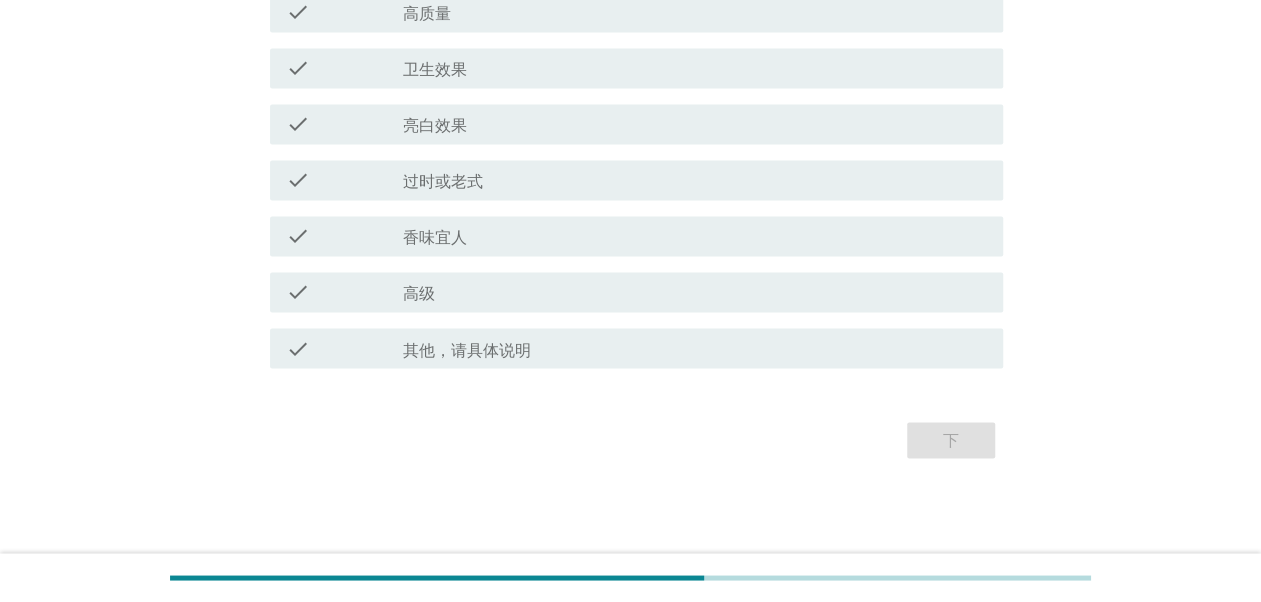 scroll, scrollTop: 0, scrollLeft: 0, axis: both 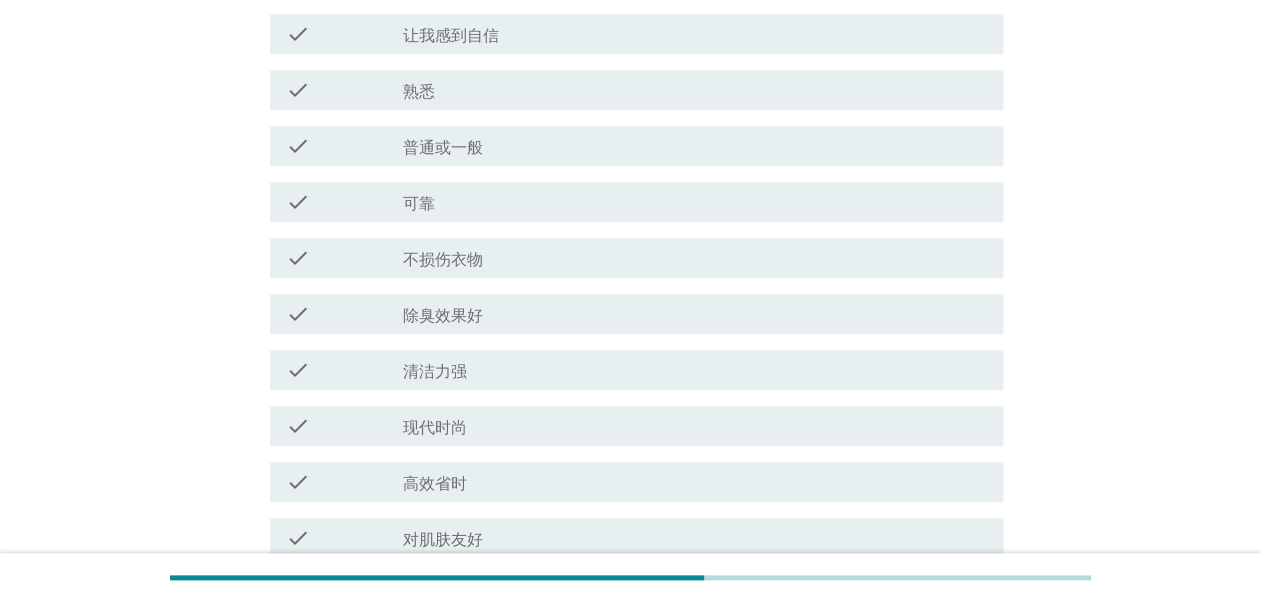 click on "check_box_outline_blank 清洁力强" at bounding box center (695, 370) 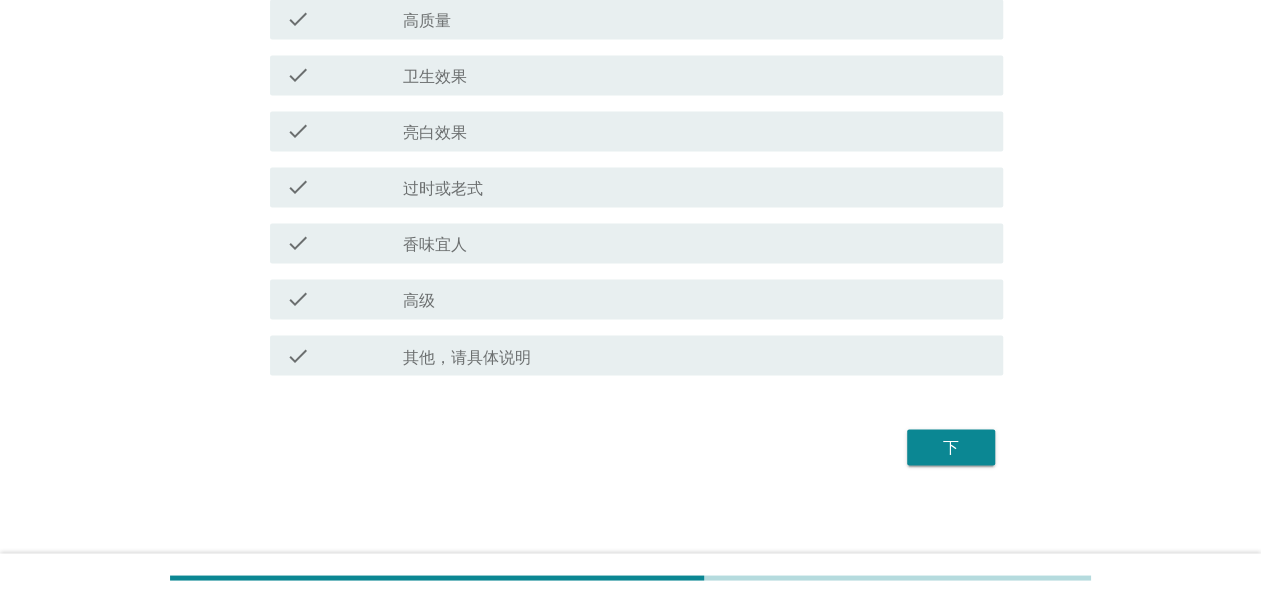 scroll, scrollTop: 1550, scrollLeft: 0, axis: vertical 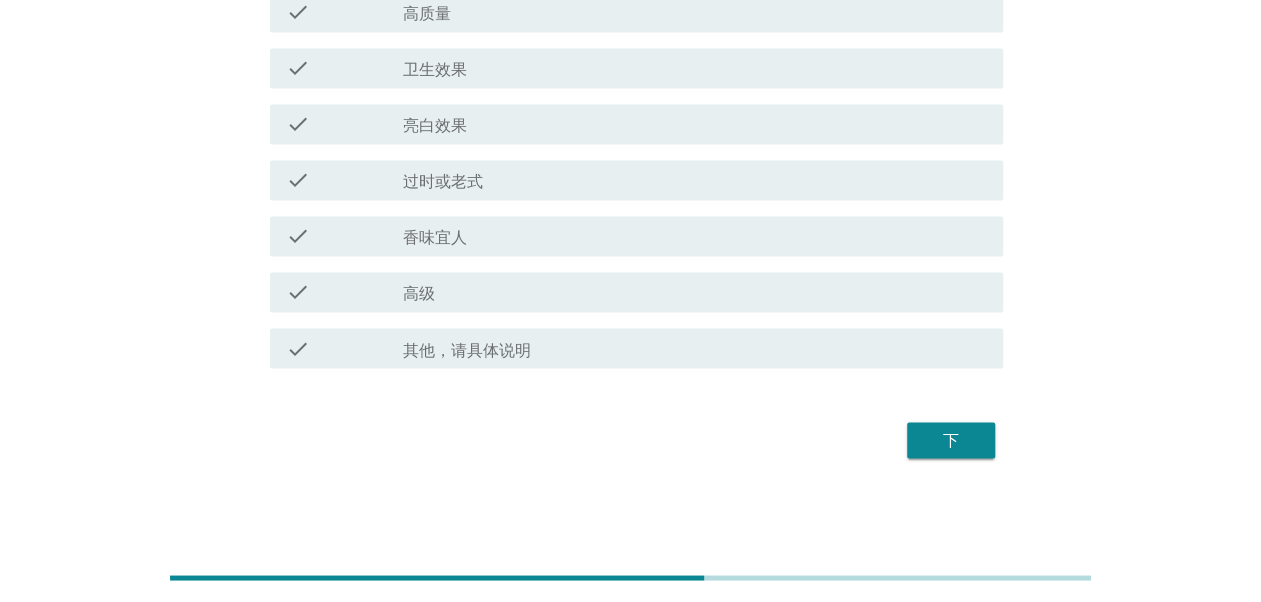 click on "中文（简体） arrow_drop_down   您从每种设计中获得了什么印象？         info   请随意选择多个选项   check     check_box_outline_blank 我没有特别的印象   check     check_box_outline_blank 环保   check     check_box_outline_blank 实惠或性价比高   check     check_box_outline_blank 保持颜色鲜艳   check     check_box_outline_blank 让我感到自信   check     check_box_outline_blank 熟悉   check     check_box_outline_blank 普通或一般   check     check_box_outline_blank 可靠   check     check_box_outline_blank 不损伤衣物   check     check_box_outline_blank 除臭效果好   check     check_box_outline_blank 清洁力强   check     check_box_outline_blank 现代时尚   check     check_box_outline_blank 高效省时   check     check_box_outline_blank 对肌肤友好   check     check_box_outline_blank 让洗衣变得愉快积极   check     check_box_outline_blank 有科技感或先进   check     check_box_outline_blank 清新   check" at bounding box center [630, -498] 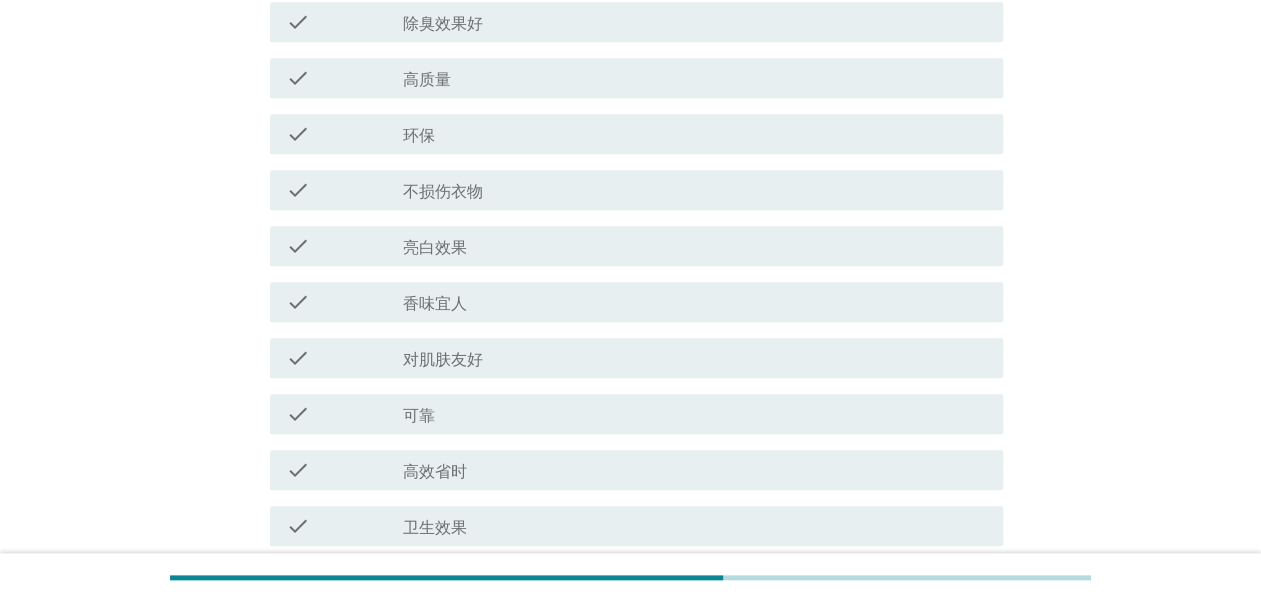 scroll, scrollTop: 1066, scrollLeft: 0, axis: vertical 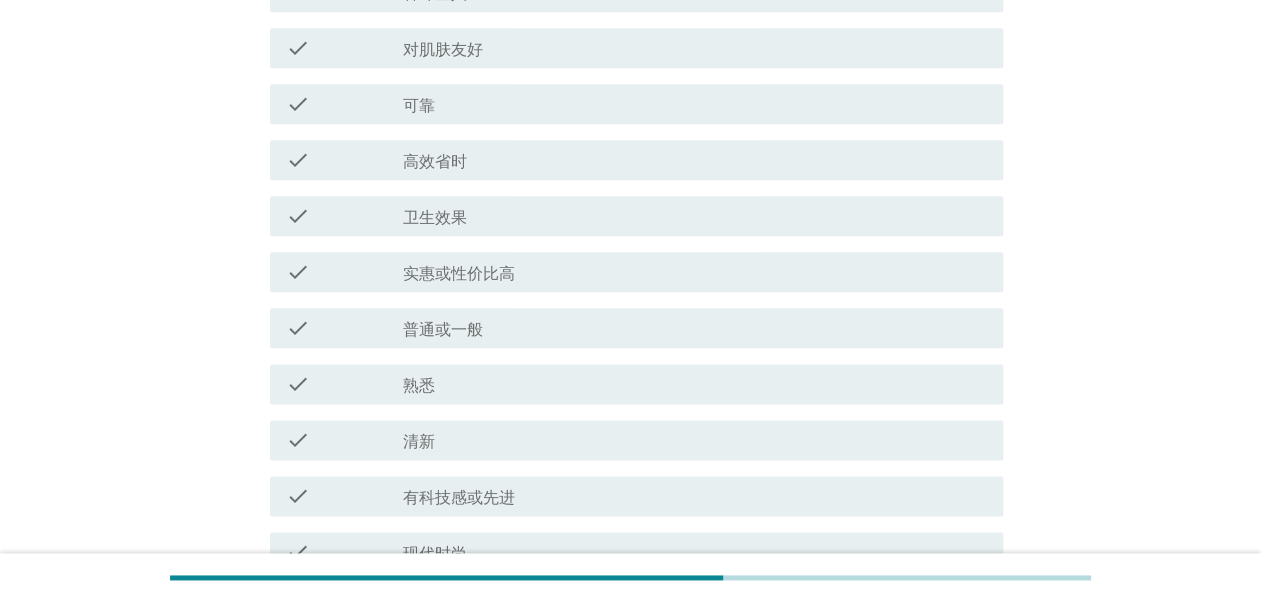 click on "check_box_outline_blank 普通或一般" at bounding box center [695, 328] 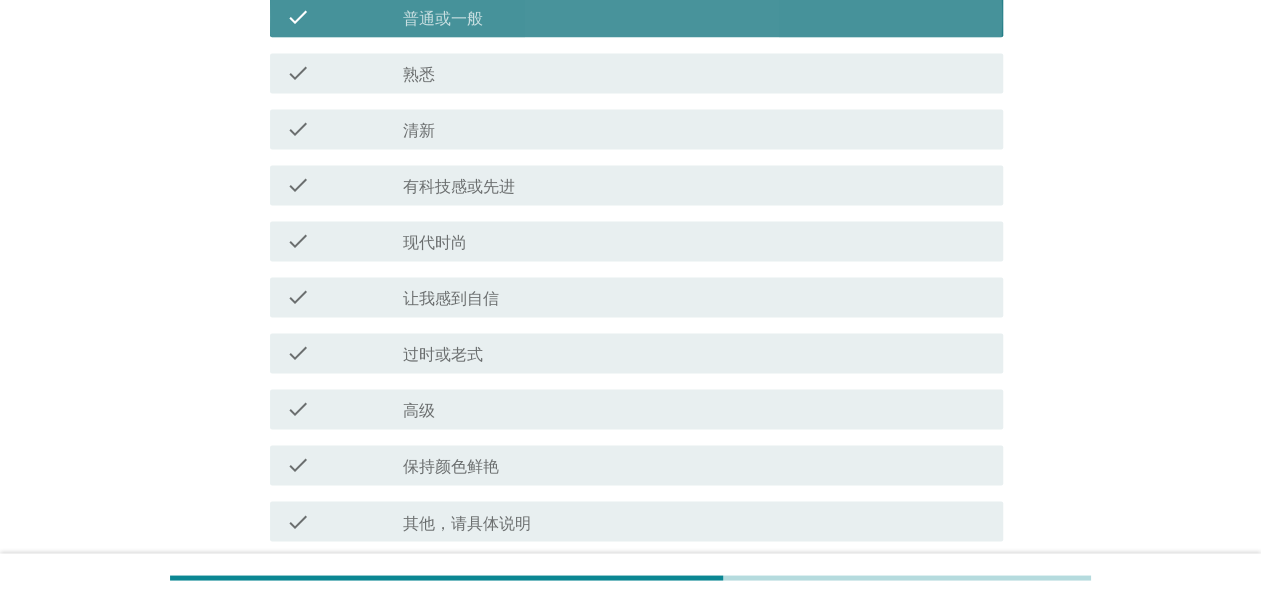 scroll, scrollTop: 1550, scrollLeft: 0, axis: vertical 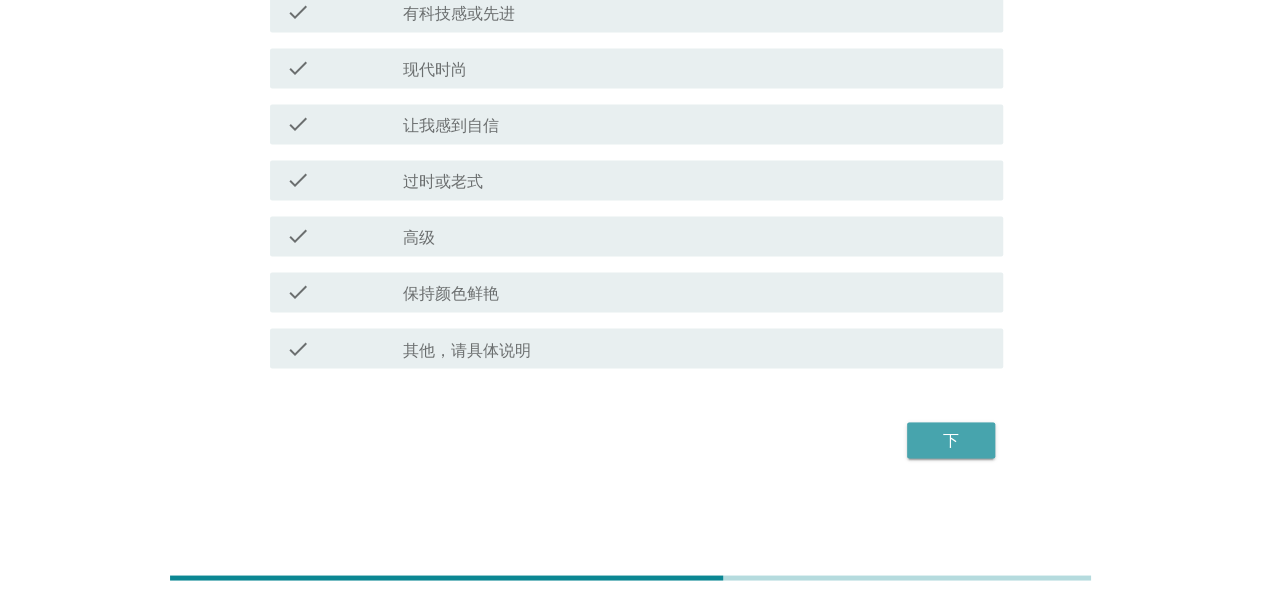 click on "下" at bounding box center [951, 440] 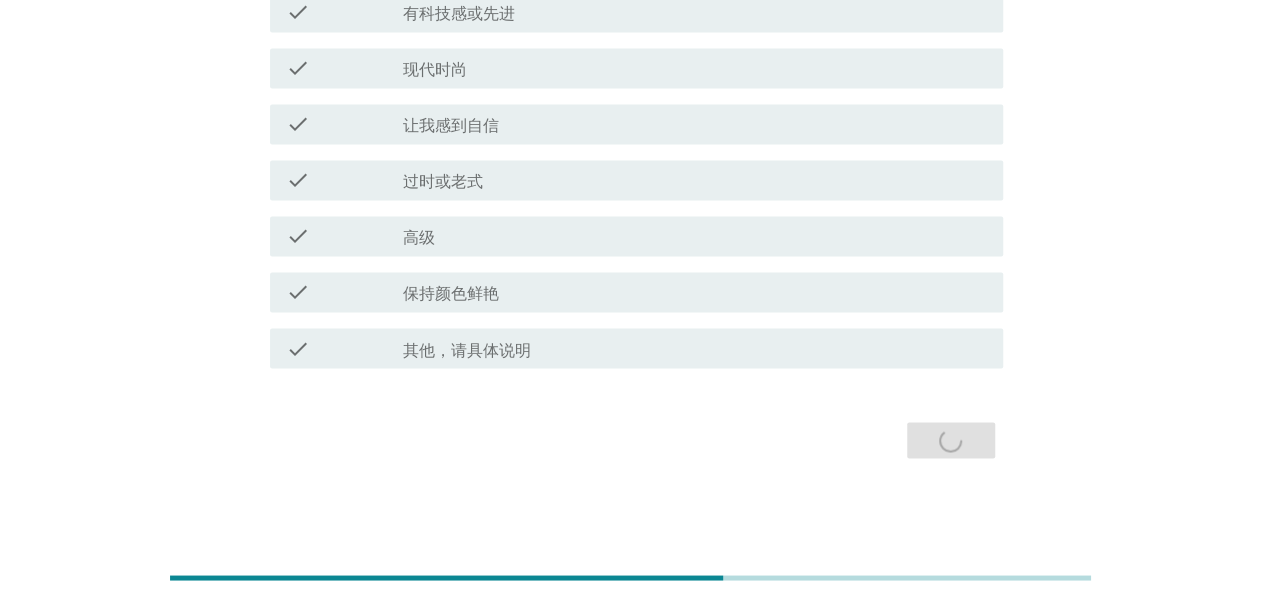 scroll, scrollTop: 0, scrollLeft: 0, axis: both 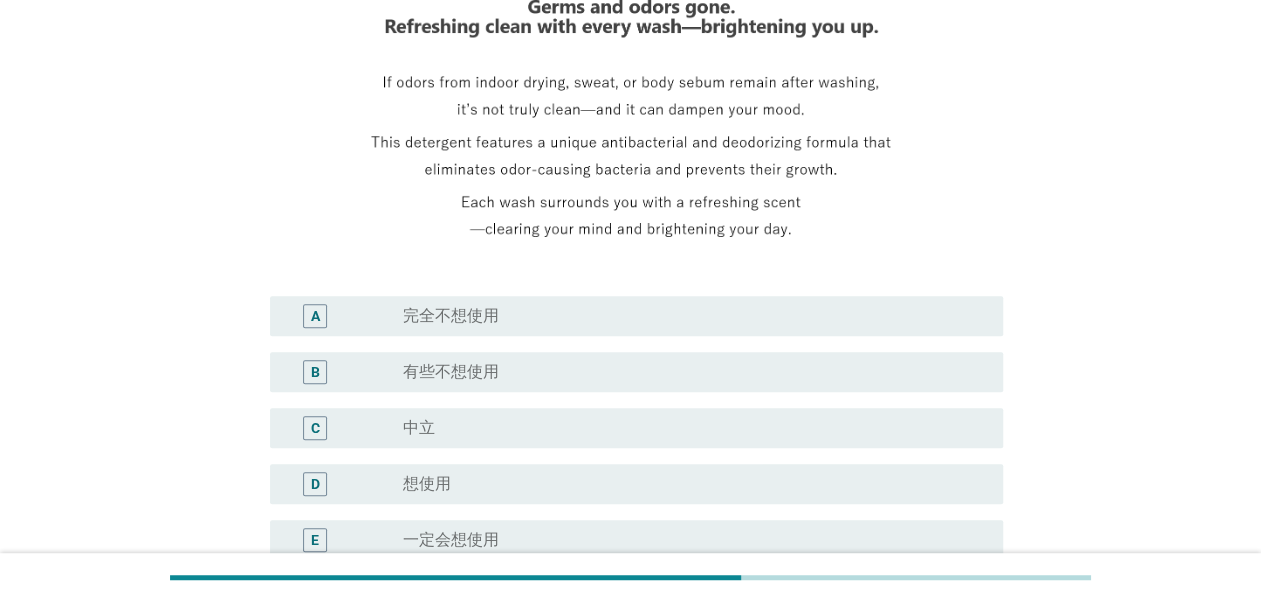 click on "A     radio_button_unchecked 完全不想使用" at bounding box center [636, 316] 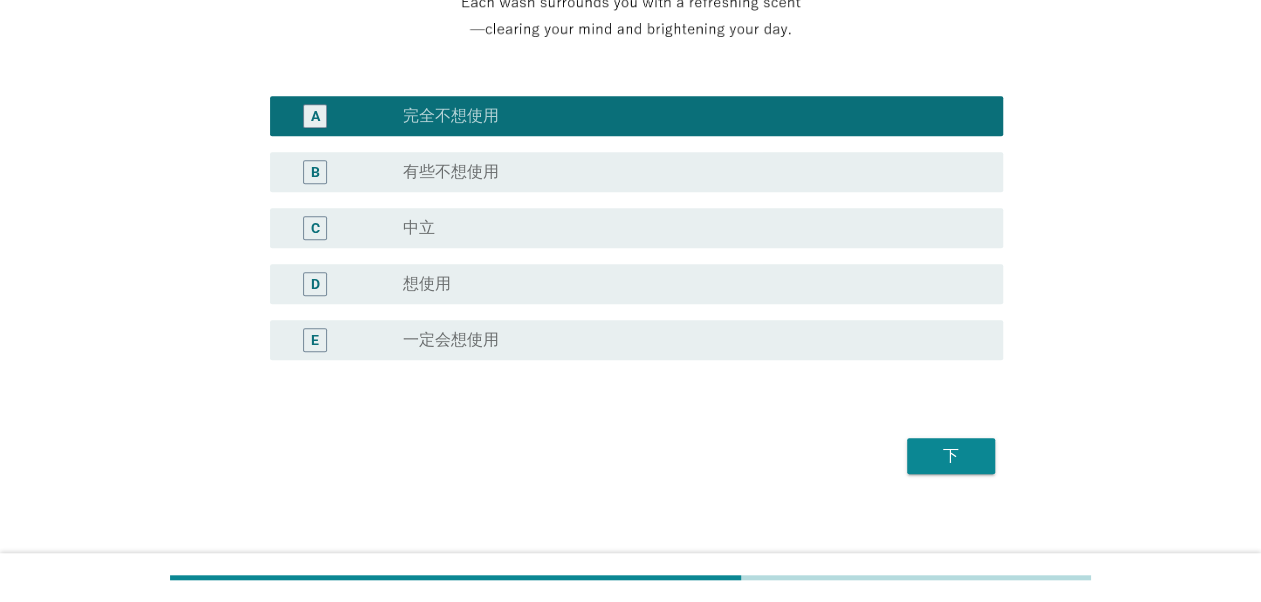 scroll, scrollTop: 481, scrollLeft: 0, axis: vertical 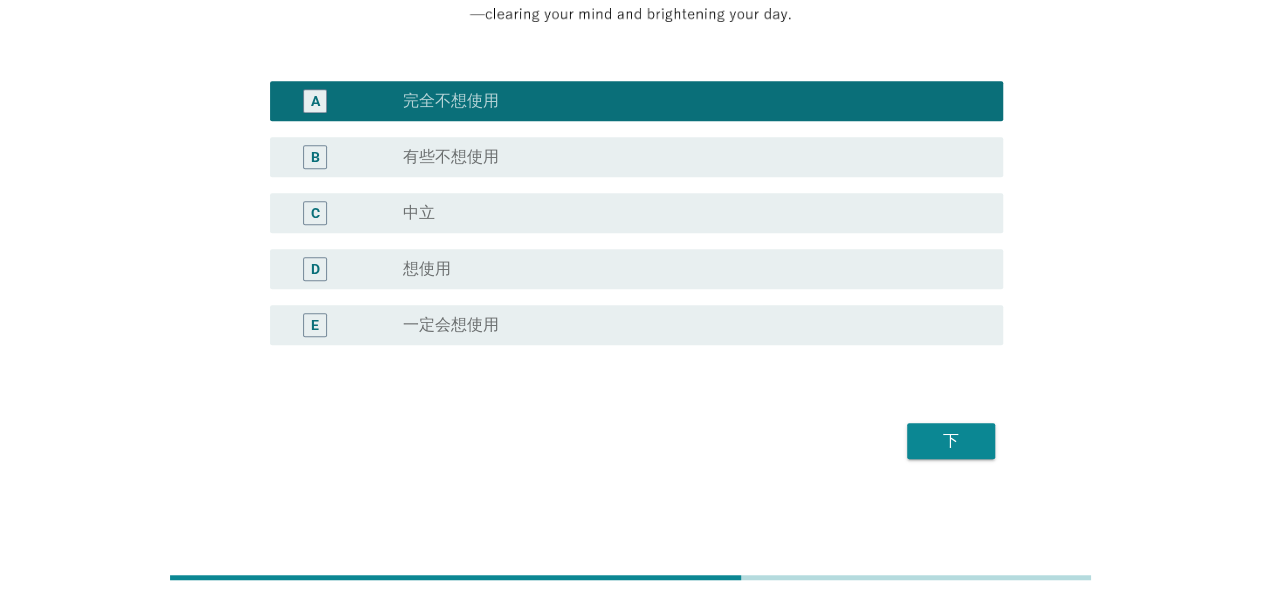 click on "radio_button_unchecked 一定会想使用" at bounding box center [687, 325] 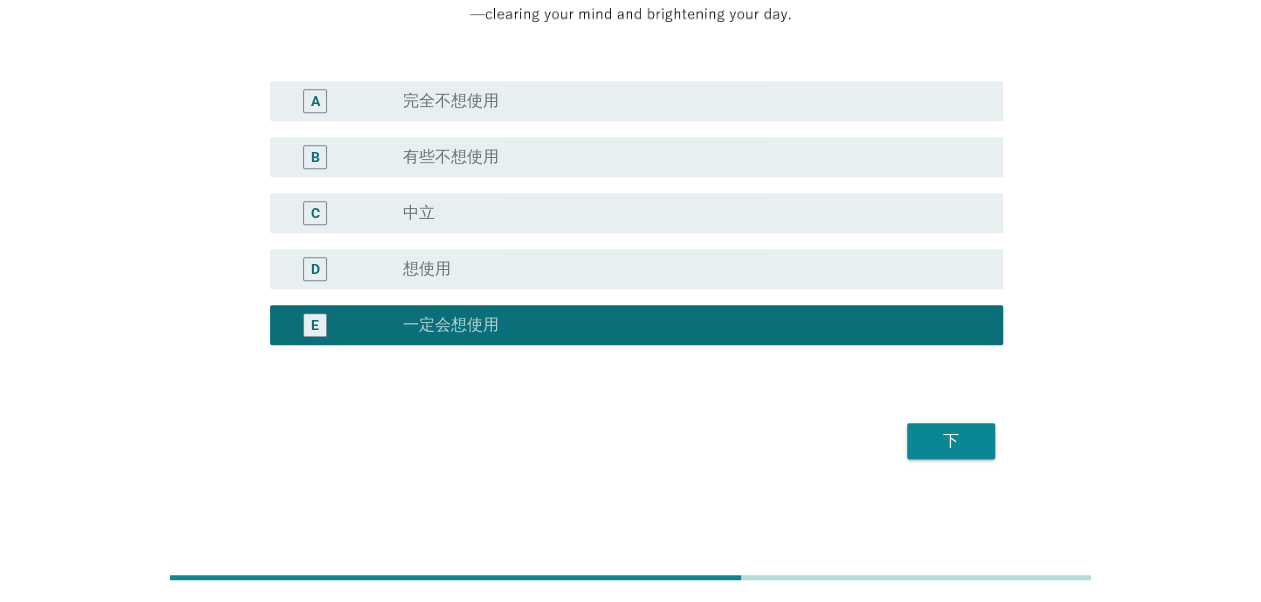click on "radio_button_unchecked 中立" at bounding box center (687, 213) 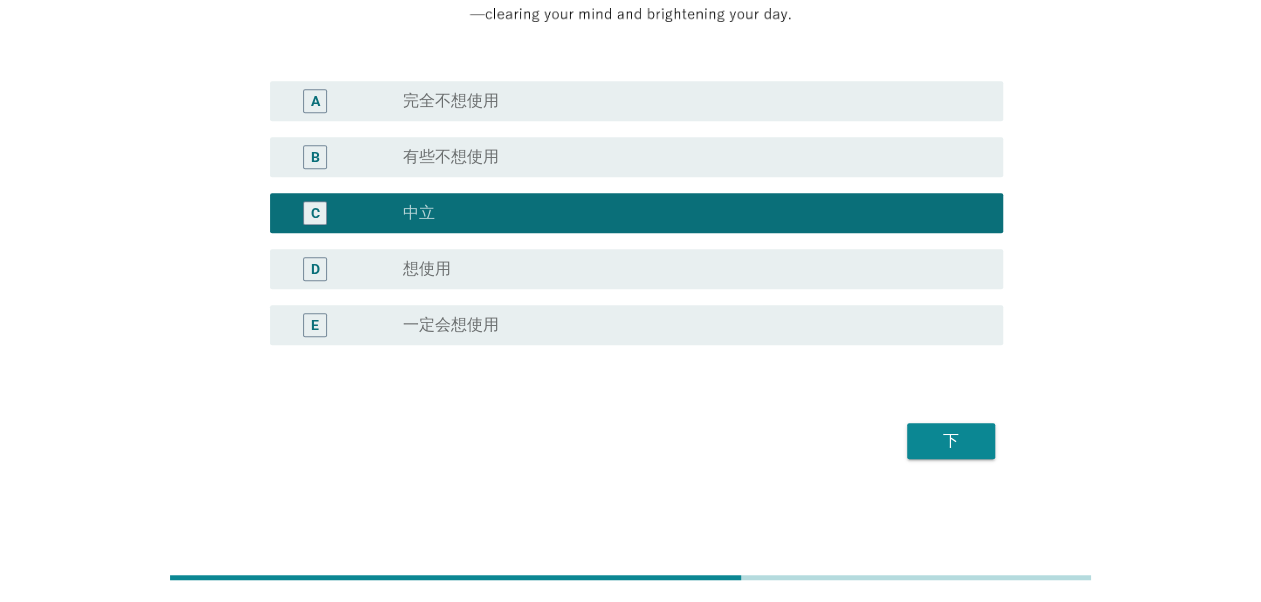 drag, startPoint x: 894, startPoint y: 444, endPoint x: 938, endPoint y: 444, distance: 44 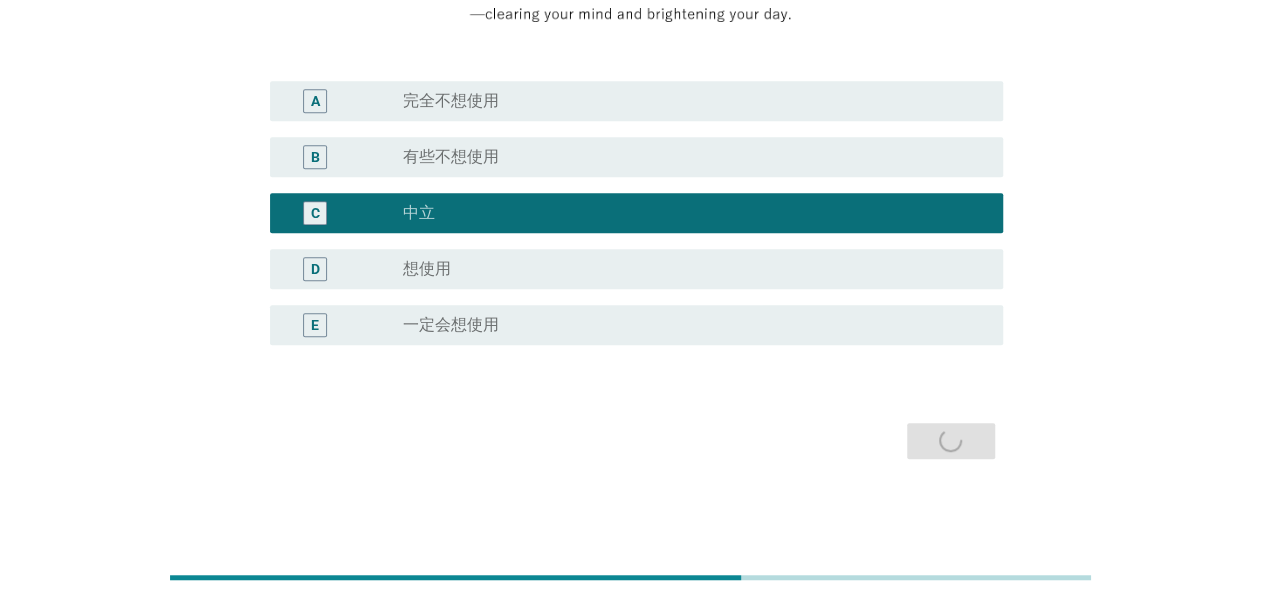 scroll, scrollTop: 0, scrollLeft: 0, axis: both 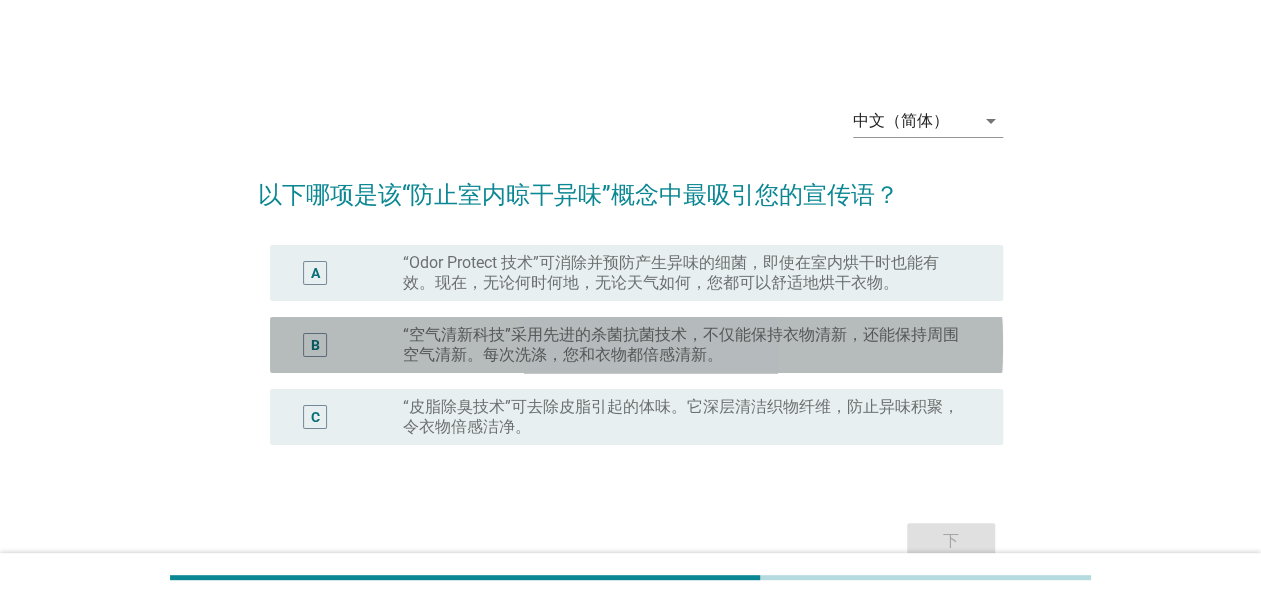 click on "“空气清新科技”采用先进的杀菌抗菌技术，不仅能保持衣物清新，还能保持周围空气清新。每次洗涤，您和衣物都倍感清新。" at bounding box center (687, 345) 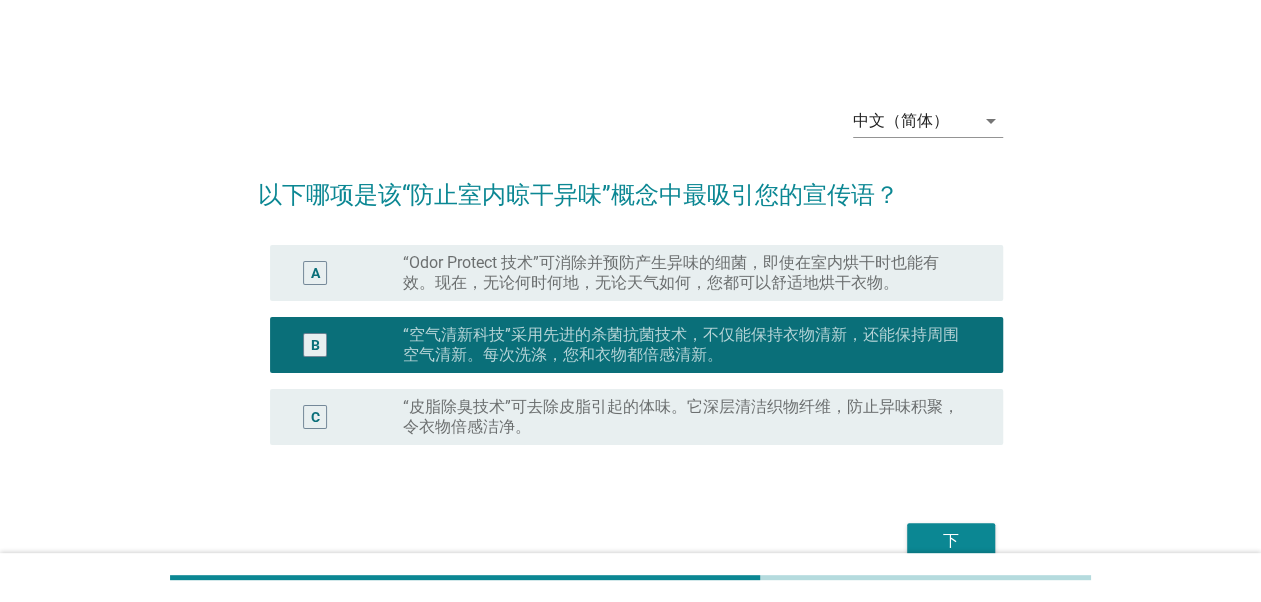 click at bounding box center [631, 577] 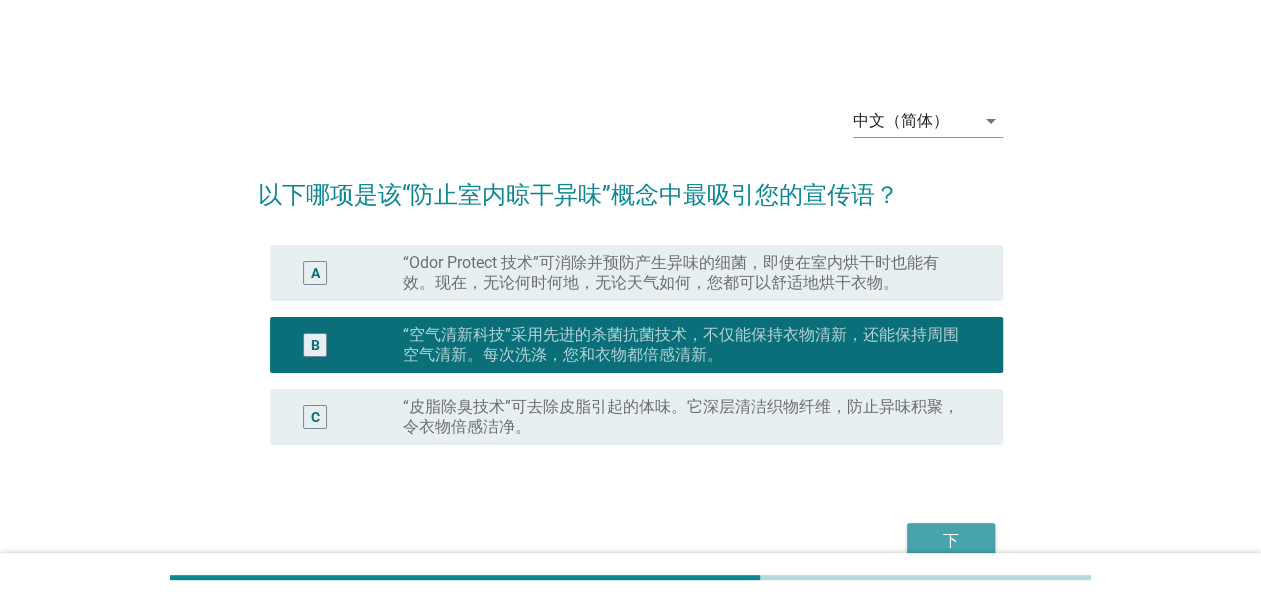 click on "下" at bounding box center (951, 541) 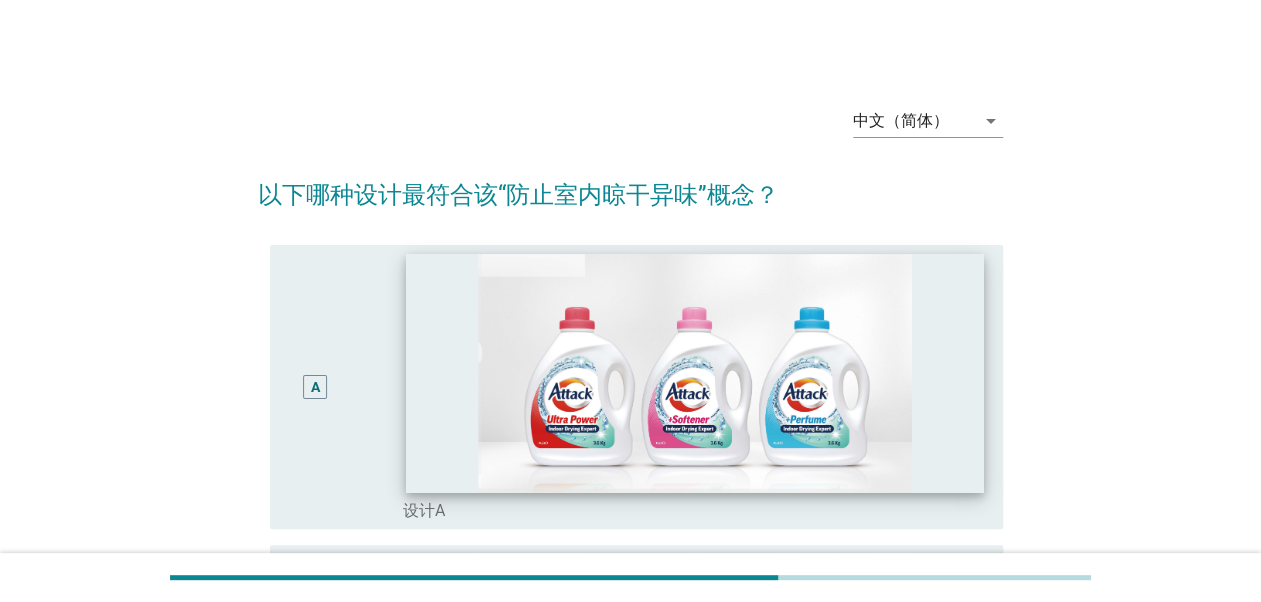 scroll, scrollTop: 533, scrollLeft: 0, axis: vertical 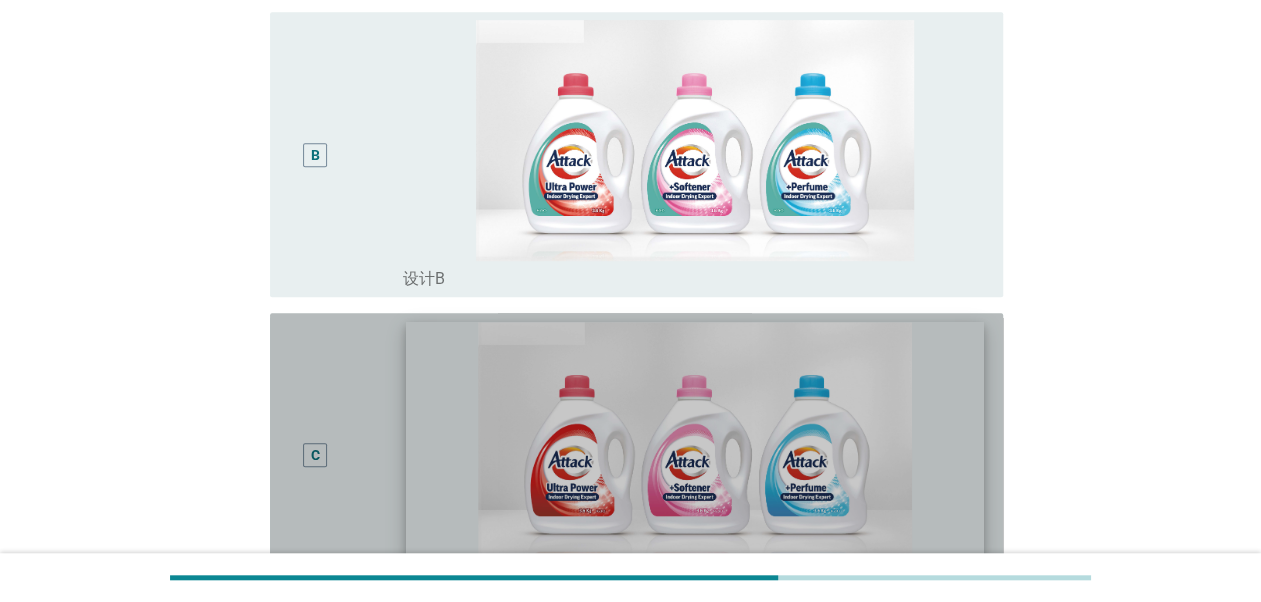 click at bounding box center (695, 441) 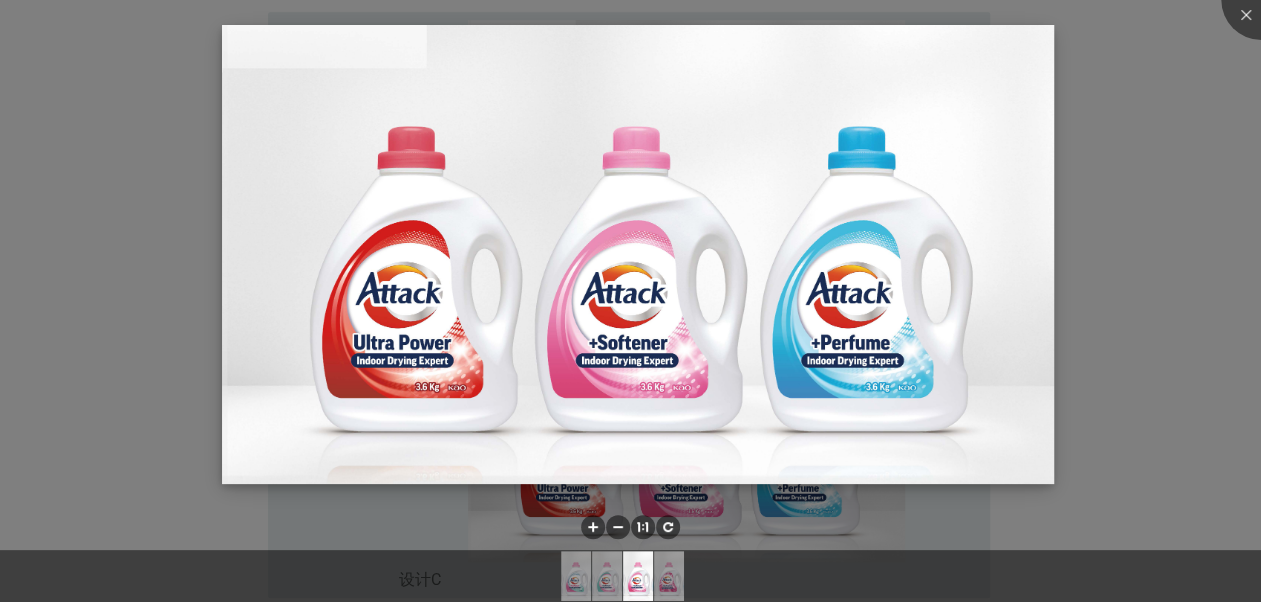 click at bounding box center [638, 254] 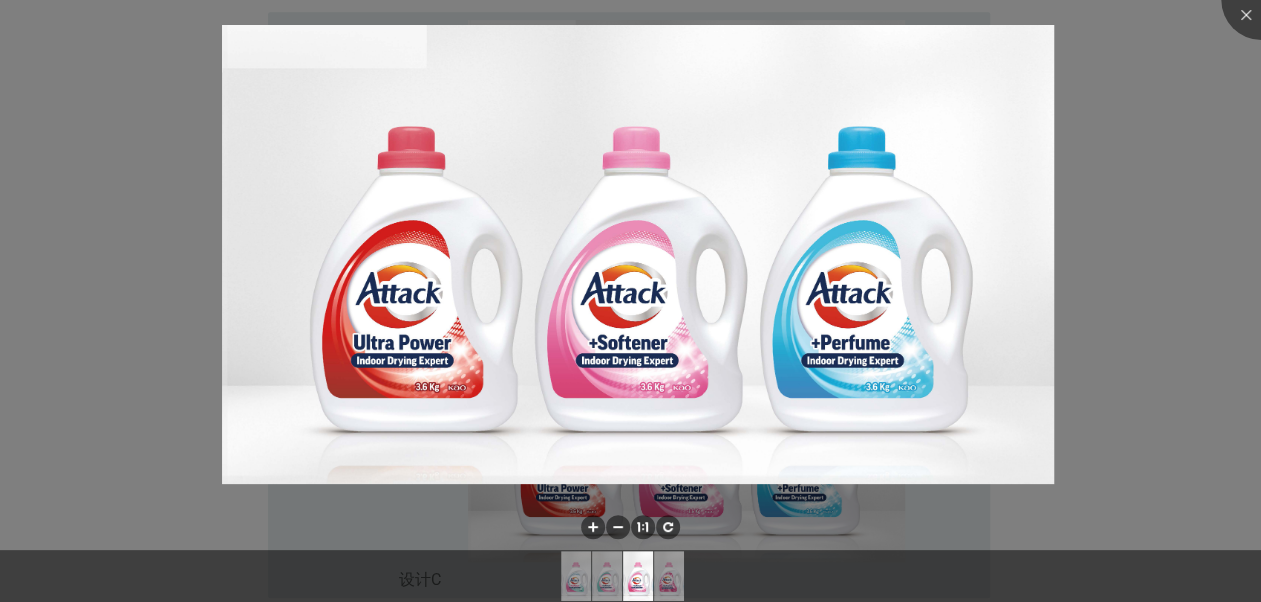 click at bounding box center (630, 301) 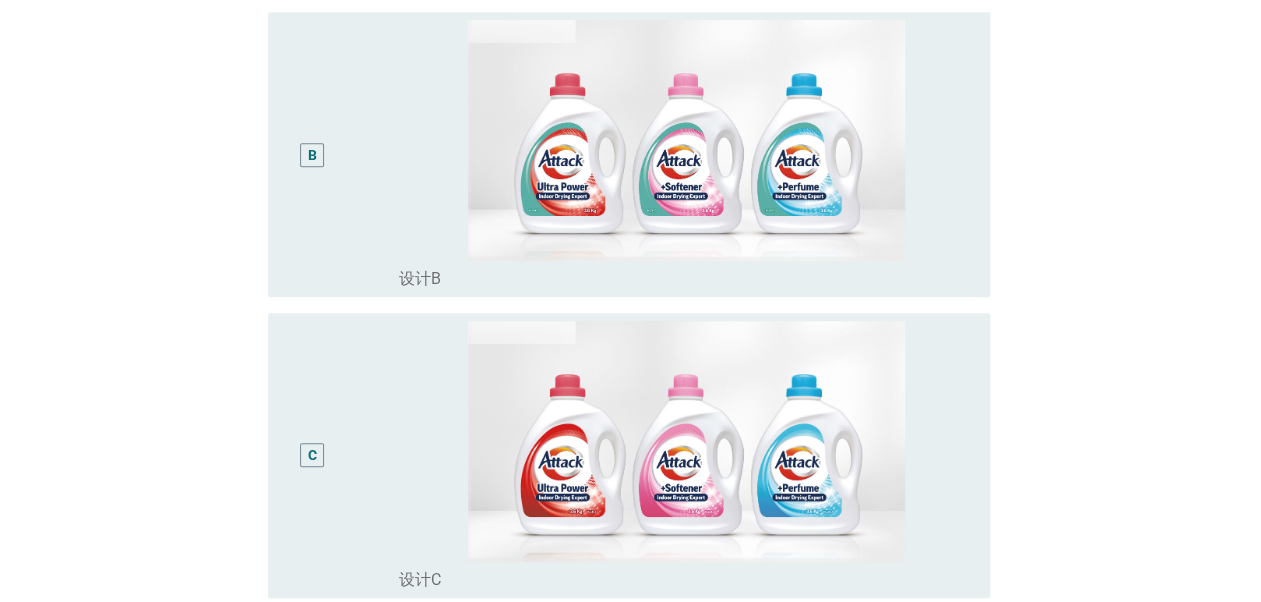 click at bounding box center (630, 301) 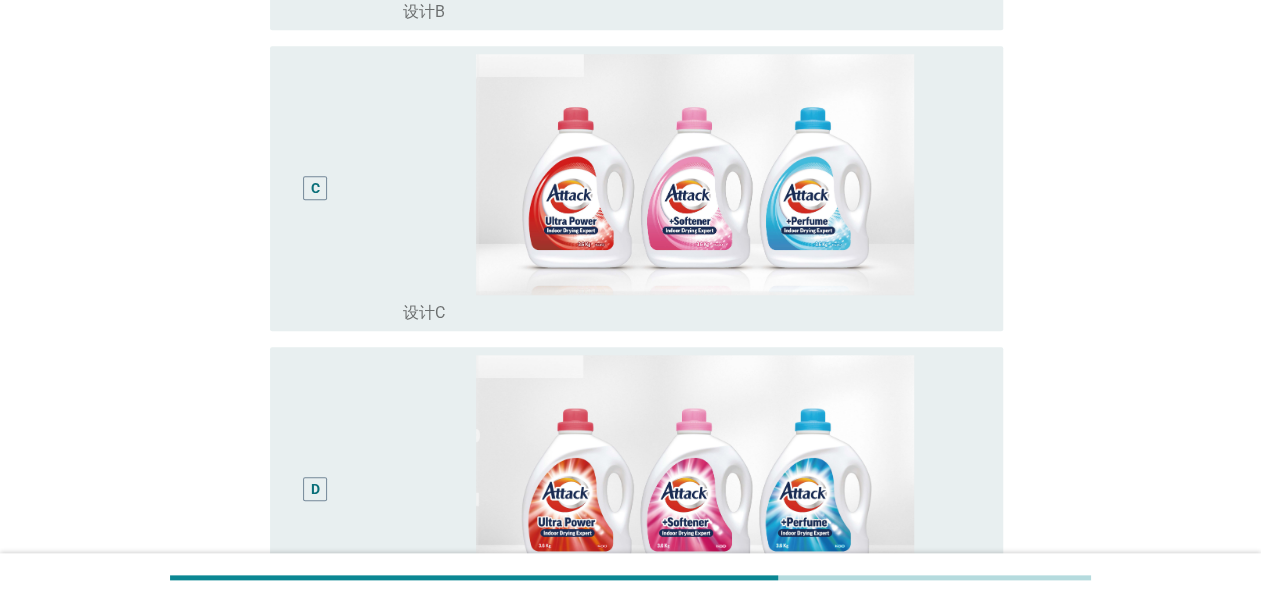 click on "C" at bounding box center [344, 188] 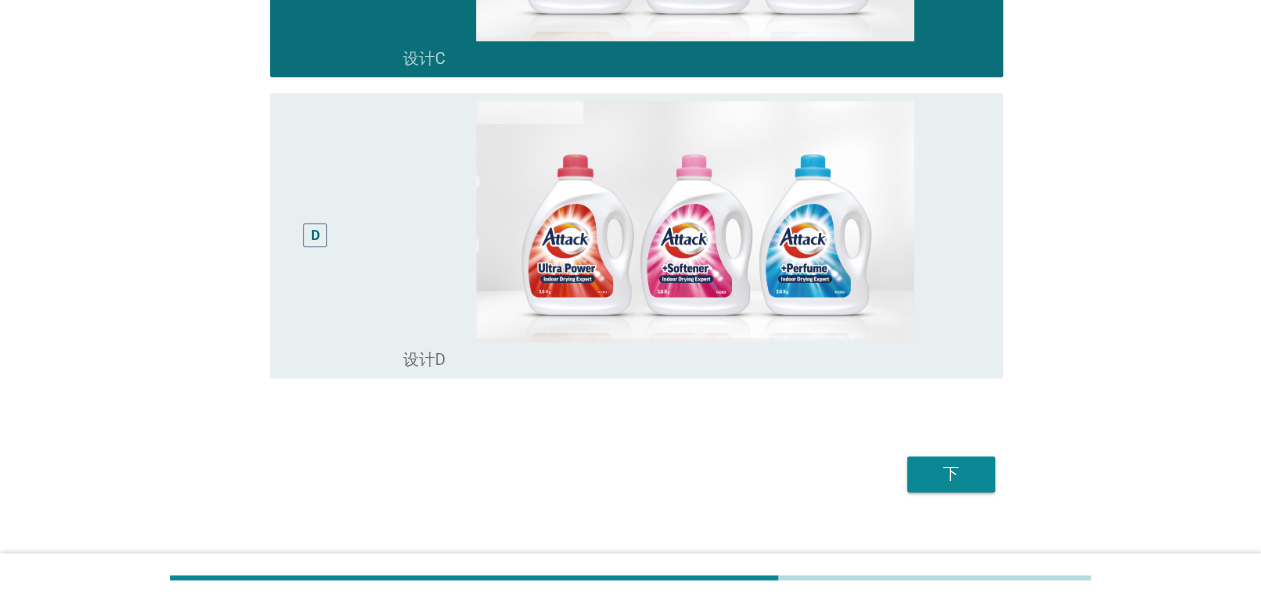 scroll, scrollTop: 1087, scrollLeft: 0, axis: vertical 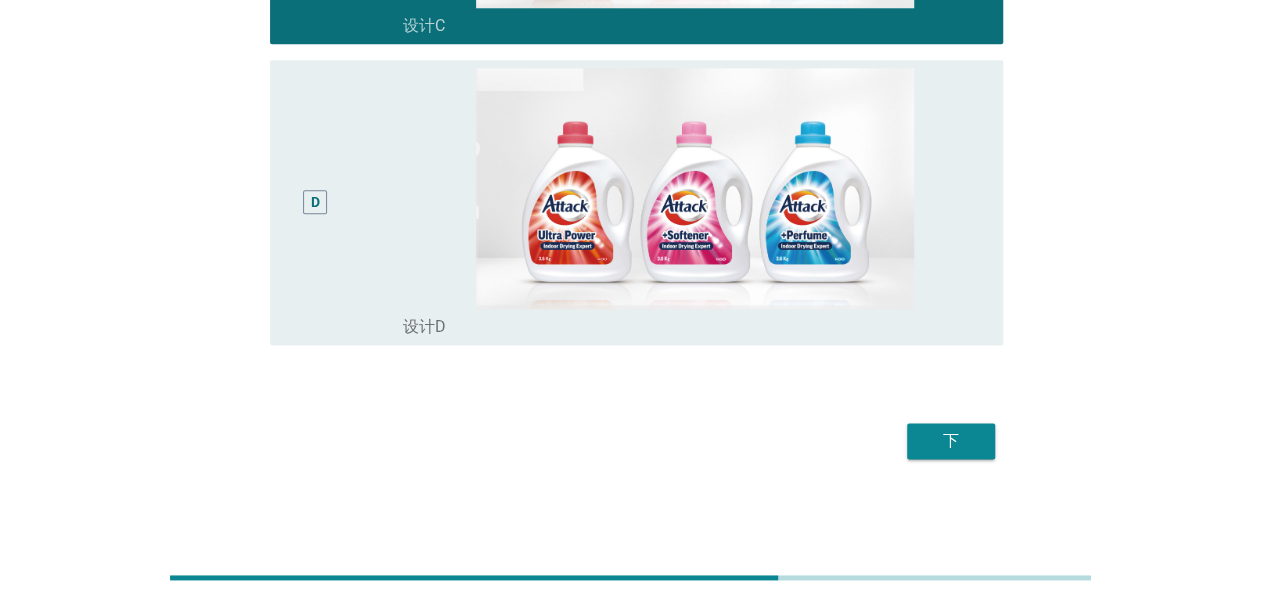 click on "下" at bounding box center [951, 441] 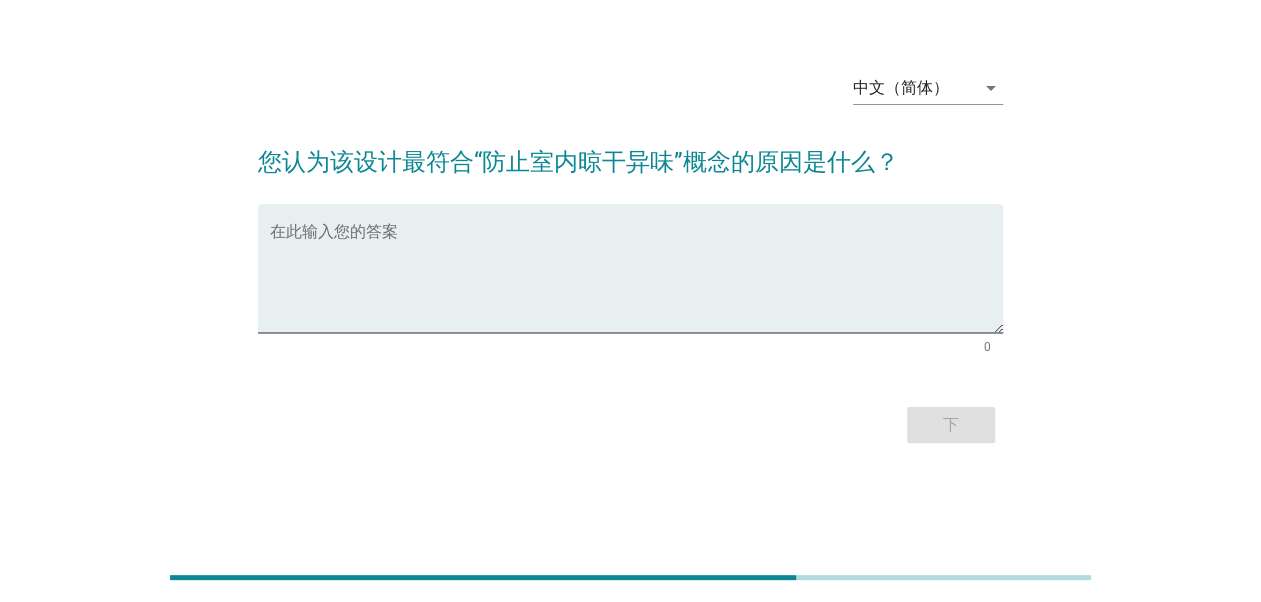 scroll, scrollTop: 0, scrollLeft: 0, axis: both 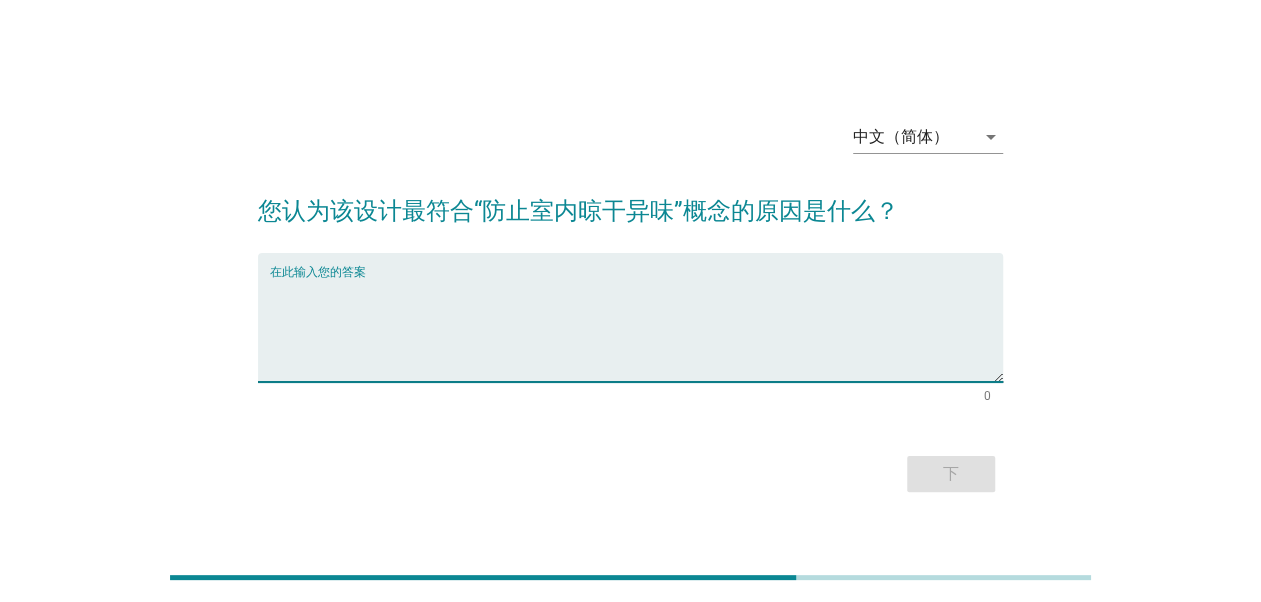click at bounding box center [636, 329] 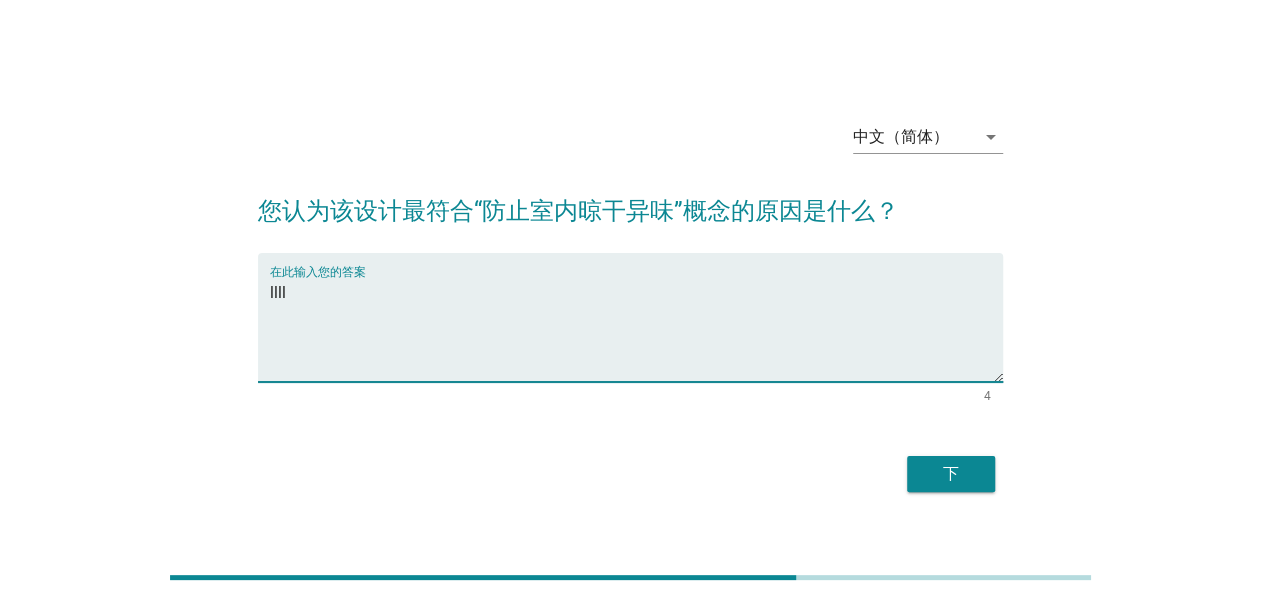 type on "llll" 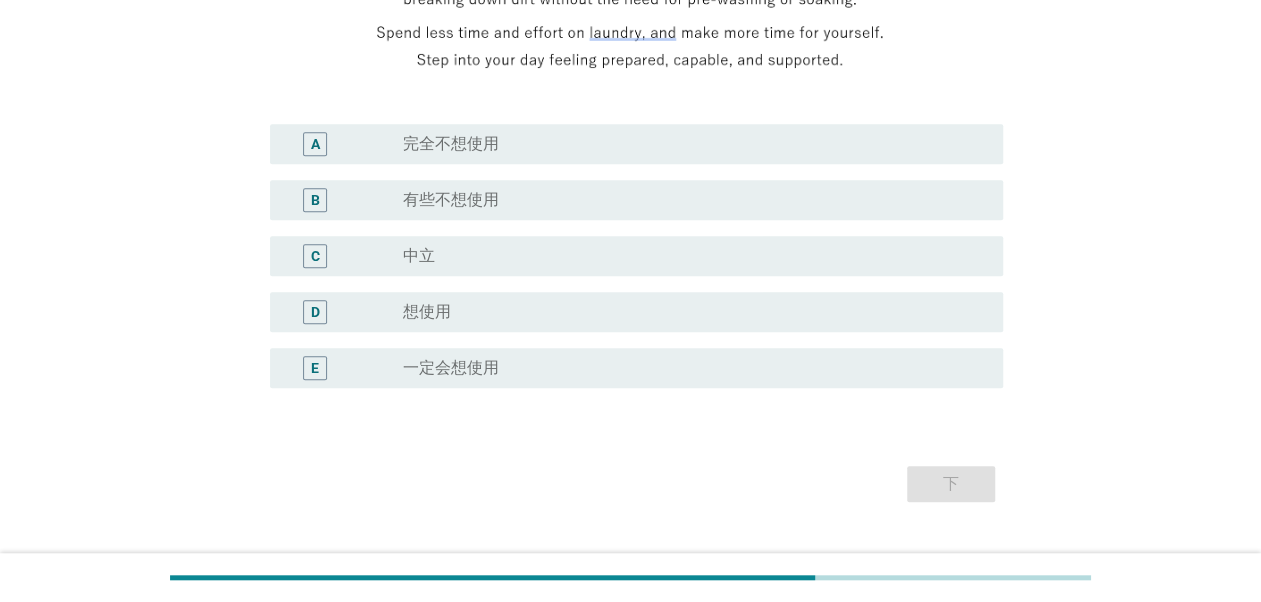 scroll, scrollTop: 480, scrollLeft: 0, axis: vertical 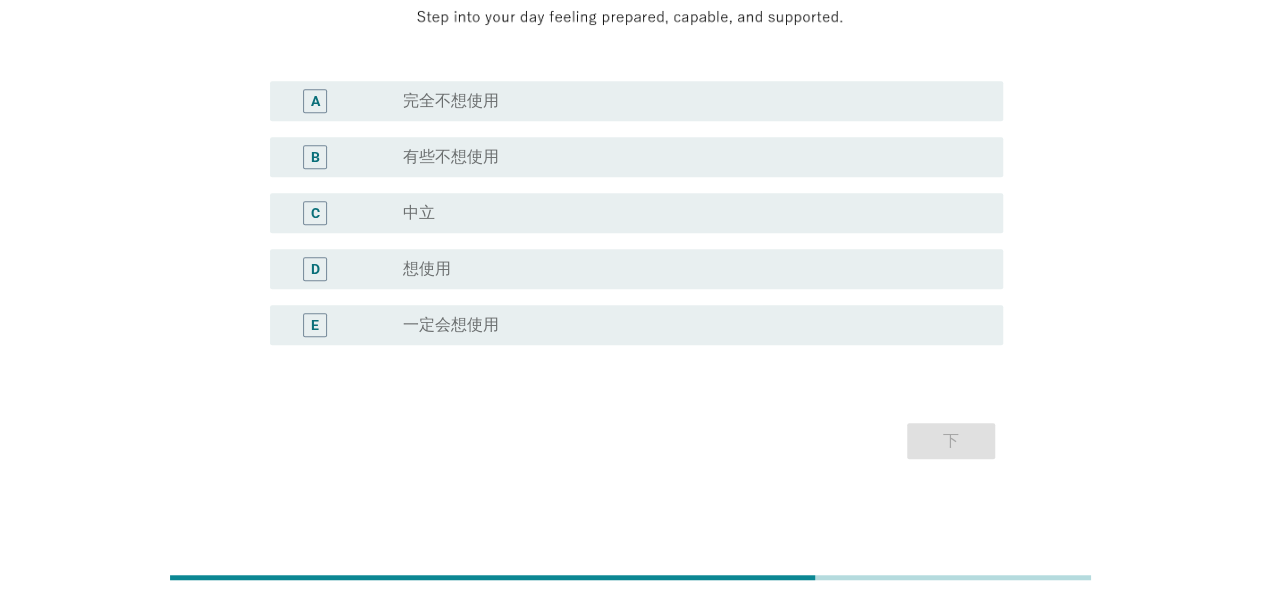 click on "C" at bounding box center [344, 213] 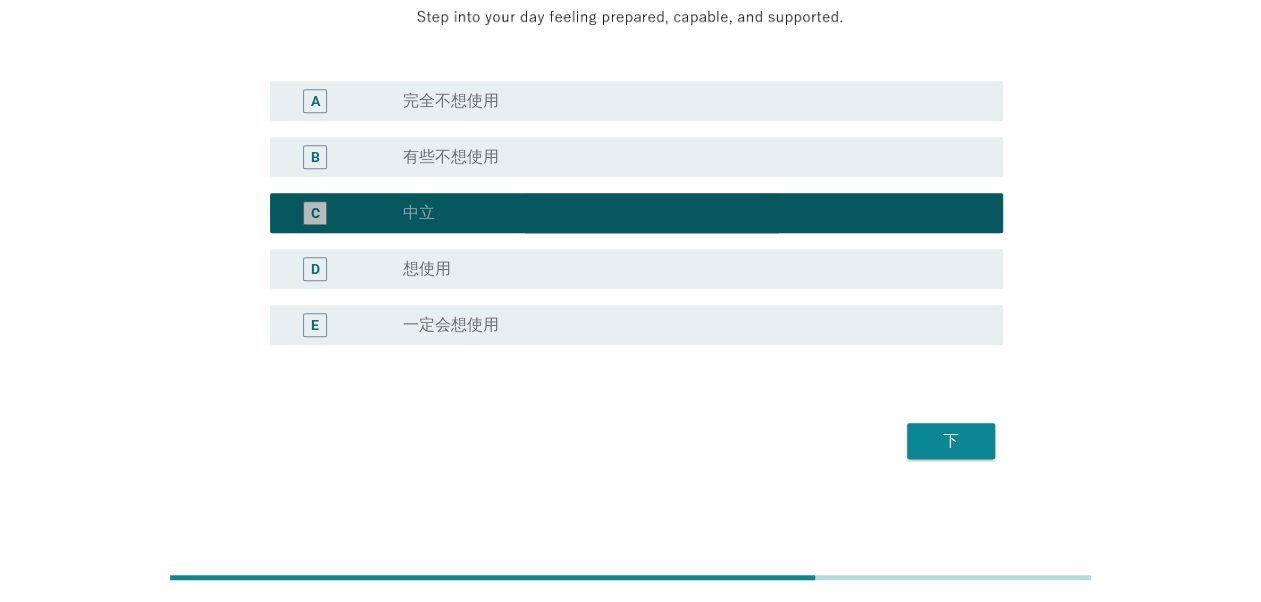 click on "E     radio_button_unchecked 一定会想使用" at bounding box center (636, 325) 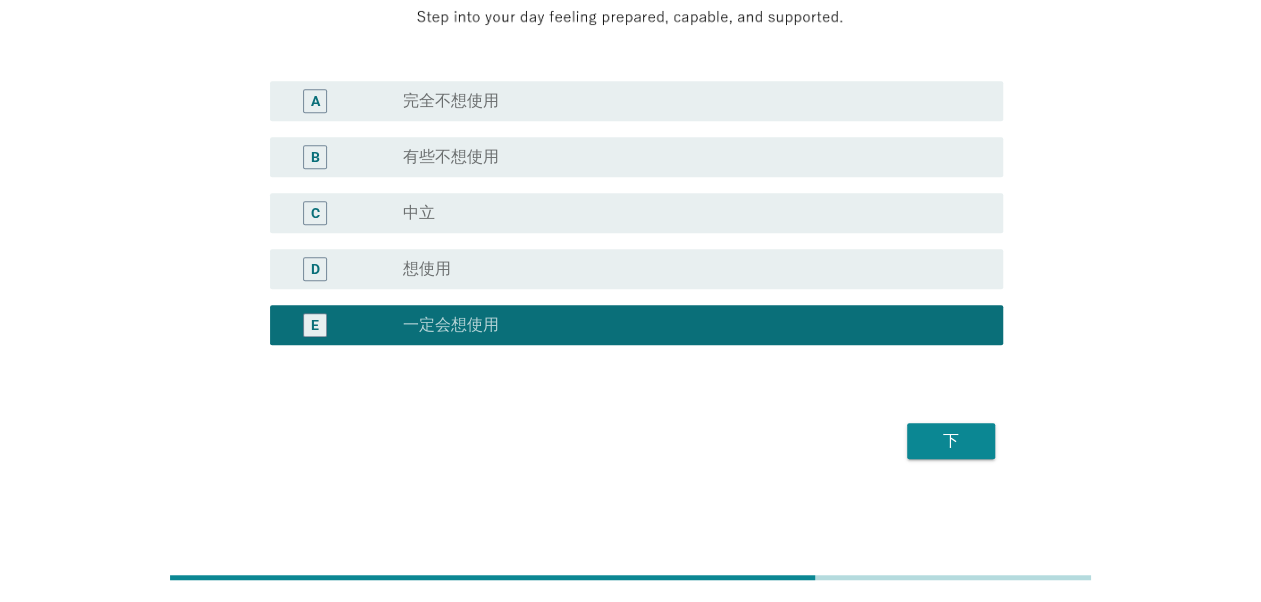 click on "想使用" at bounding box center (427, 269) 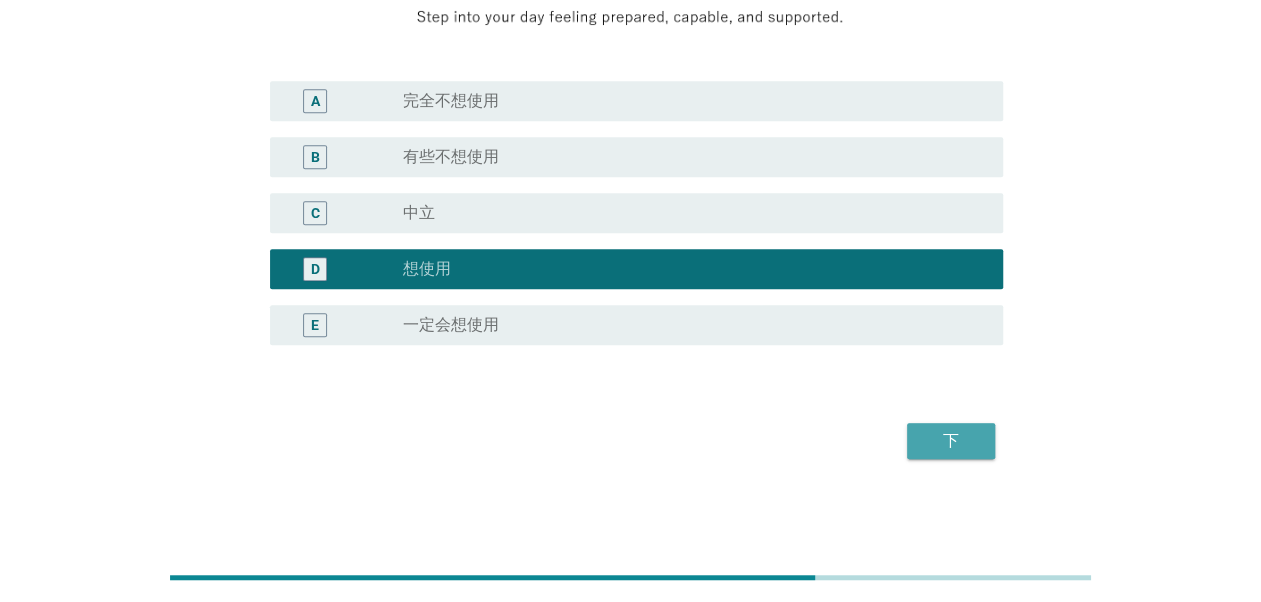click on "下" at bounding box center [951, 441] 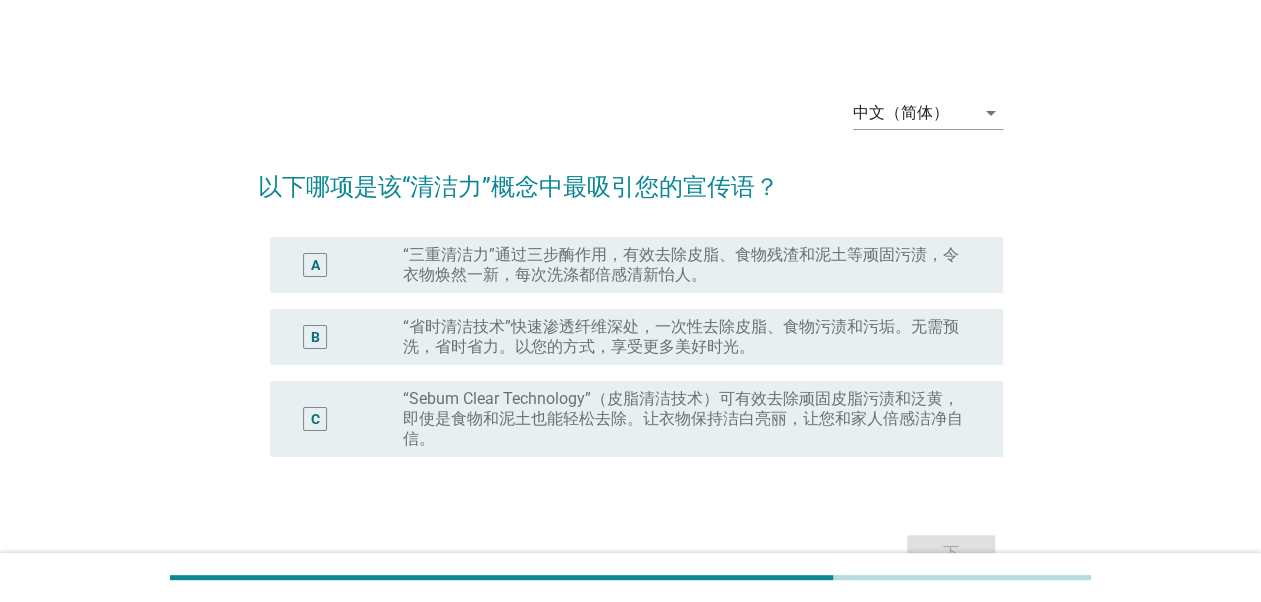 scroll, scrollTop: 120, scrollLeft: 0, axis: vertical 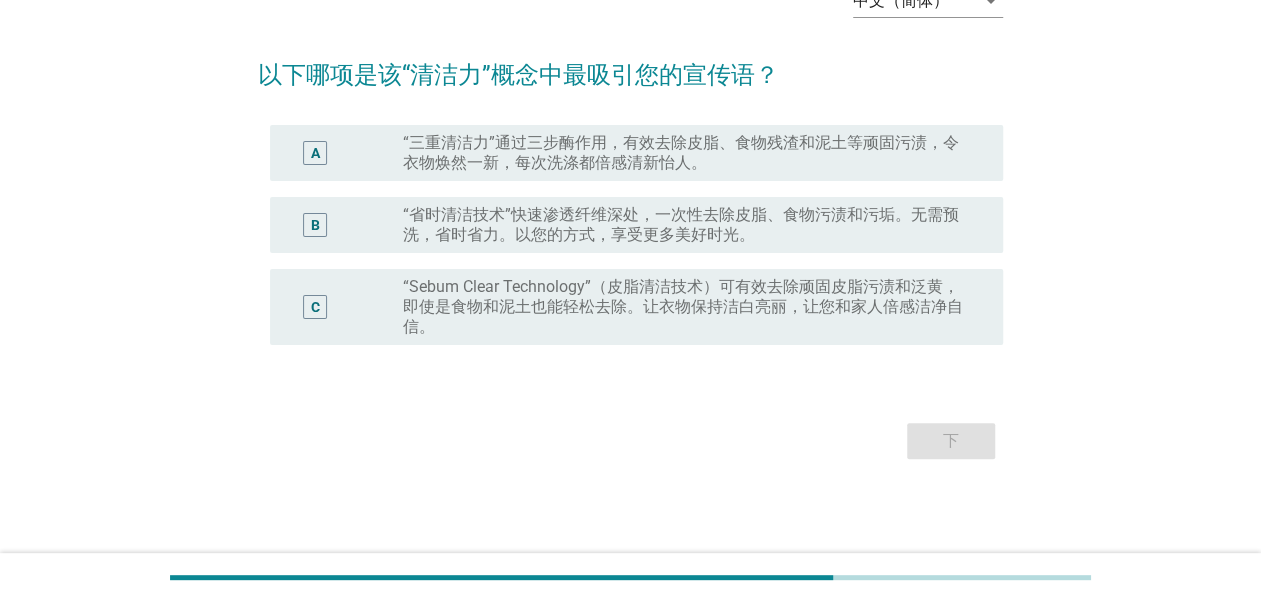 click on "A     radio_button_unchecked “三重清洁力”通过三步酶作用，有效去除皮脂、食物残渣和泥土等顽固污渍，令衣物焕然一新，每次洗涤都倍感清新怡人。   B     radio_button_unchecked “省时清洁技术”快速渗透纤维深处，一次性去除皮脂、食物污渍和污垢。无需预洗，省时省力。以您的方式，享受更多美好时光。   C     radio_button_unchecked “Sebum Clear Technology”（皮脂清洁技术）可有效去除顽固皮脂污渍和泛黄，即使是食物和泥土也能轻松去除。让衣物保持洁白亮丽，让您和家人倍感洁净自信。" at bounding box center [630, 247] 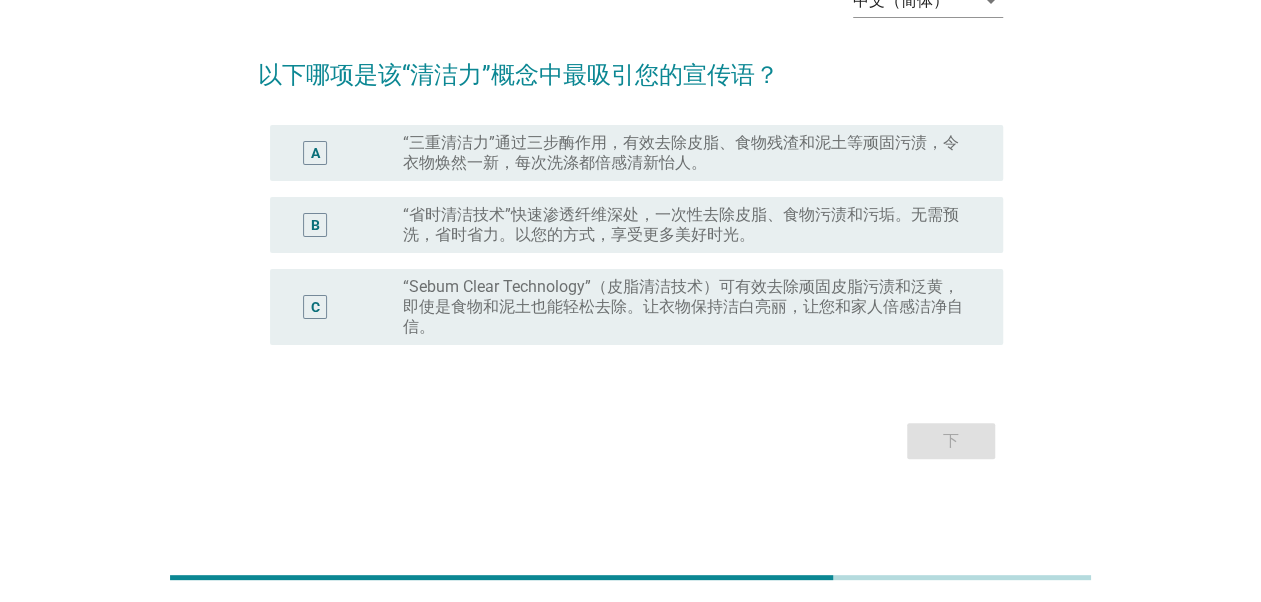 click on "B     radio_button_unchecked “省时清洁技术”快速渗透纤维深处，一次性去除皮脂、食物污渍和污垢。无需预洗，省时省力。以您的方式，享受更多美好时光。" at bounding box center (630, 225) 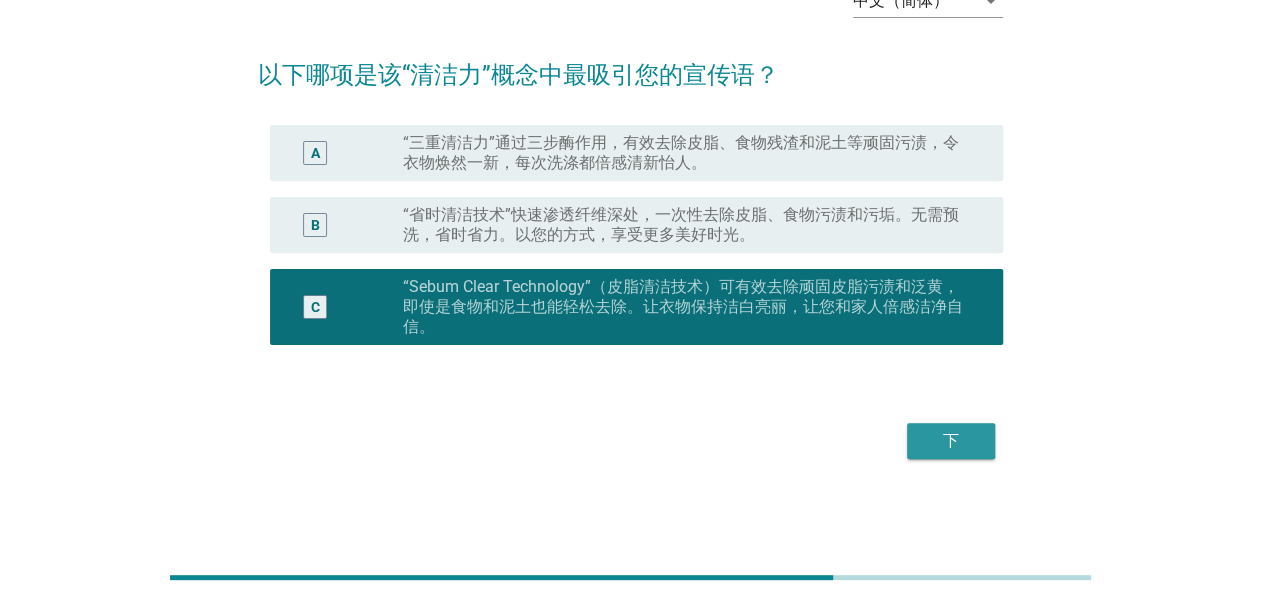 click on "下" at bounding box center [951, 441] 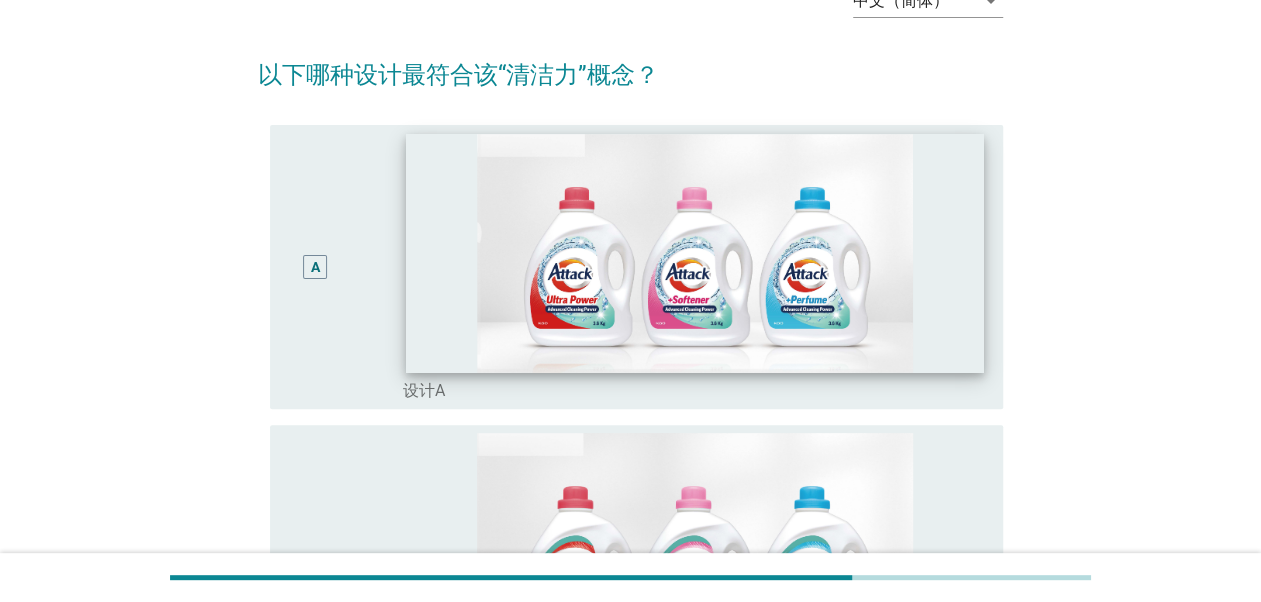 scroll, scrollTop: 0, scrollLeft: 0, axis: both 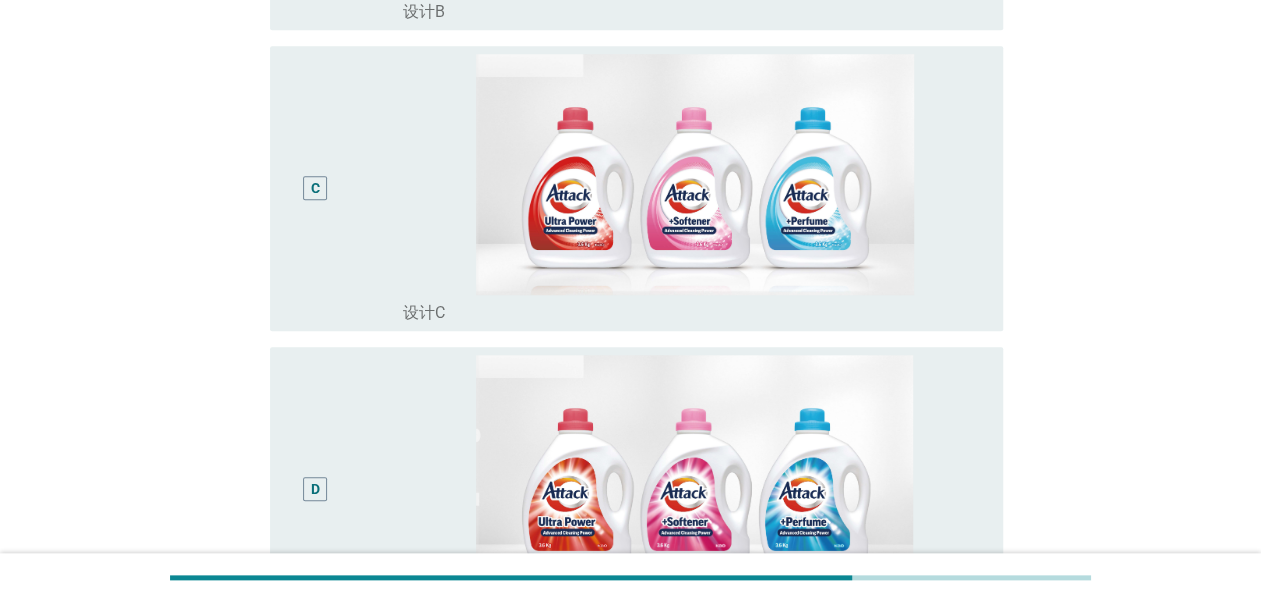 click on "C" at bounding box center [344, 188] 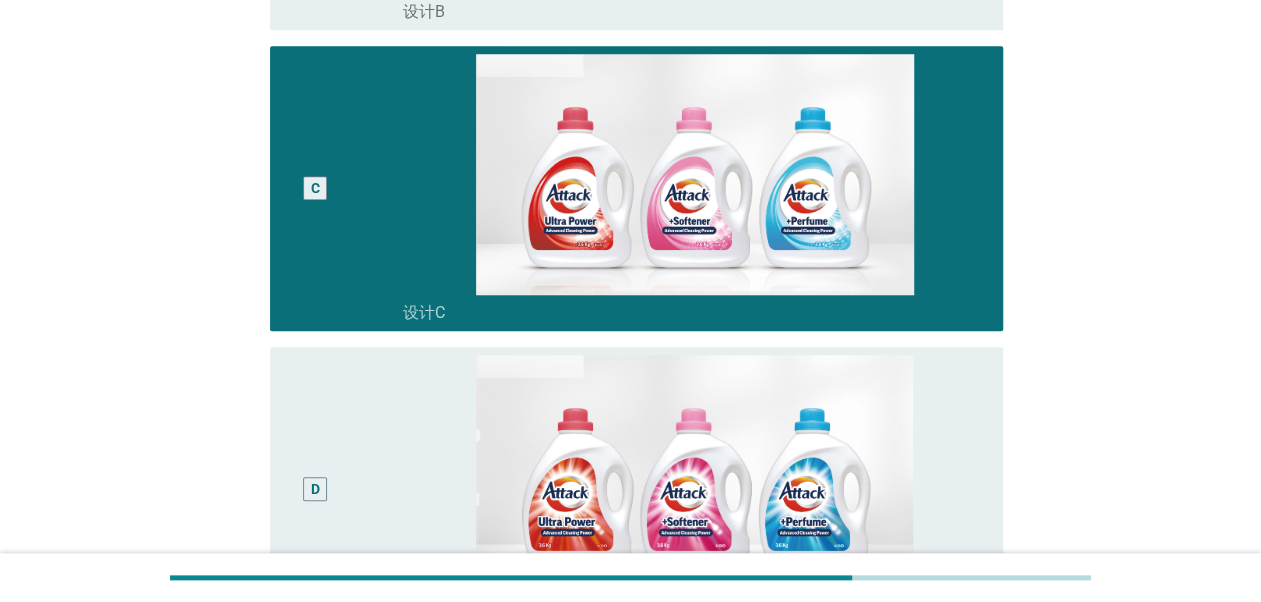 scroll, scrollTop: 1087, scrollLeft: 0, axis: vertical 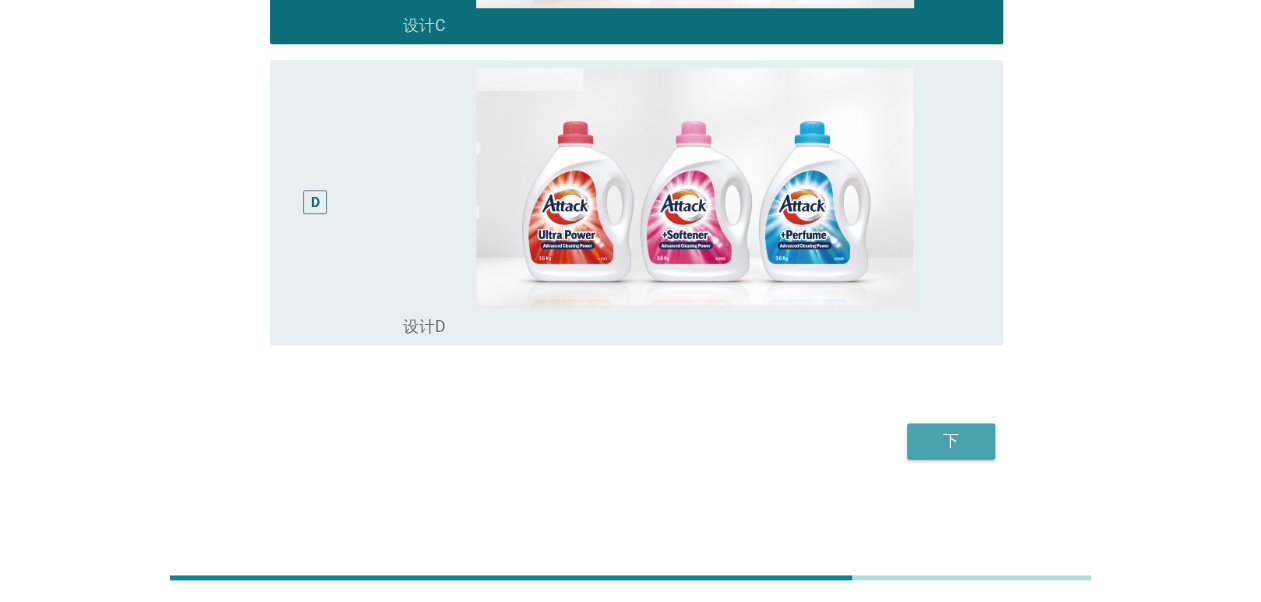 click on "下" at bounding box center [951, 441] 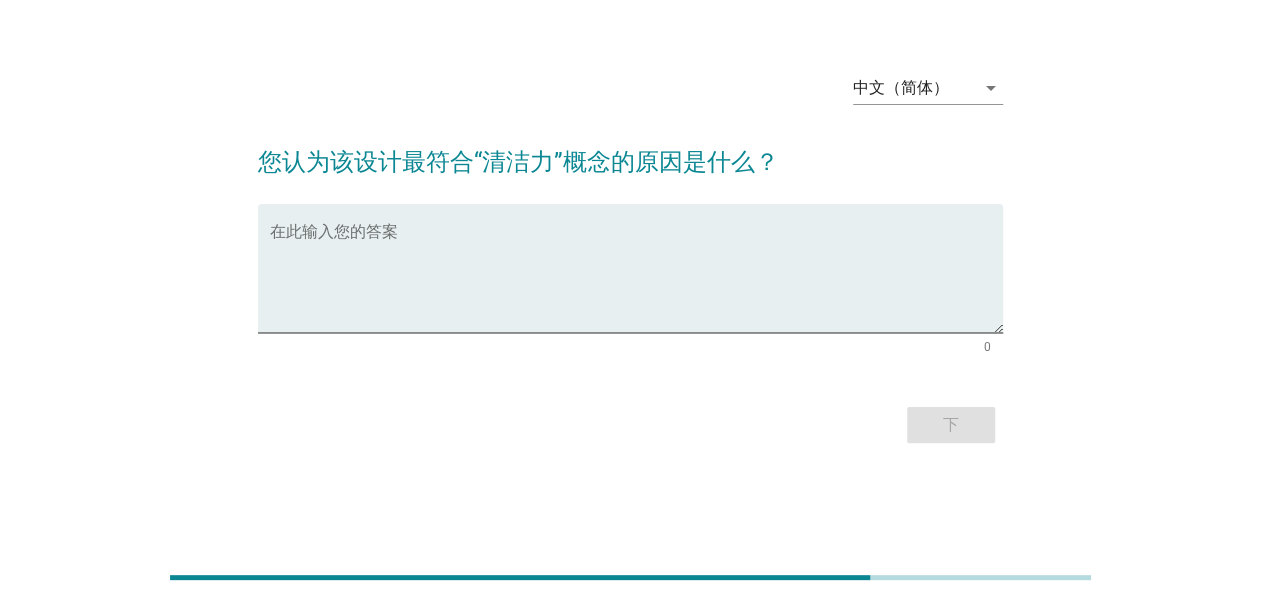 scroll, scrollTop: 0, scrollLeft: 0, axis: both 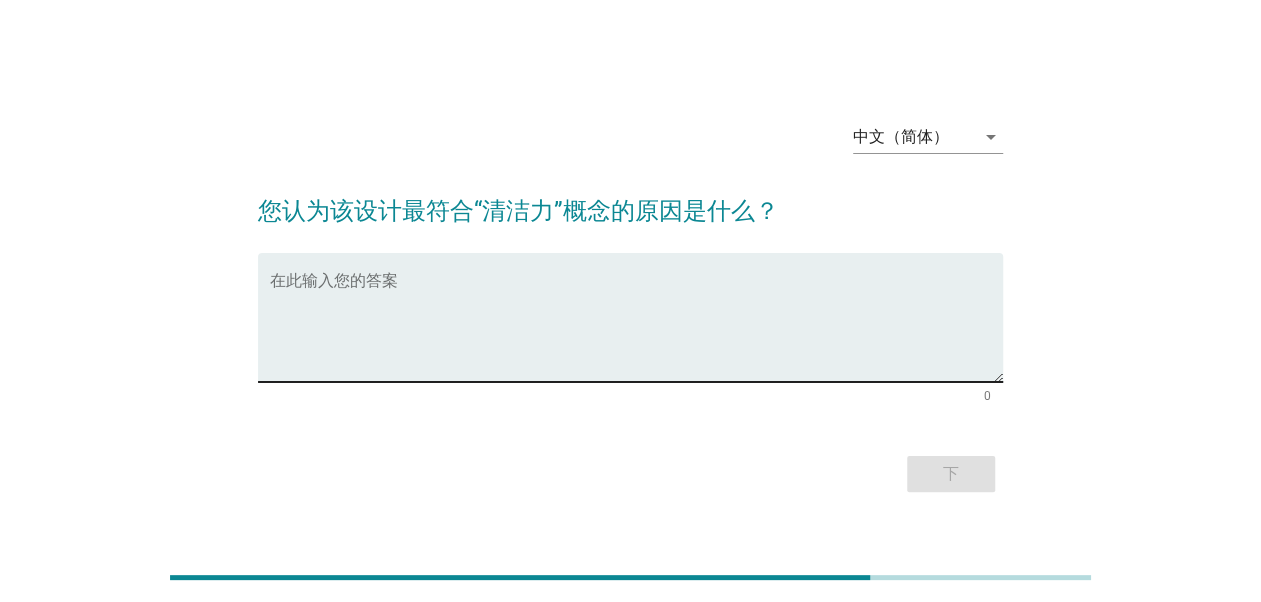 click at bounding box center (636, 329) 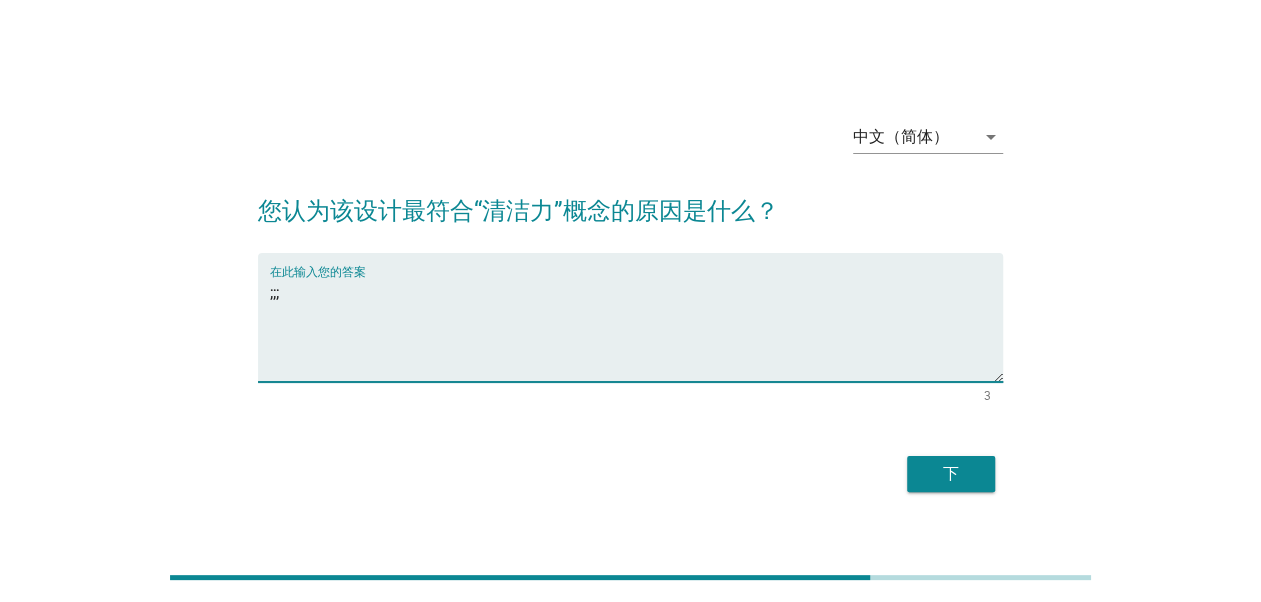 type on ";;;" 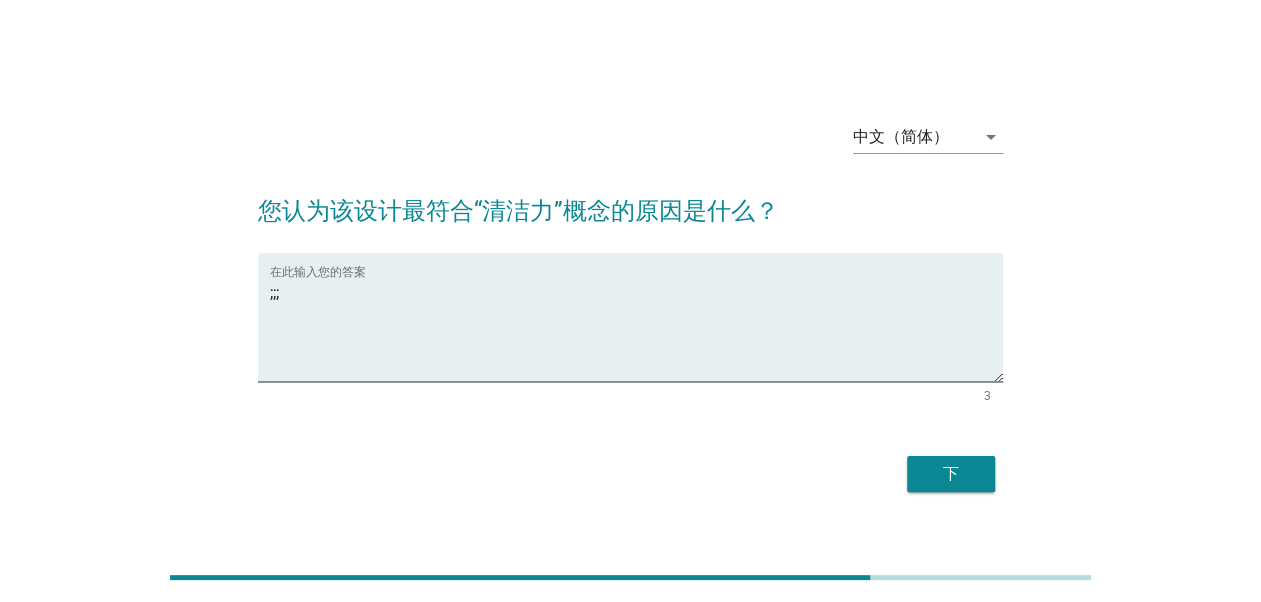 click on "中文（简体） arrow_drop_down   您认为该设计最符合“清洁力”概念的原因是什么？     在此输入您的答案 ;;; 3   下" at bounding box center (630, 301) 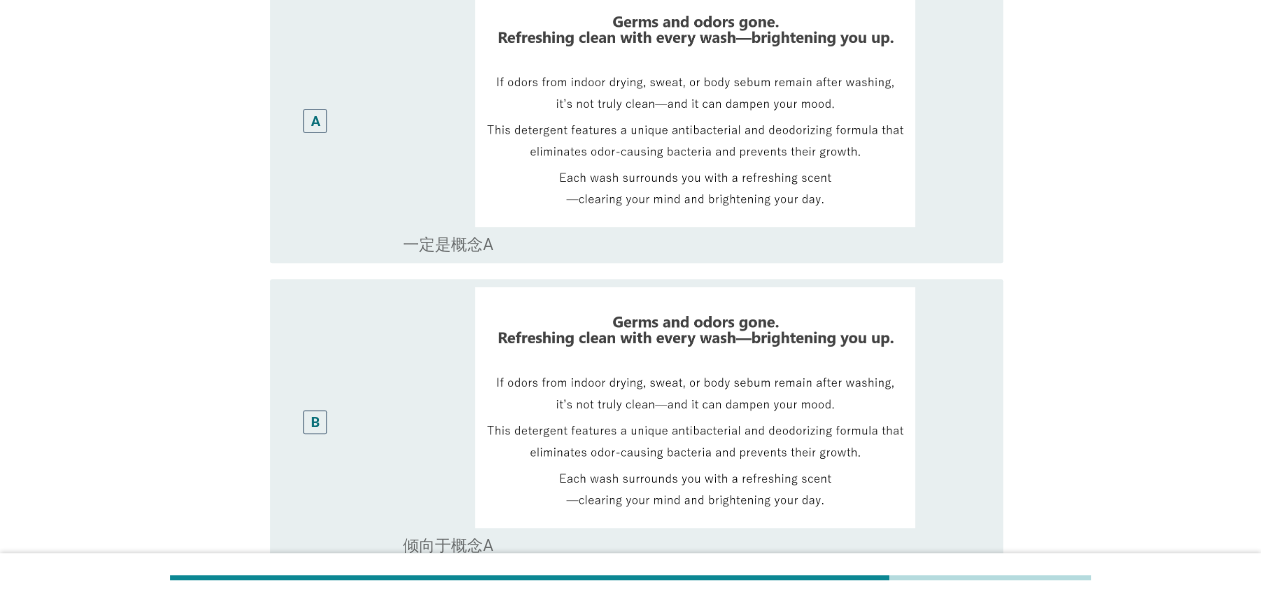 click on "B" at bounding box center [315, 421] 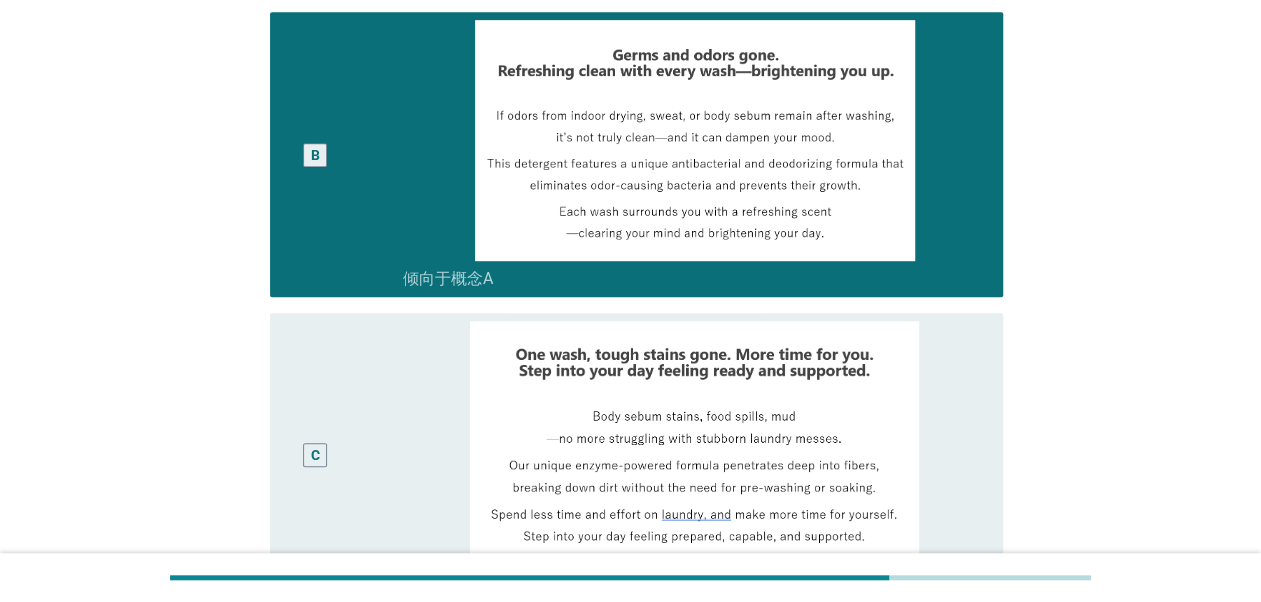 click on "C" at bounding box center (315, 455) 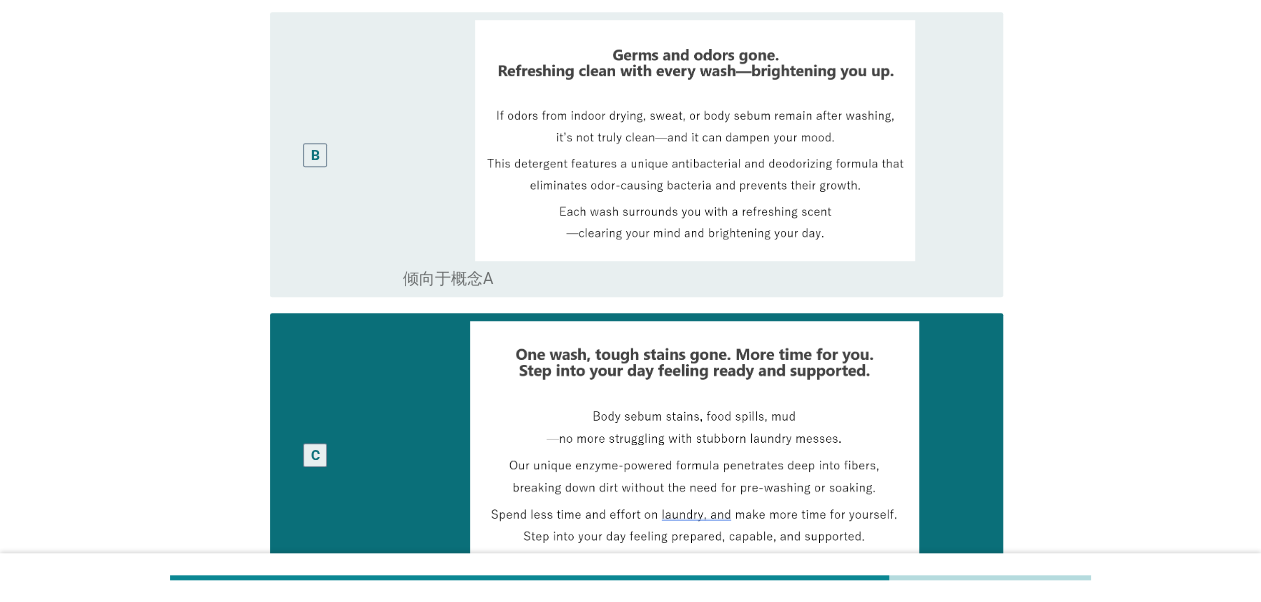scroll, scrollTop: 1087, scrollLeft: 0, axis: vertical 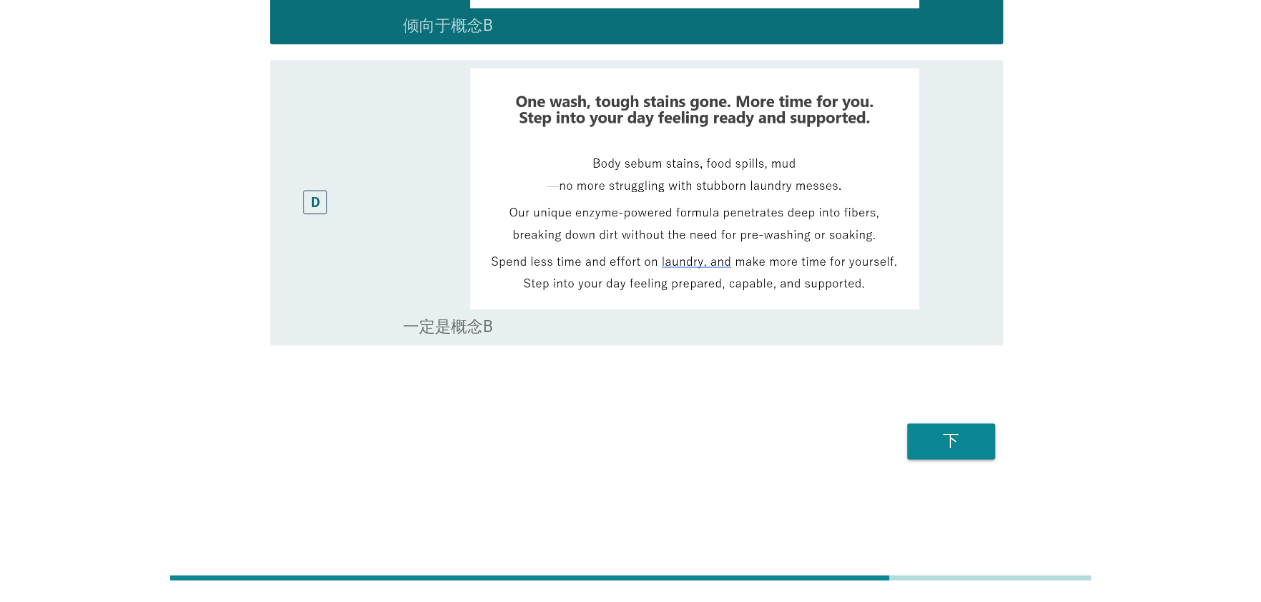 click on "下" at bounding box center [951, 441] 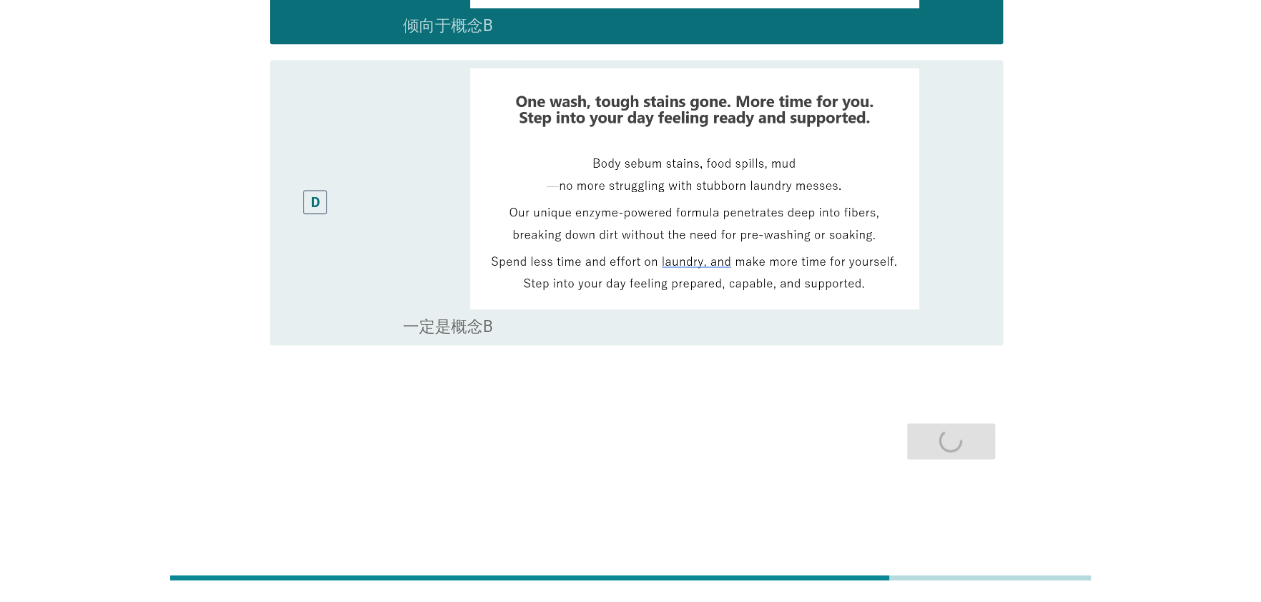 scroll 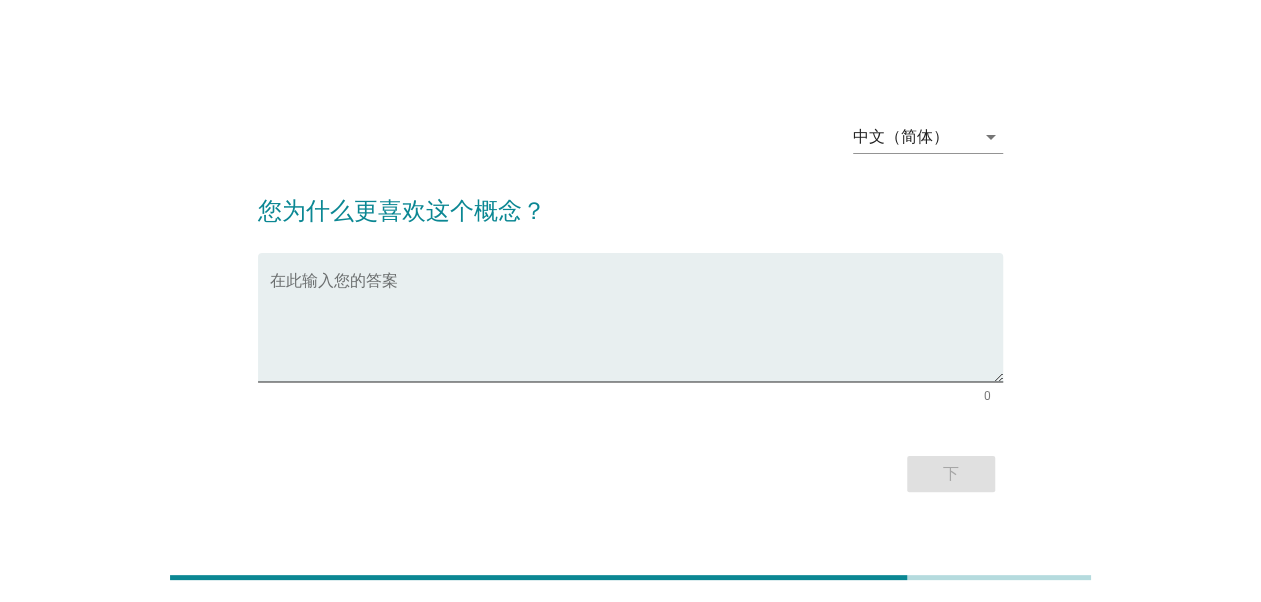 click at bounding box center (636, 329) 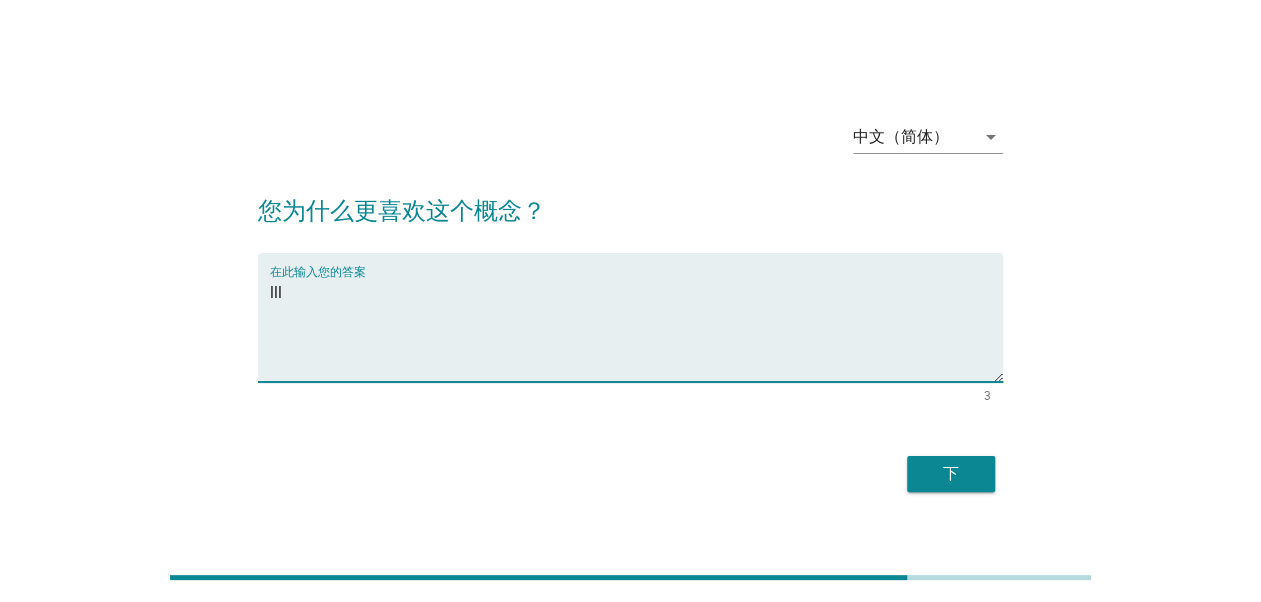 type on "lll" 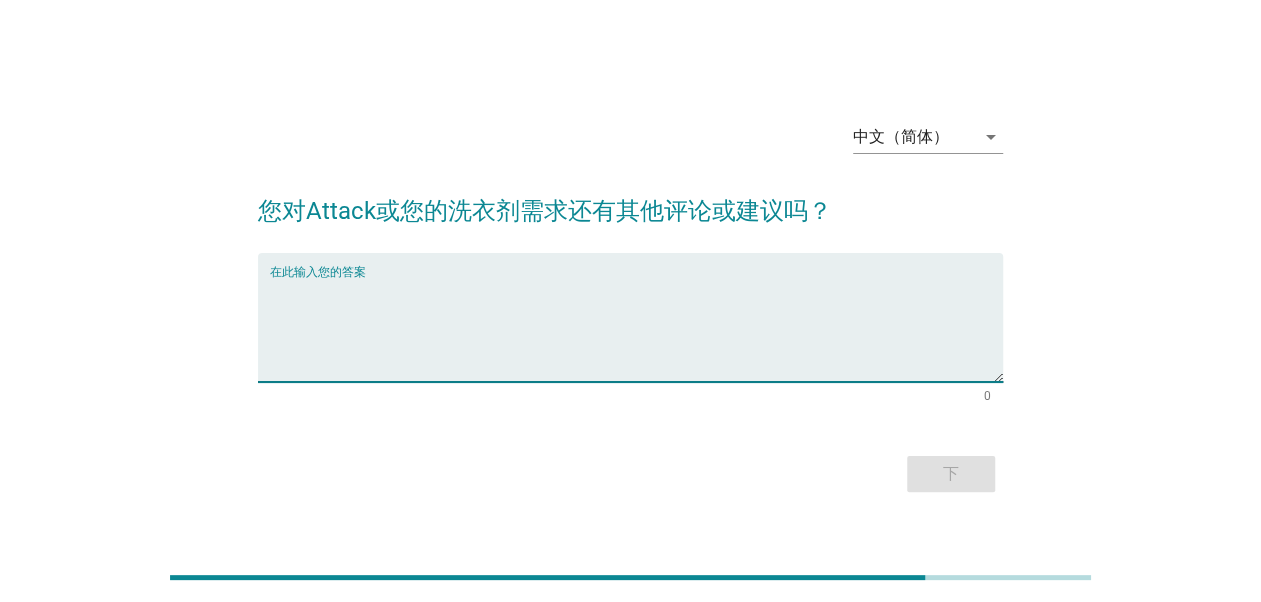 click at bounding box center (636, 329) 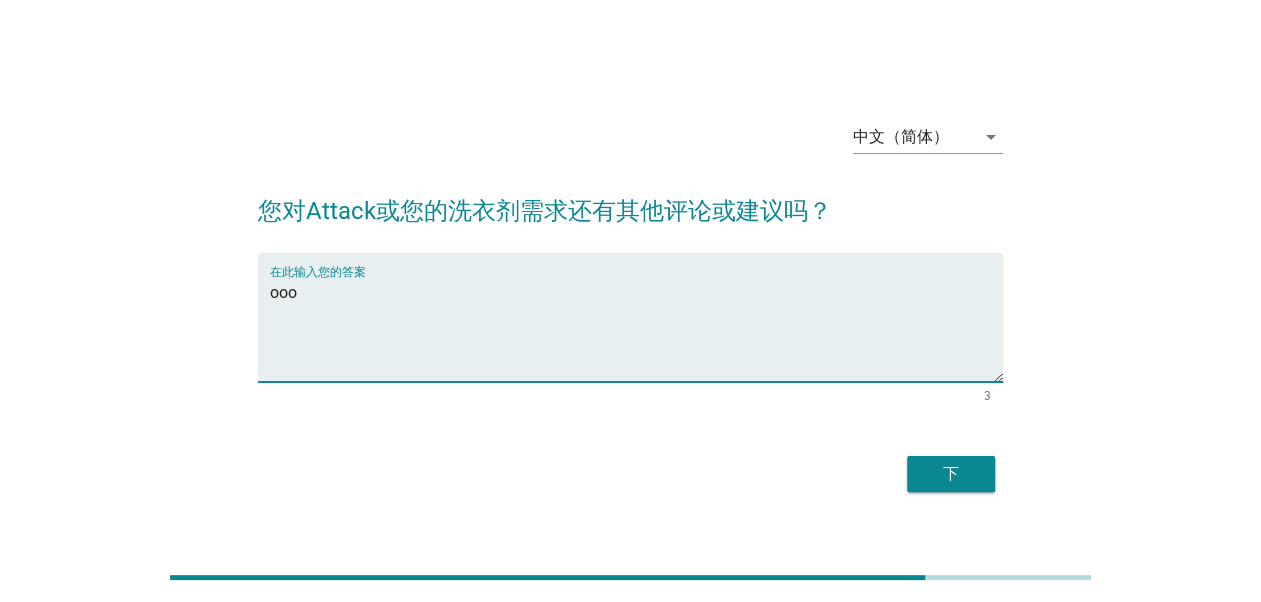 type on "ooo" 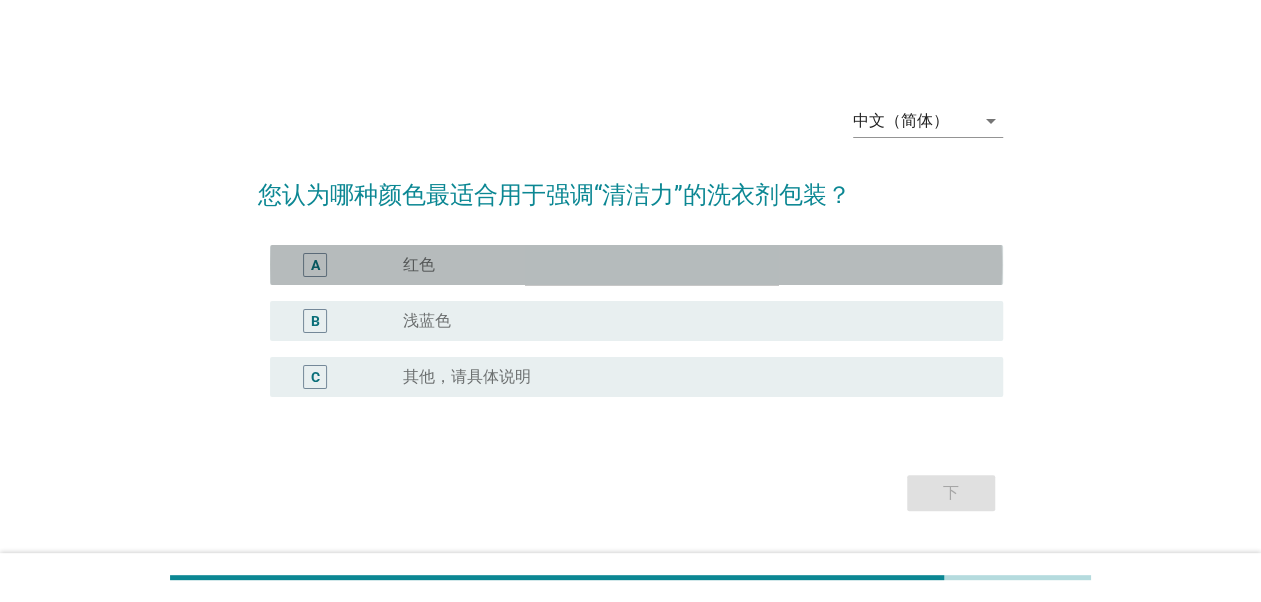 click on "radio_button_unchecked 红色" at bounding box center (687, 265) 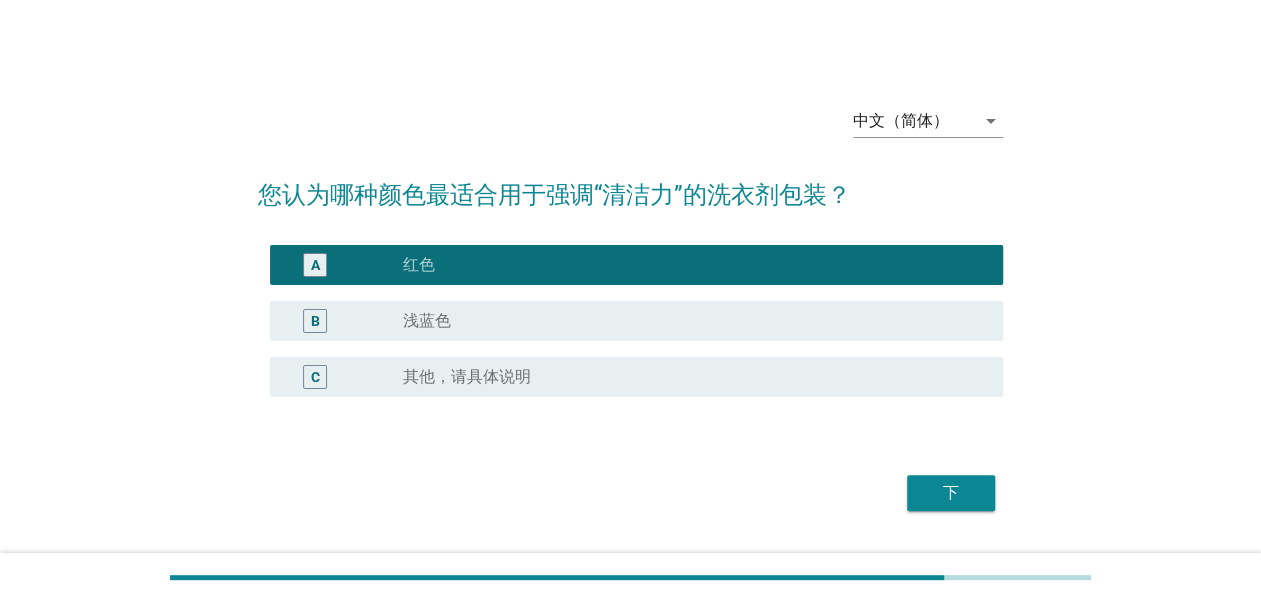 click on "下" at bounding box center [951, 493] 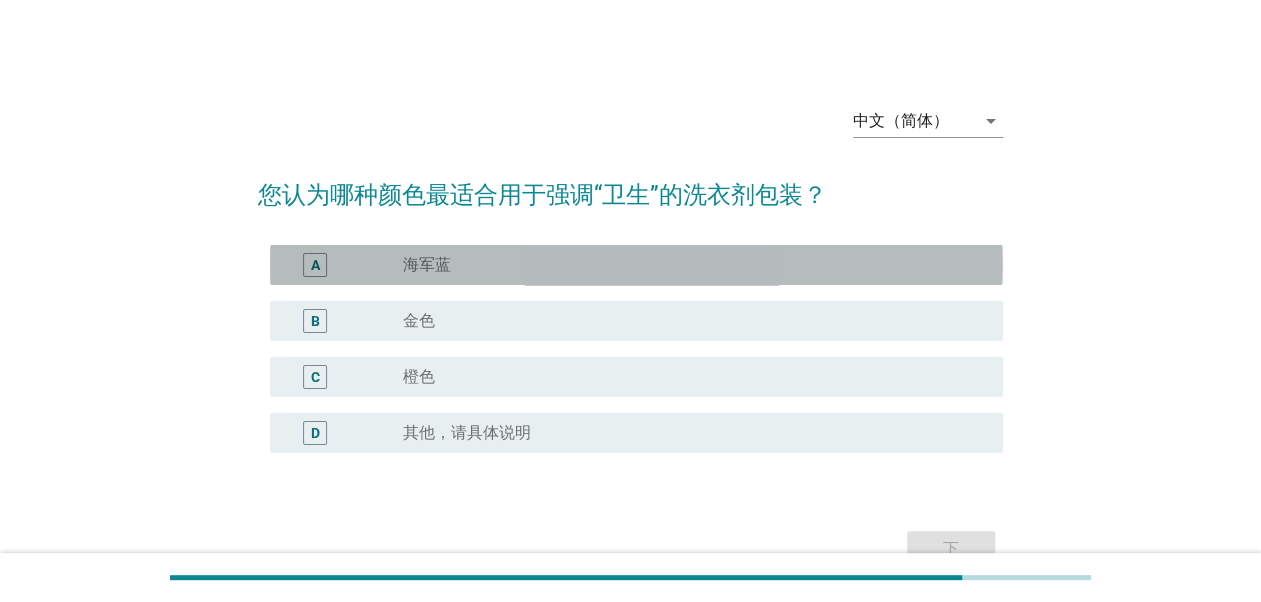 click on "A     radio_button_unchecked 海军蓝" at bounding box center [636, 265] 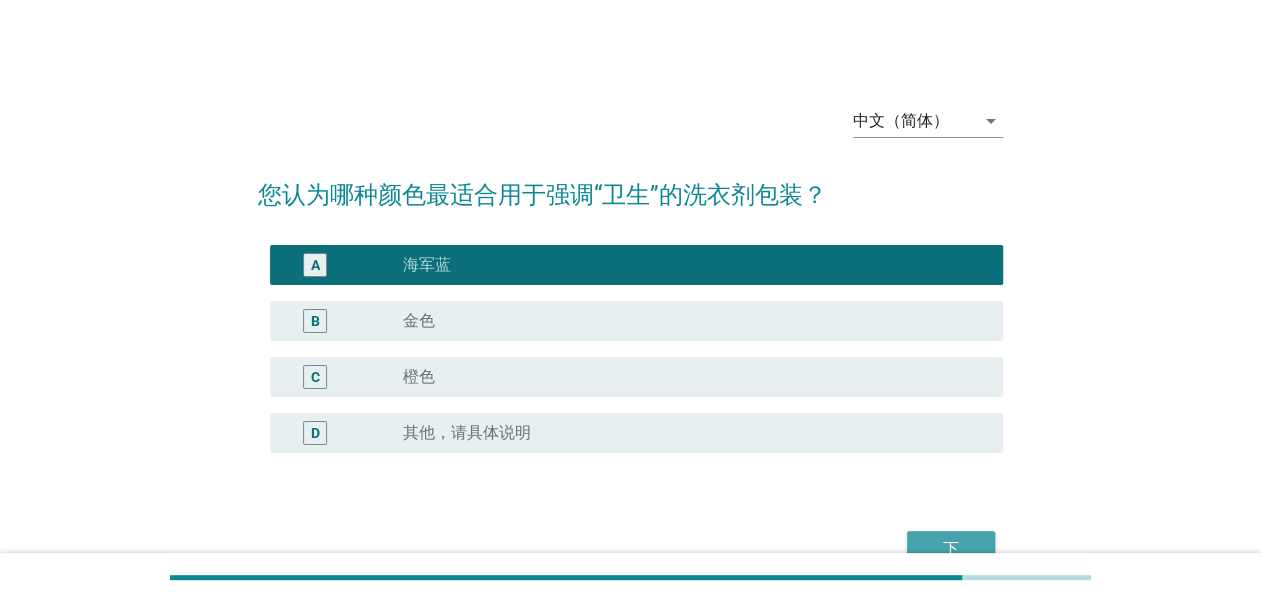 click on "下" at bounding box center (951, 549) 